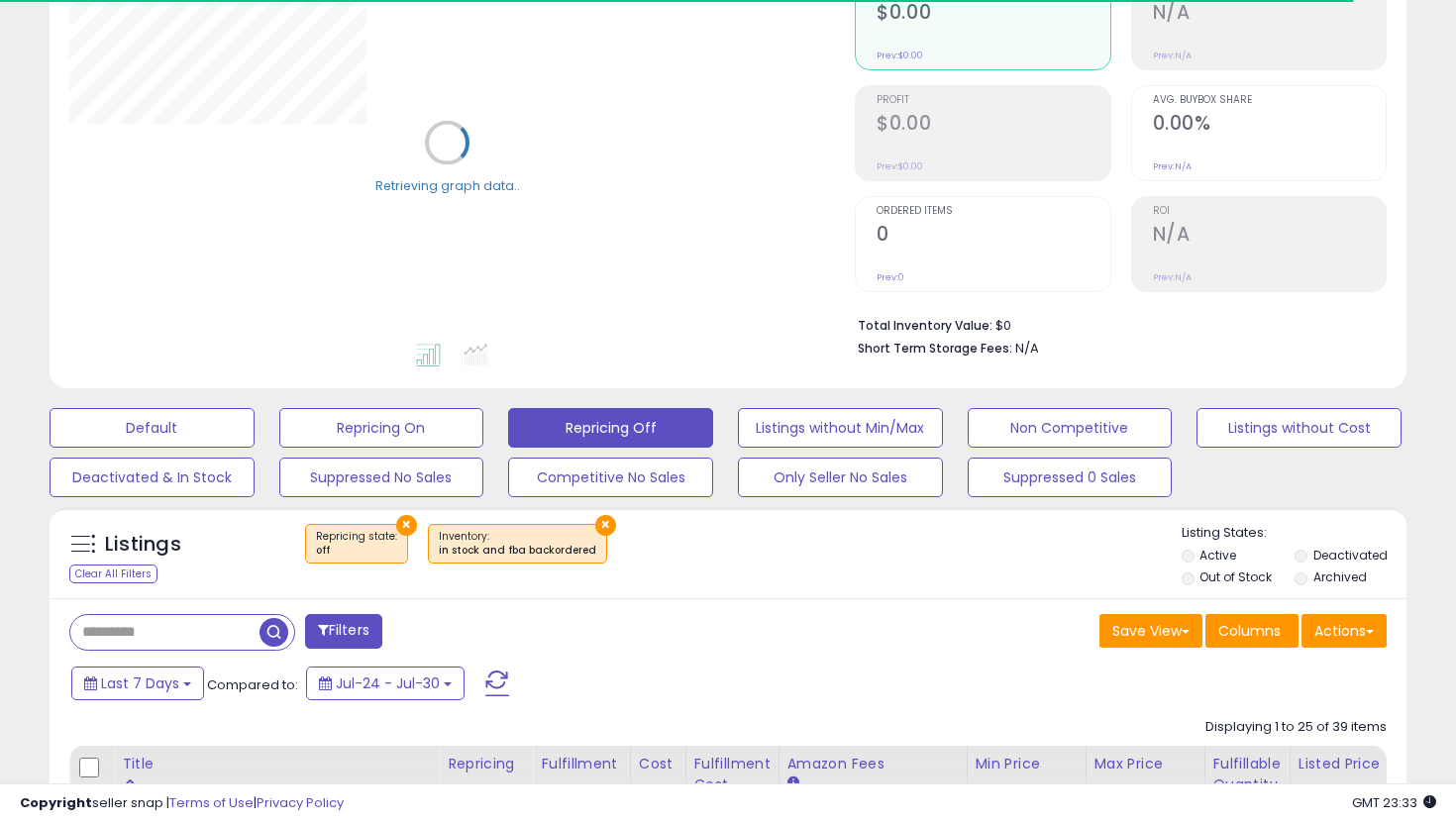 scroll, scrollTop: 254, scrollLeft: 0, axis: vertical 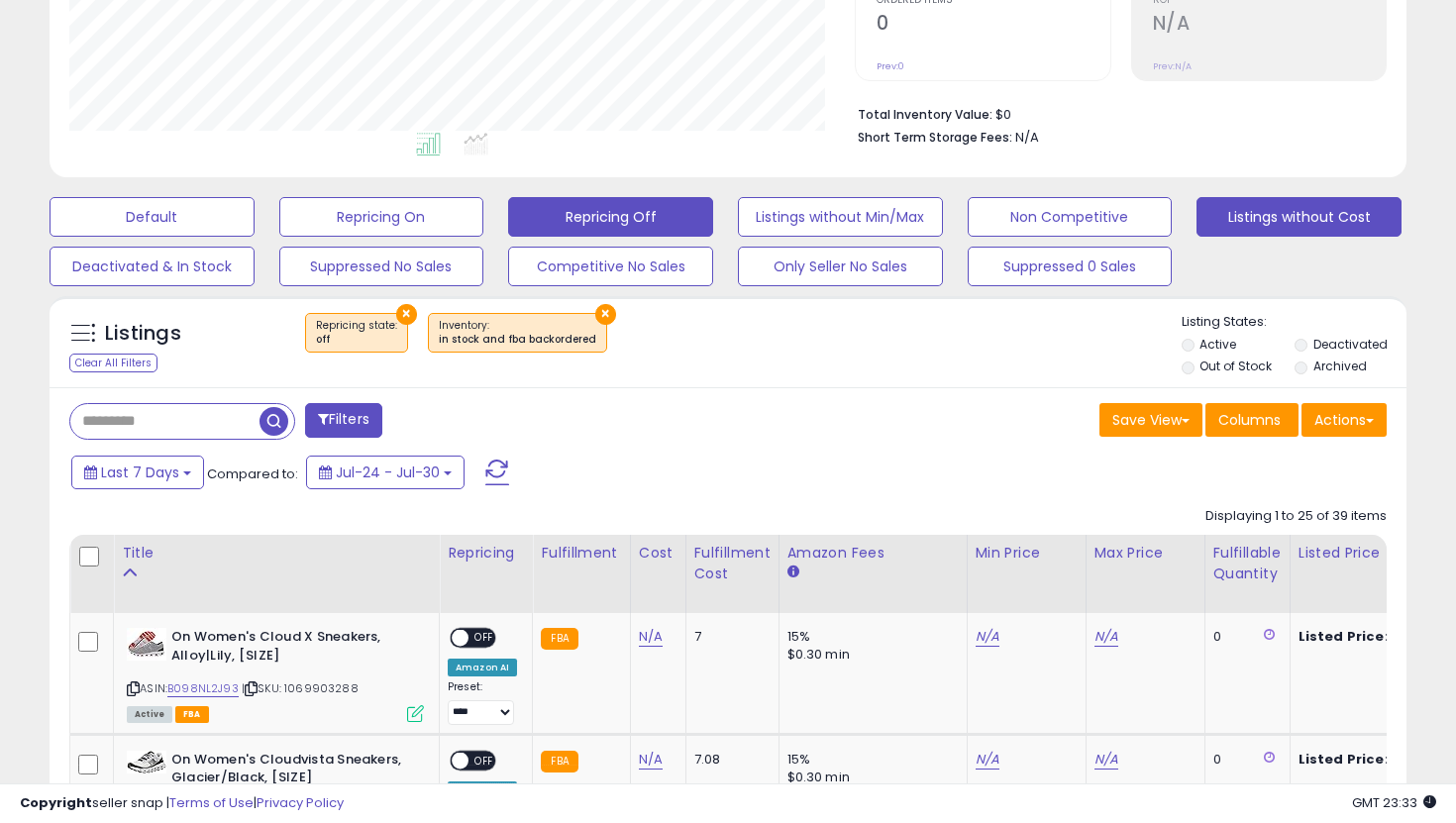 click on "Listings without Cost" at bounding box center (152, 217) 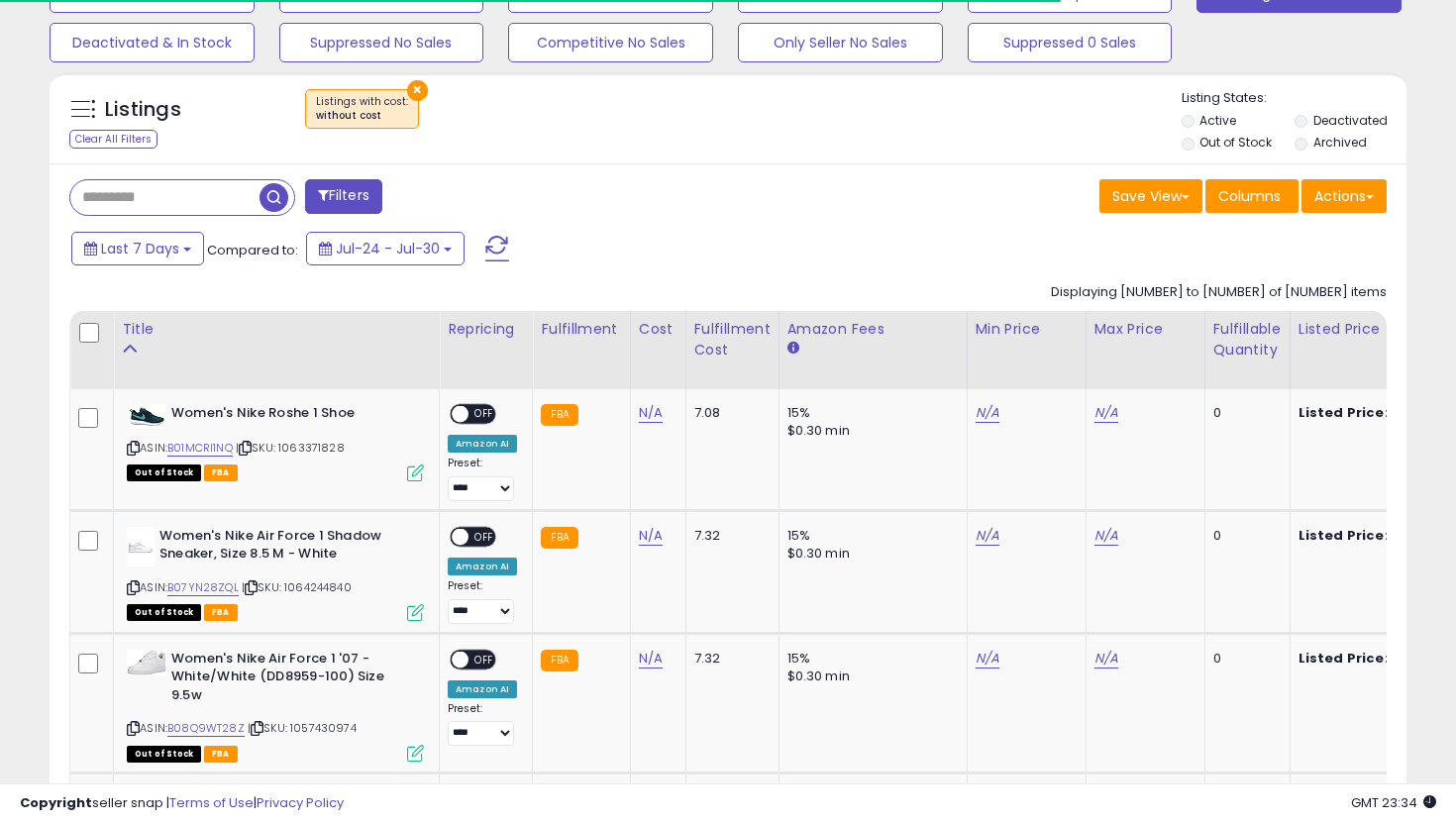 scroll, scrollTop: 652, scrollLeft: 0, axis: vertical 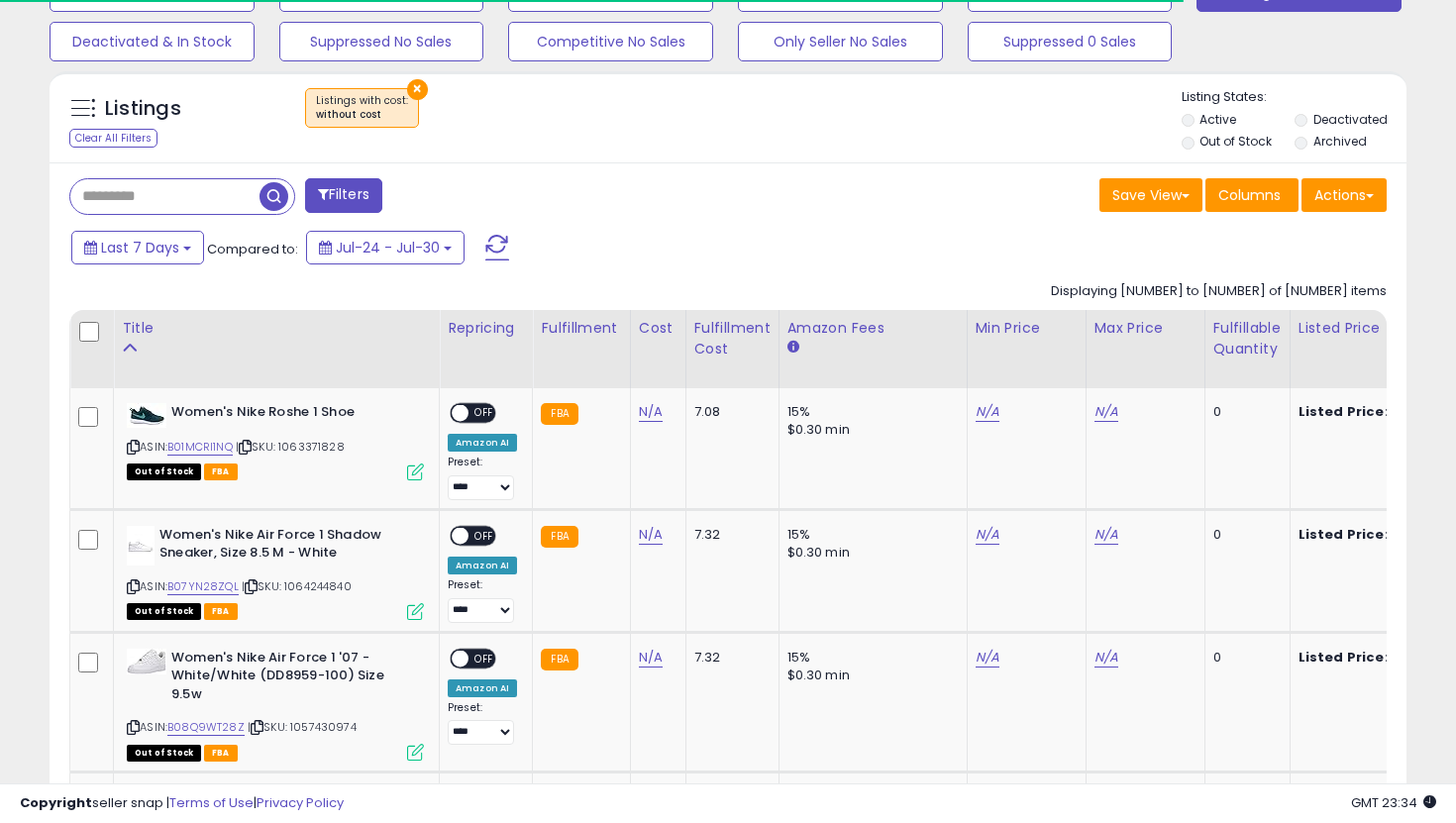 click on "Out of Stock" at bounding box center (1235, 141) 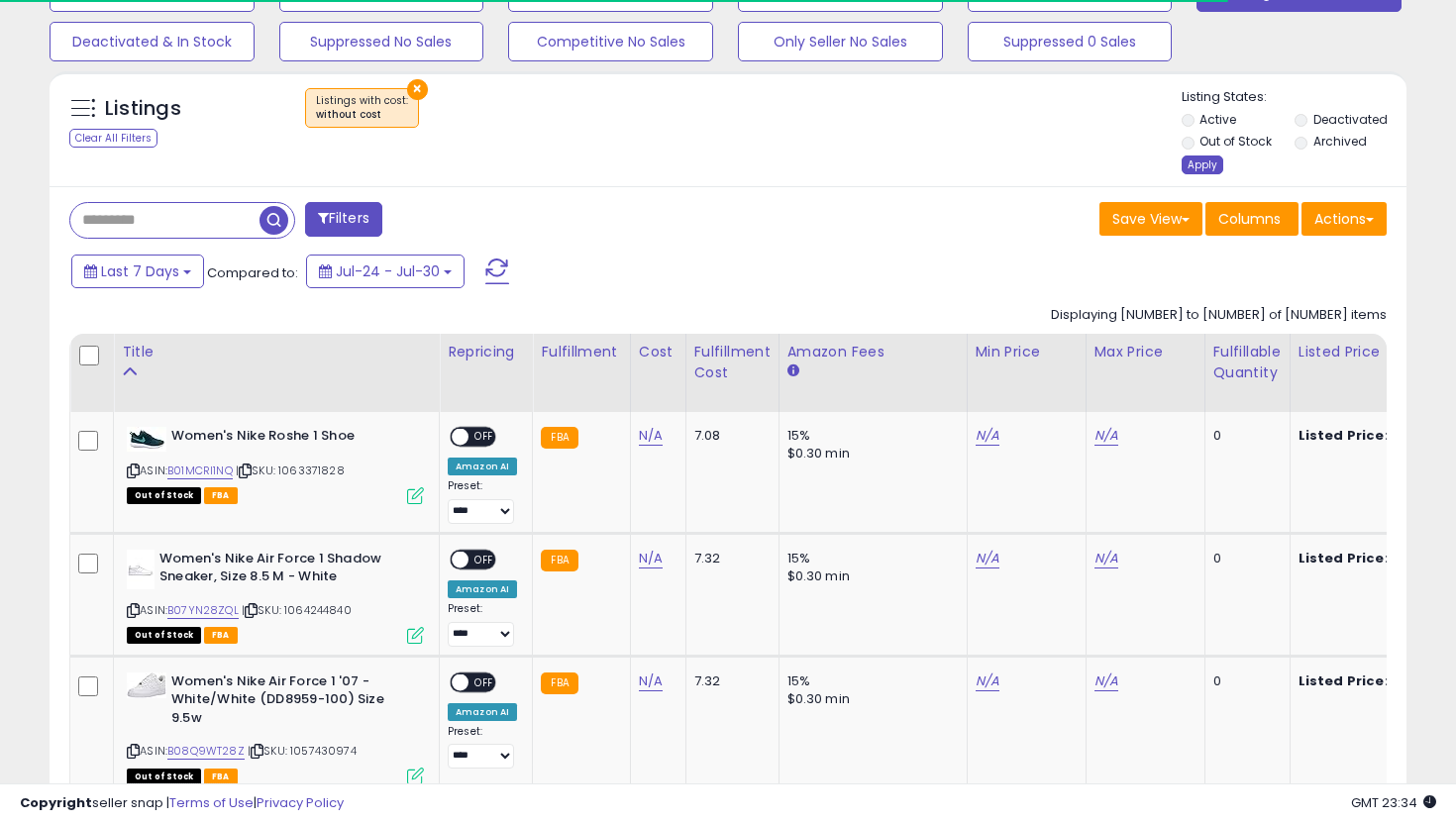 click on "Apply" at bounding box center (1202, 164) 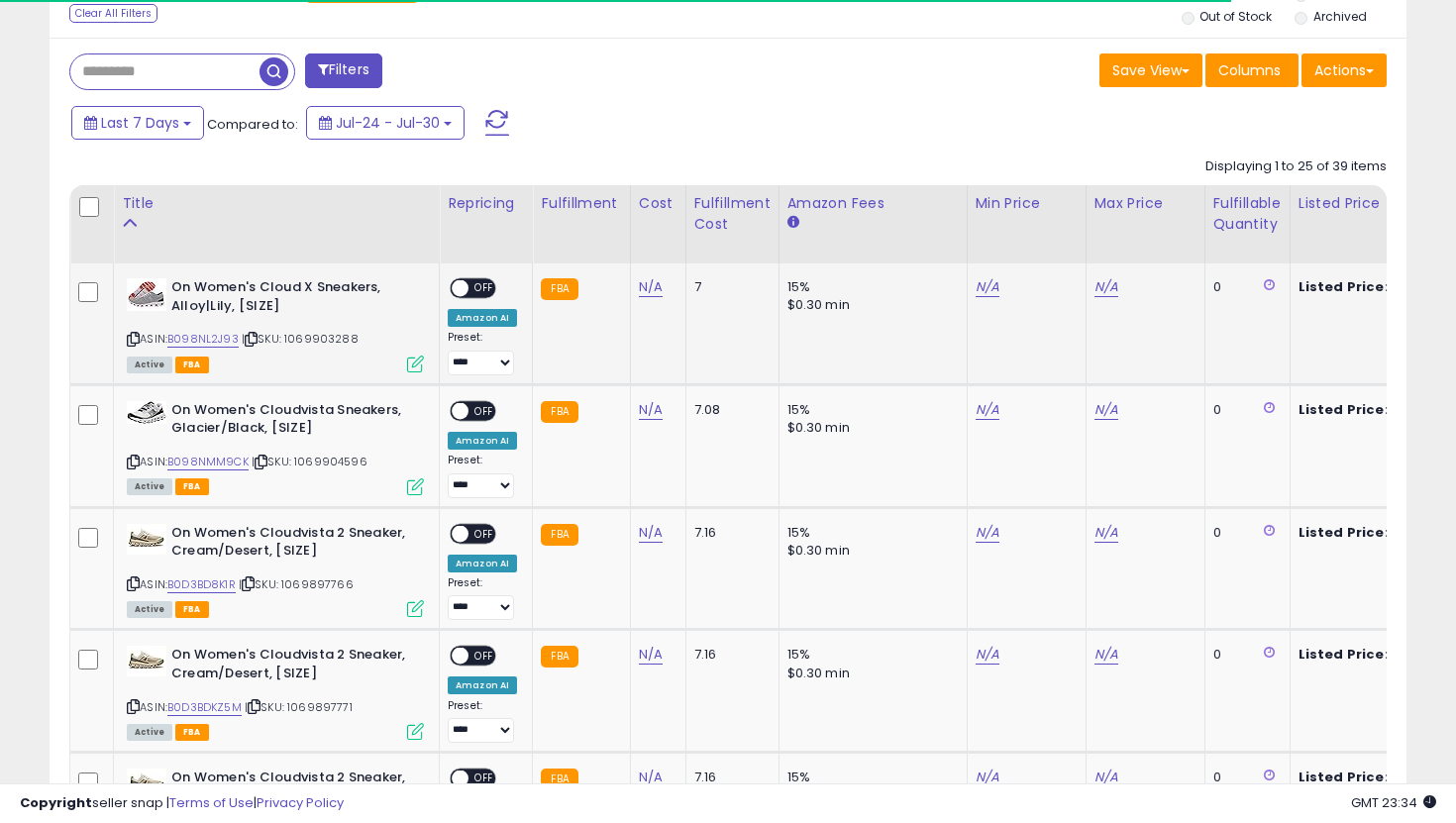 scroll, scrollTop: 794, scrollLeft: 0, axis: vertical 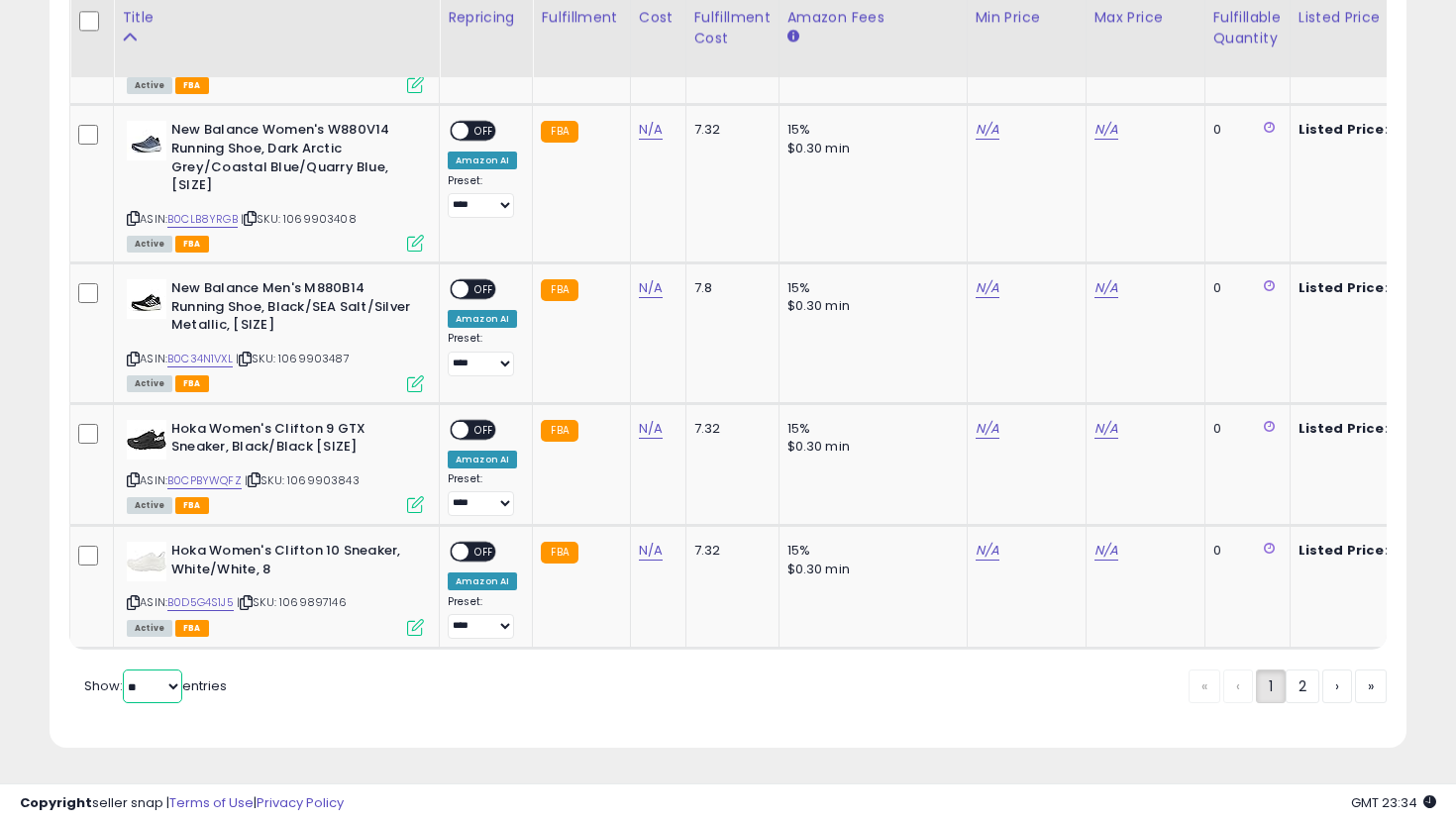 click on "**
**" at bounding box center [153, 686] 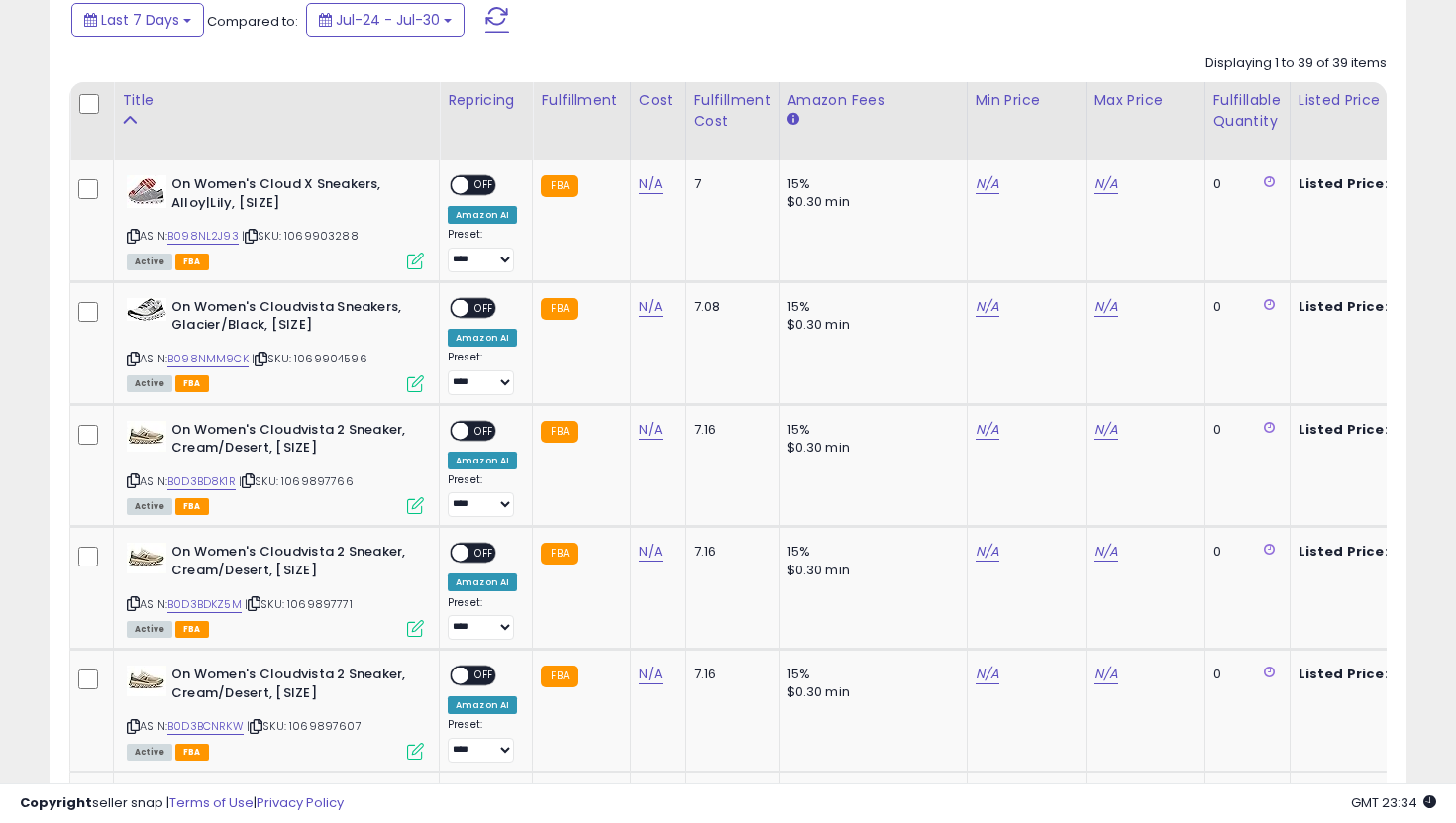 scroll, scrollTop: 882, scrollLeft: 0, axis: vertical 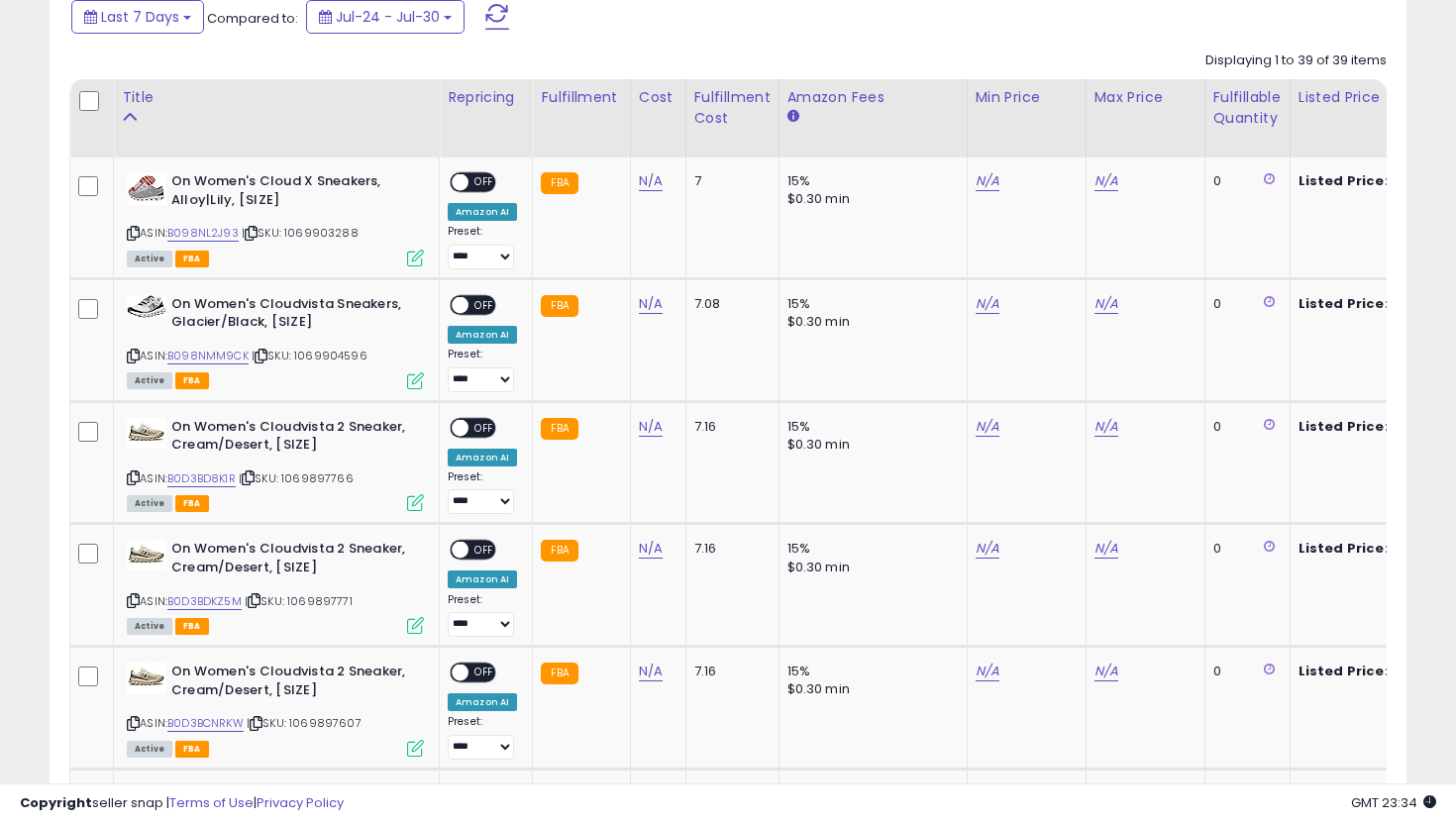 click on "On Women's Cloudvista 2 Sneaker, Cream/Desert, [SIZE]" at bounding box center [291, 561] 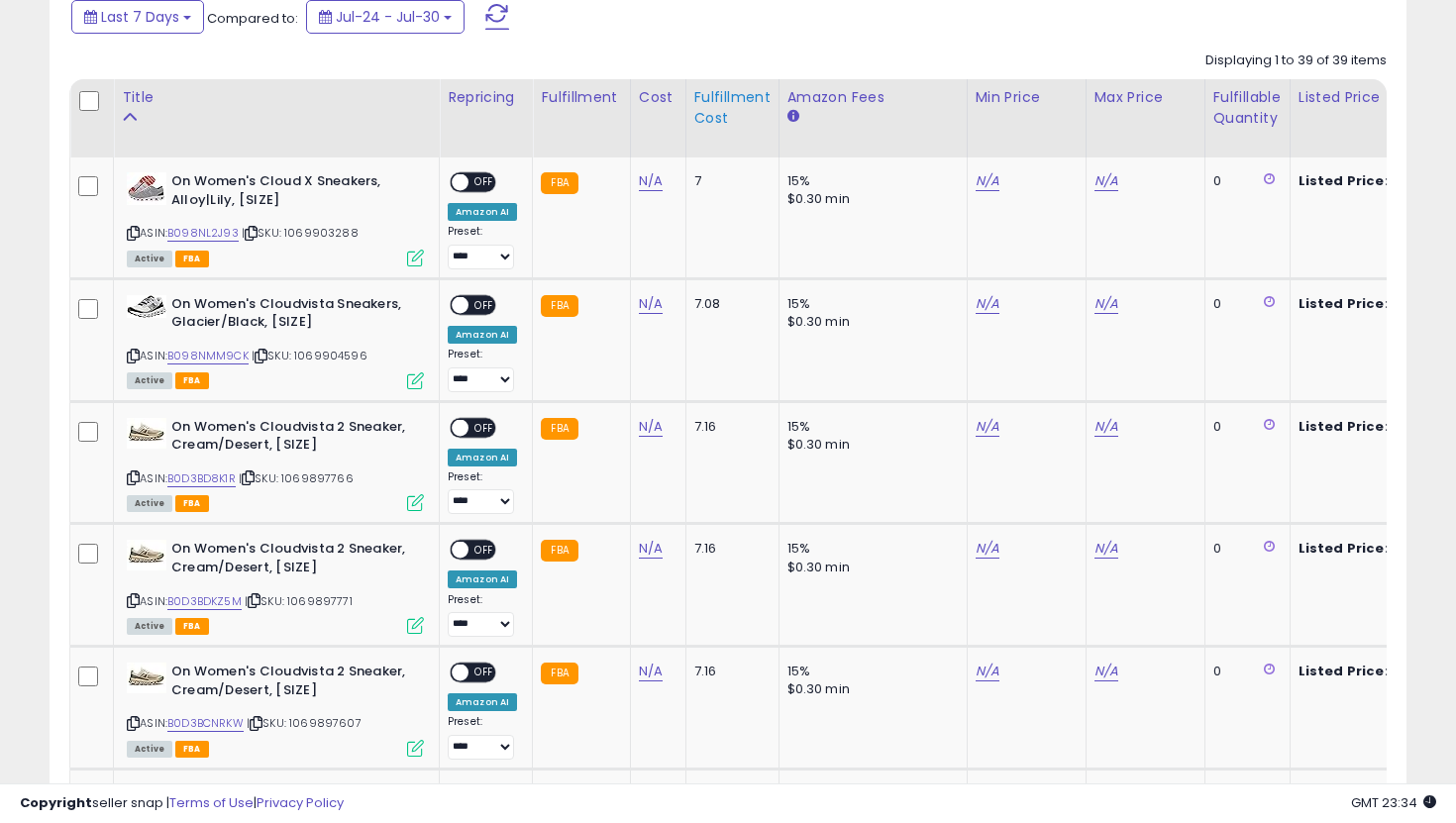 click on "Fulfillment Cost" 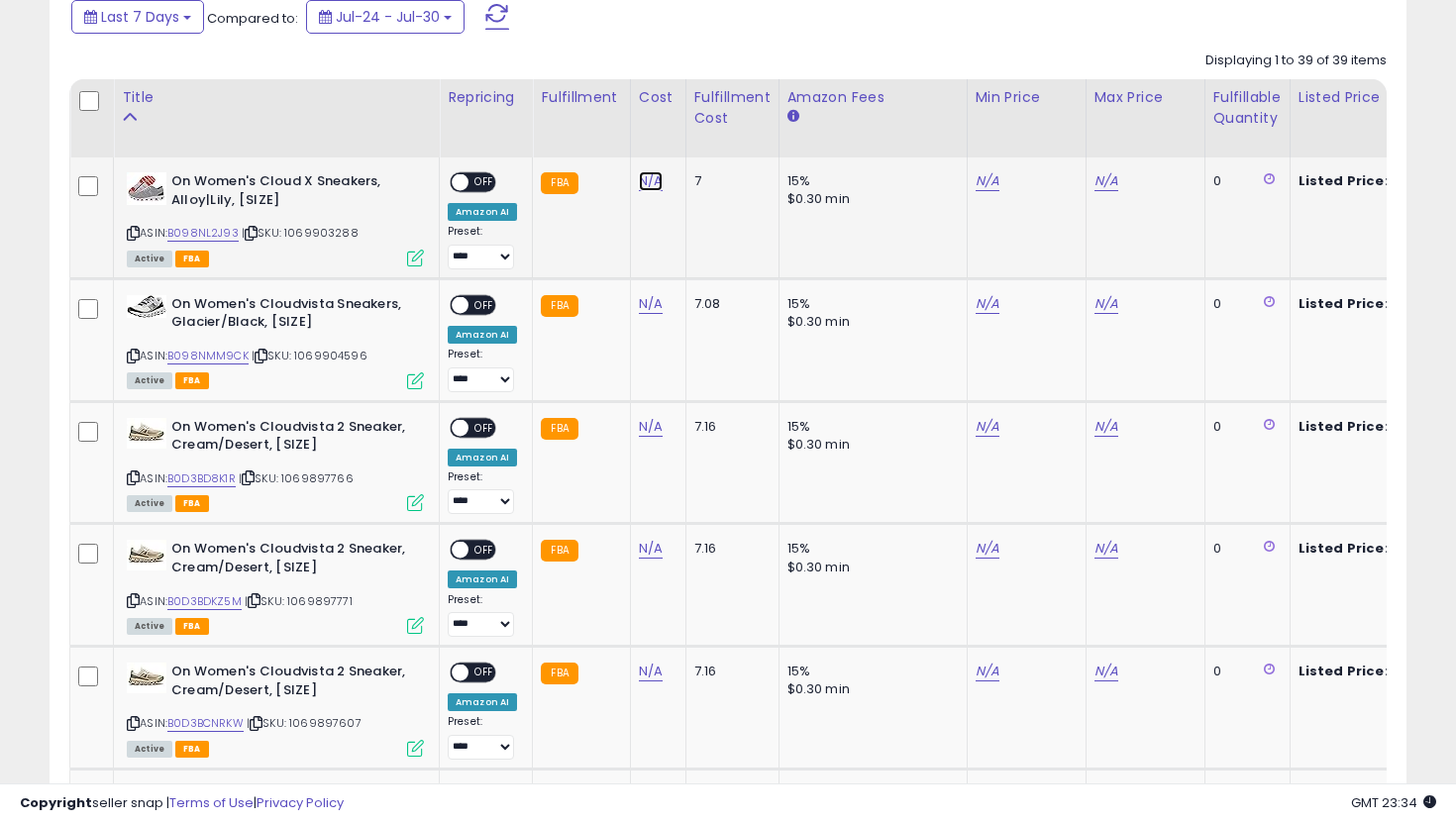 click on "N/A" at bounding box center (651, 181) 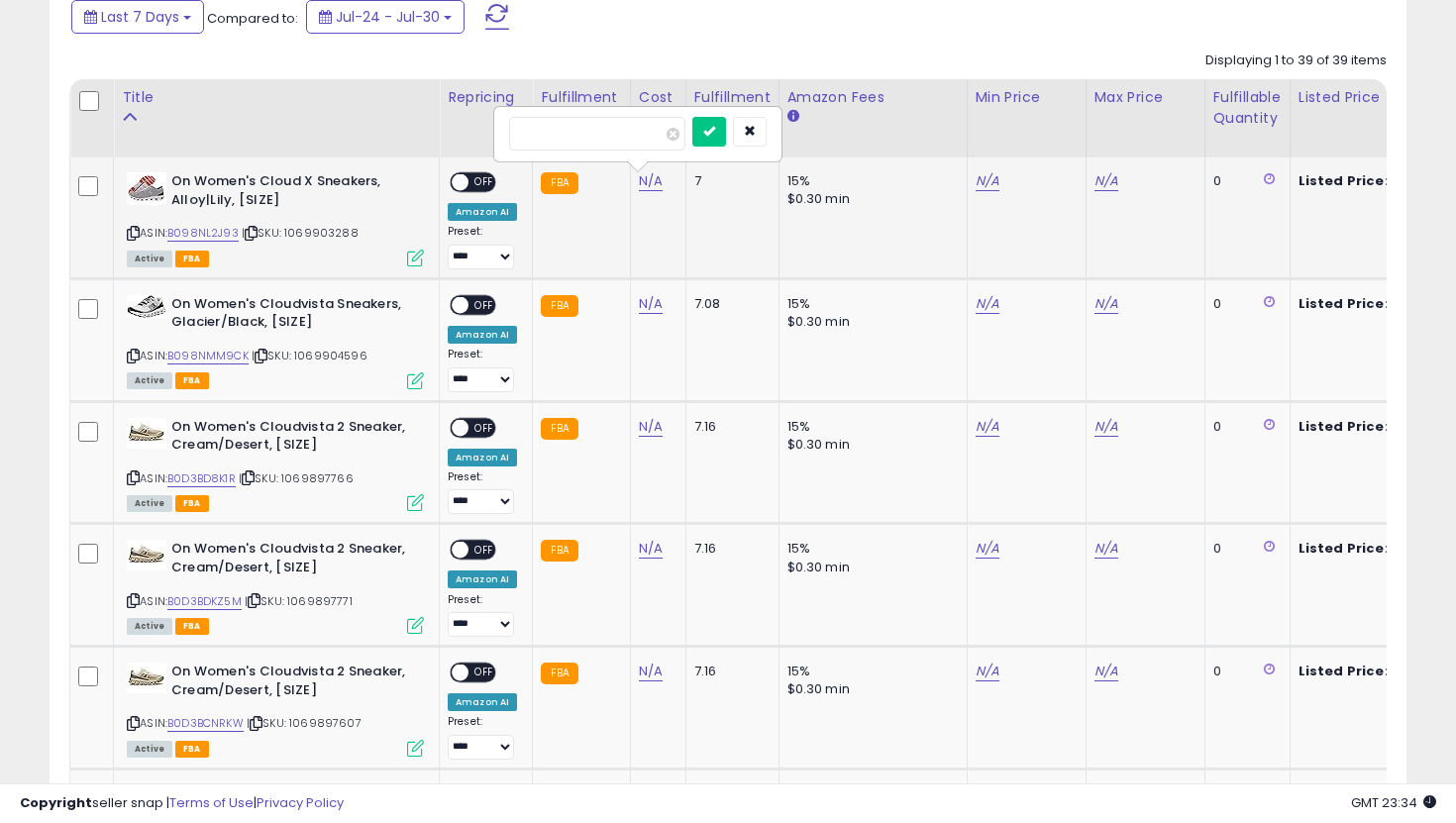 type on "***" 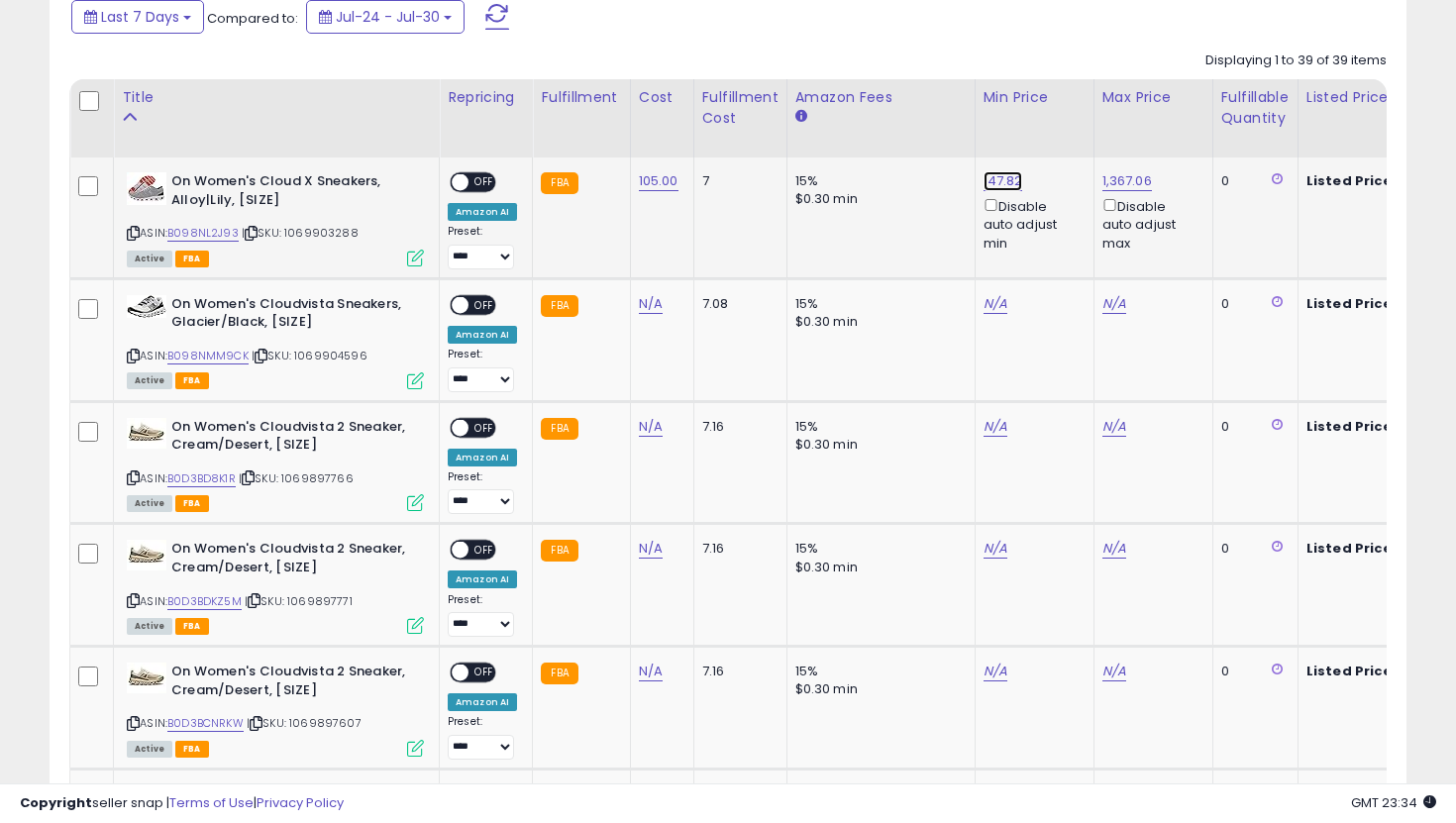 click on "147.82" at bounding box center (1003, 181) 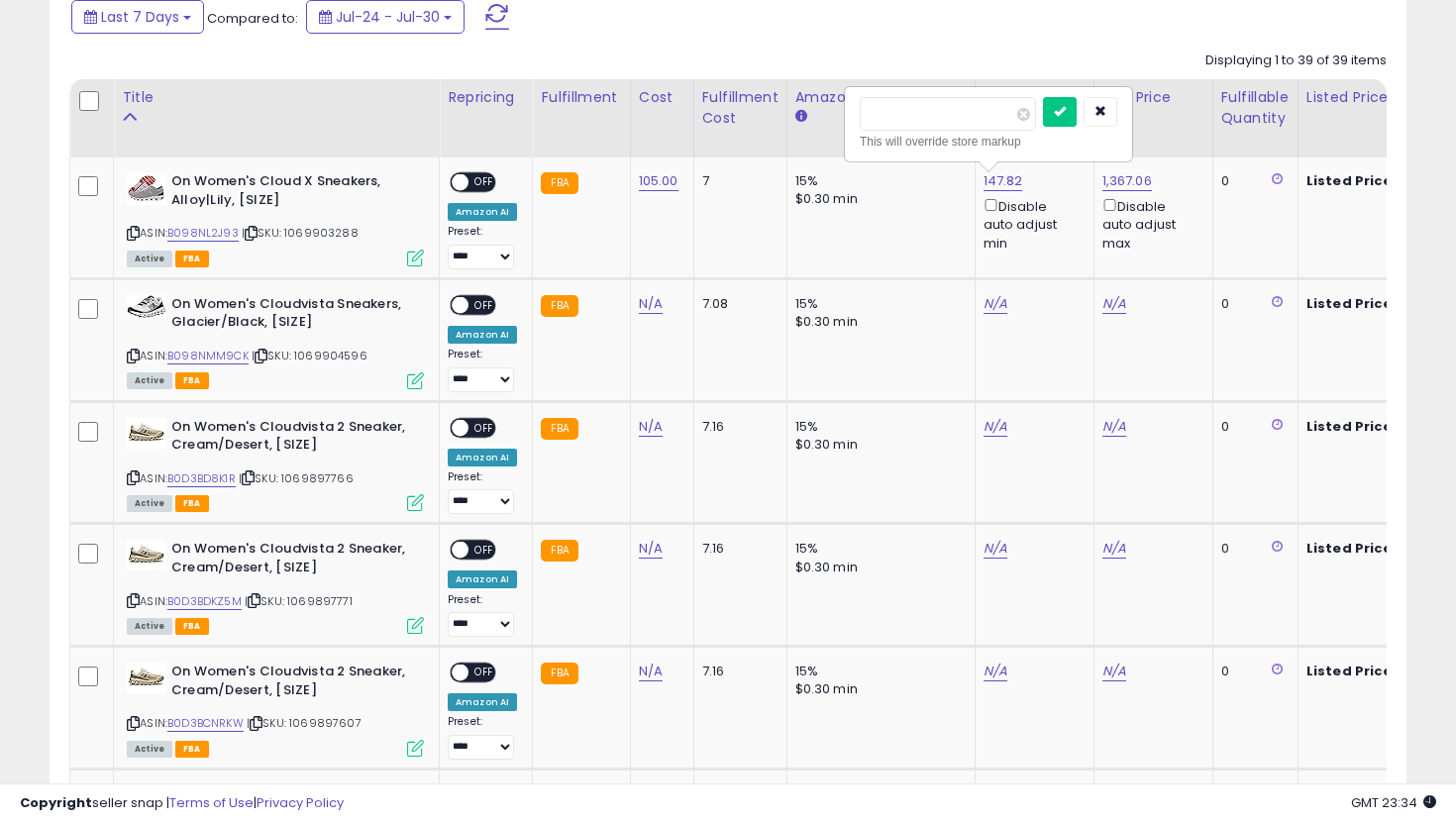 drag, startPoint x: 951, startPoint y: 126, endPoint x: 715, endPoint y: 73, distance: 241.87807 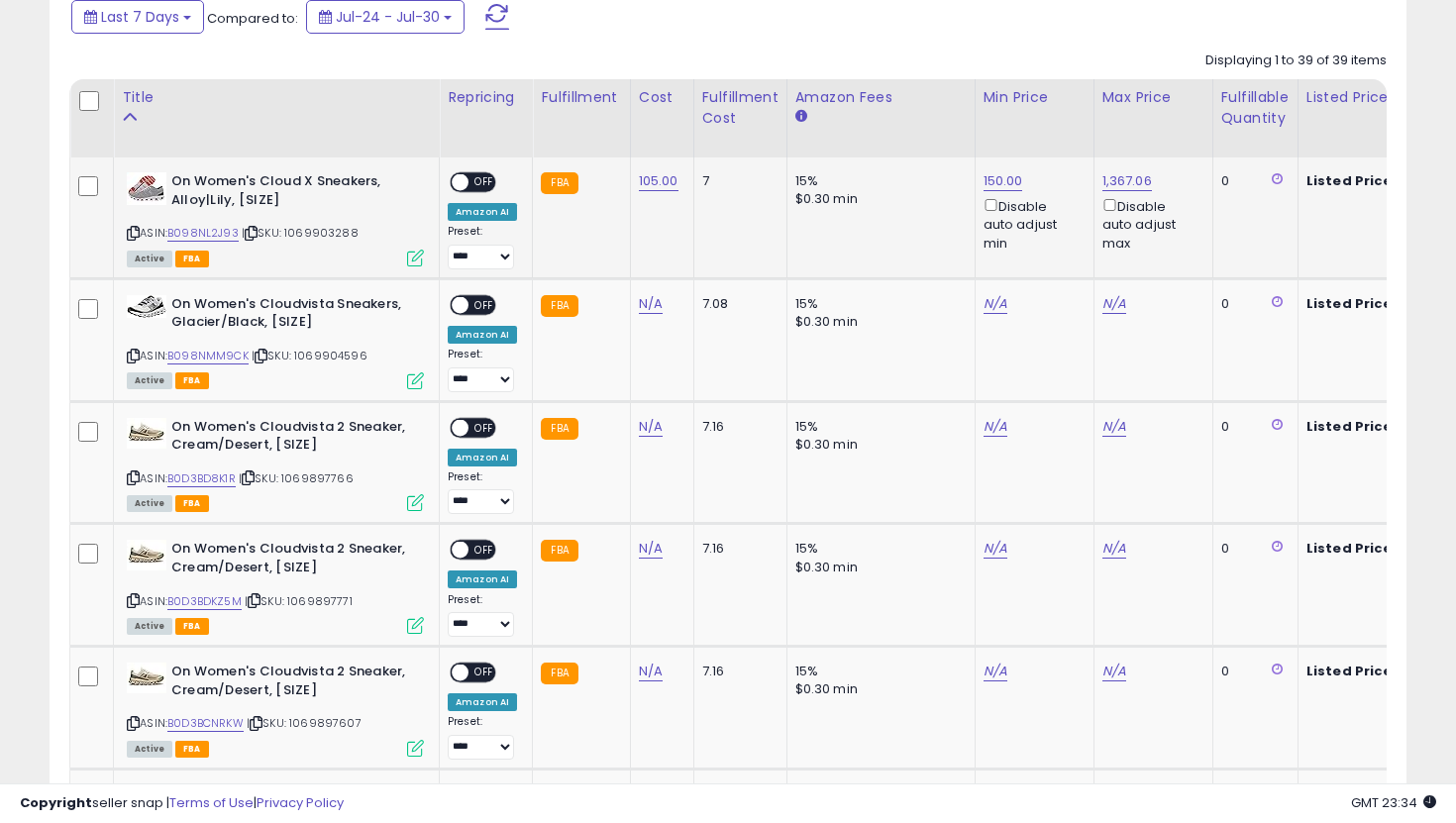 click on "OFF" at bounding box center [484, 182] 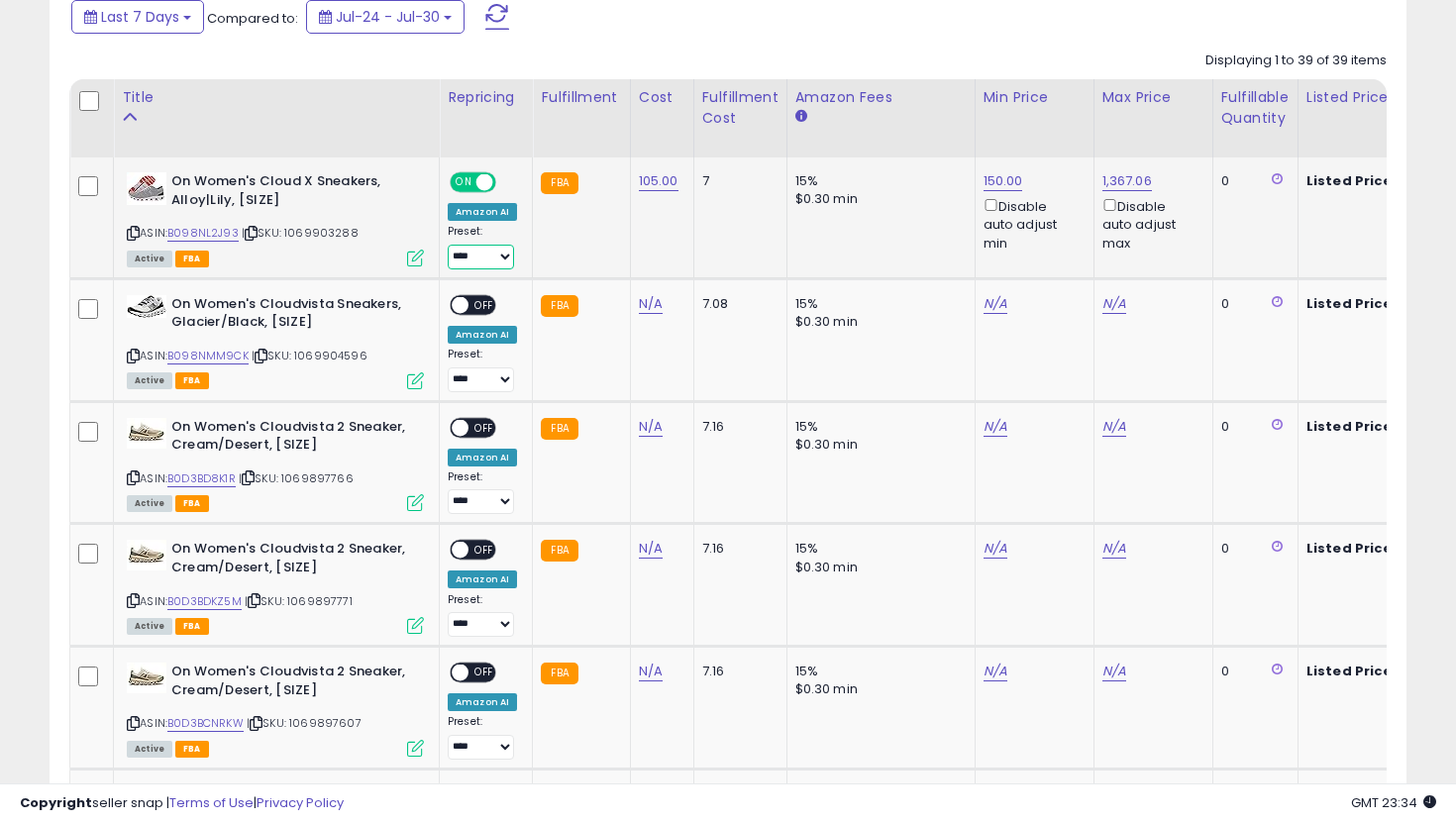 click on "**********" at bounding box center [480, 257] 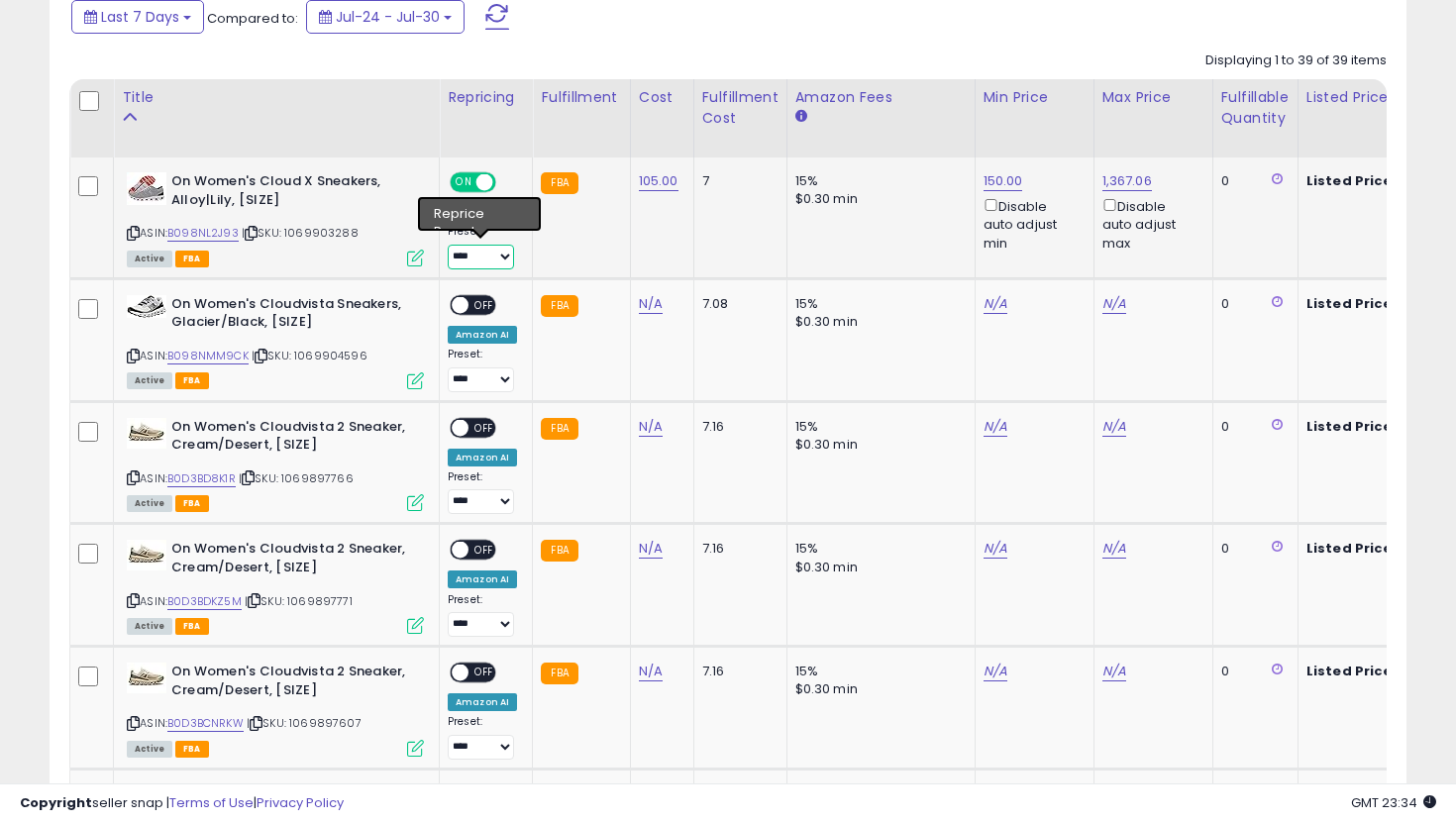 select on "**********" 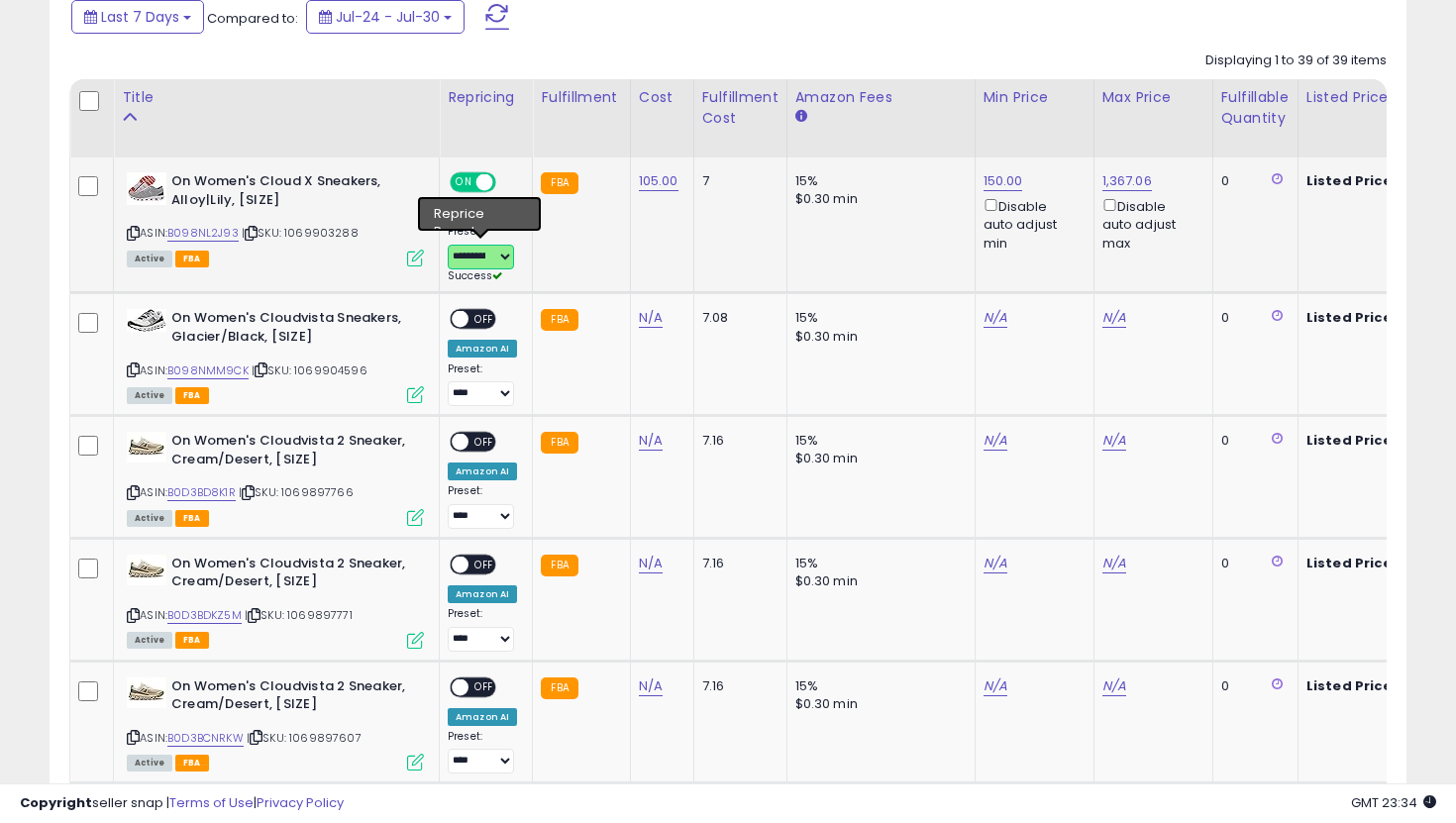 scroll, scrollTop: 0, scrollLeft: 540, axis: horizontal 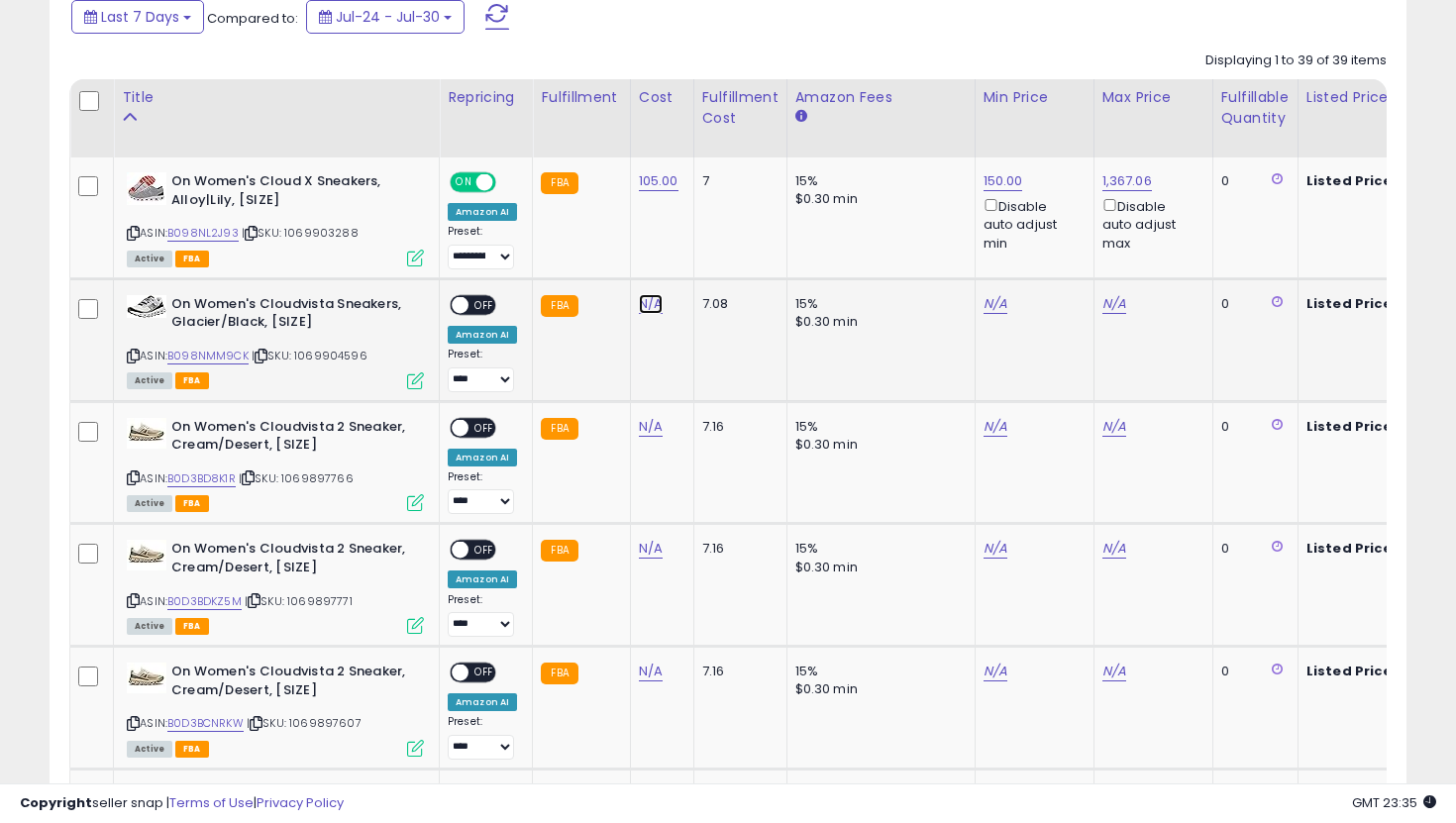 click on "N/A" at bounding box center [651, 304] 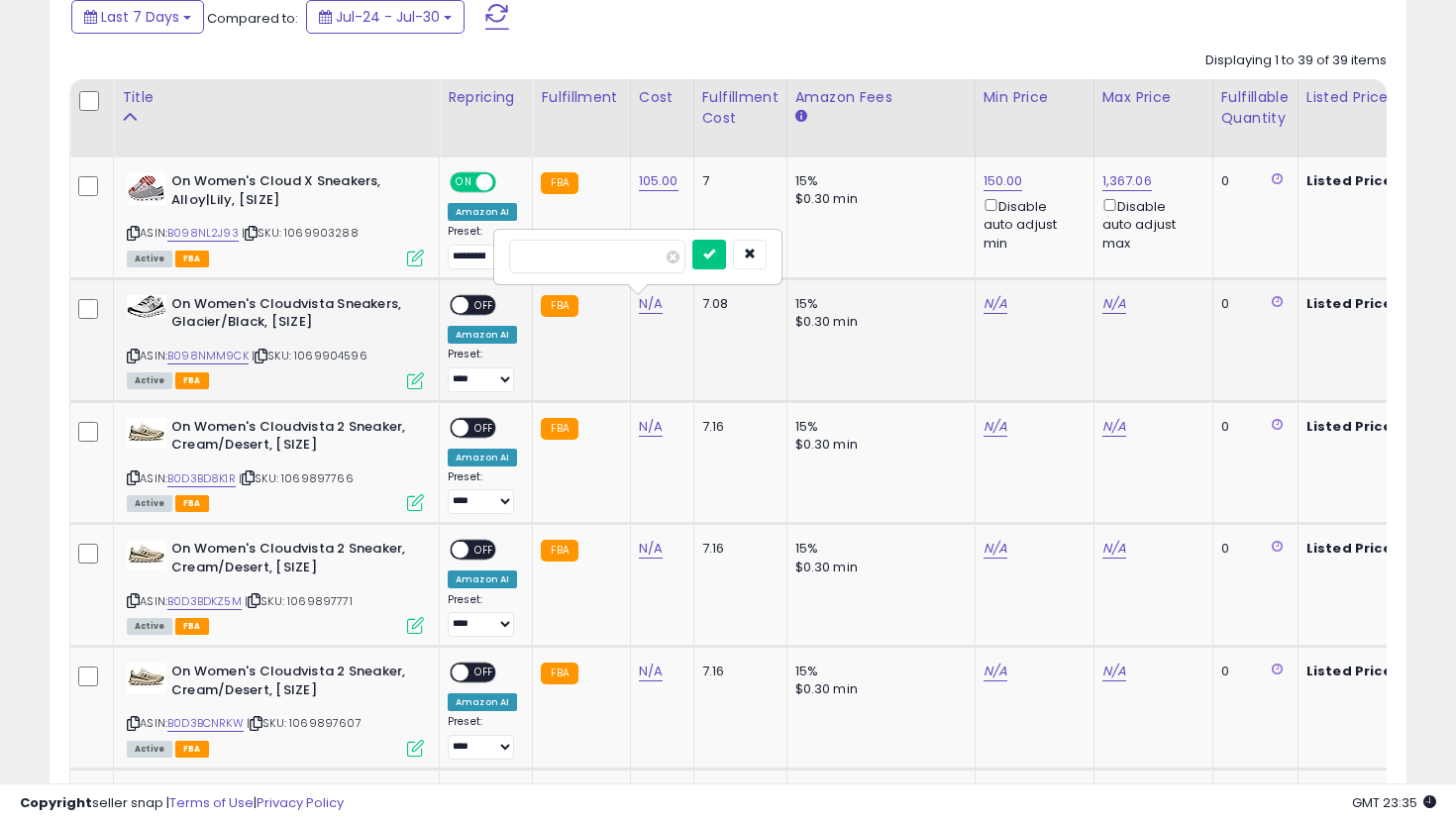 type on "***" 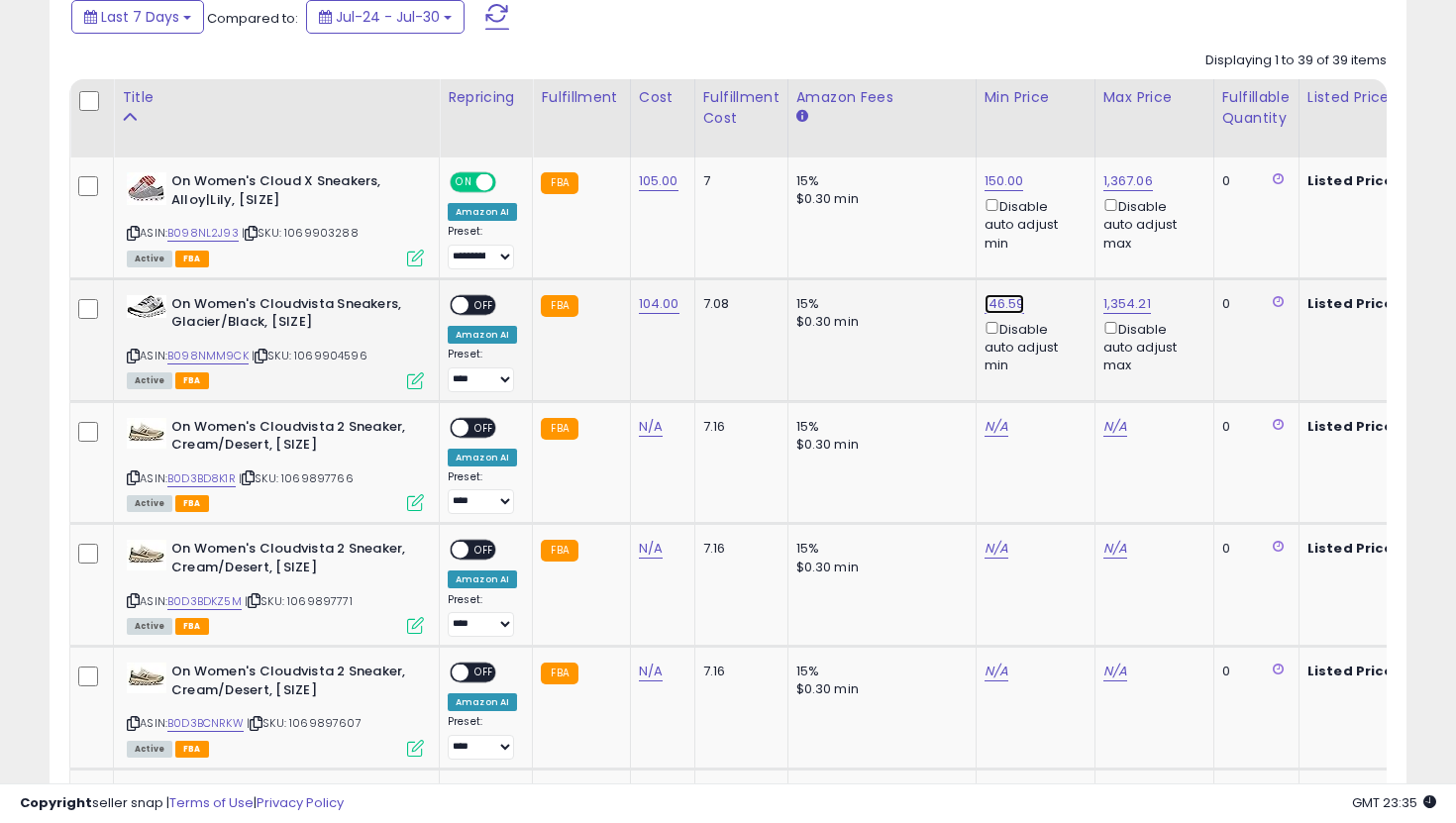 click on "146.59" at bounding box center (1004, 181) 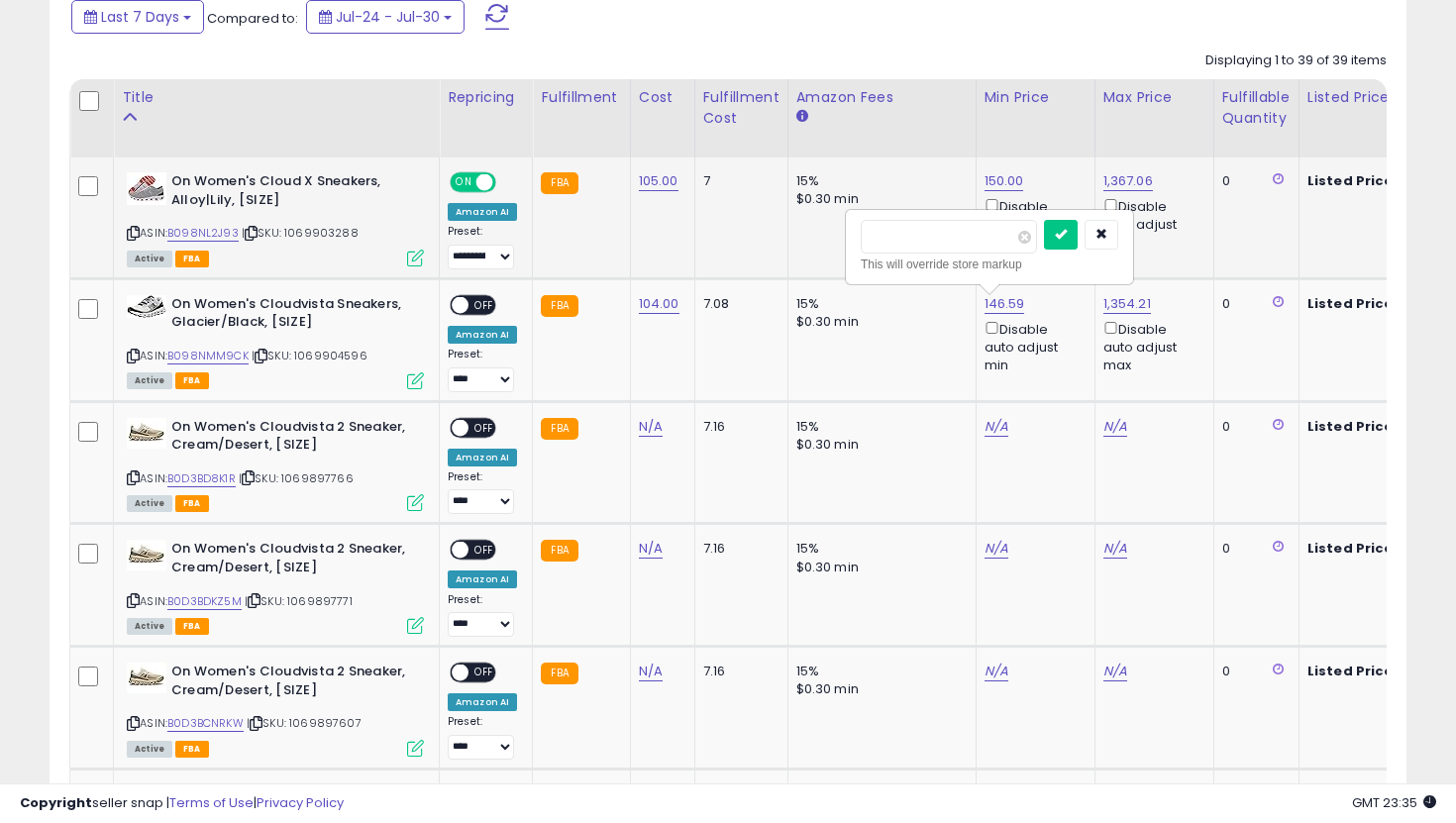 drag, startPoint x: 805, startPoint y: 219, endPoint x: 689, endPoint y: 190, distance: 119.57006 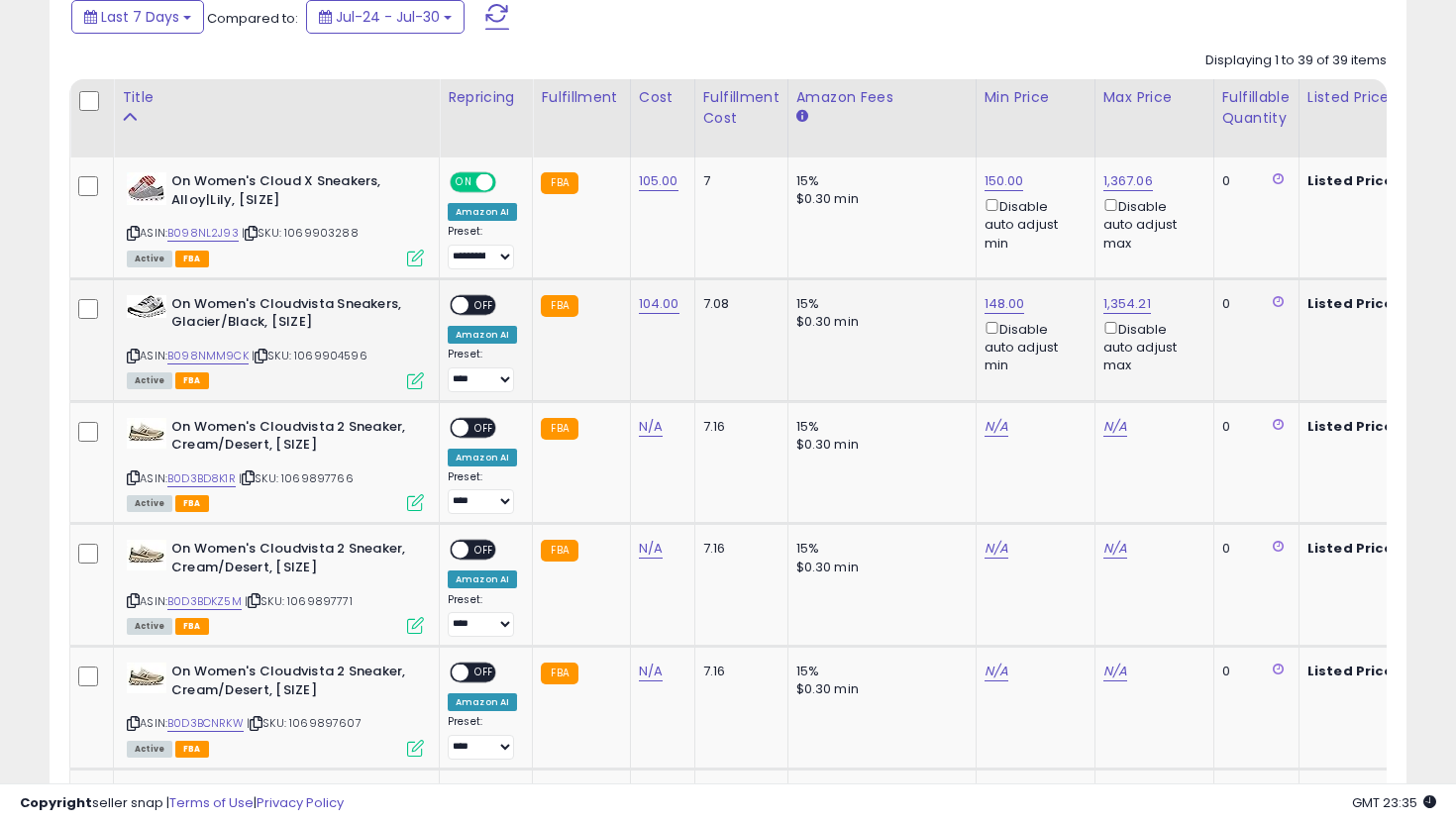 scroll, scrollTop: 0, scrollLeft: 563, axis: horizontal 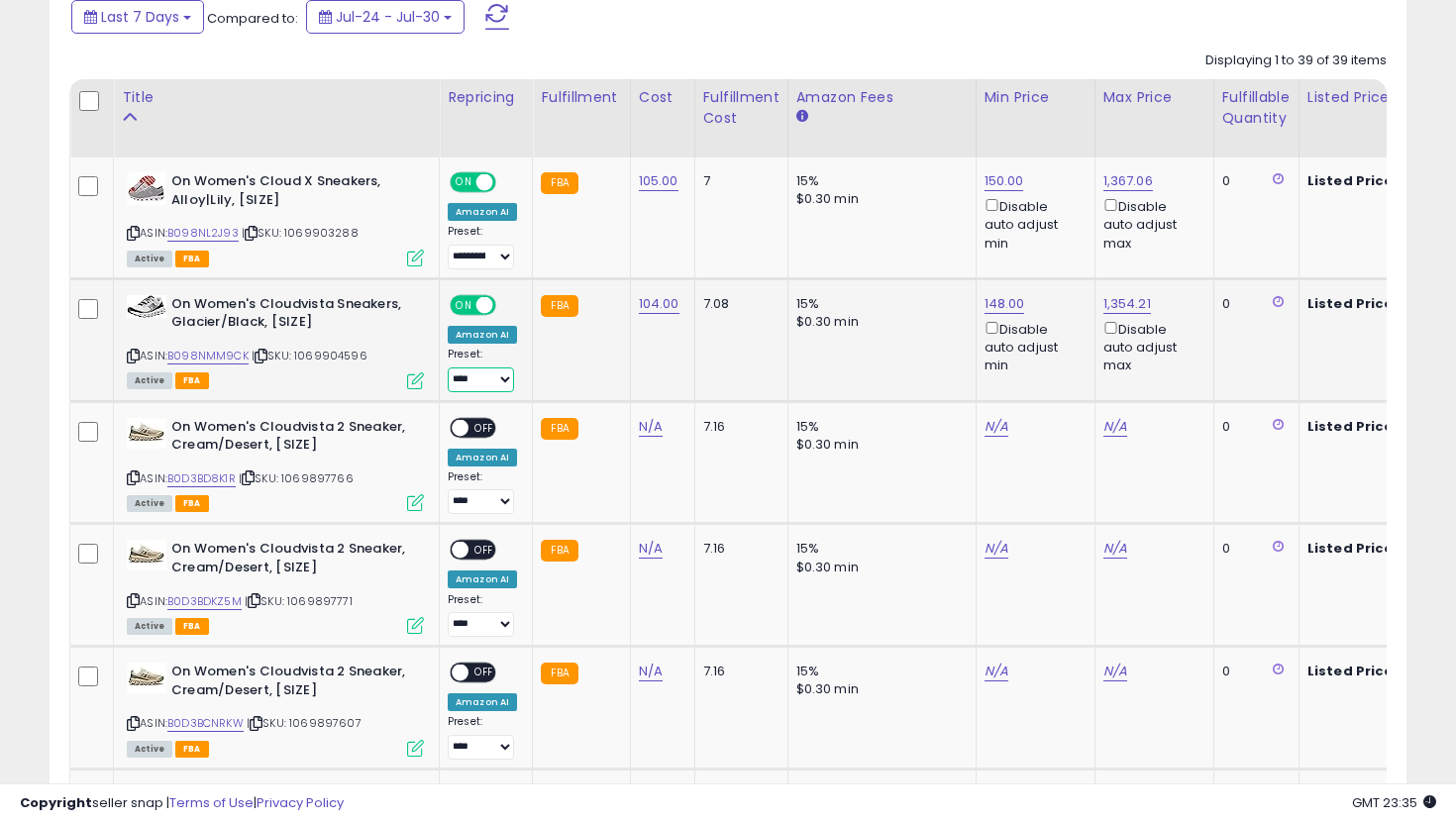 click on "**********" at bounding box center (480, 379) 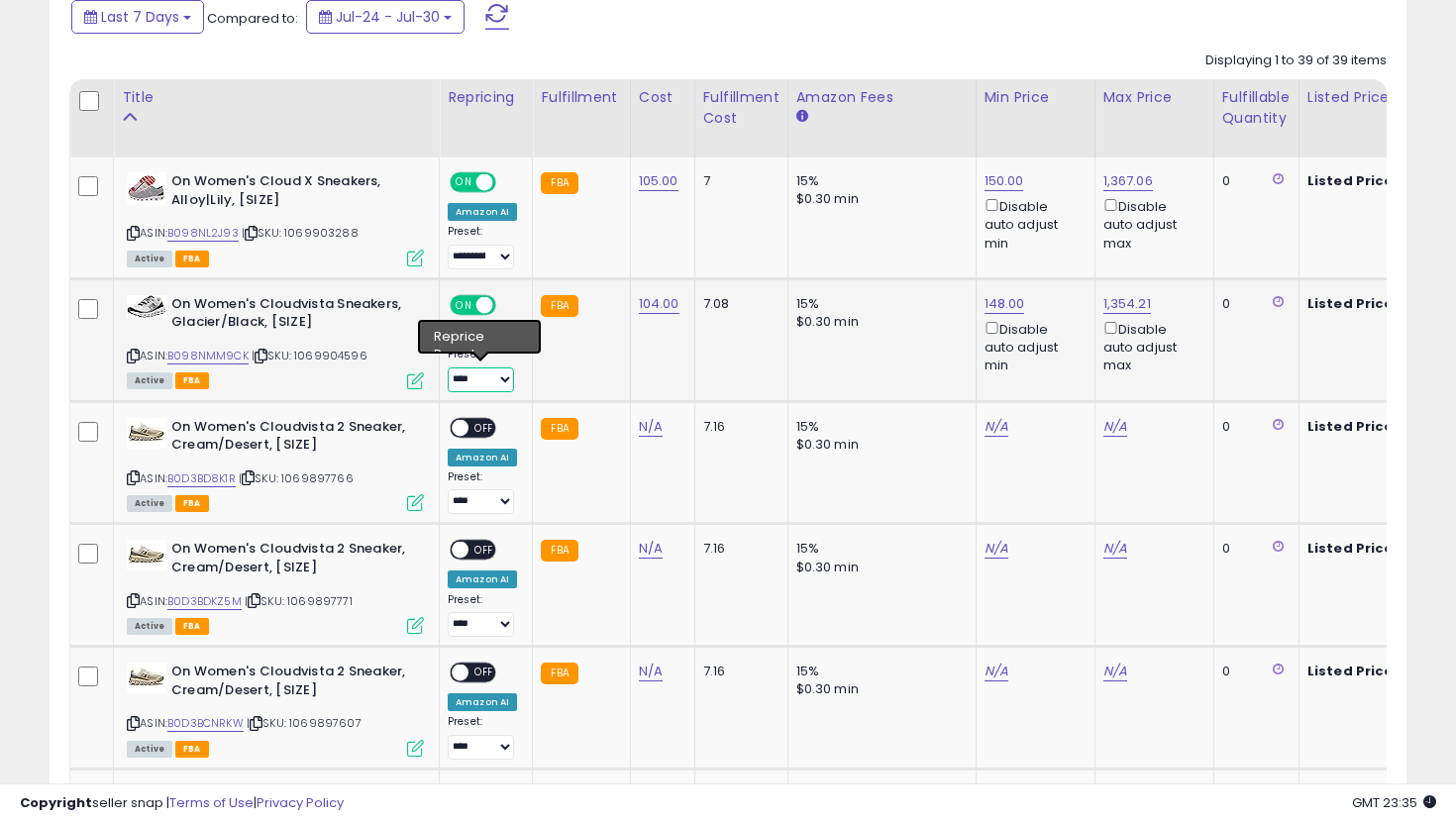 select on "**********" 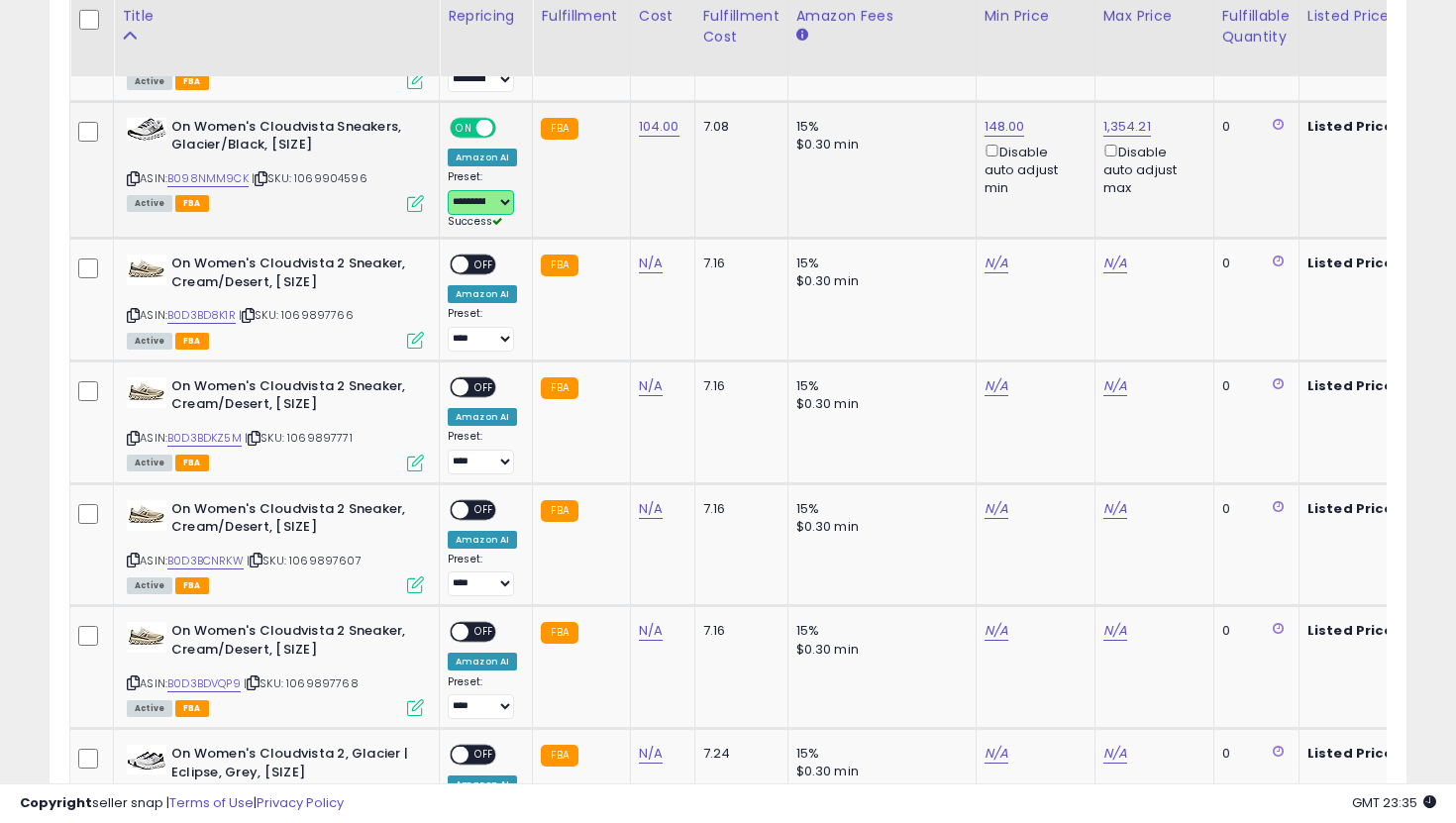 scroll, scrollTop: 1058, scrollLeft: 0, axis: vertical 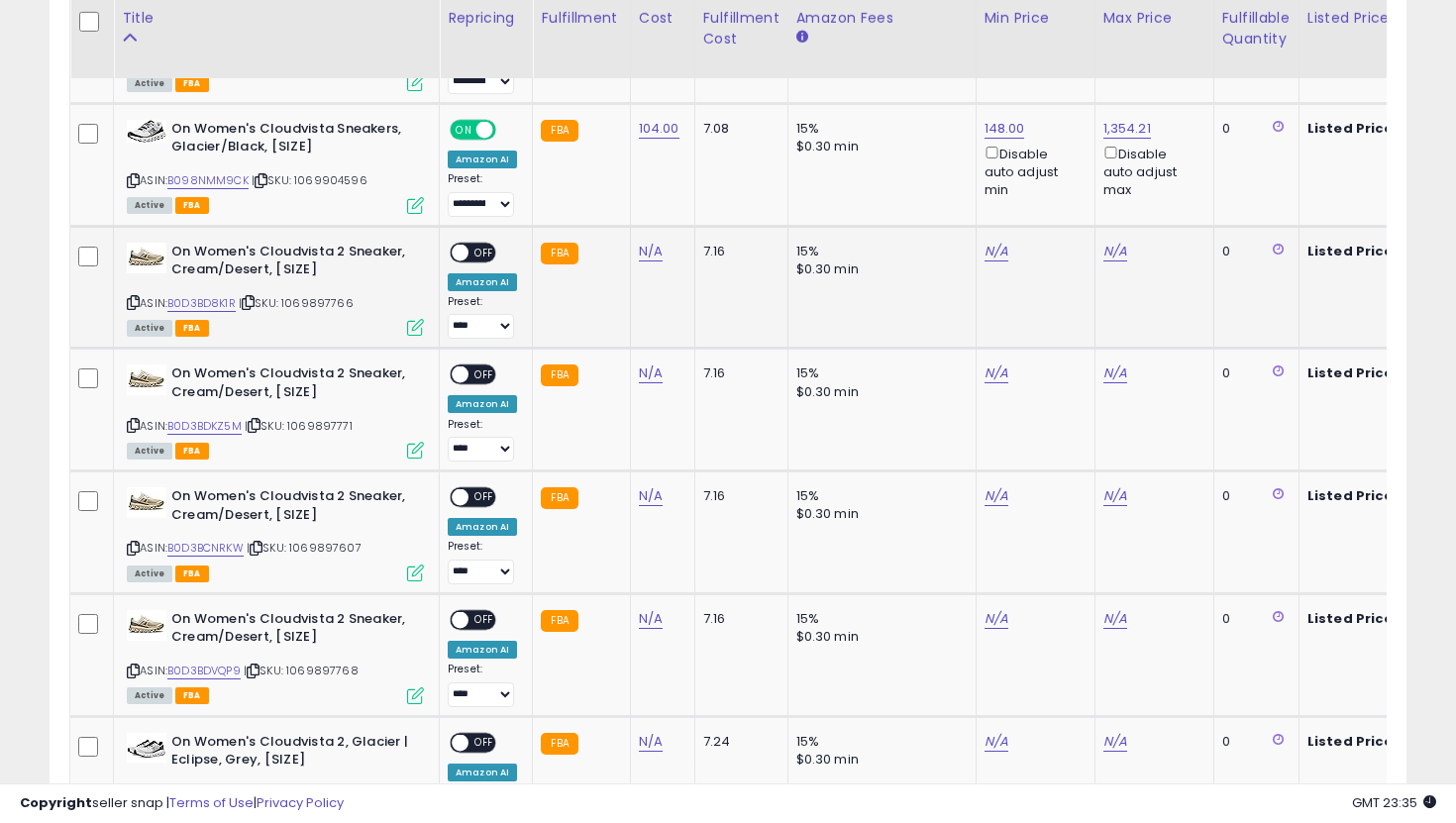 click on "N/A" 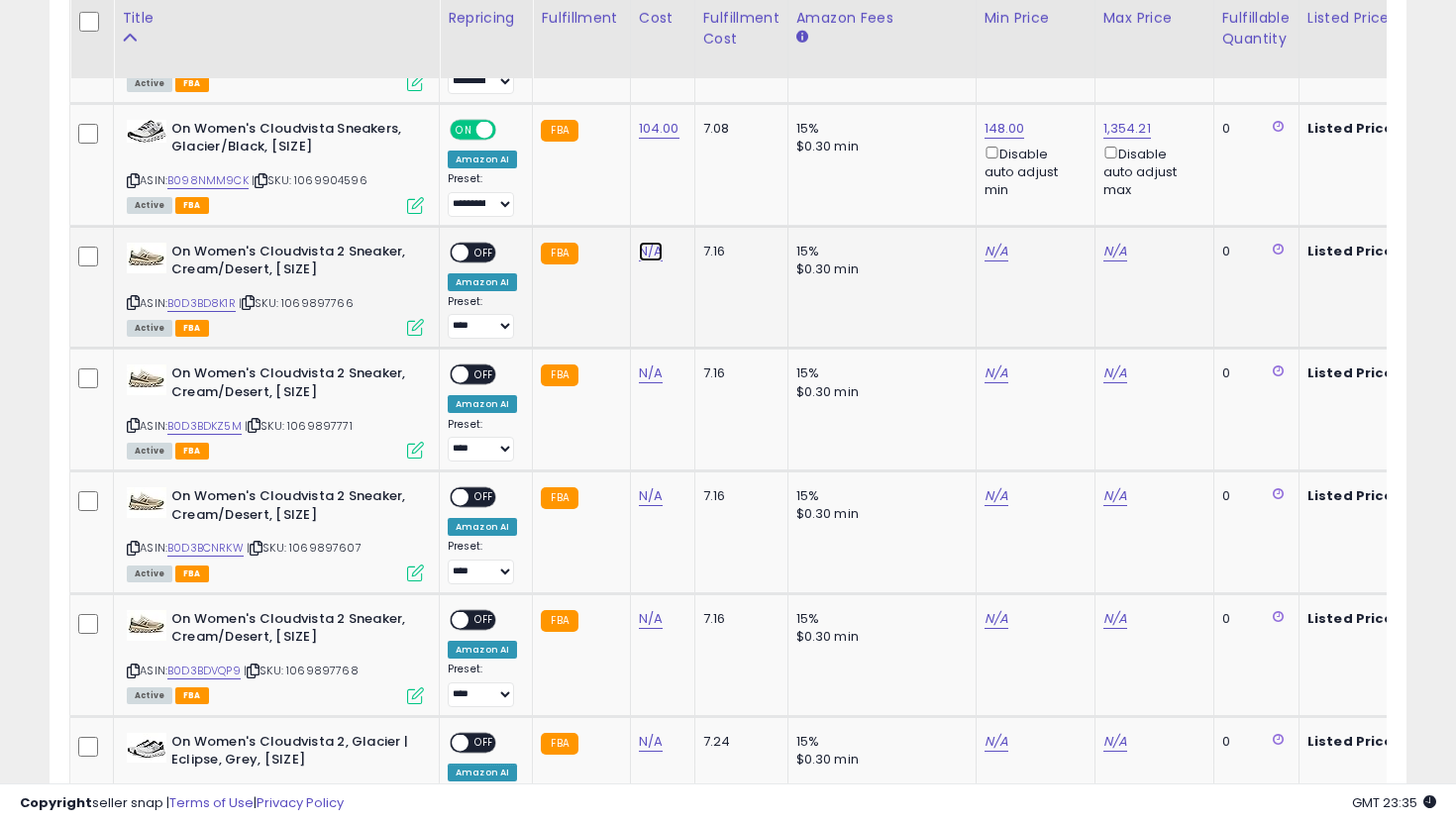 click on "N/A" at bounding box center (651, 252) 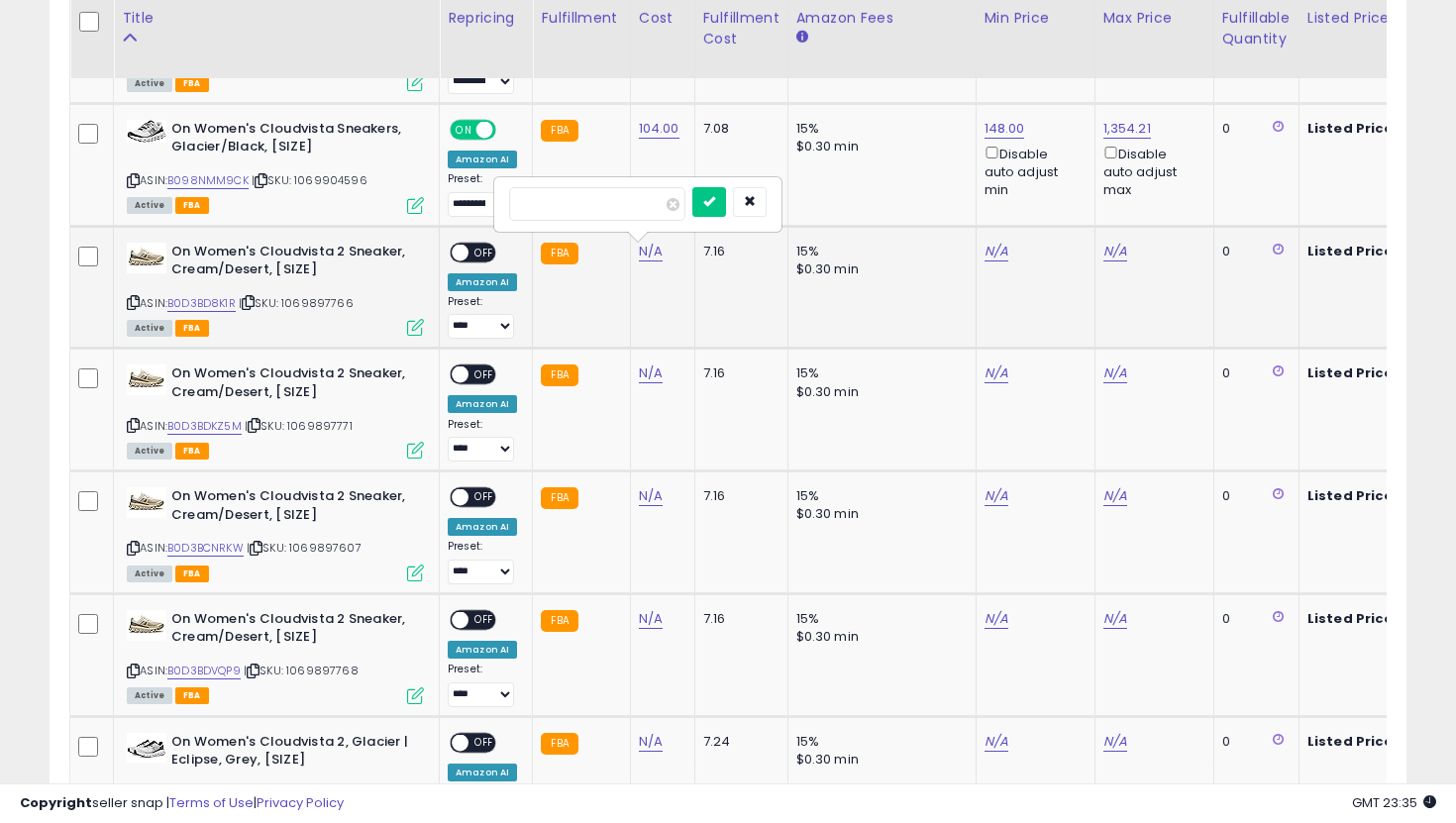 type on "***" 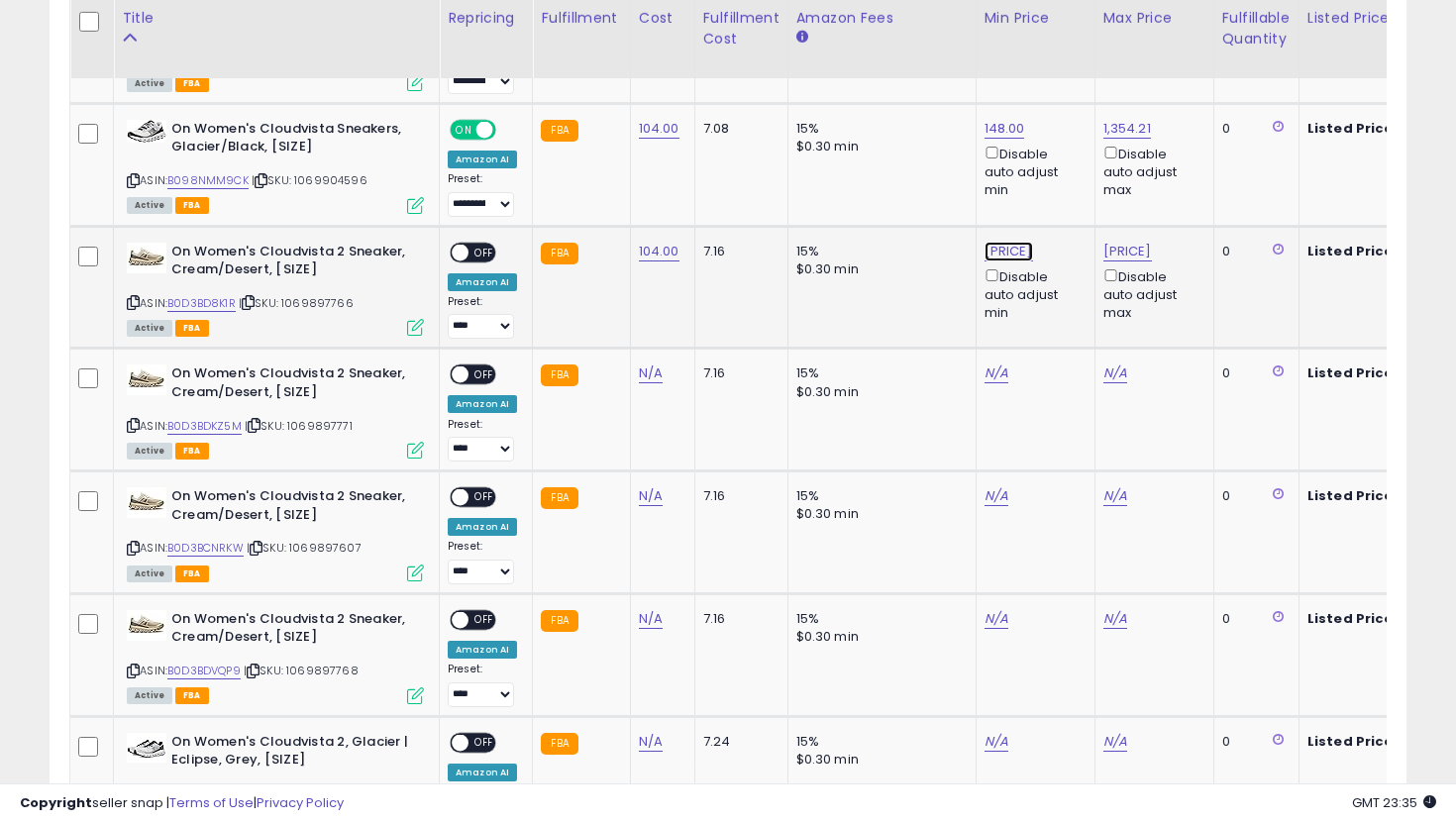 click on "[PRICE]" at bounding box center [1004, 6] 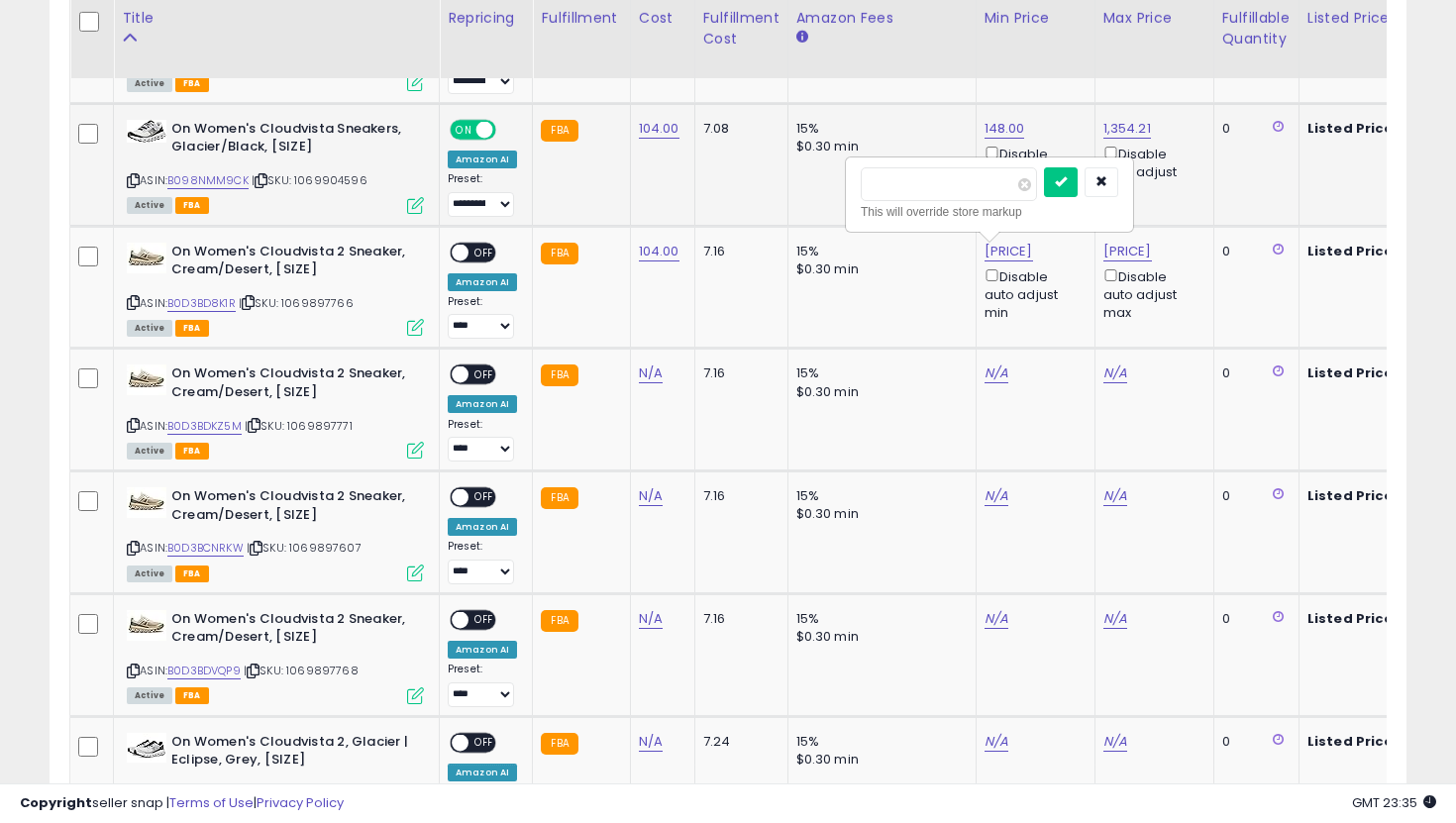 drag, startPoint x: 965, startPoint y: 192, endPoint x: 677, endPoint y: 173, distance: 288.62606 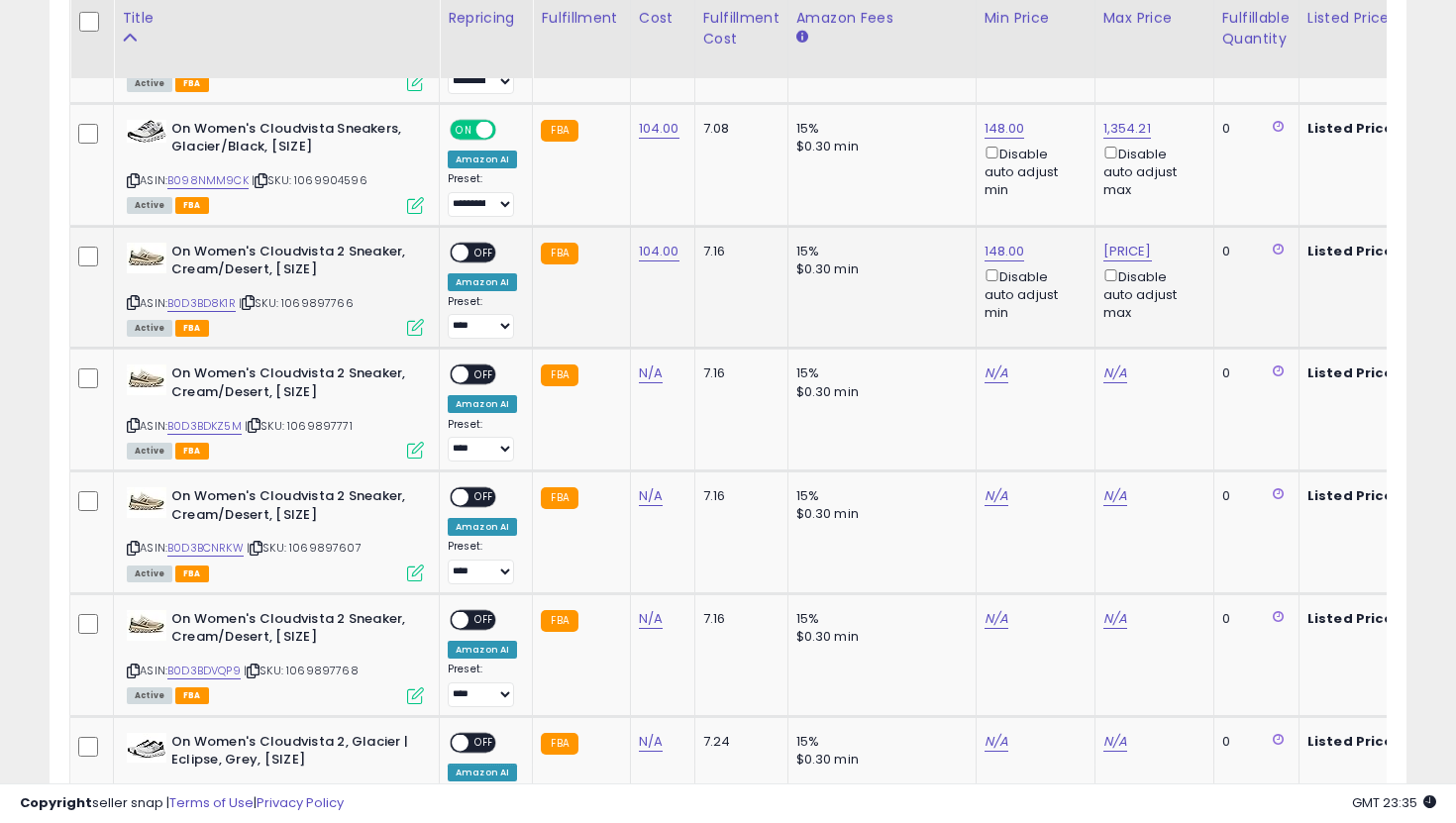 scroll, scrollTop: 0, scrollLeft: 86, axis: horizontal 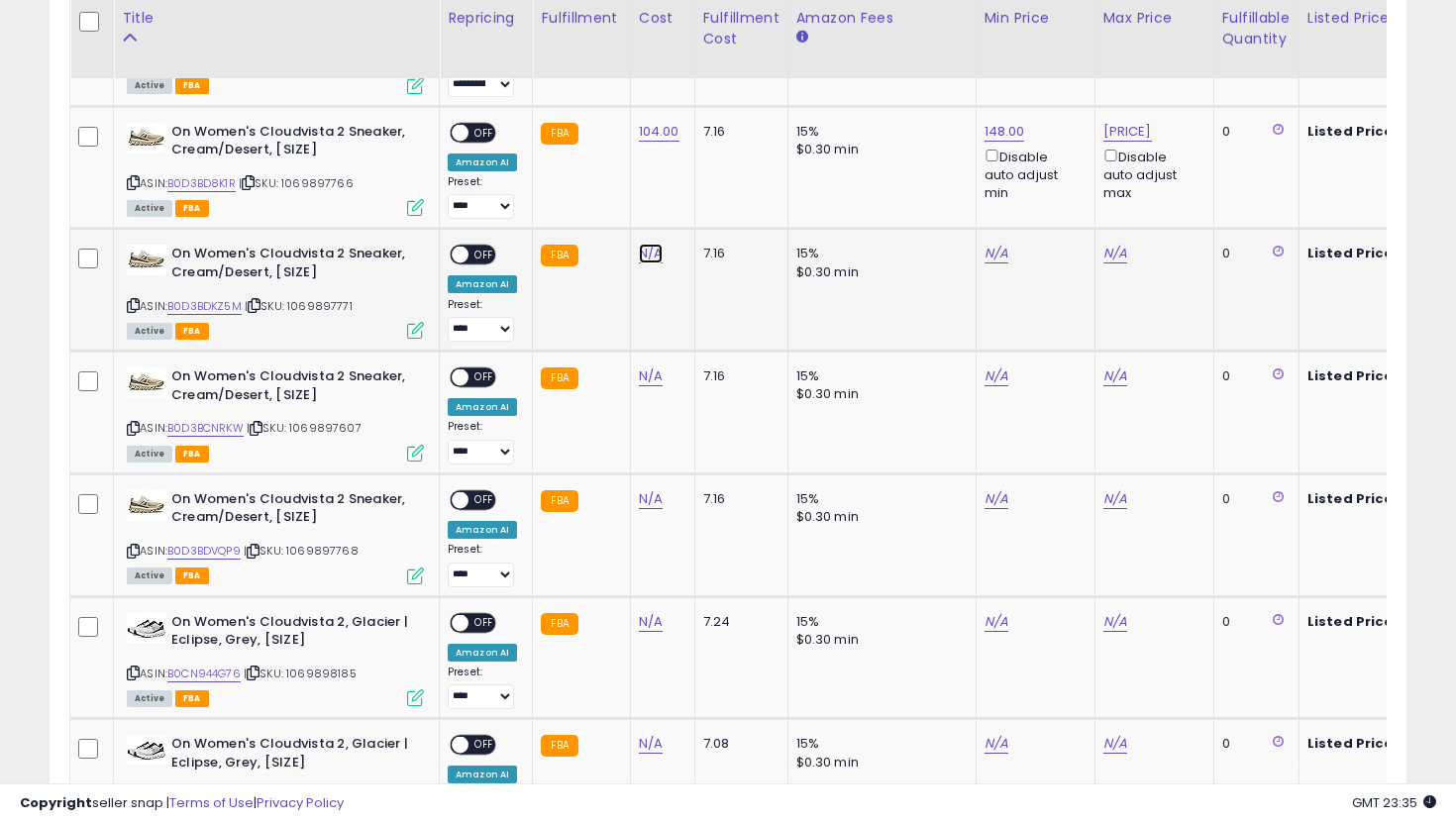 click on "N/A" at bounding box center [651, 254] 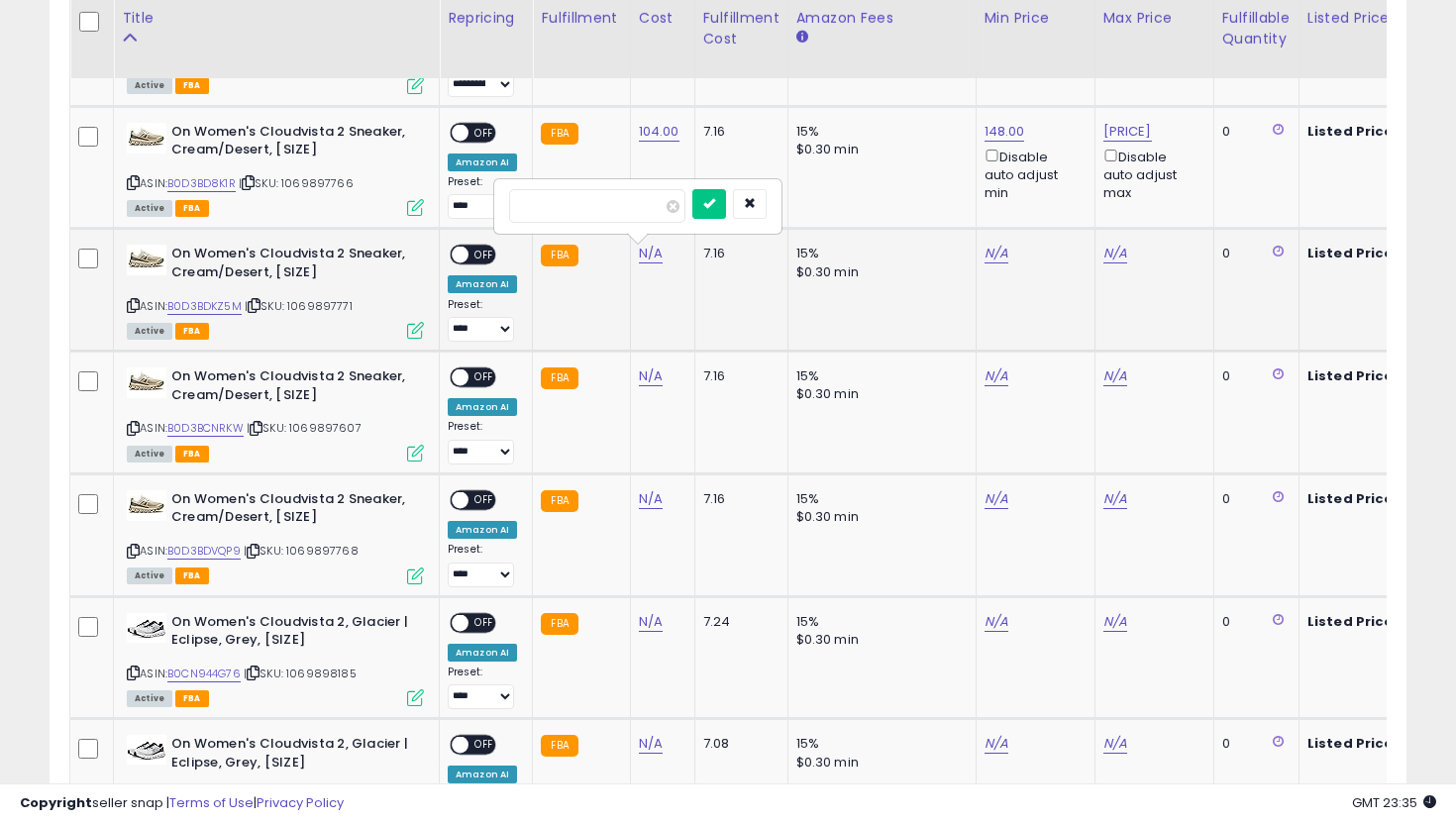 type on "***" 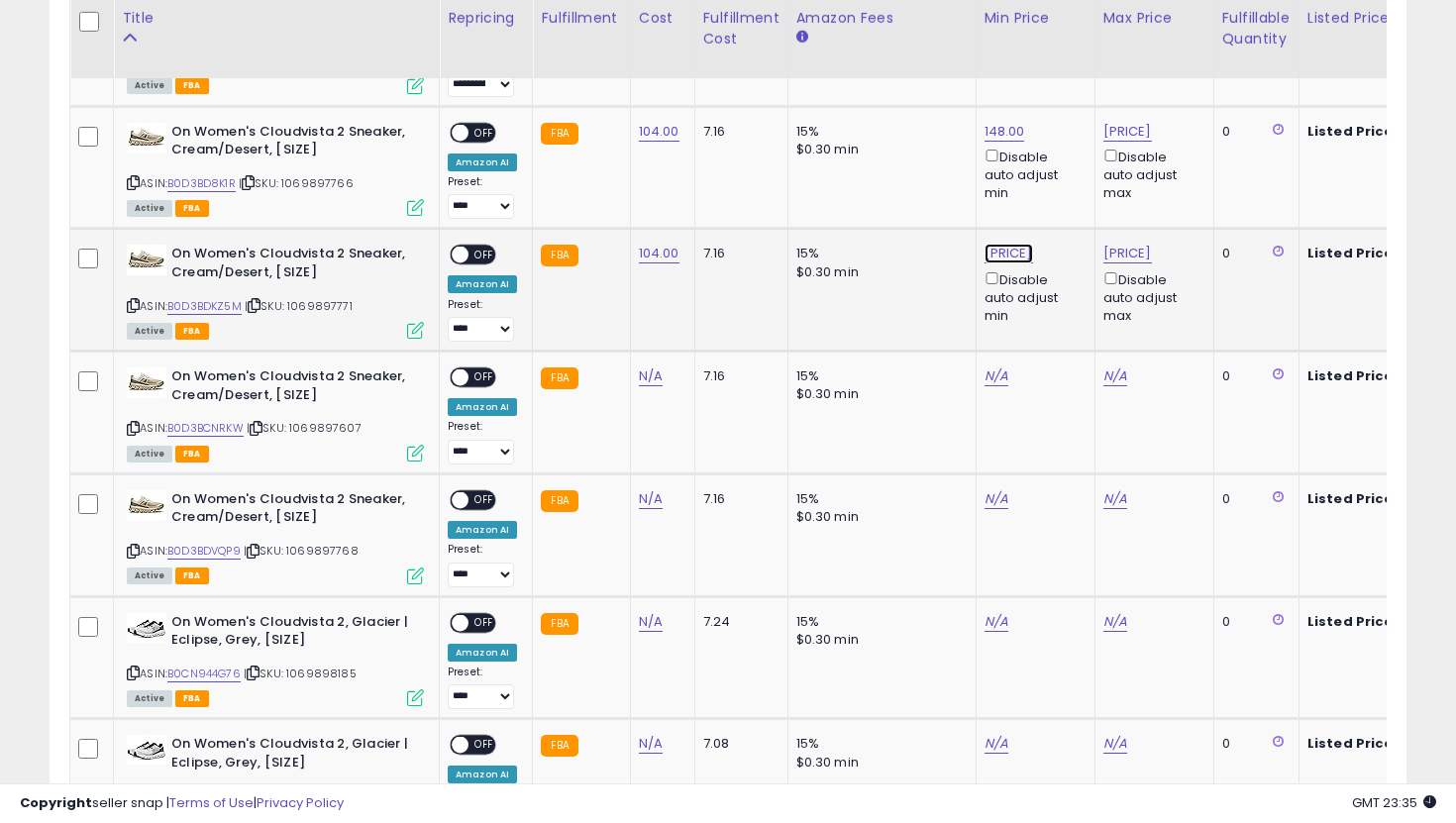 click on "[PRICE]" at bounding box center [1004, -114] 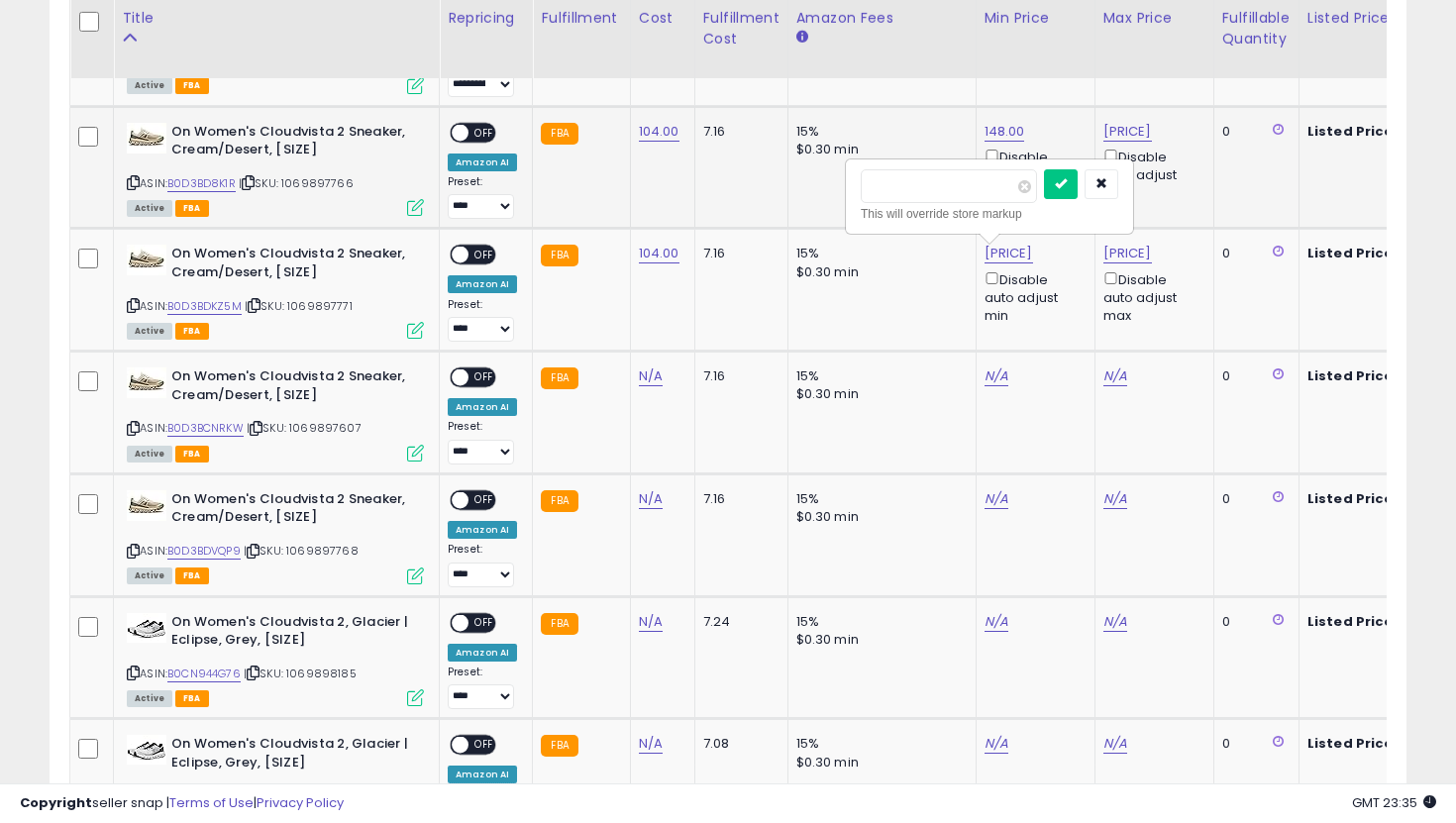 drag, startPoint x: 956, startPoint y: 195, endPoint x: 620, endPoint y: 172, distance: 336.78628 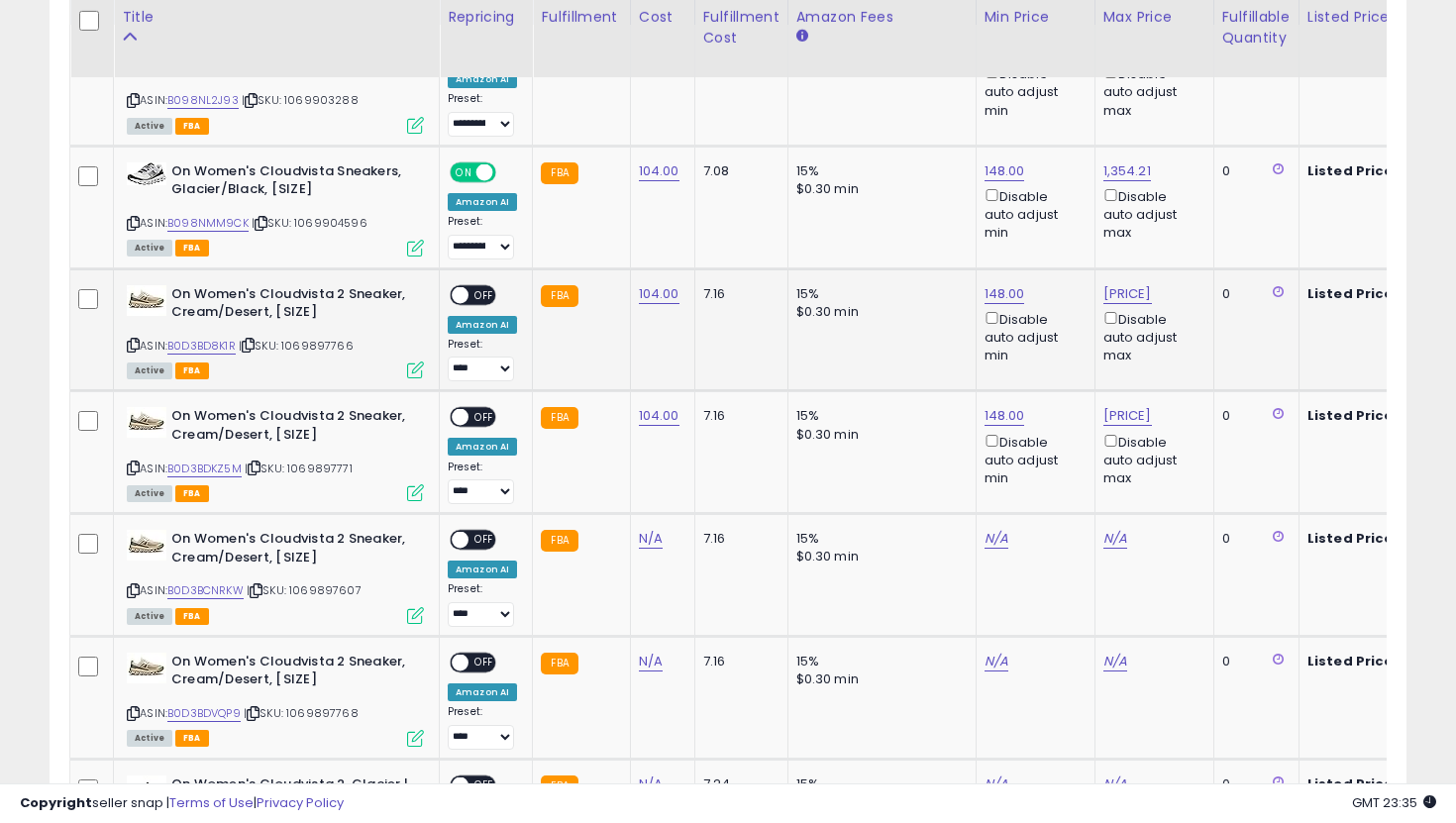 scroll, scrollTop: 1014, scrollLeft: 0, axis: vertical 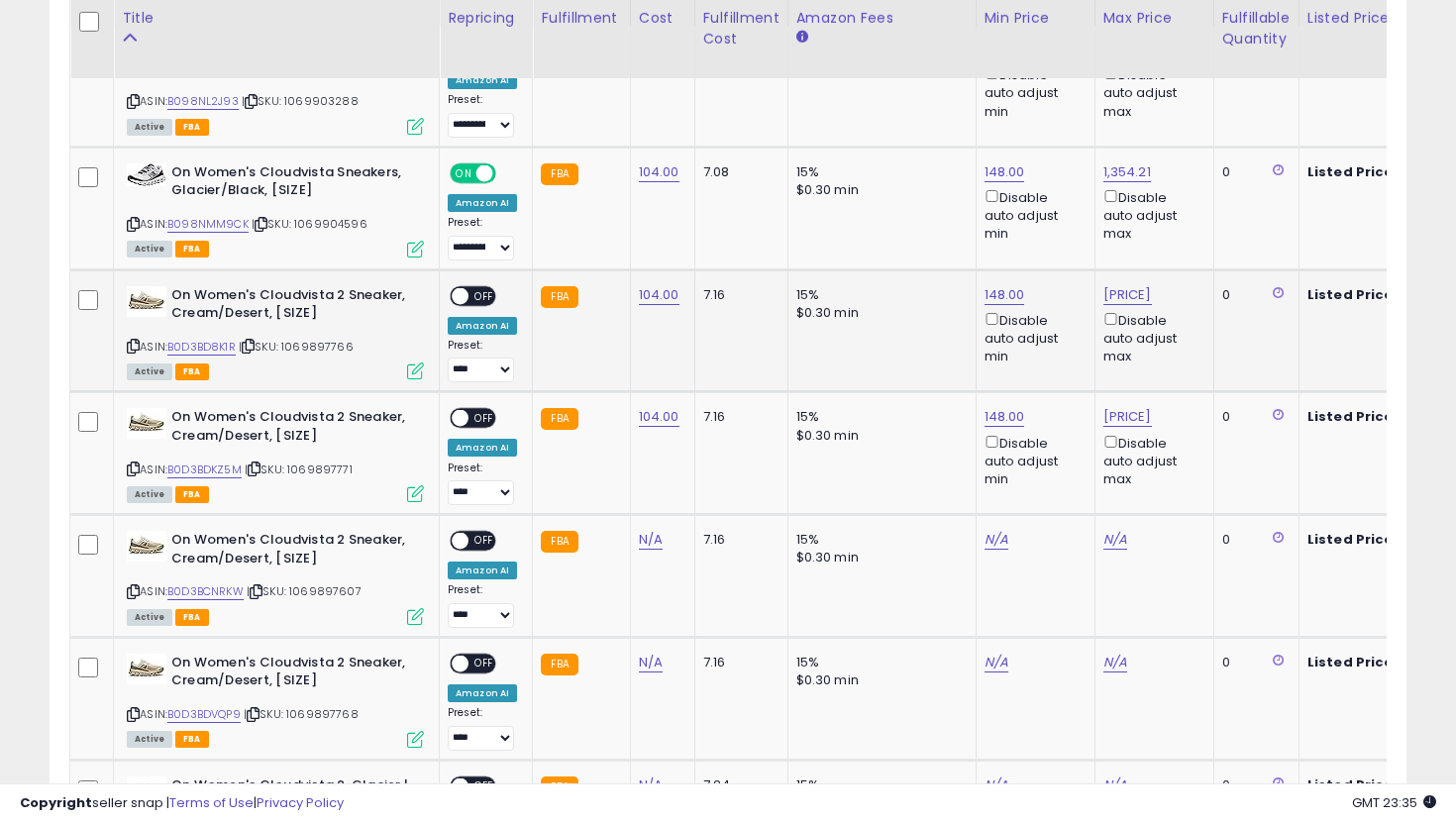 click on "**********" 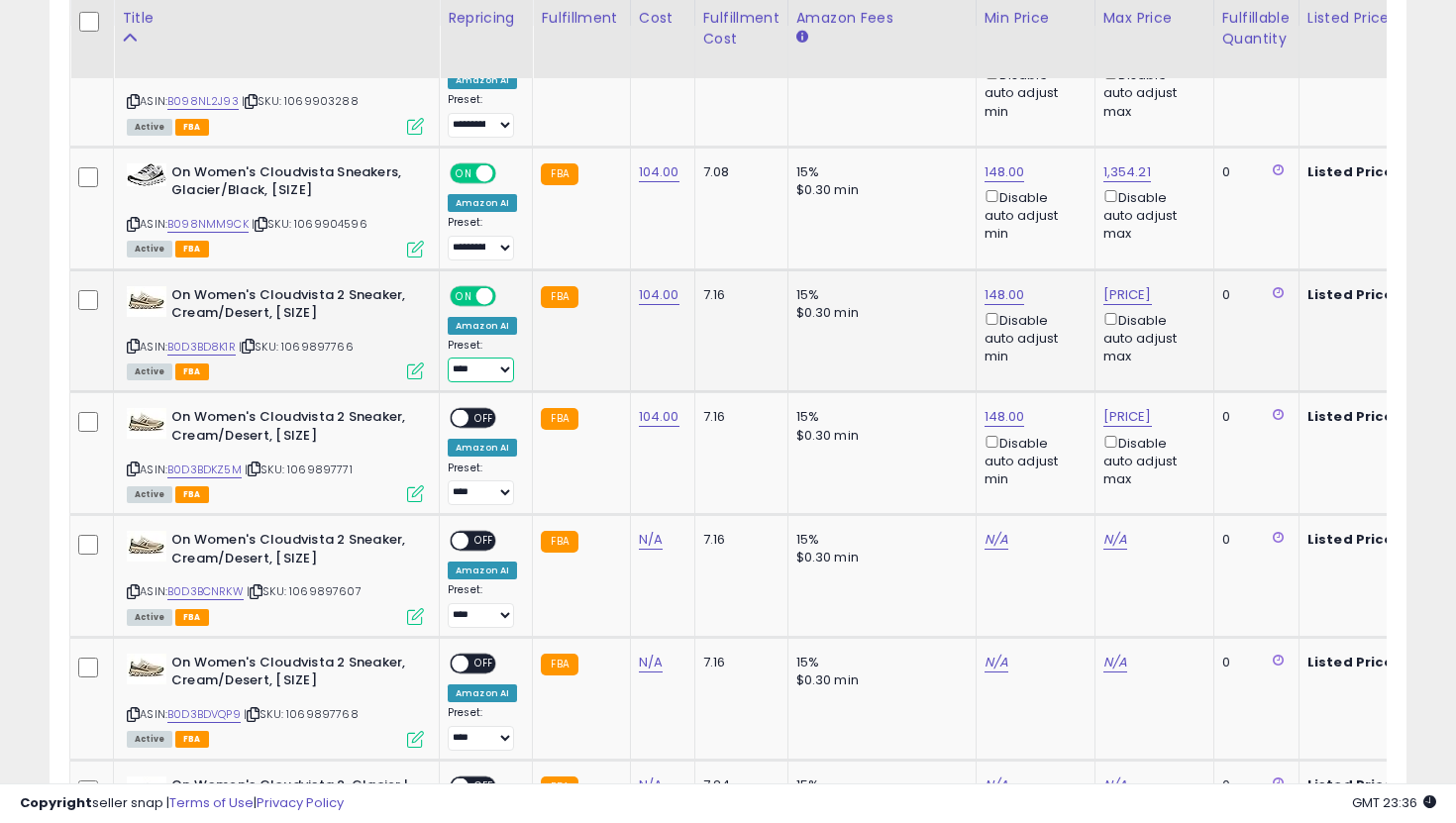 click on "**********" at bounding box center (480, 369) 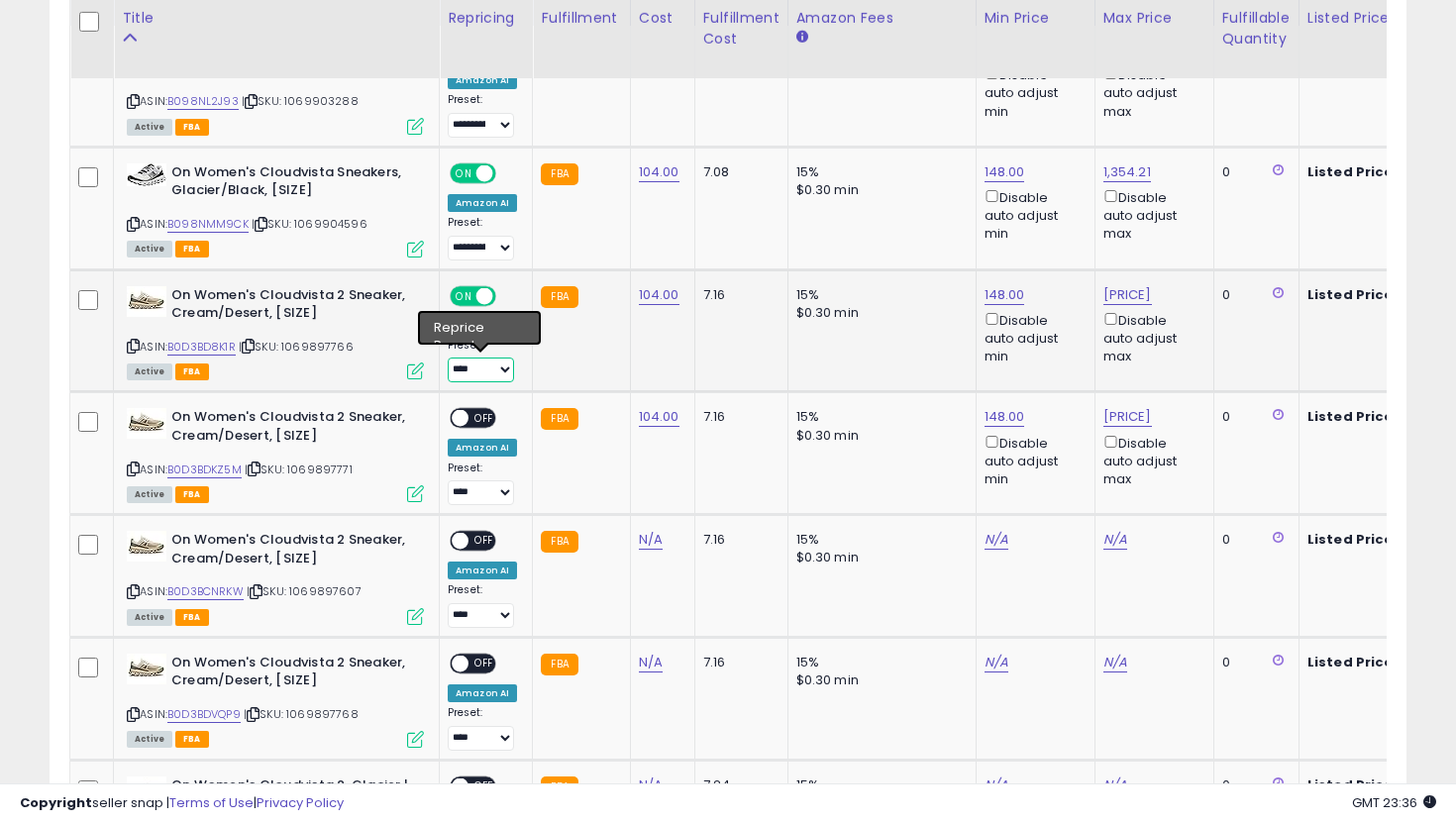 select on "**********" 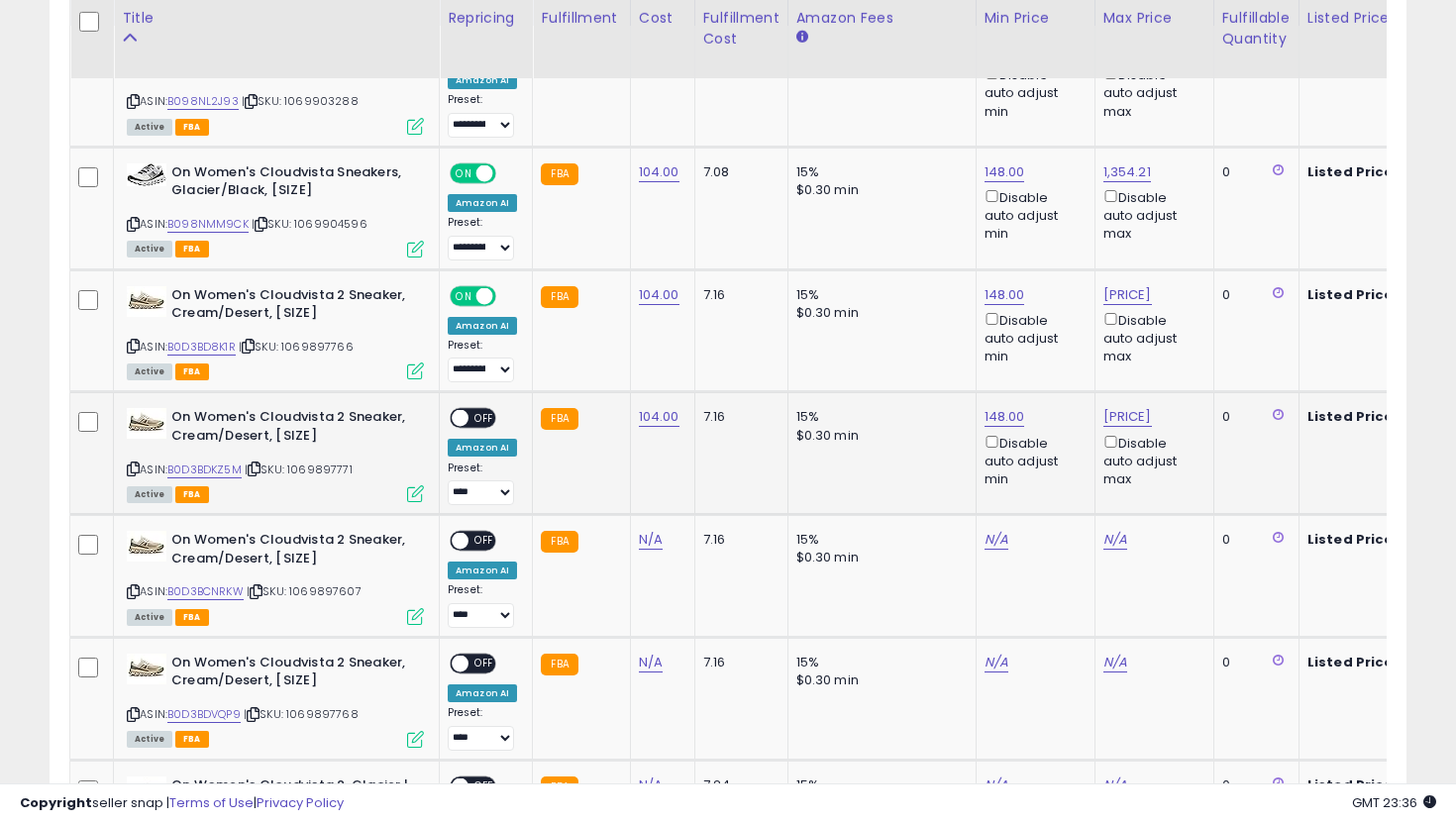 click on "ON   OFF" at bounding box center (472, 418) 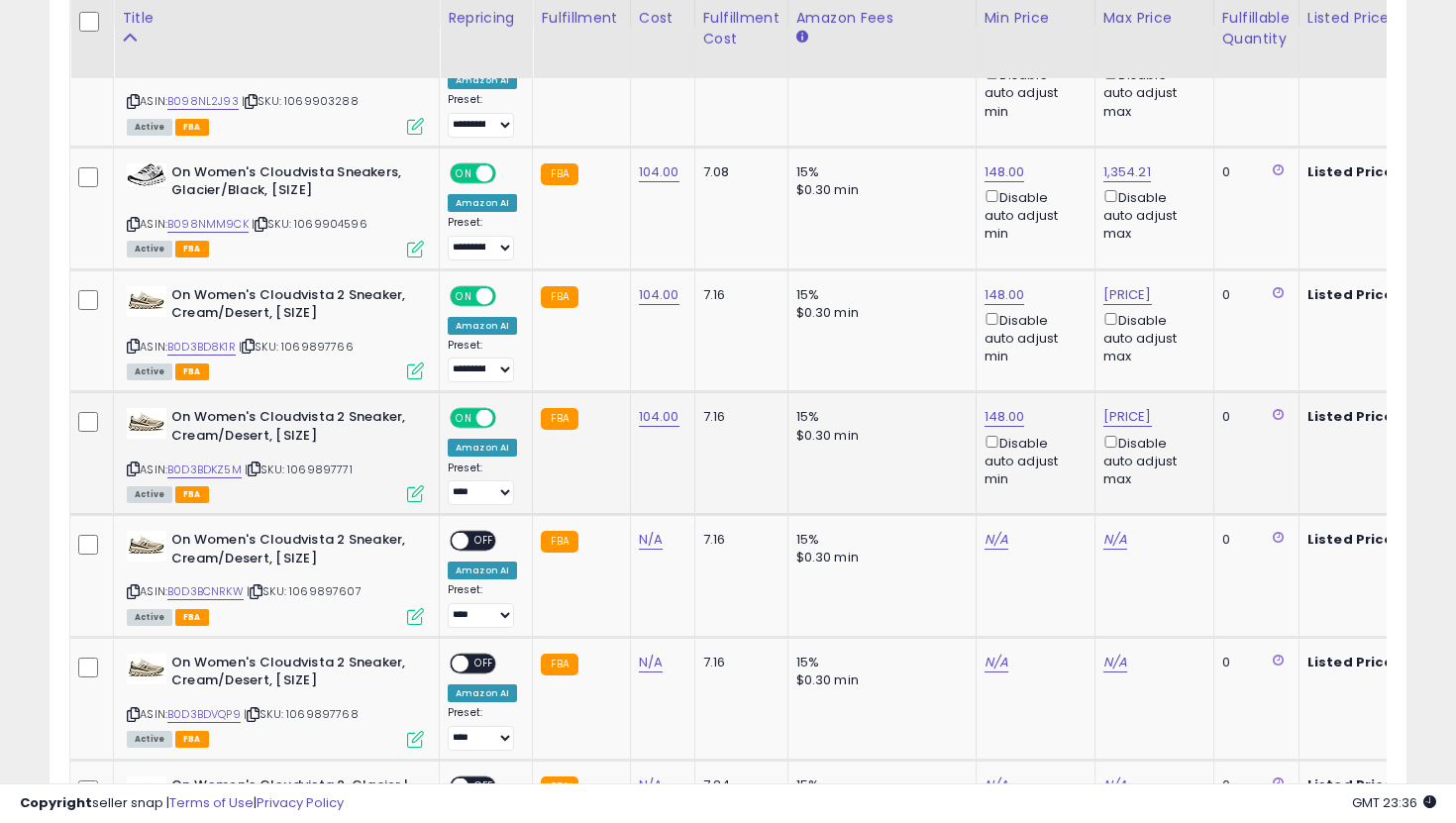 click on "**********" 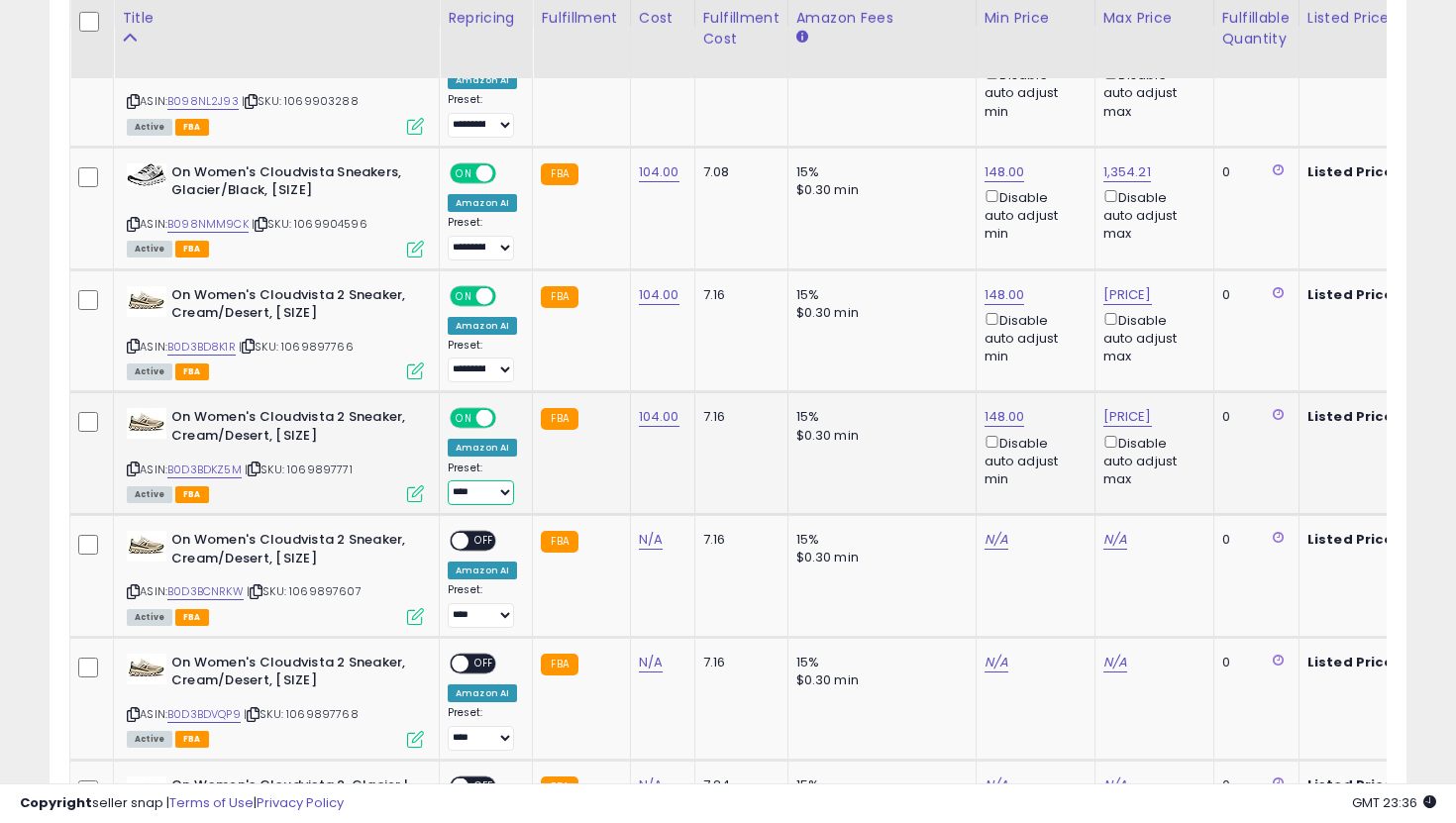 click on "**********" at bounding box center [480, 492] 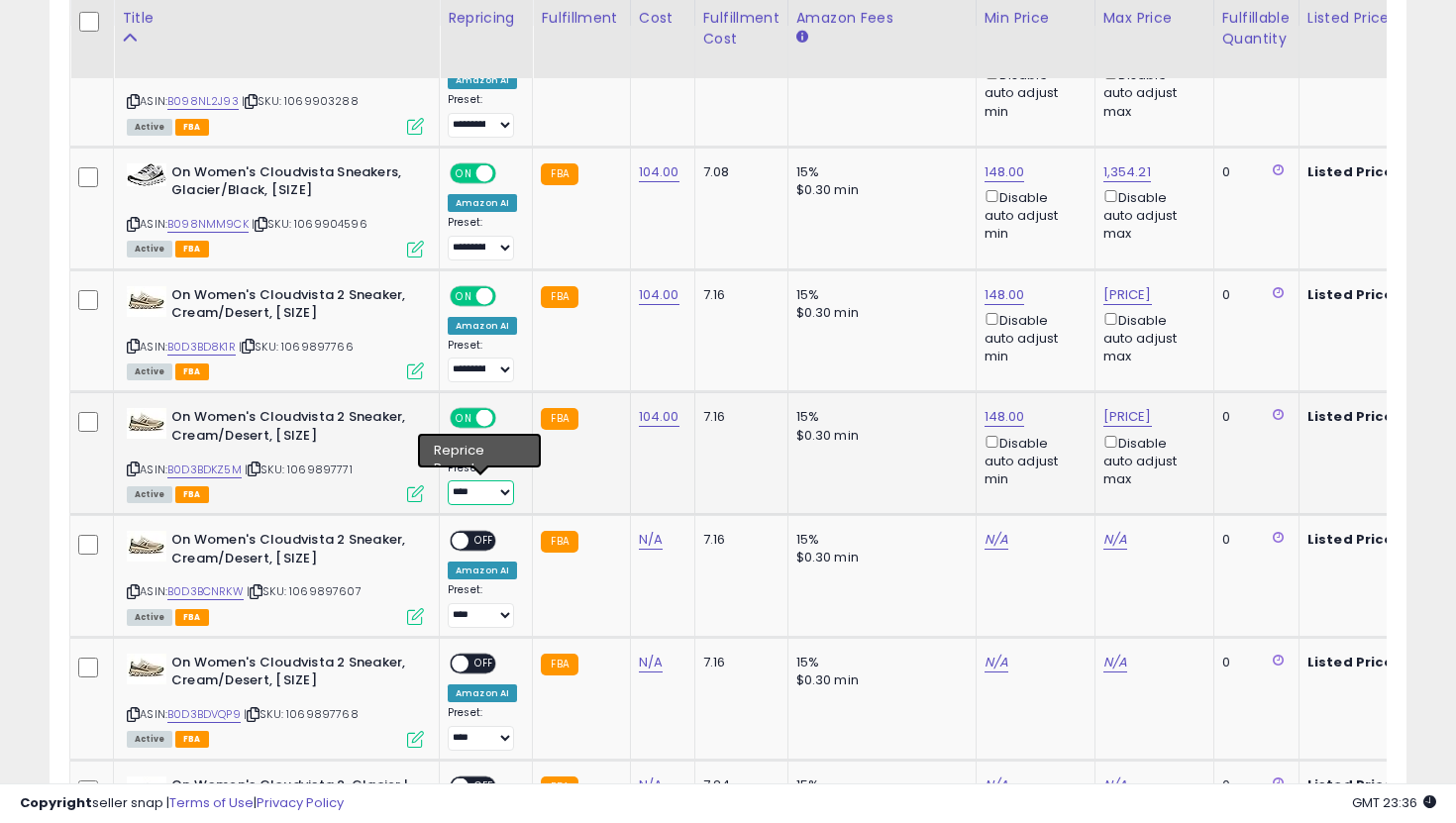 select on "**********" 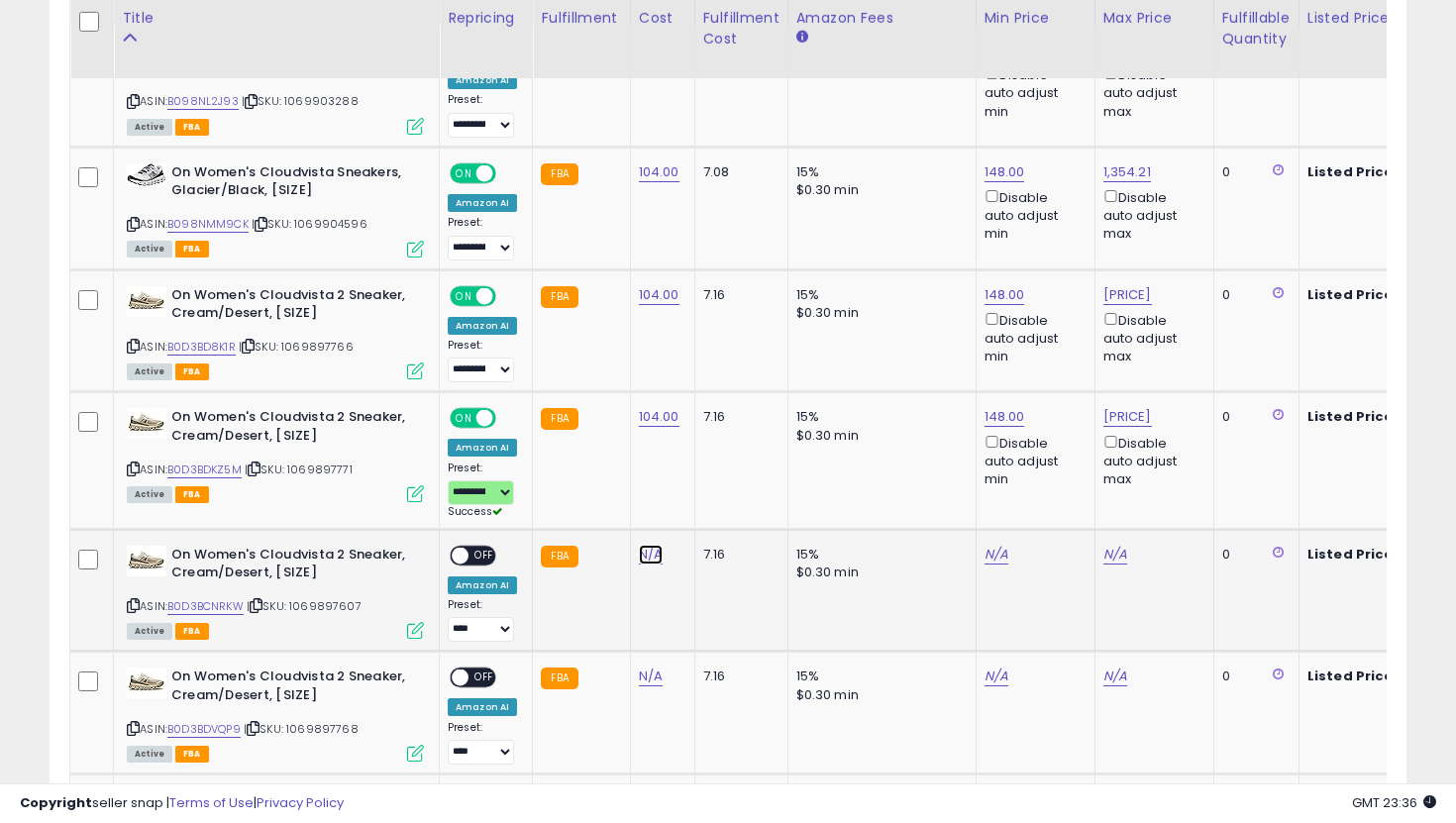 click on "N/A" at bounding box center [651, 555] 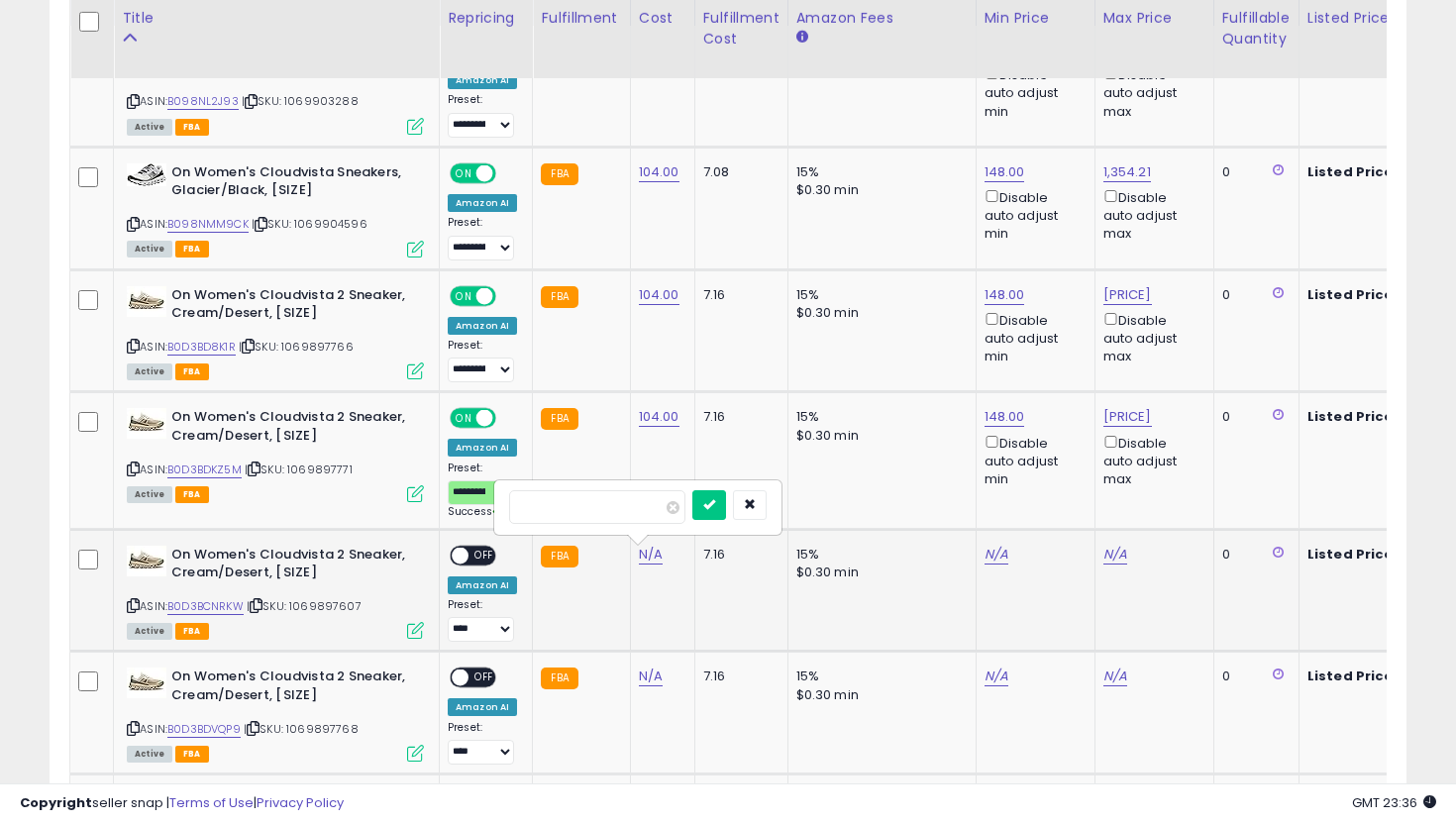 type on "***" 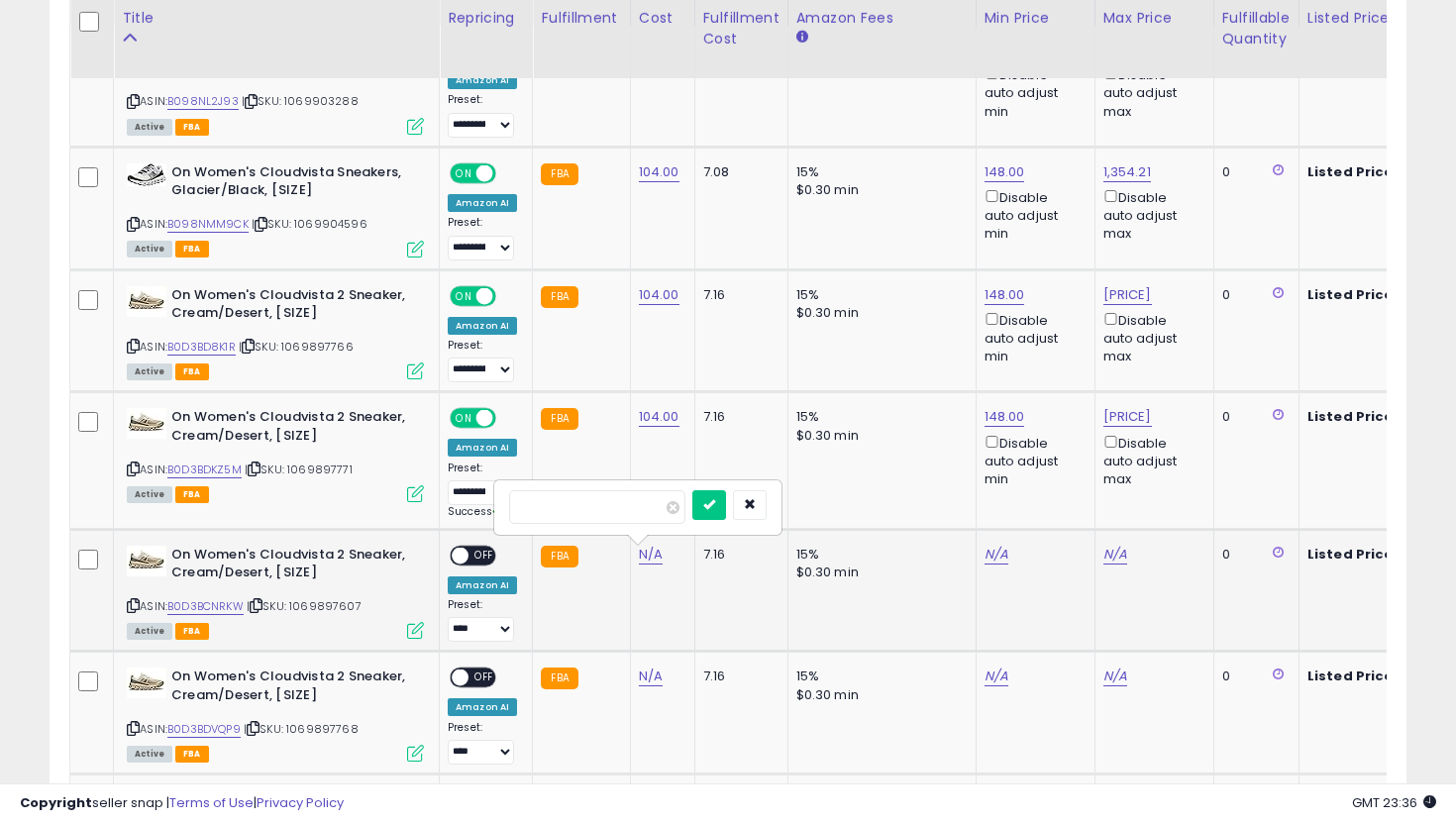 click at bounding box center [709, 505] 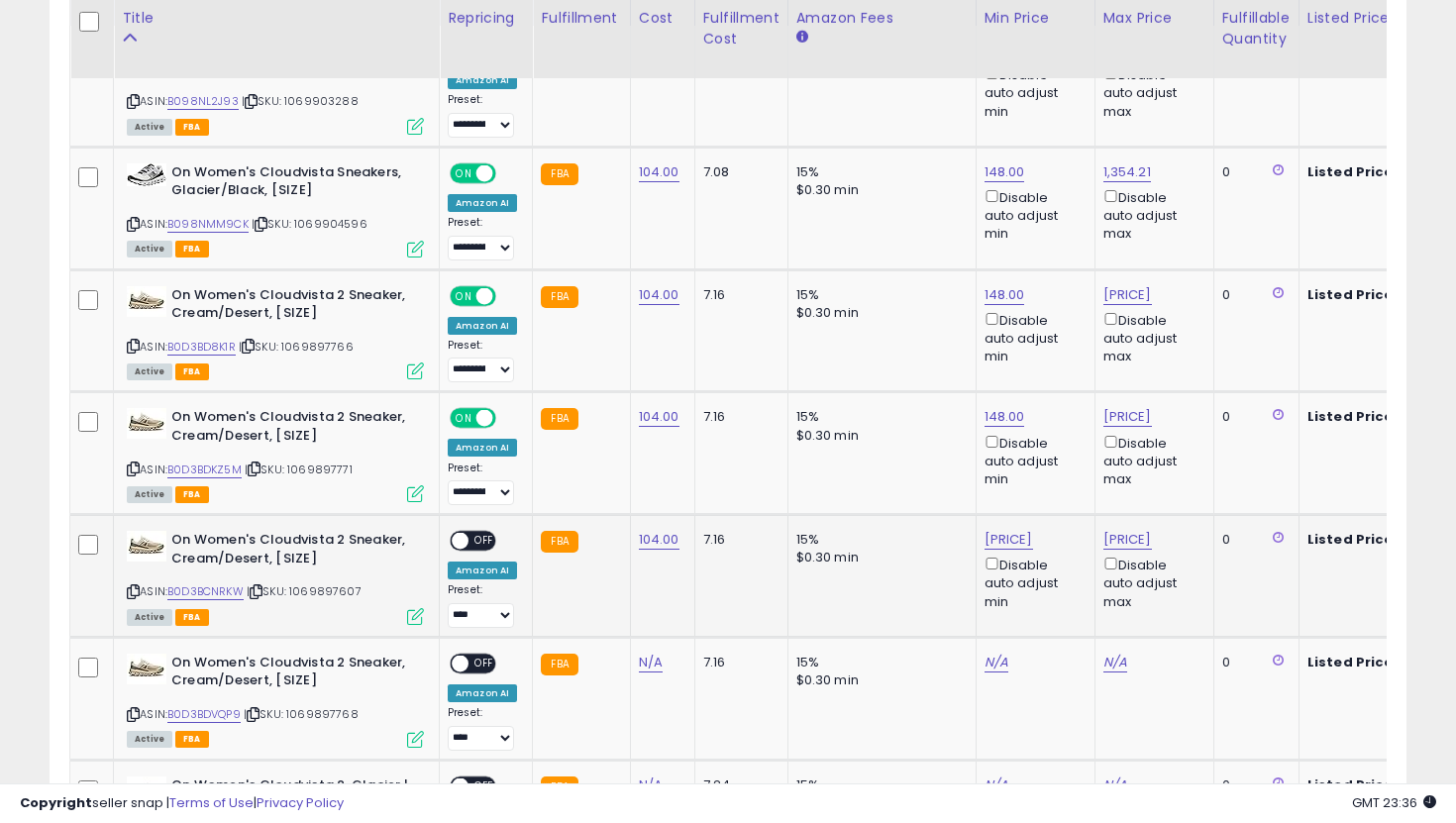 click on "[PRICE]  Disable auto adjust min" 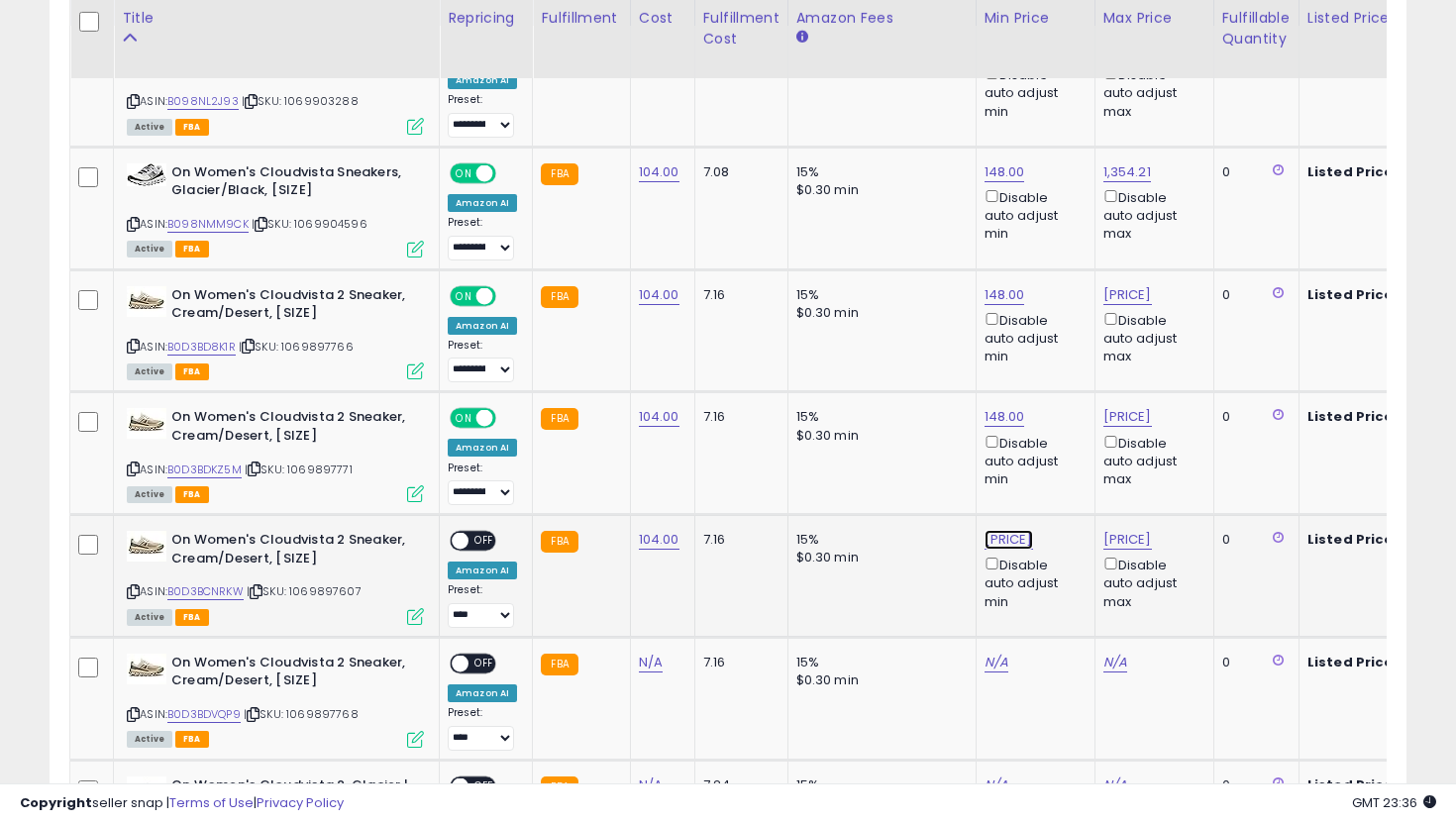click on "[PRICE]" at bounding box center [1004, 50] 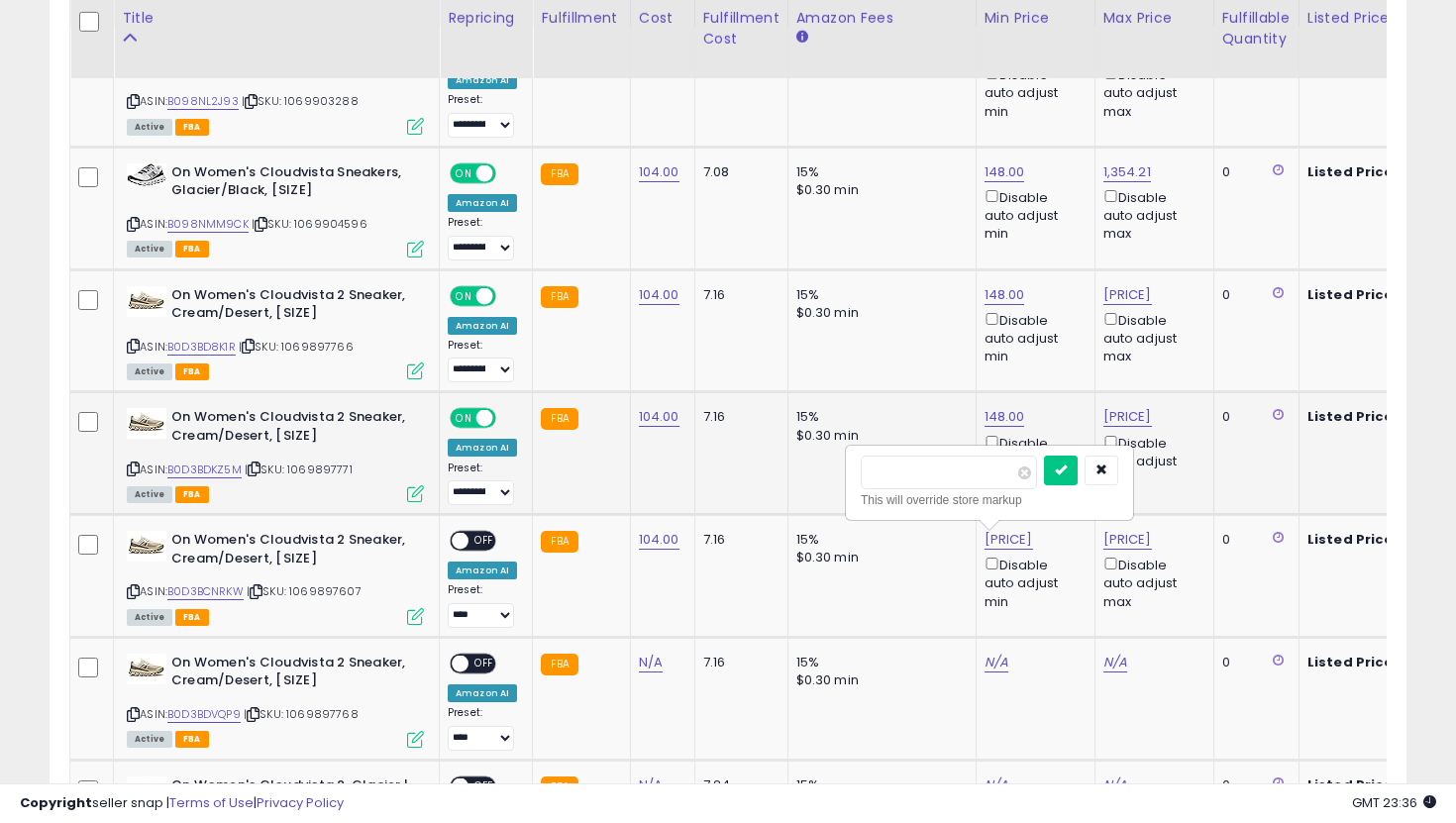 drag, startPoint x: 952, startPoint y: 473, endPoint x: 777, endPoint y: 458, distance: 175.6417 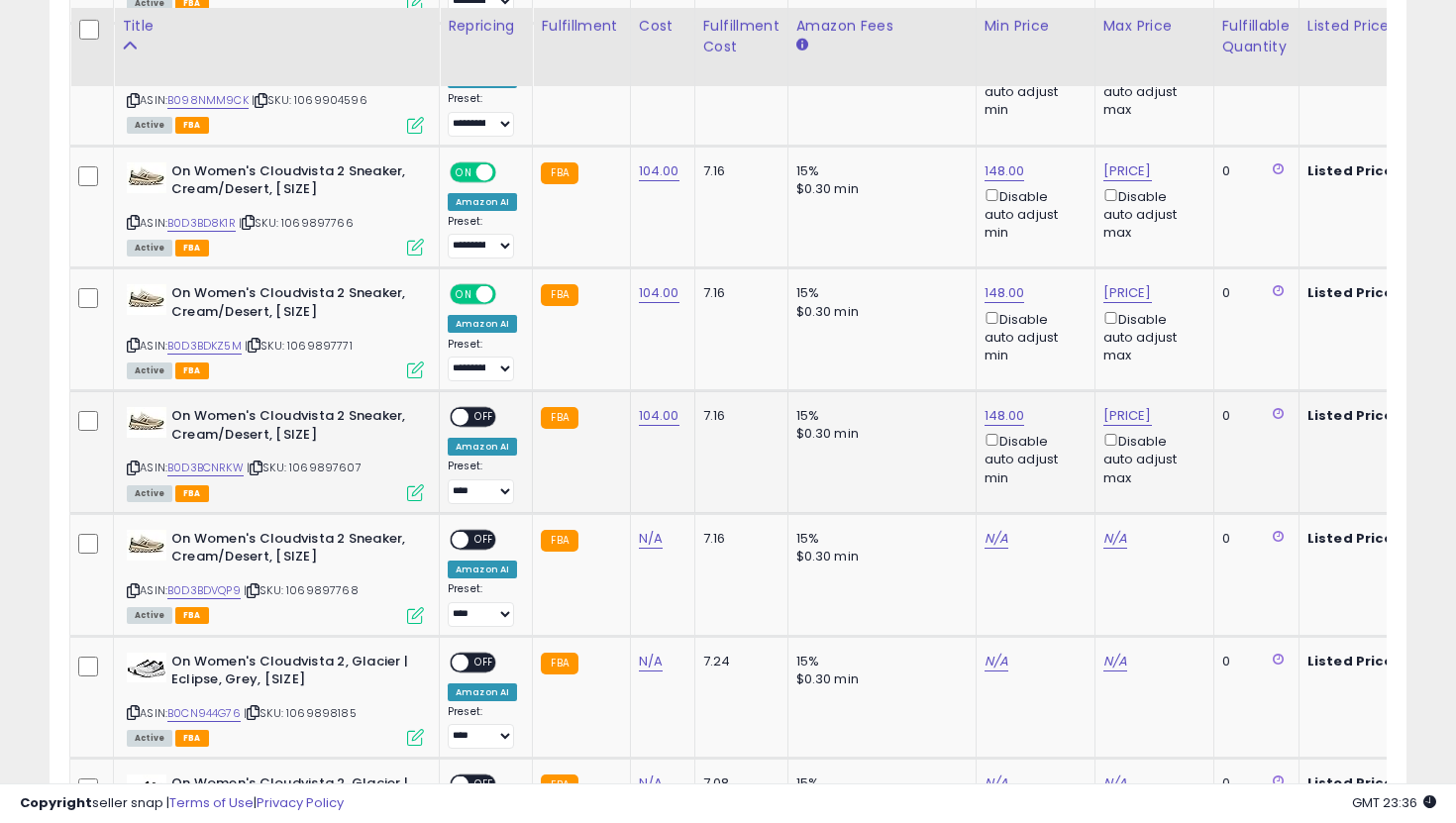 scroll, scrollTop: 1147, scrollLeft: 0, axis: vertical 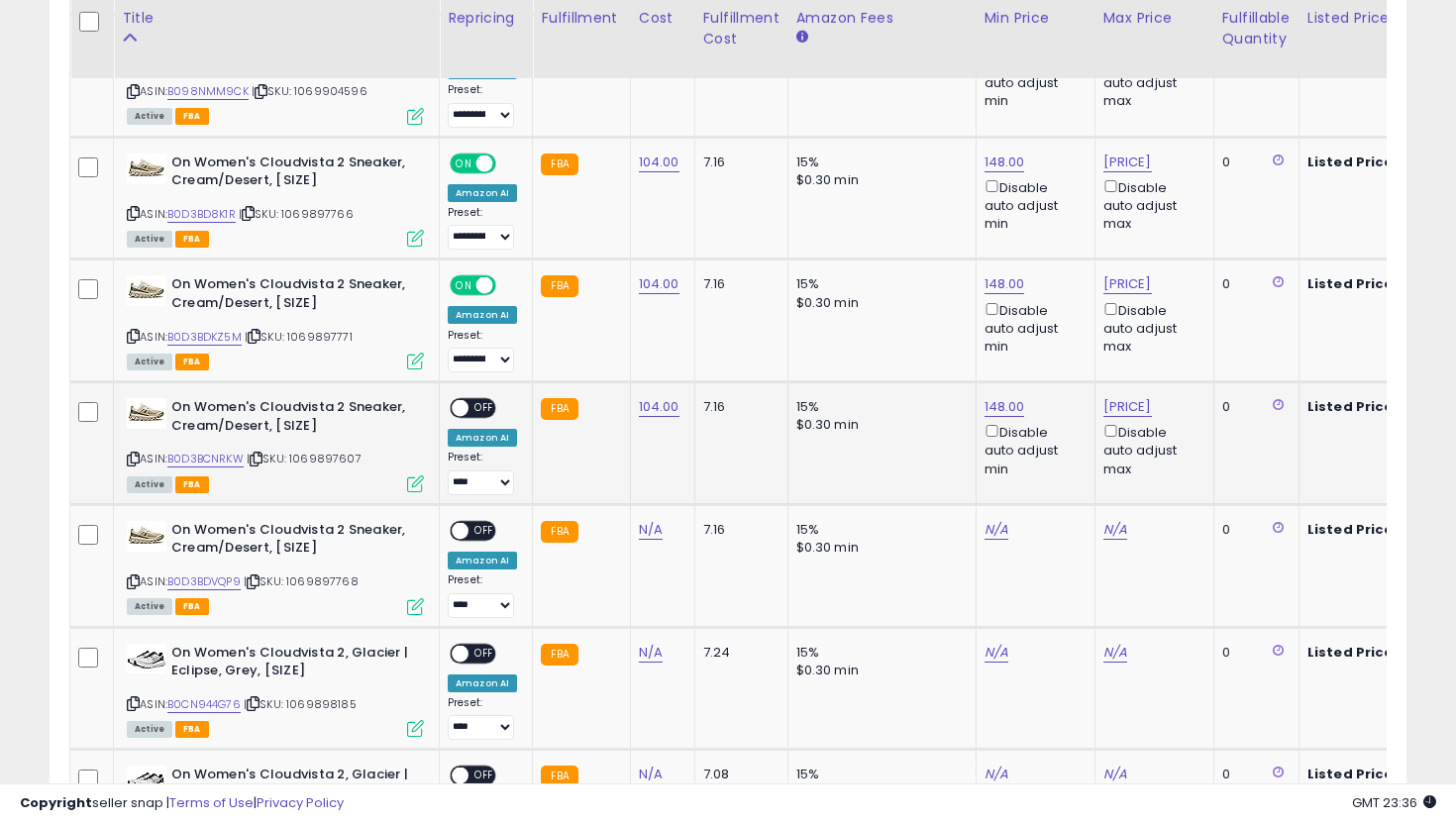 click at bounding box center [460, 408] 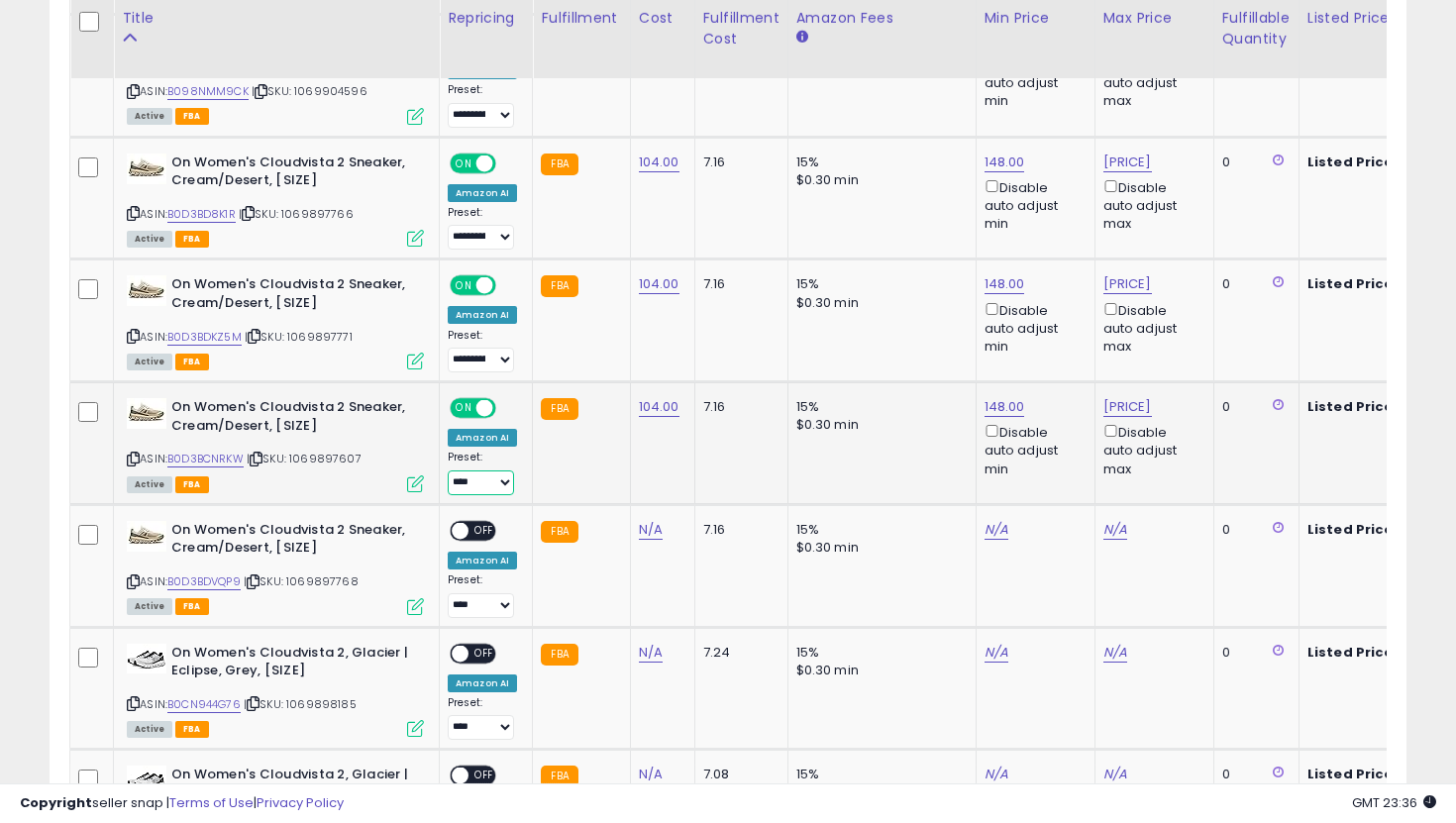 click on "**********" at bounding box center [480, 482] 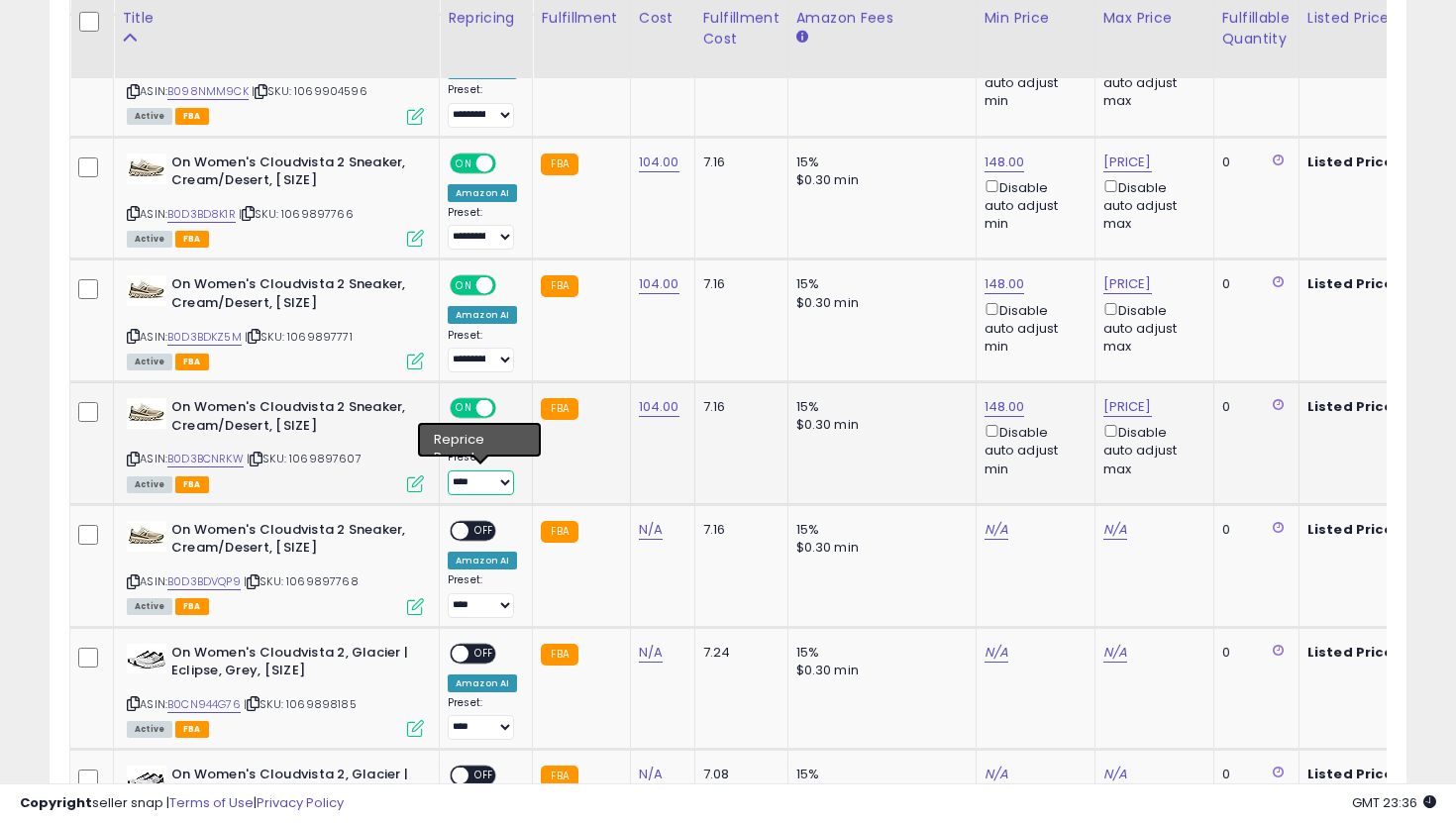 select on "**********" 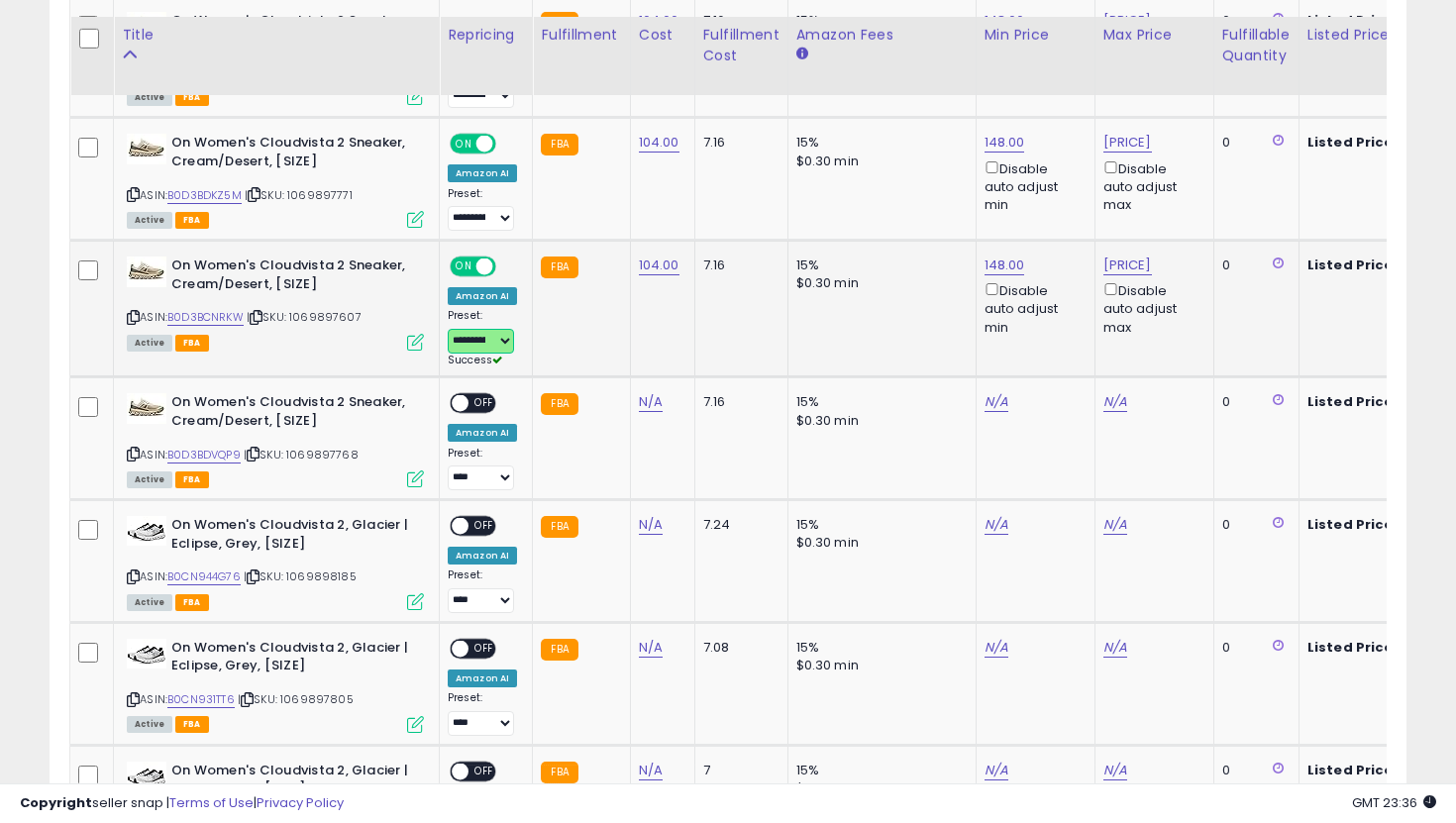 scroll, scrollTop: 1305, scrollLeft: 0, axis: vertical 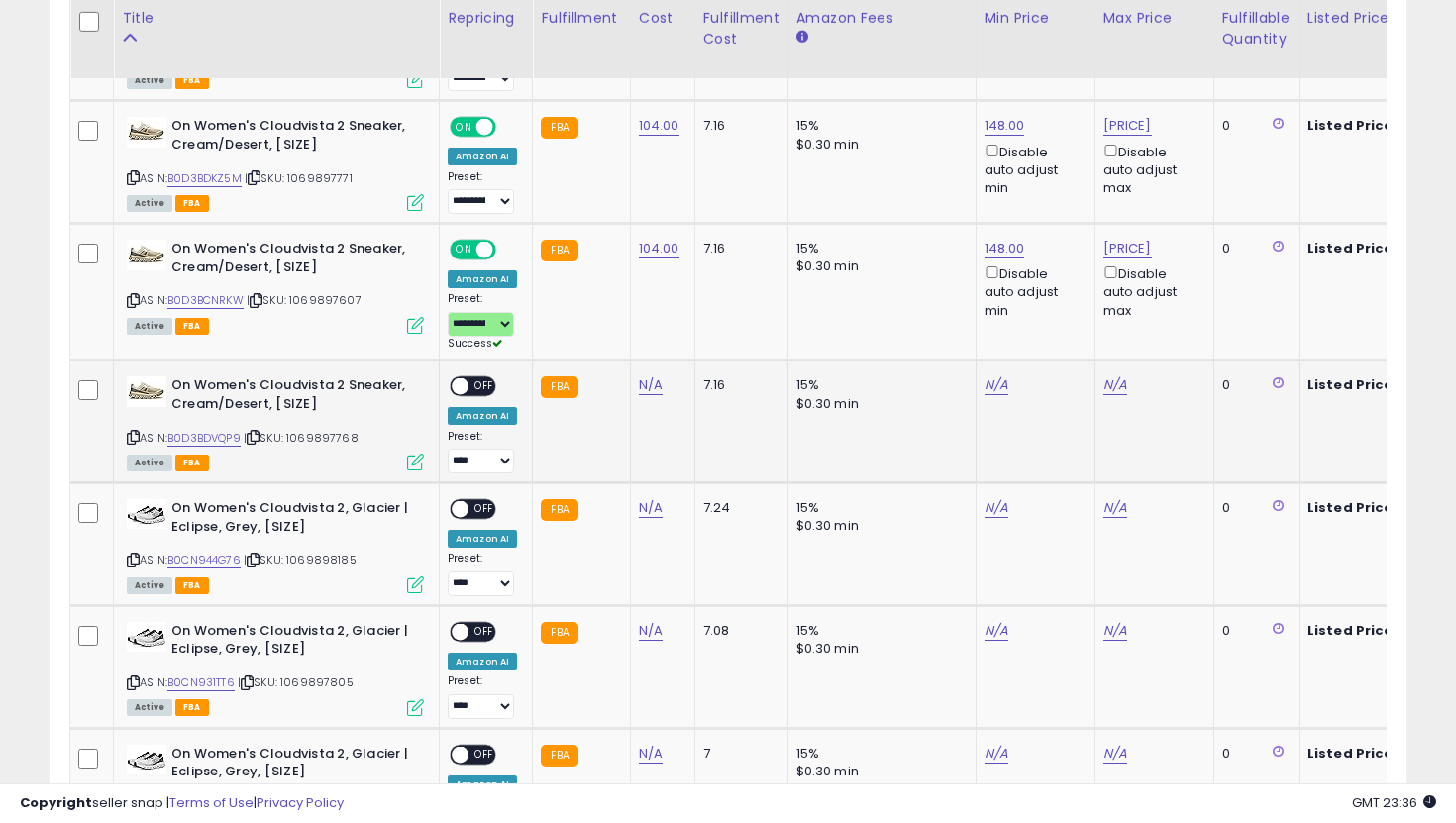 click on "N/A" 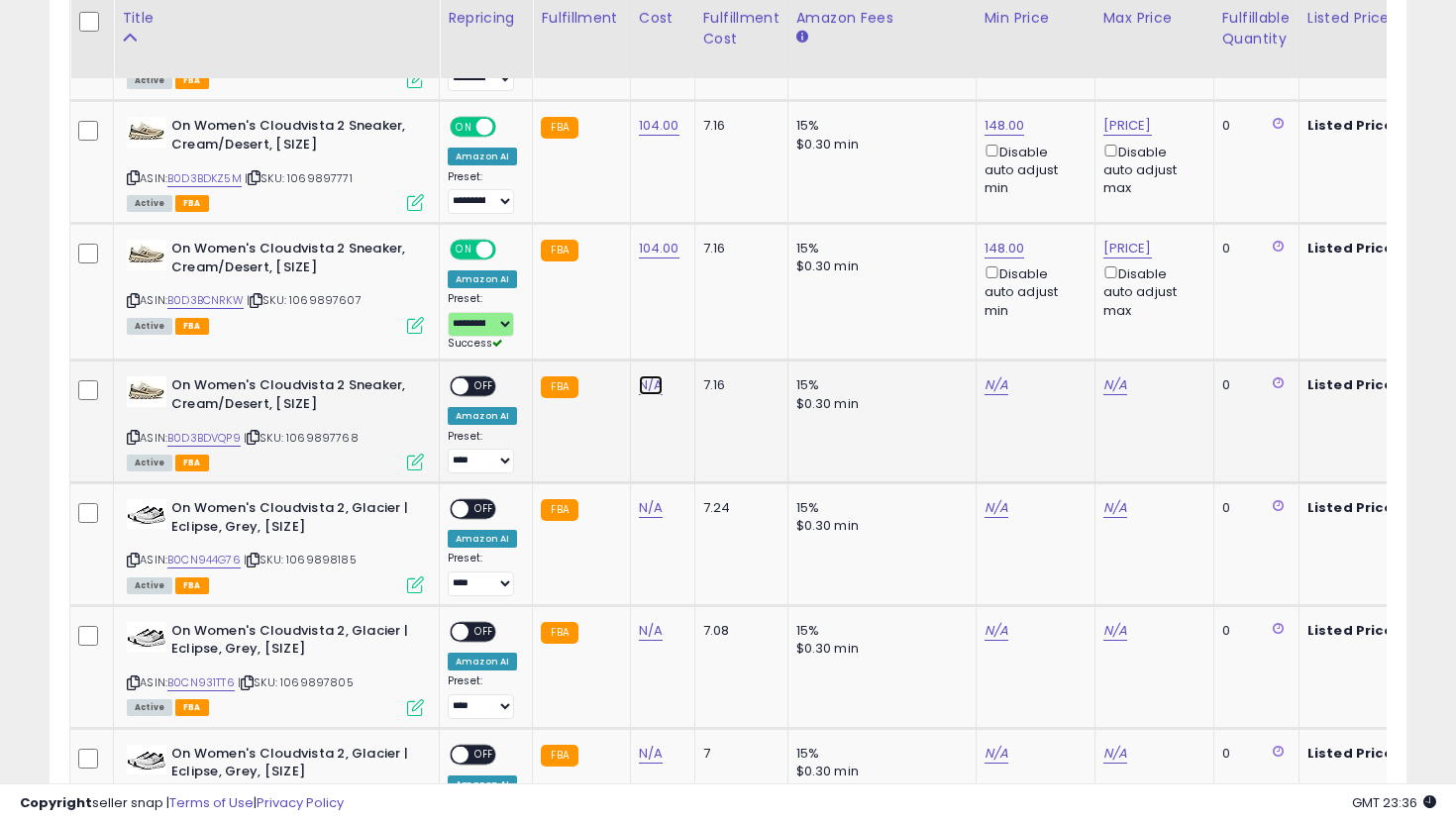 click on "N/A" at bounding box center [651, 385] 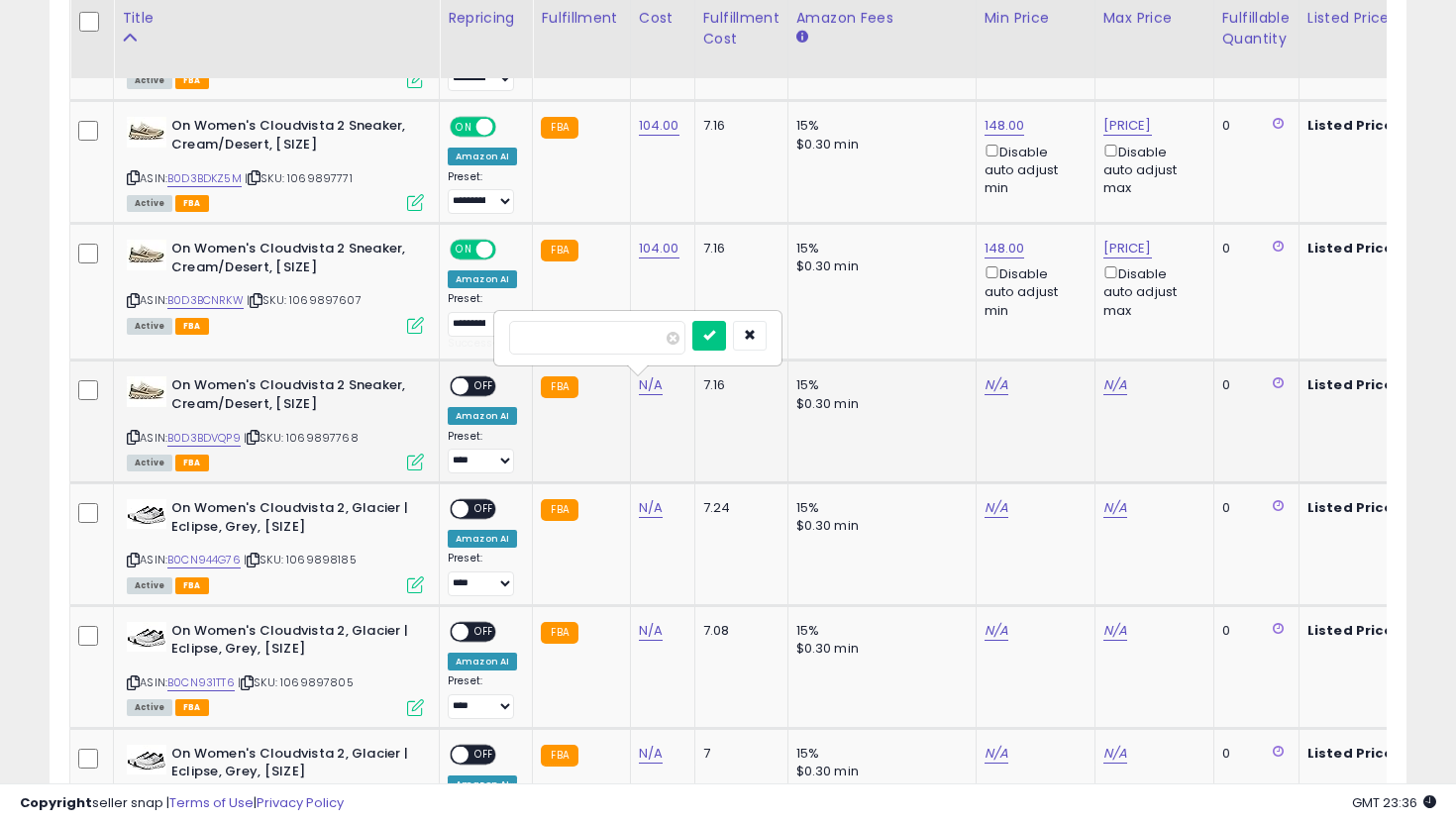 type on "***" 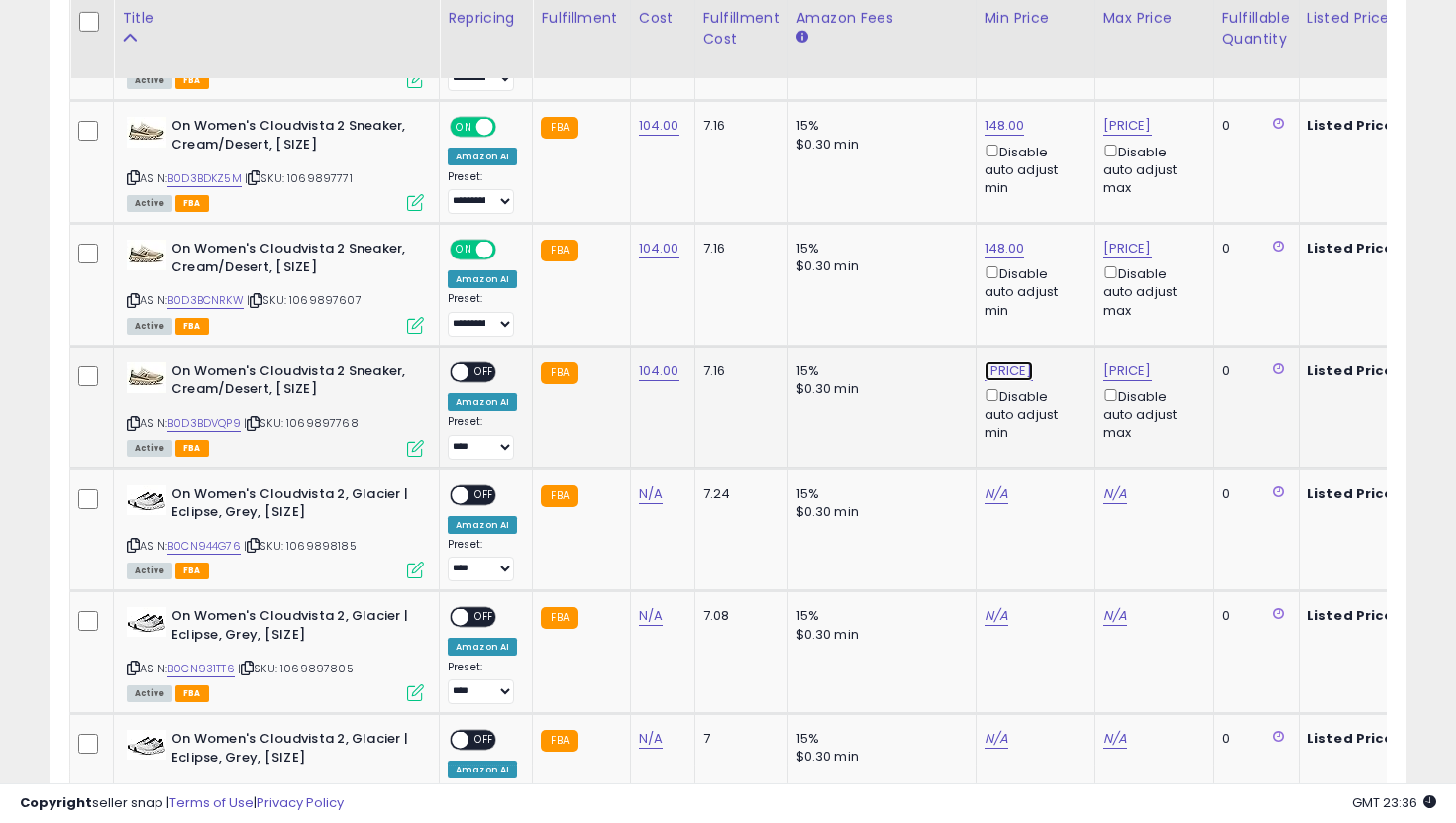 click on "[PRICE]" at bounding box center [1004, -242] 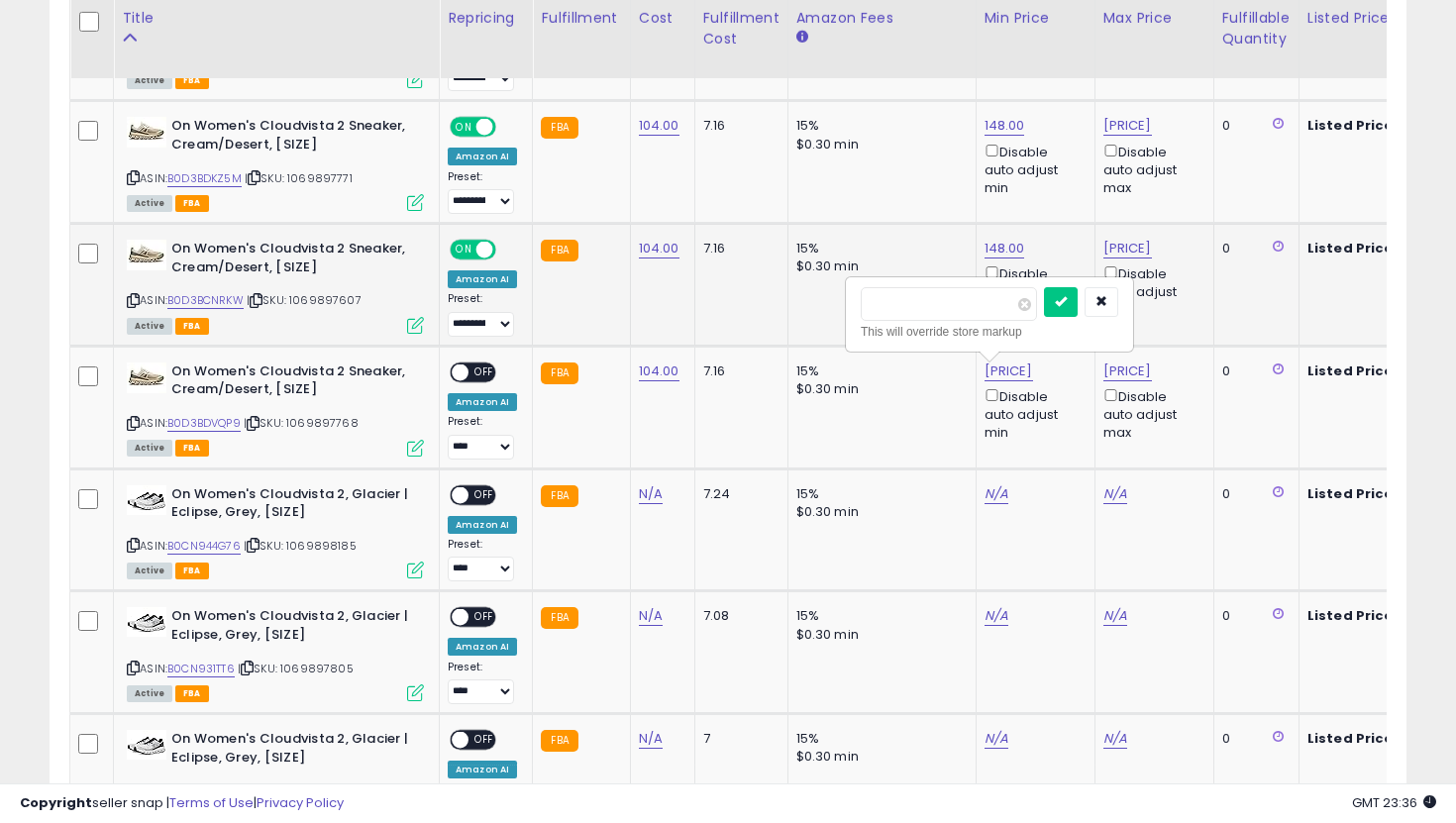 drag, startPoint x: 956, startPoint y: 316, endPoint x: 701, endPoint y: 278, distance: 257.81583 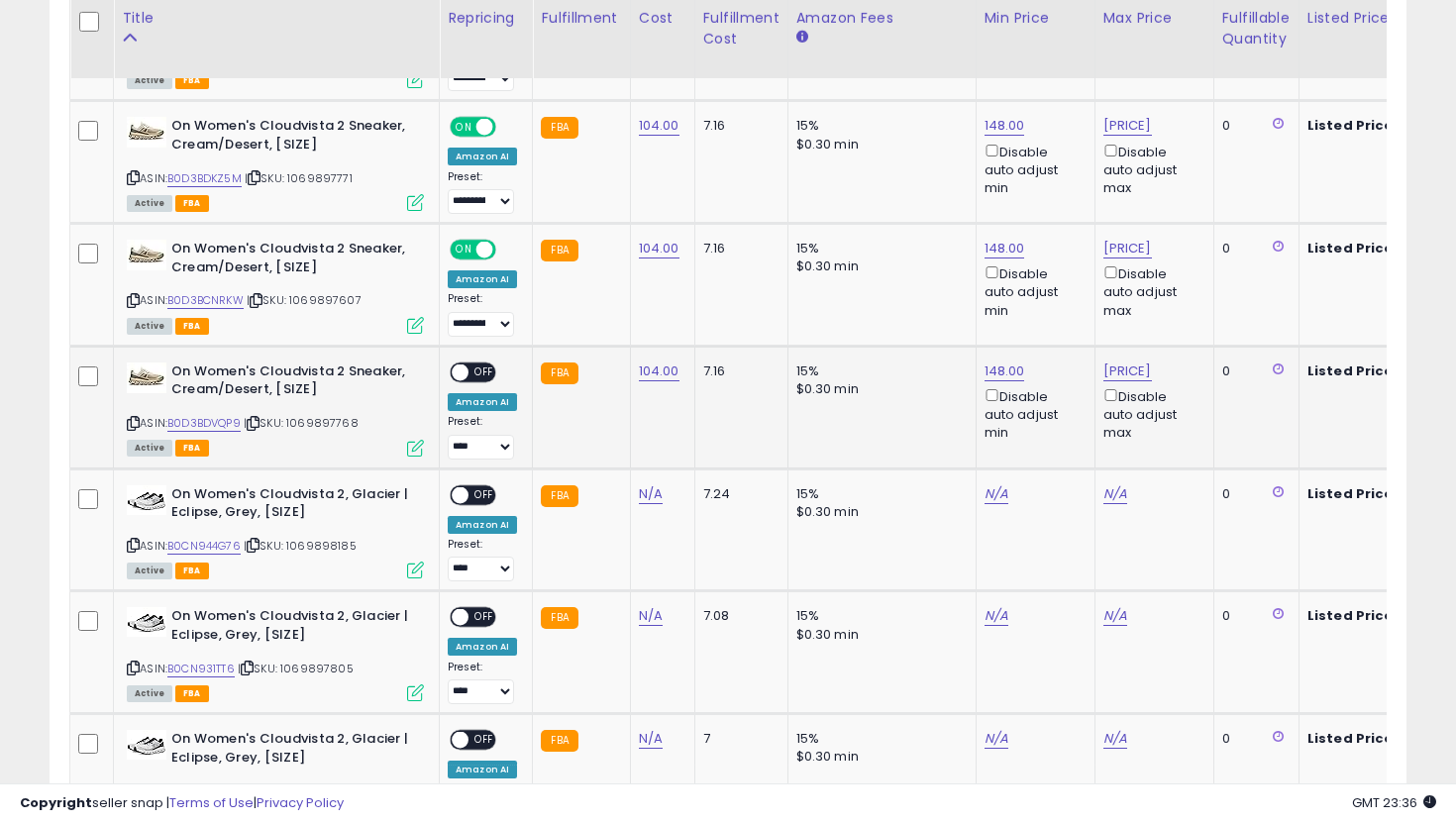 click on "ON" at bounding box center [440, 371] 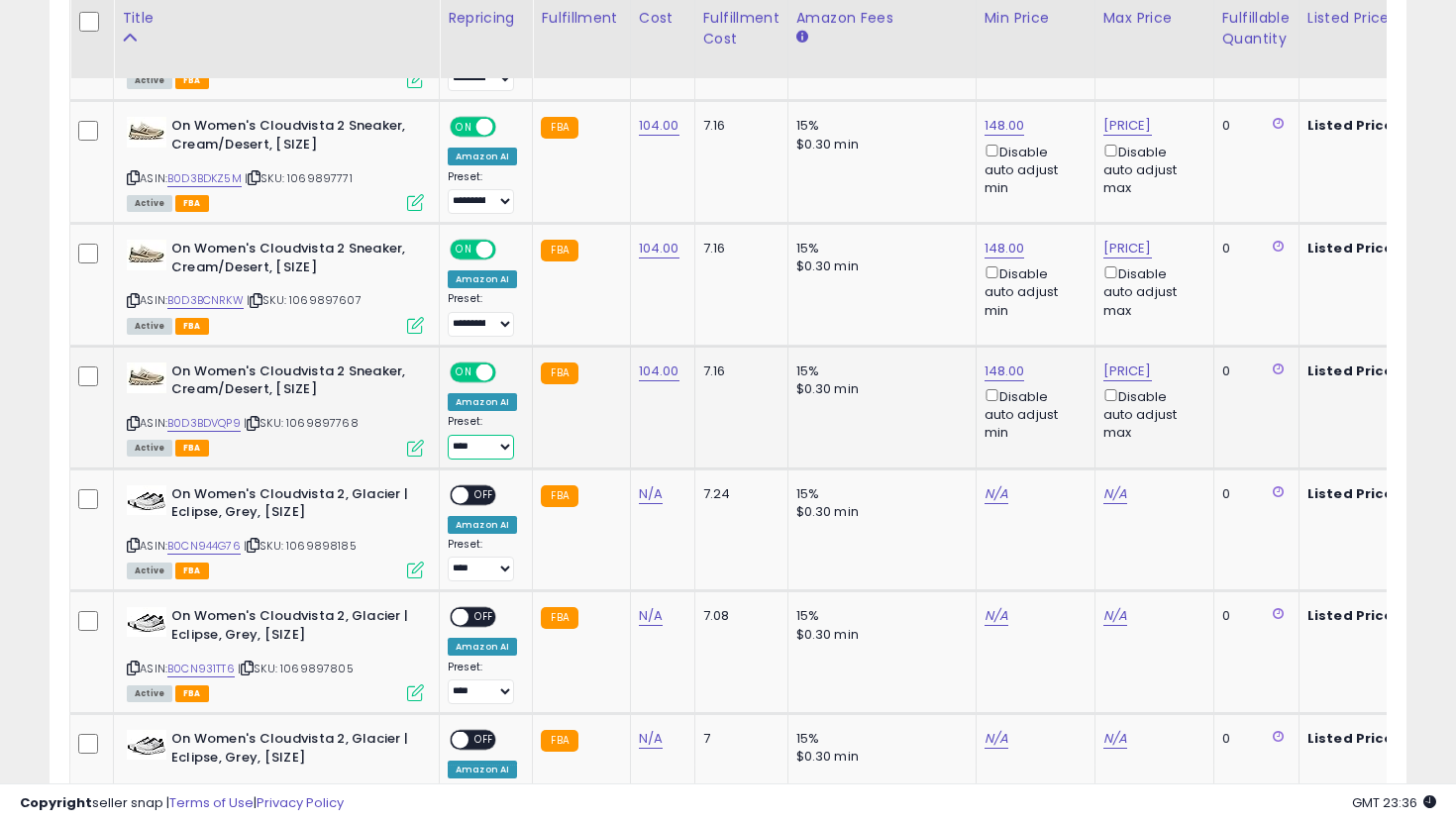 click on "**********" at bounding box center [480, 447] 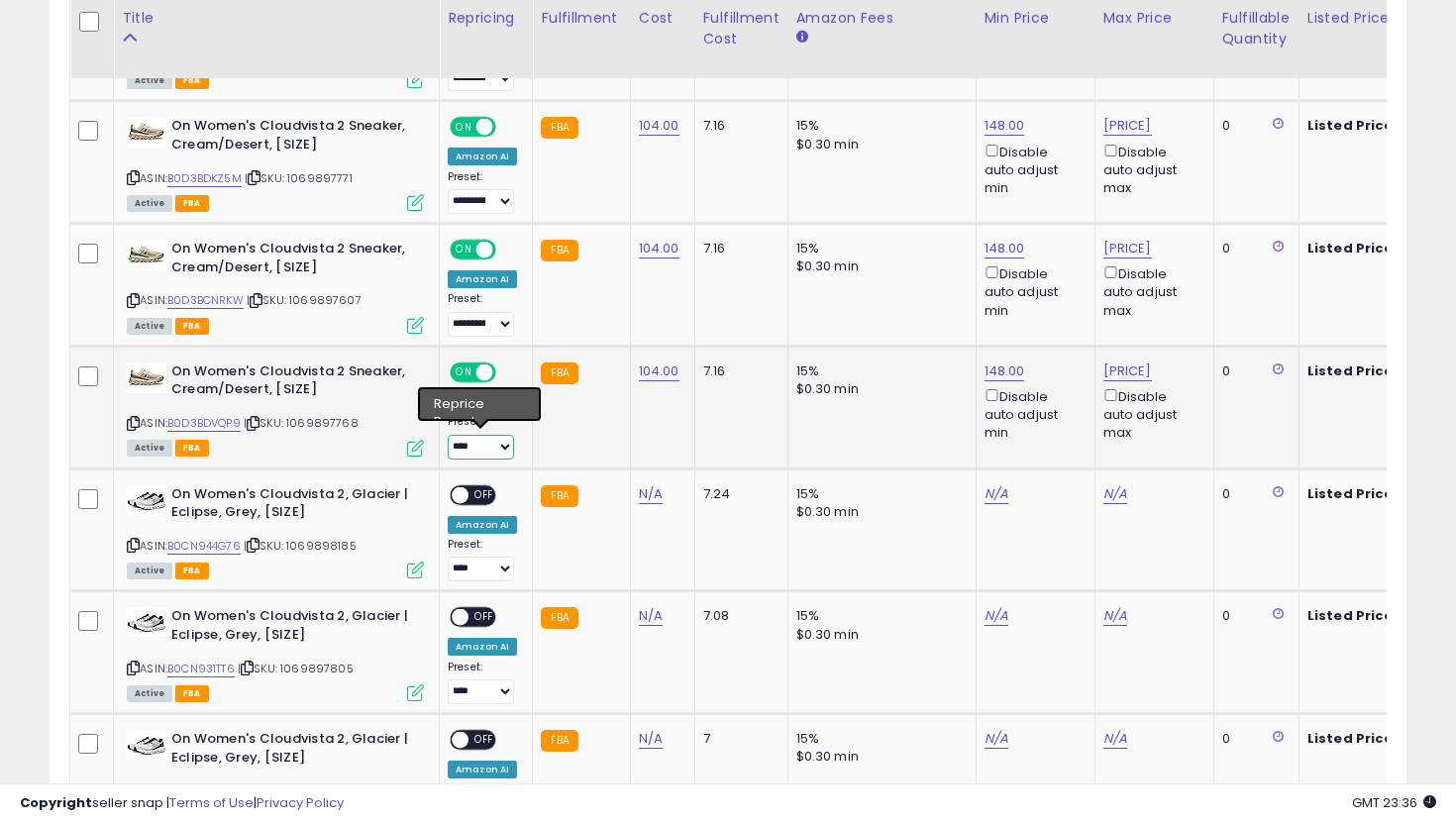 select on "**********" 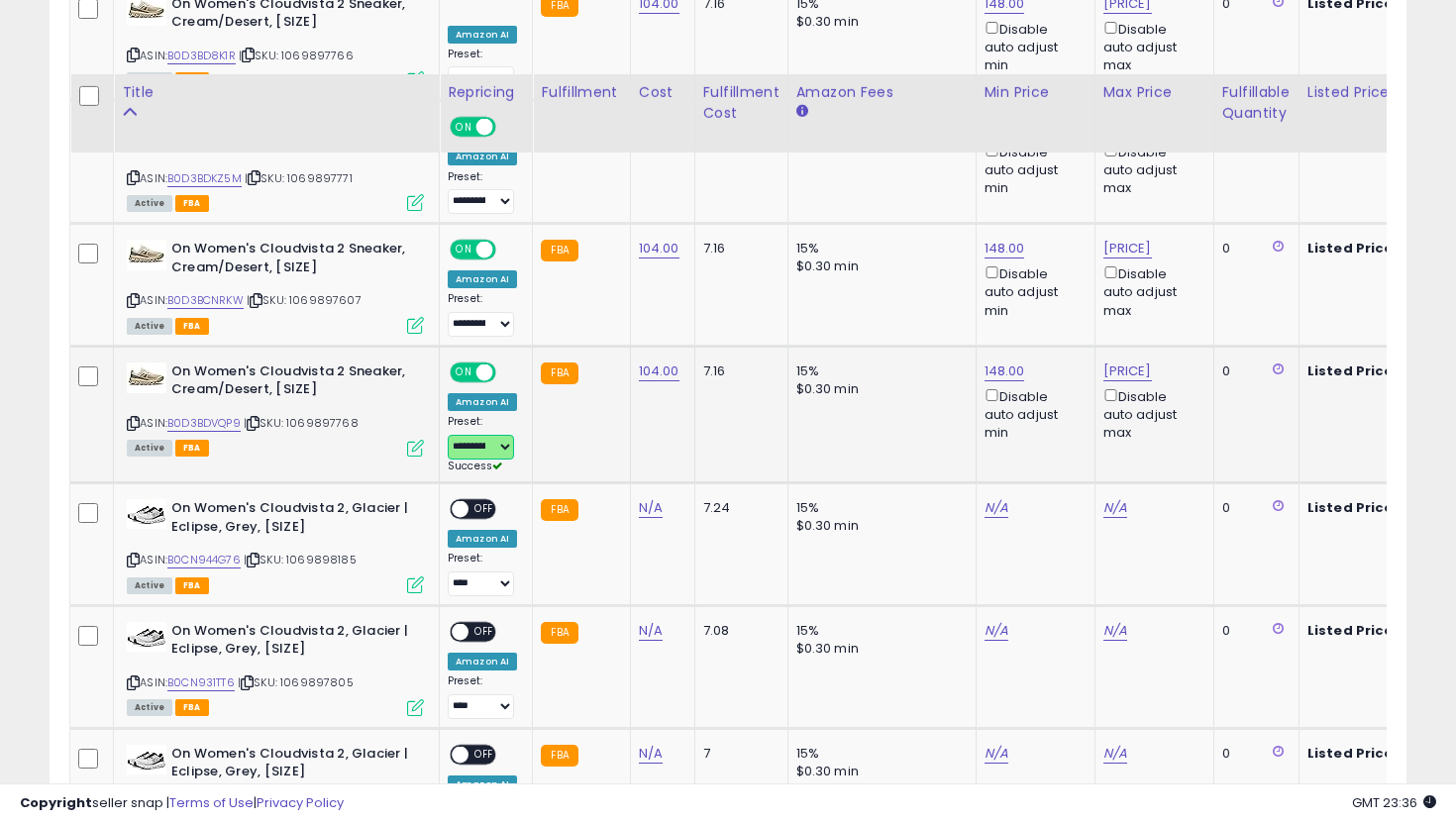 scroll, scrollTop: 1468, scrollLeft: 0, axis: vertical 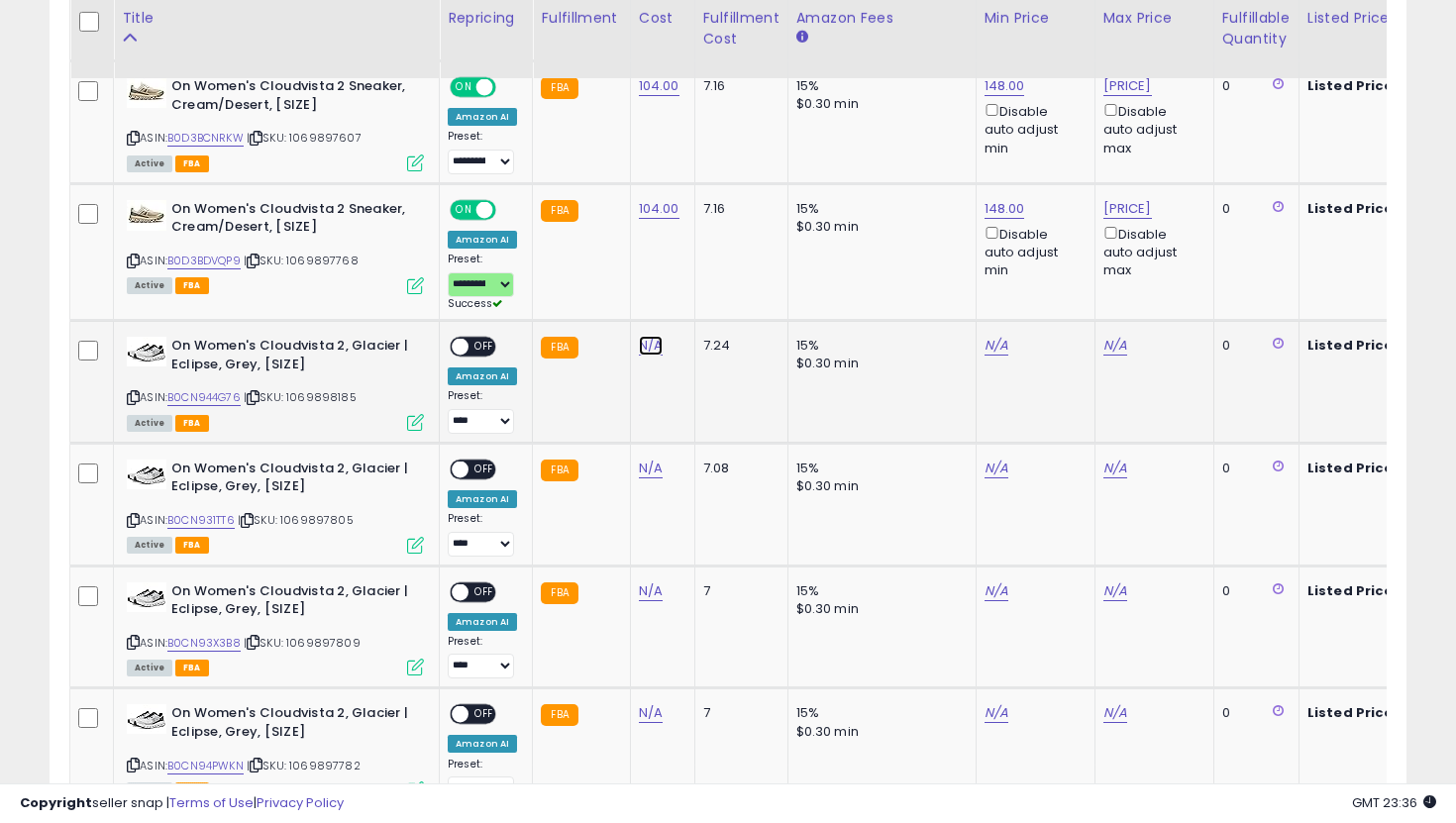 click on "N/A" at bounding box center [651, 346] 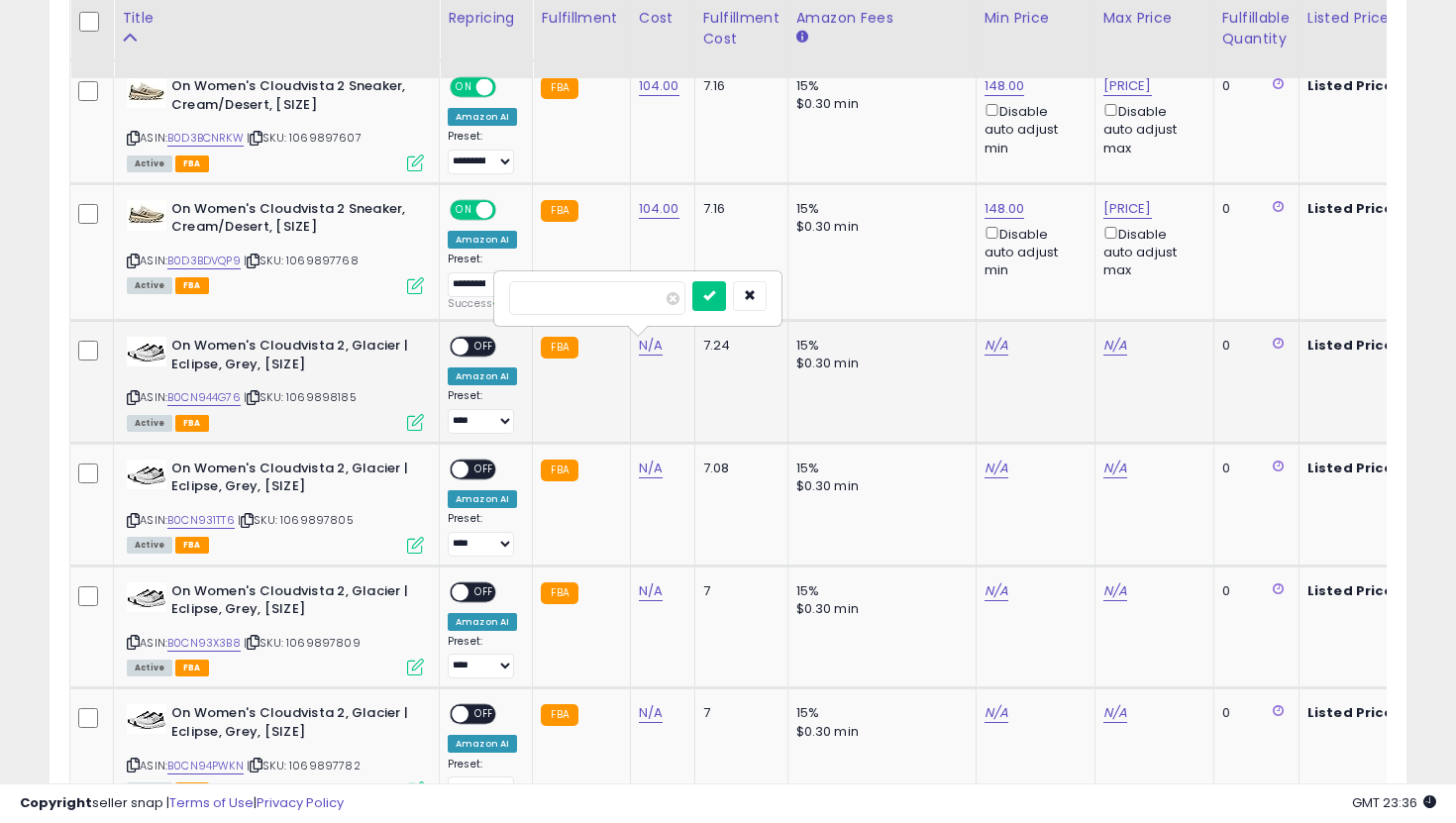 type on "***" 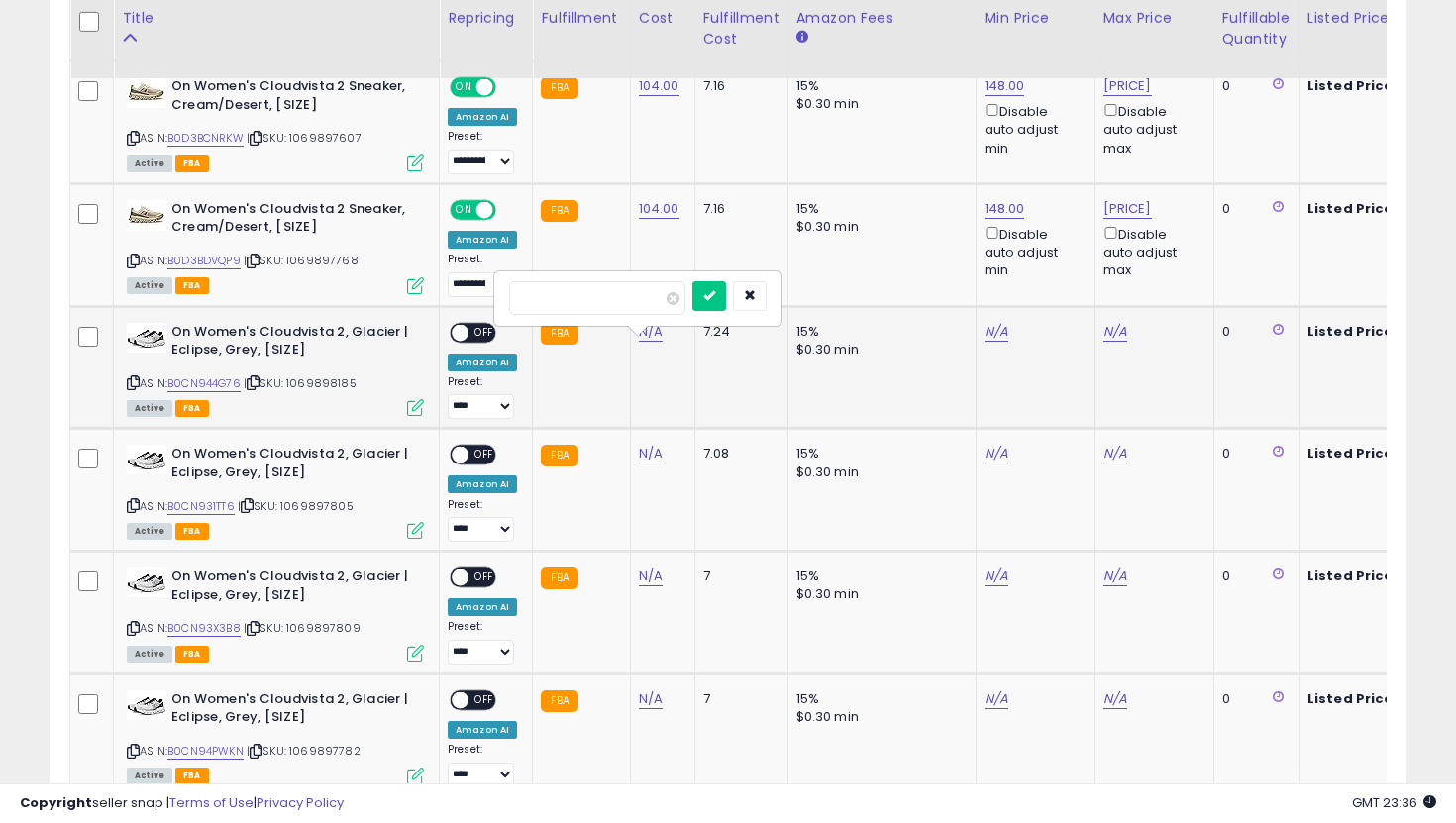 click at bounding box center [709, 296] 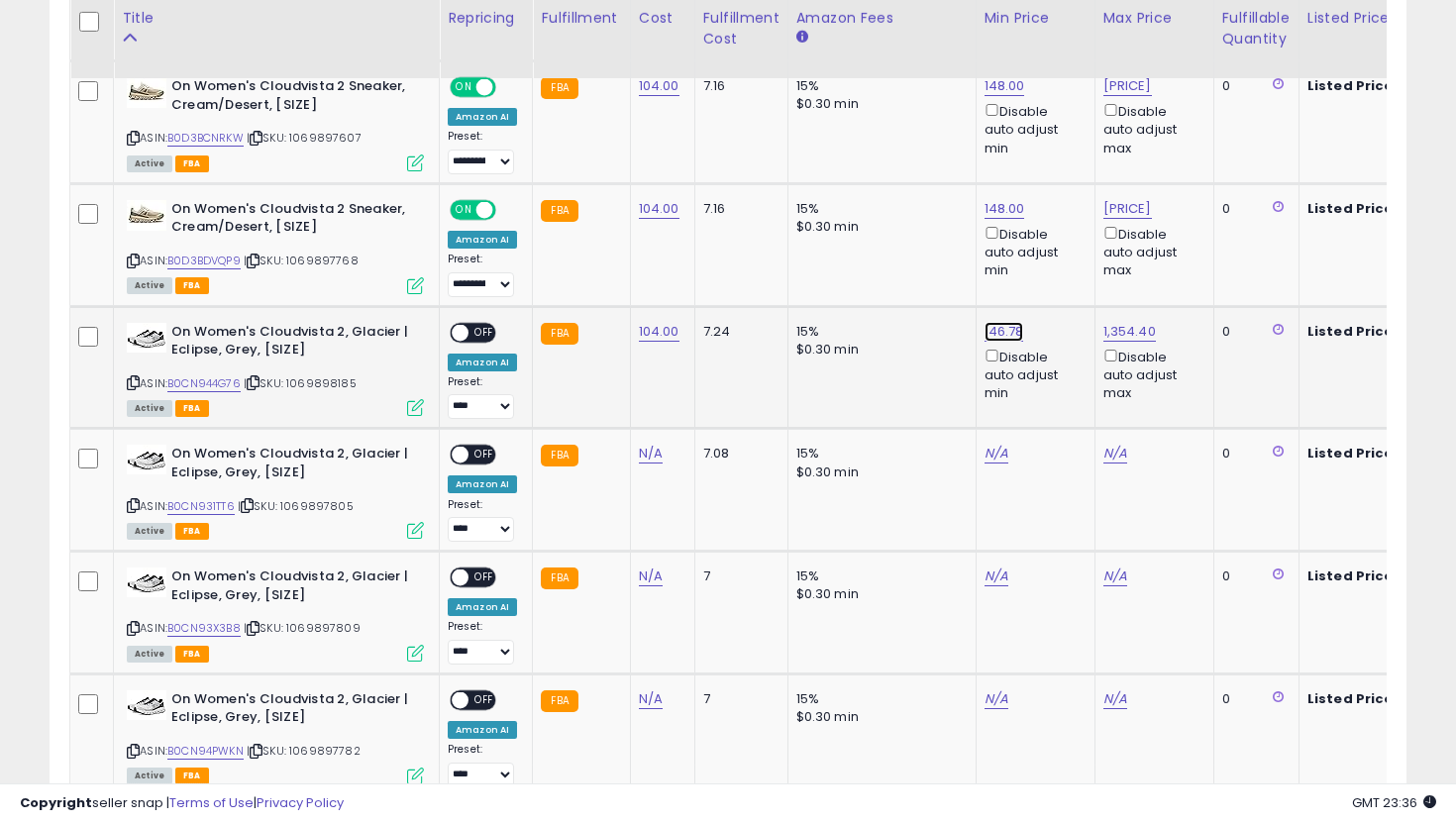click on "146.78" at bounding box center [1004, -404] 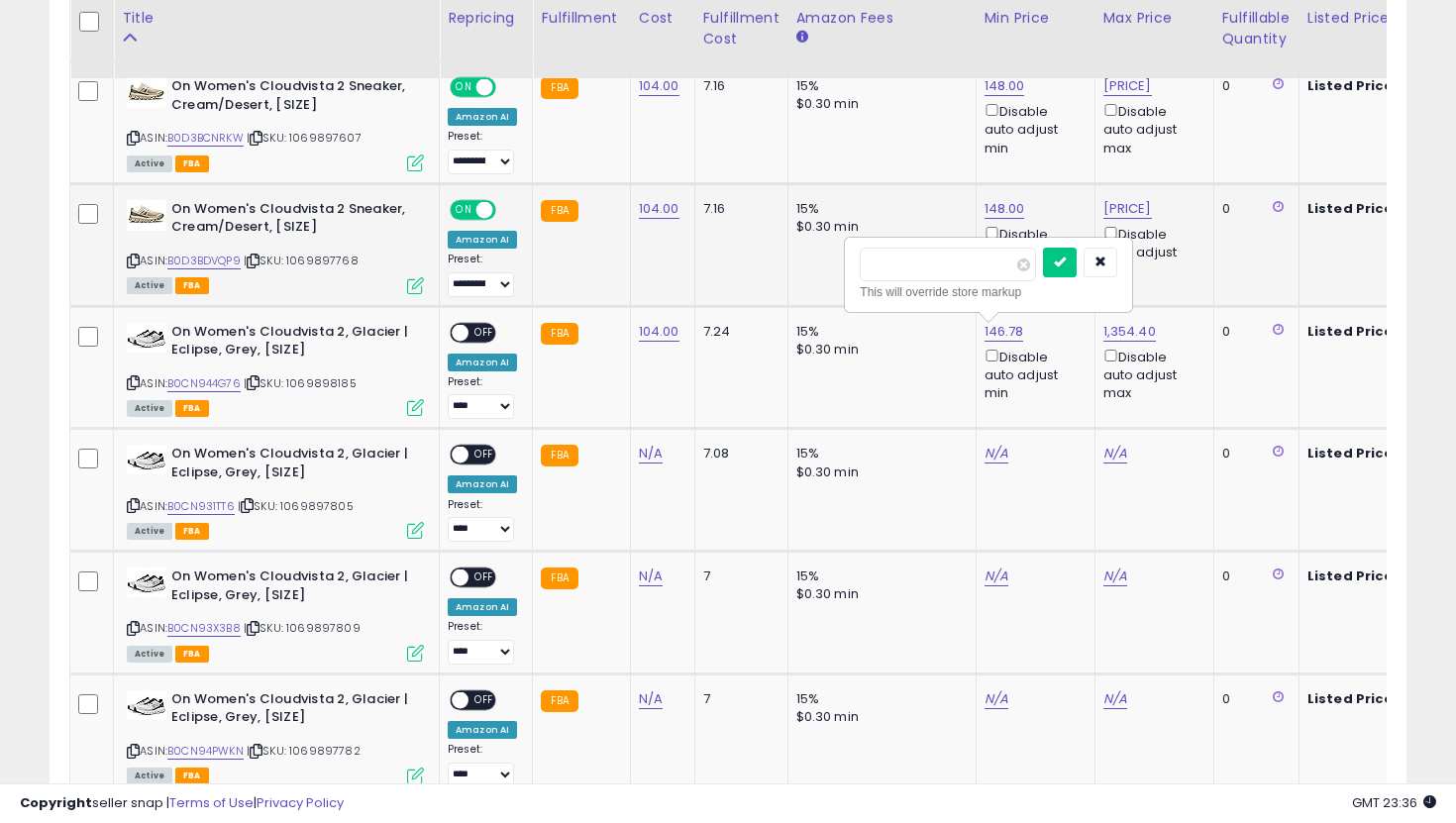 drag, startPoint x: 943, startPoint y: 266, endPoint x: 691, endPoint y: 225, distance: 255.31353 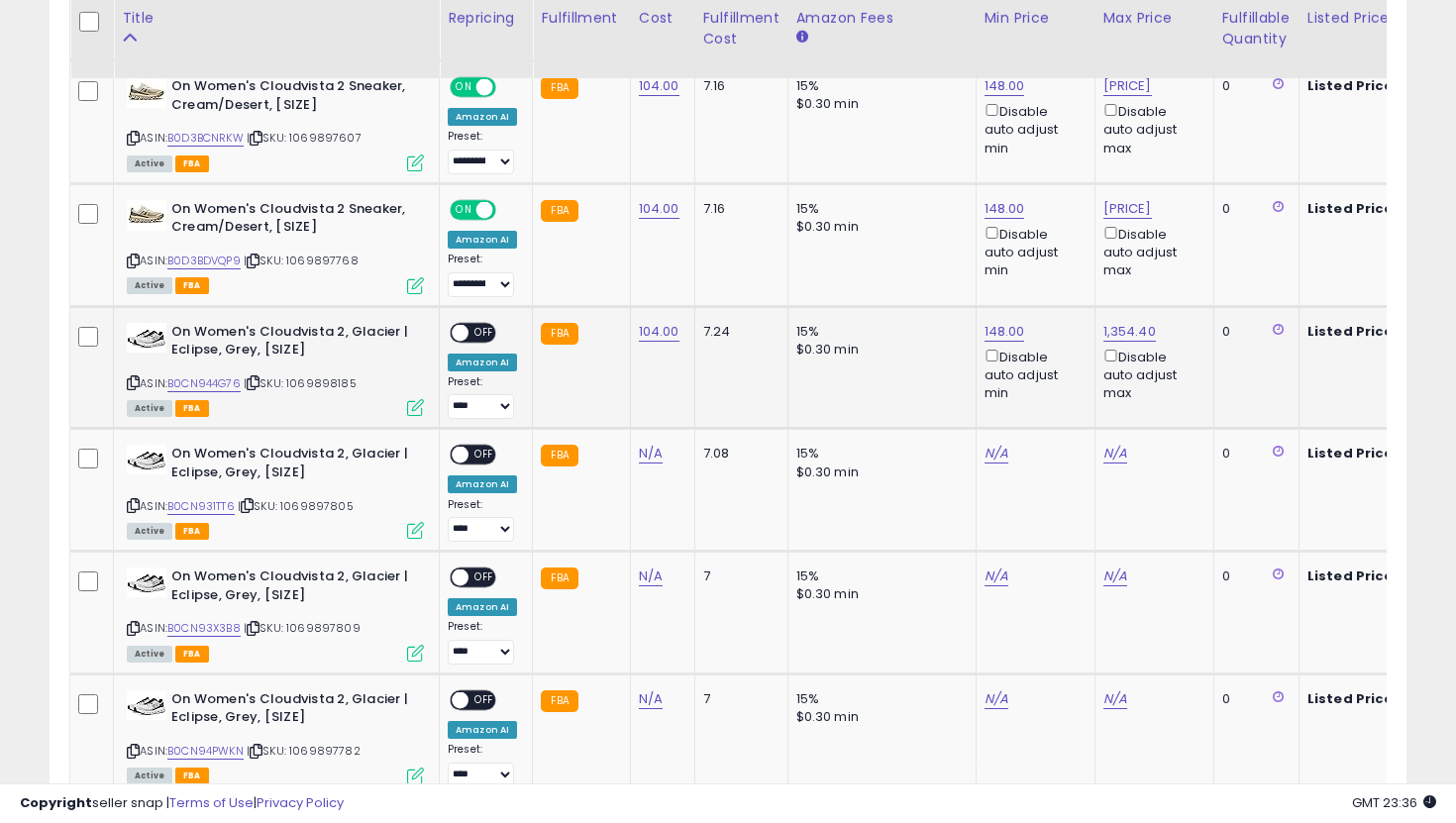click on "OFF" at bounding box center (484, 332) 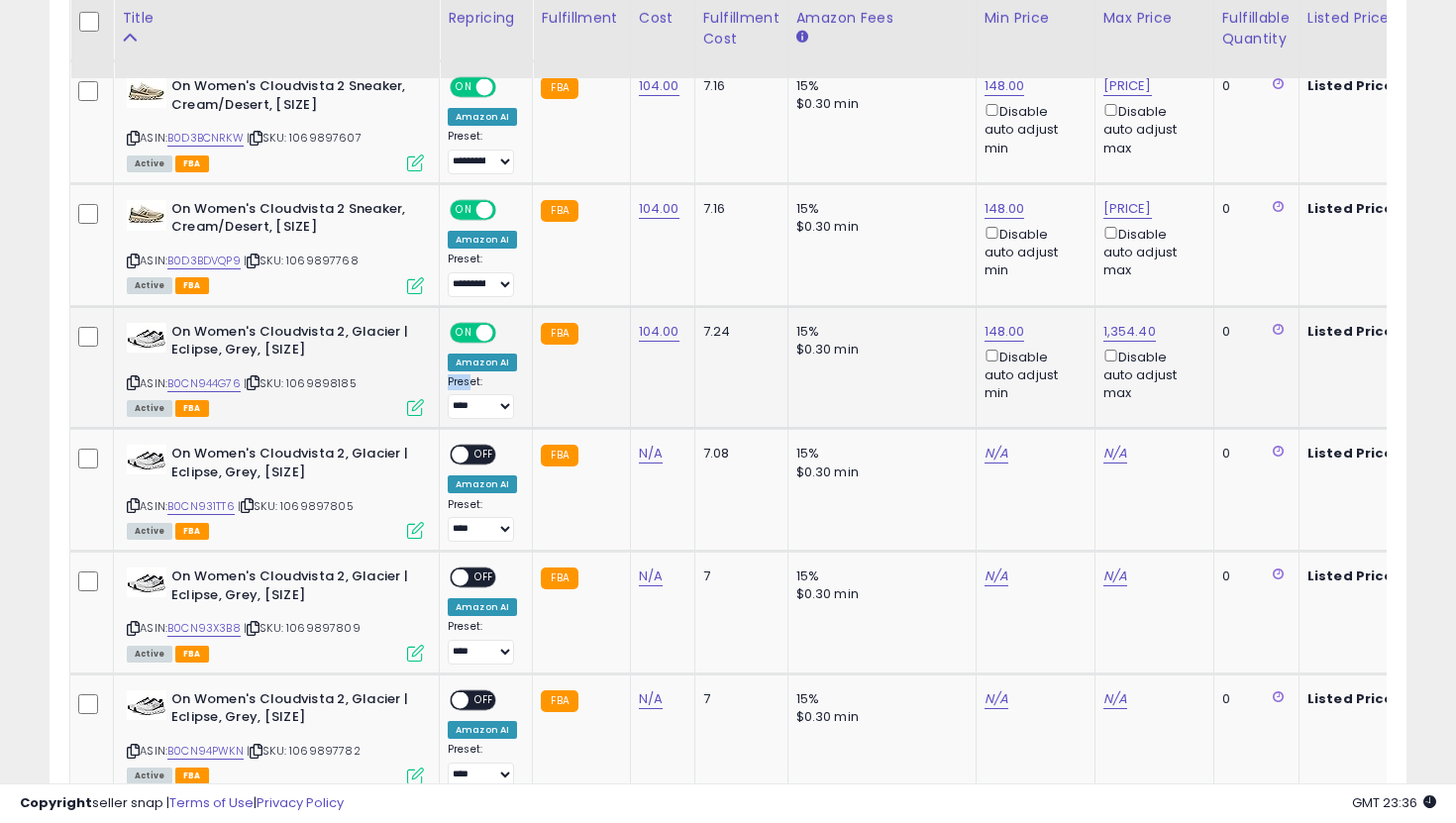 click on "**********" at bounding box center [482, 397] 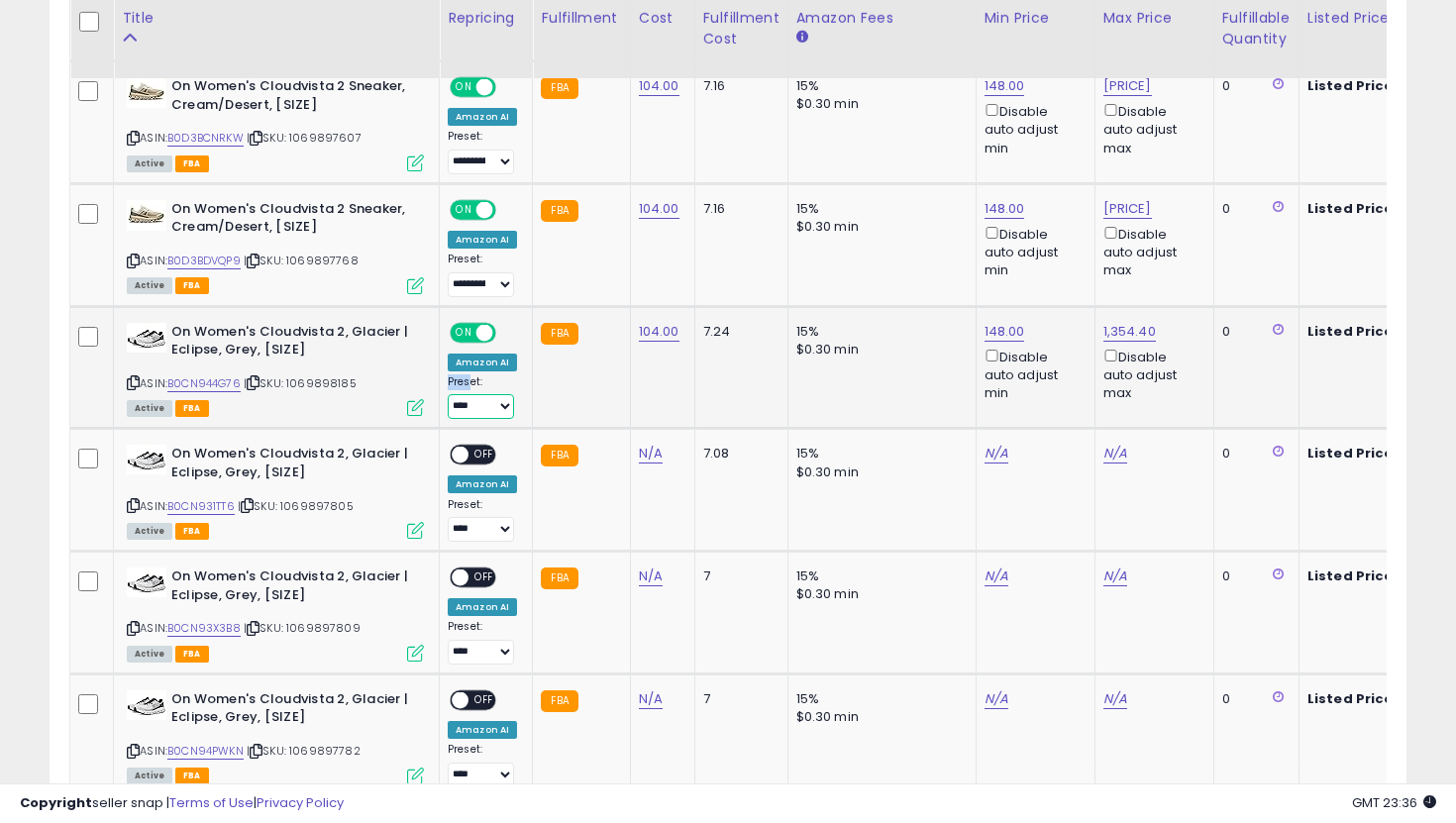 click on "**********" at bounding box center [480, 406] 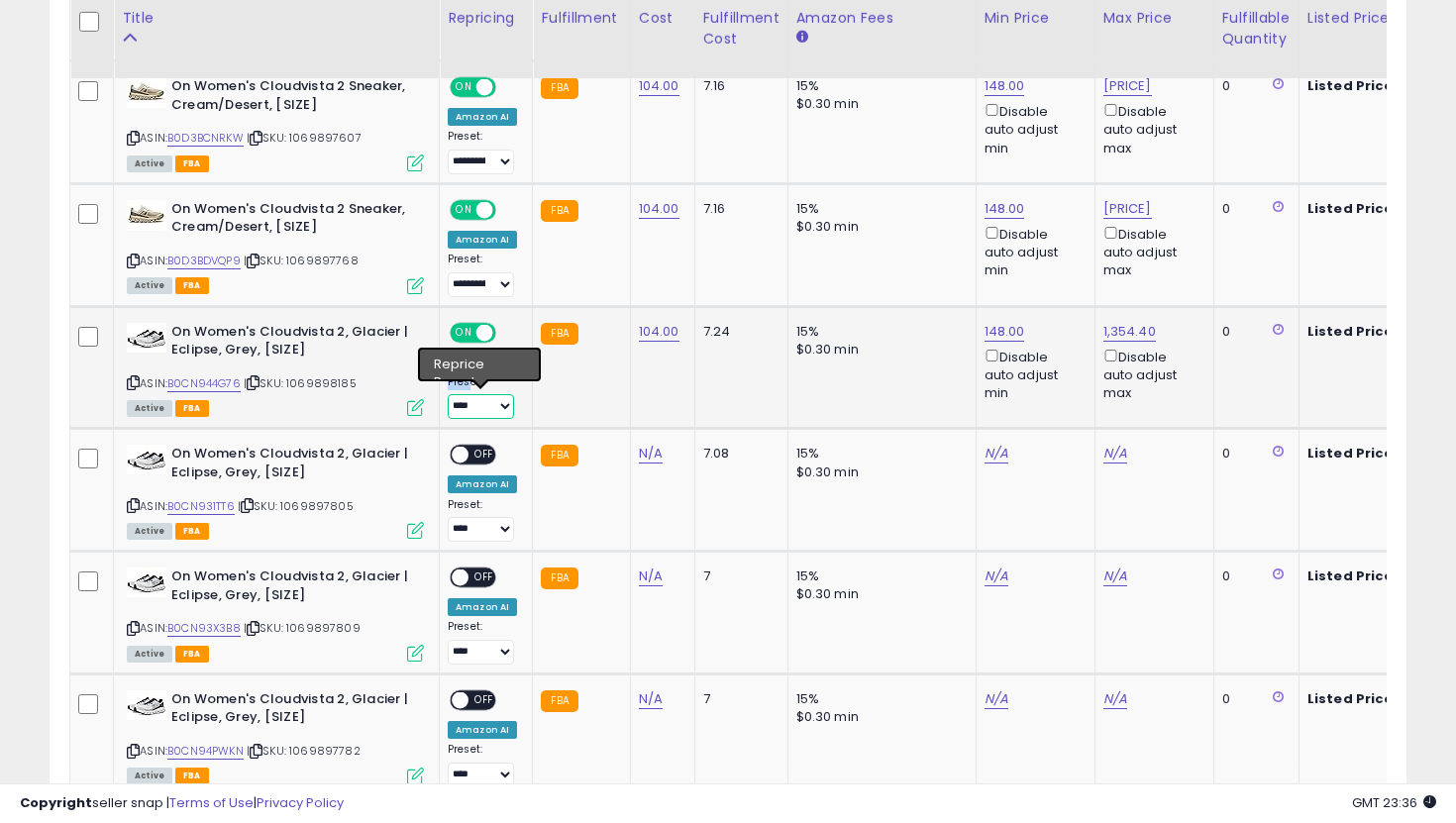 select on "**********" 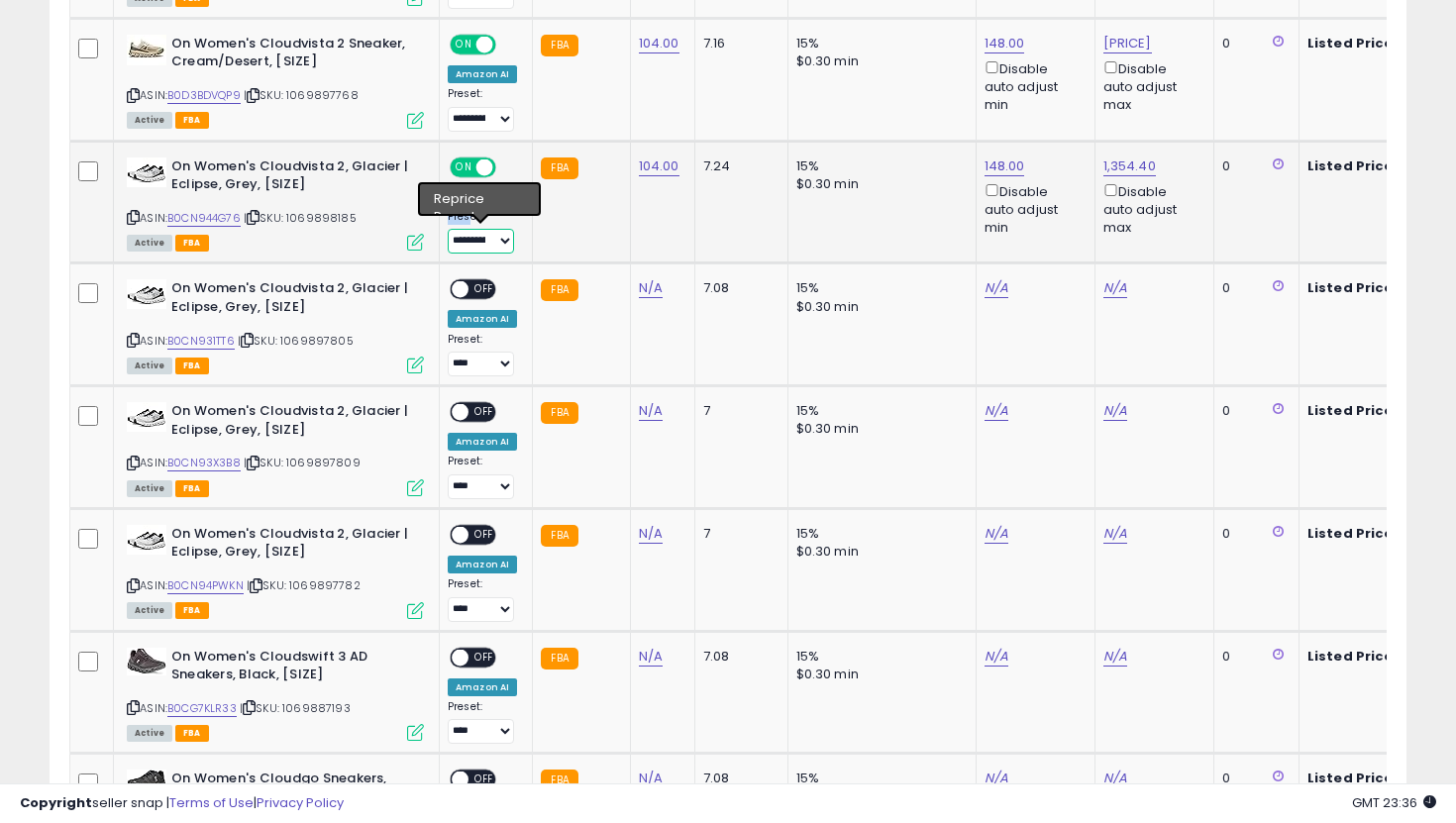 scroll, scrollTop: 1661, scrollLeft: 0, axis: vertical 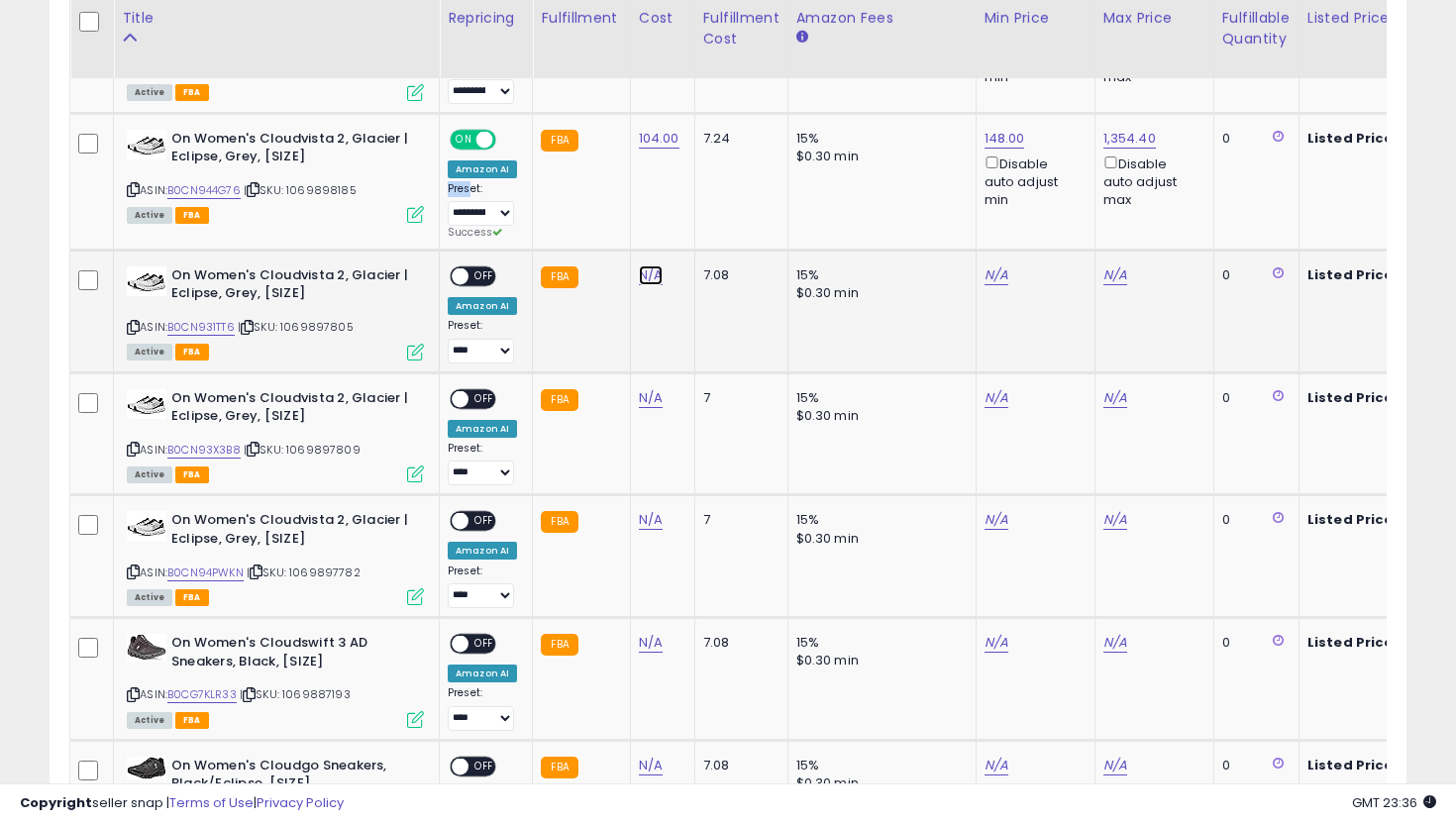 click on "N/A" at bounding box center [651, 275] 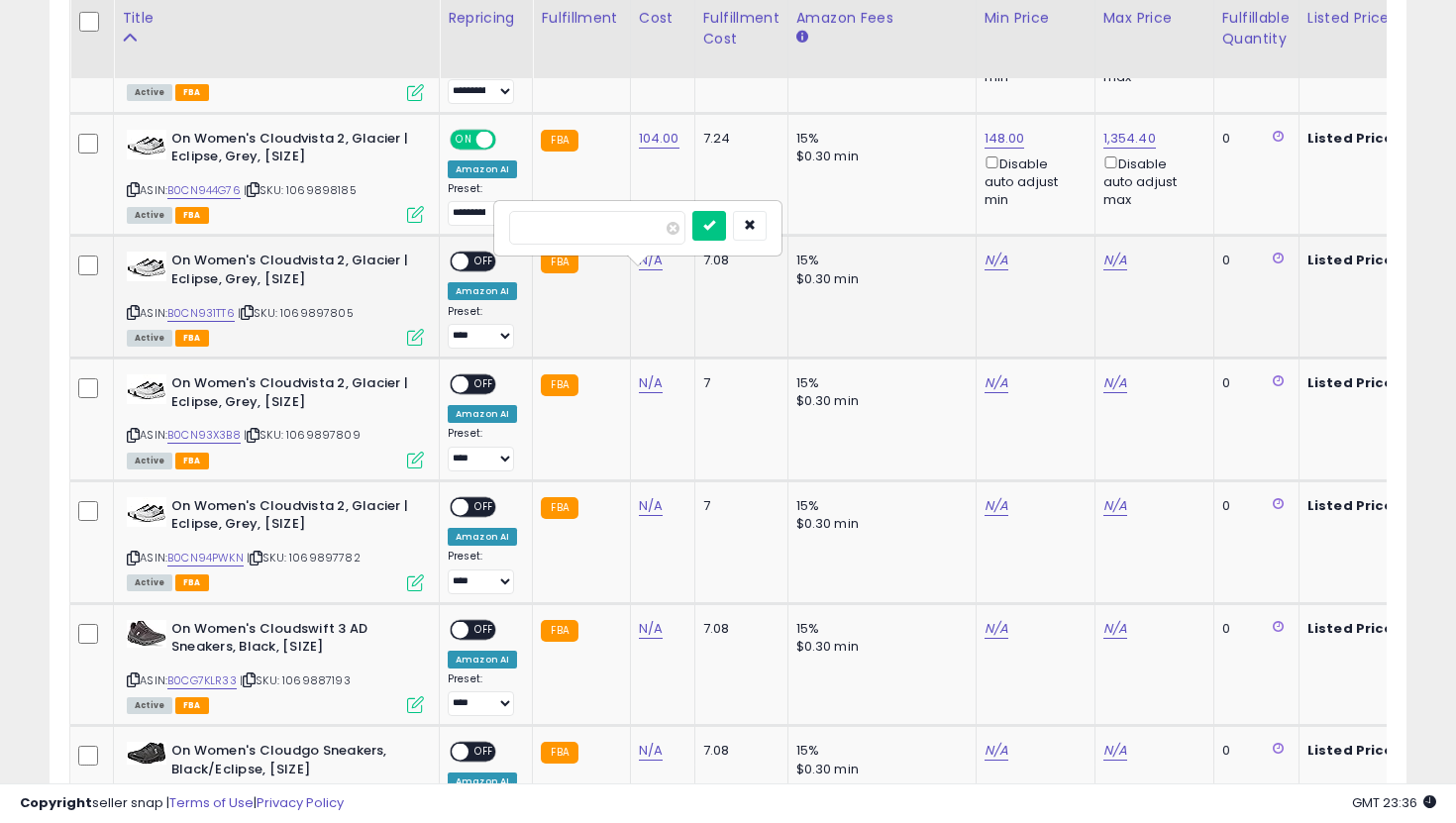 type on "***" 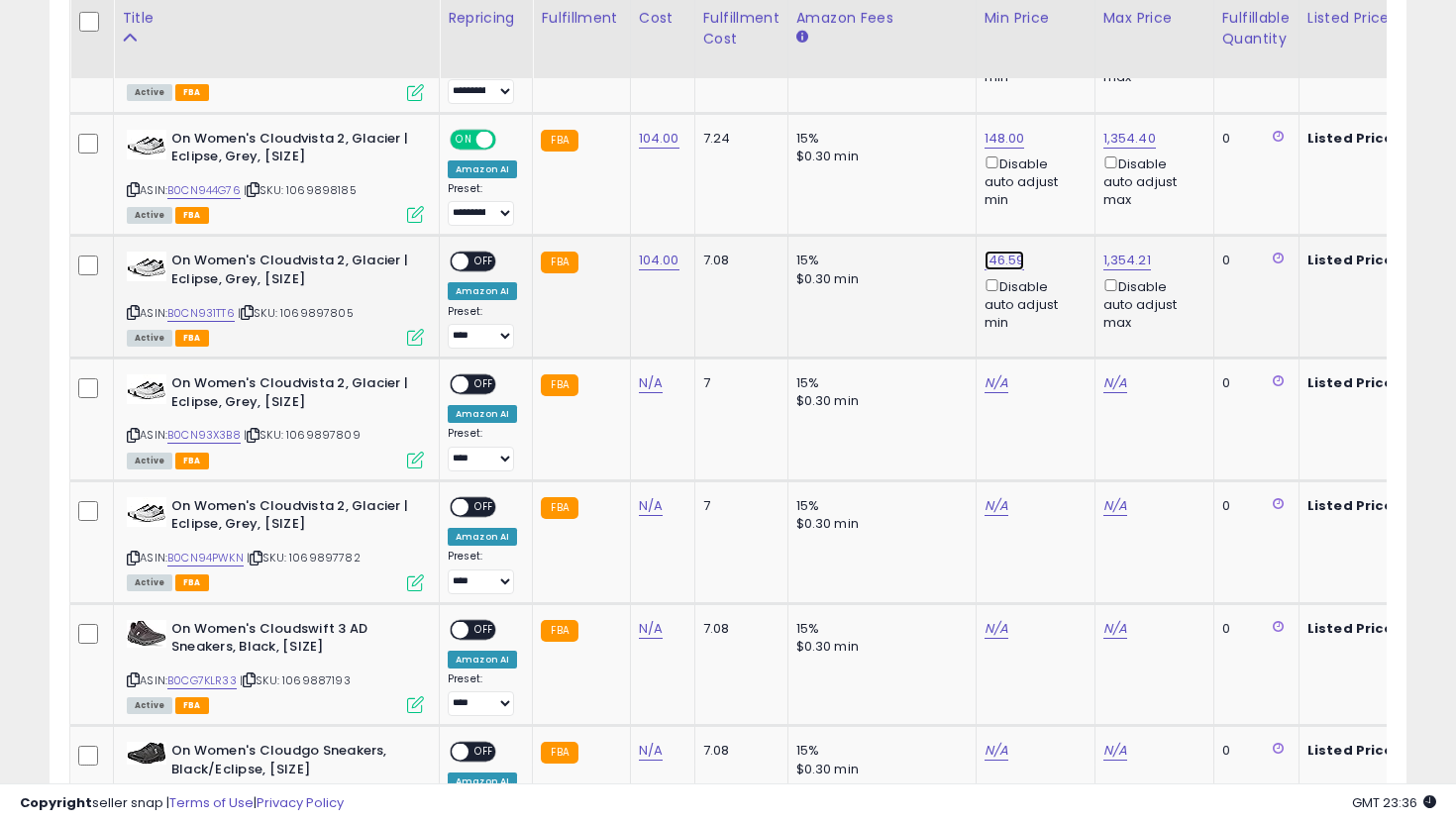 click on "146.59" at bounding box center (1004, -597) 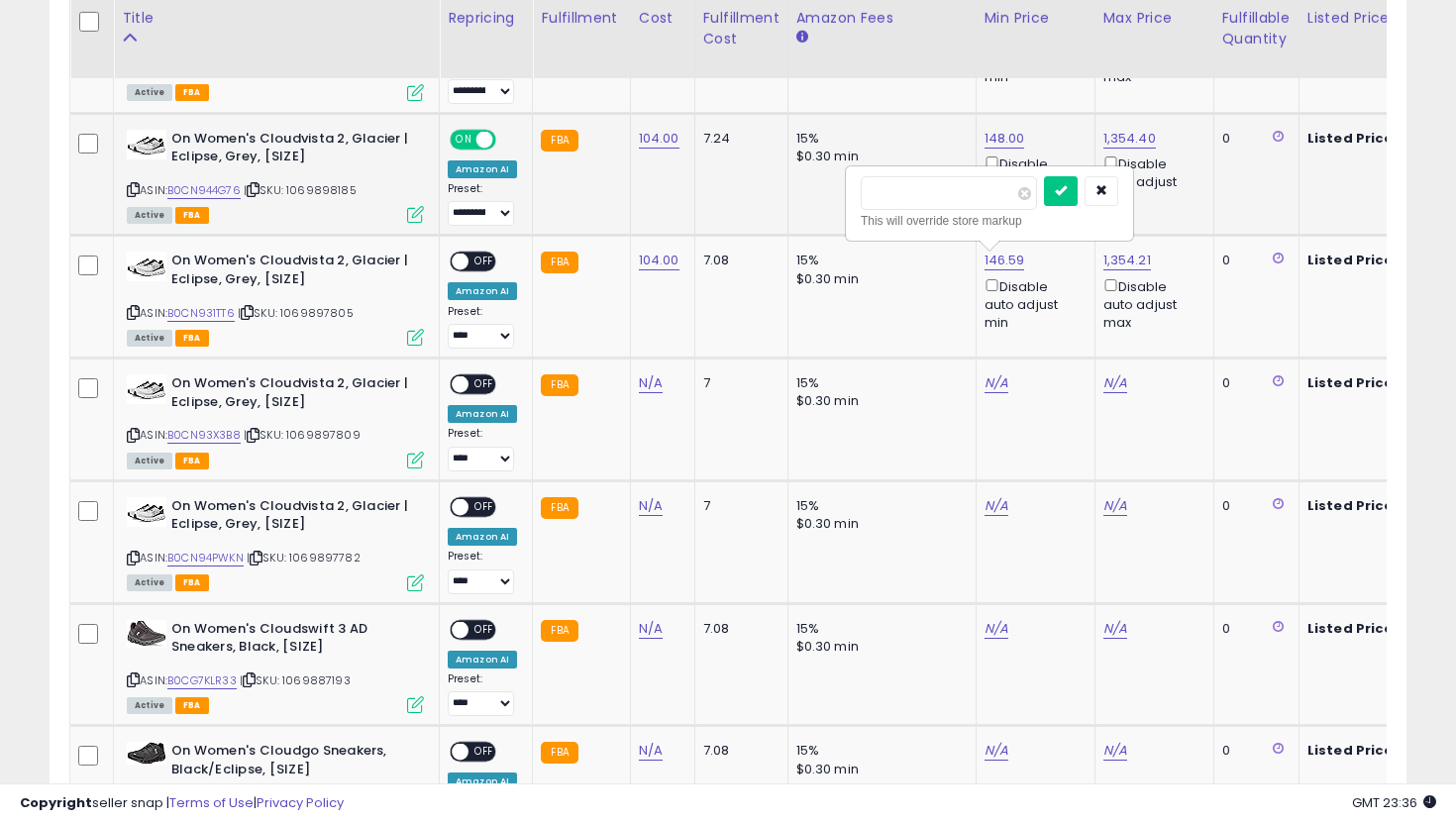 drag, startPoint x: 956, startPoint y: 207, endPoint x: 772, endPoint y: 184, distance: 185.43193 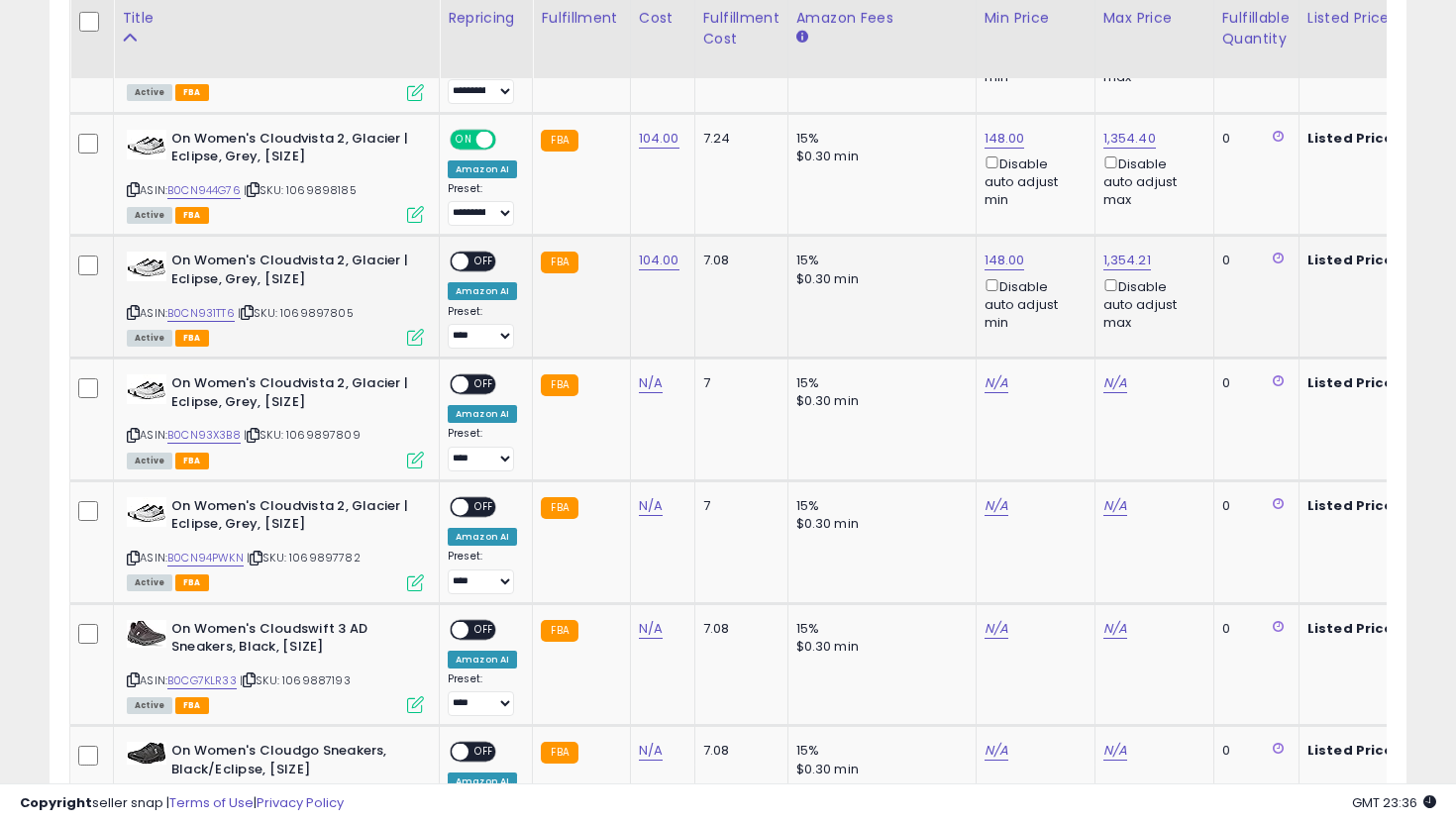 click on "**********" at bounding box center (482, 300) 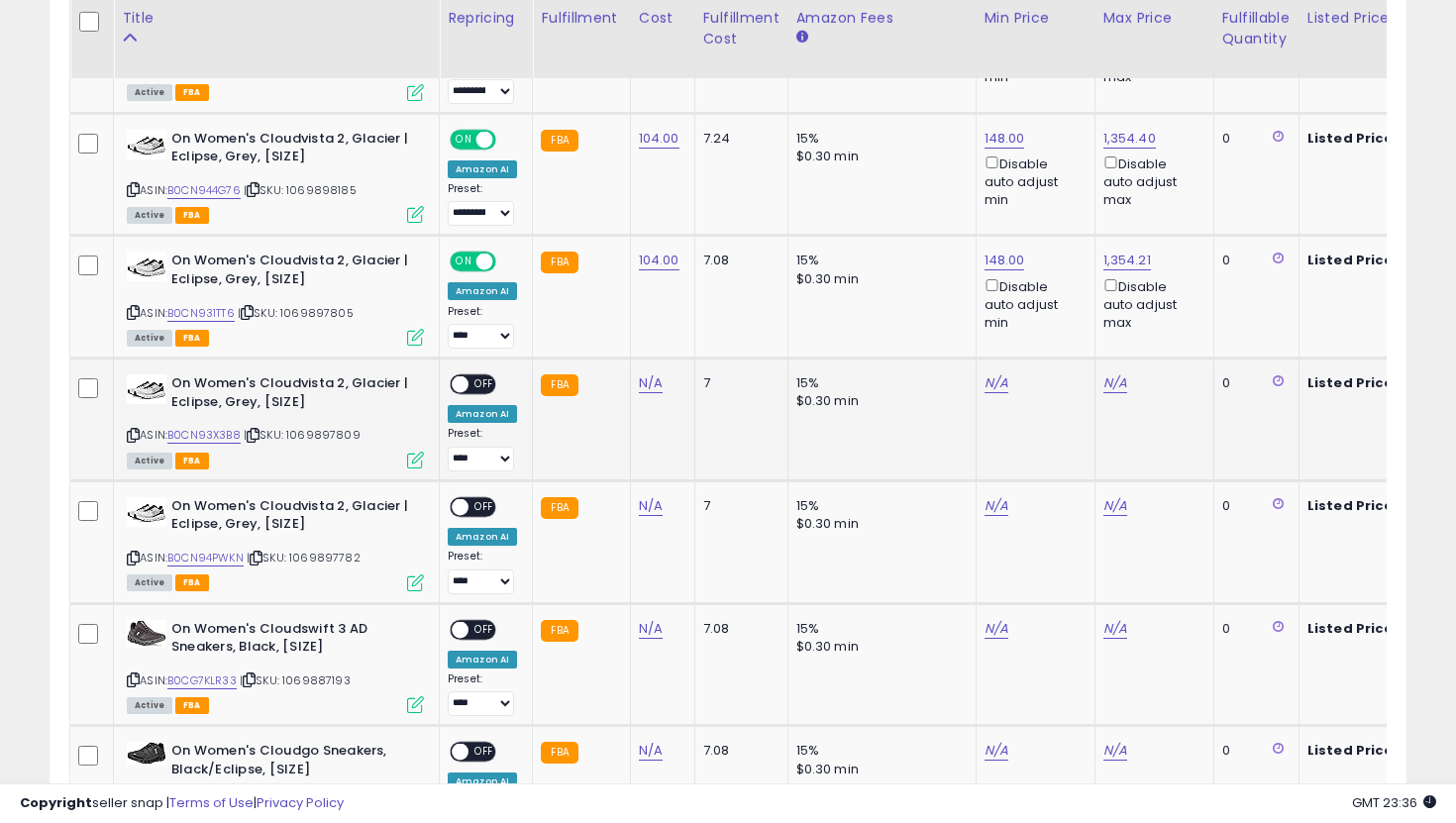 click on "**********" 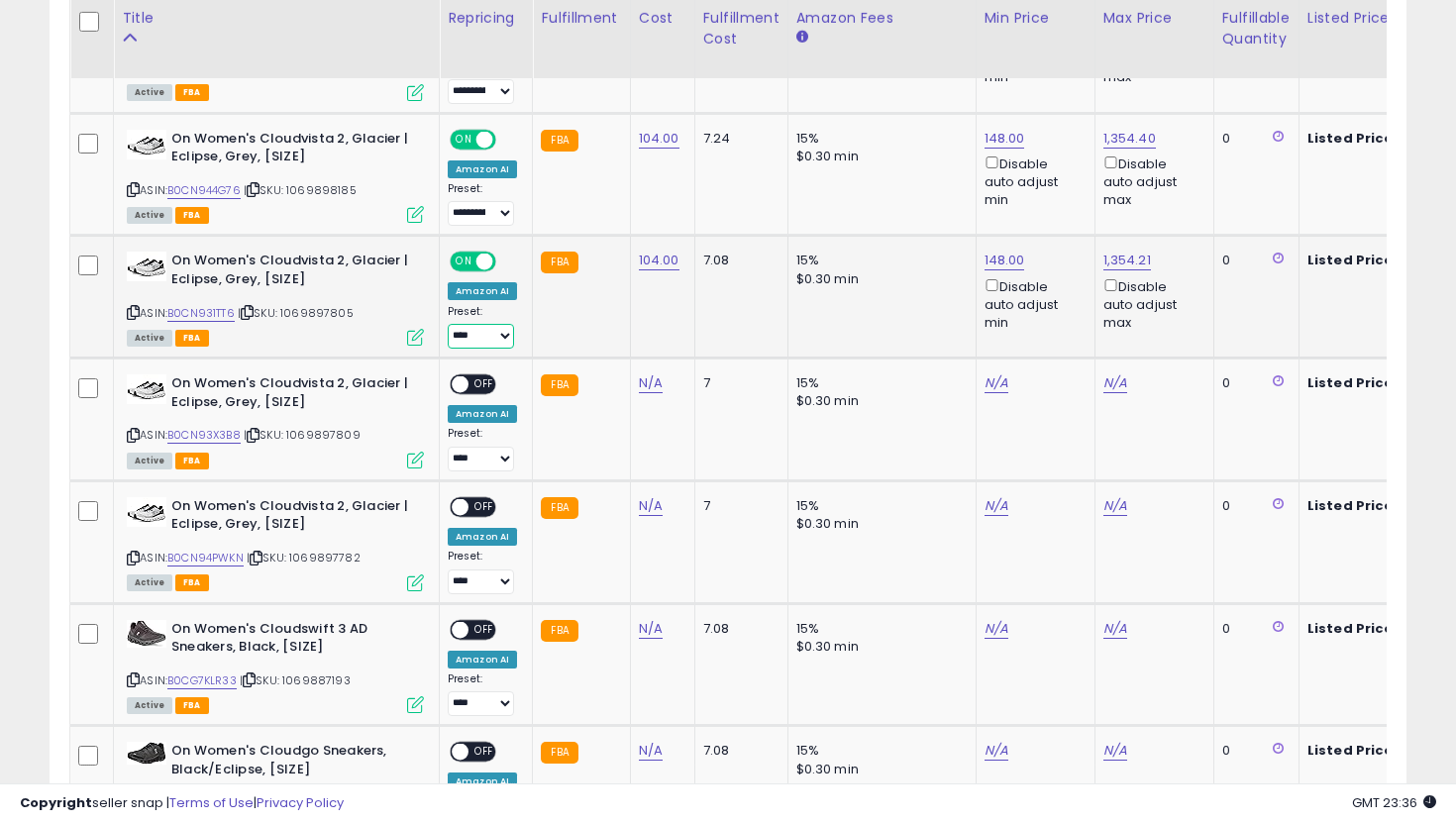 click on "**********" at bounding box center [480, 336] 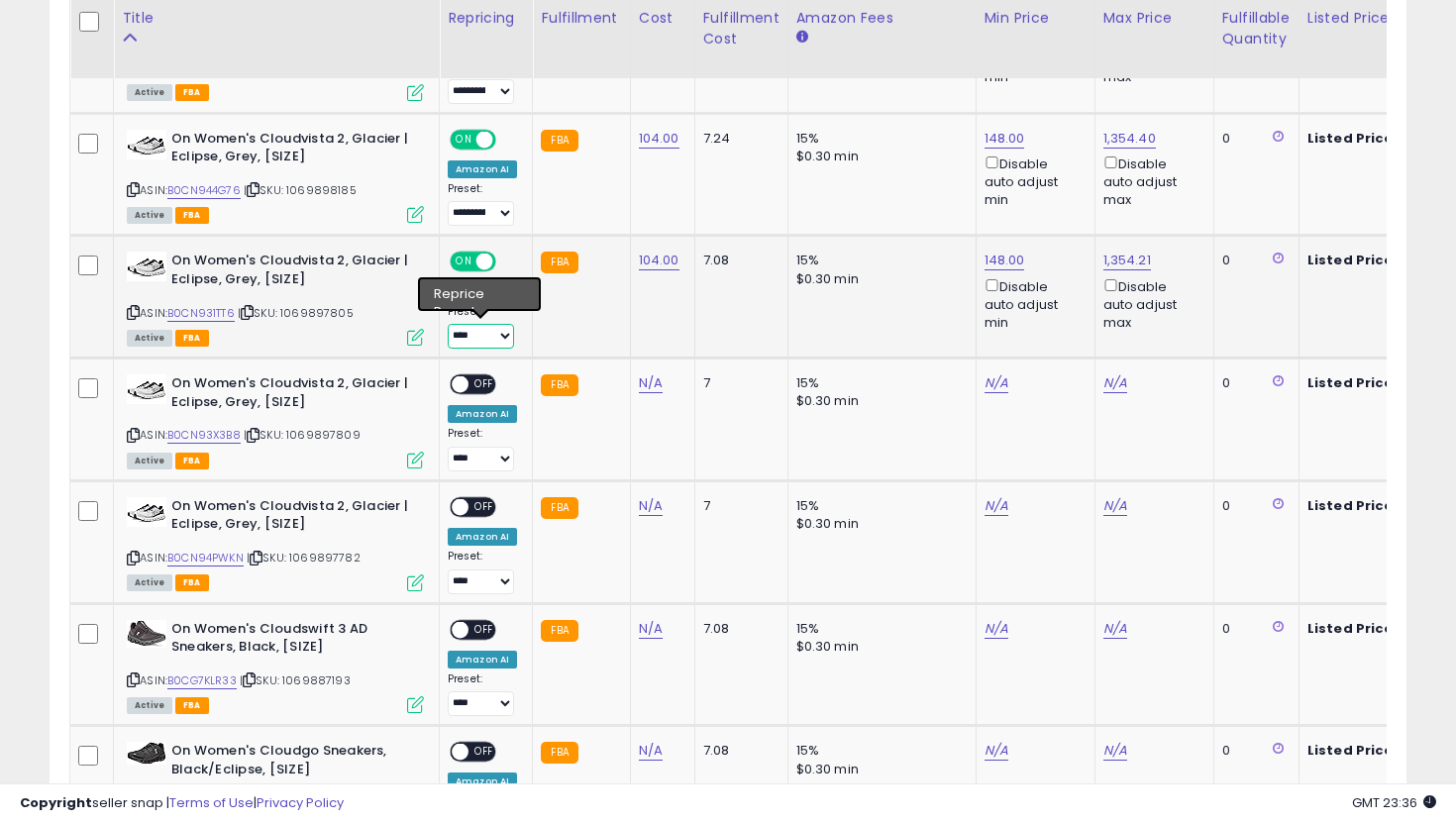 select on "**********" 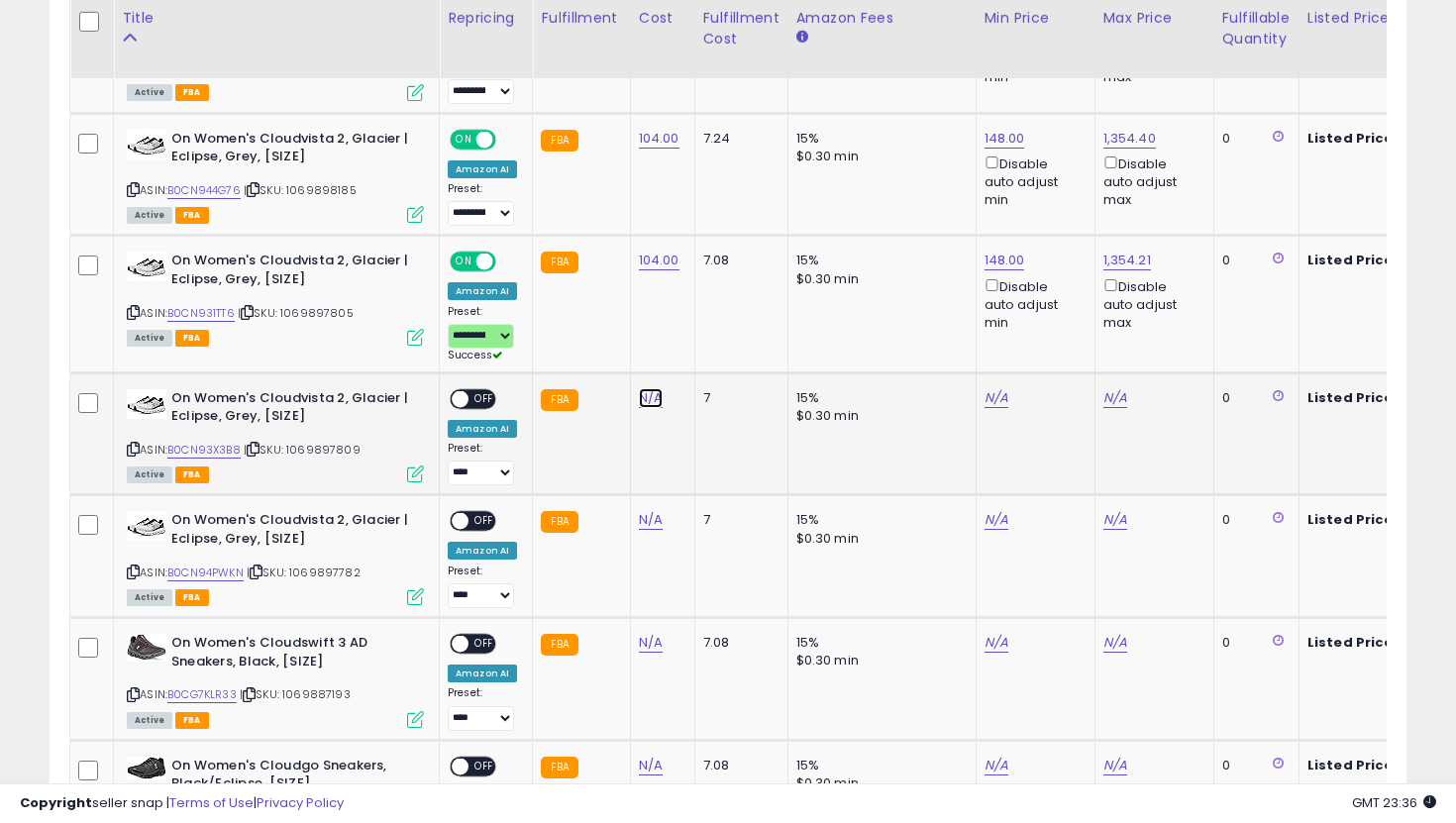 click on "N/A" at bounding box center (651, 398) 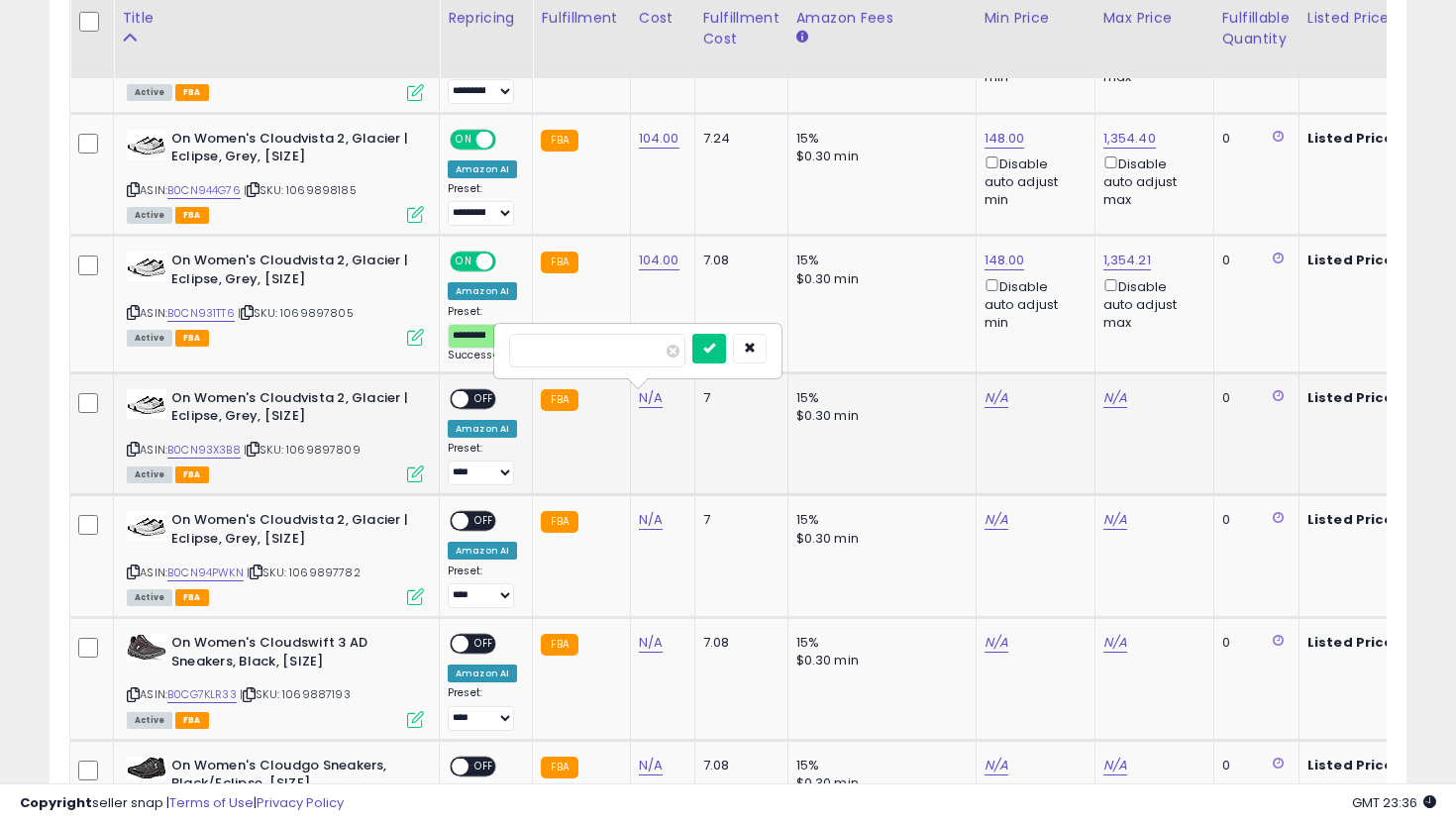 type on "***" 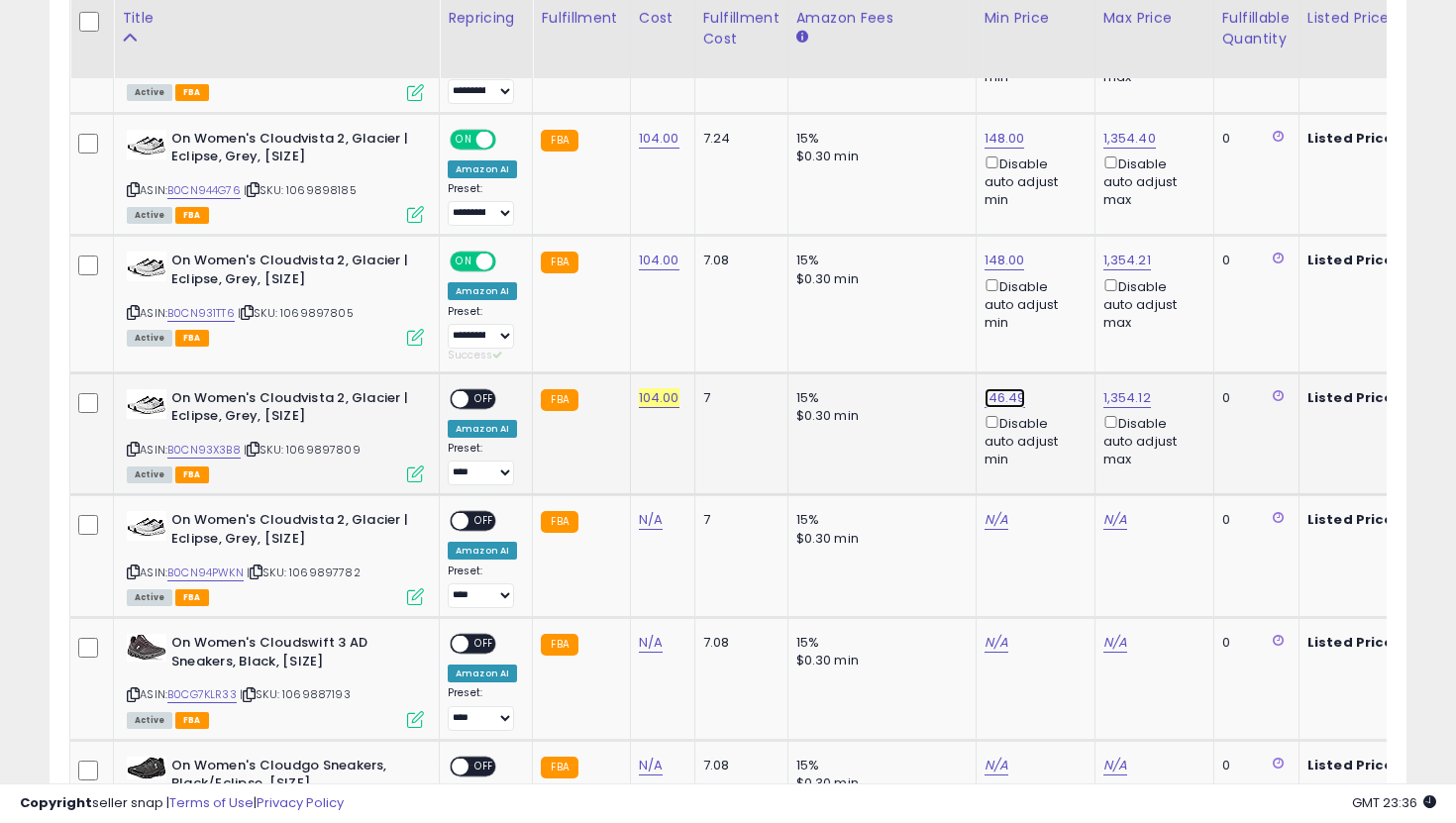 click on "146.49" at bounding box center (1004, -597) 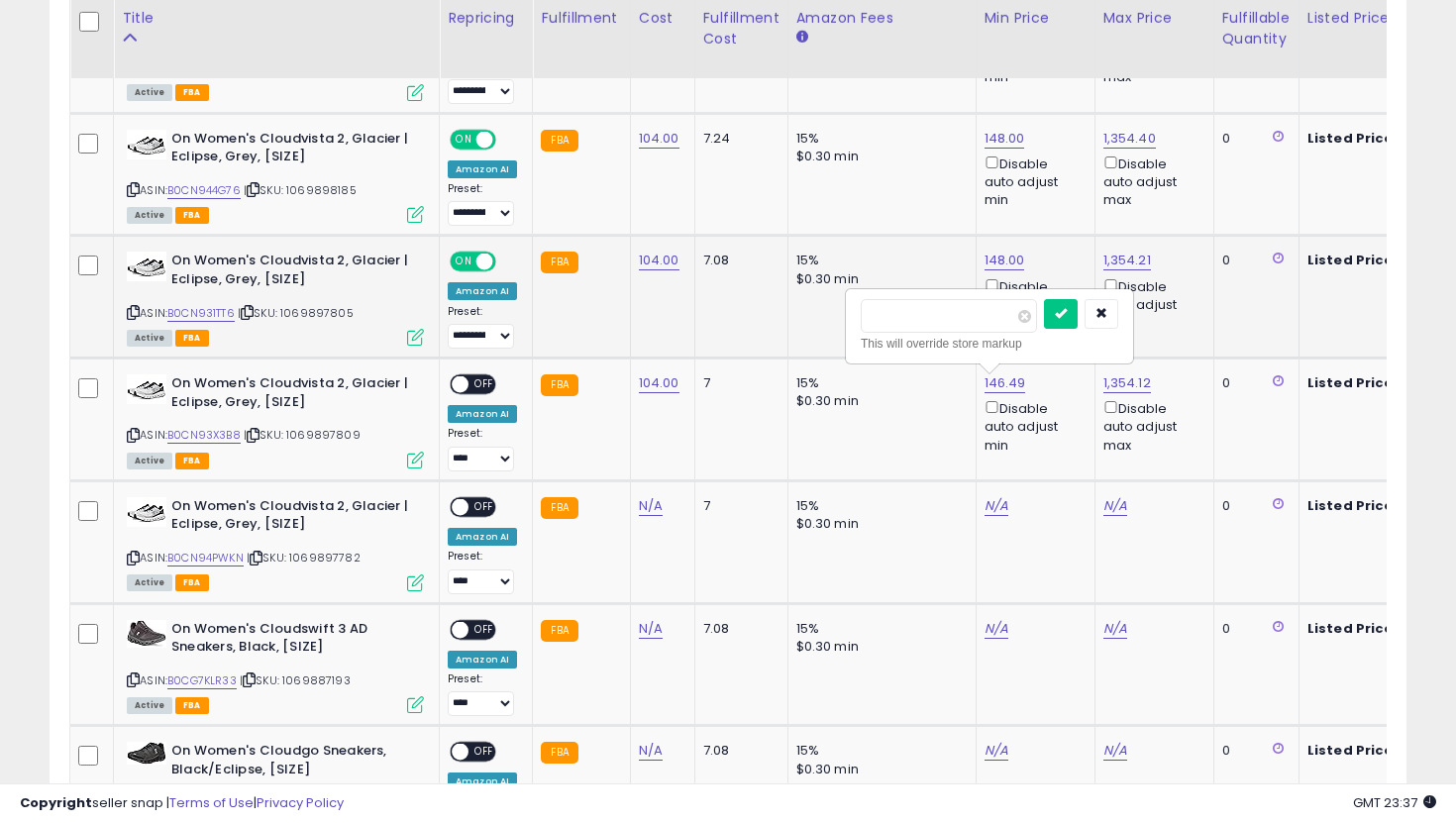 drag, startPoint x: 954, startPoint y: 327, endPoint x: 791, endPoint y: 308, distance: 164.10363 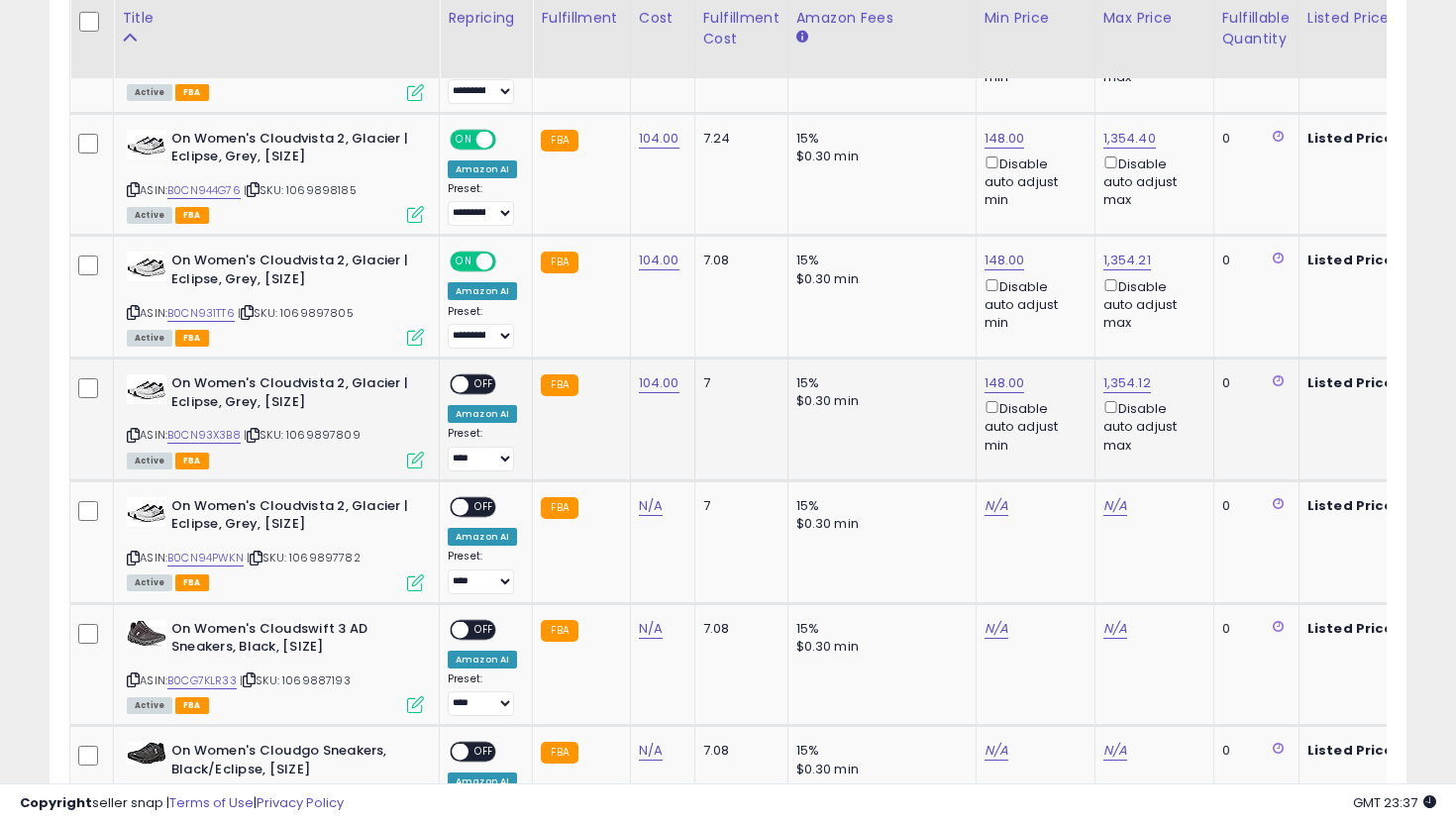 click on "OFF" at bounding box center (484, 384) 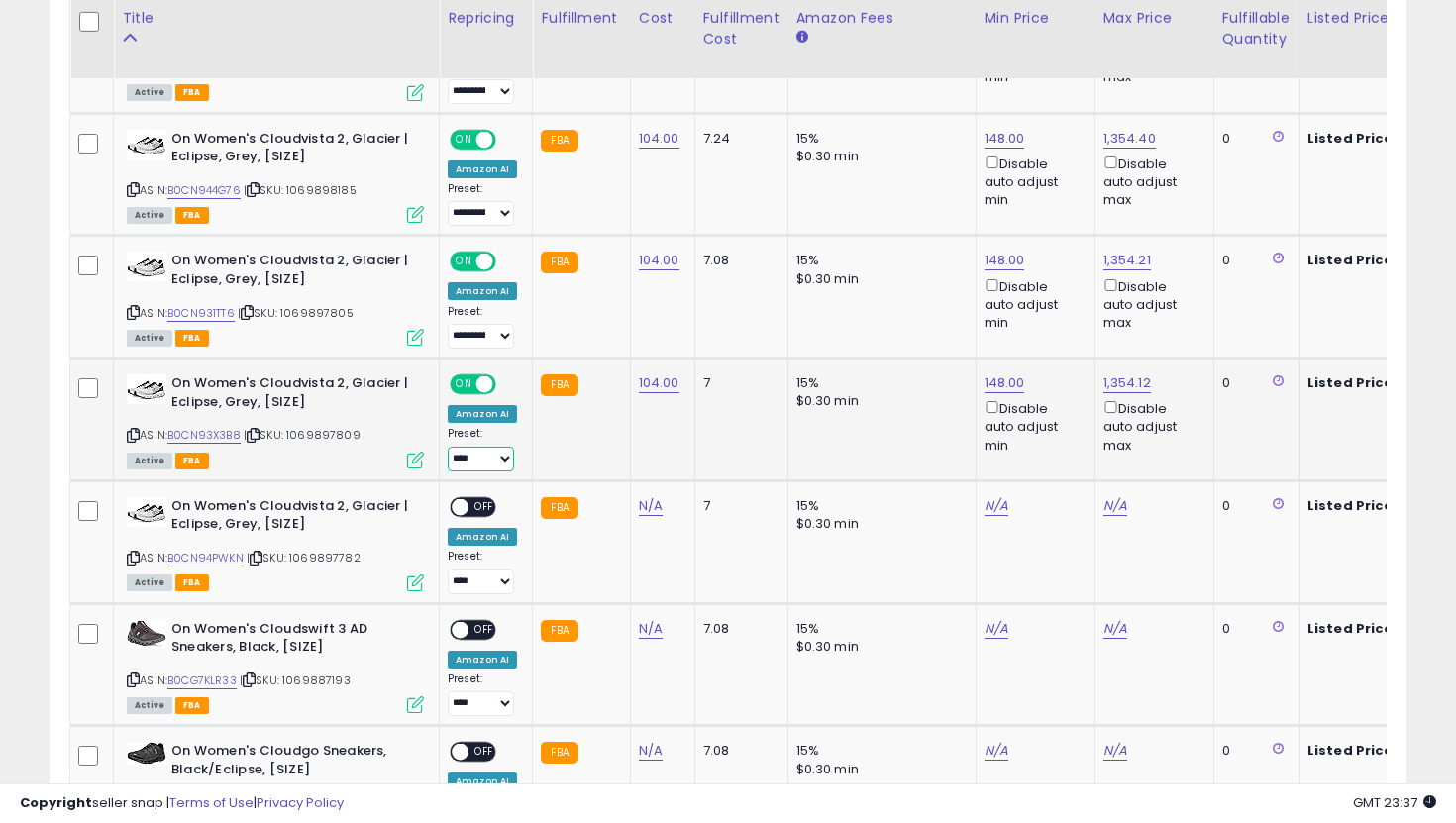 click on "**********" at bounding box center (480, 459) 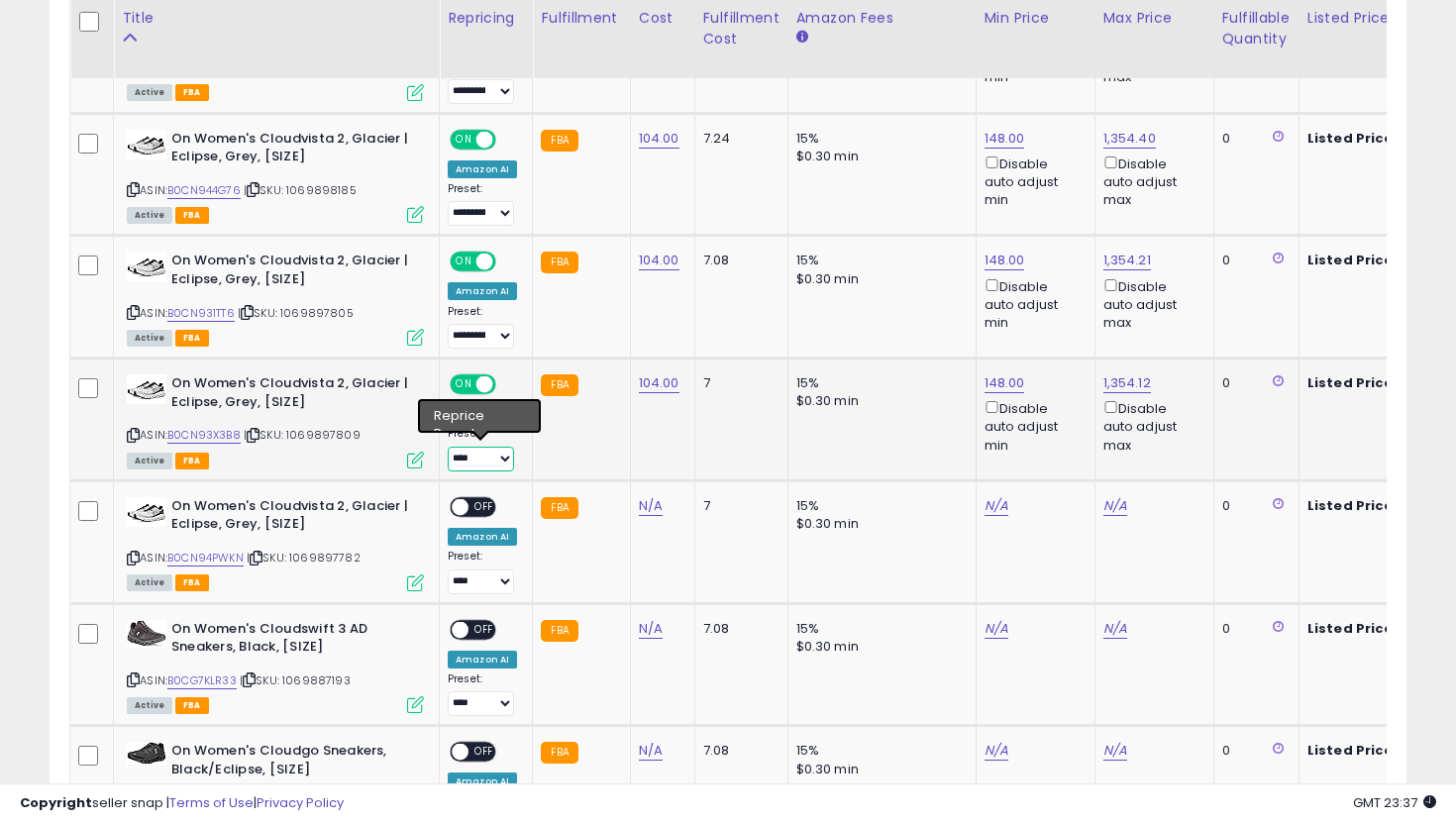 select on "**********" 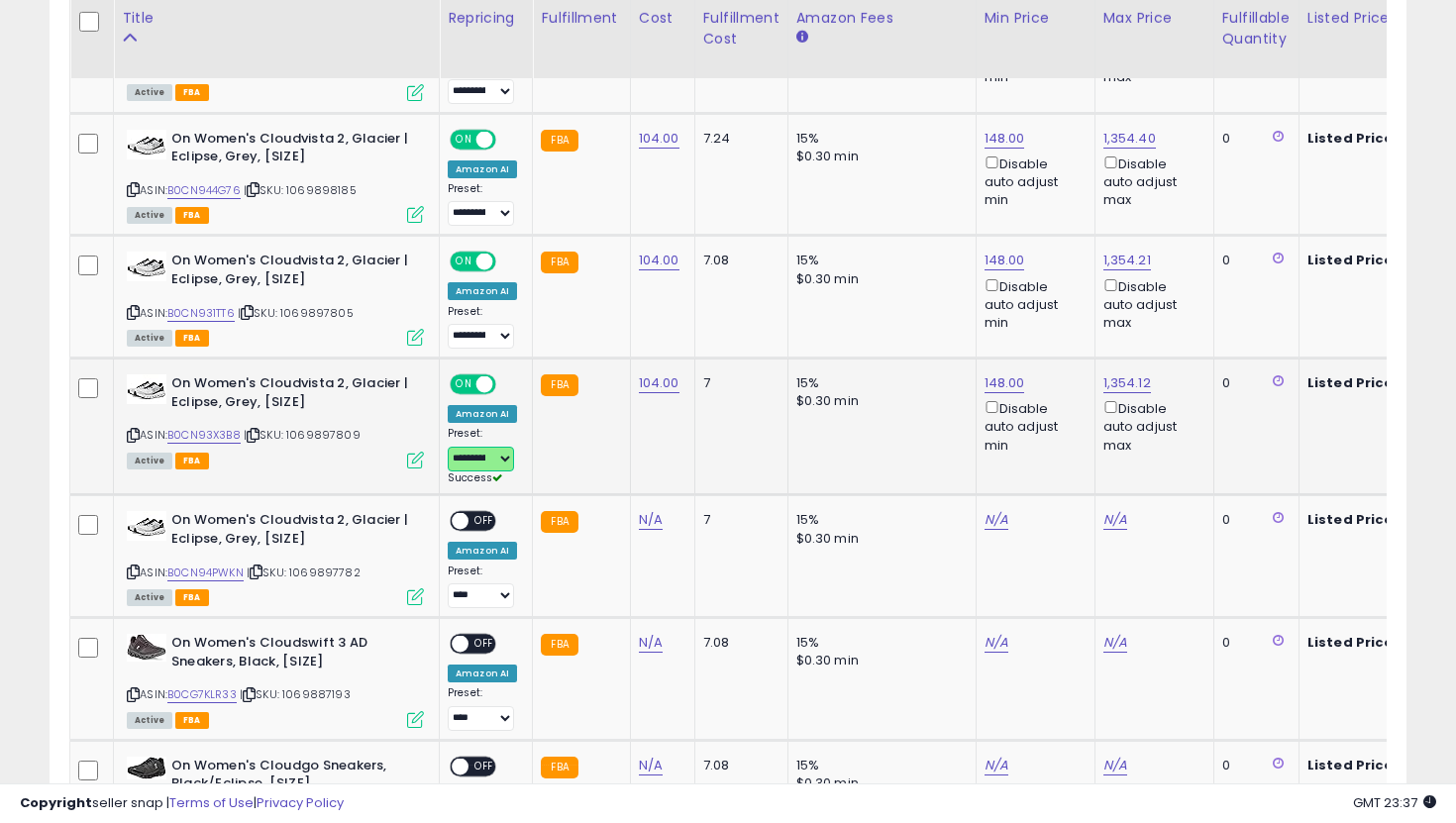 scroll, scrollTop: 0, scrollLeft: 121, axis: horizontal 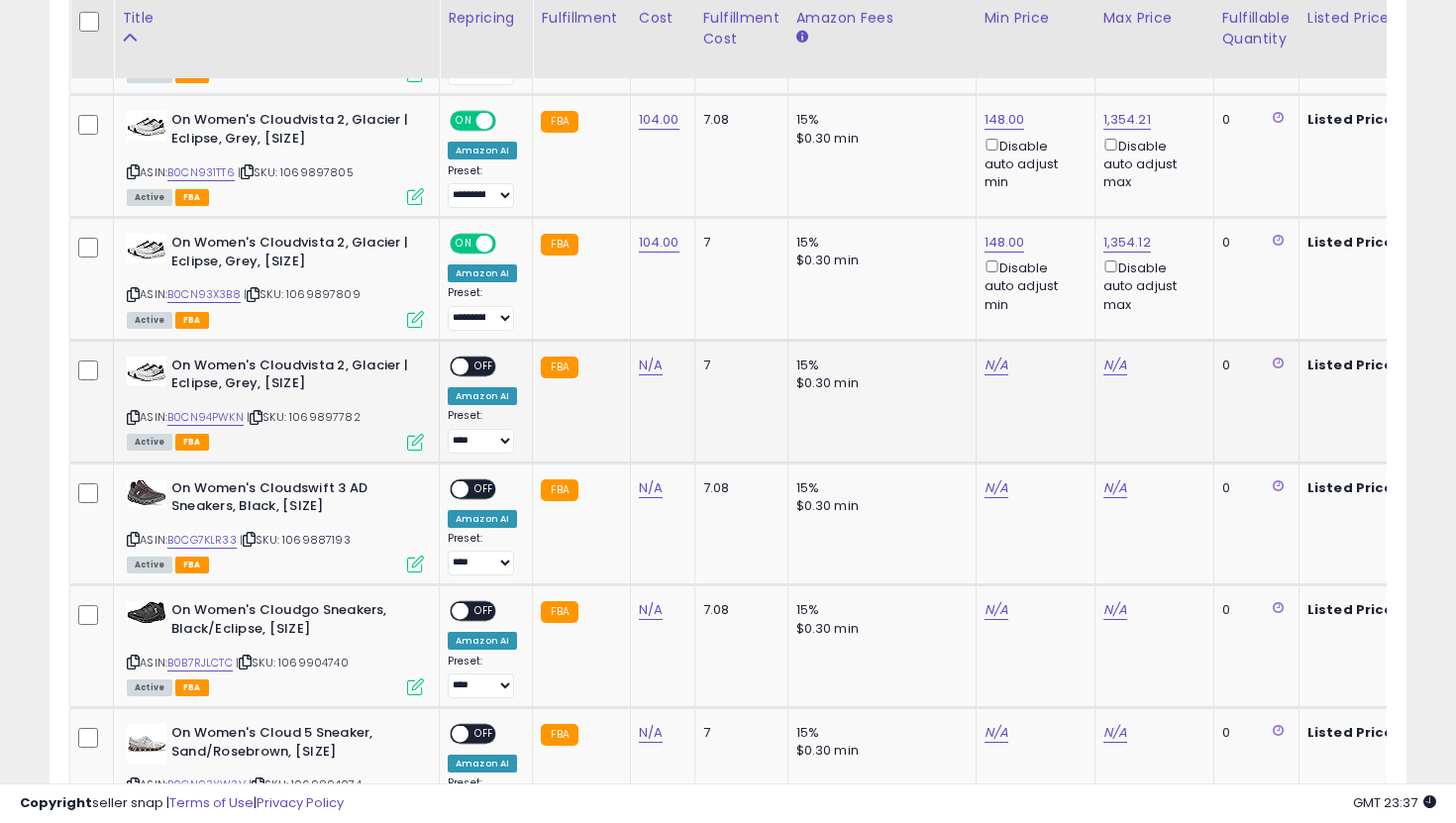 click on "N/A" 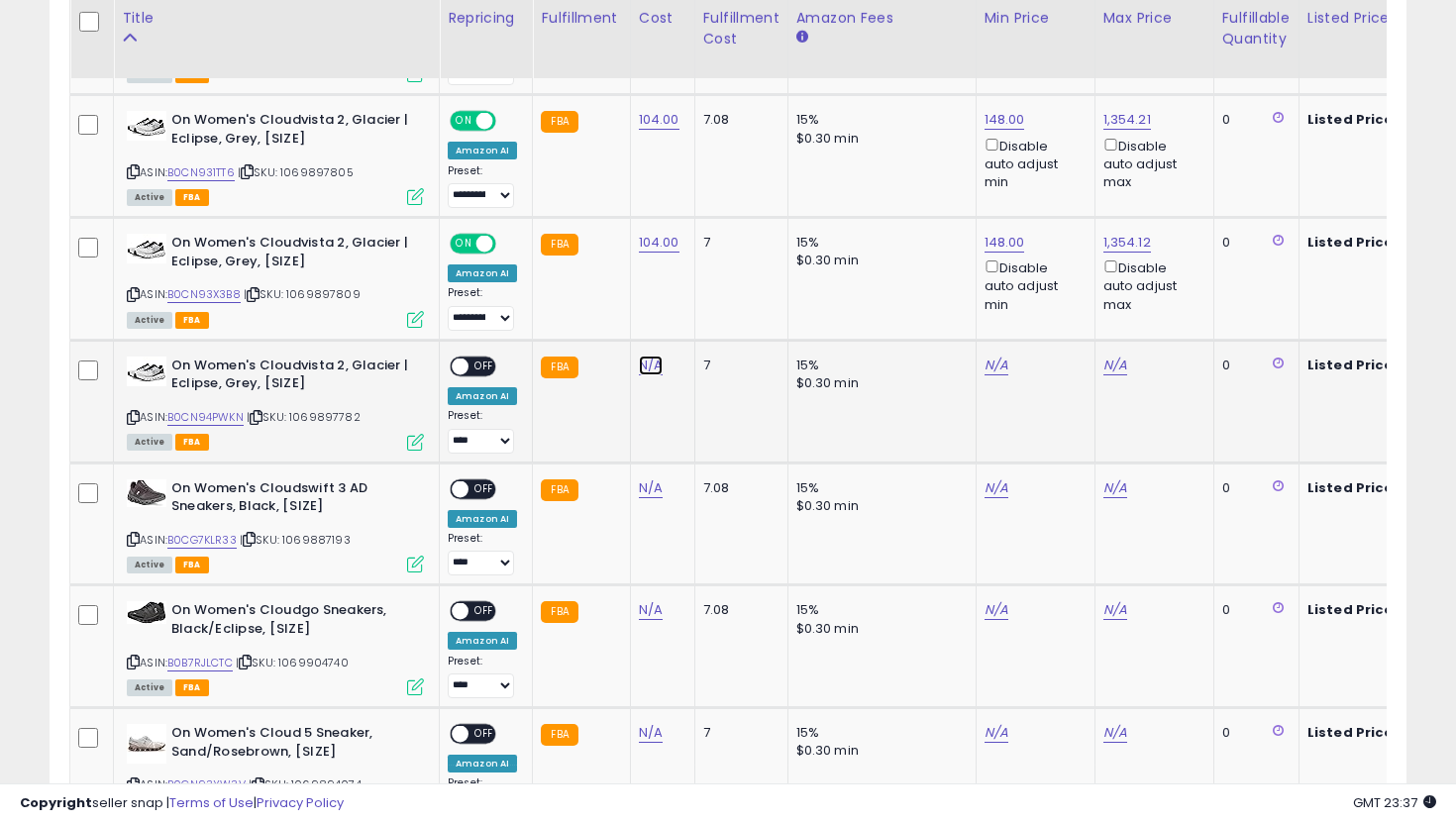 click on "N/A" at bounding box center (651, 365) 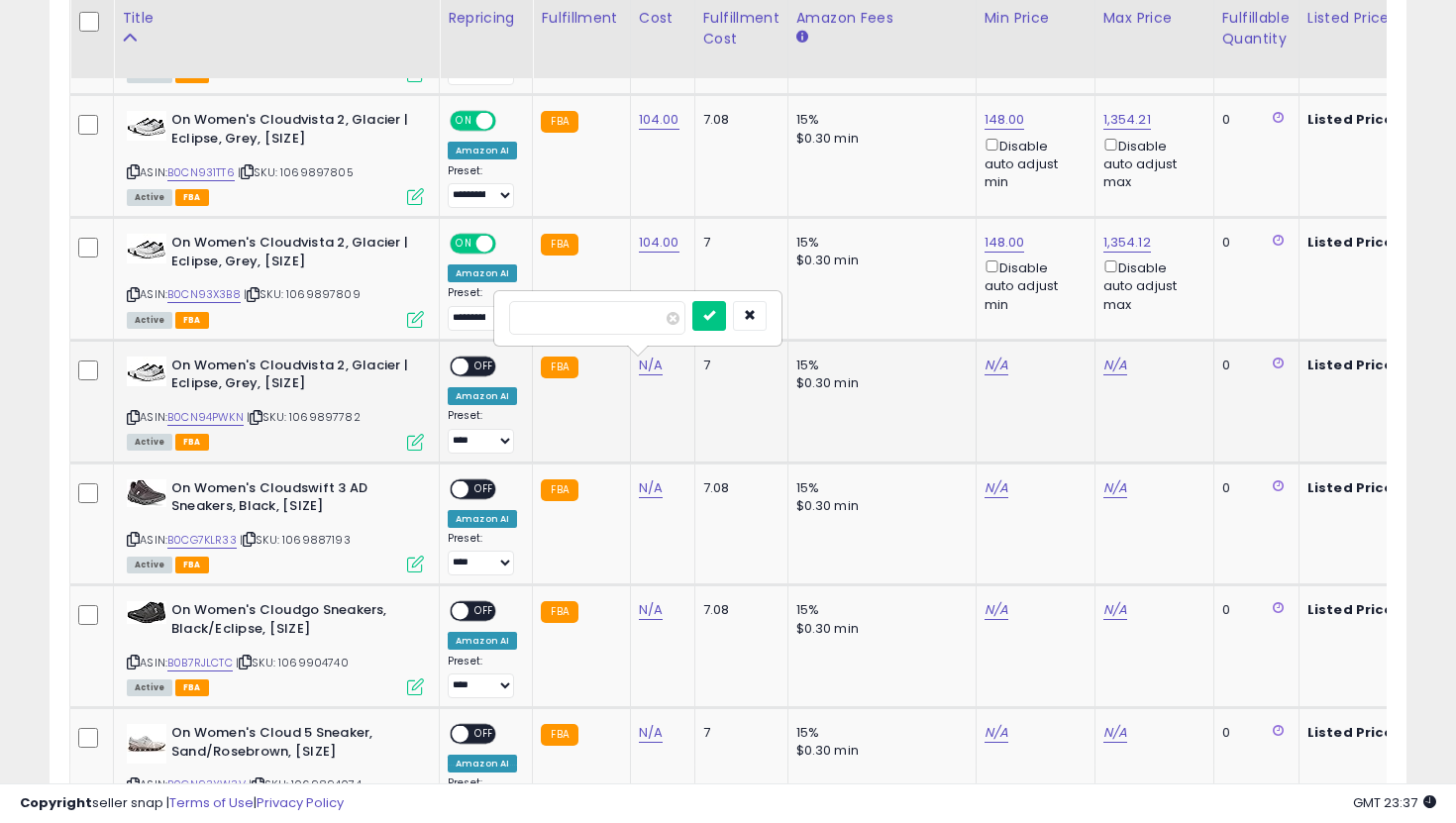 type on "***" 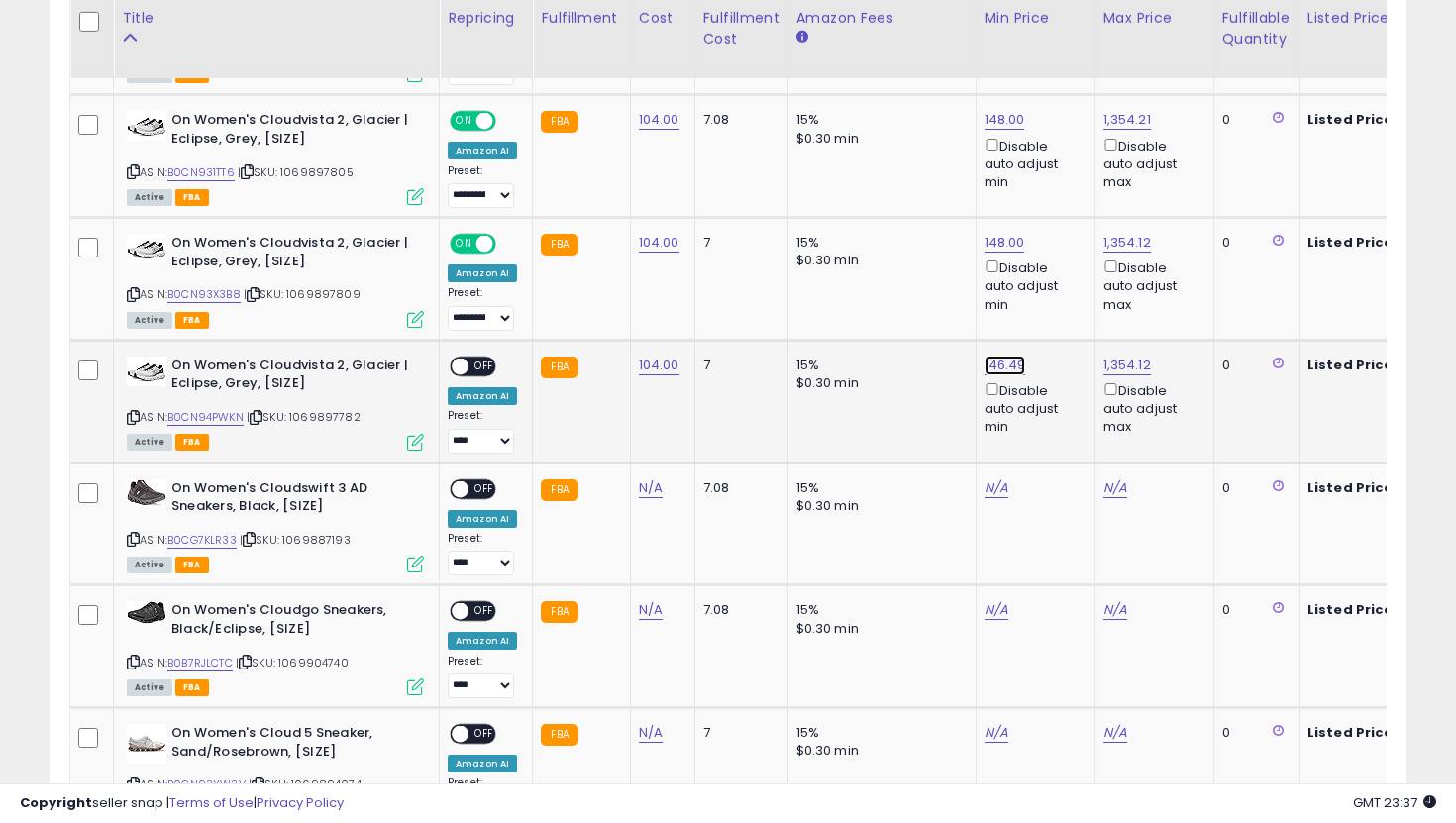 click on "146.49" at bounding box center [1004, -738] 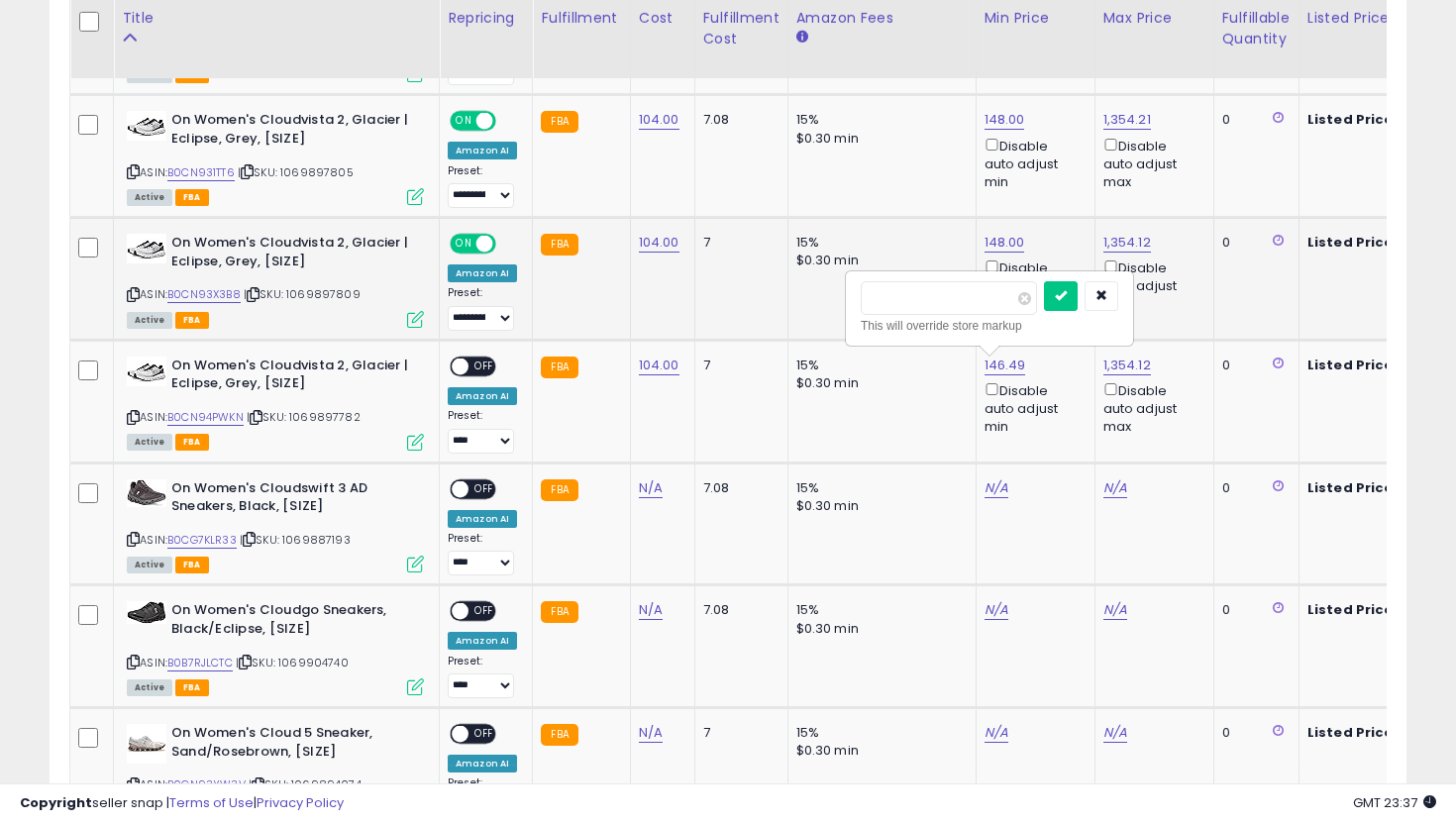 drag, startPoint x: 949, startPoint y: 298, endPoint x: 772, endPoint y: 257, distance: 181.68654 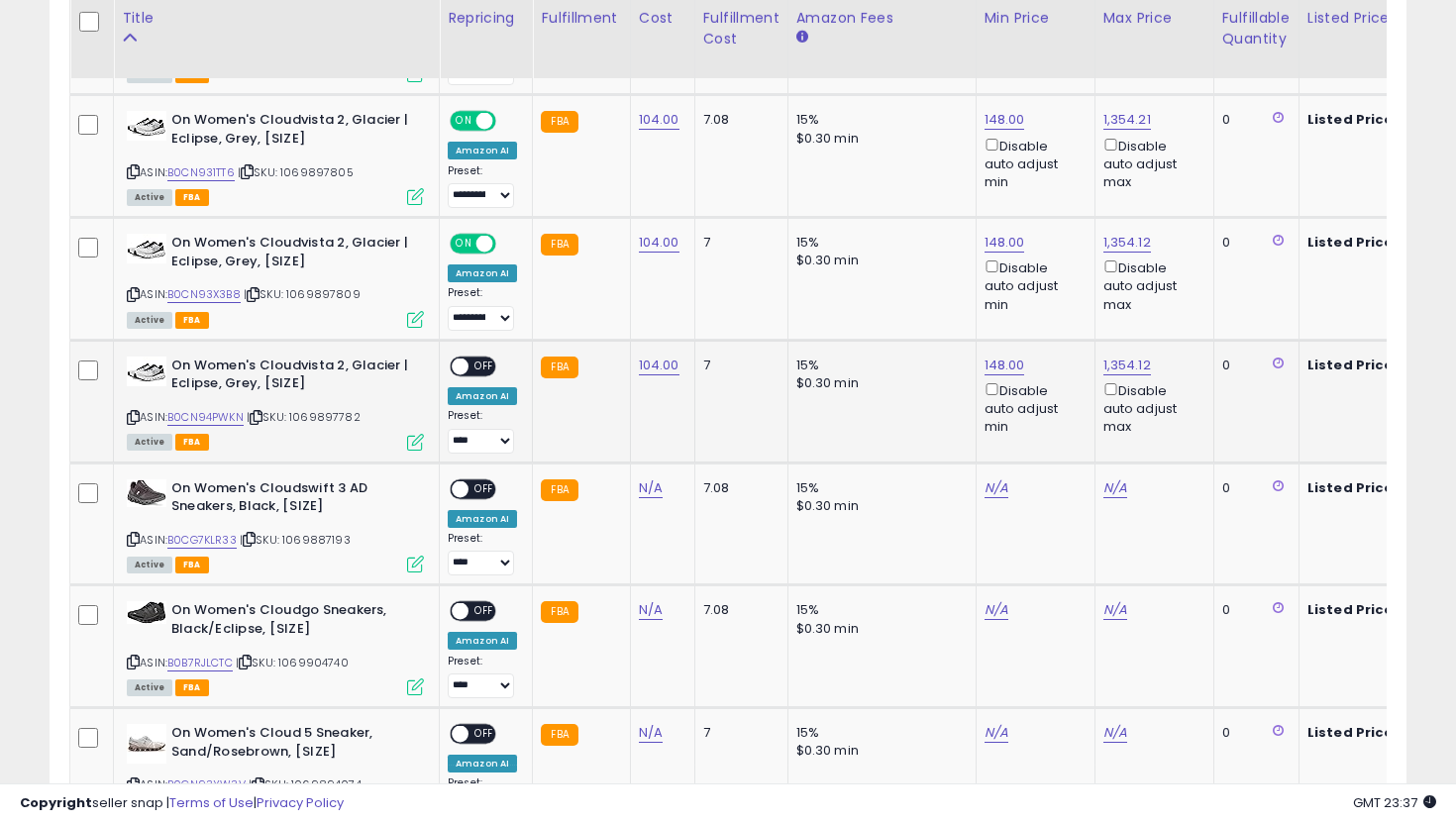 click on "OFF" at bounding box center (484, 365) 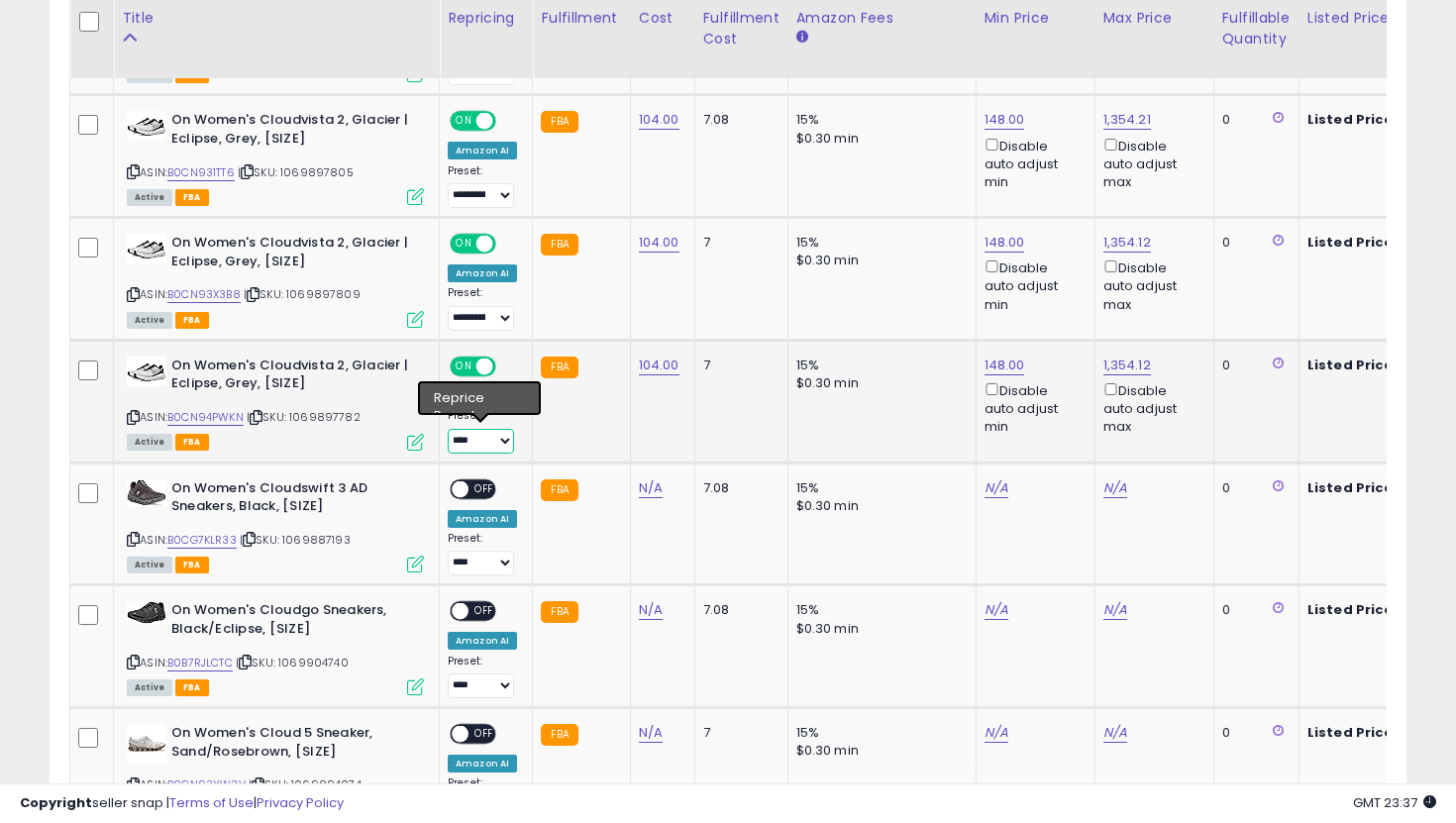 click on "**********" at bounding box center (480, 441) 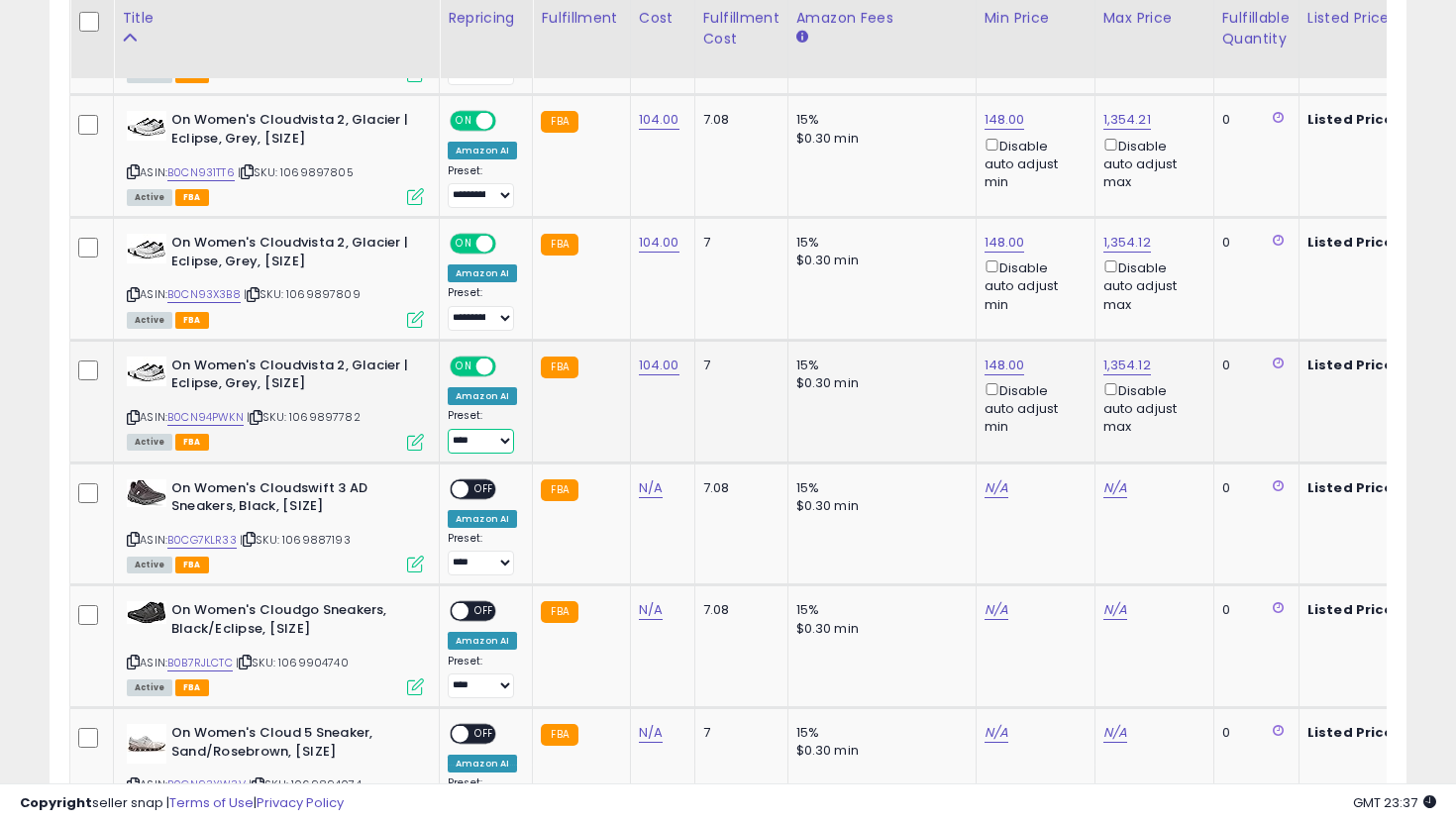 select on "**********" 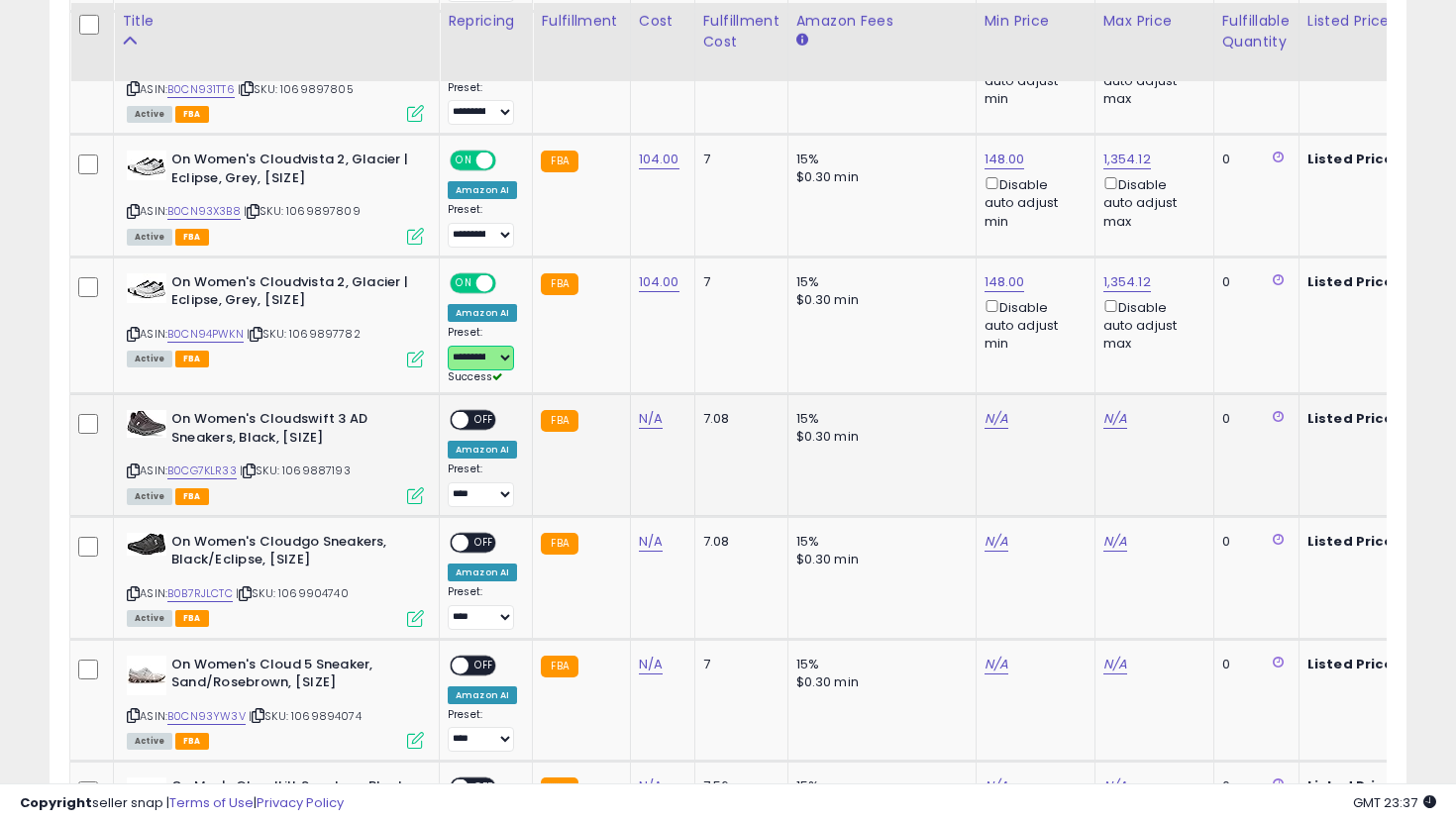 scroll, scrollTop: 1888, scrollLeft: 0, axis: vertical 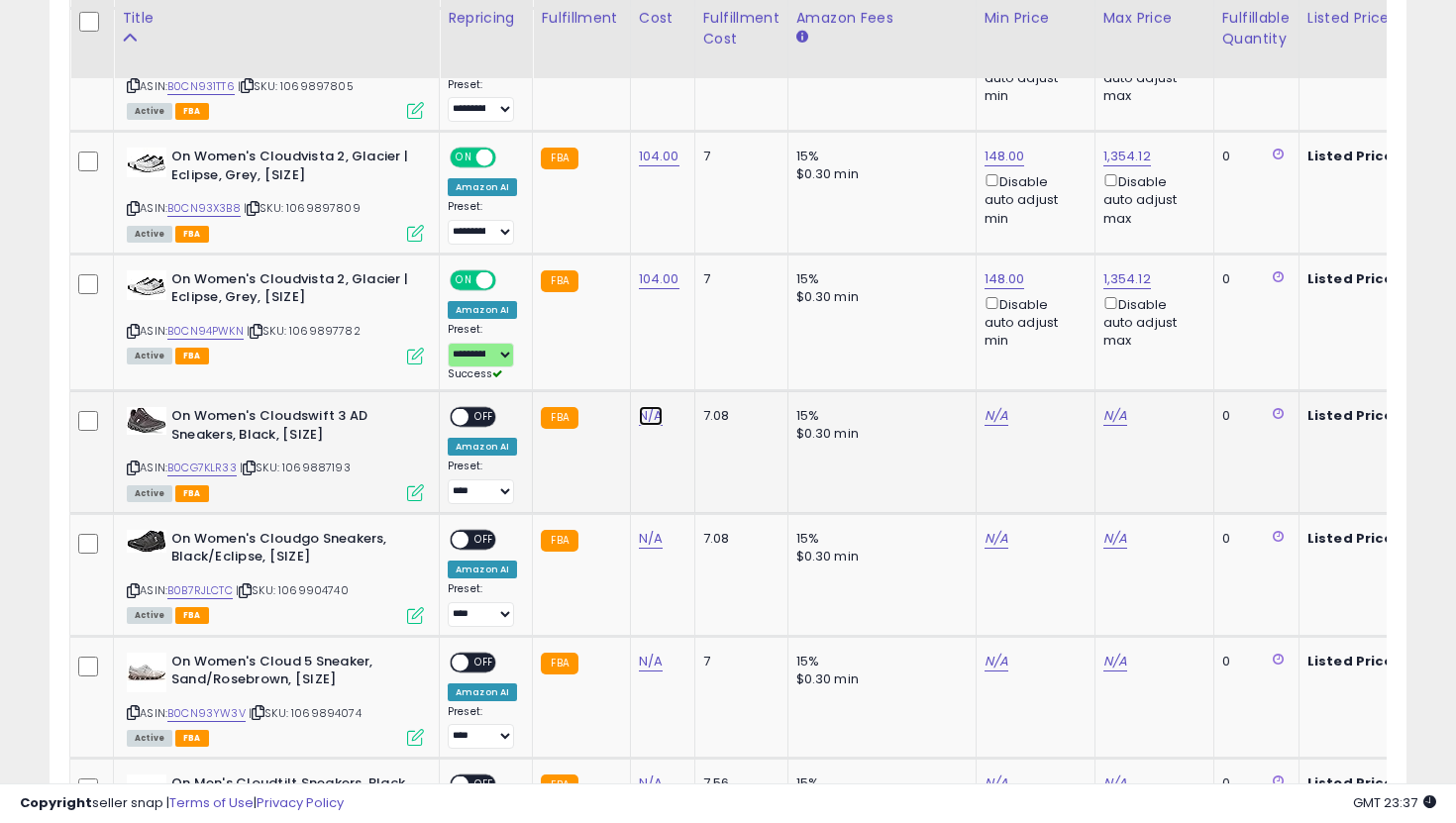 click on "N/A" at bounding box center (651, 416) 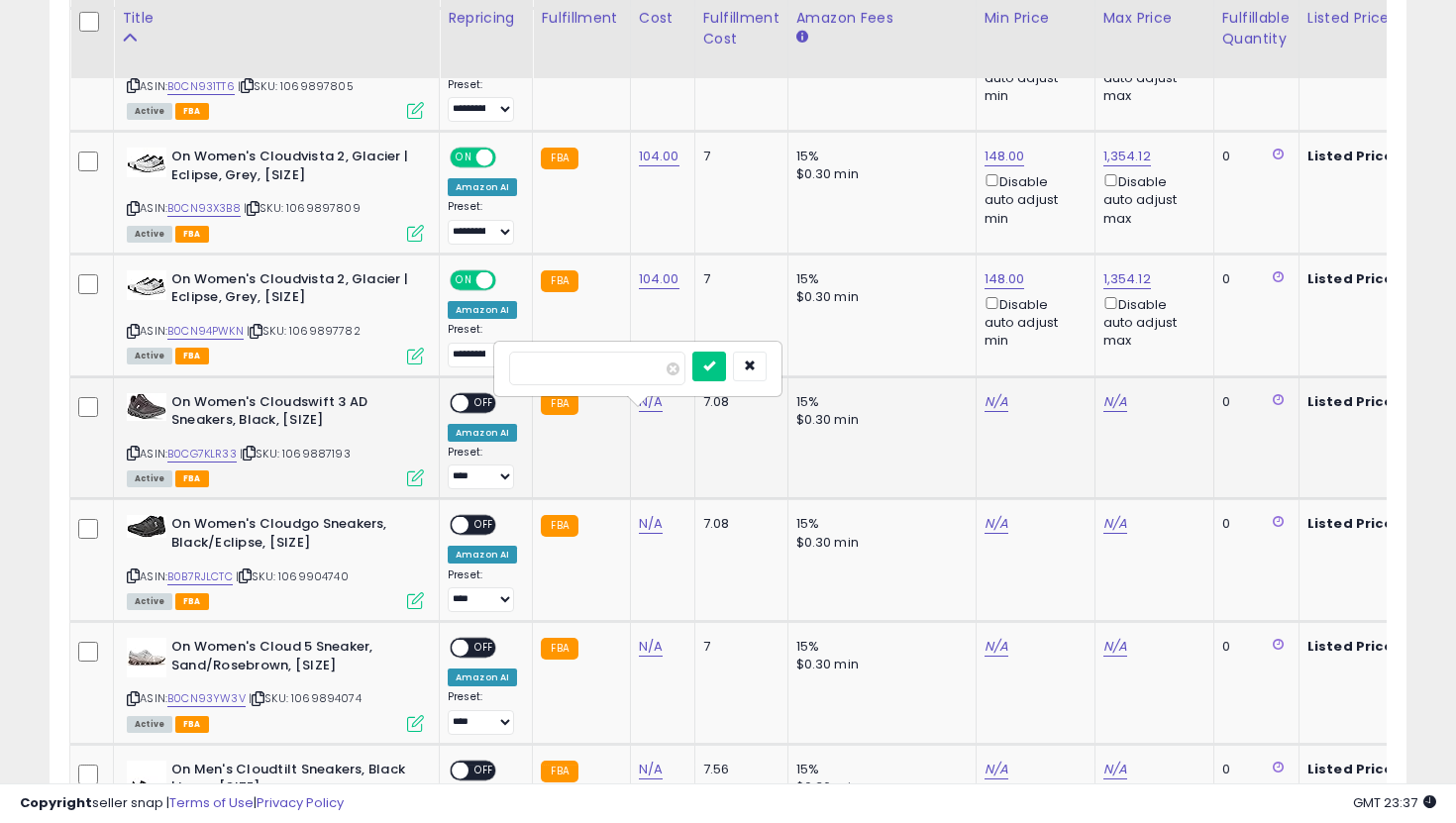 type on "***" 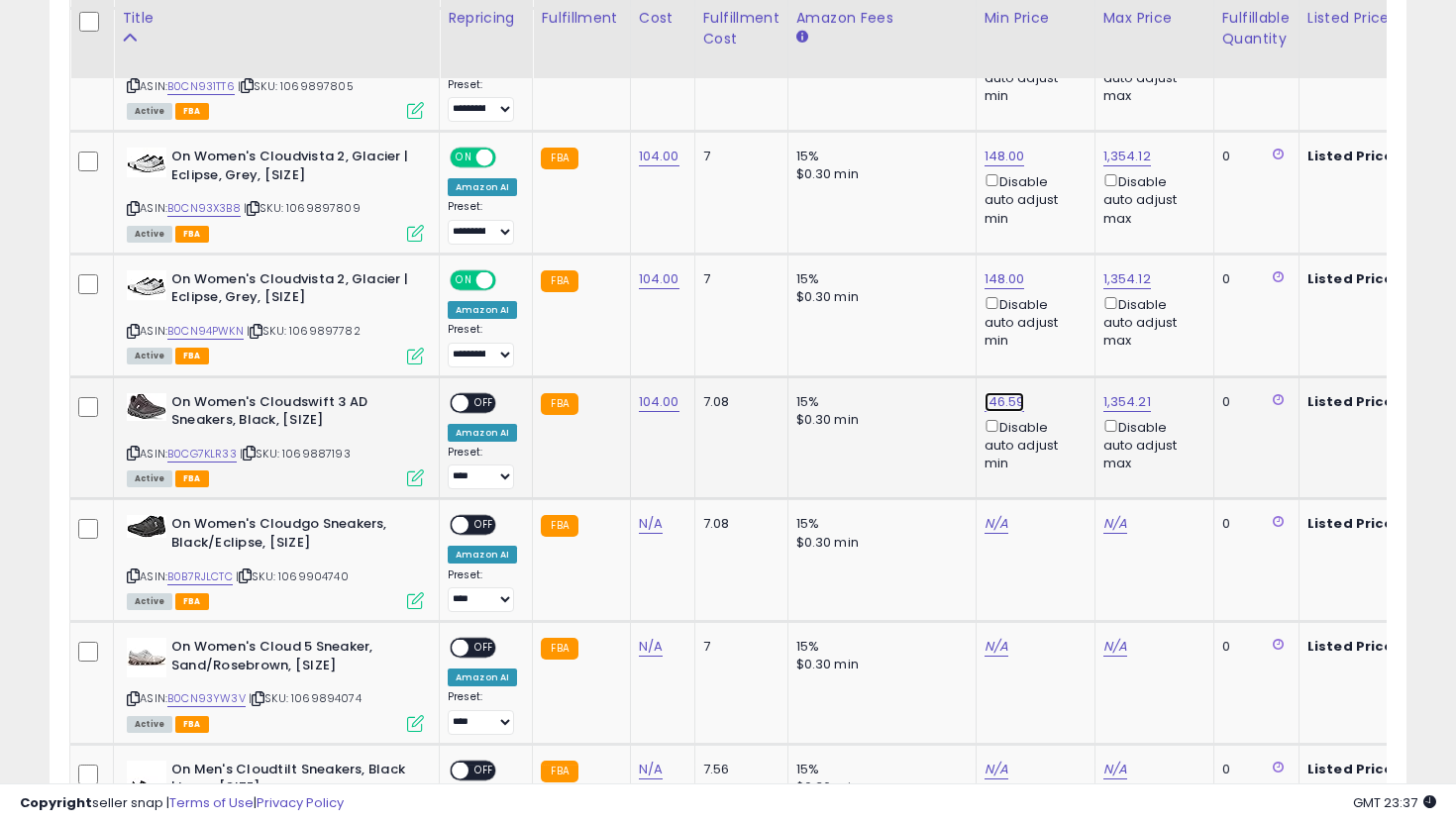 click on "146.59" at bounding box center [1004, -824] 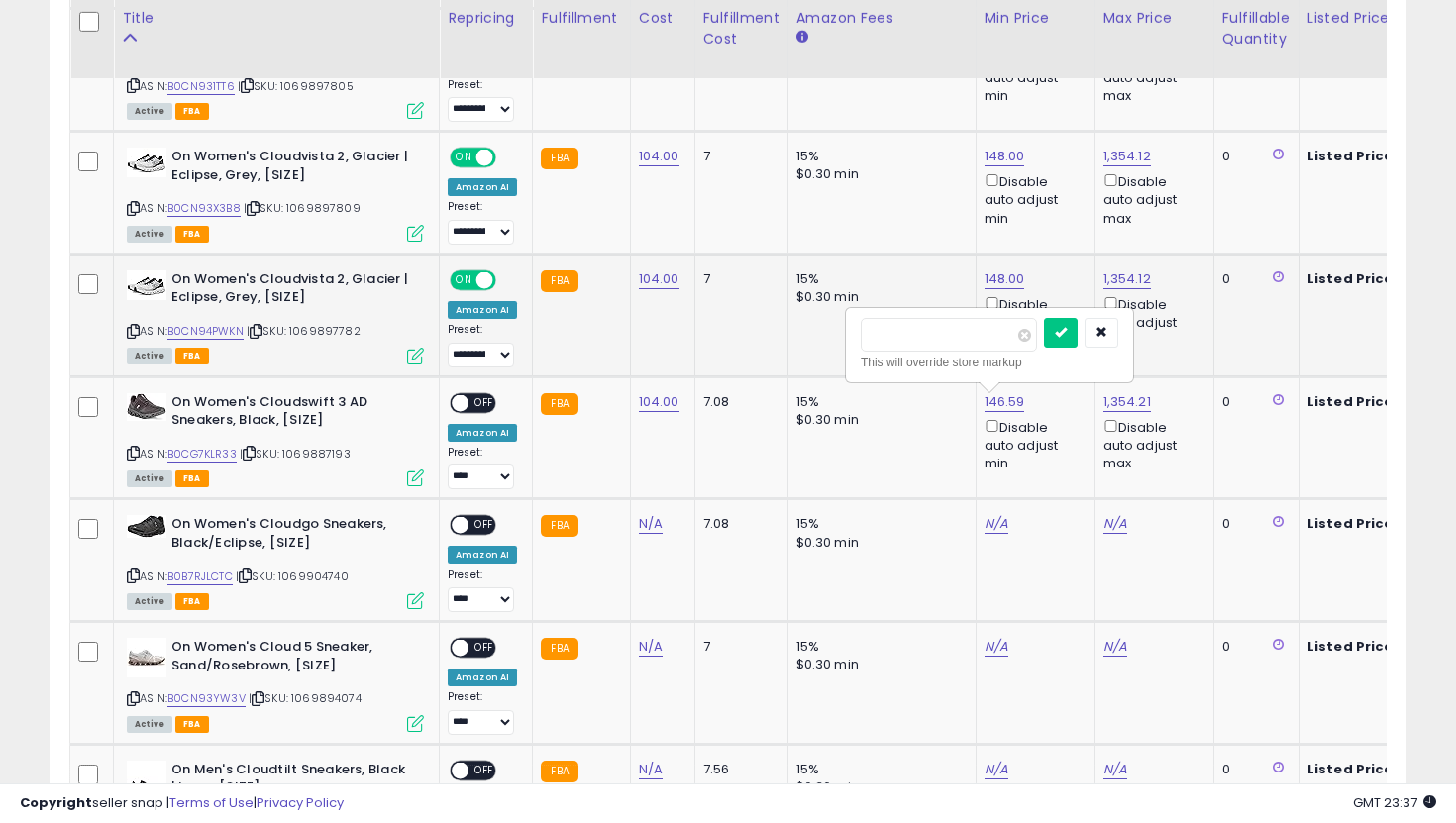 drag, startPoint x: 665, startPoint y: 302, endPoint x: 532, endPoint y: 269, distance: 137.03284 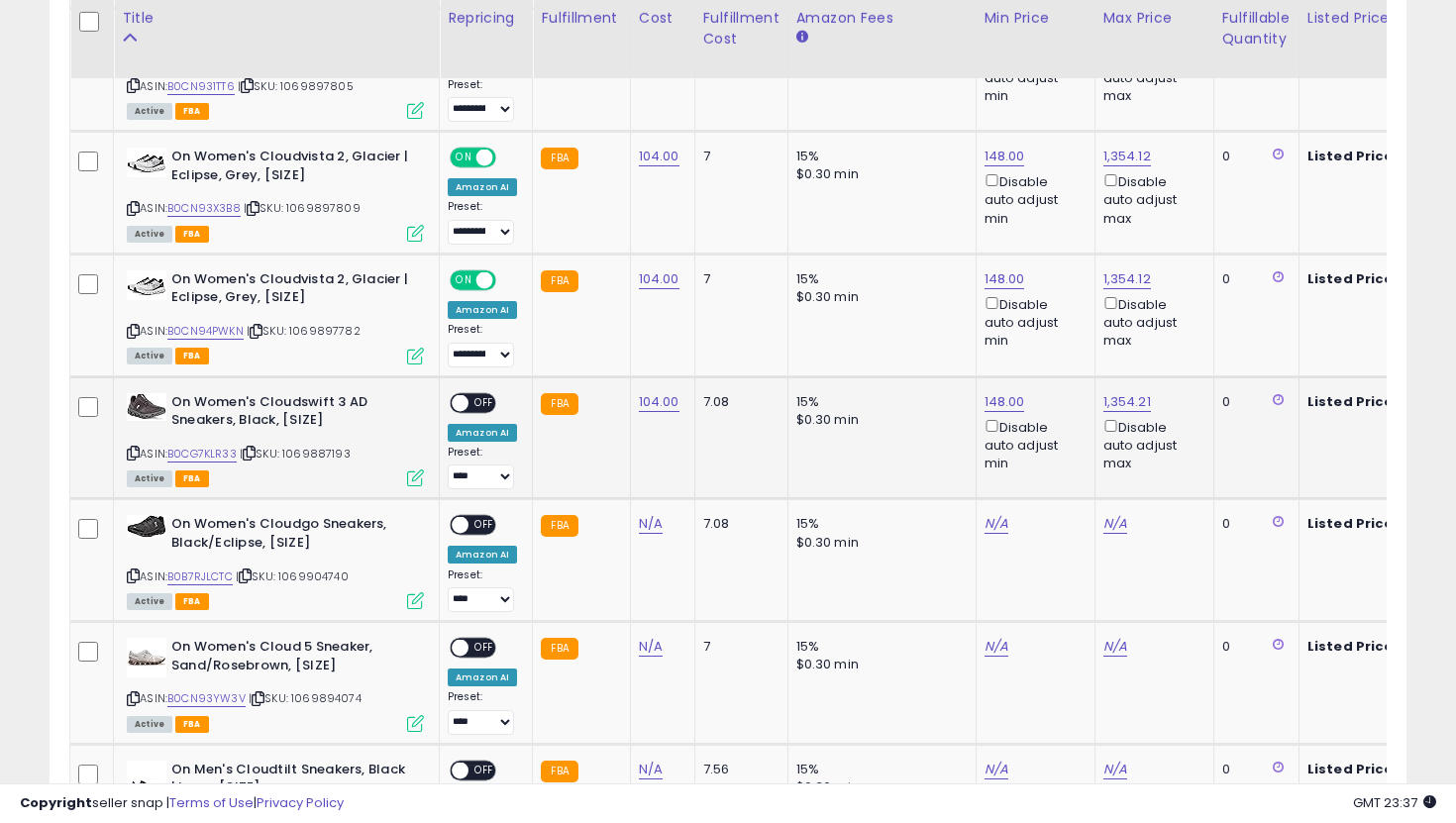 scroll, scrollTop: 0, scrollLeft: 214, axis: horizontal 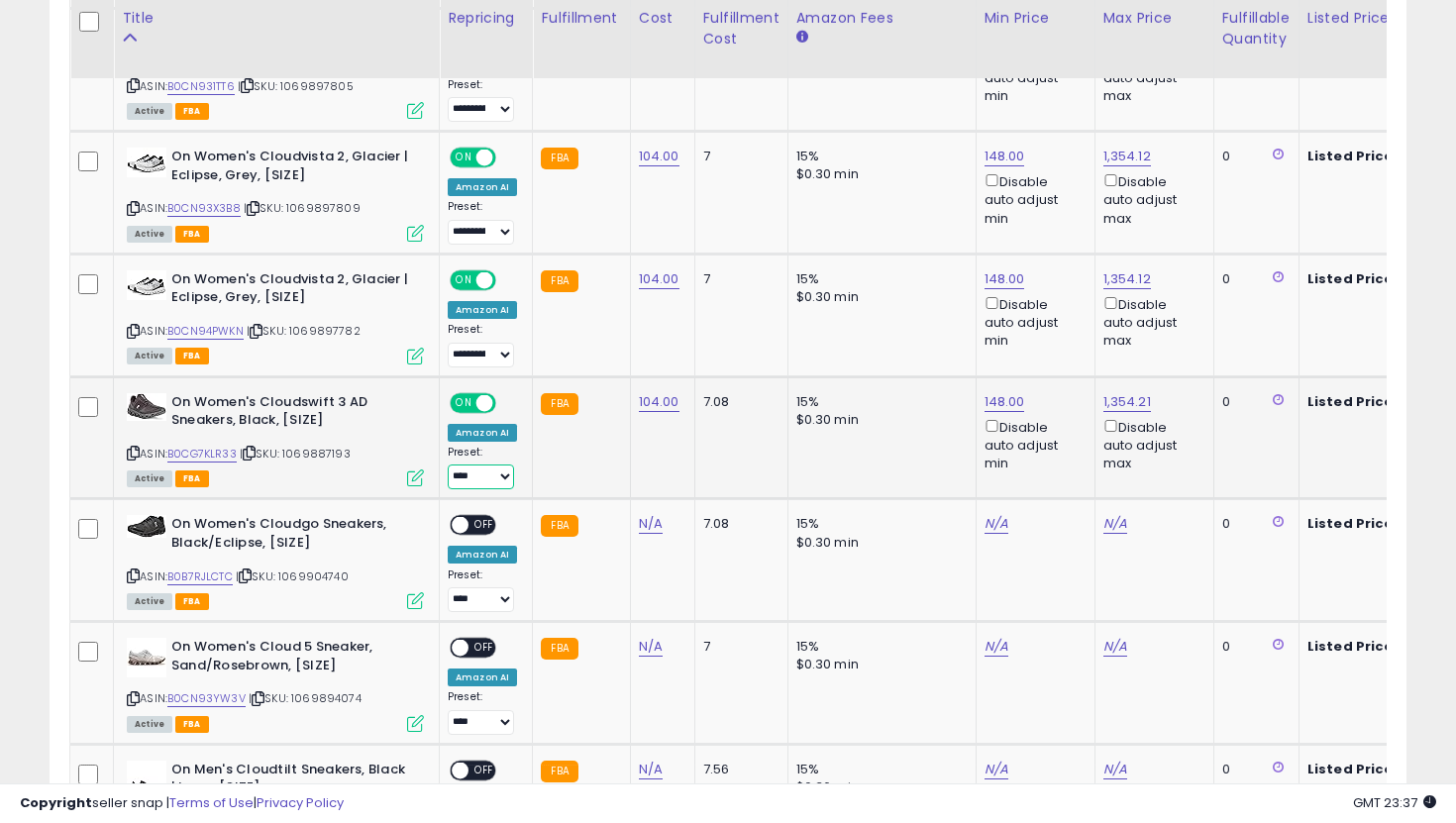 click on "**********" at bounding box center (480, 476) 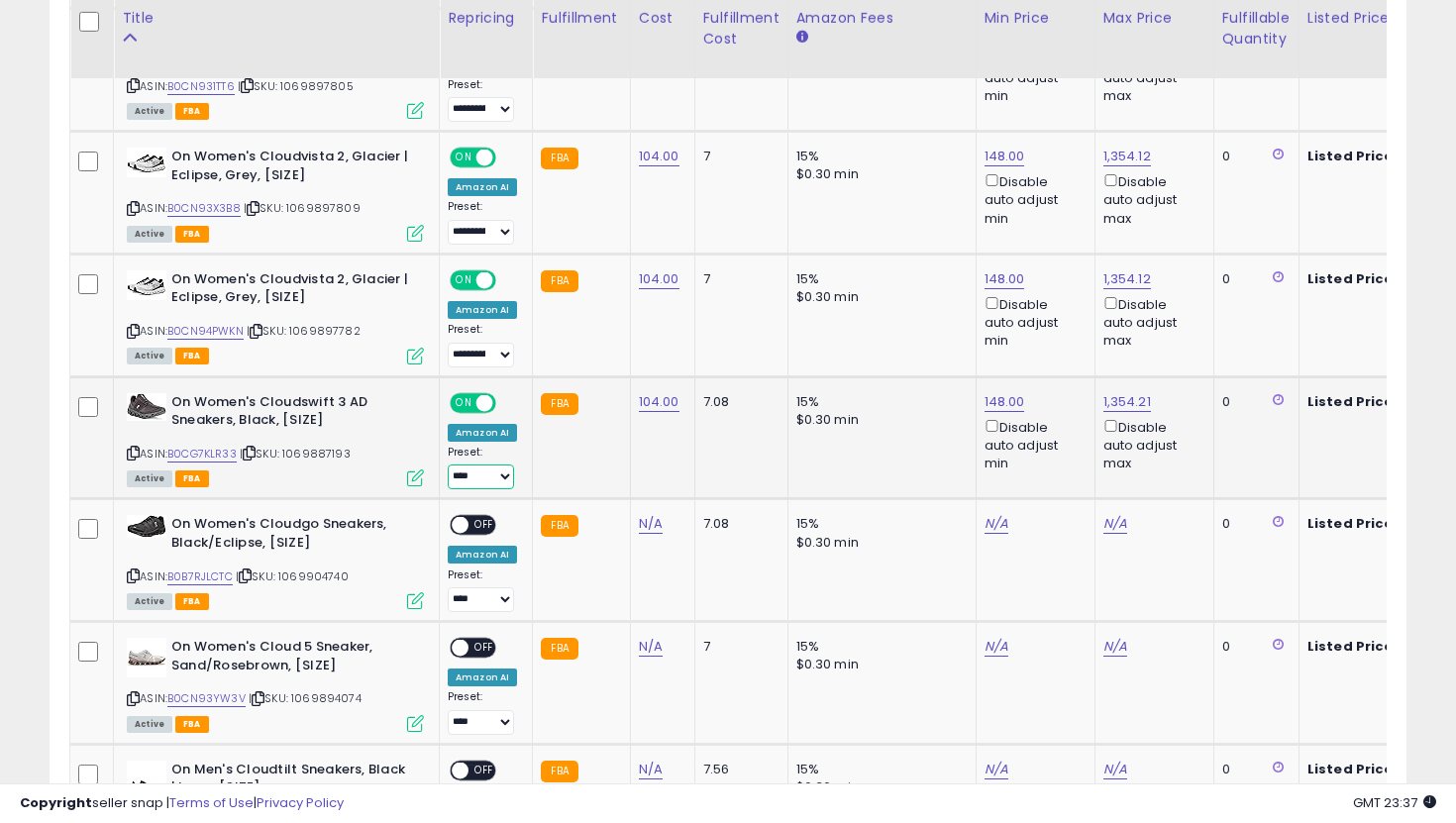 select on "**********" 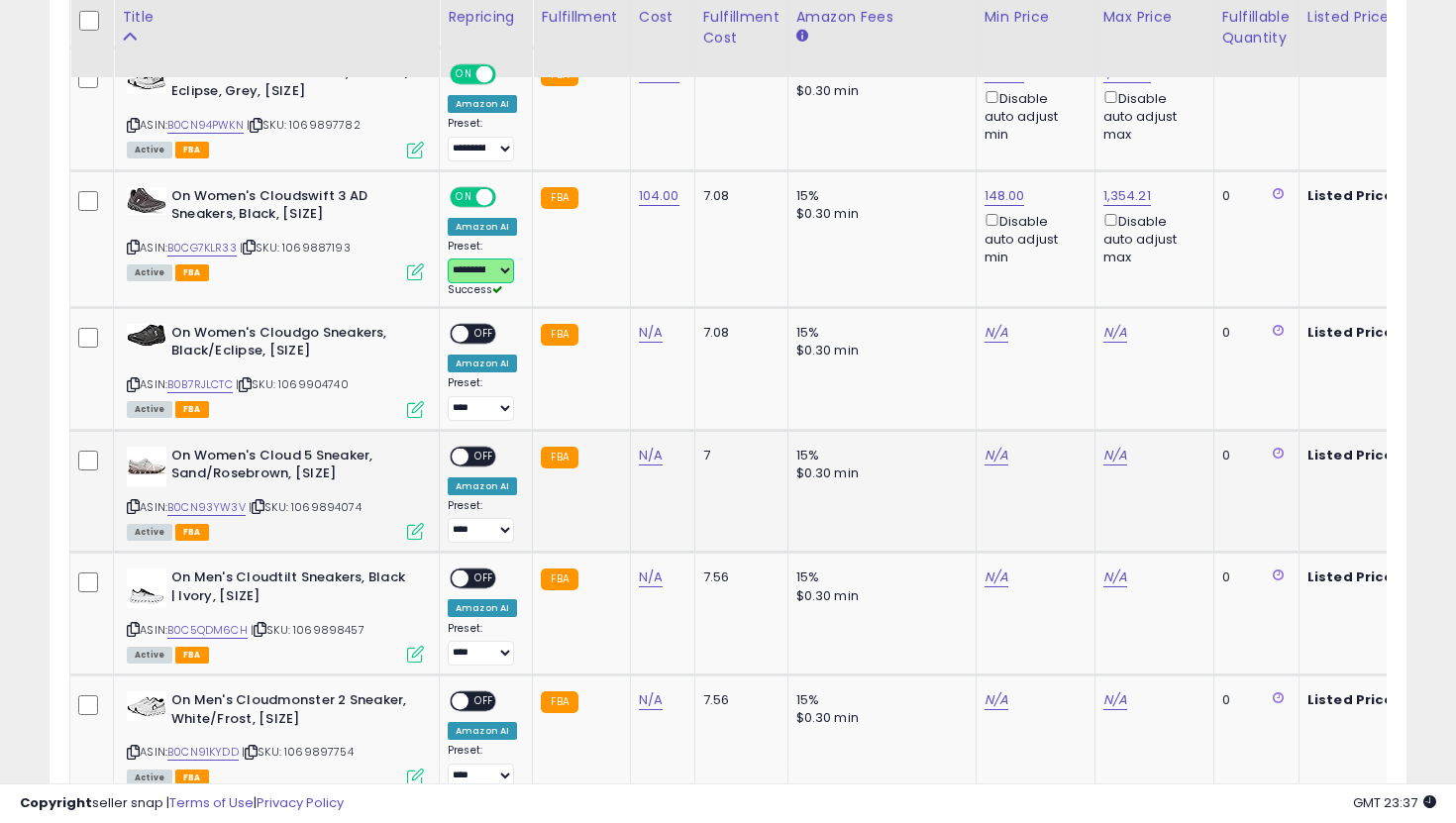 scroll, scrollTop: 2092, scrollLeft: 0, axis: vertical 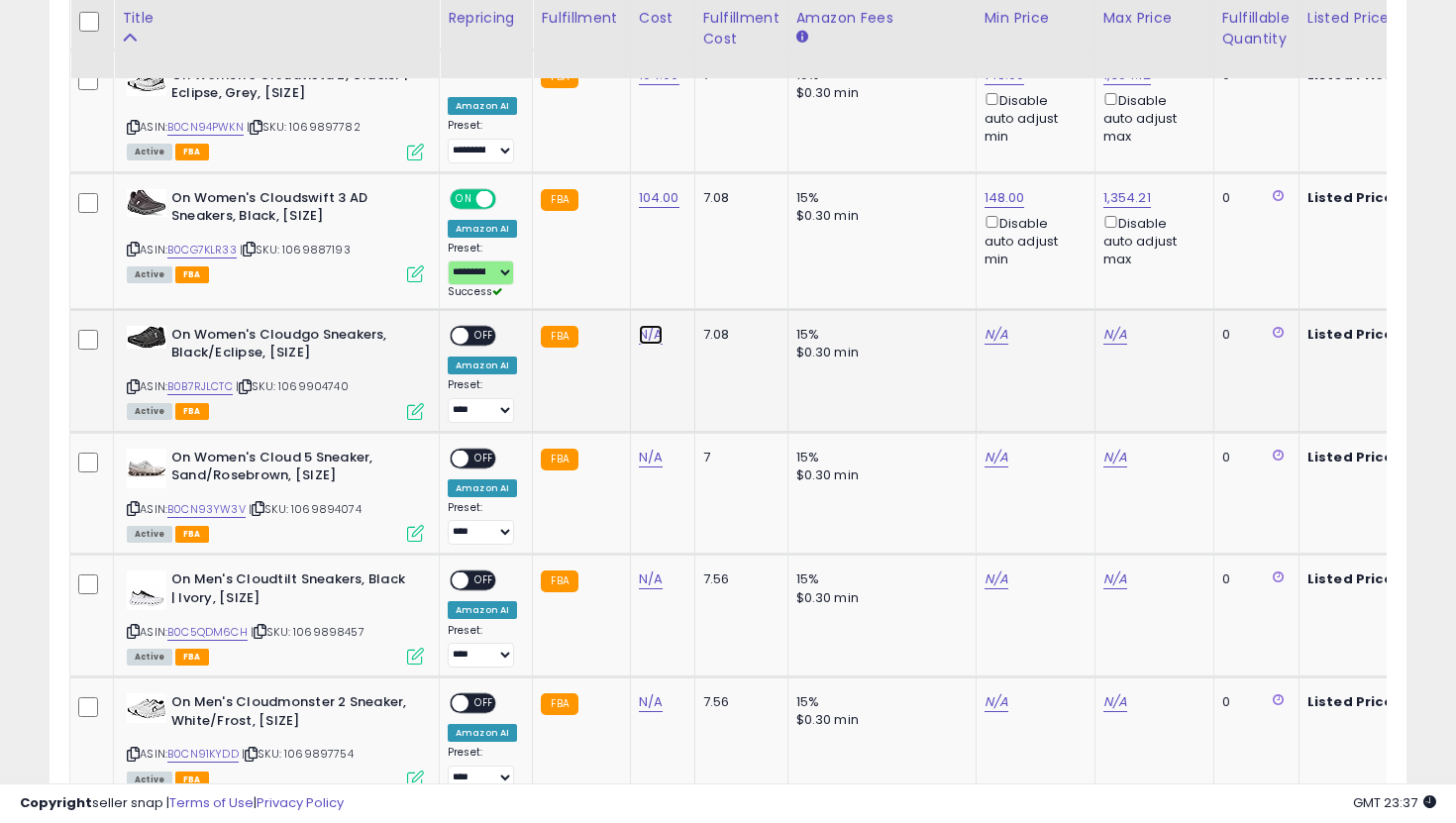click on "N/A" at bounding box center [651, 335] 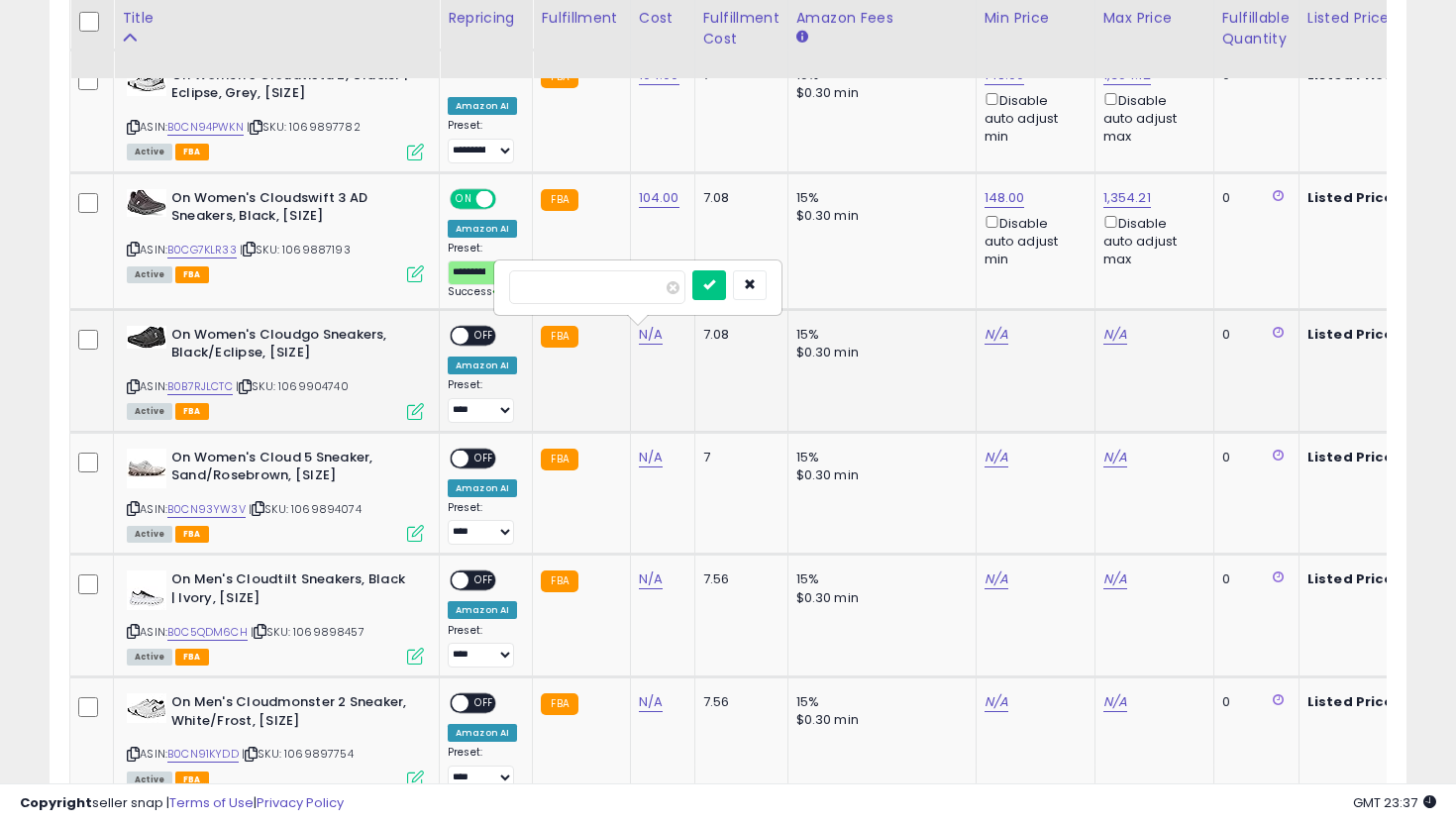 type on "***" 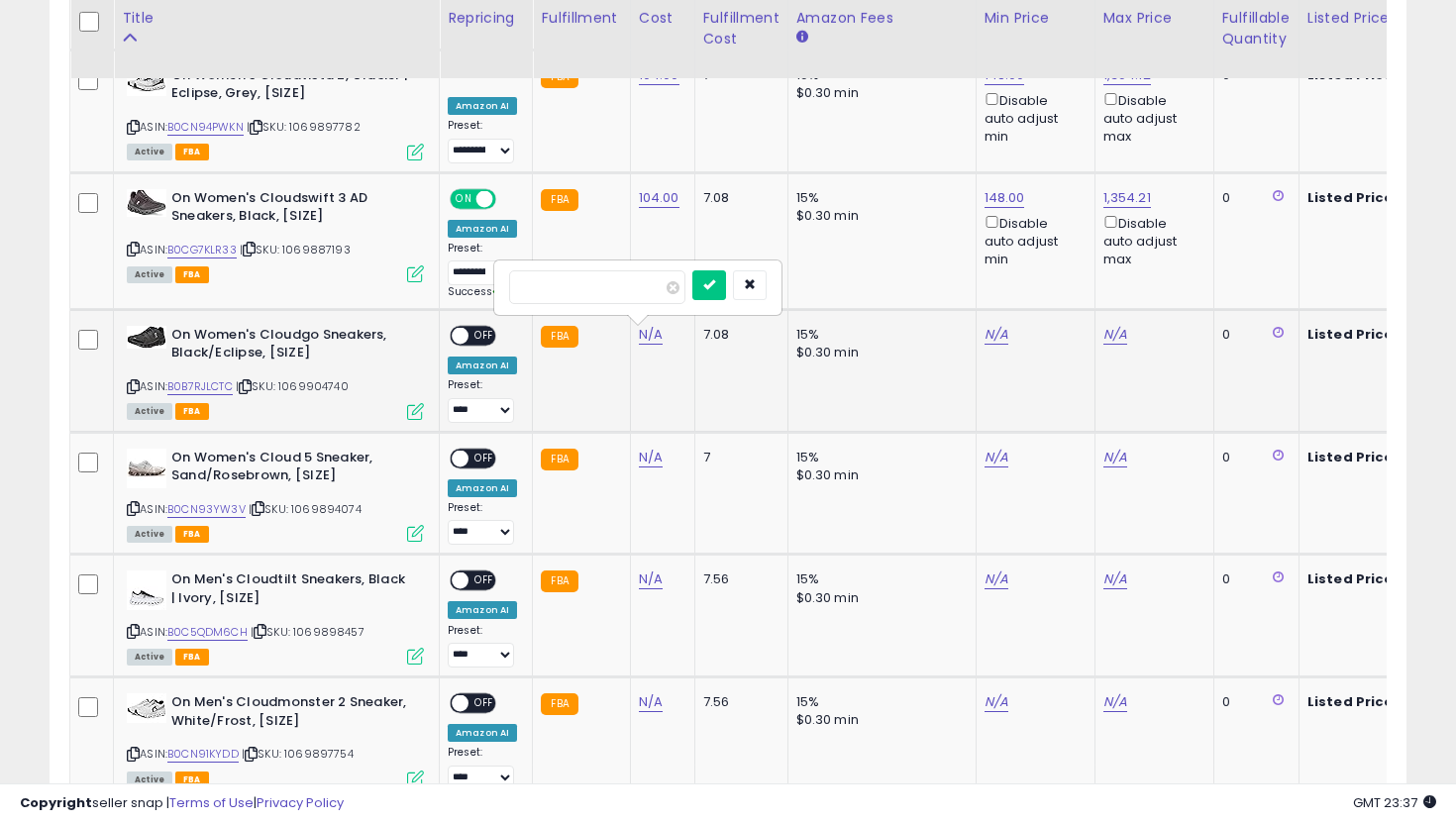 click at bounding box center [709, 285] 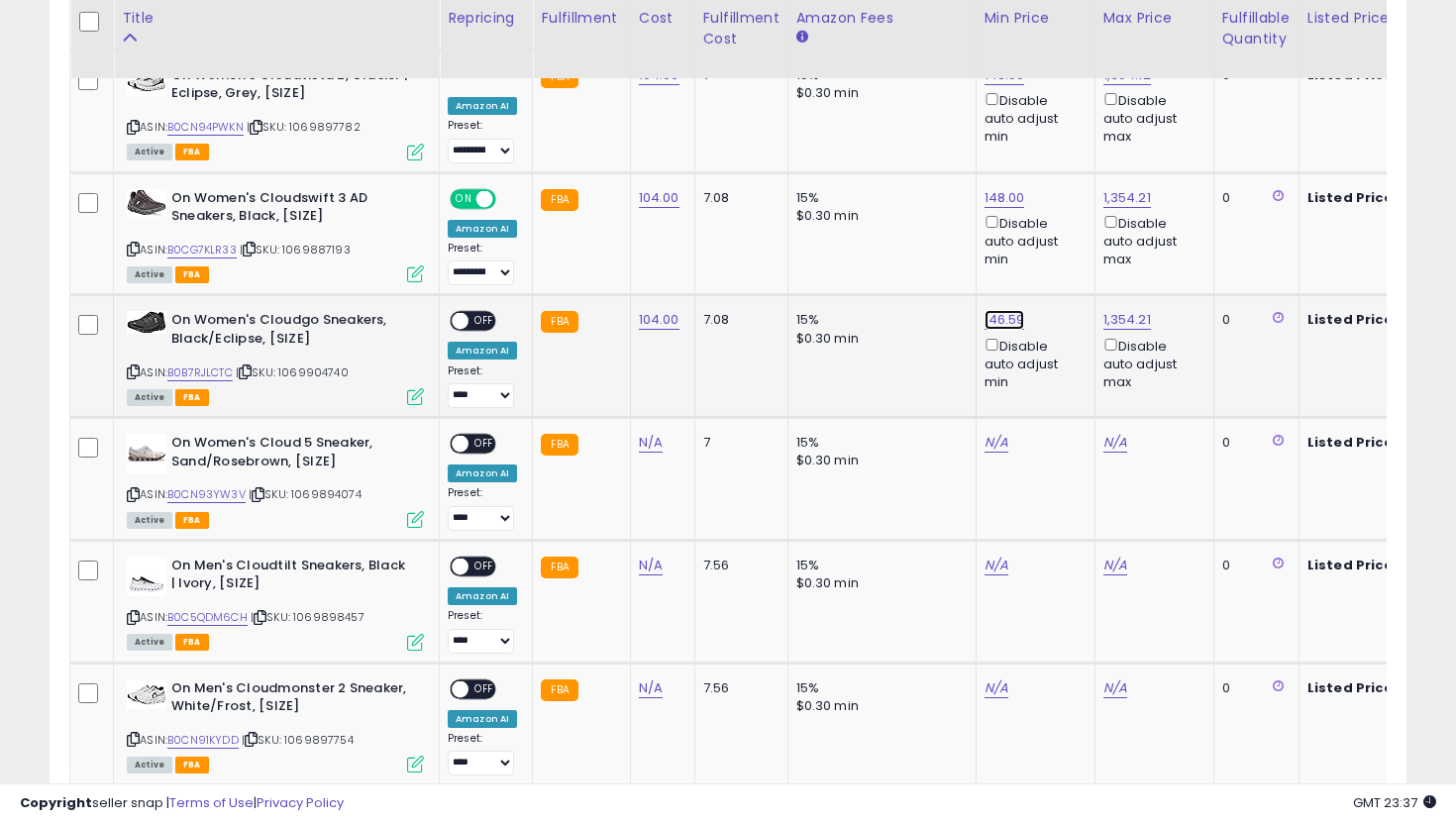 click on "146.59" at bounding box center [1004, -1028] 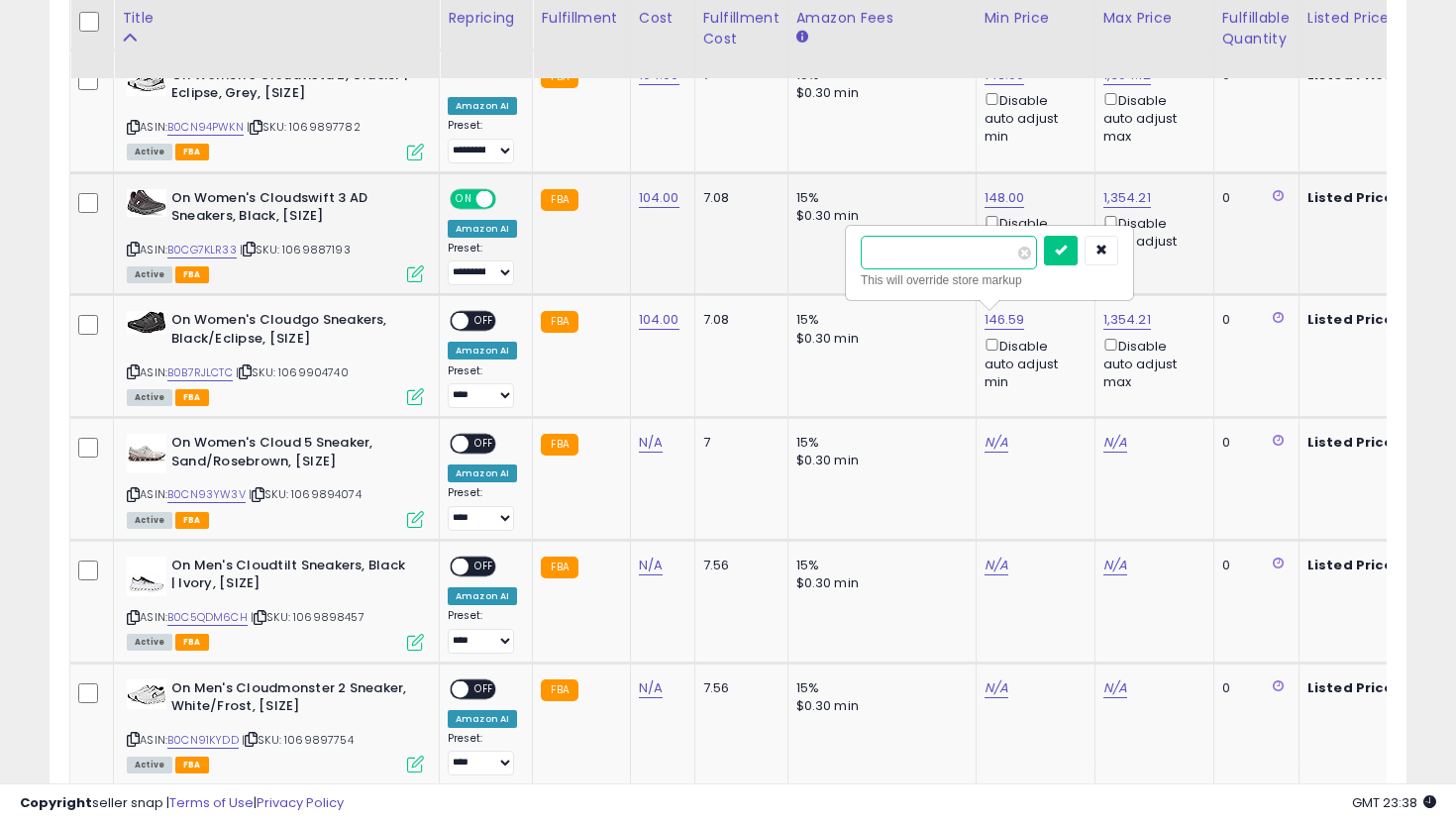 drag, startPoint x: 965, startPoint y: 258, endPoint x: 812, endPoint y: 233, distance: 155.02903 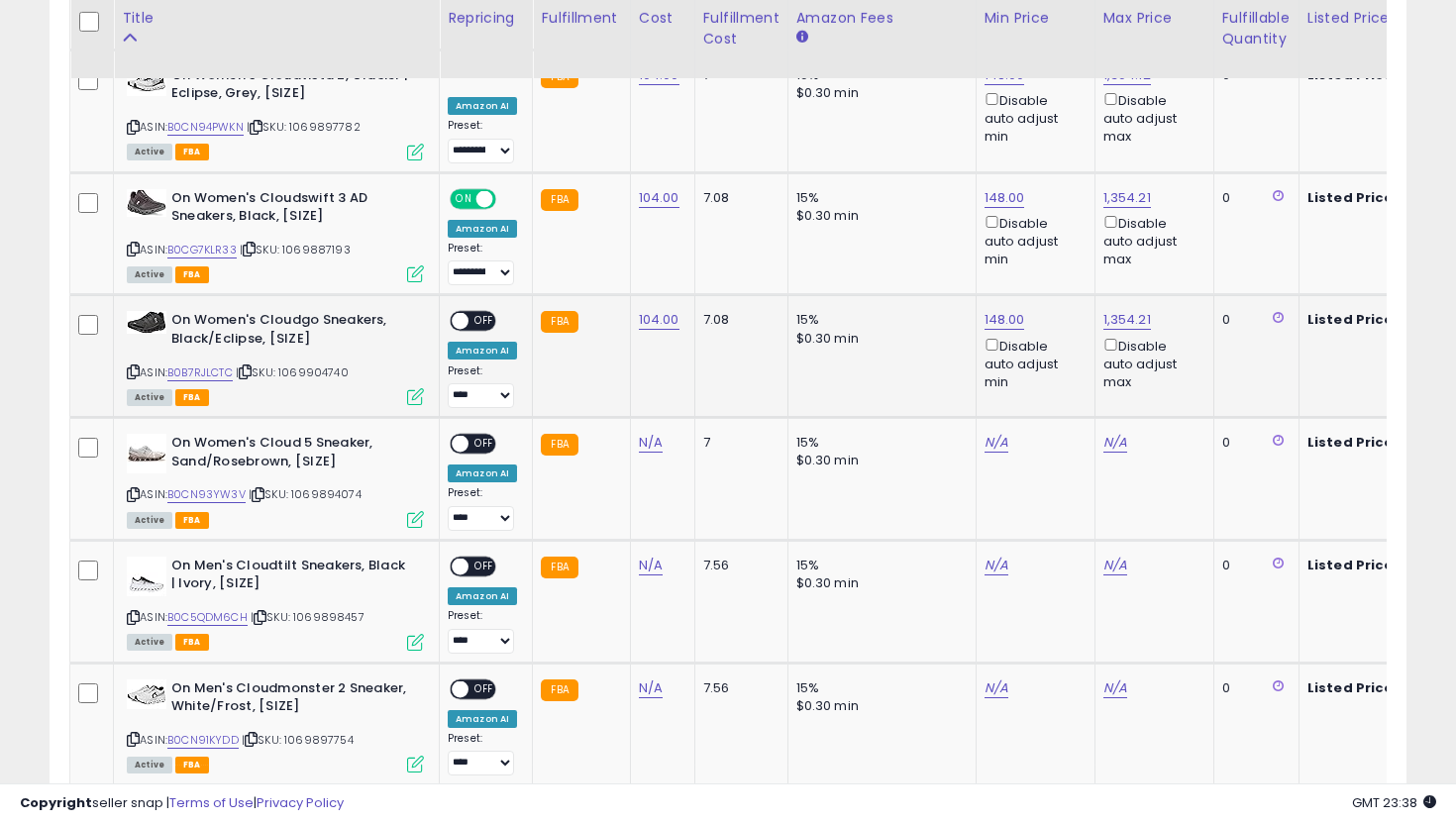 click on "ON   OFF" at bounding box center (451, 321) 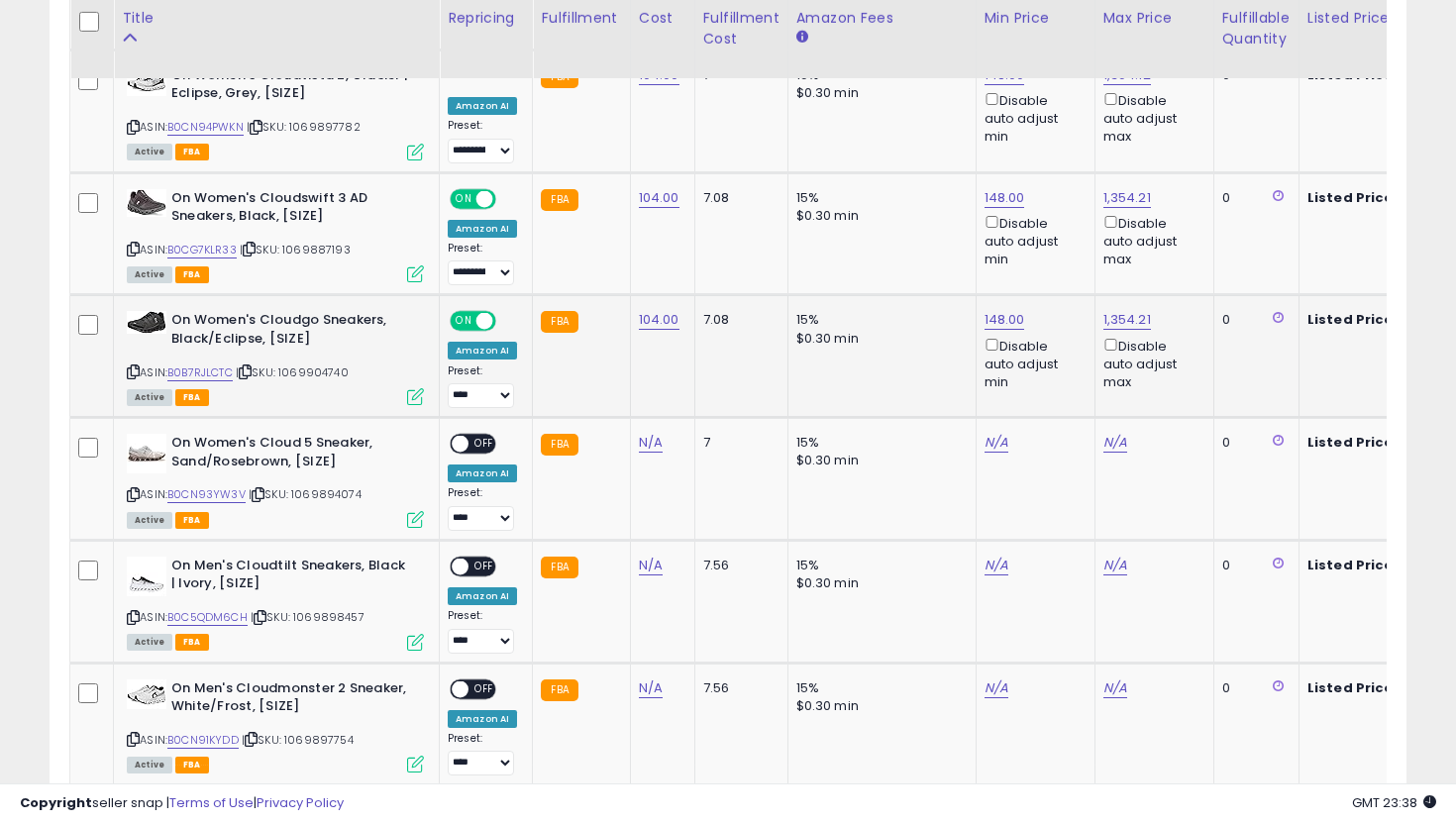 click on "**********" 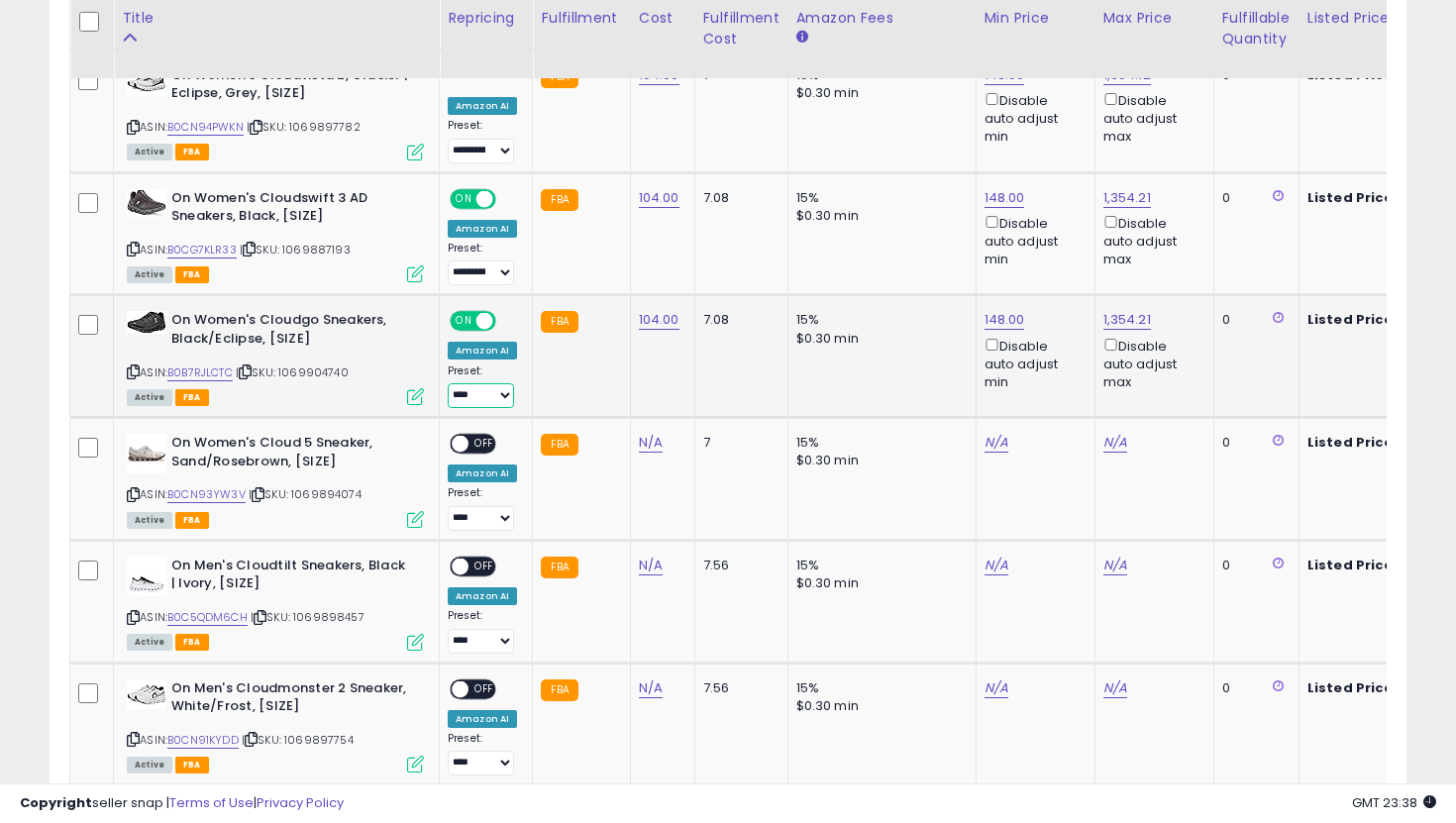 click on "**********" at bounding box center (480, 395) 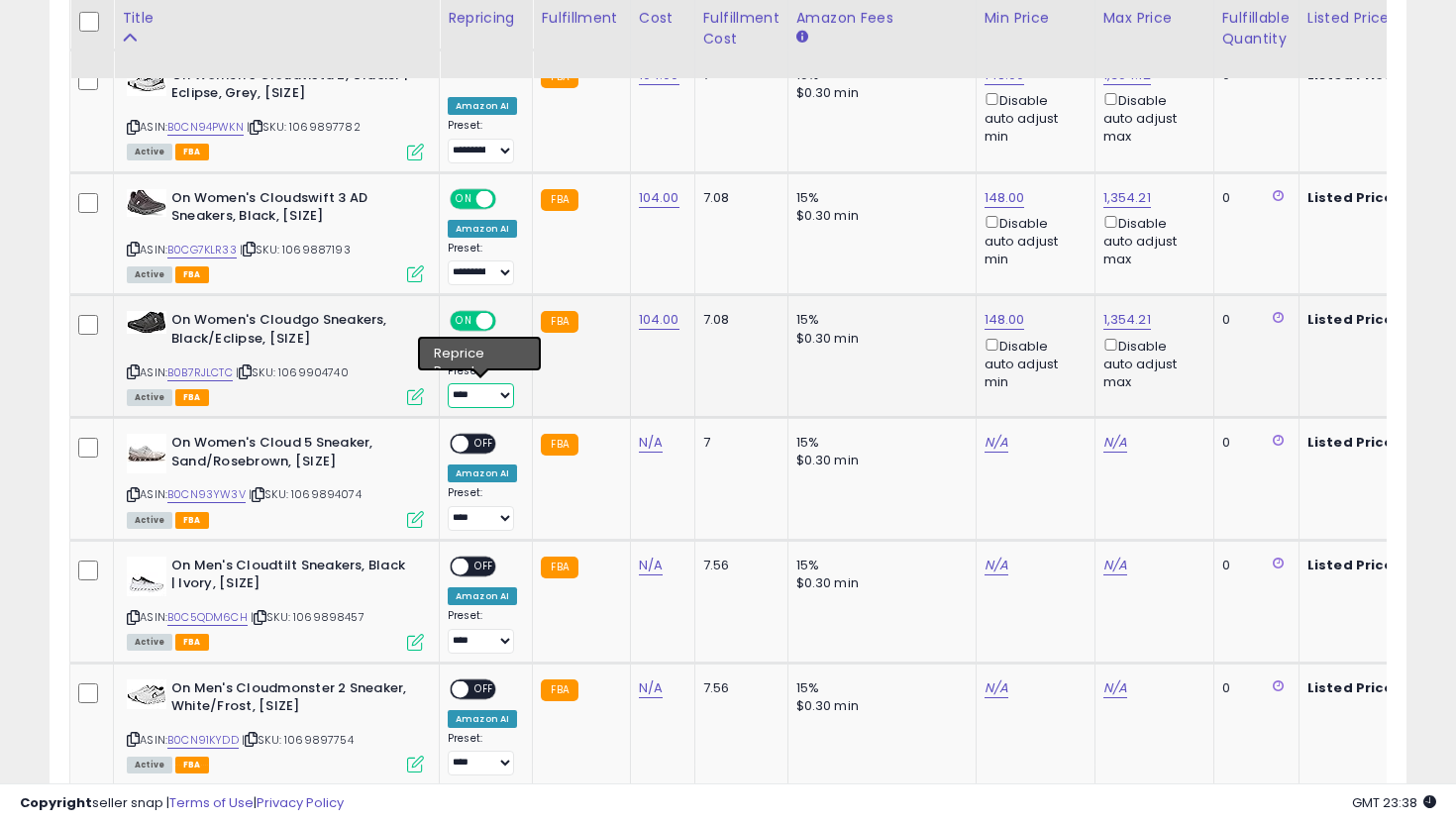 select on "**********" 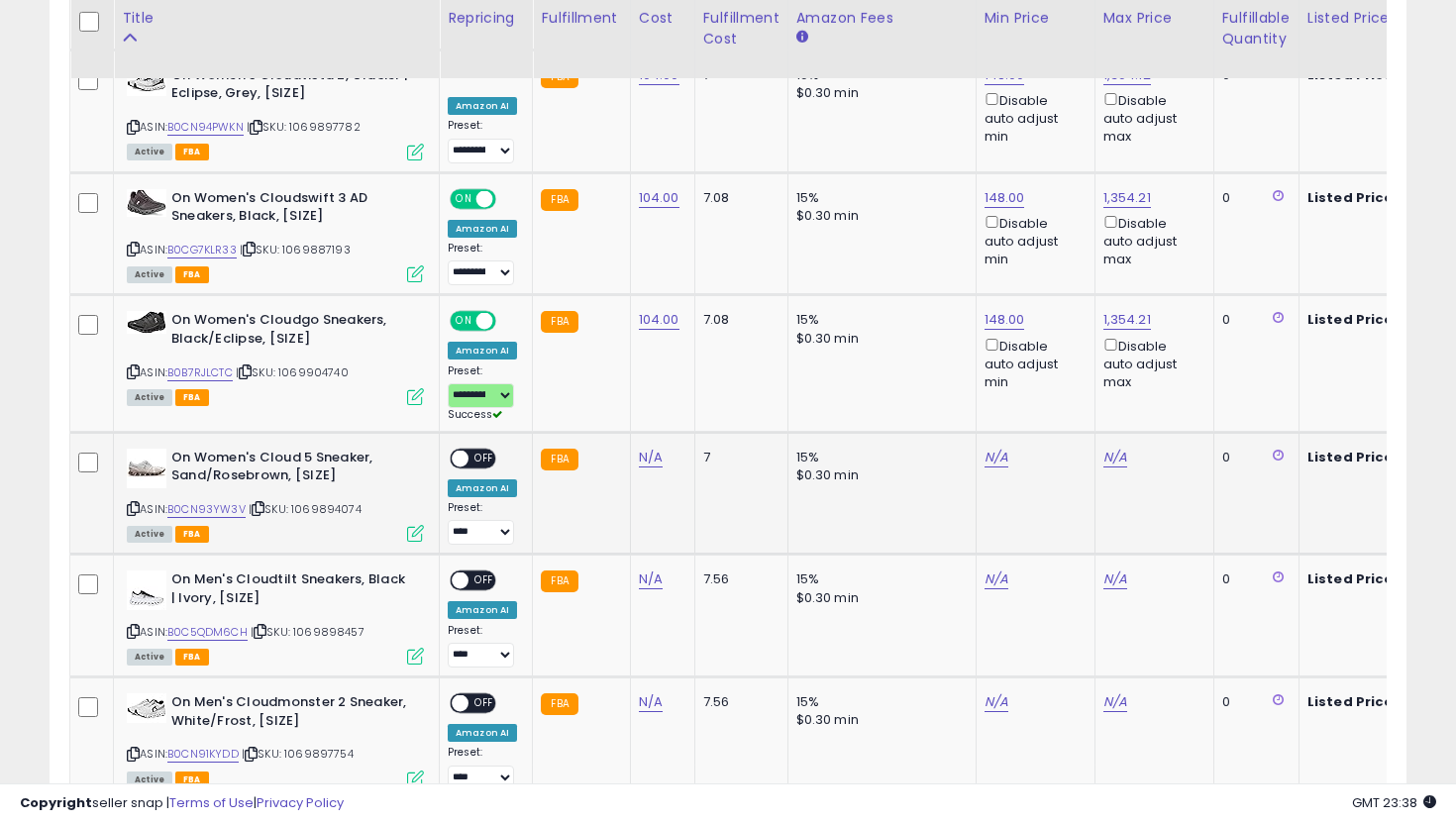 click on "N/A" 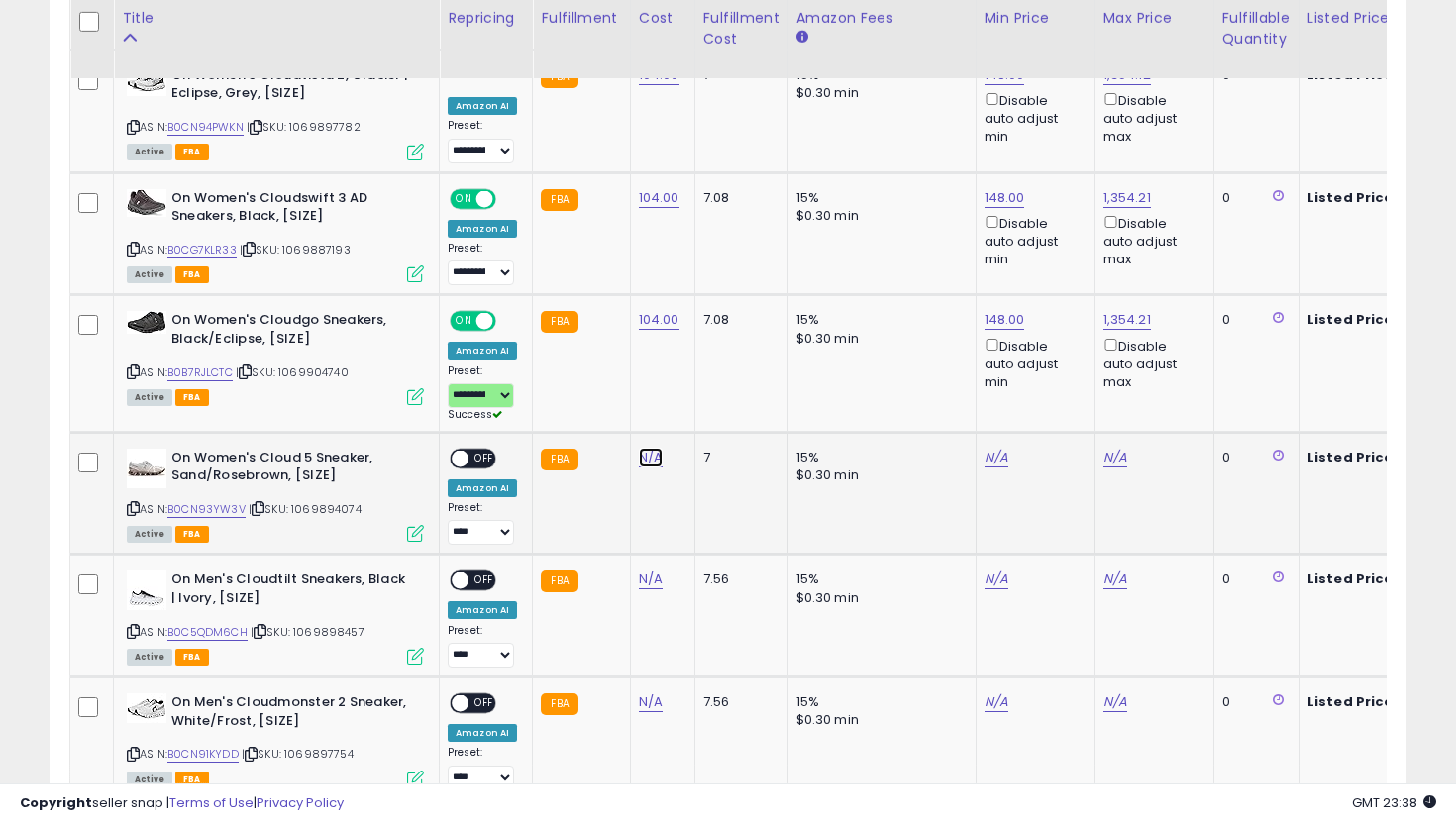 click on "N/A" at bounding box center (651, 458) 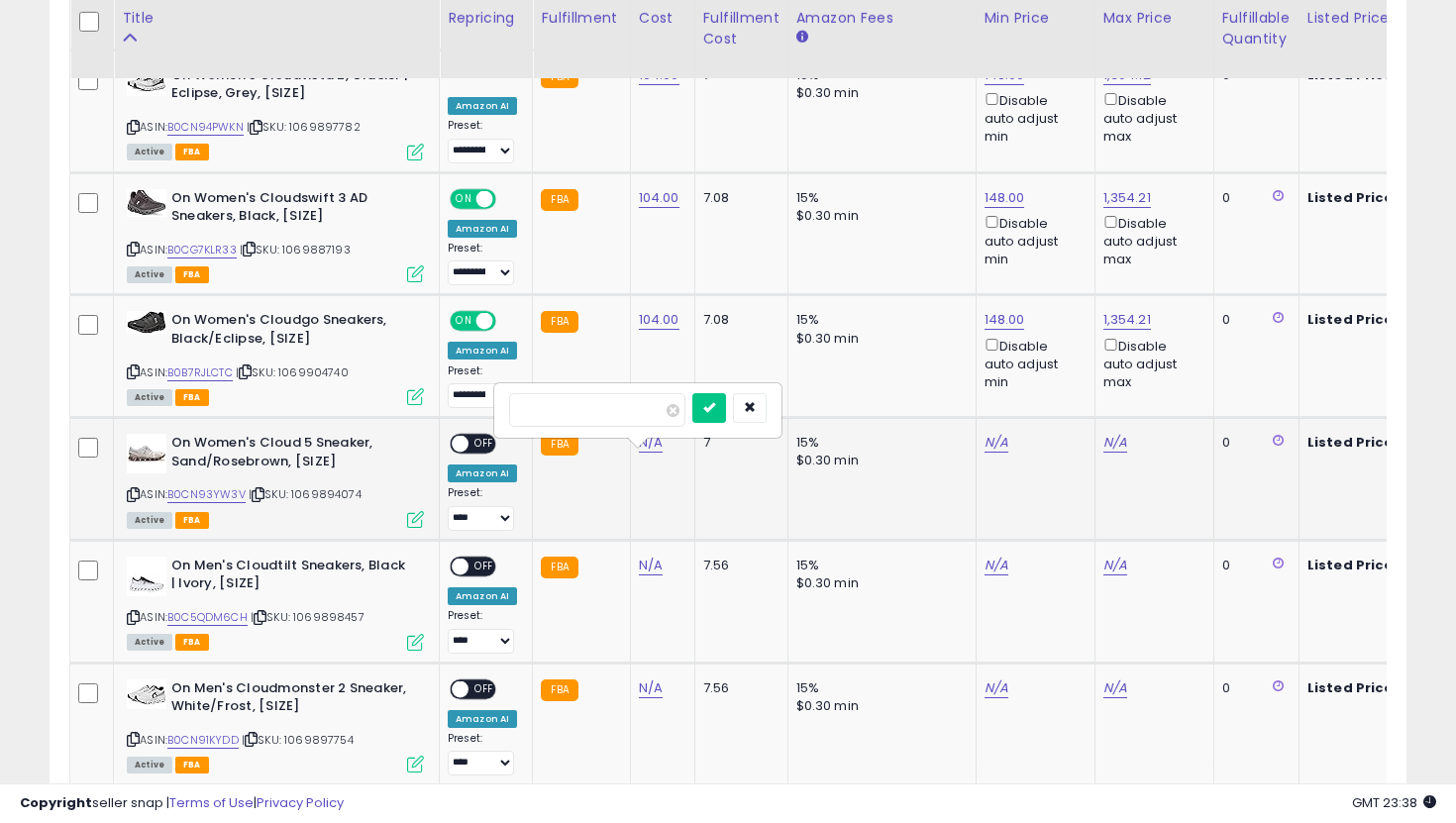 type on "*" 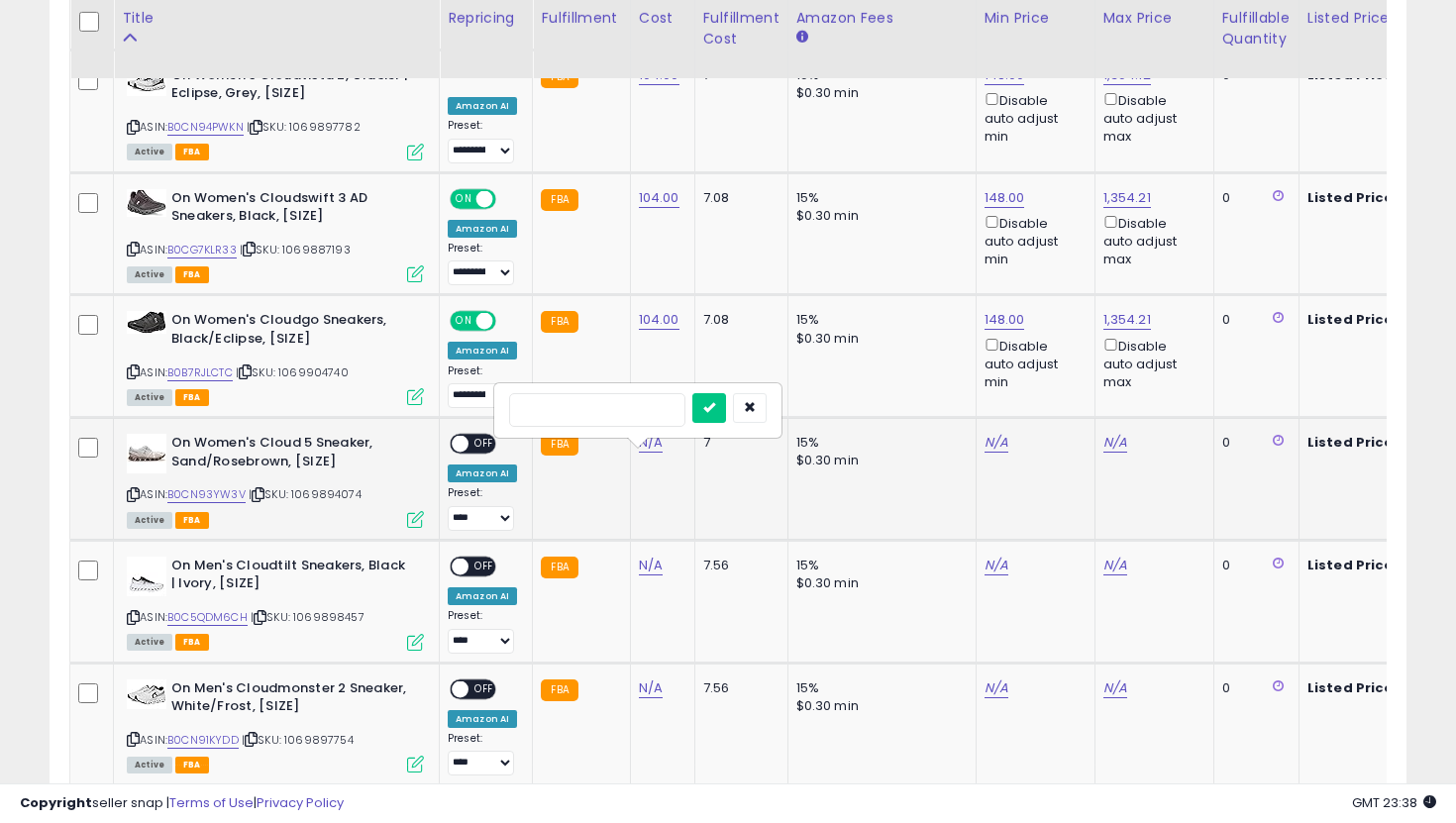 type on "**" 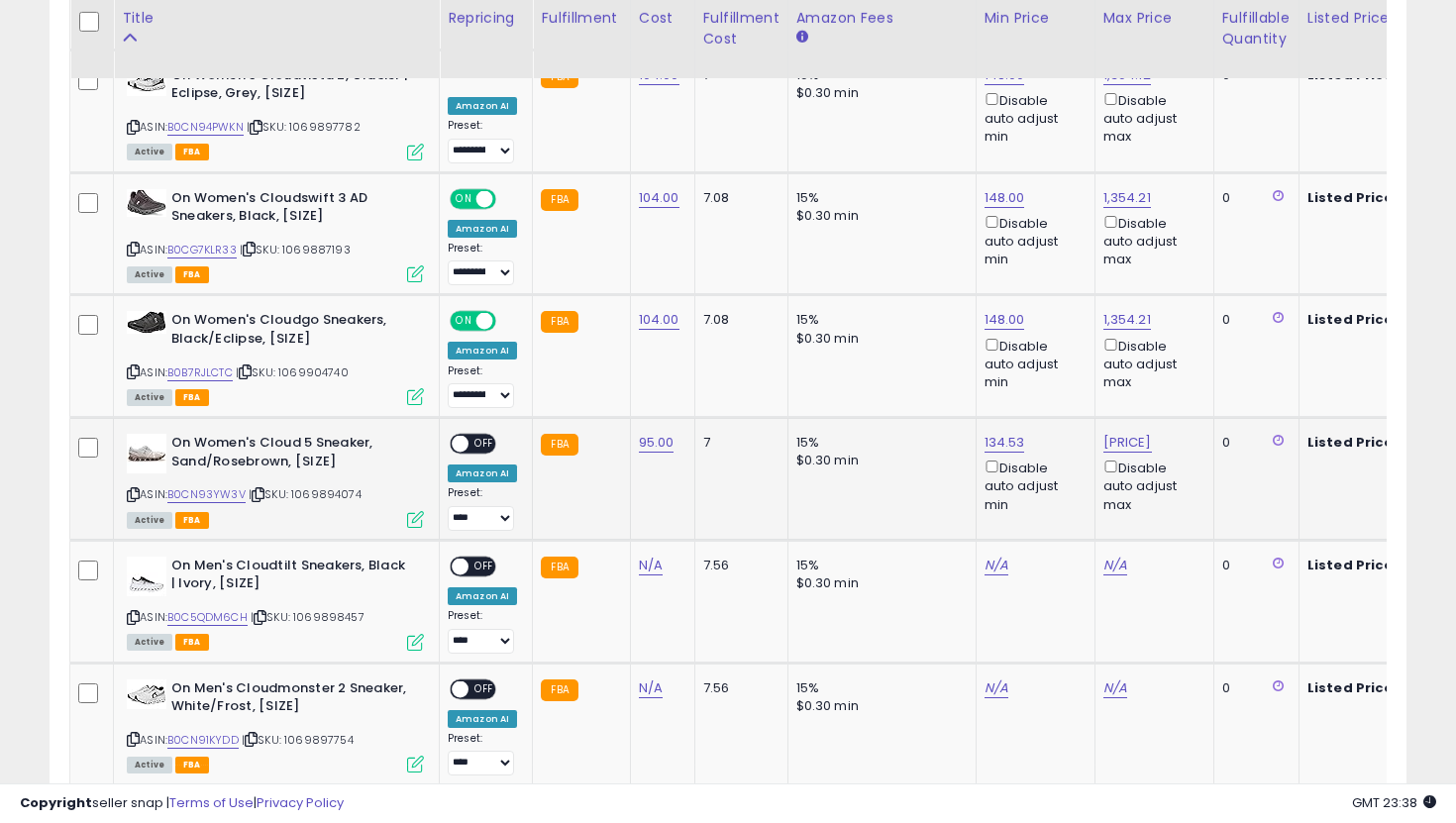 click on "ON   OFF" at bounding box center (451, 444) 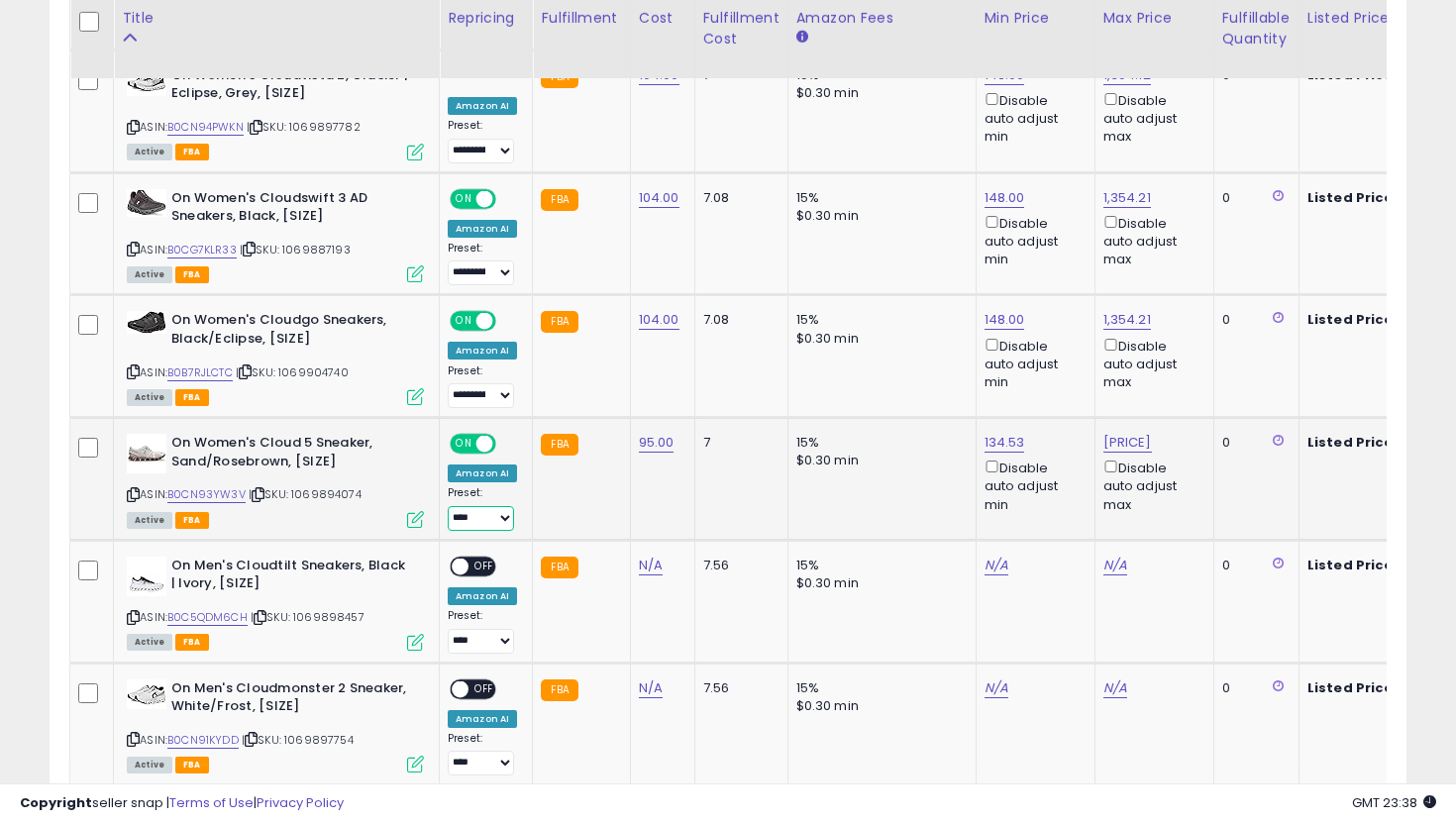click on "**********" at bounding box center (480, 518) 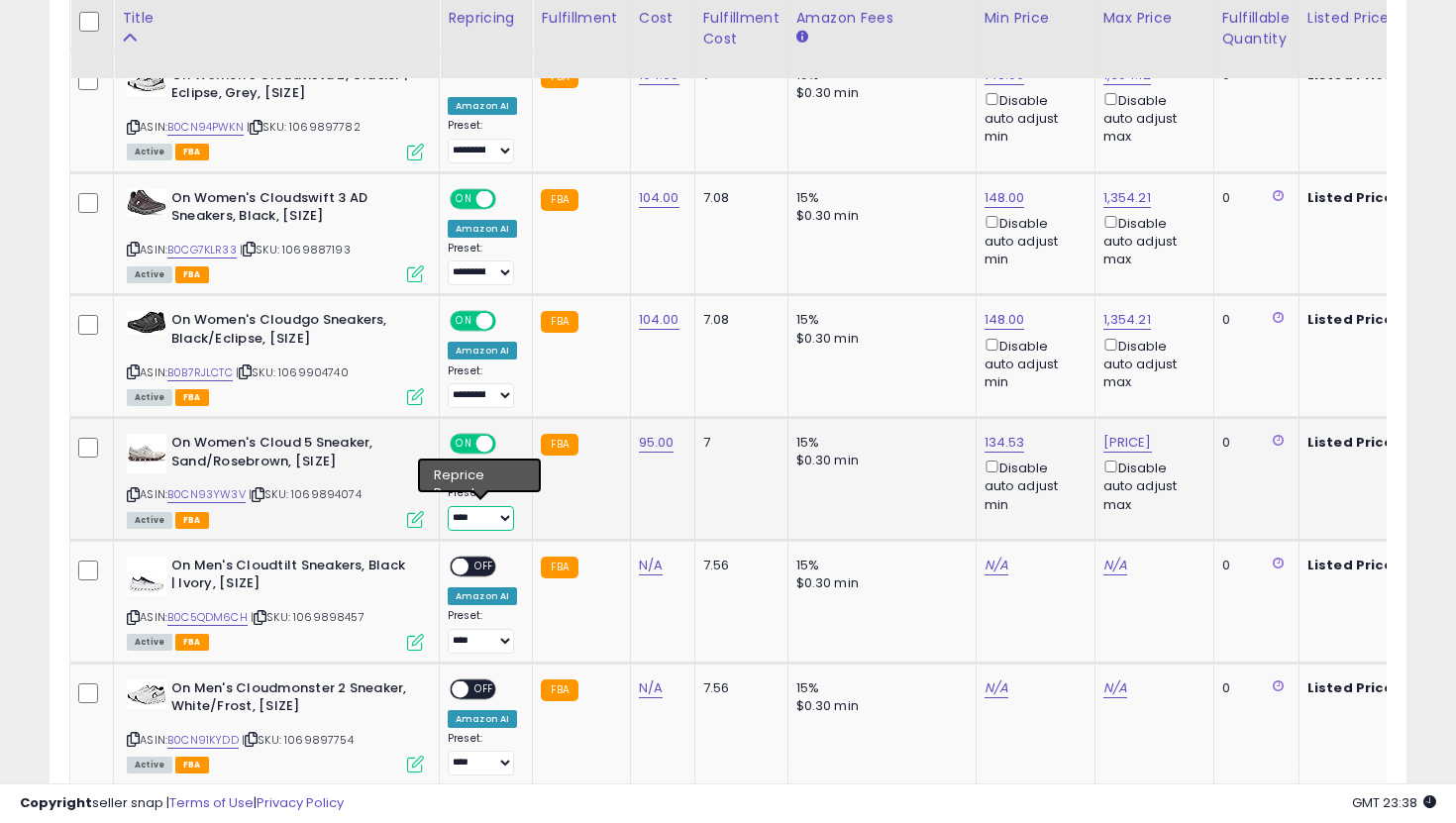 select on "**********" 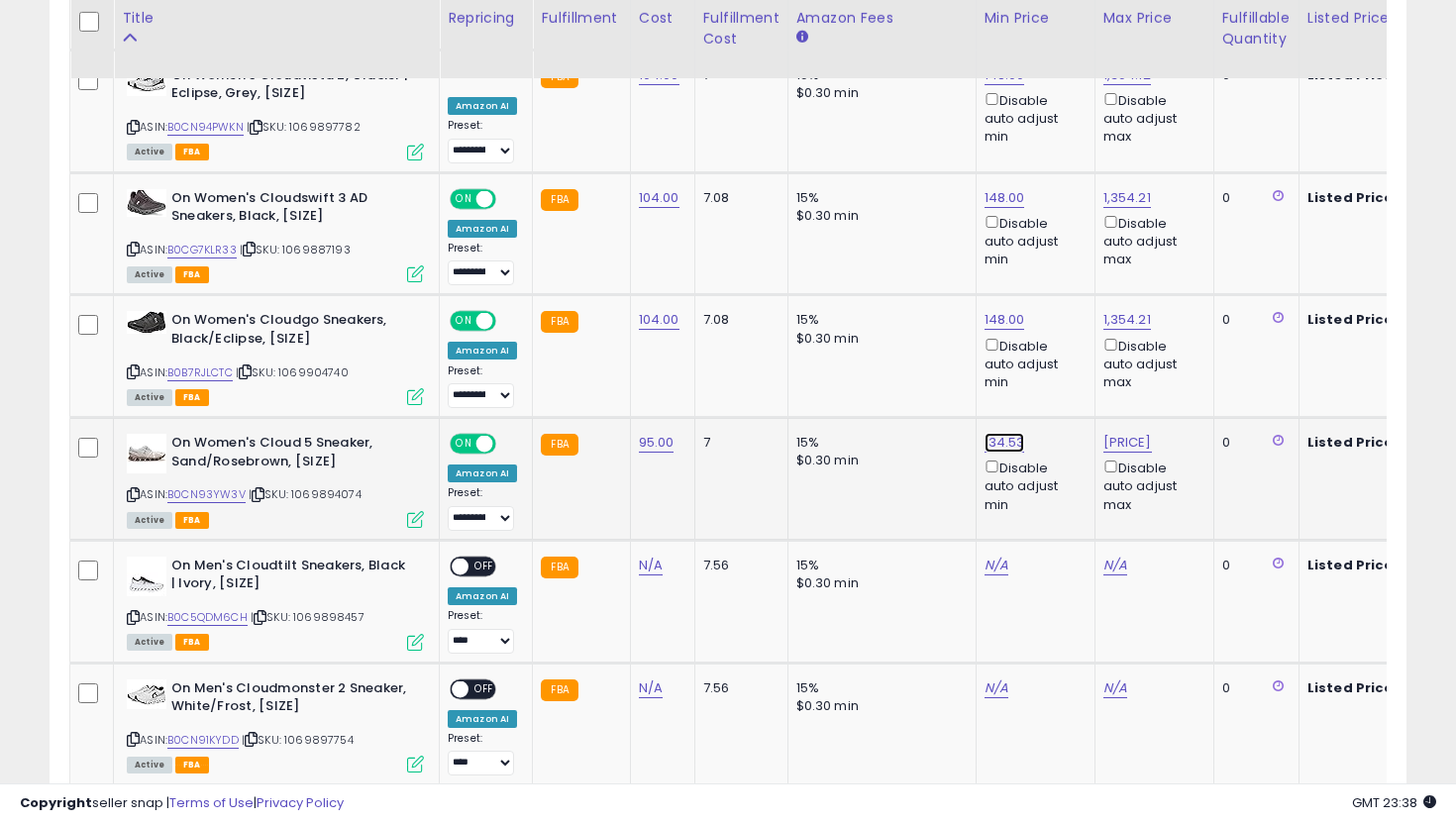 click on "134.53" at bounding box center (1004, -1028) 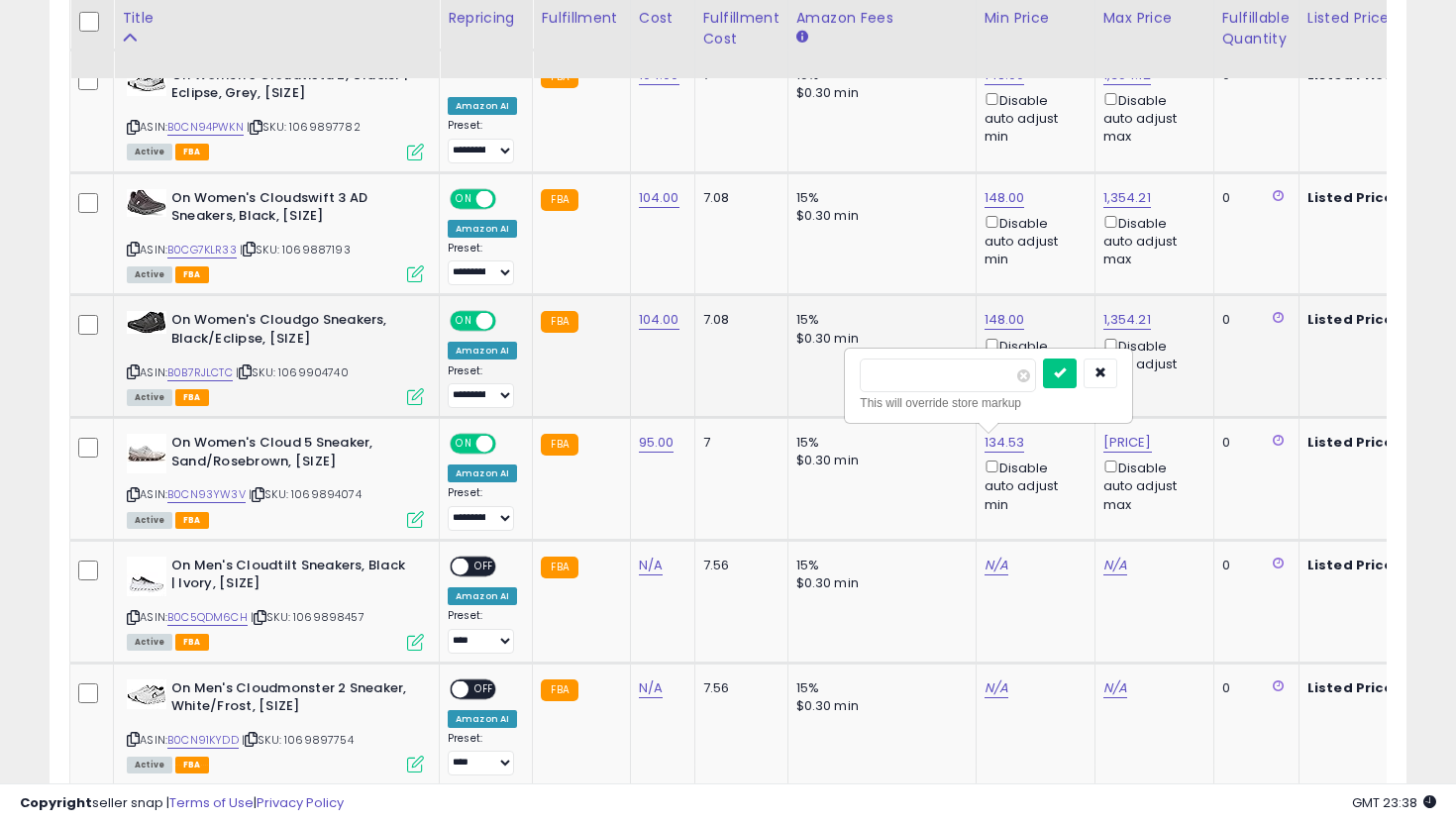 drag, startPoint x: 884, startPoint y: 371, endPoint x: 792, endPoint y: 349, distance: 94.59387 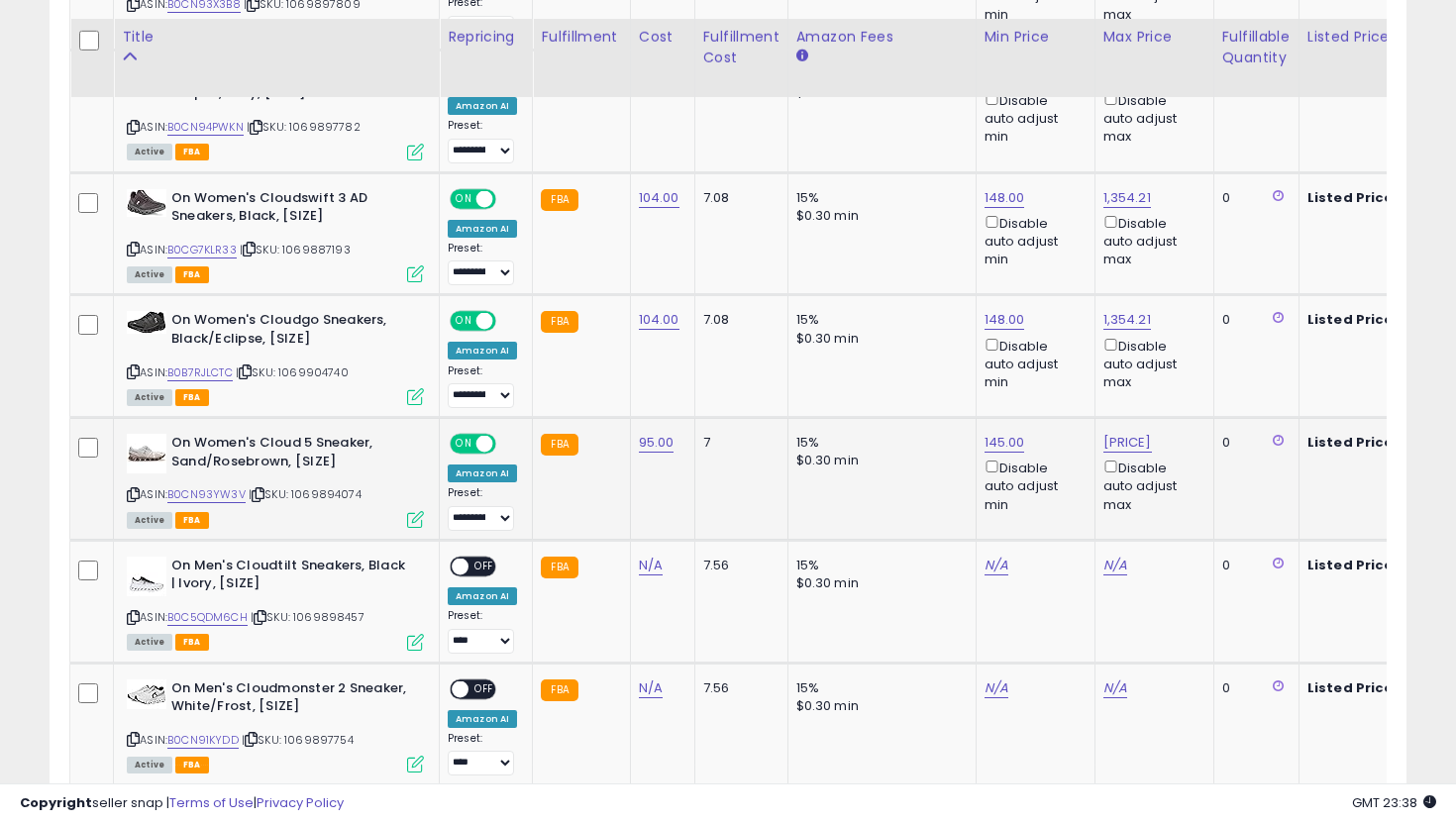 scroll, scrollTop: 2209, scrollLeft: 0, axis: vertical 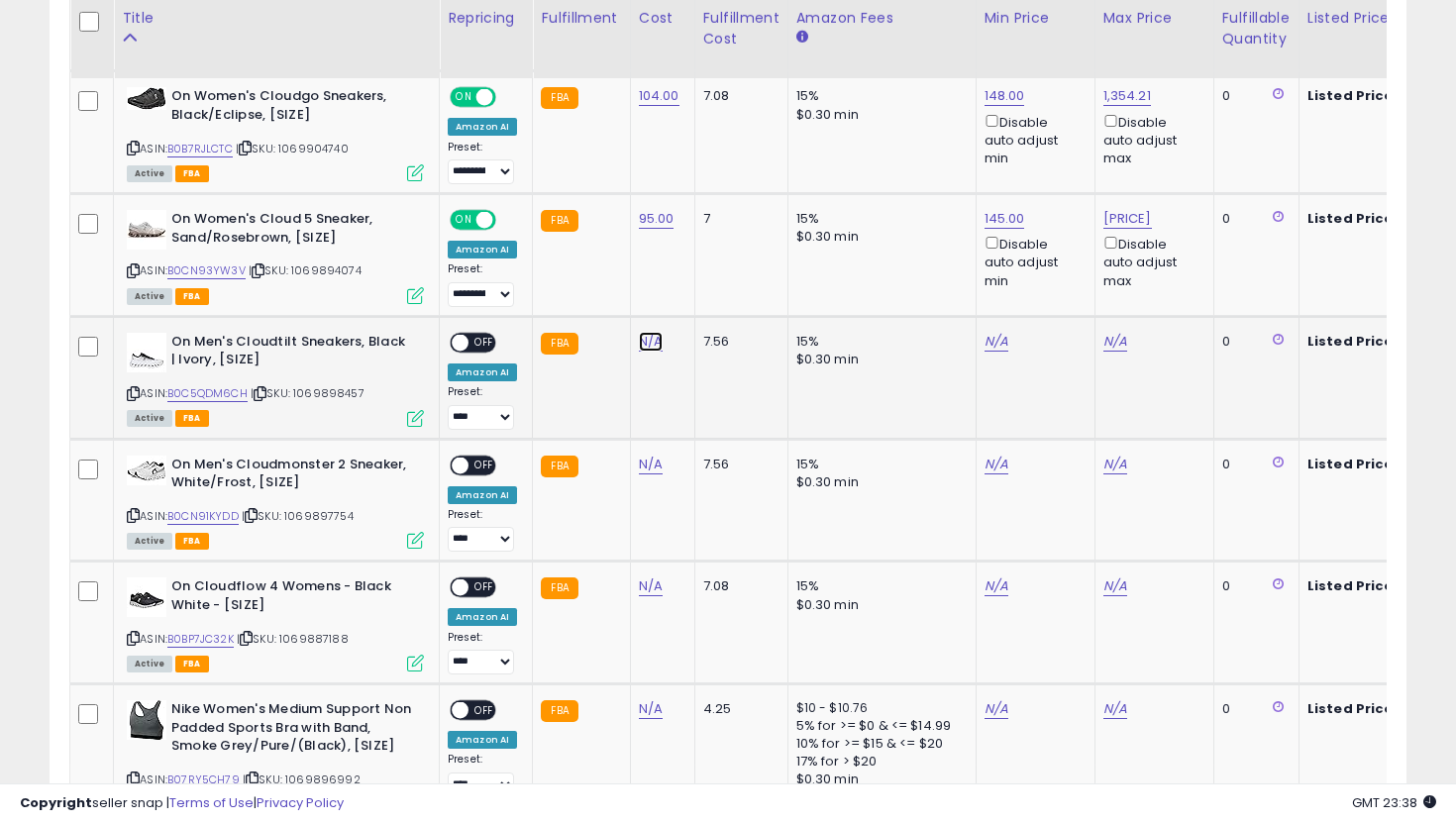 click on "N/A" at bounding box center [651, 342] 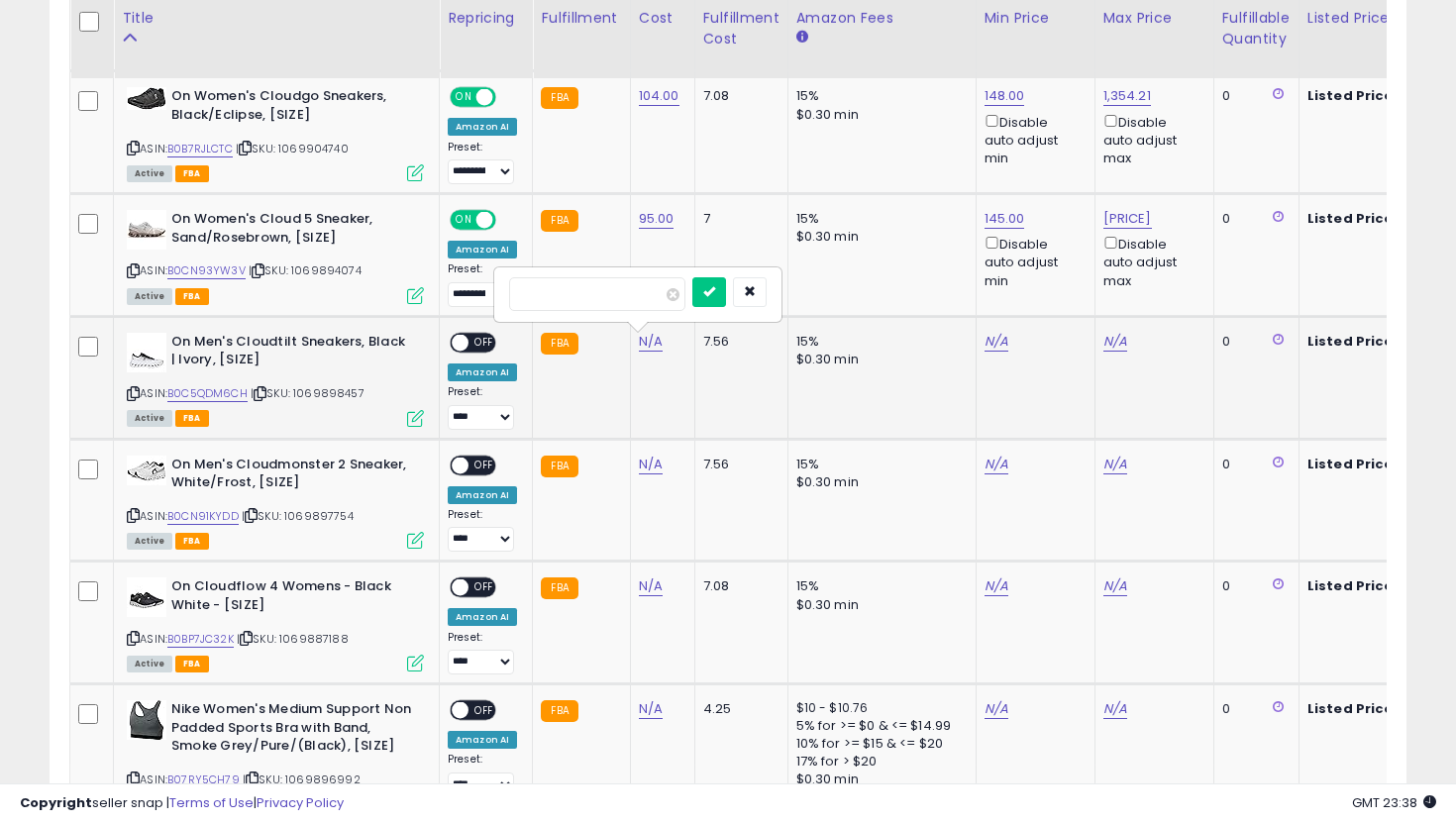 type on "***" 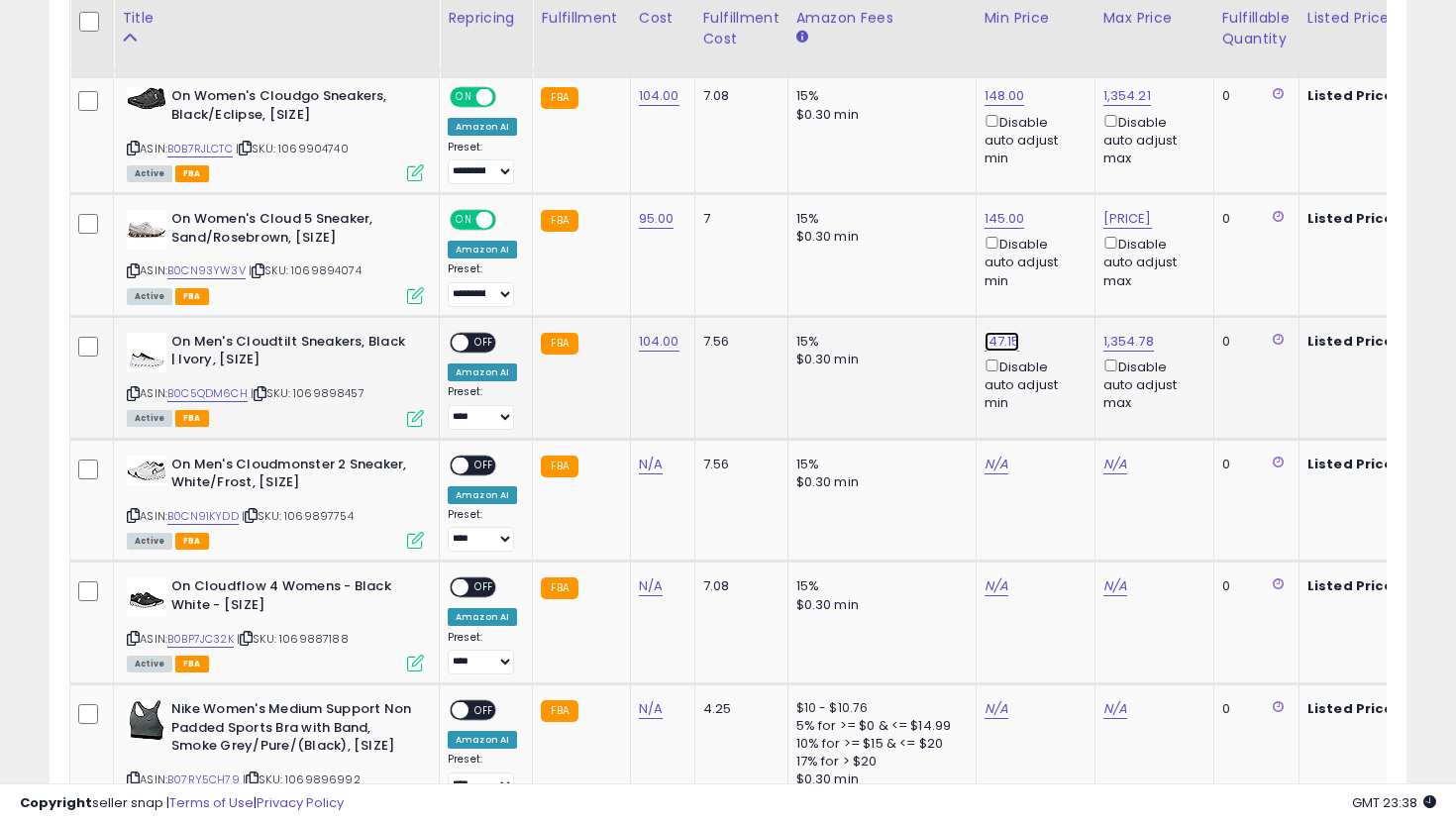 click on "147.15" at bounding box center [1004, -1252] 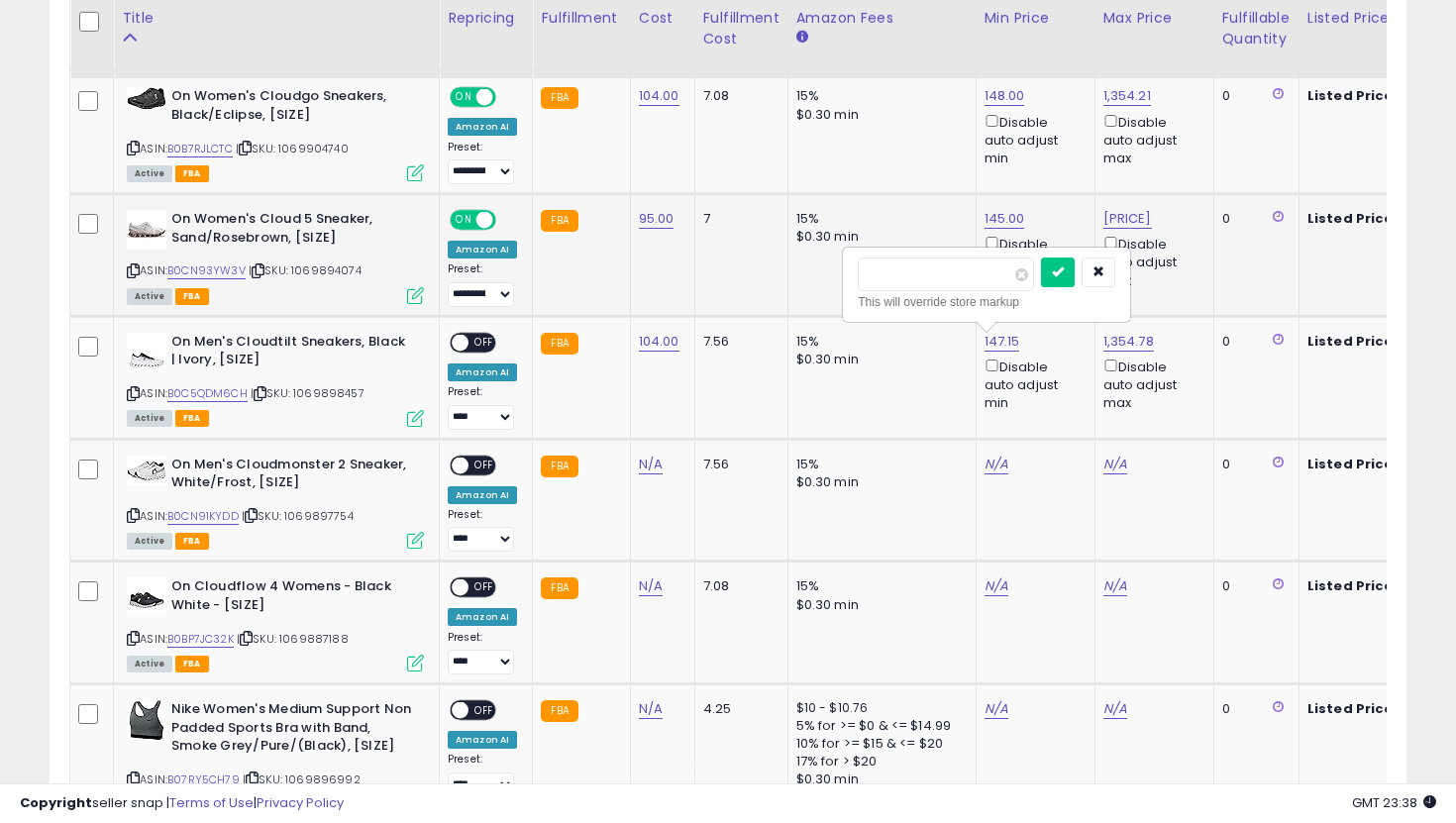 drag, startPoint x: 952, startPoint y: 285, endPoint x: 808, endPoint y: 256, distance: 146.89112 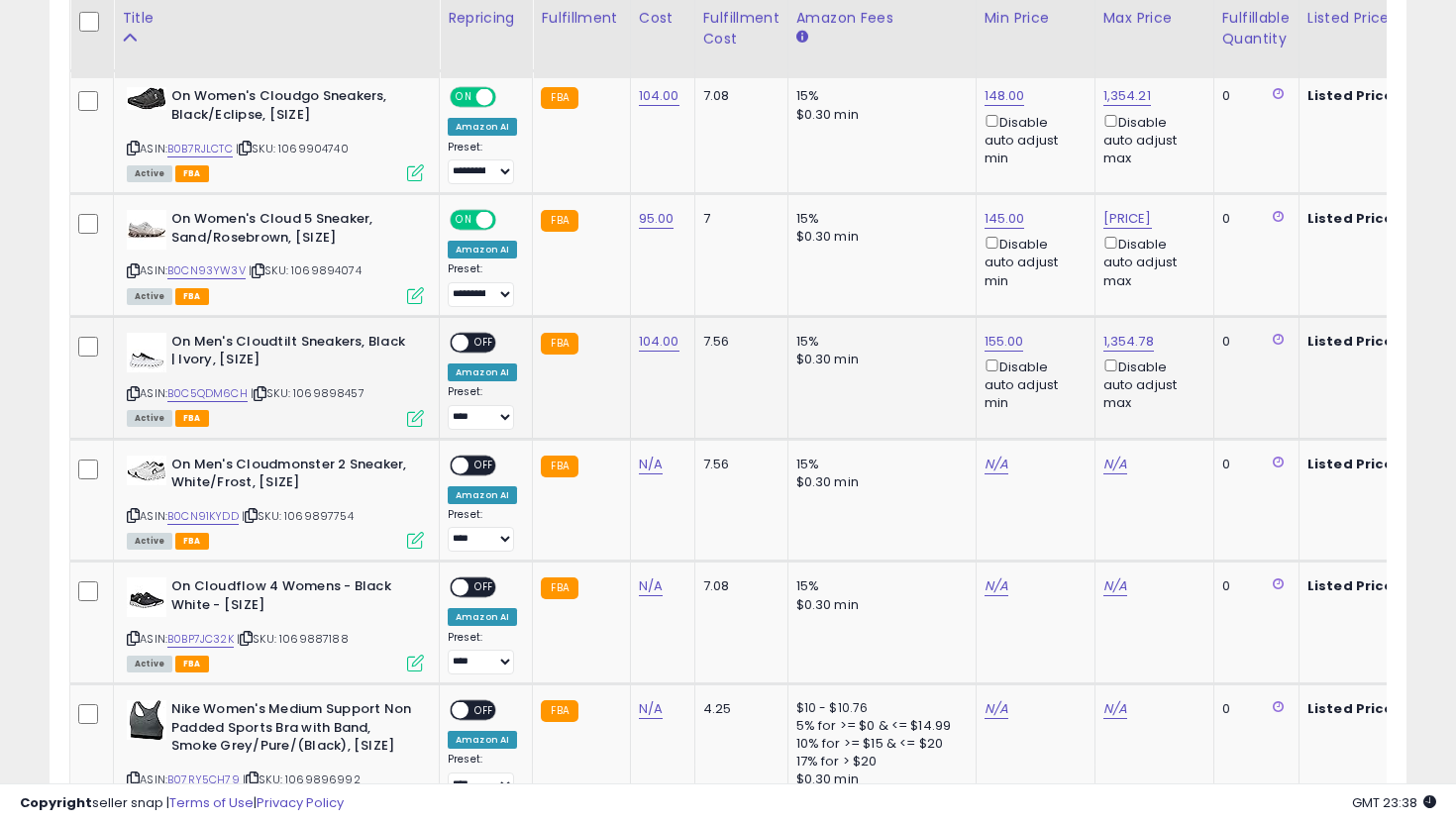 click on "OFF" at bounding box center [484, 342] 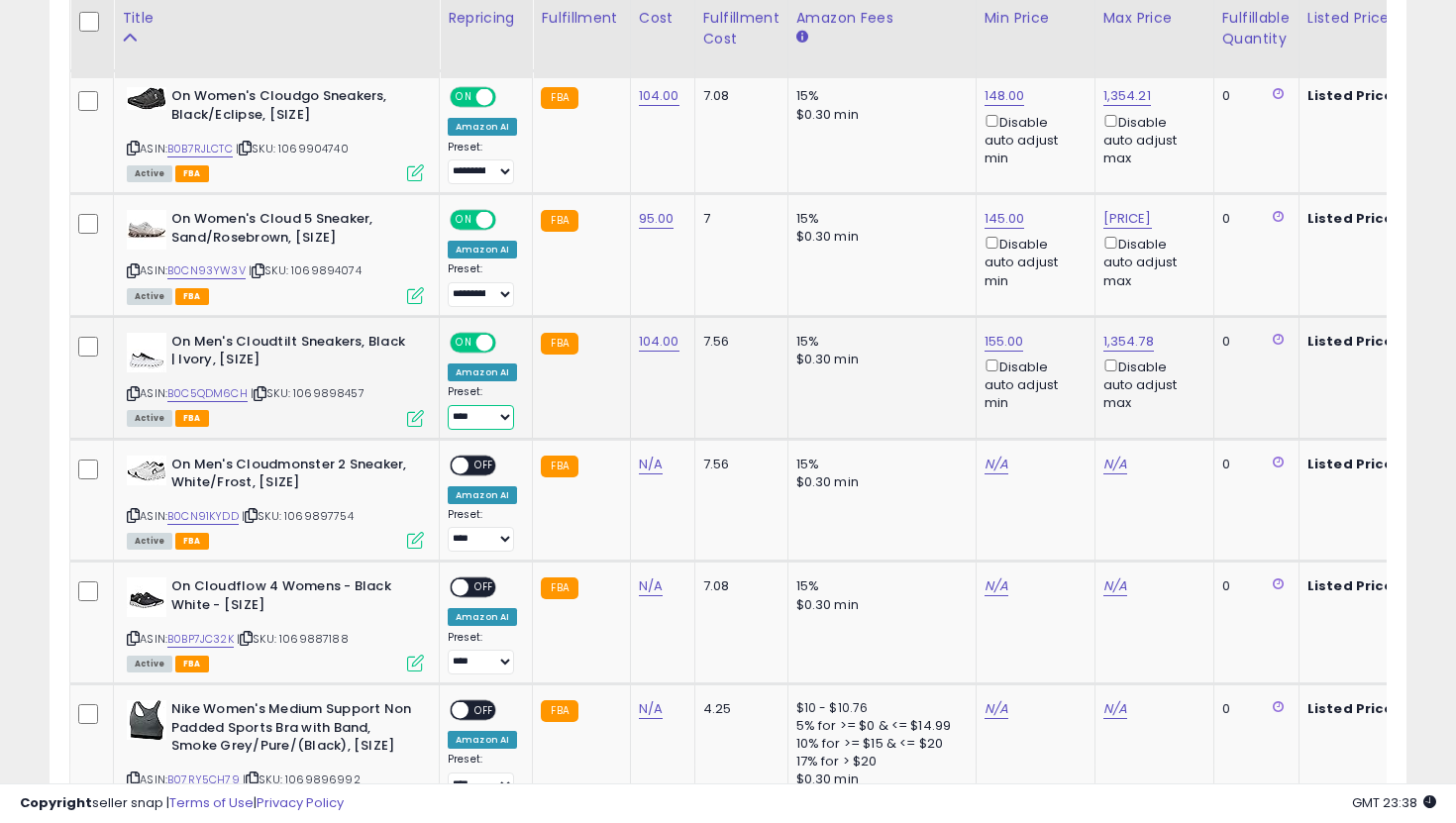click on "**********" at bounding box center (480, 417) 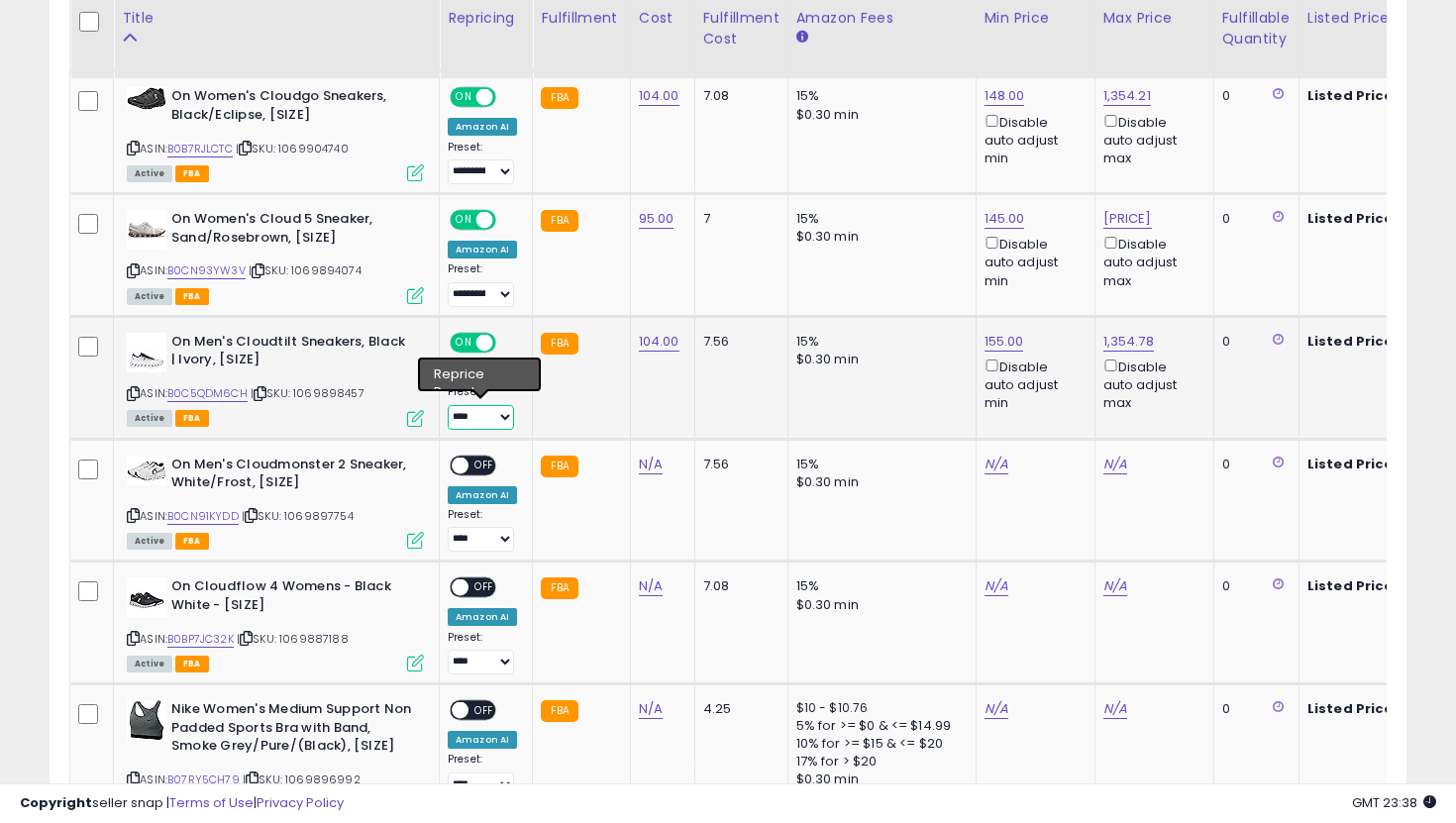select on "**********" 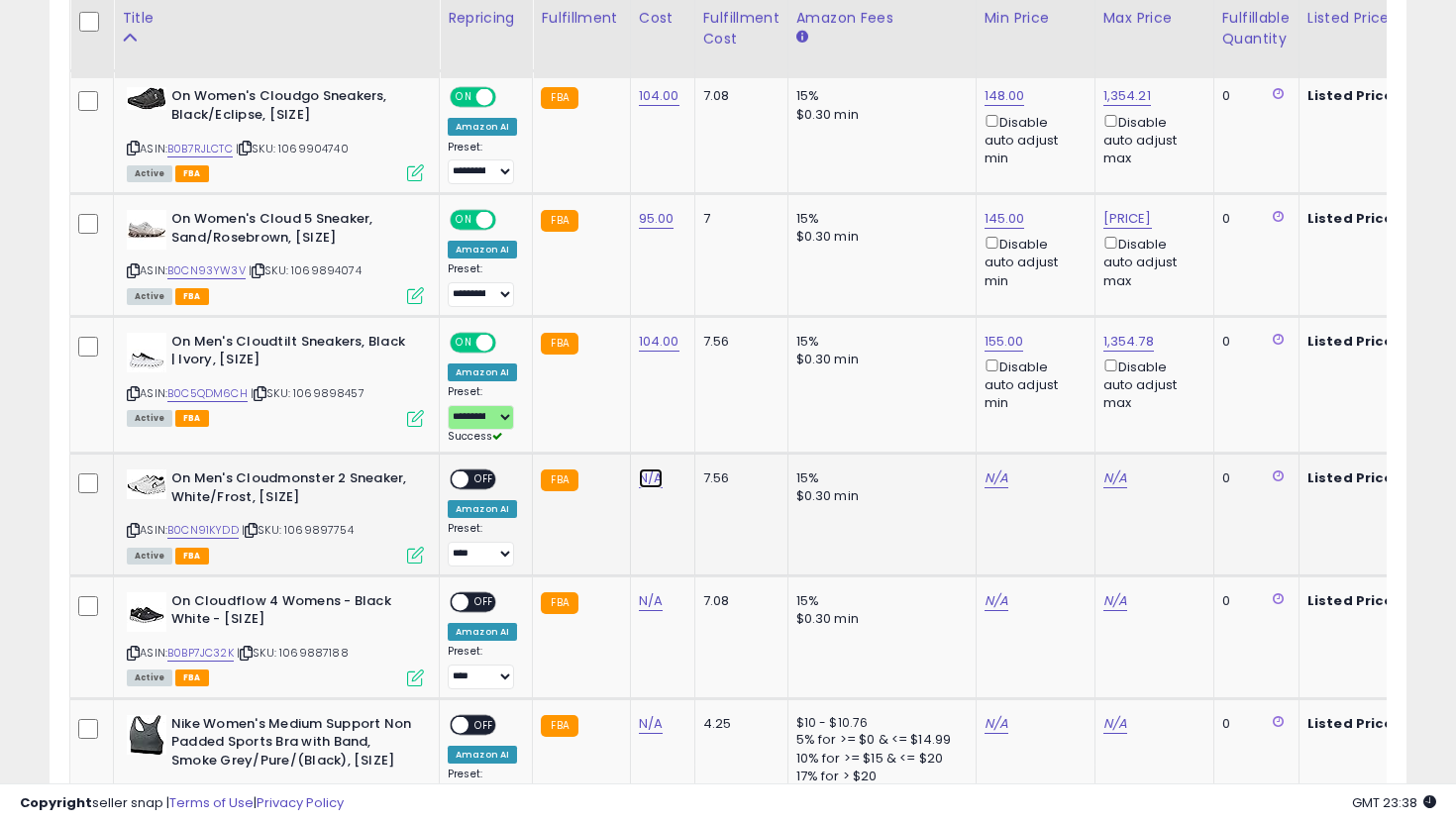 click on "N/A" at bounding box center (651, 478) 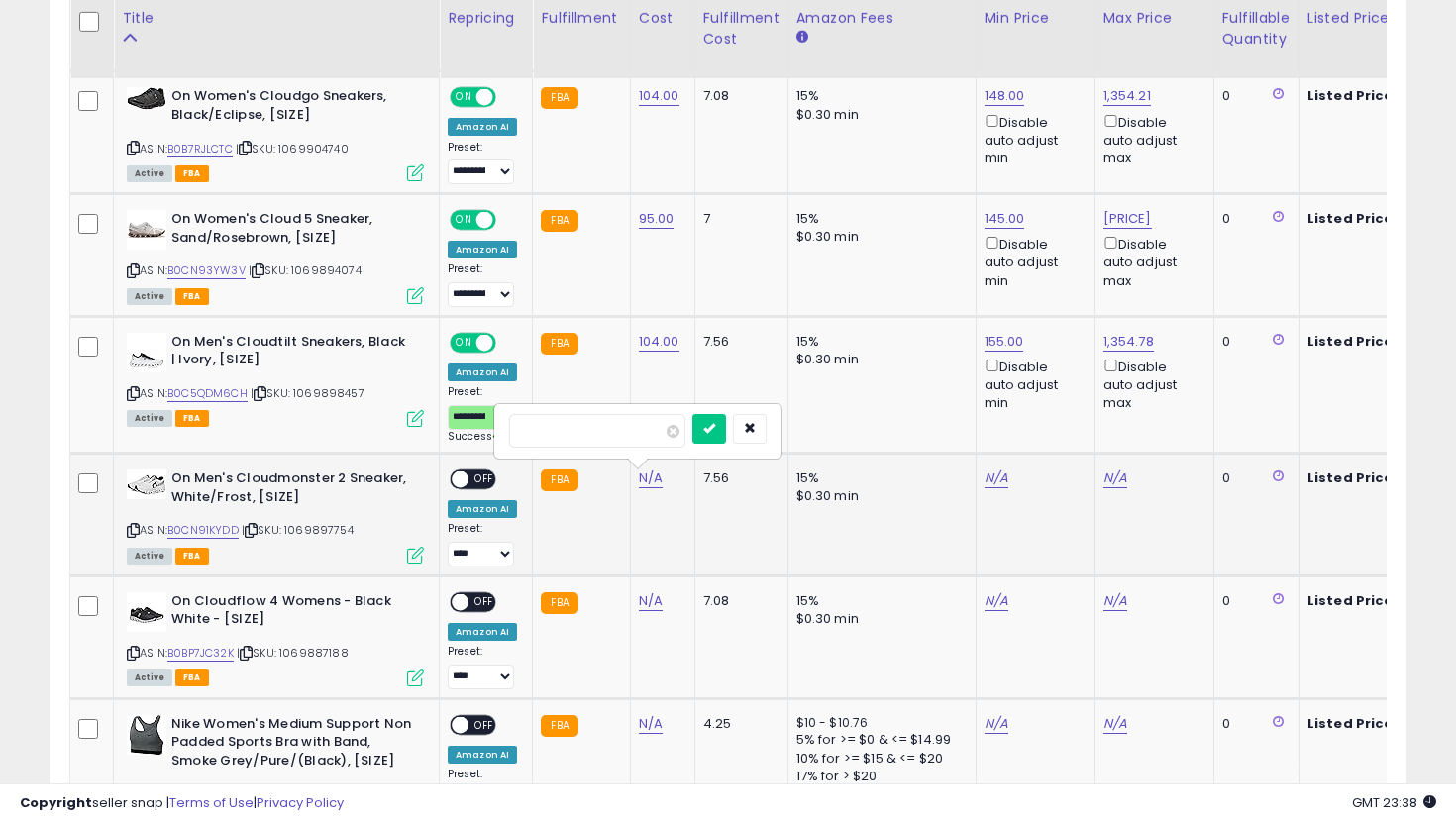 type on "***" 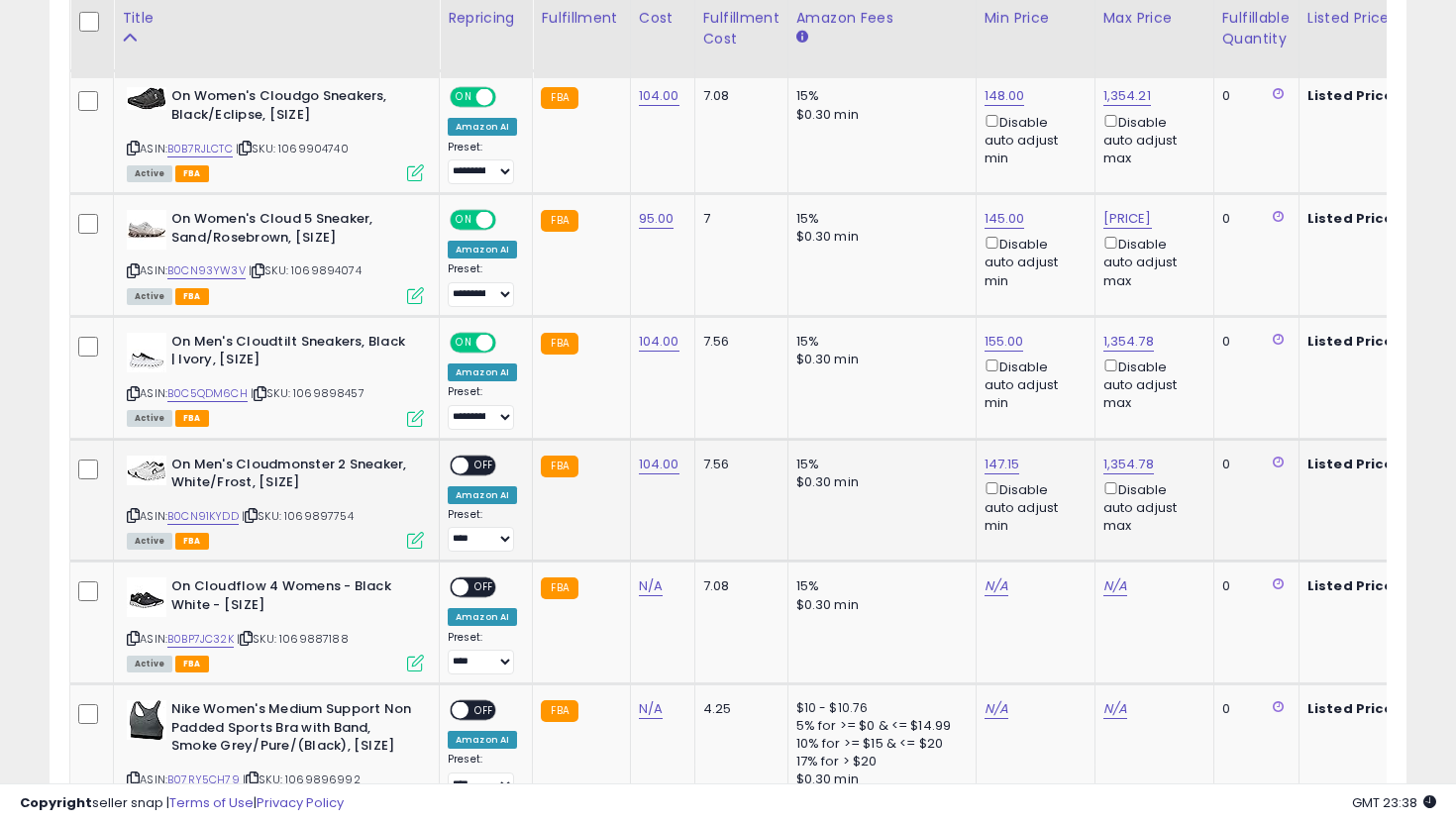 click on "[PRICE]  Disable auto adjust min" at bounding box center (1032, 495) 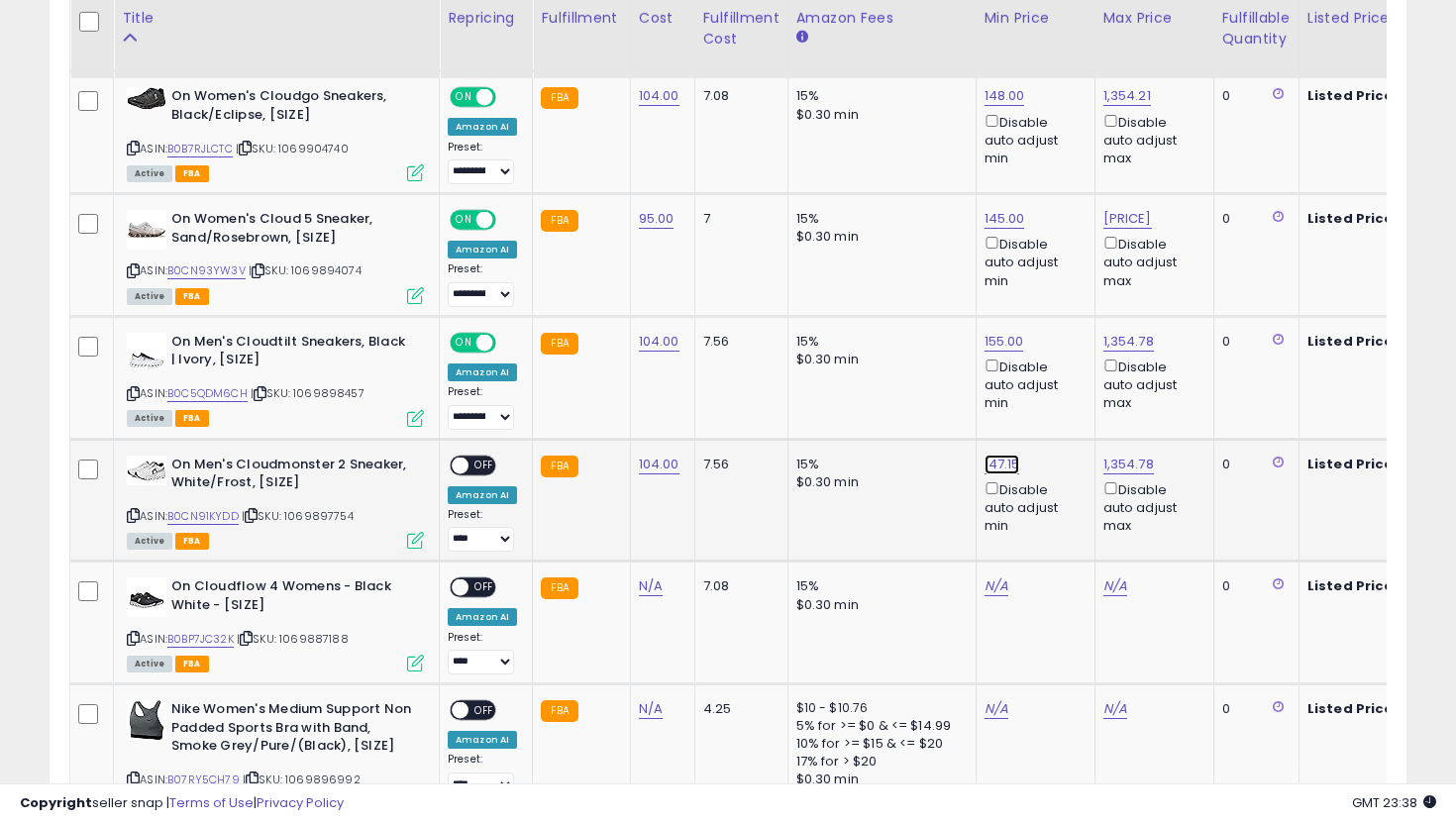 click on "147.15" at bounding box center [1004, -1252] 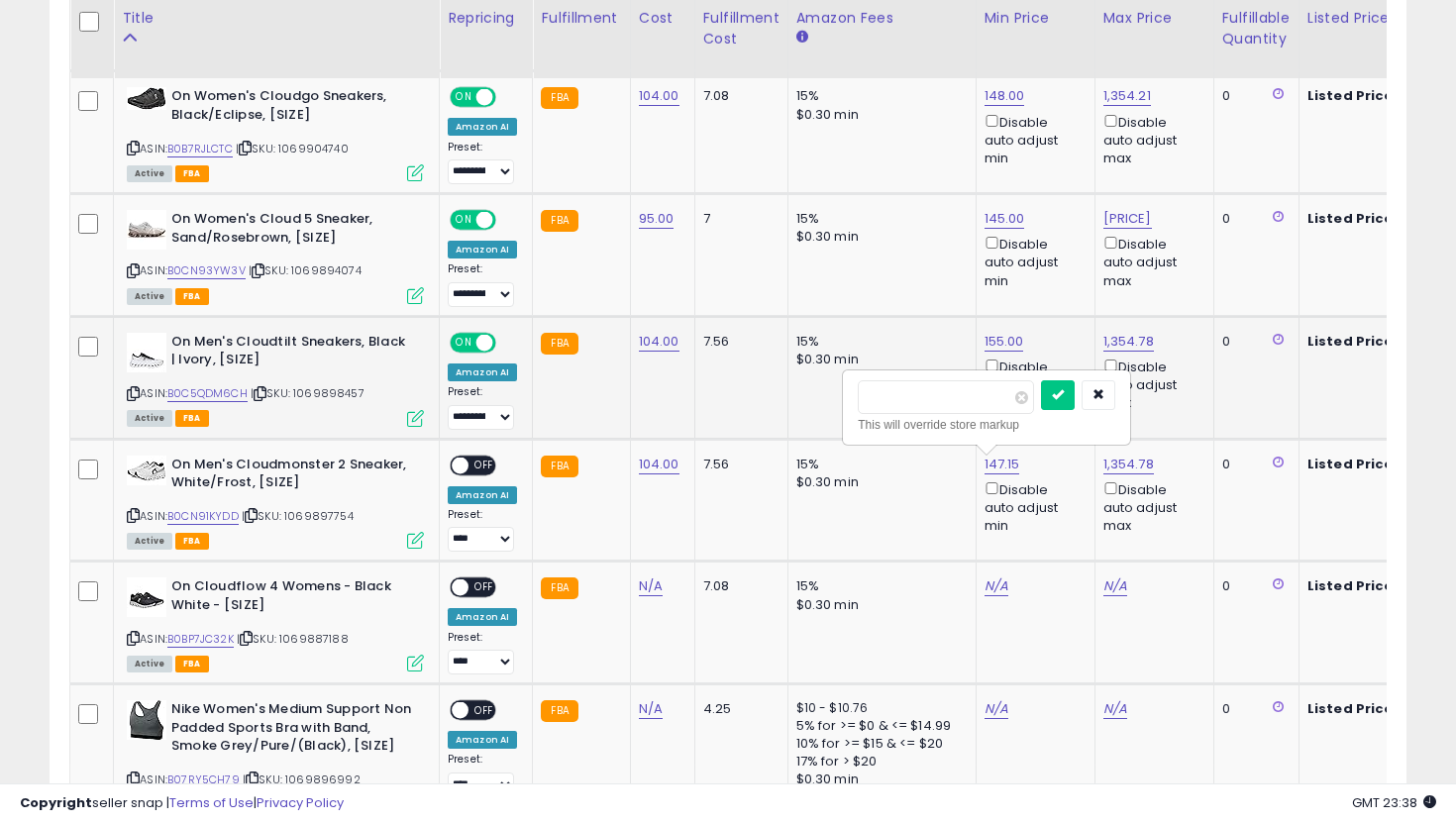 drag, startPoint x: 949, startPoint y: 398, endPoint x: 743, endPoint y: 372, distance: 207.6343 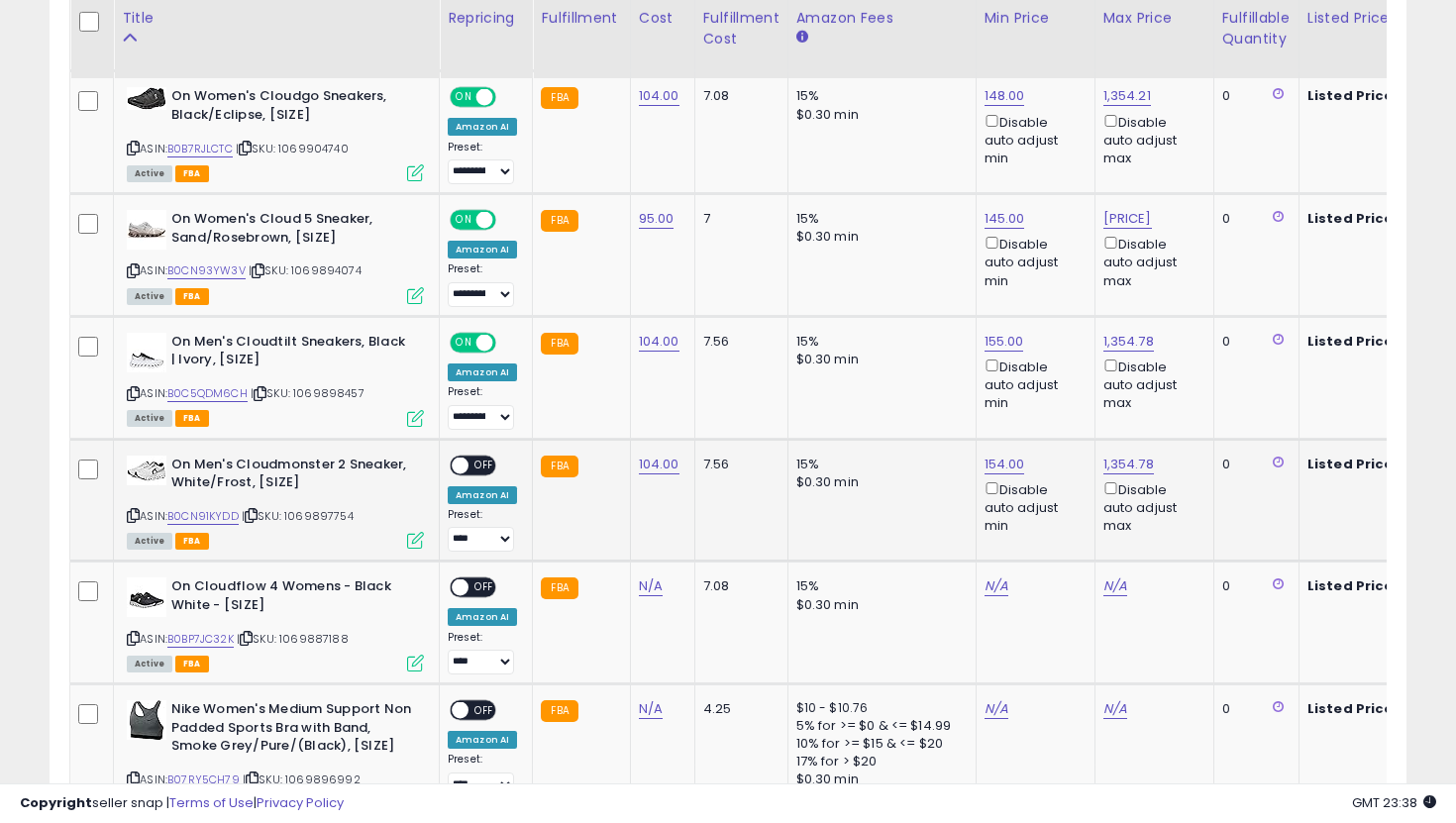 click on "OFF" at bounding box center (484, 464) 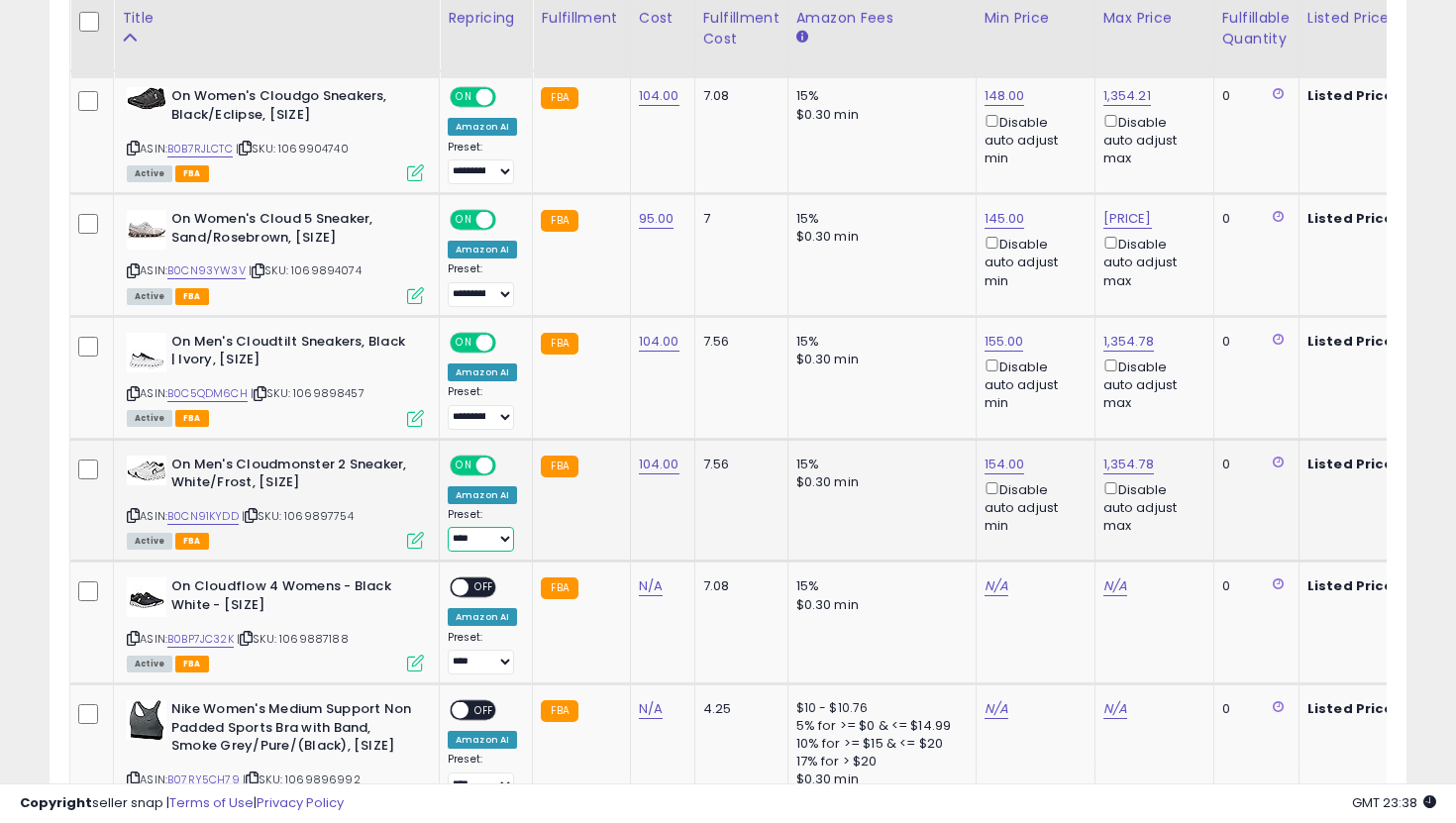 click on "**********" at bounding box center [480, 539] 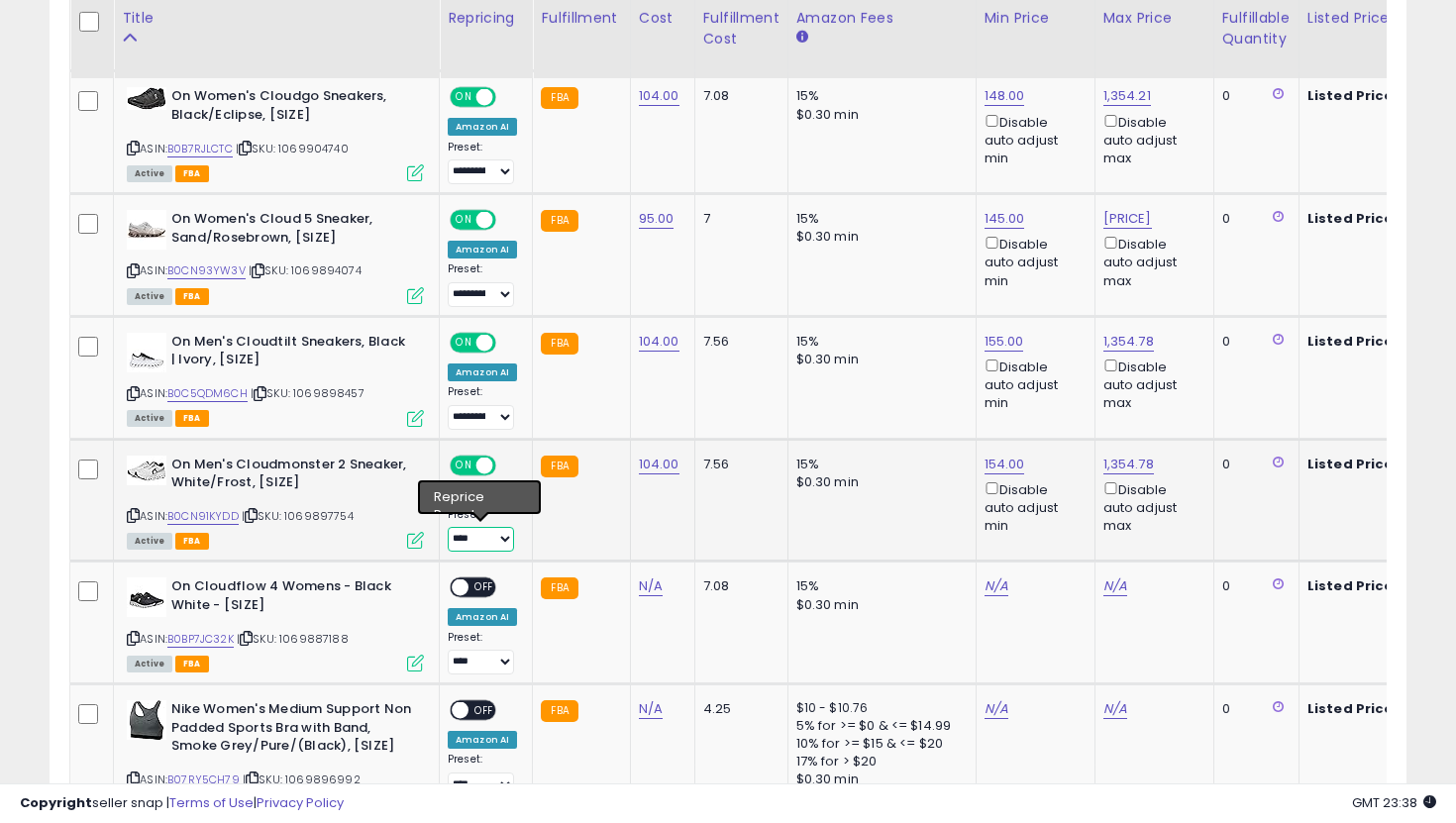 select on "**********" 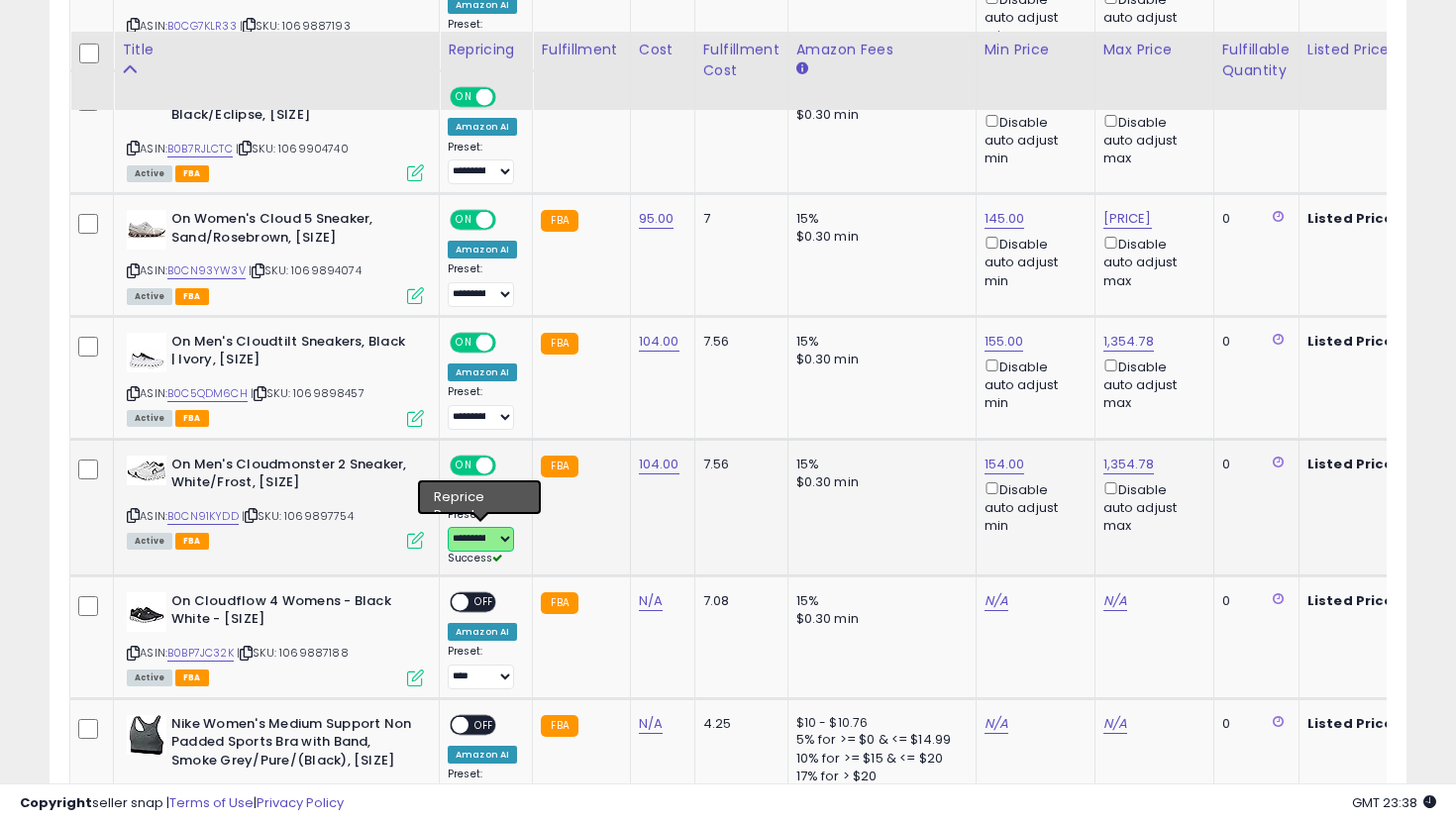 scroll, scrollTop: 2432, scrollLeft: 0, axis: vertical 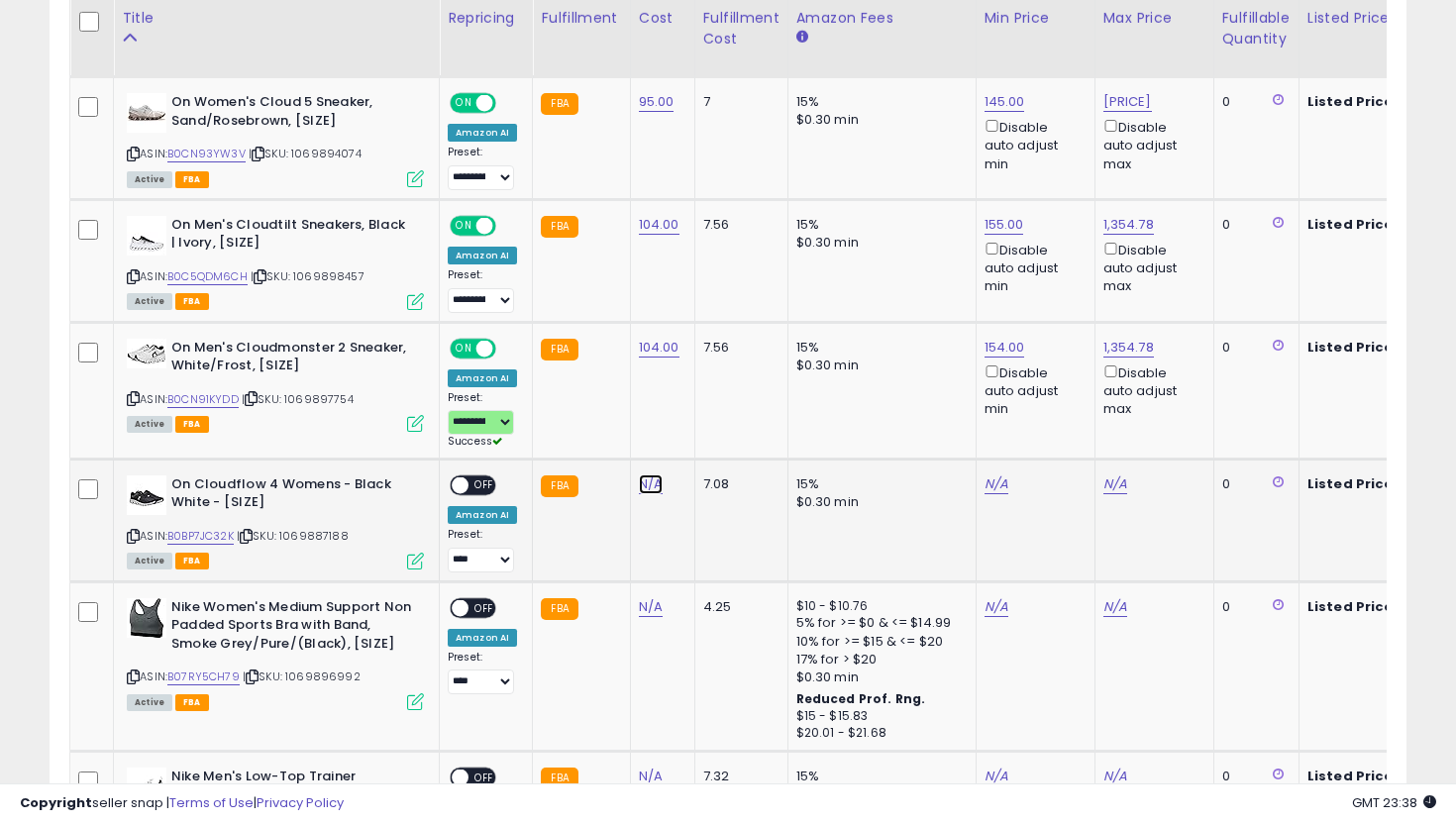 click on "N/A" at bounding box center (651, 484) 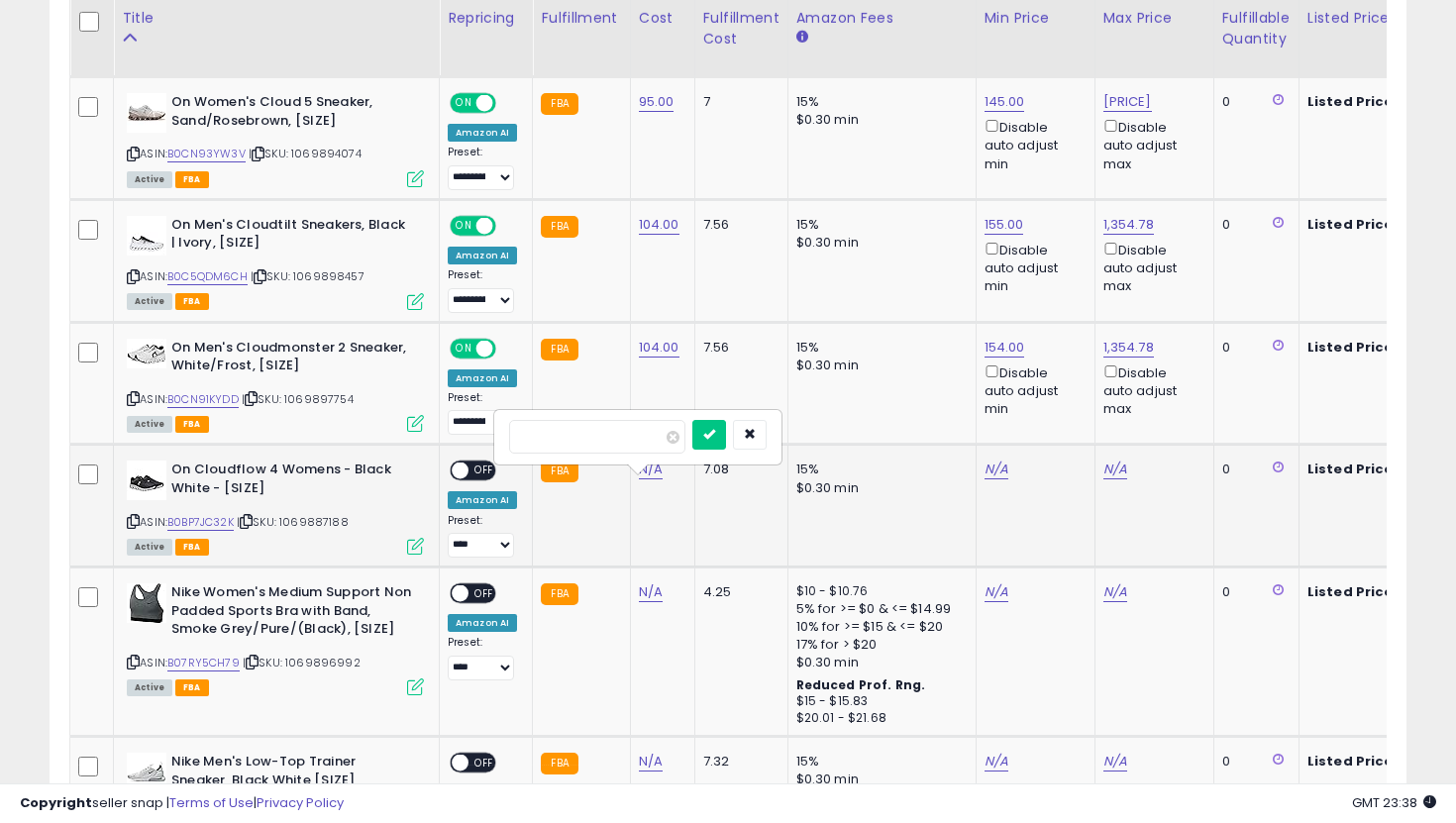 type on "***" 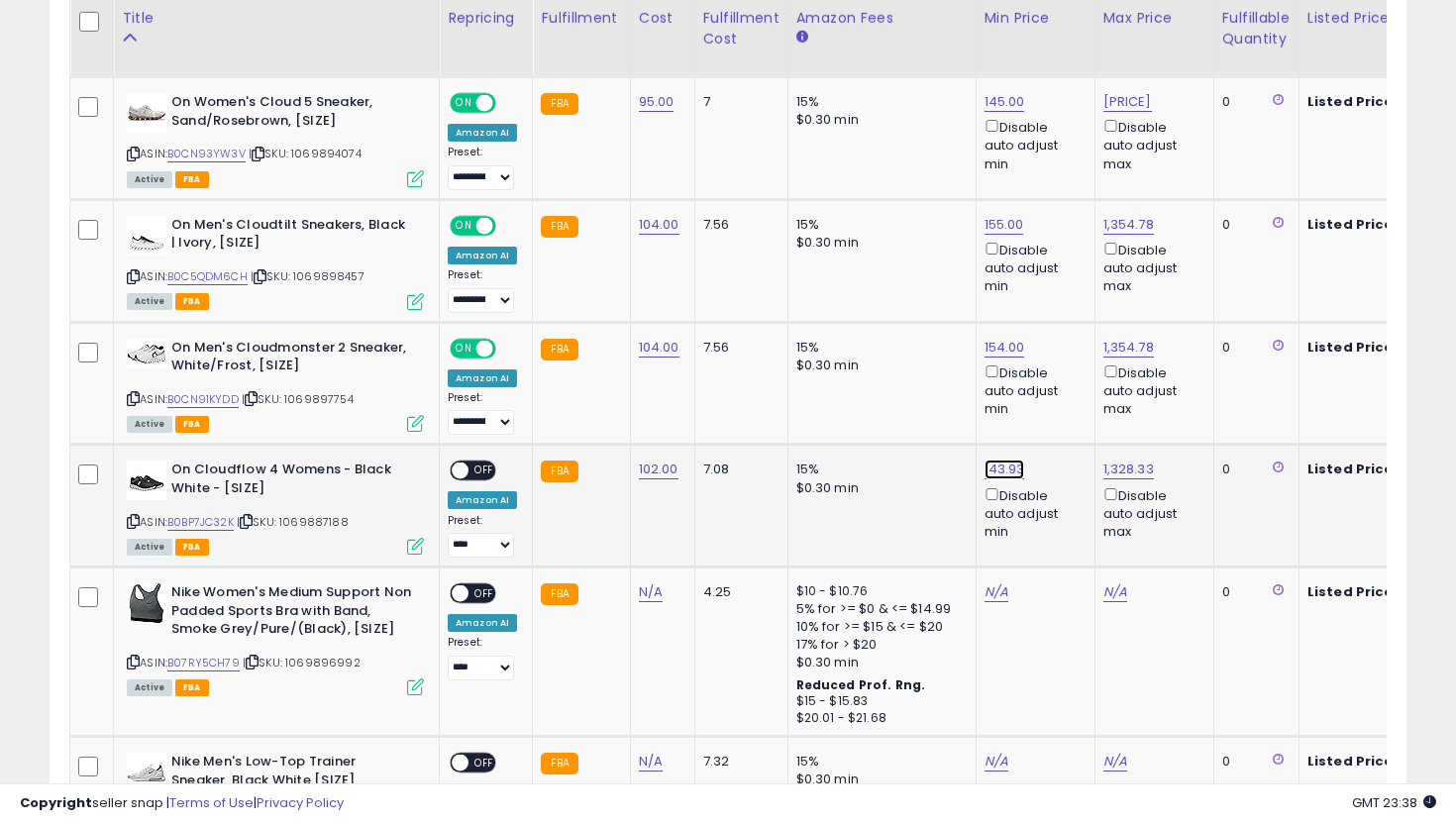 click on "143.93" at bounding box center (1004, -1369) 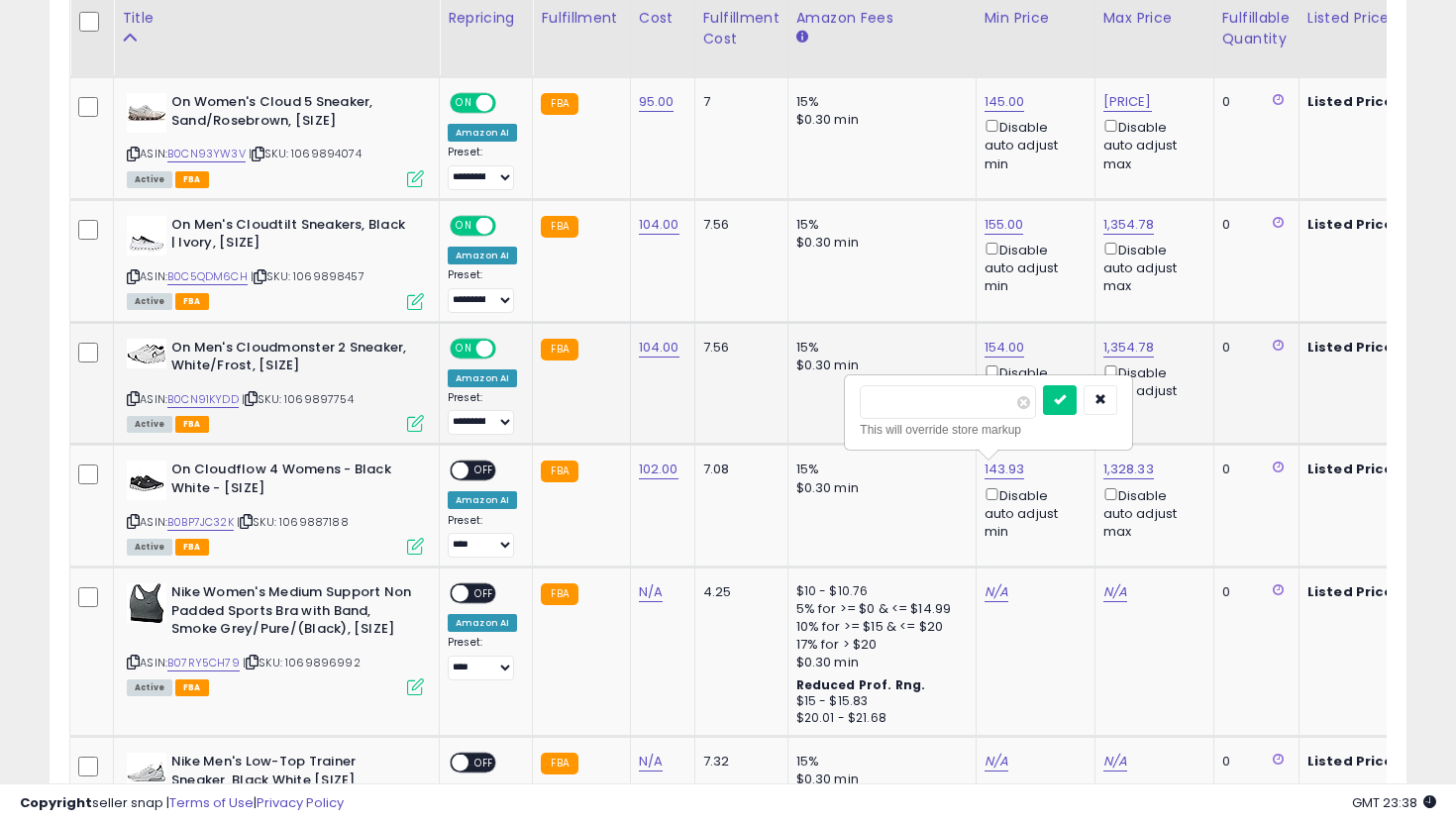 drag, startPoint x: 945, startPoint y: 405, endPoint x: 705, endPoint y: 369, distance: 242.68498 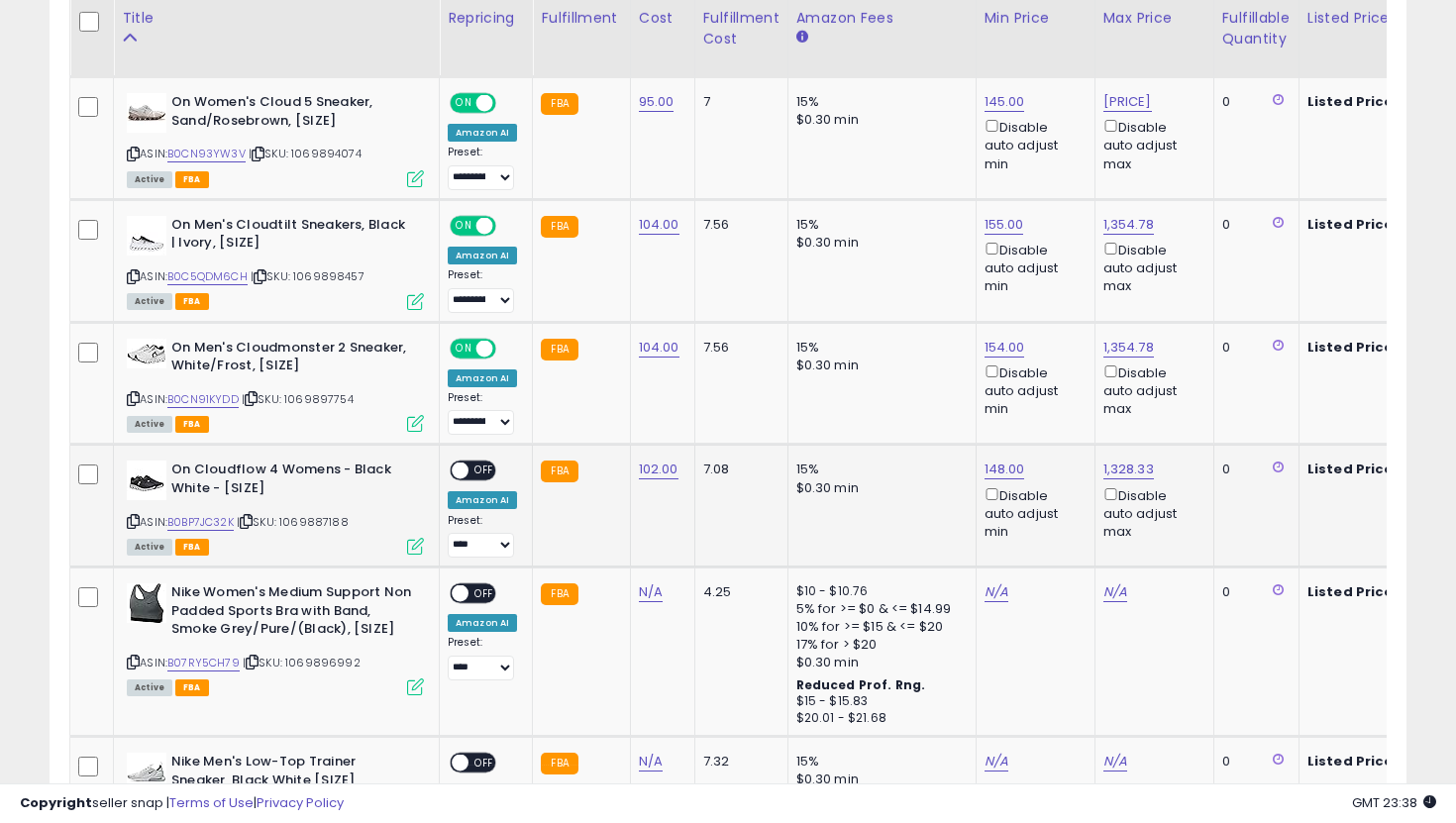 click on "OFF" at bounding box center (484, 470) 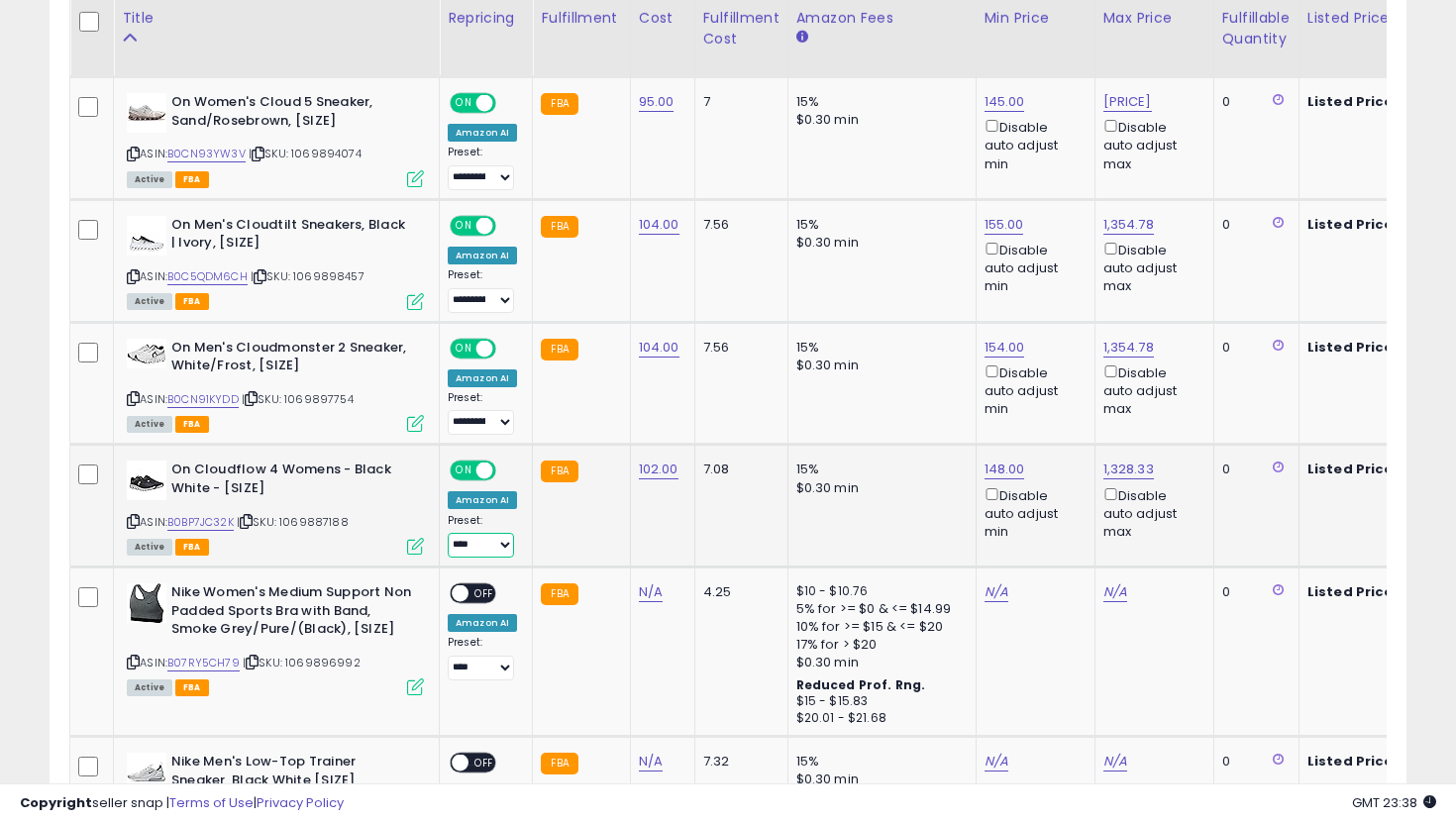 click on "**********" at bounding box center [480, 545] 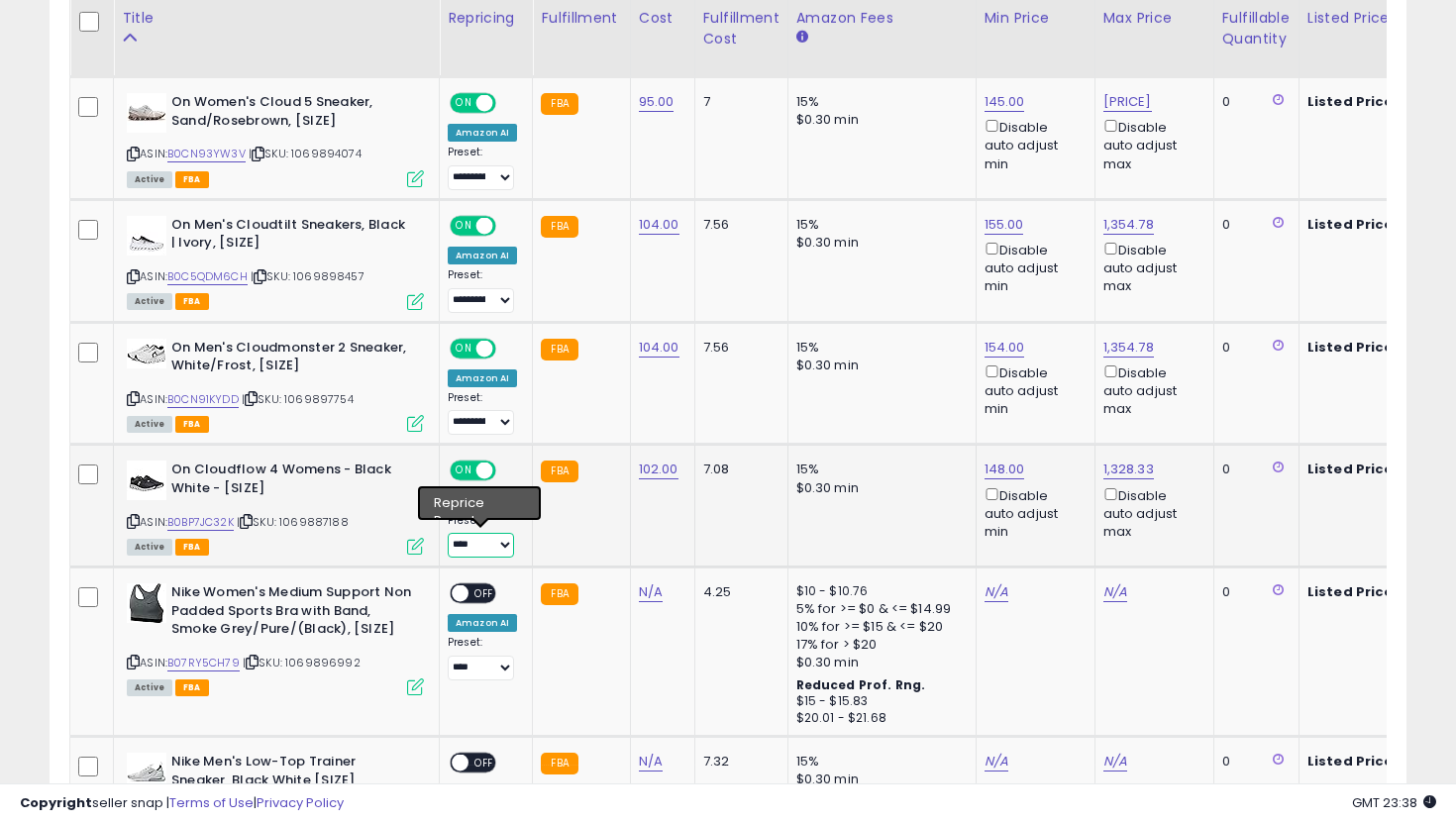 select on "**********" 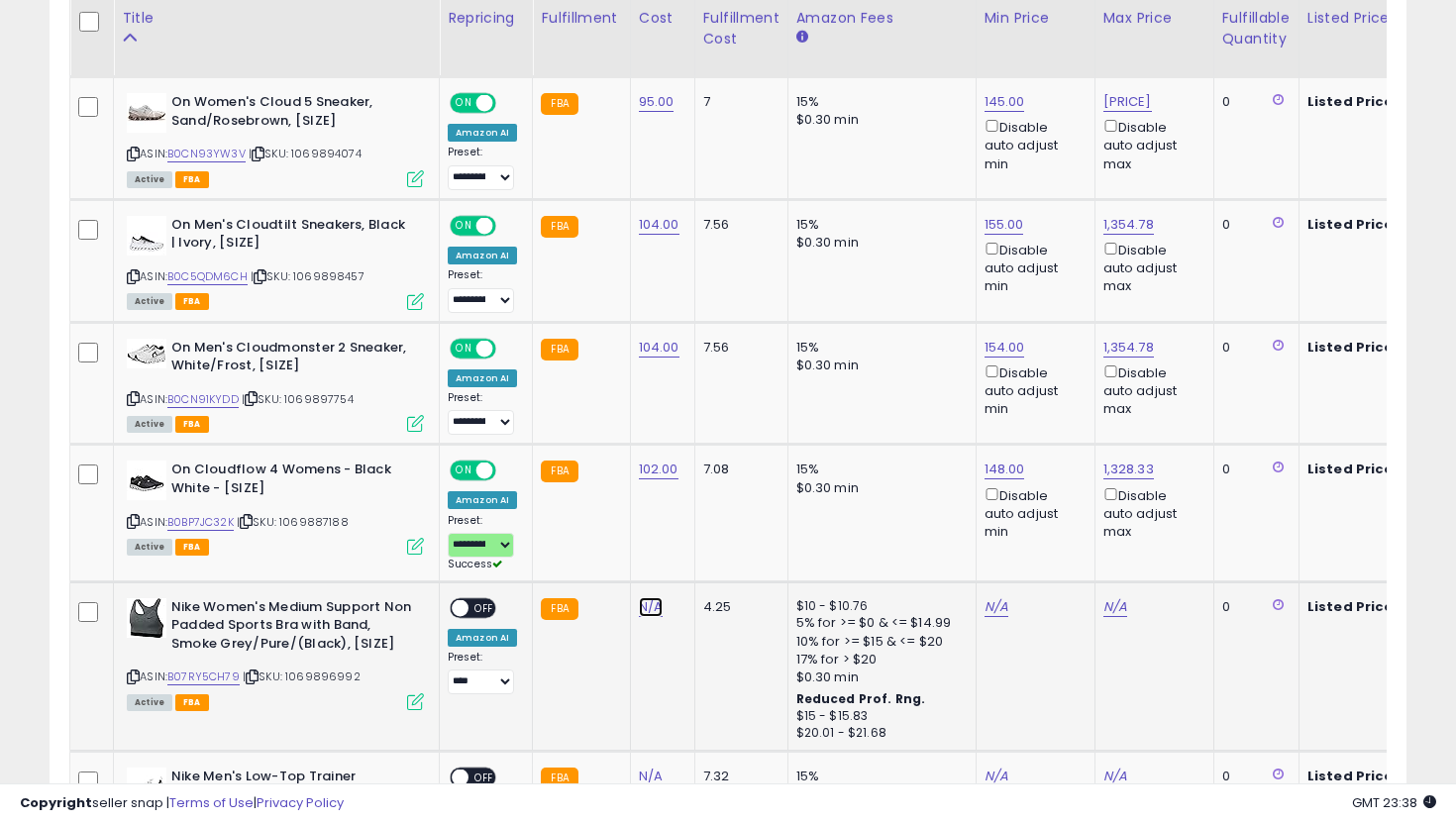 click on "N/A" at bounding box center (651, 607) 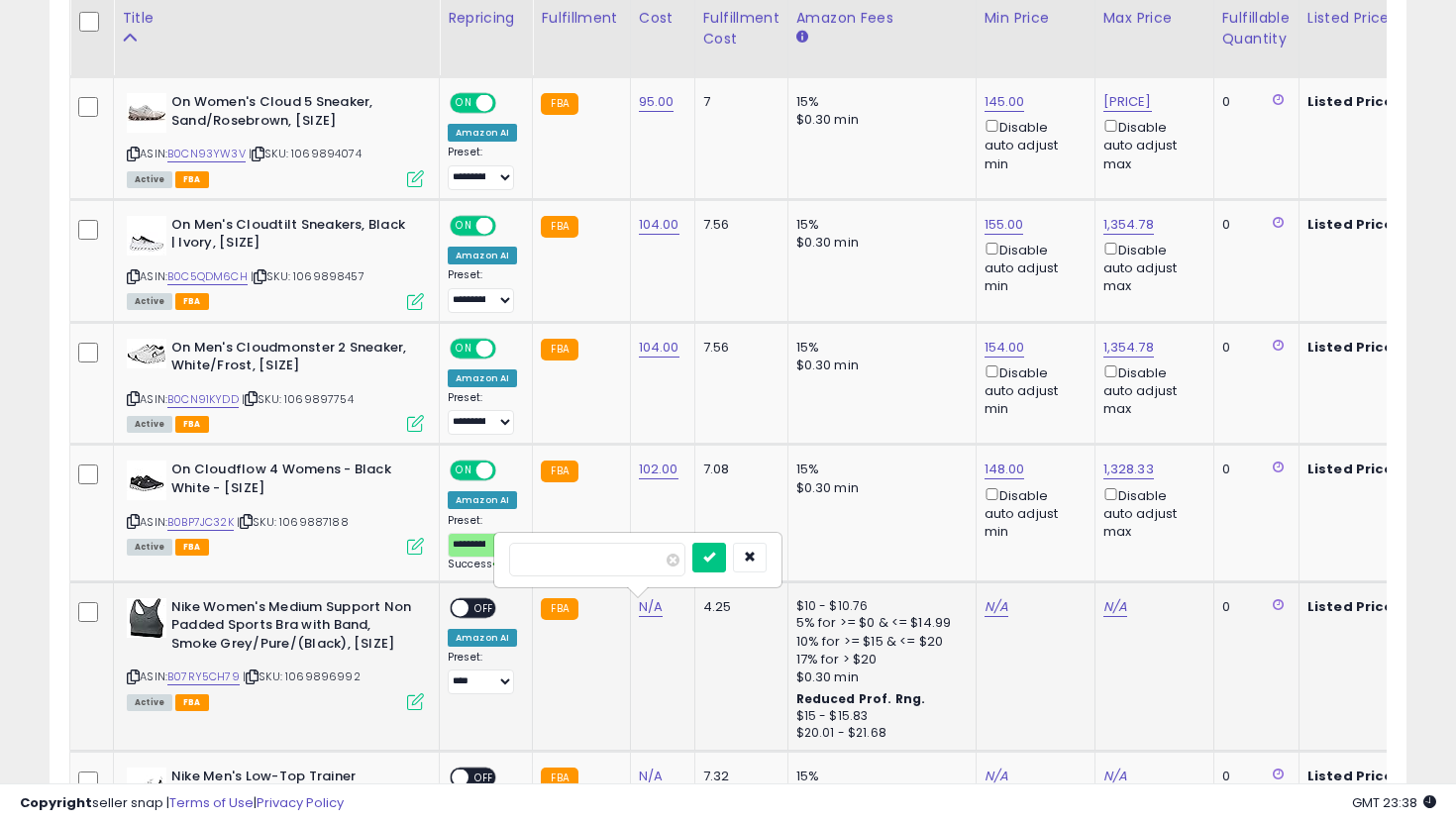 type on "*" 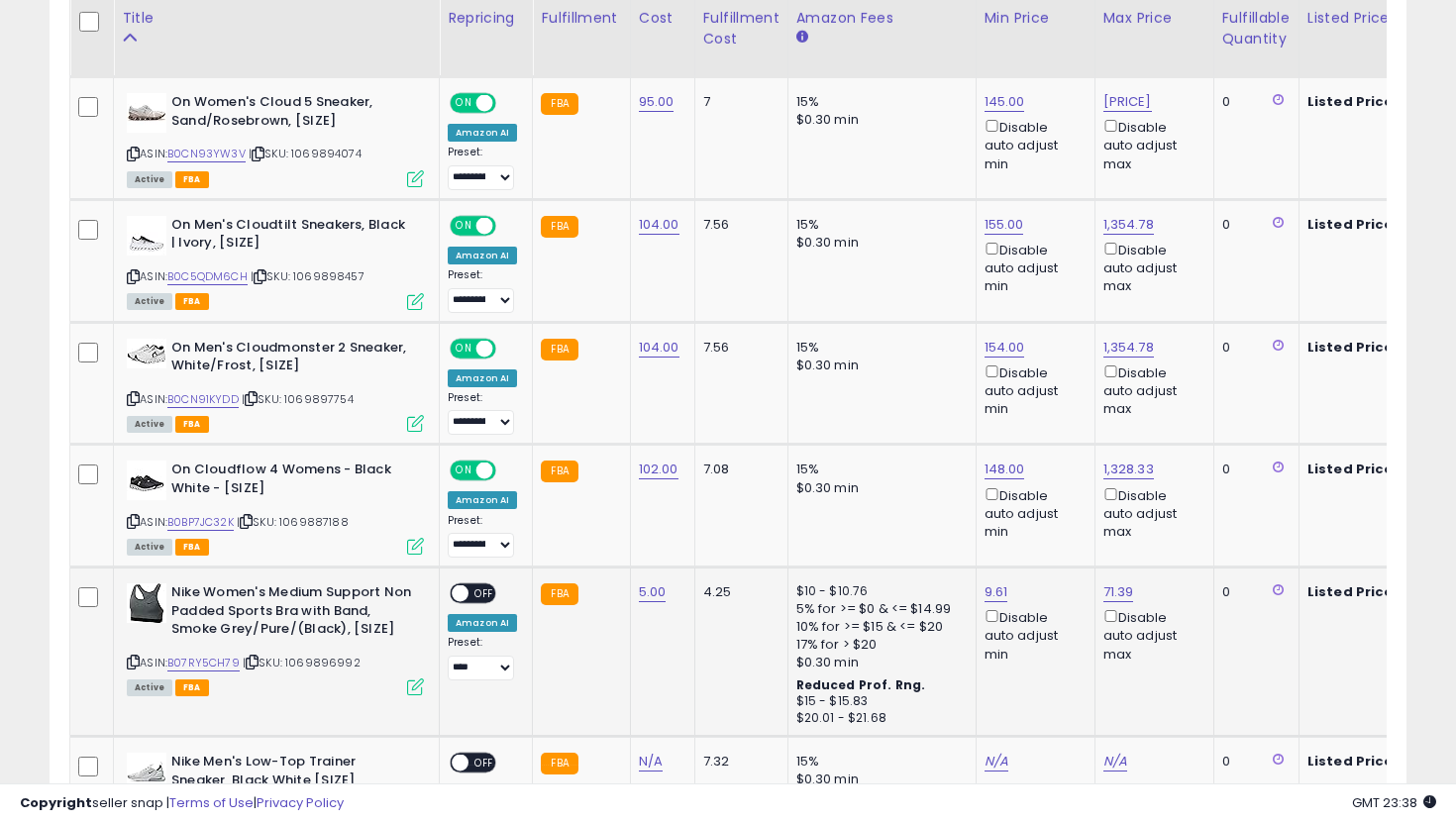 click on "ON   OFF" at bounding box center (472, 593) 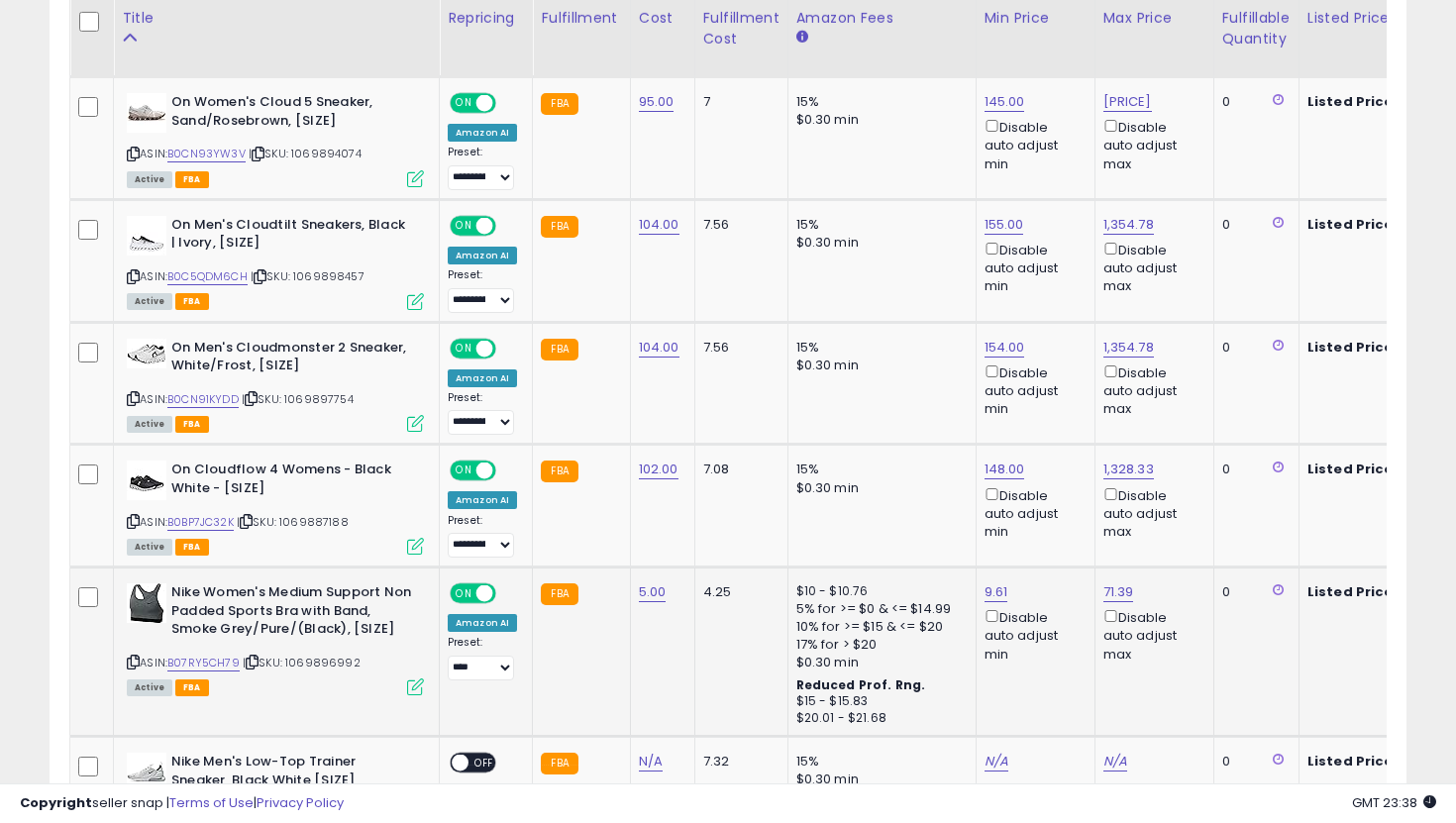 click on "**********" at bounding box center (482, 658) 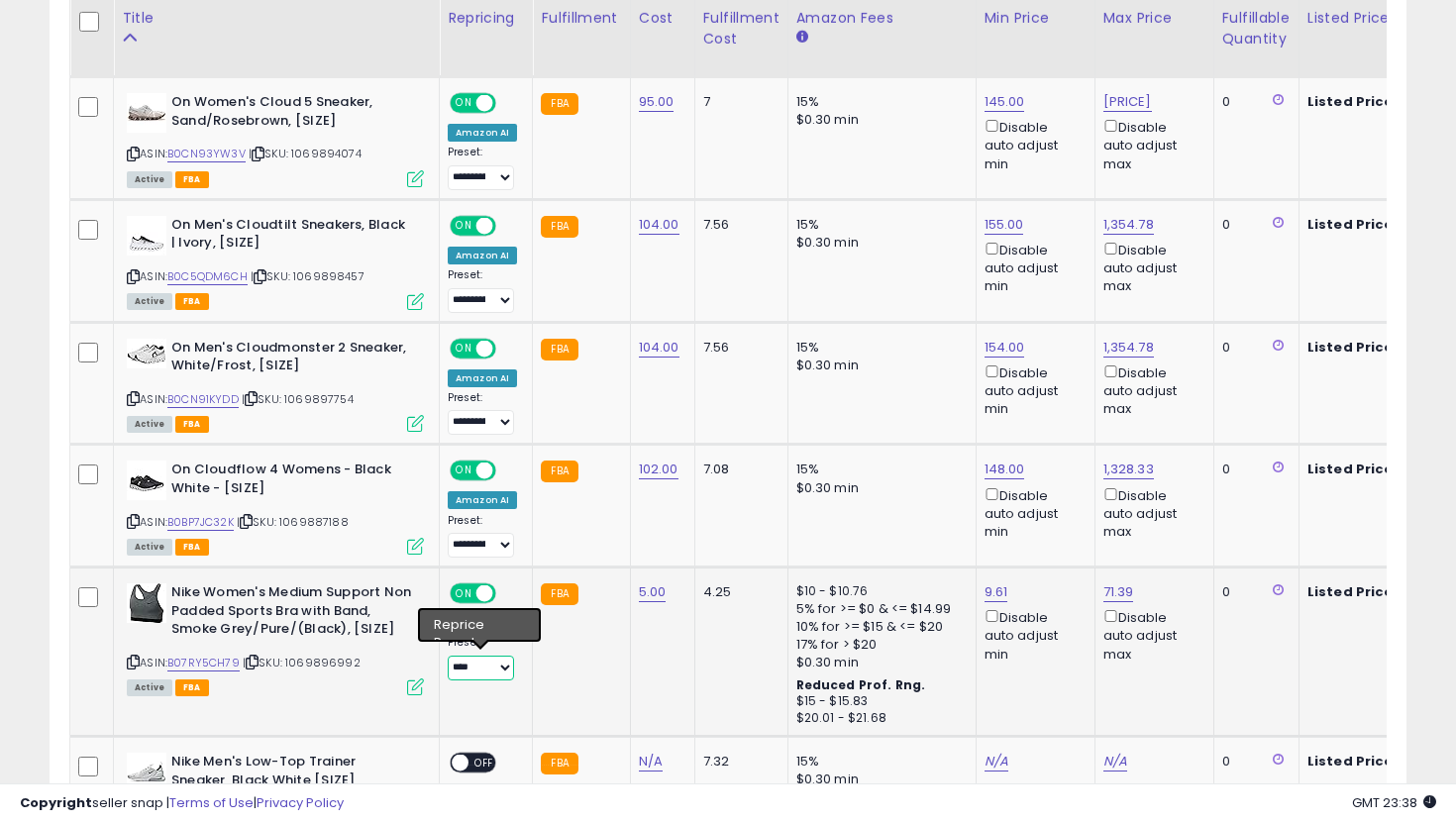 click on "**********" at bounding box center (480, 668) 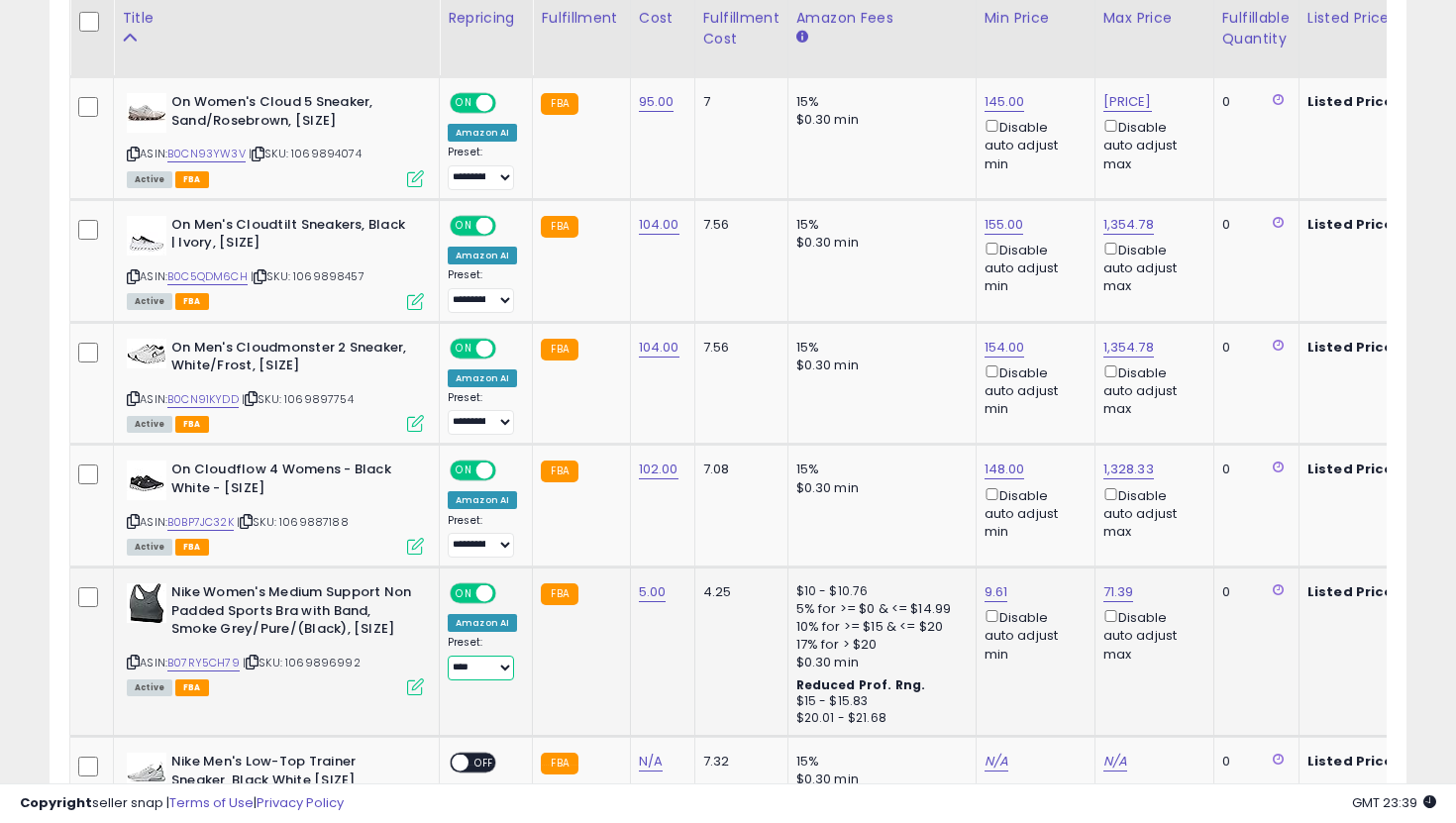 select on "**********" 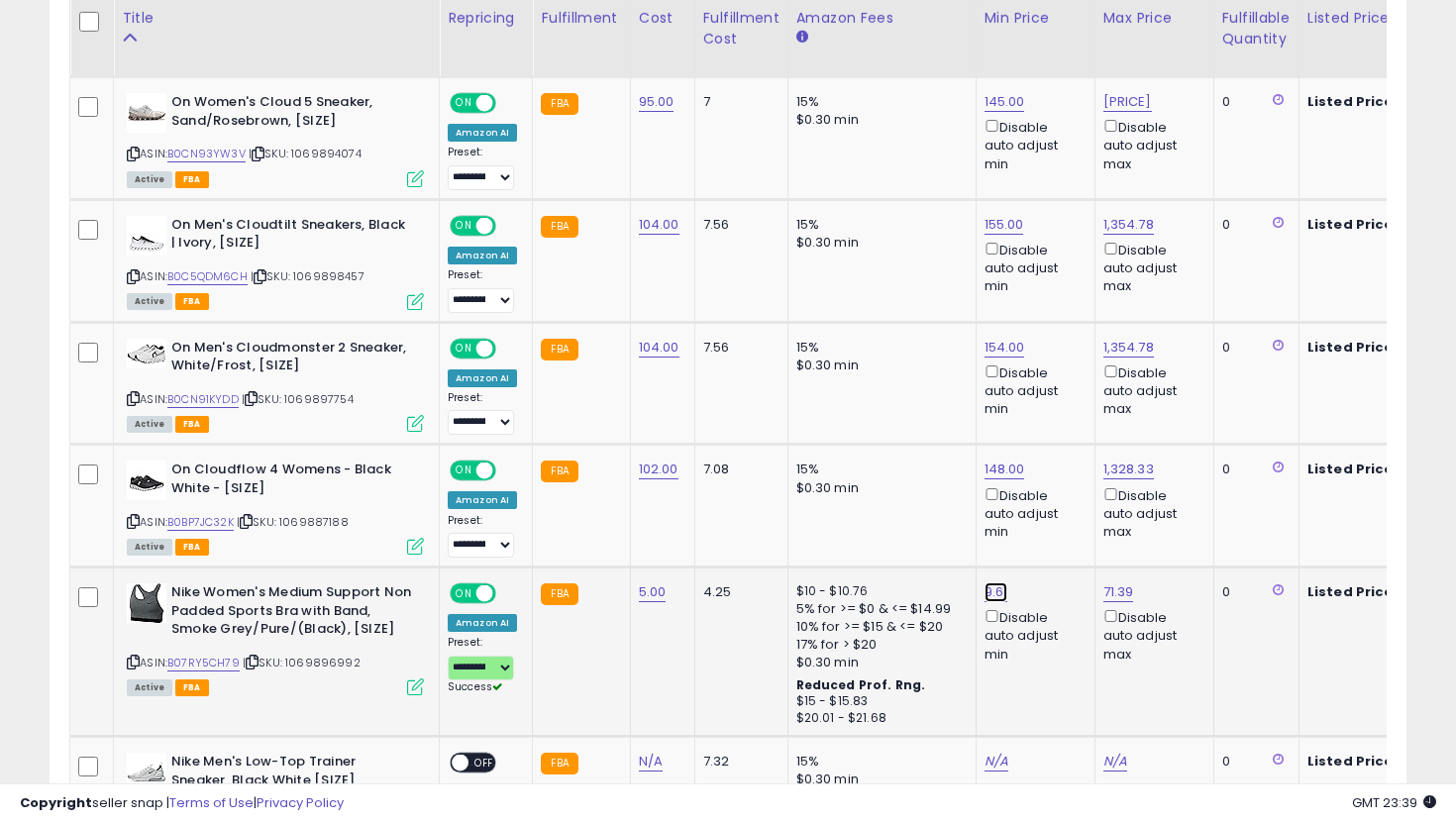 click on "9.61" at bounding box center [1004, -1369] 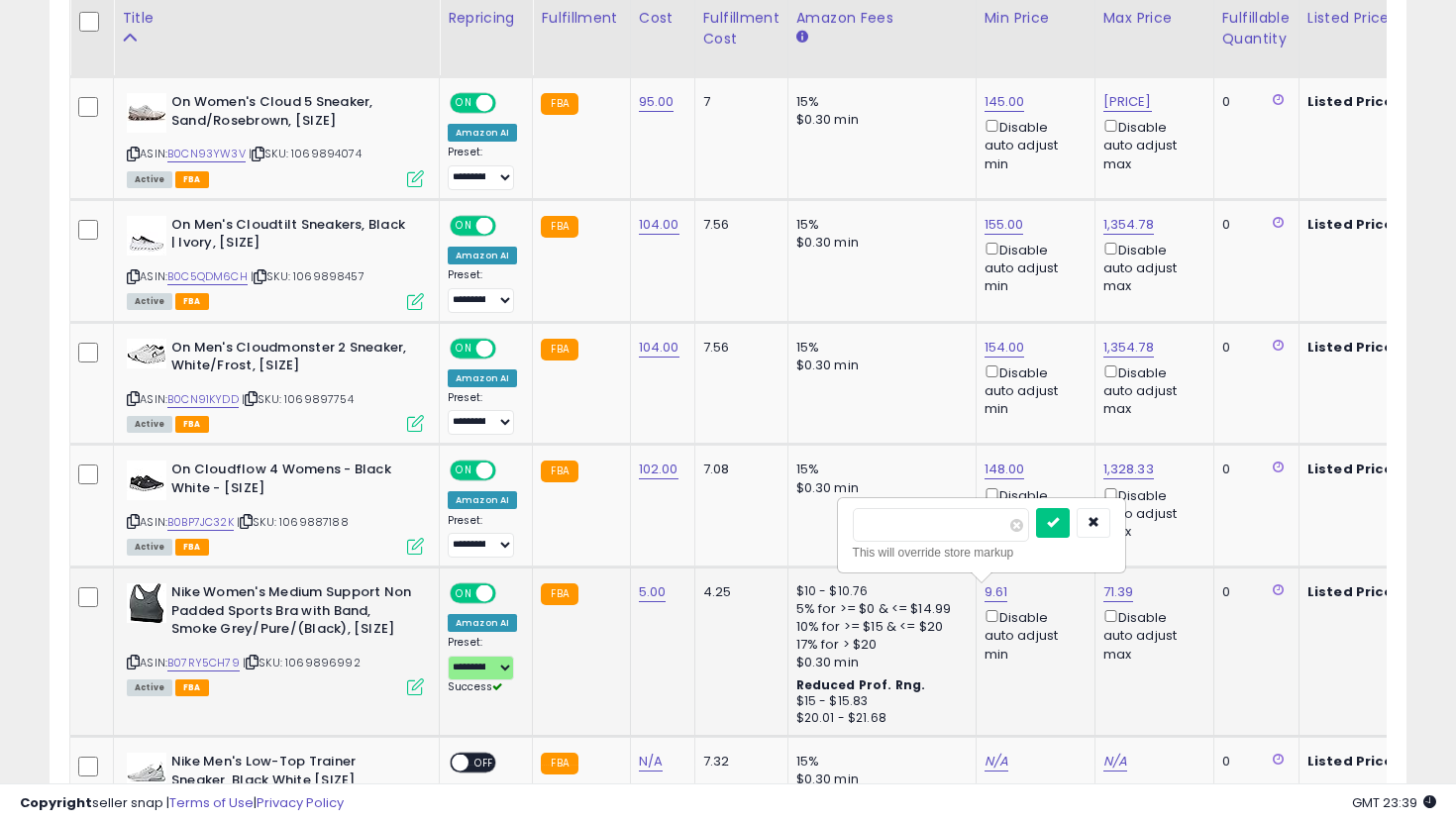 drag, startPoint x: 939, startPoint y: 536, endPoint x: 849, endPoint y: 533, distance: 90.04999 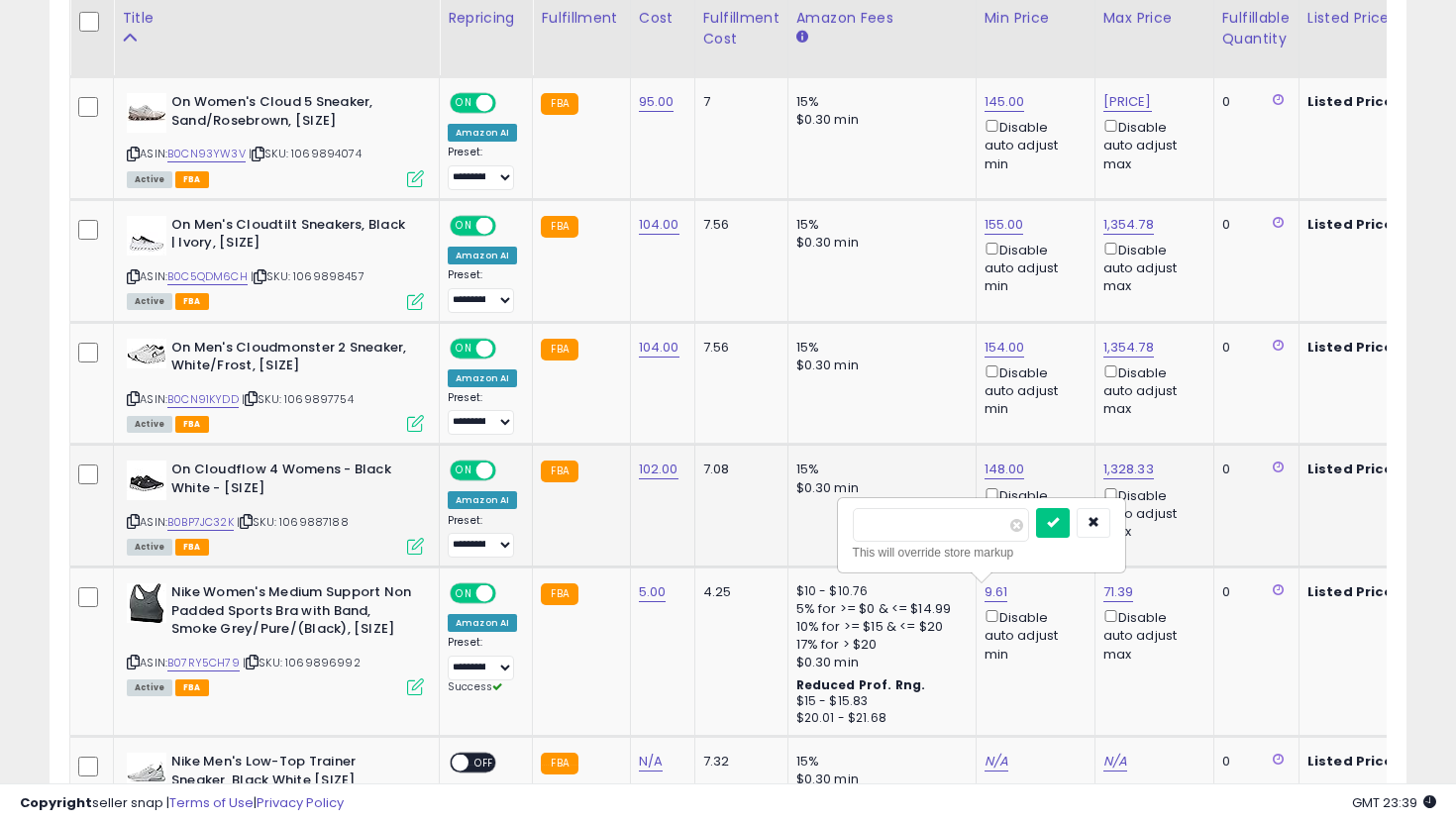 drag, startPoint x: 920, startPoint y: 519, endPoint x: 771, endPoint y: 519, distance: 149 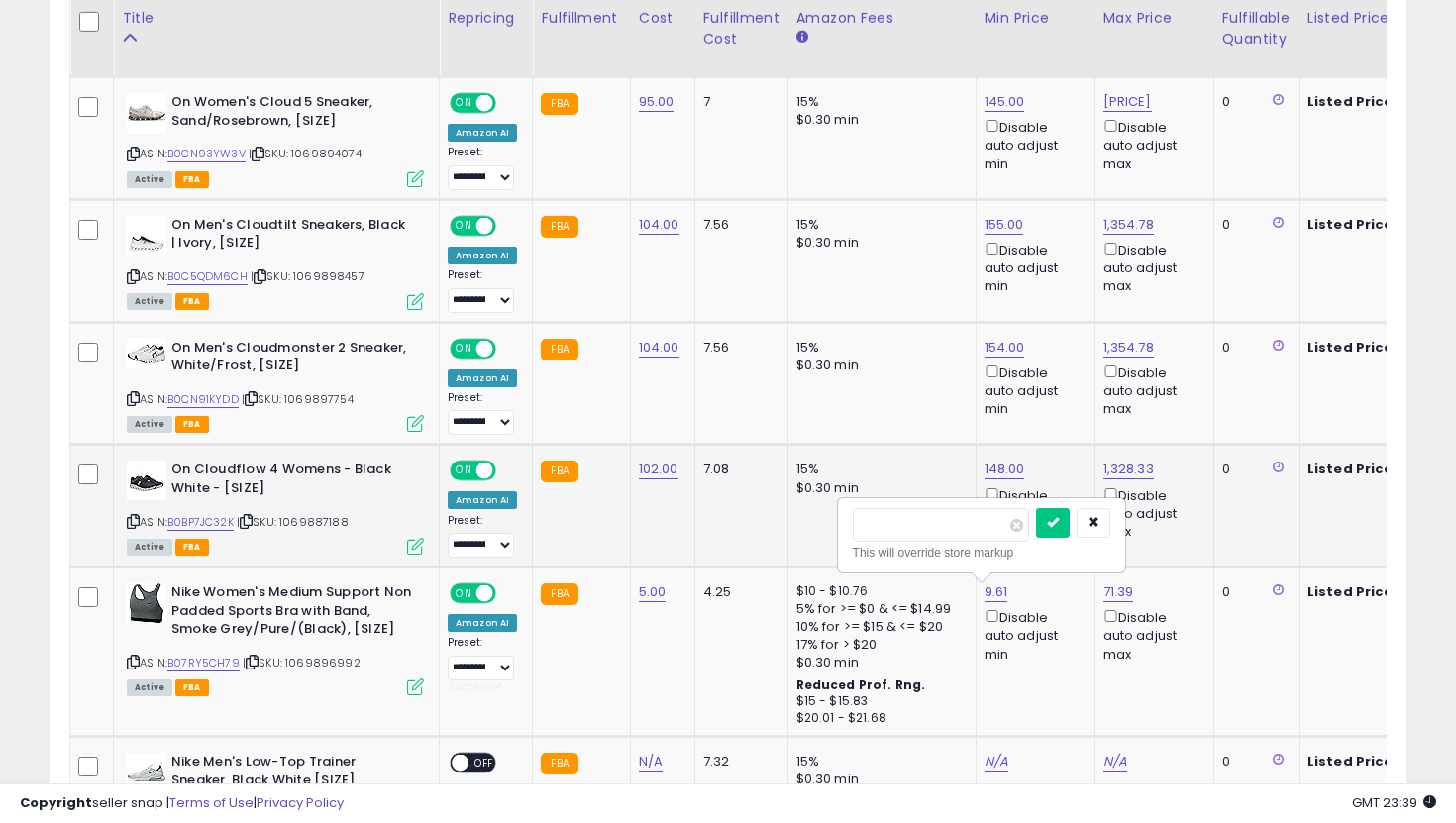 type on "**" 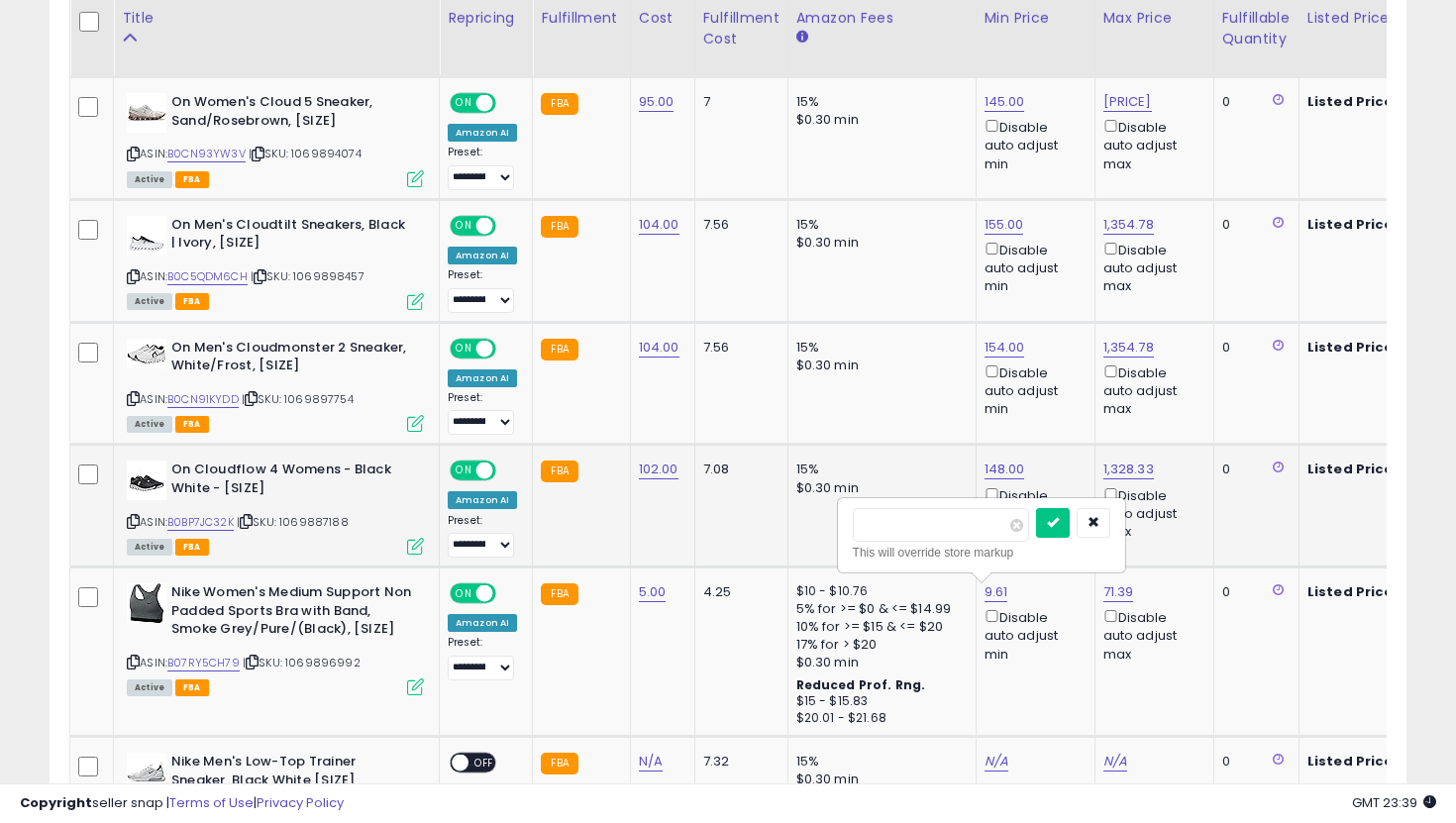click at bounding box center [1053, 523] 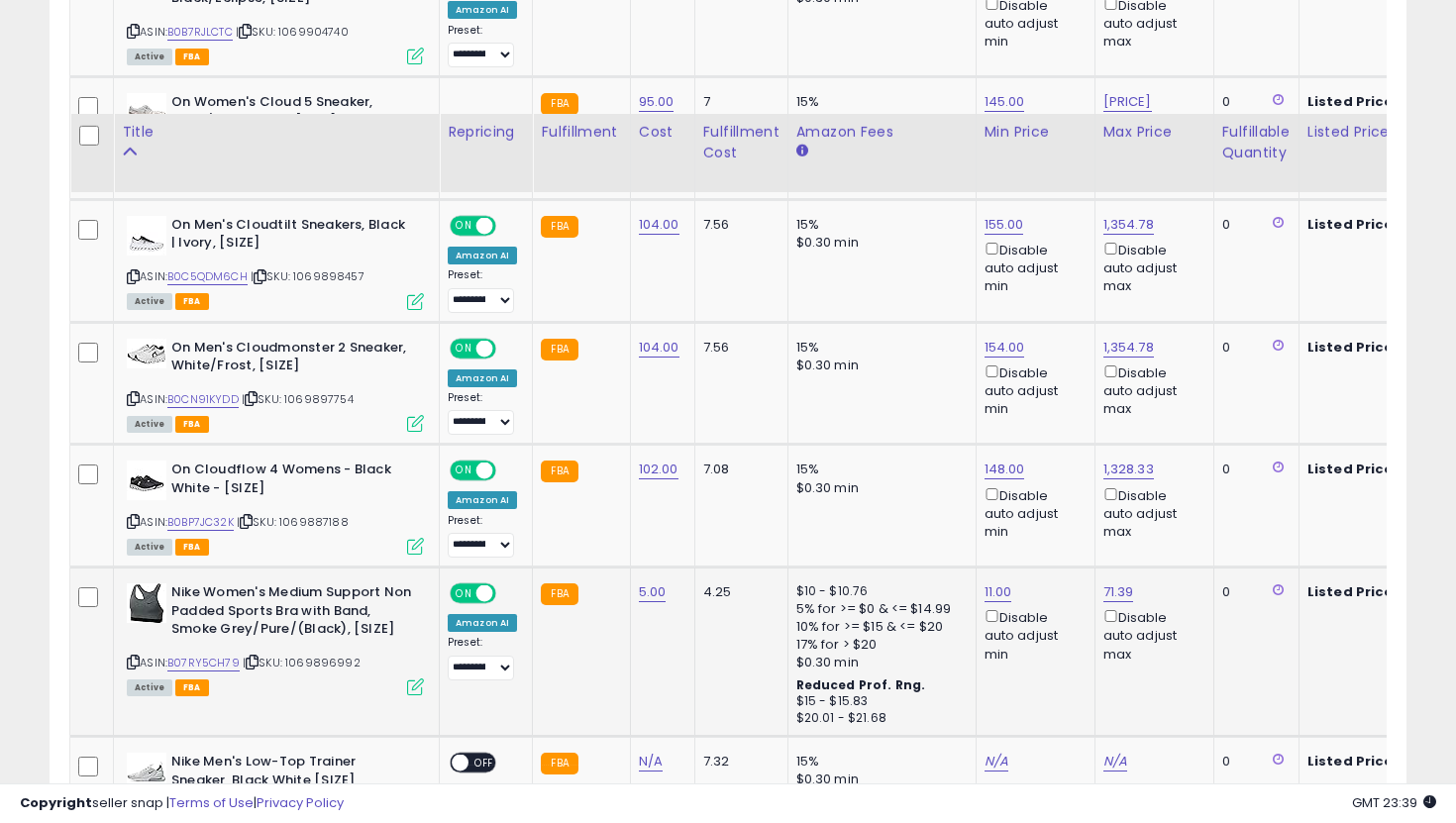 scroll, scrollTop: 2723, scrollLeft: 0, axis: vertical 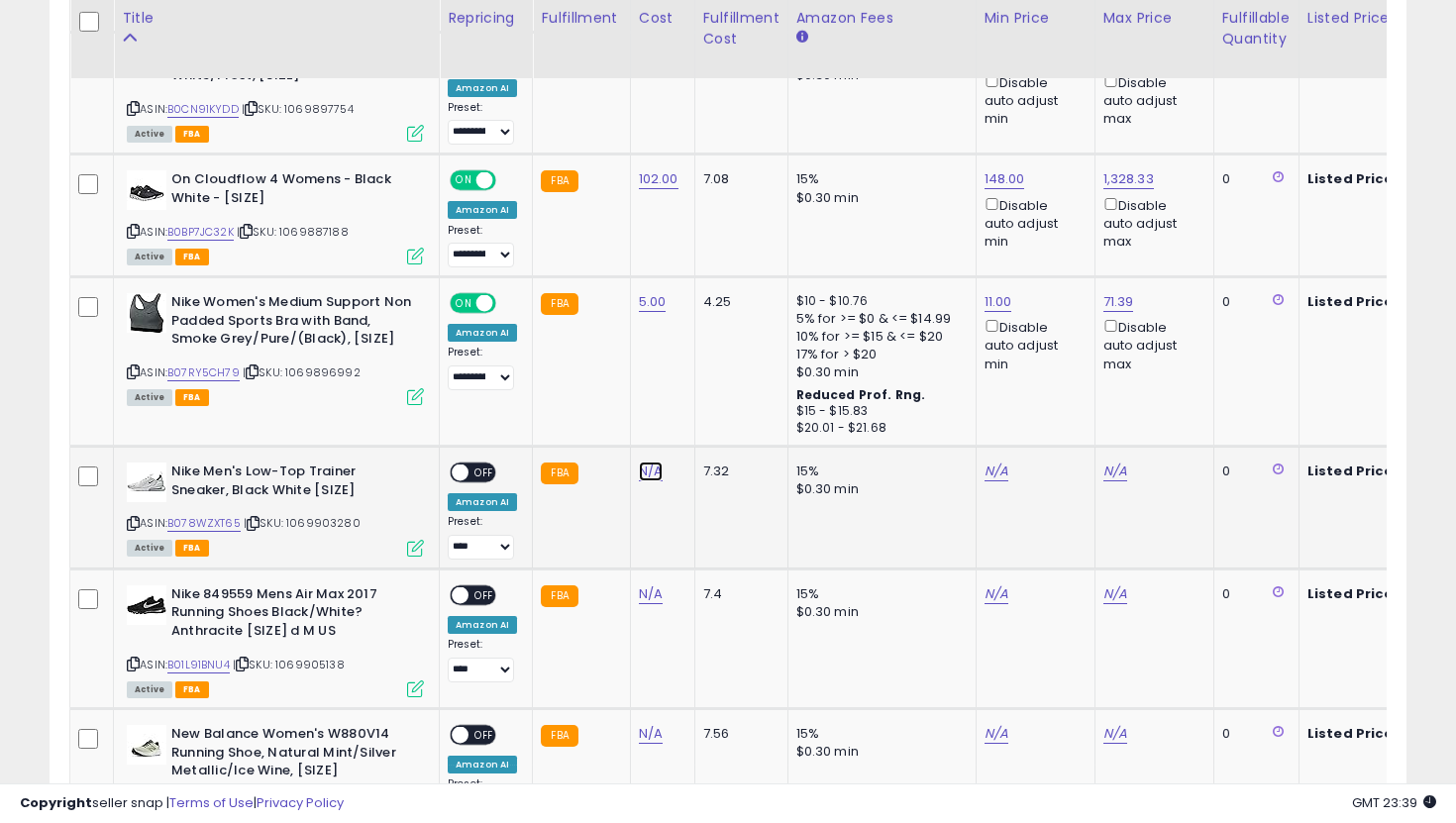 click on "N/A" at bounding box center [651, 471] 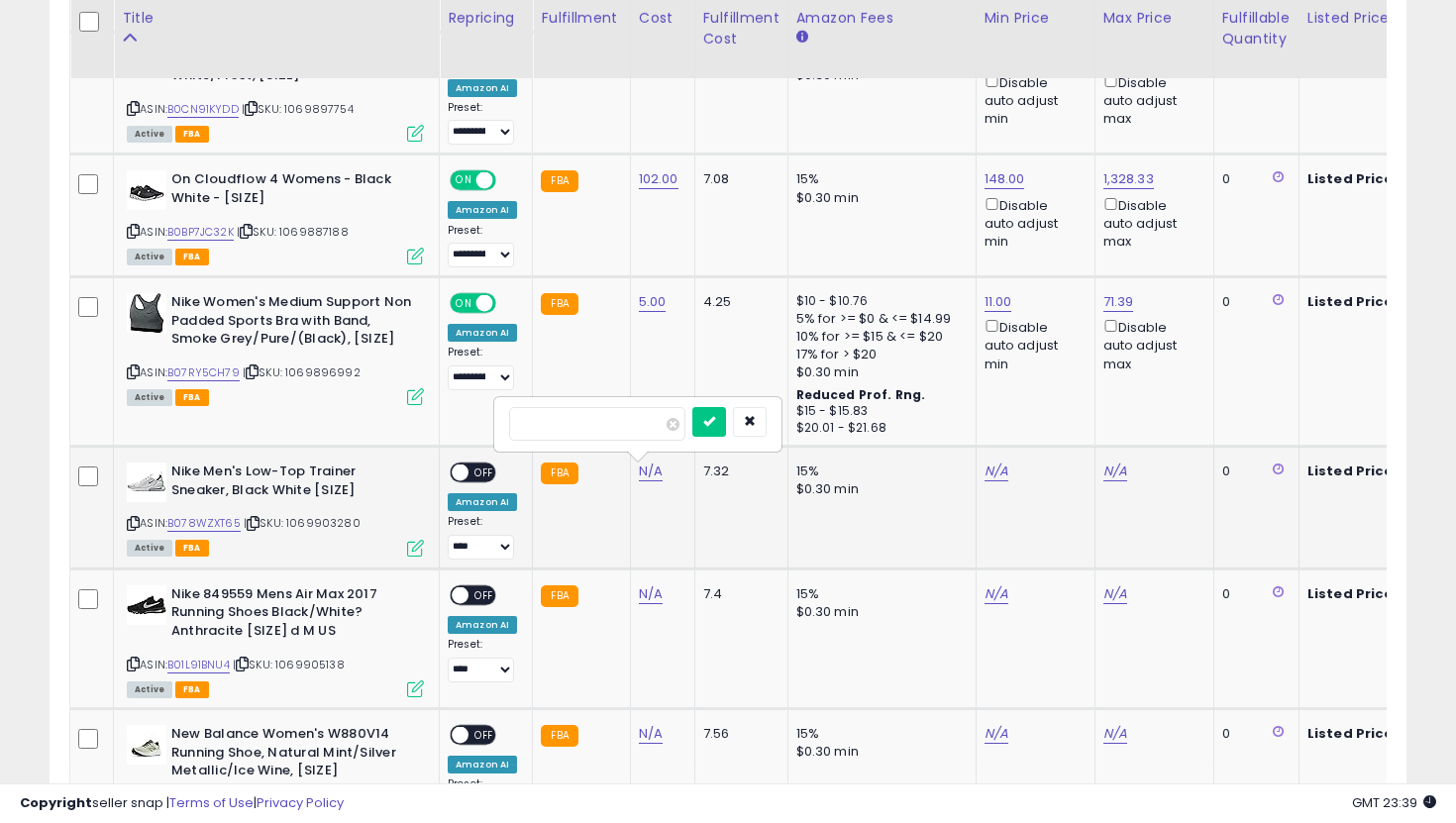 type on "***" 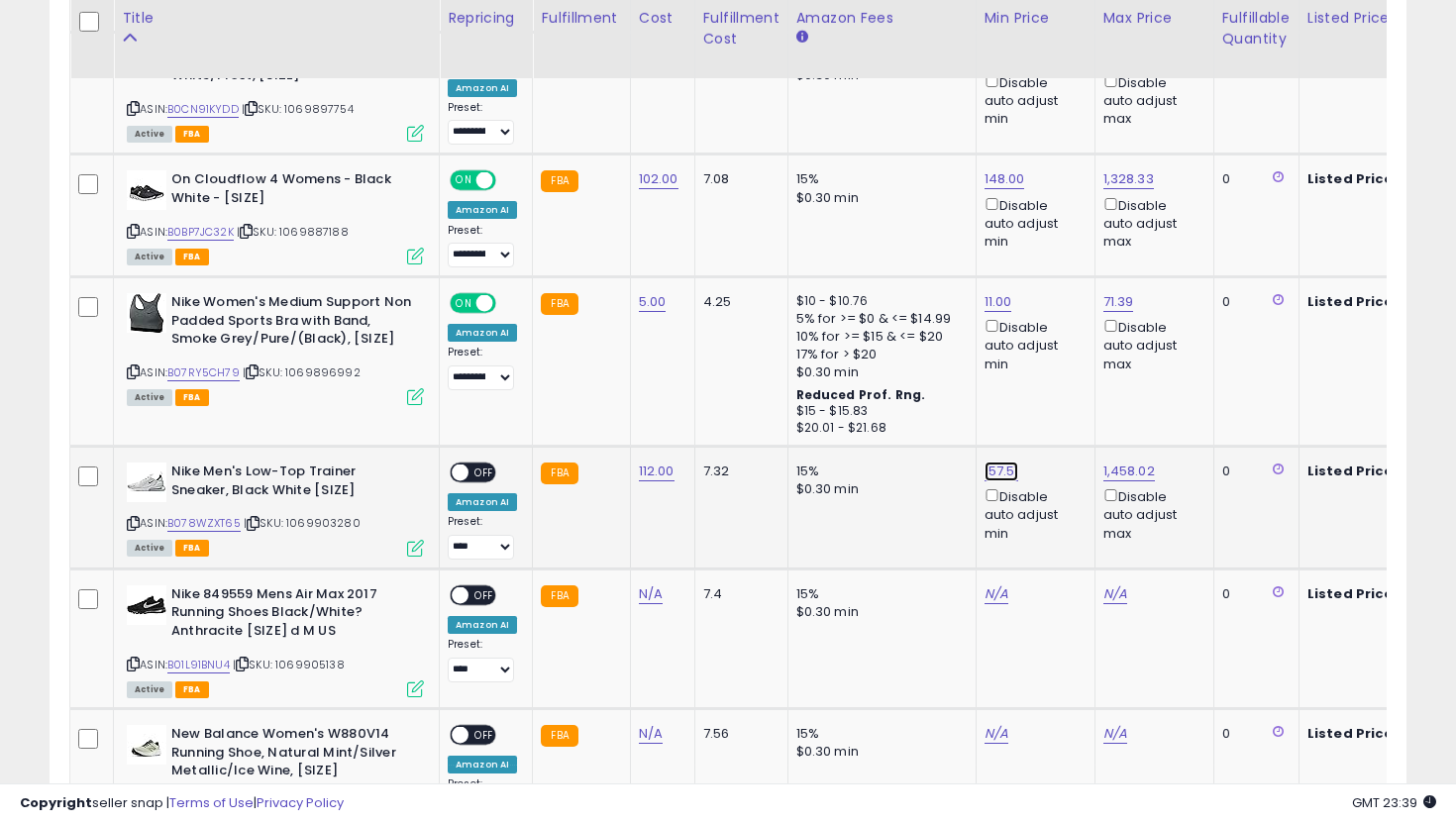 click on "157.51" at bounding box center [1004, -1659] 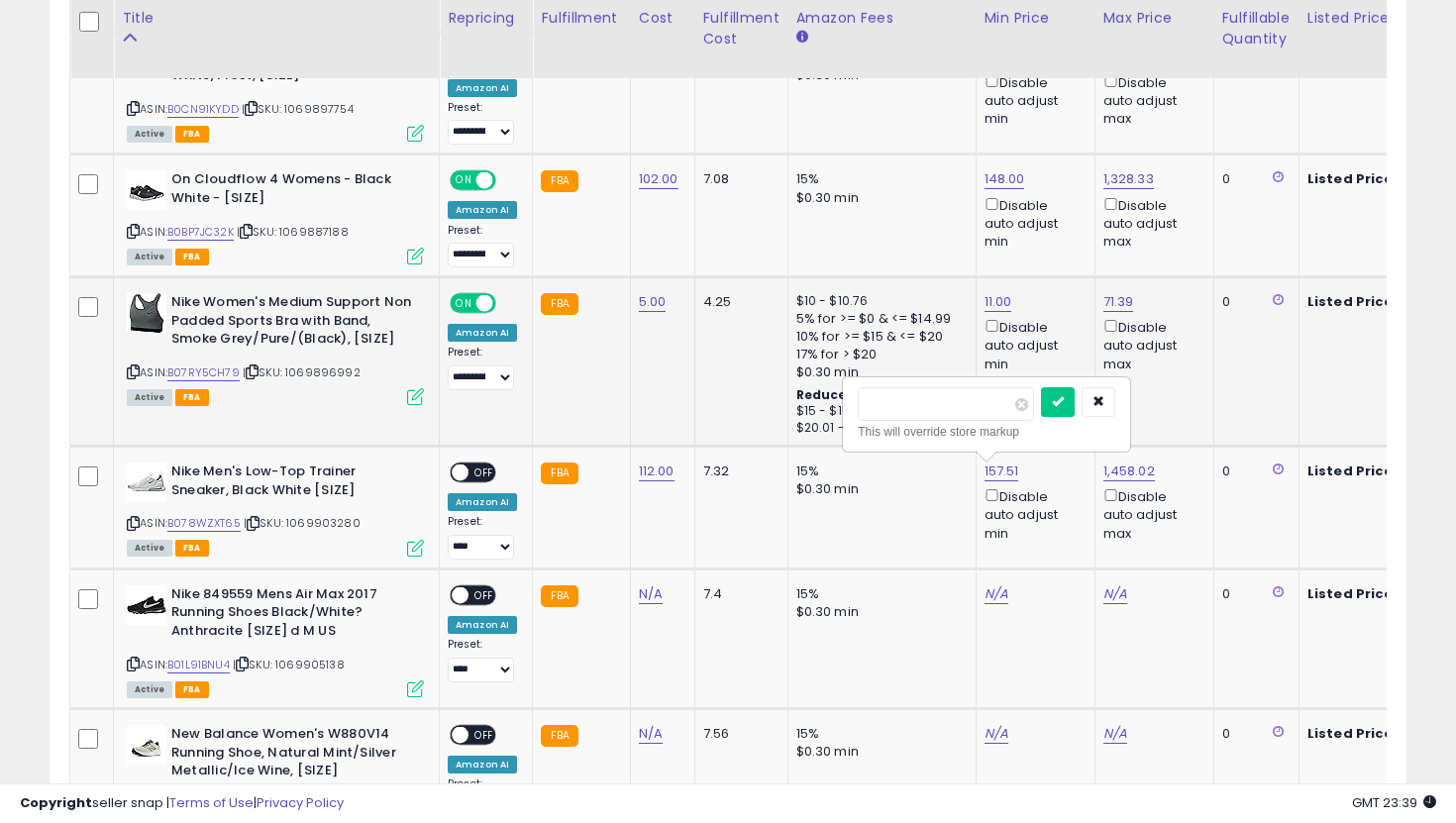 drag, startPoint x: 958, startPoint y: 396, endPoint x: 669, endPoint y: 355, distance: 291.8938 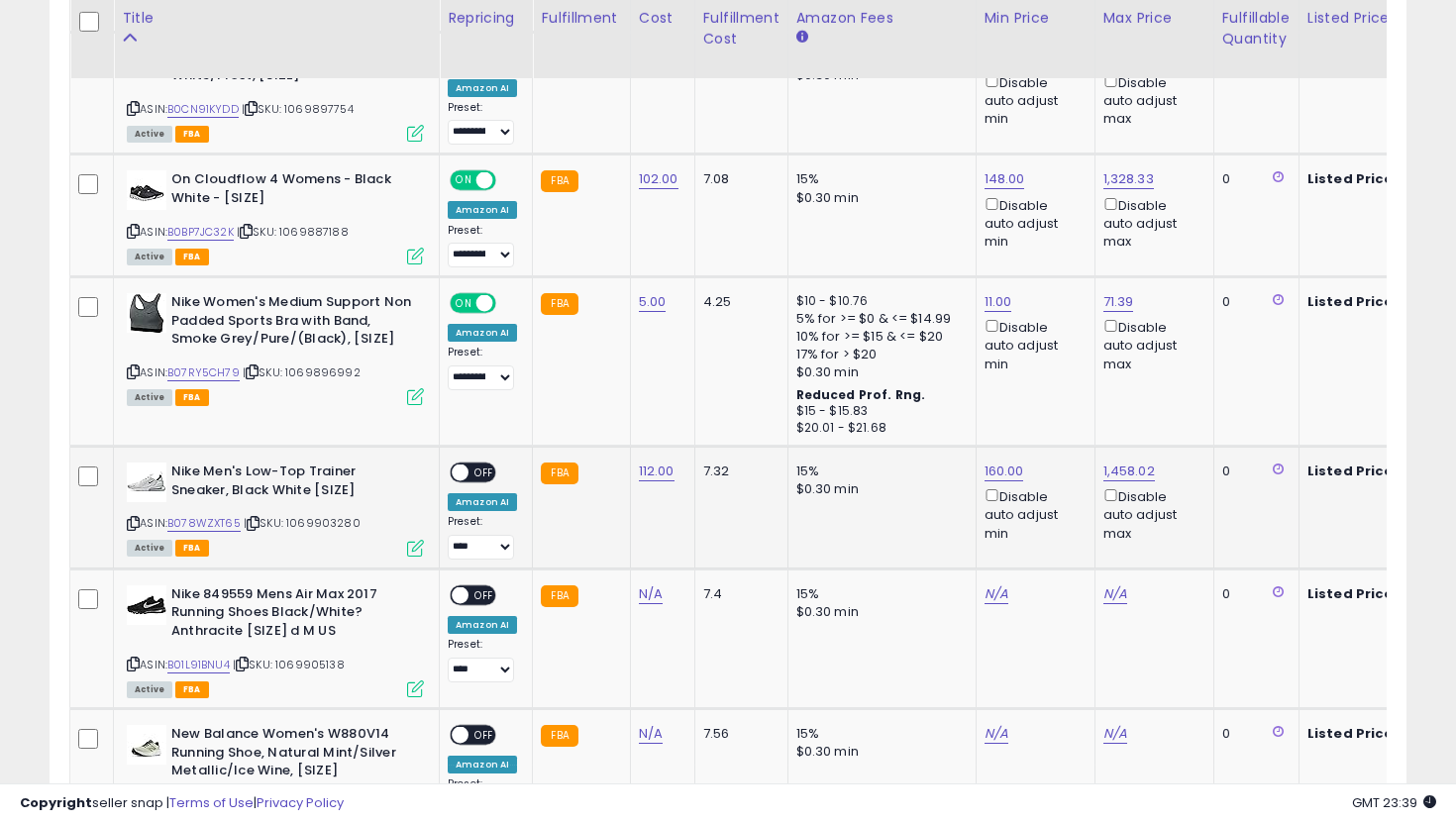 click on "OFF" at bounding box center (484, 472) 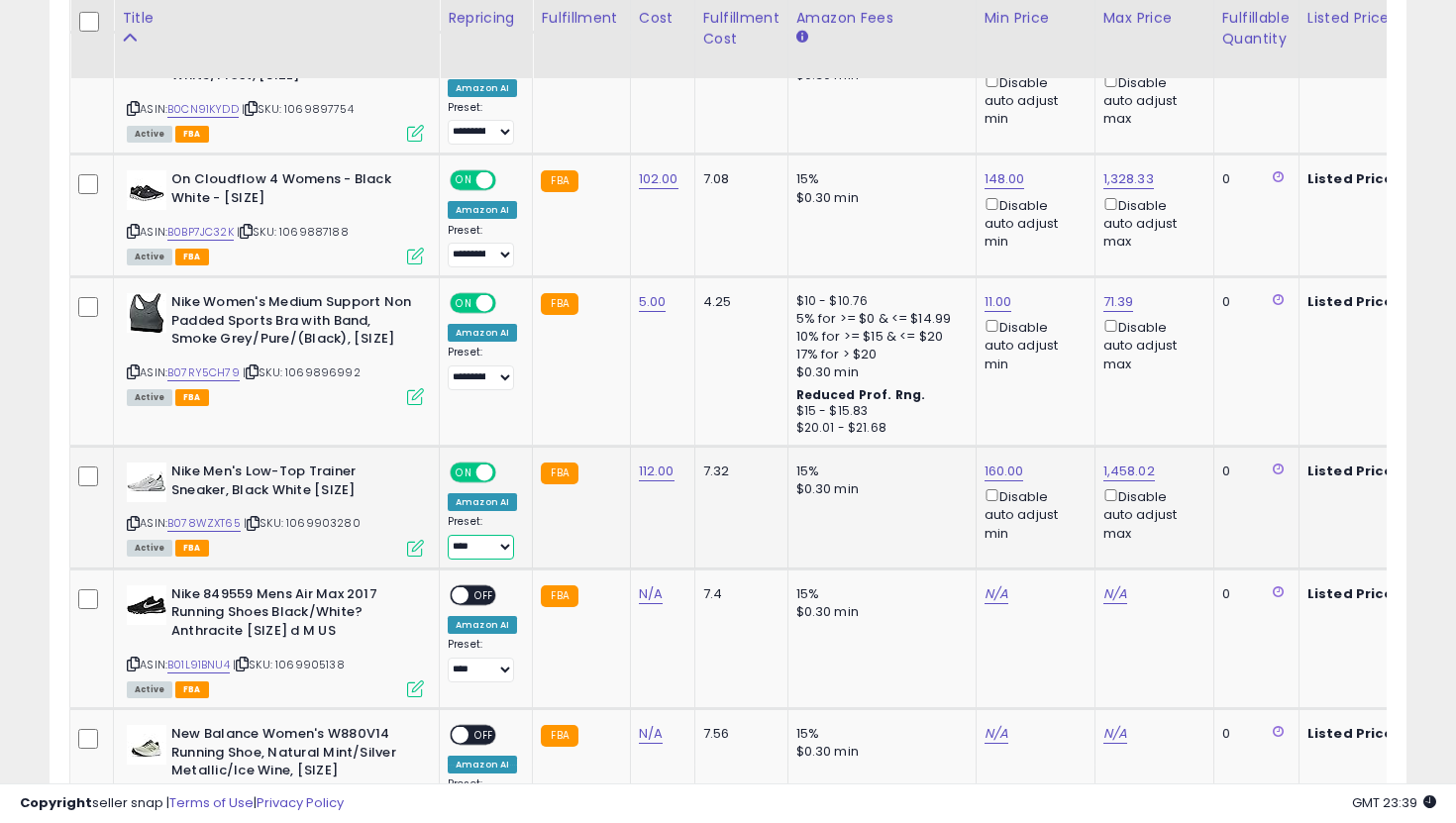 click on "**********" at bounding box center (480, 547) 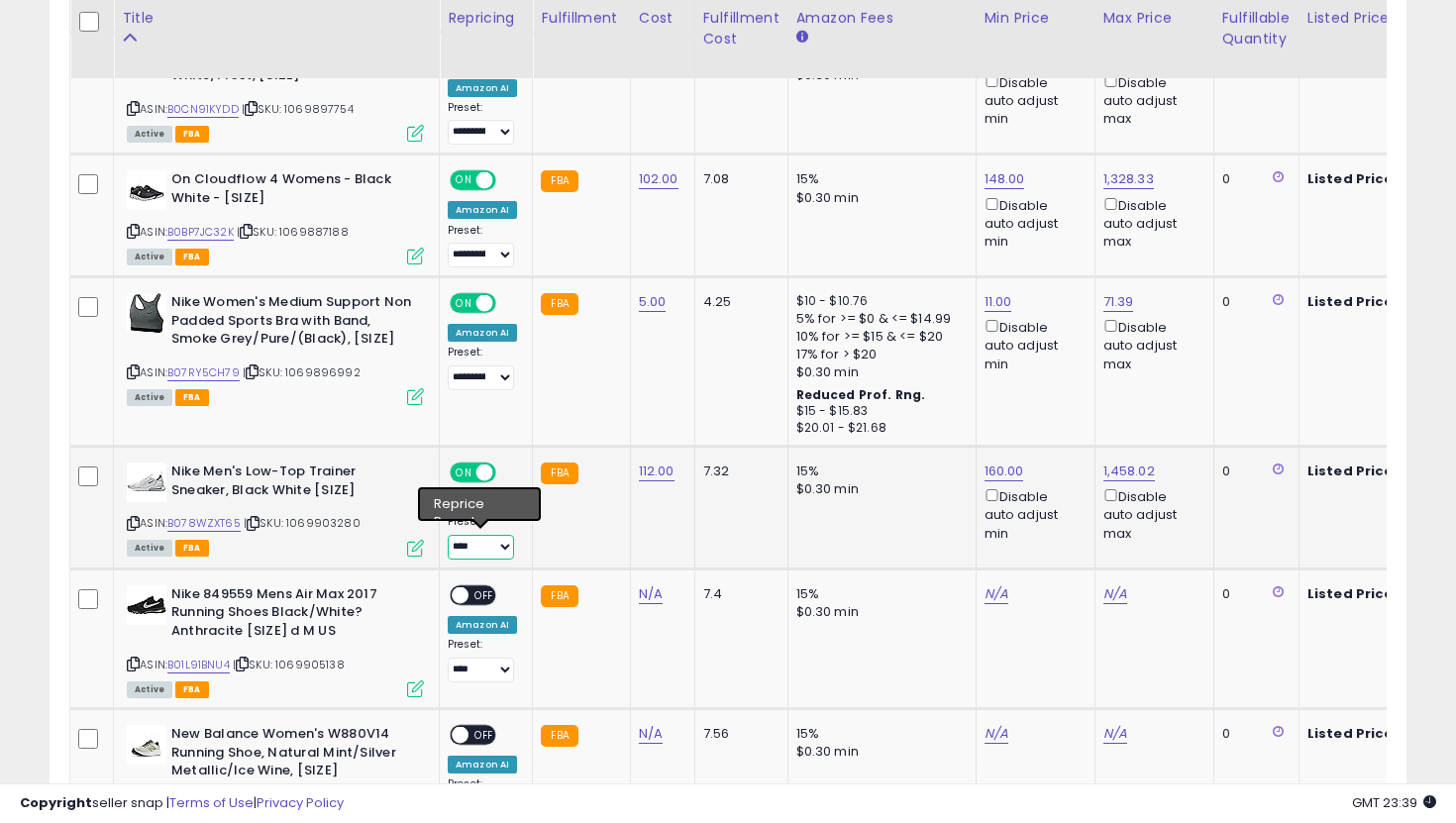 select on "**********" 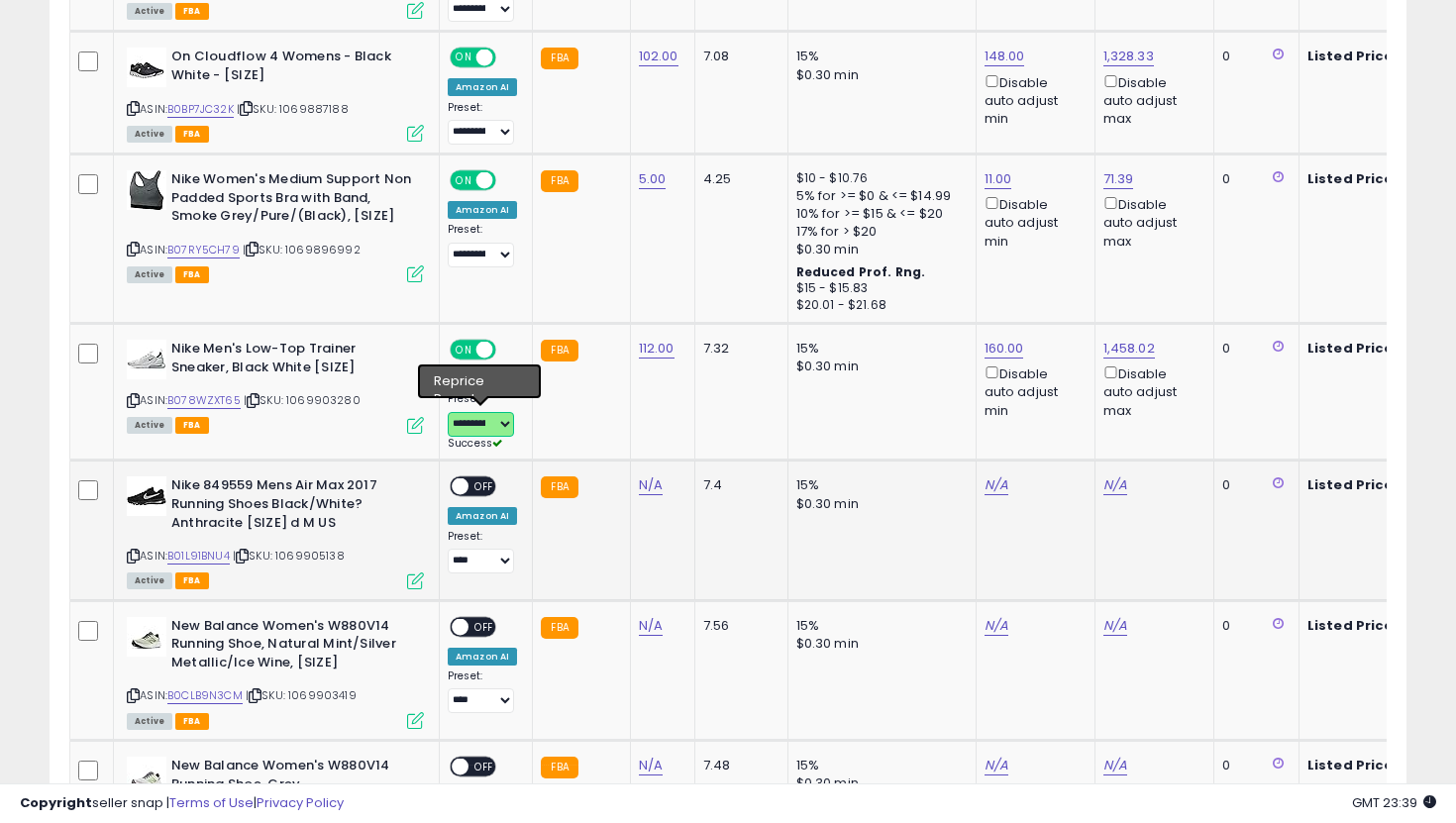 scroll, scrollTop: 2858, scrollLeft: 0, axis: vertical 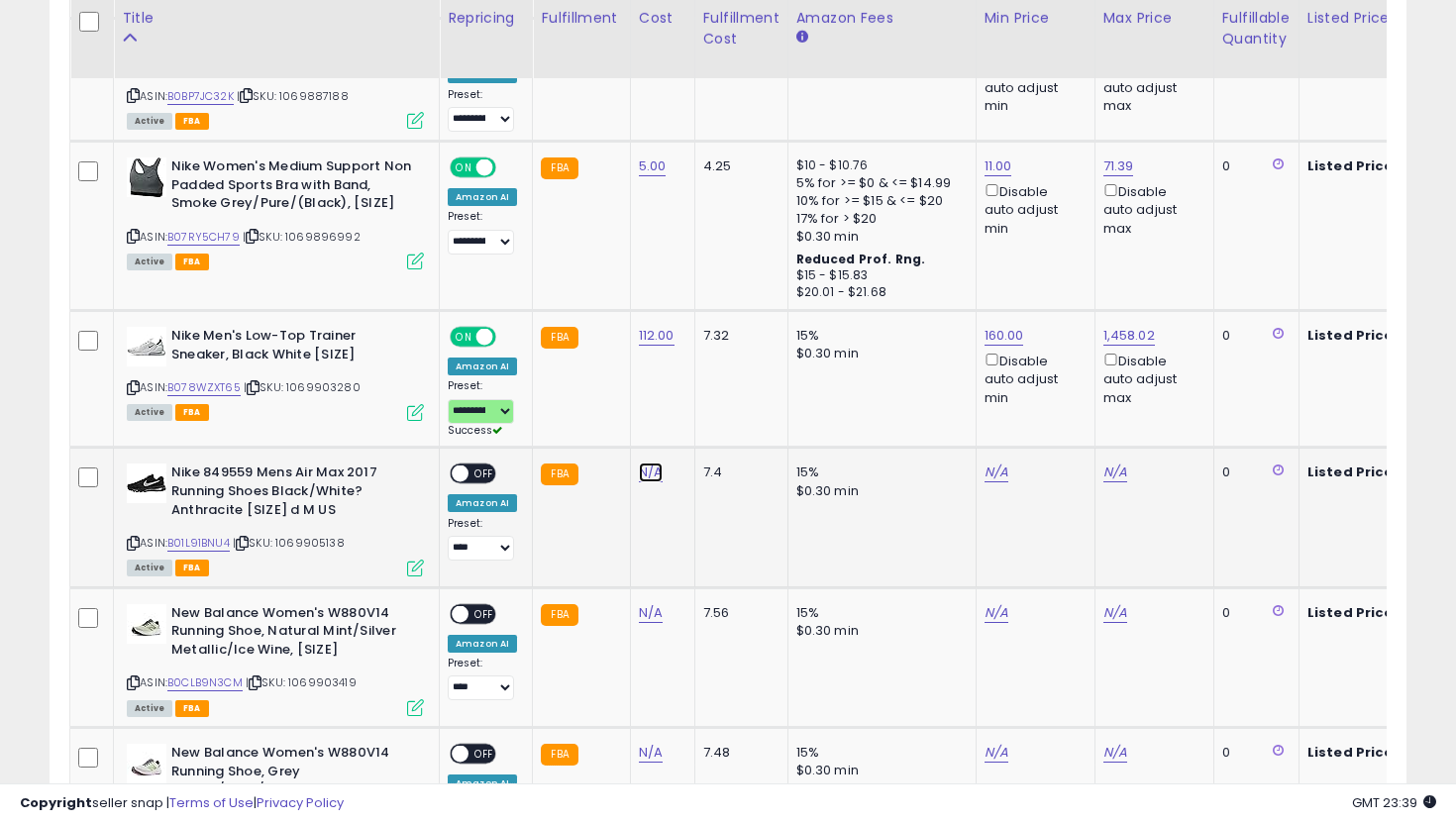 click on "N/A" at bounding box center (651, 472) 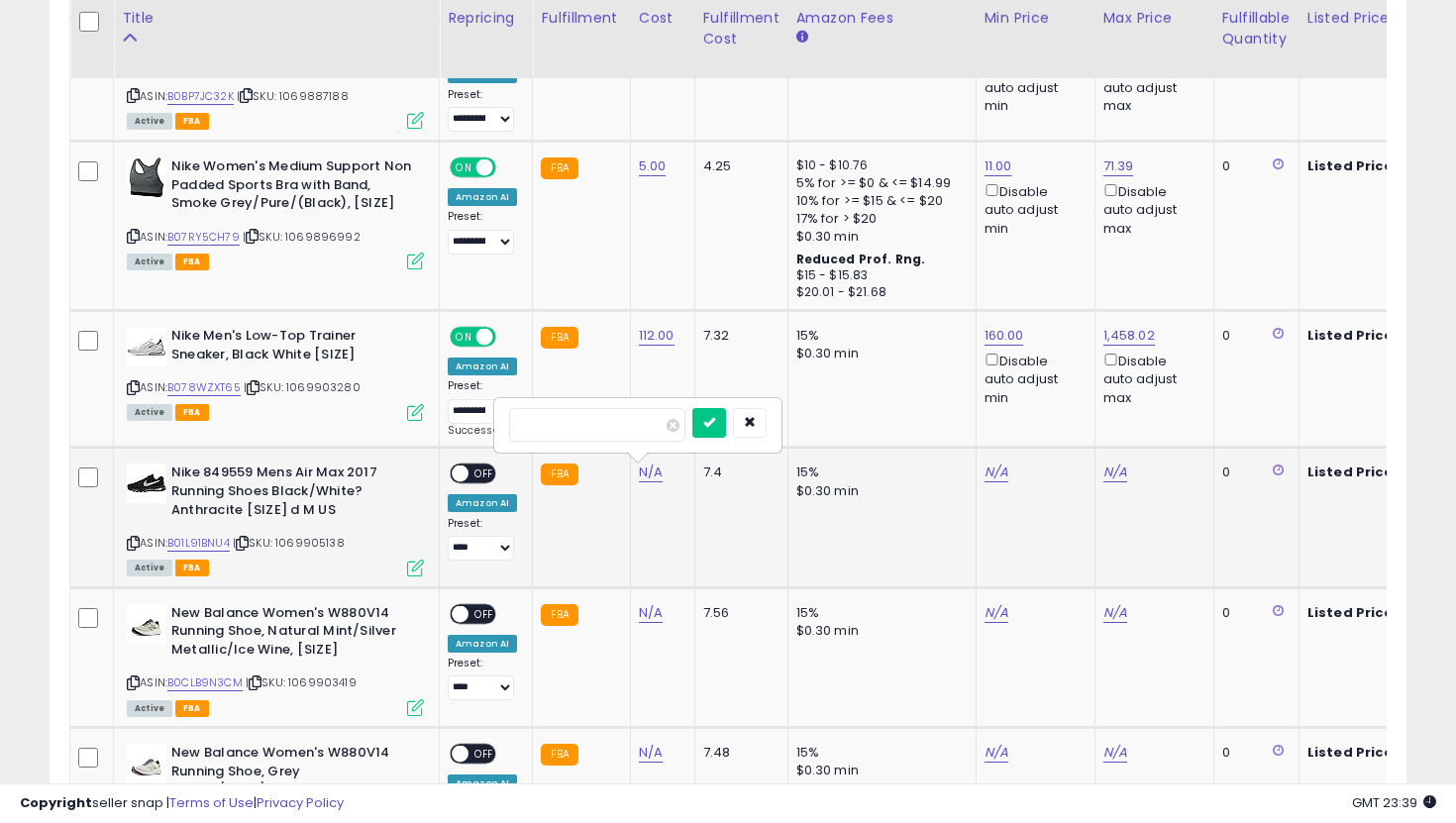 type on "***" 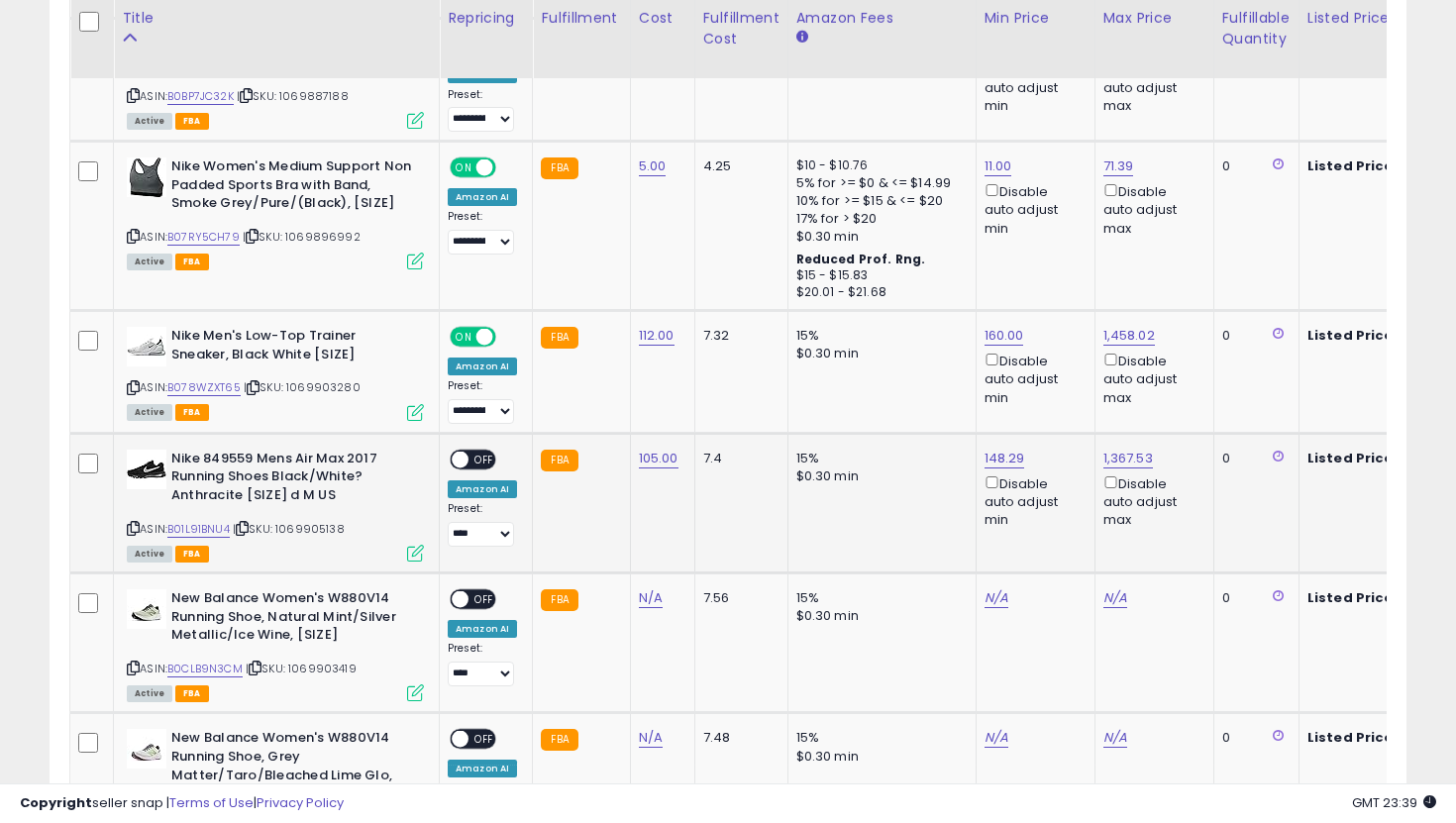 click on "148.29  Disable auto adjust min" at bounding box center (1032, 489) 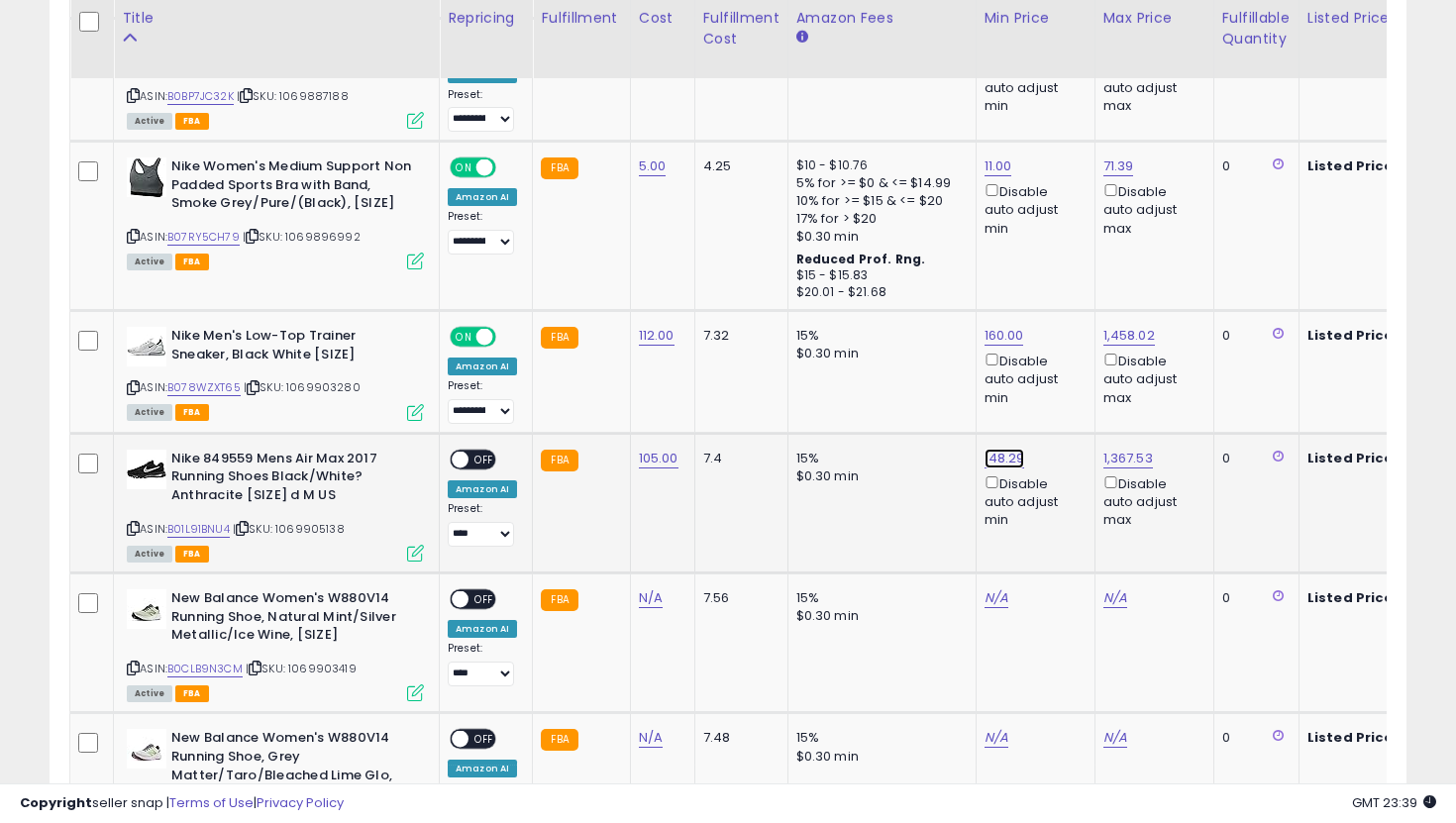 click on "148.29" at bounding box center [1004, -1795] 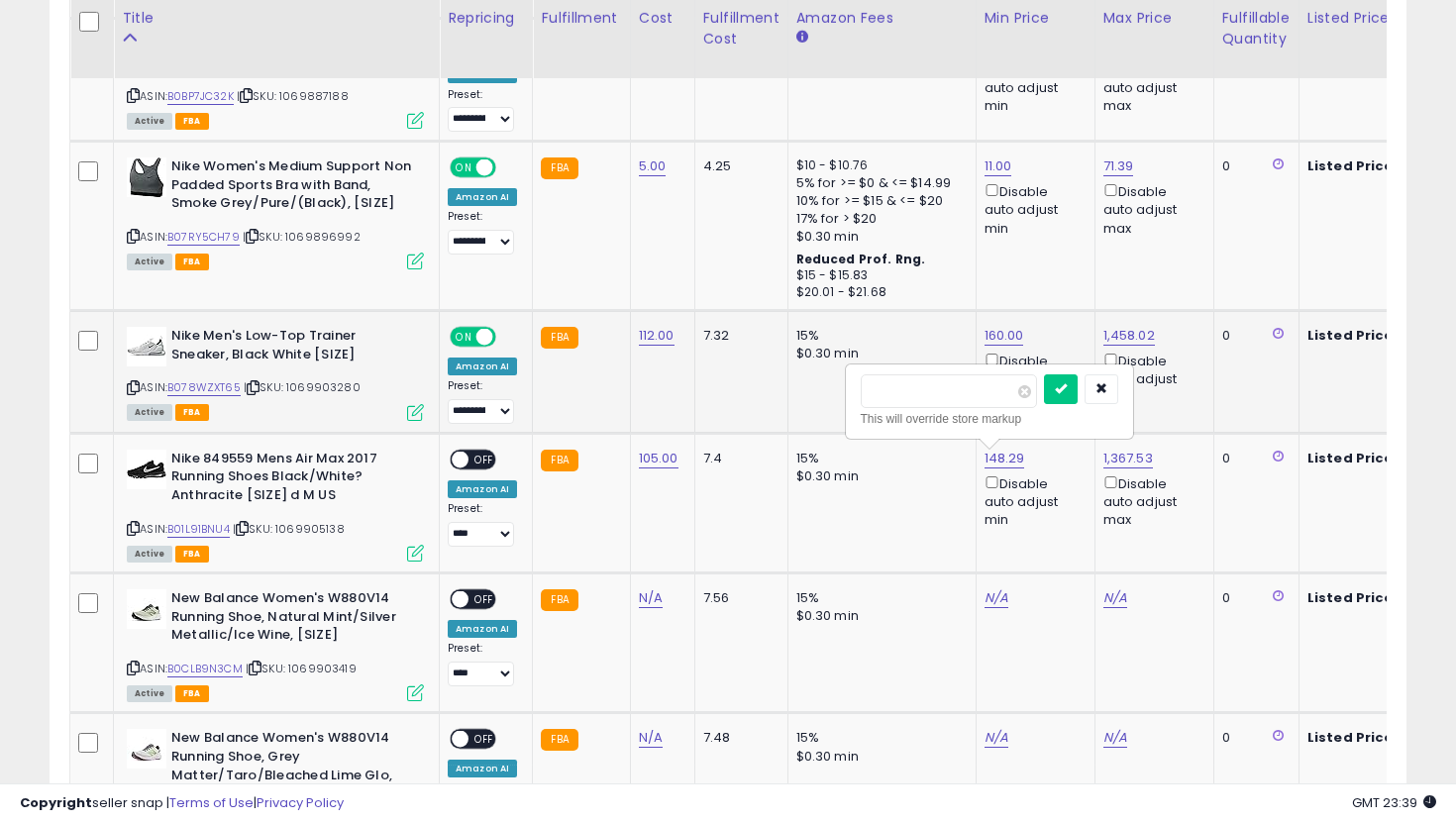 drag, startPoint x: 941, startPoint y: 403, endPoint x: 732, endPoint y: 384, distance: 209.86186 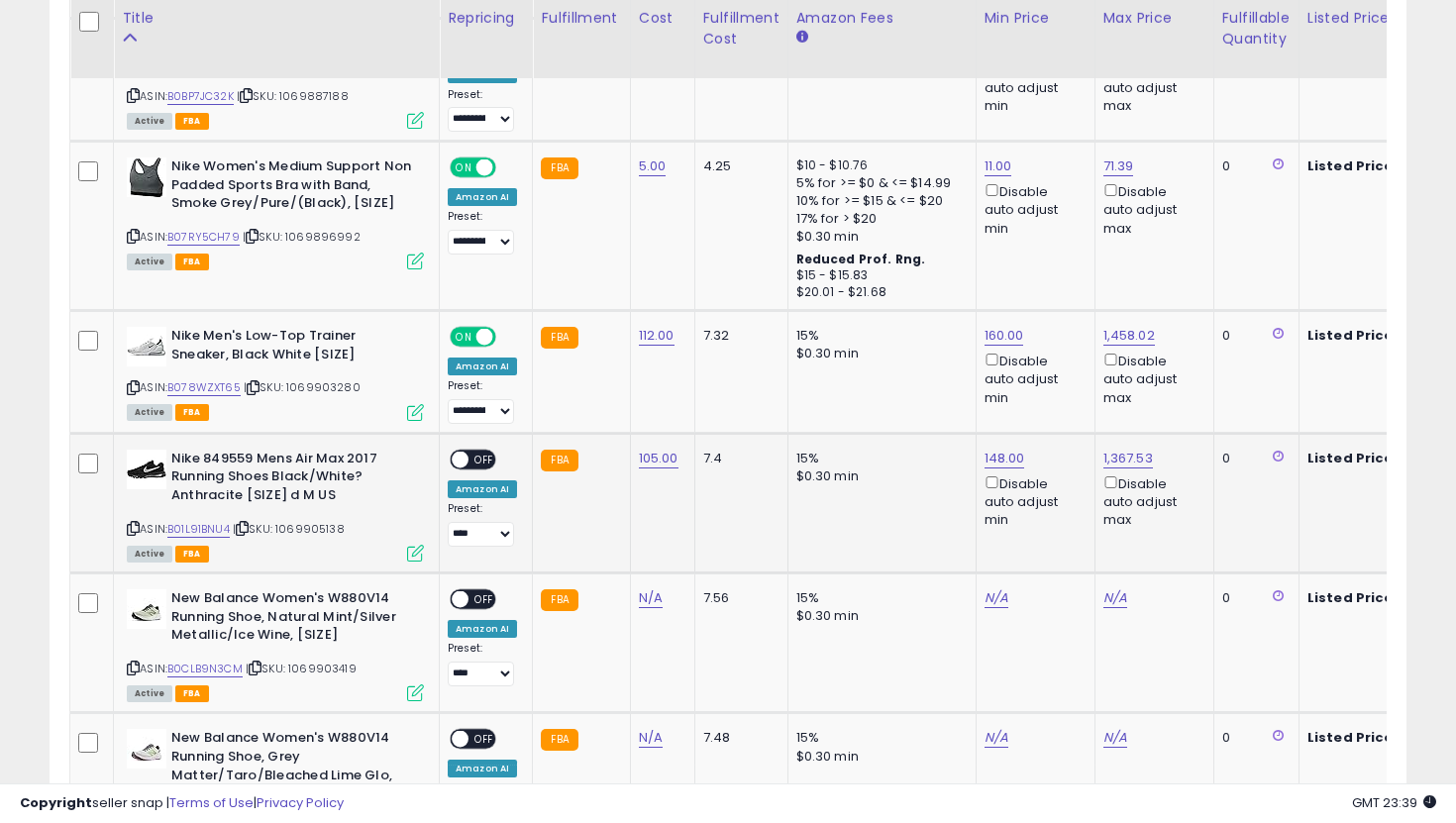 scroll, scrollTop: 0, scrollLeft: 551, axis: horizontal 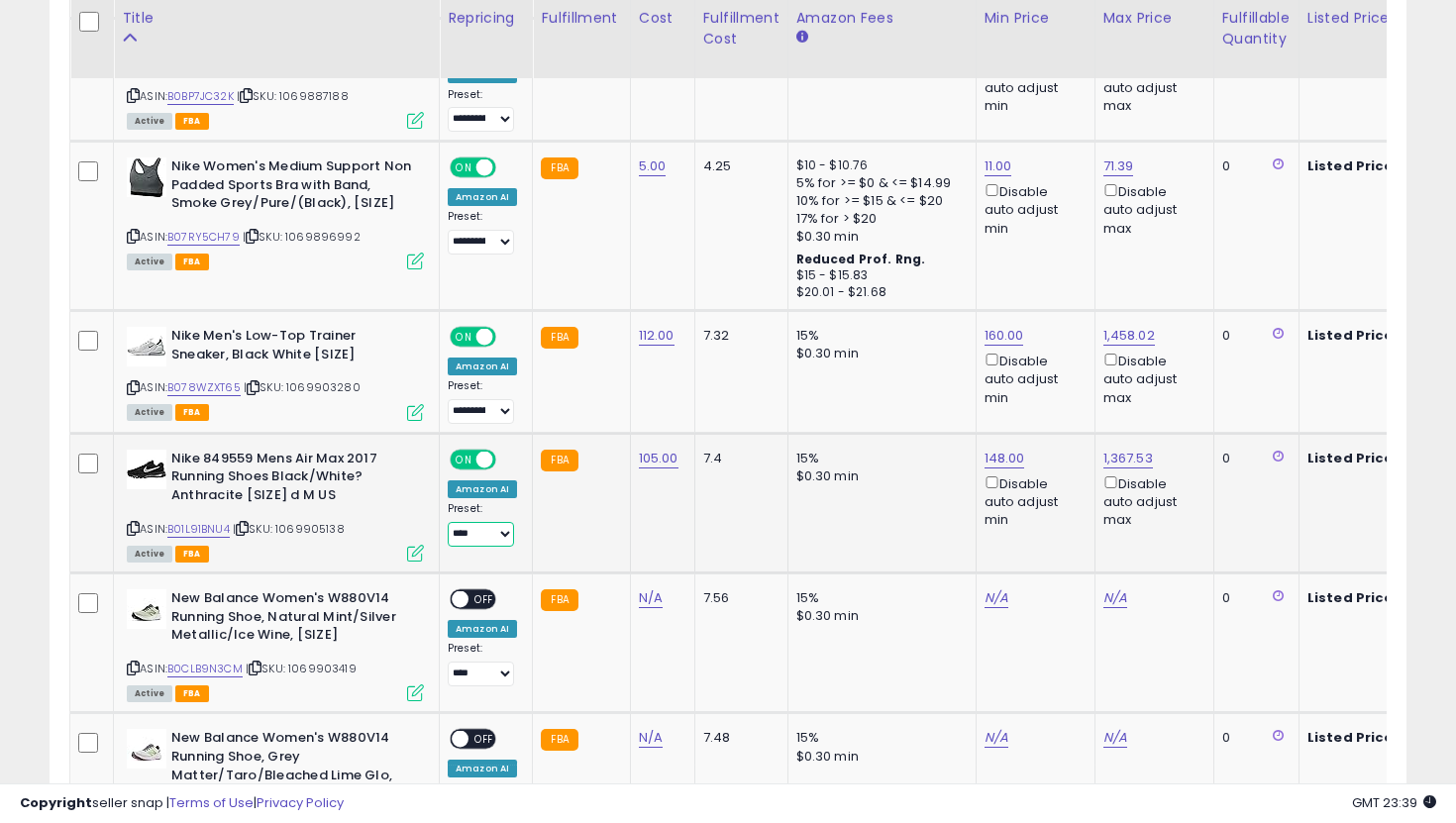 click on "**********" at bounding box center (480, 534) 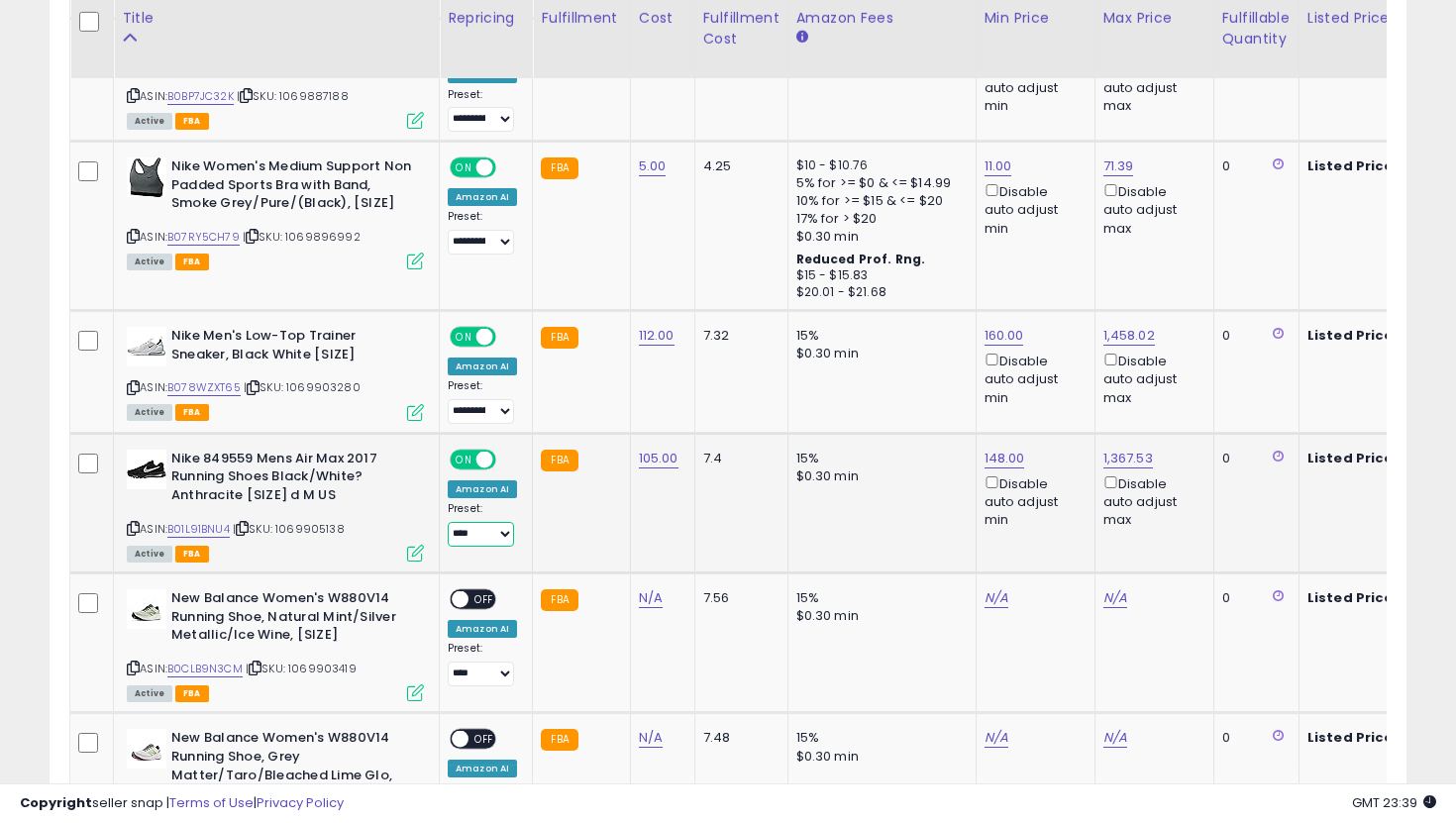 select on "**********" 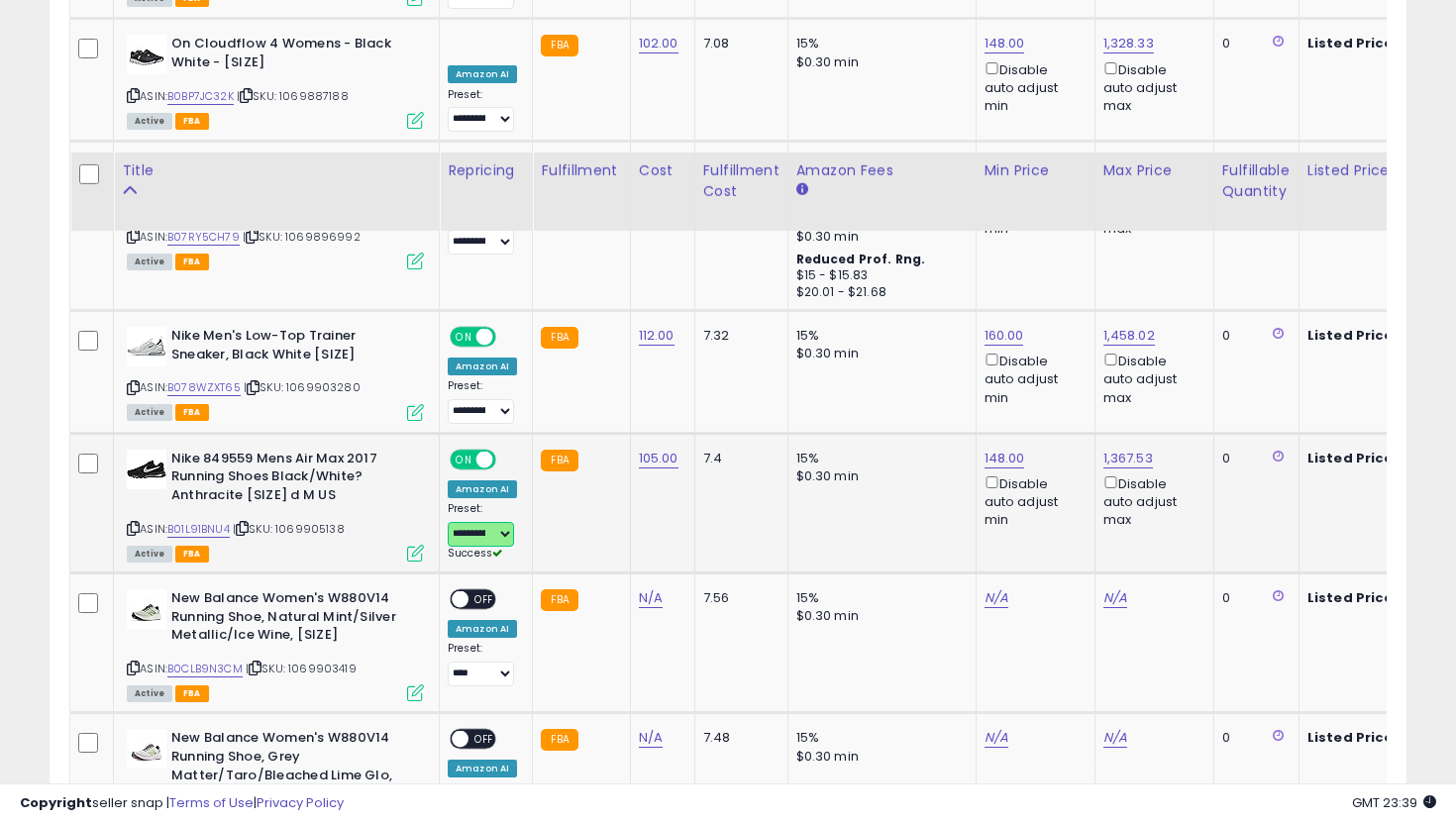 scroll, scrollTop: 3047, scrollLeft: 0, axis: vertical 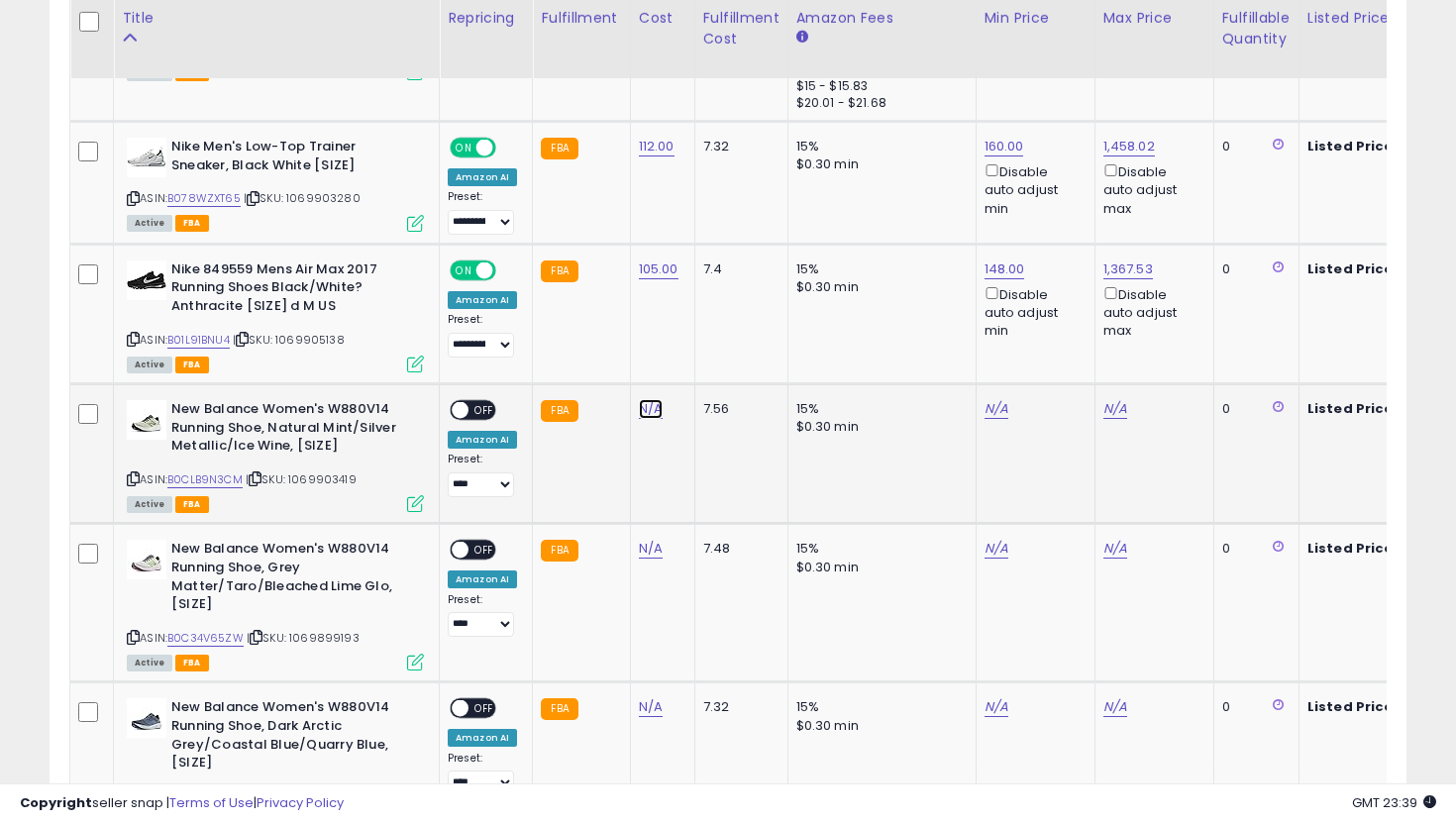 click on "N/A" at bounding box center (651, 409) 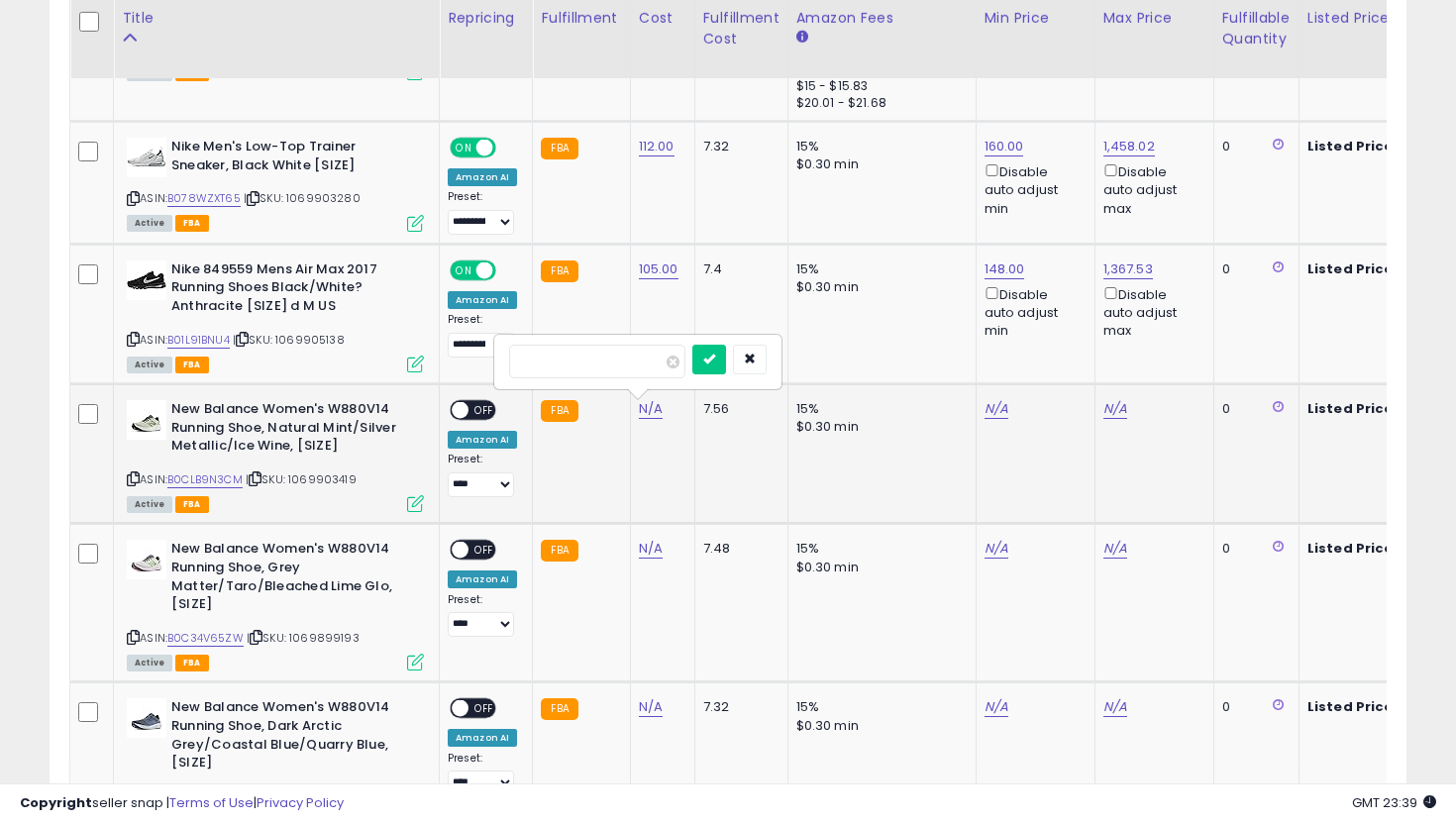 type on "**" 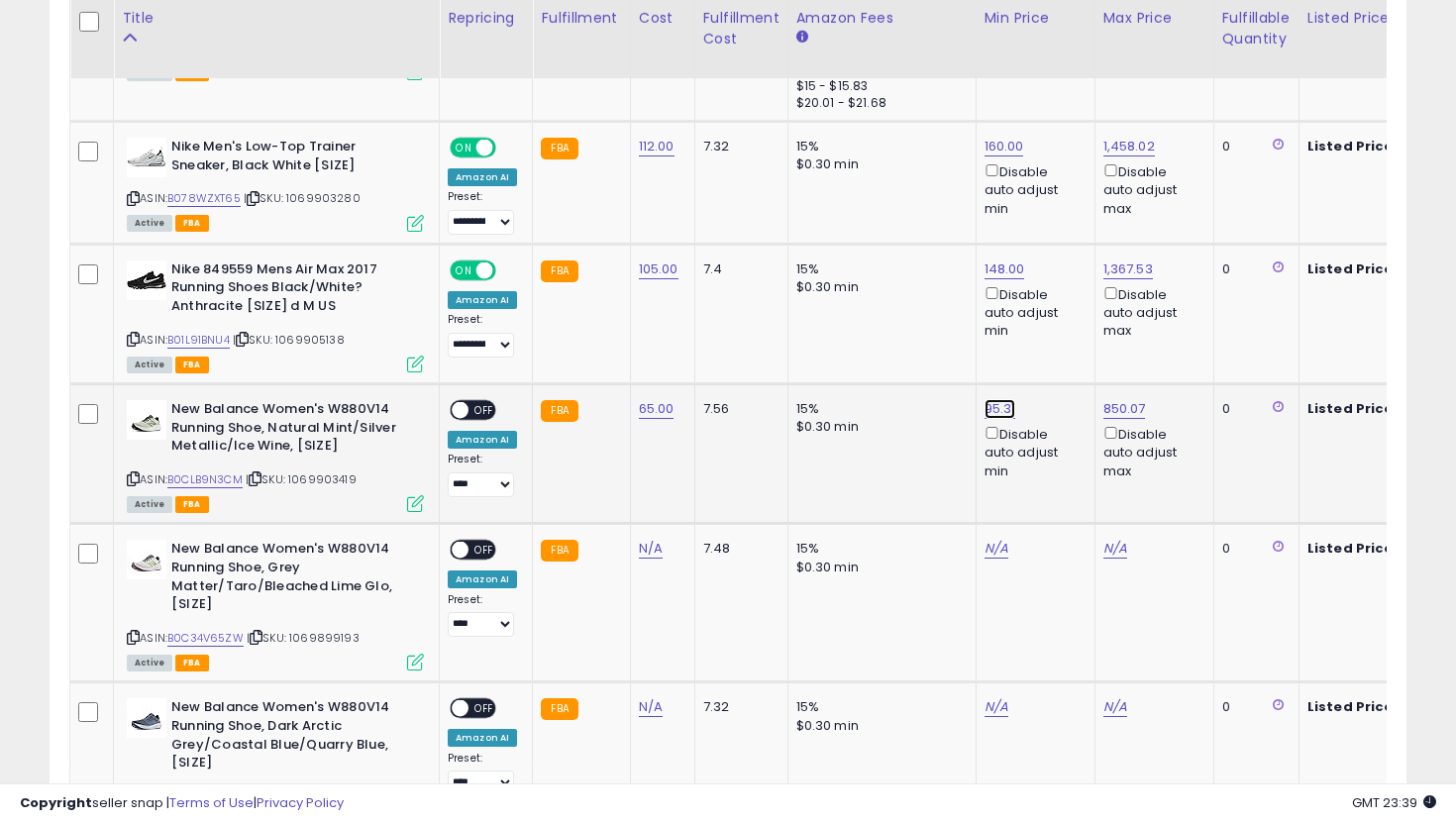 click on "95.31" at bounding box center (1004, -1984) 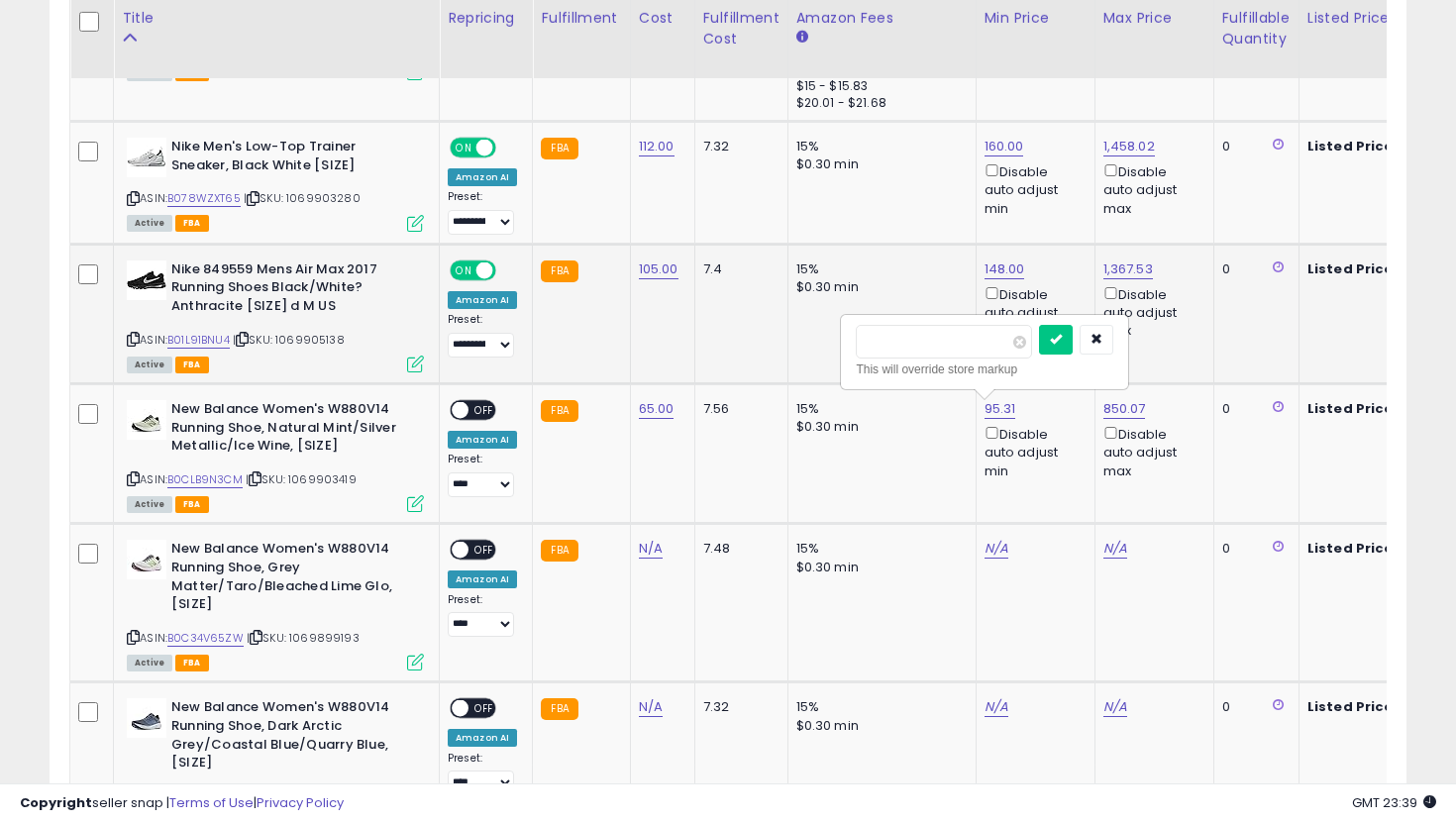 drag, startPoint x: 882, startPoint y: 346, endPoint x: 748, endPoint y: 343, distance: 134.03358 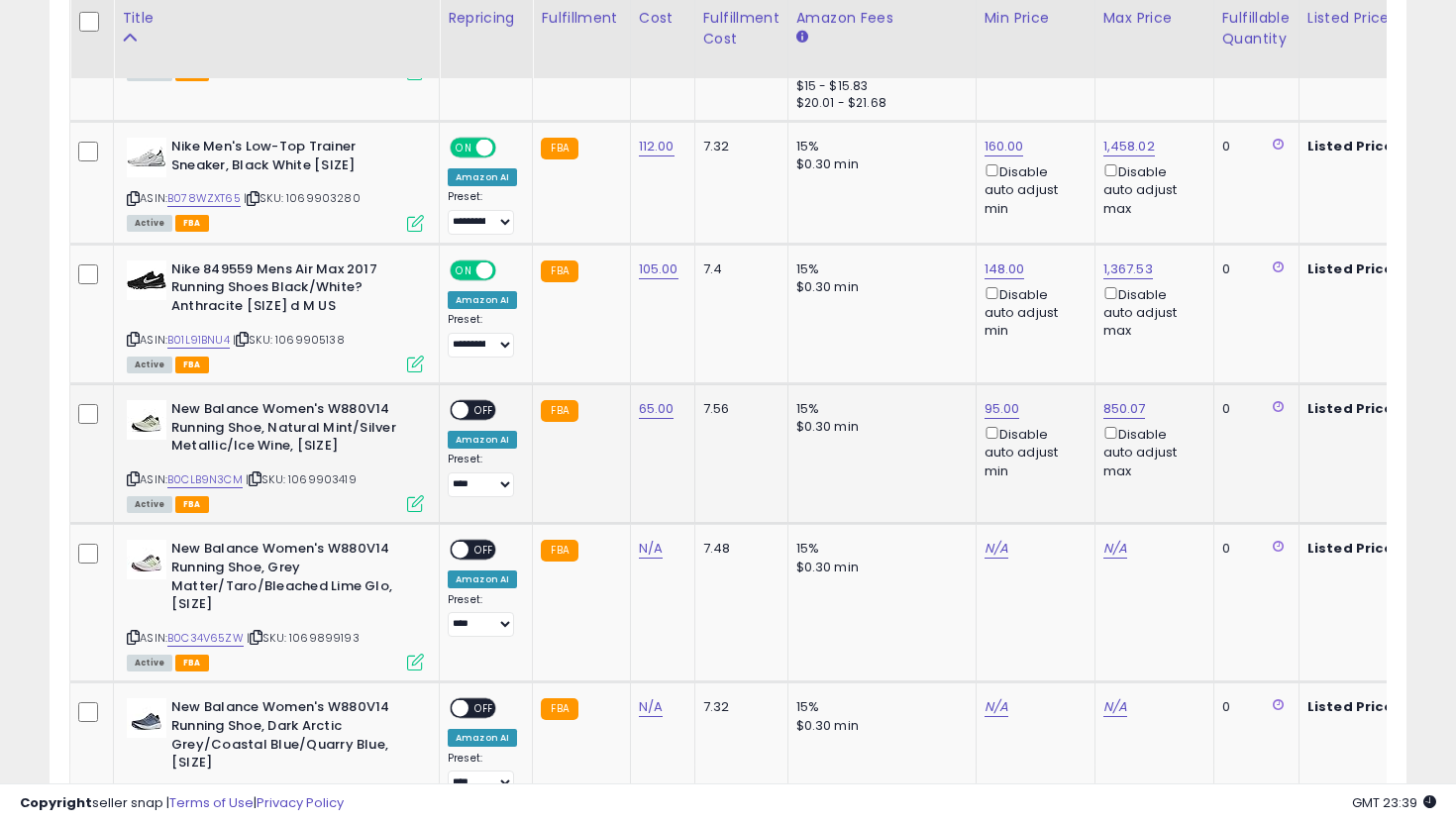 scroll, scrollTop: 0, scrollLeft: 121, axis: horizontal 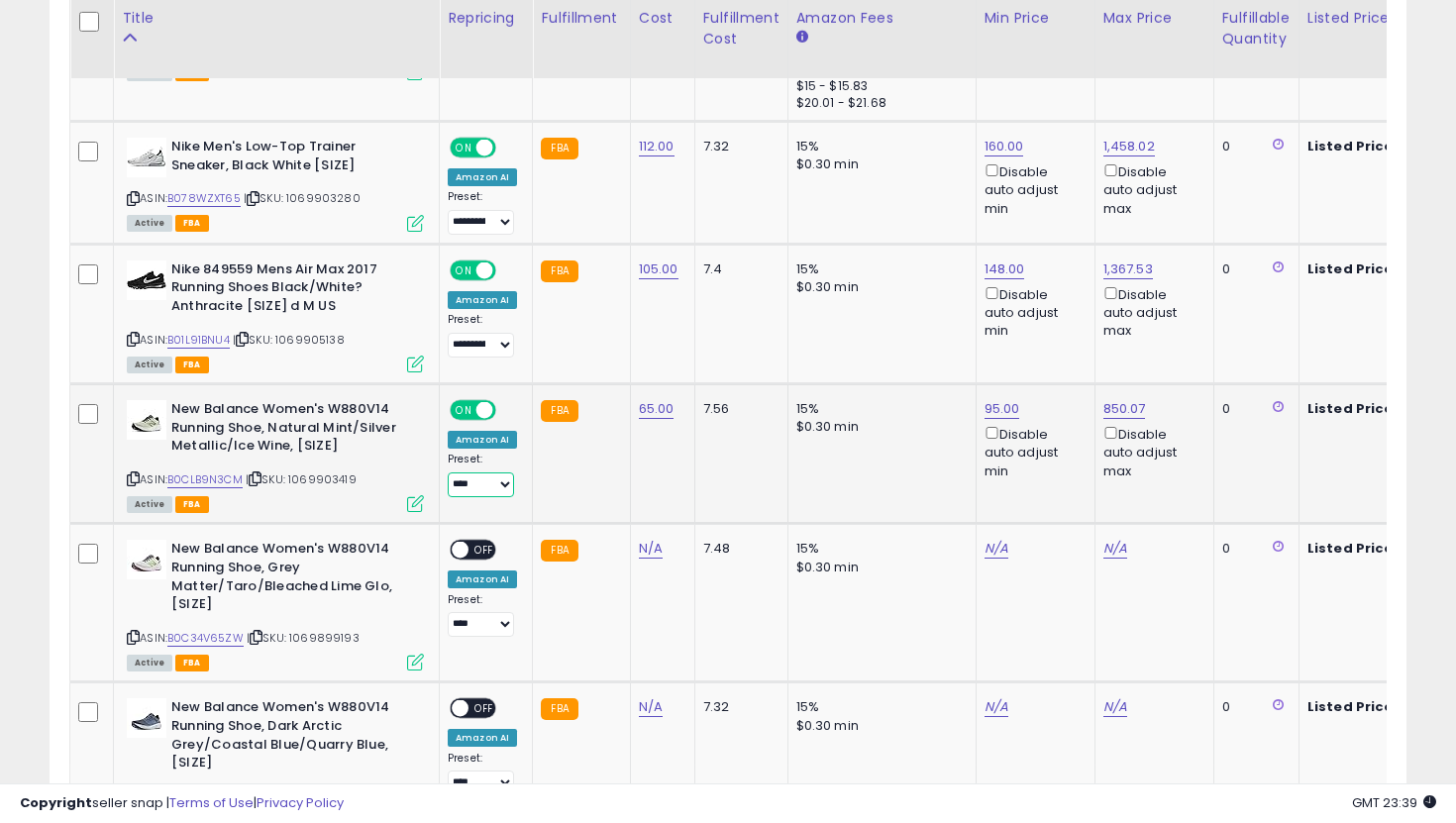 click on "**********" at bounding box center [480, 484] 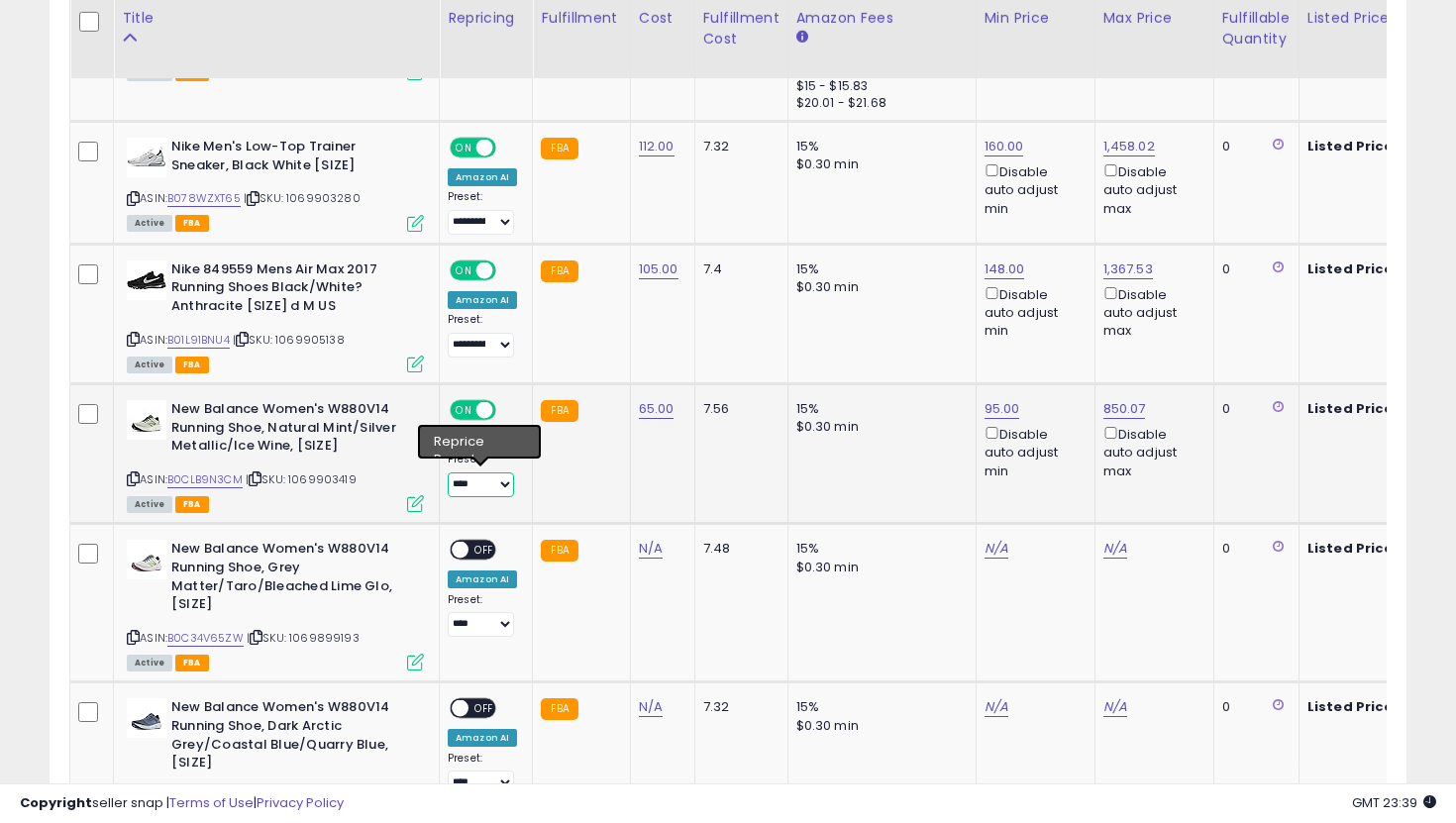 select on "**********" 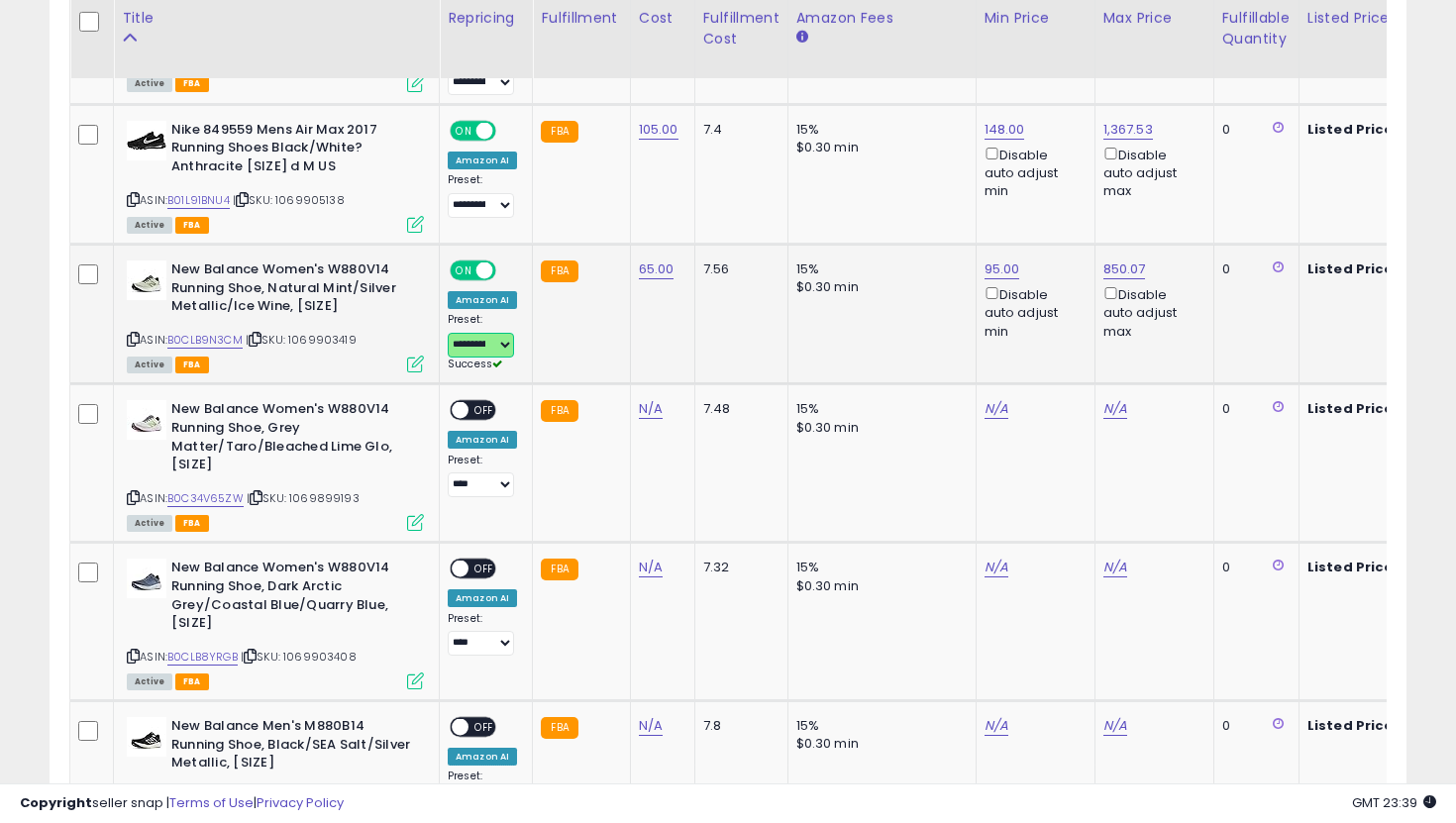 scroll, scrollTop: 3199, scrollLeft: 0, axis: vertical 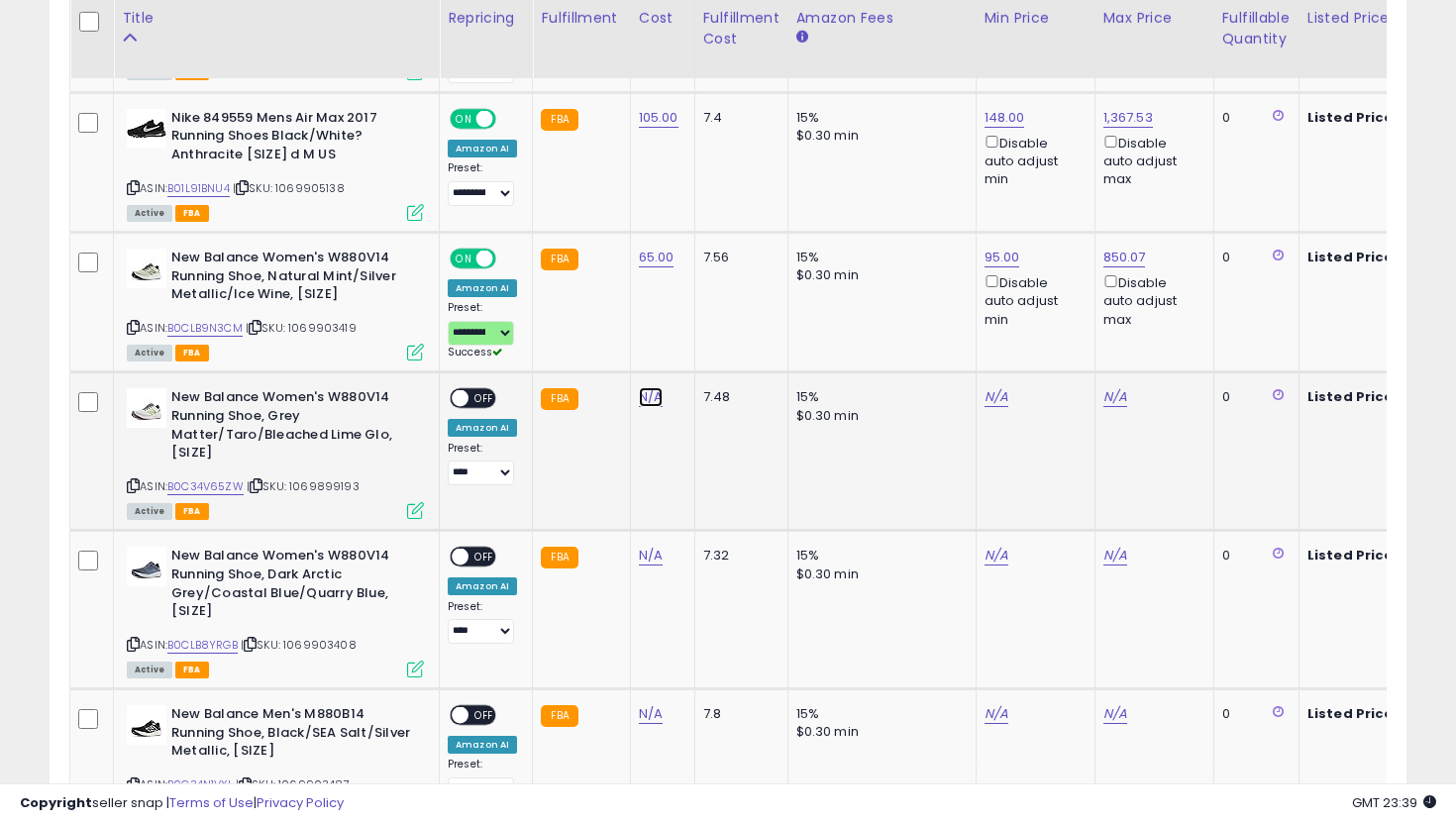 click on "N/A" at bounding box center (651, 397) 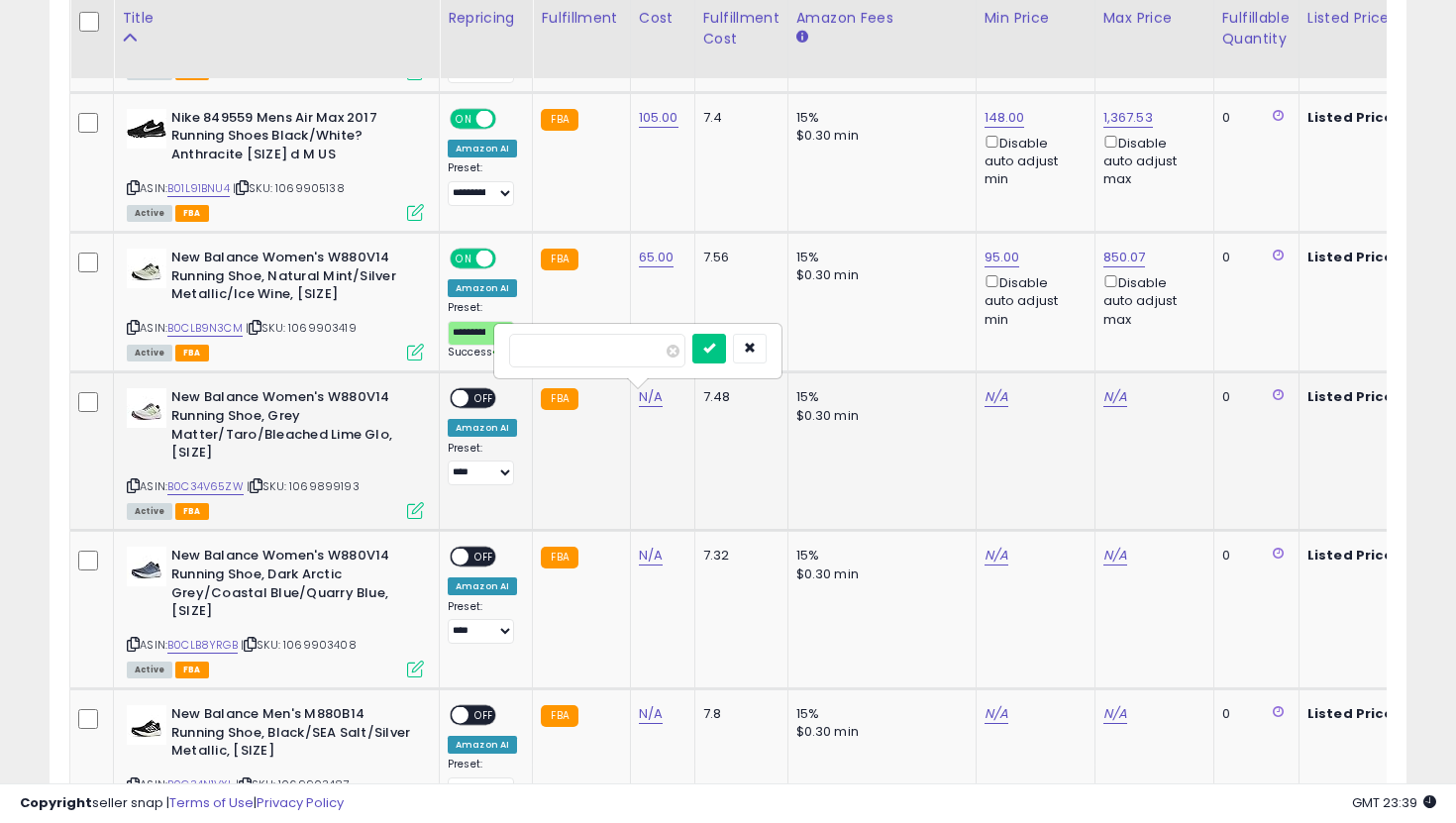 type on "**" 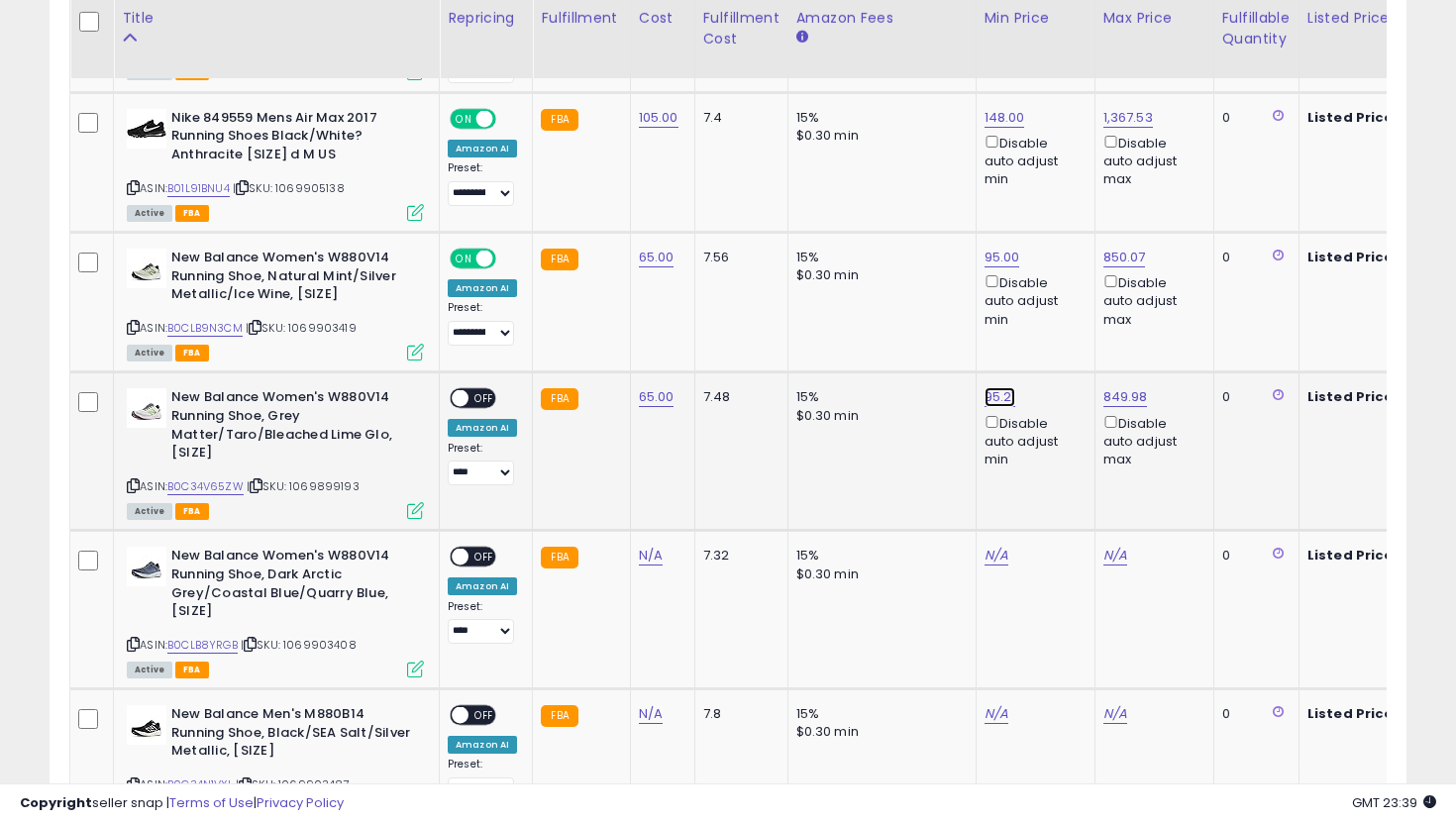 click on "95.21" at bounding box center (1004, -2135) 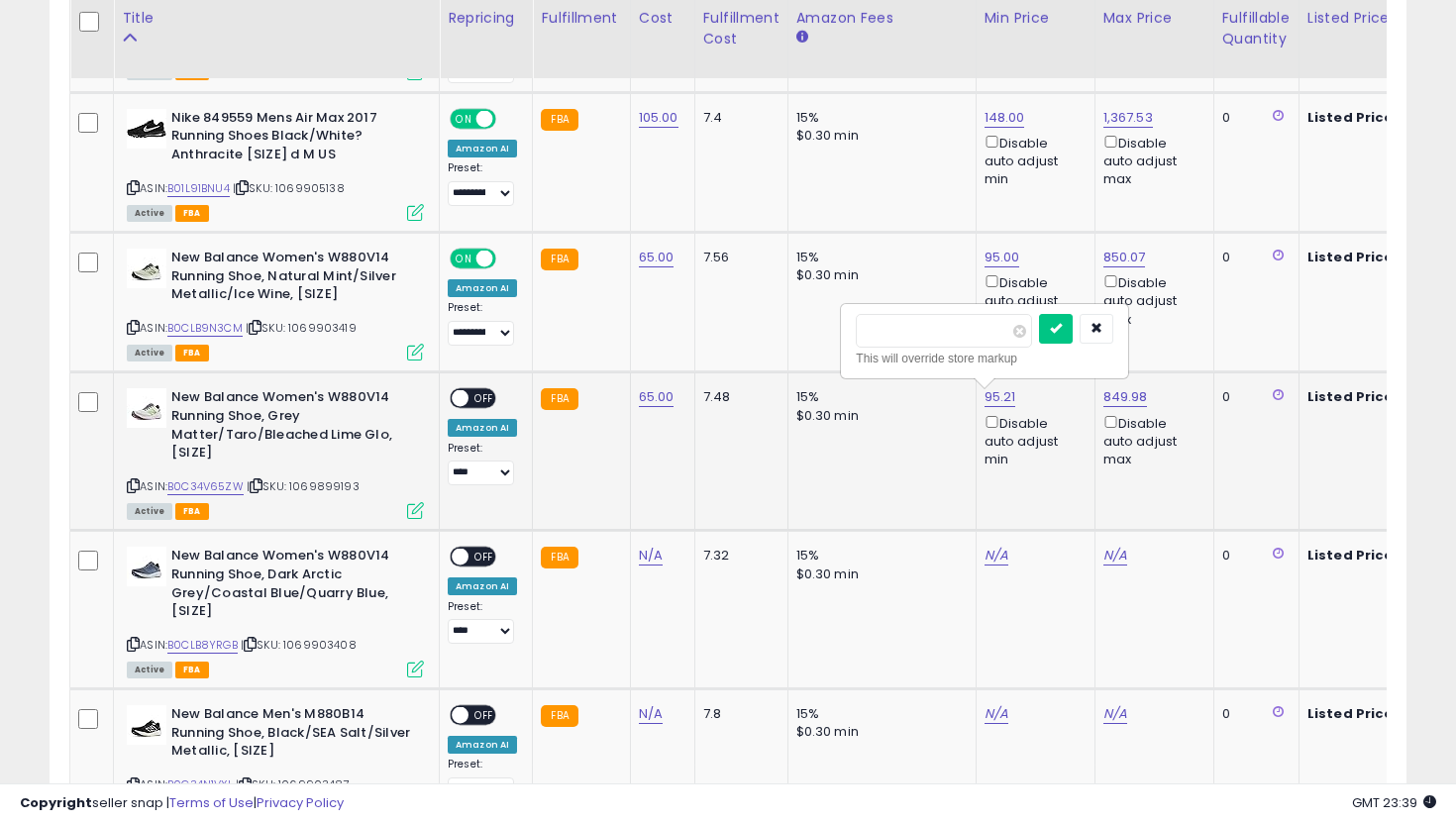 click on "*****" at bounding box center [944, 331] 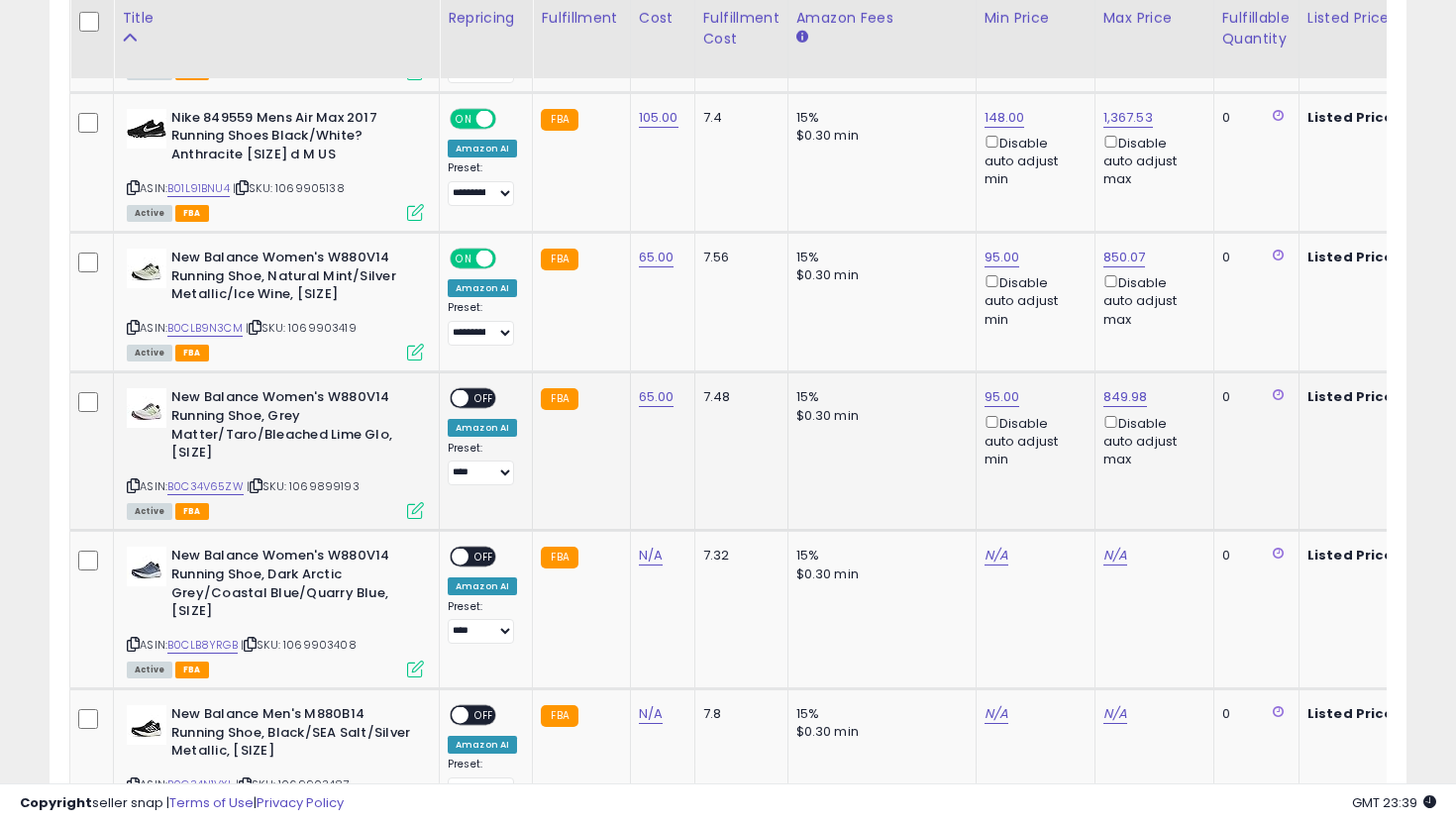 click at bounding box center (460, 398) 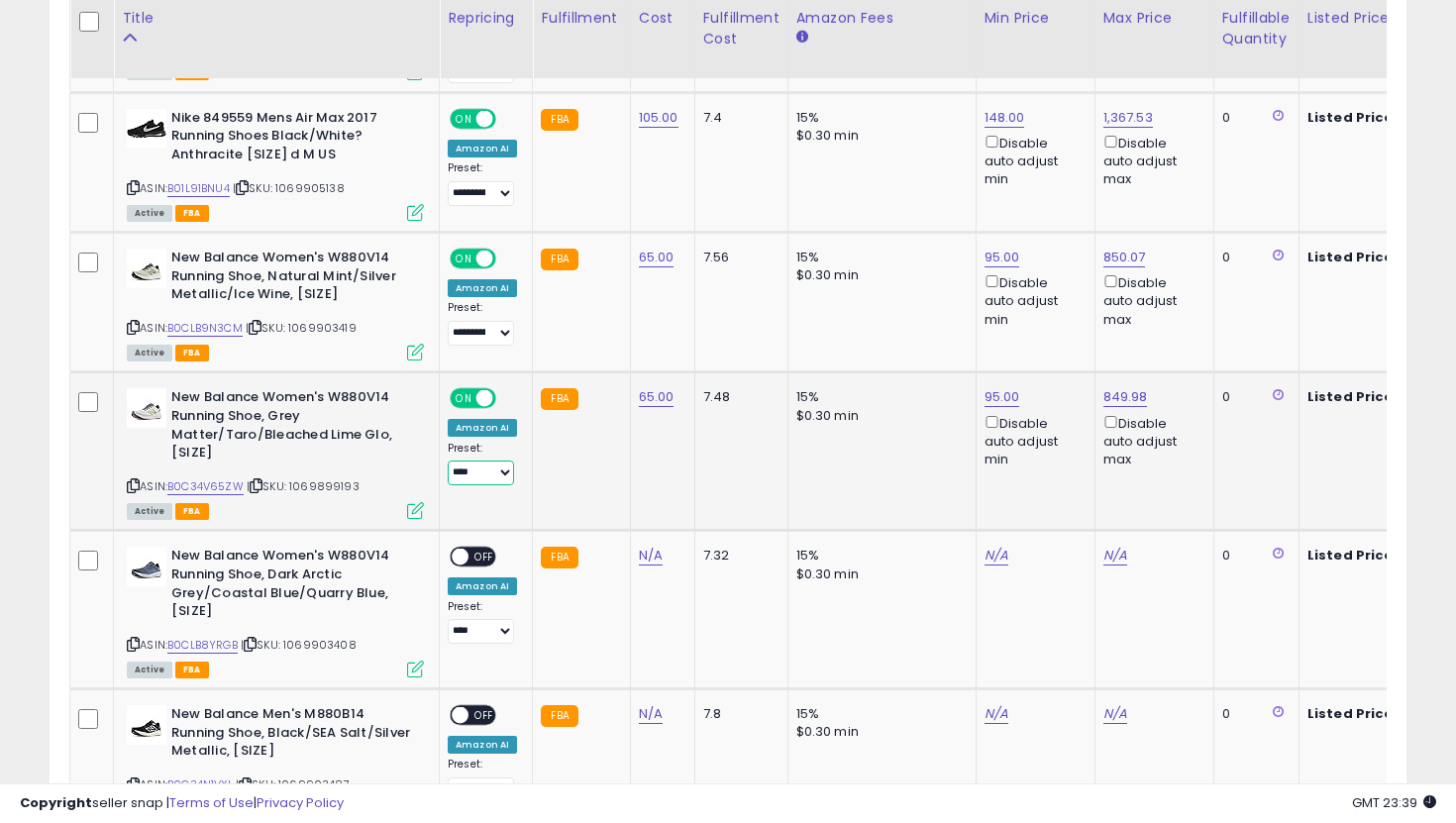 click on "**********" at bounding box center (480, 472) 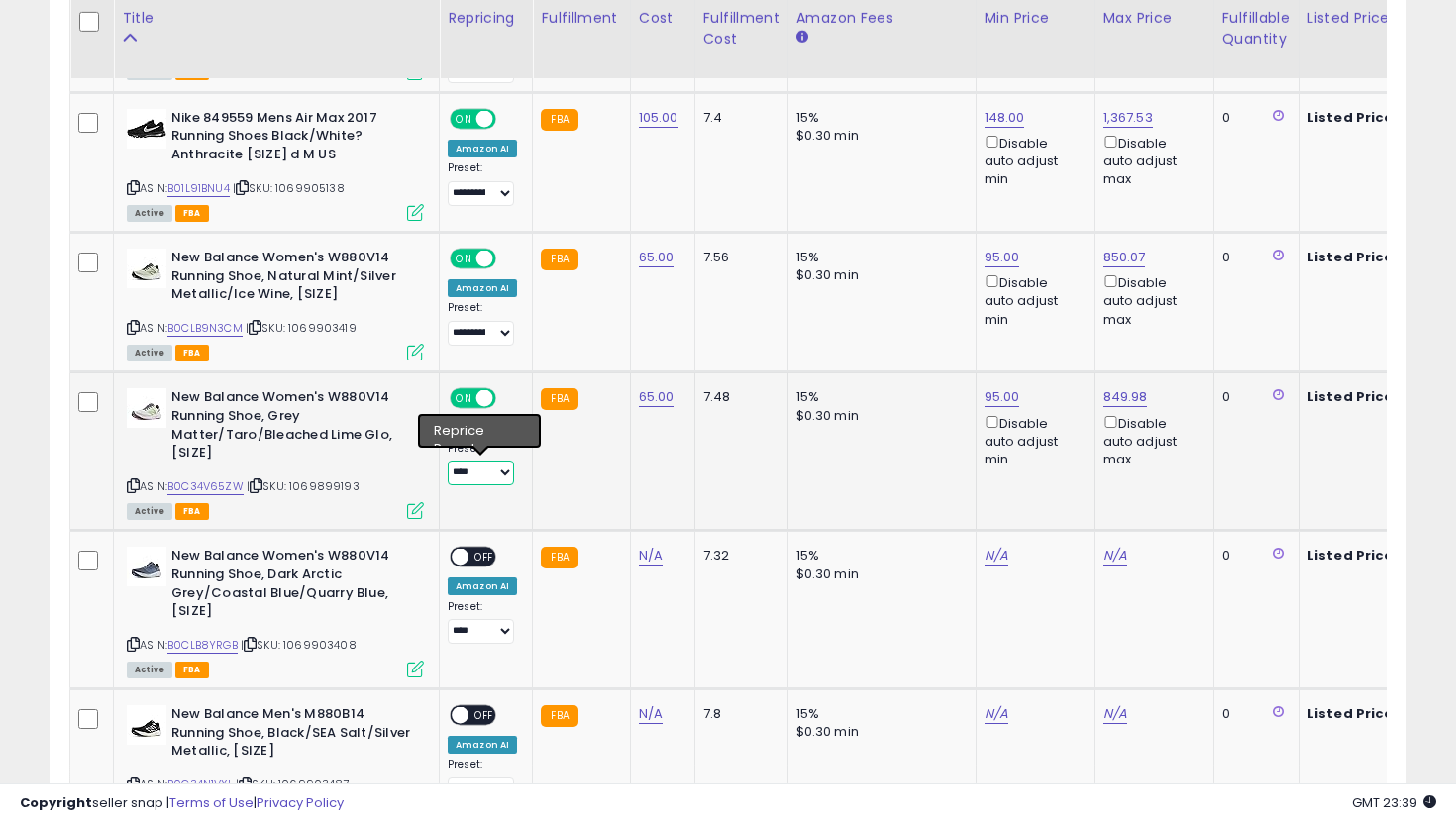 select on "**********" 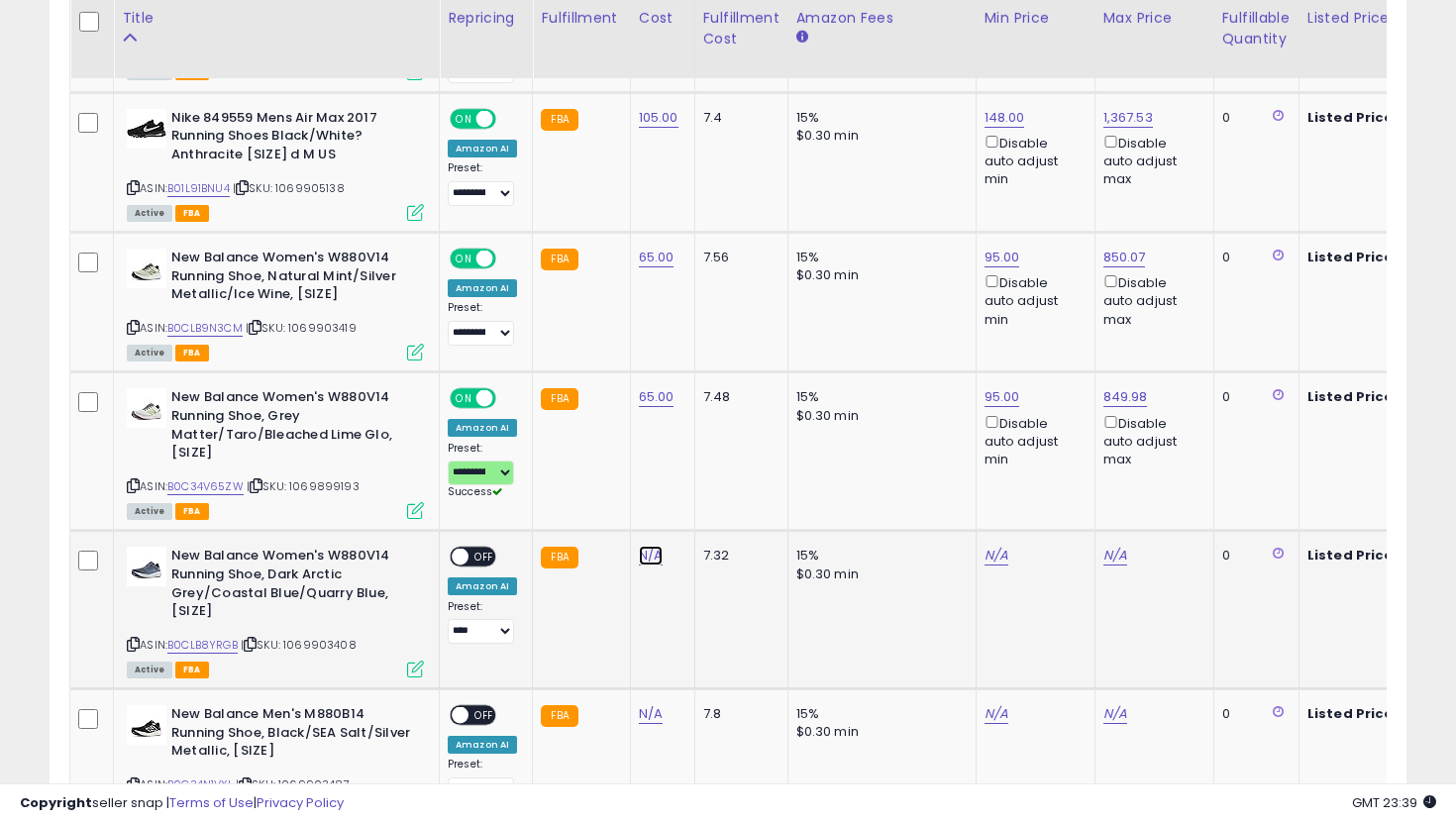 click on "N/A" at bounding box center (651, 556) 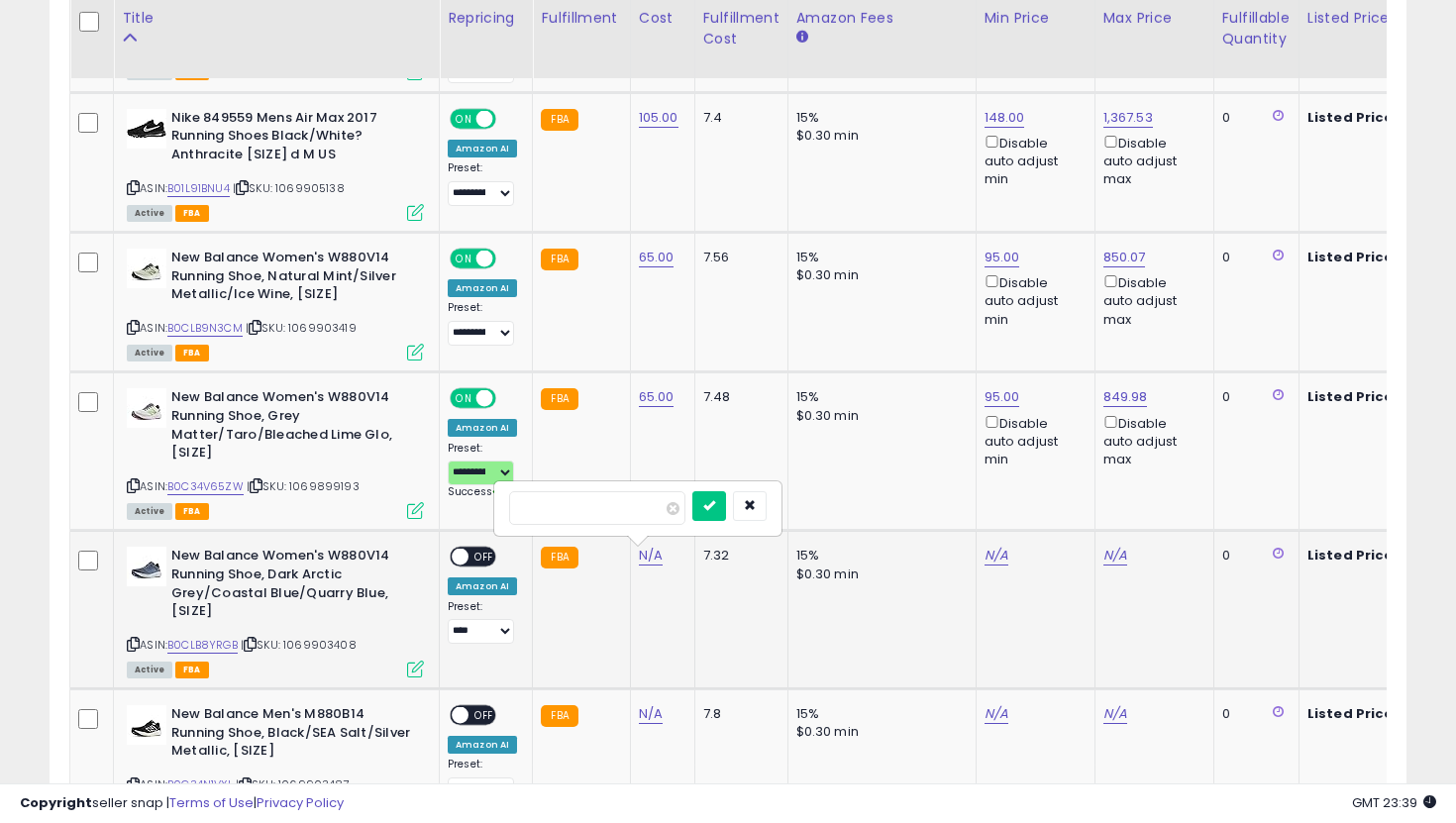type on "**" 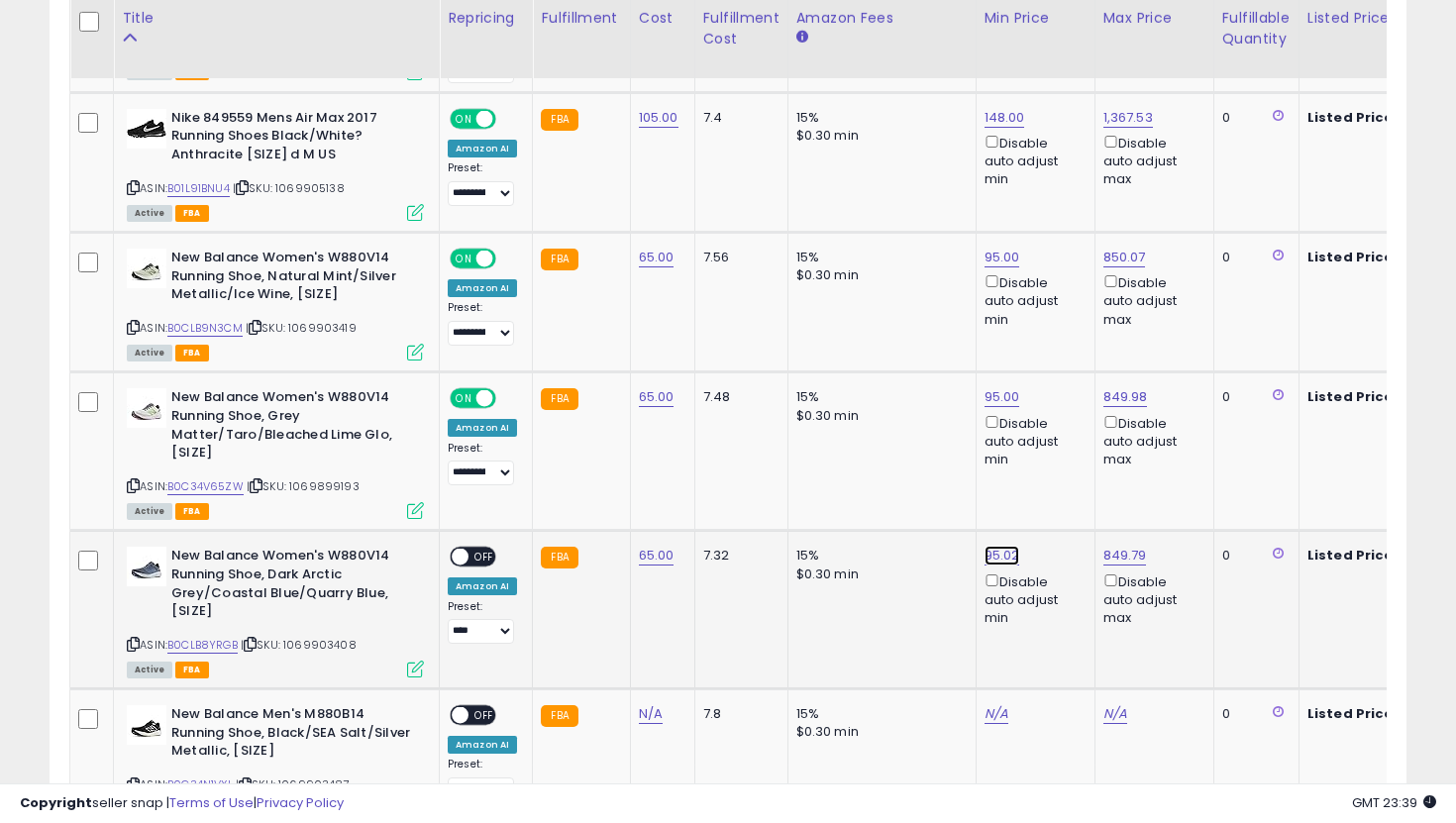 click on "95.02" at bounding box center (1004, -2135) 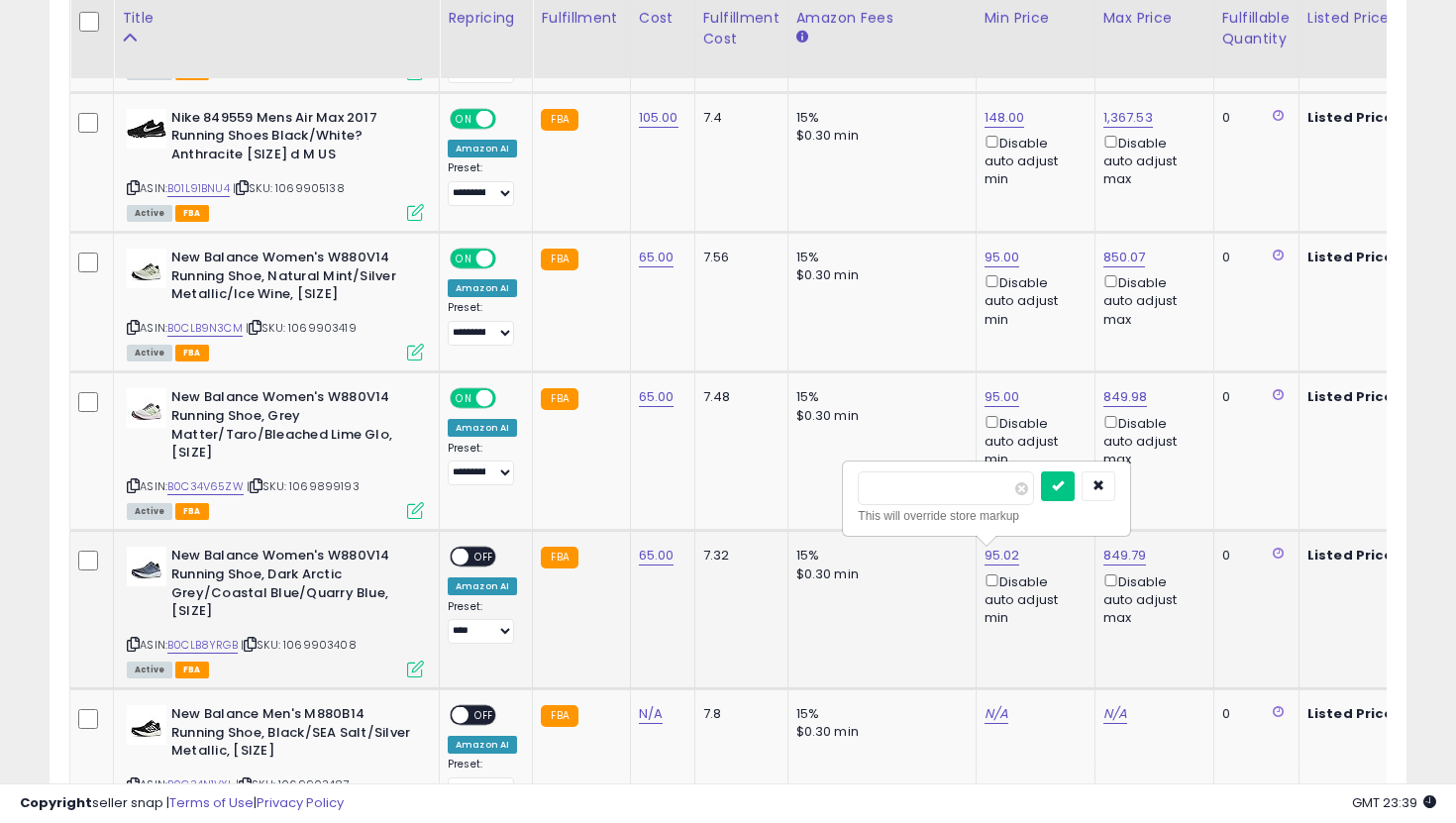 type on "**" 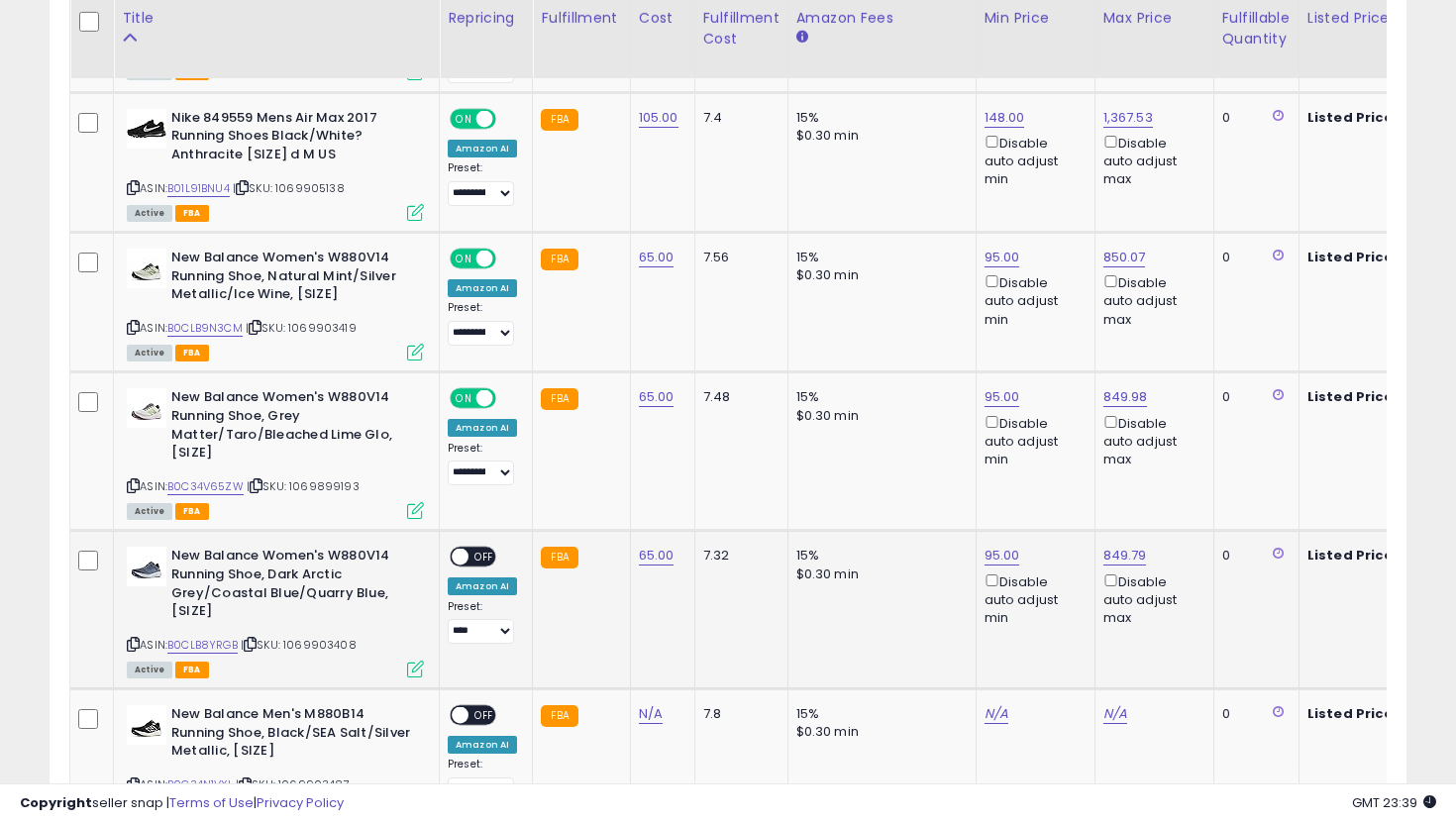 click on "OFF" at bounding box center (484, 557) 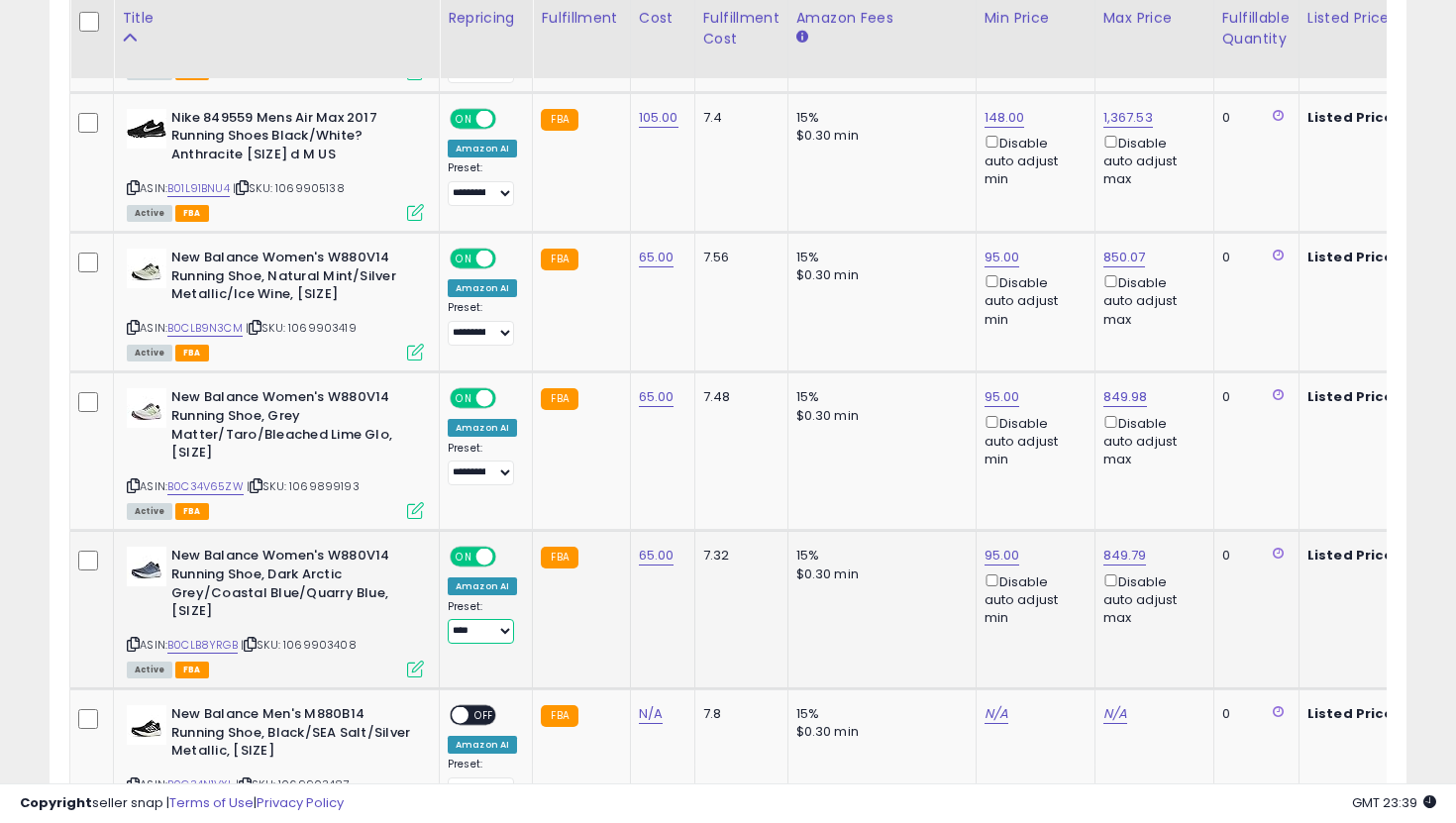 click on "**********" at bounding box center [480, 631] 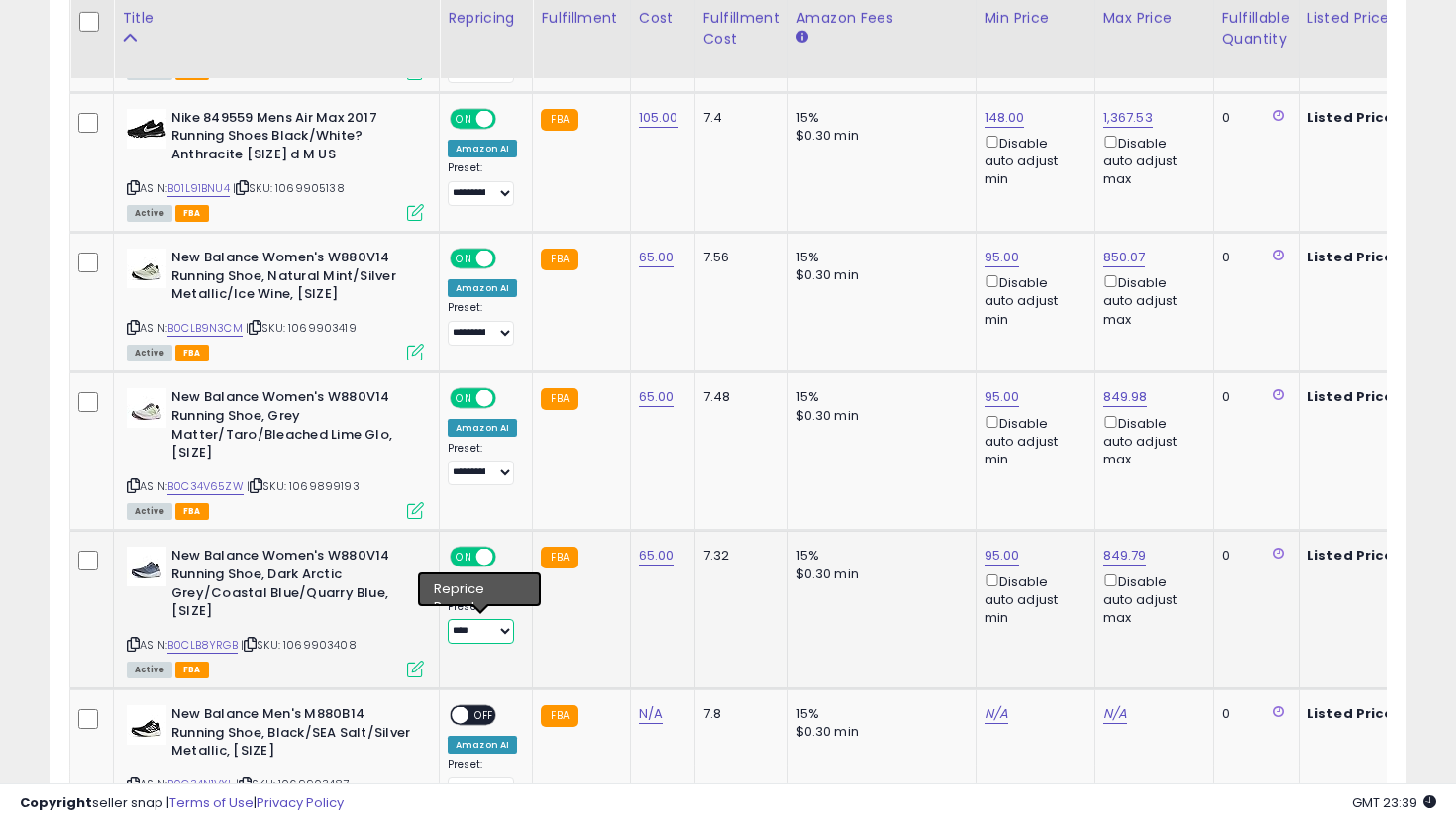 select on "**********" 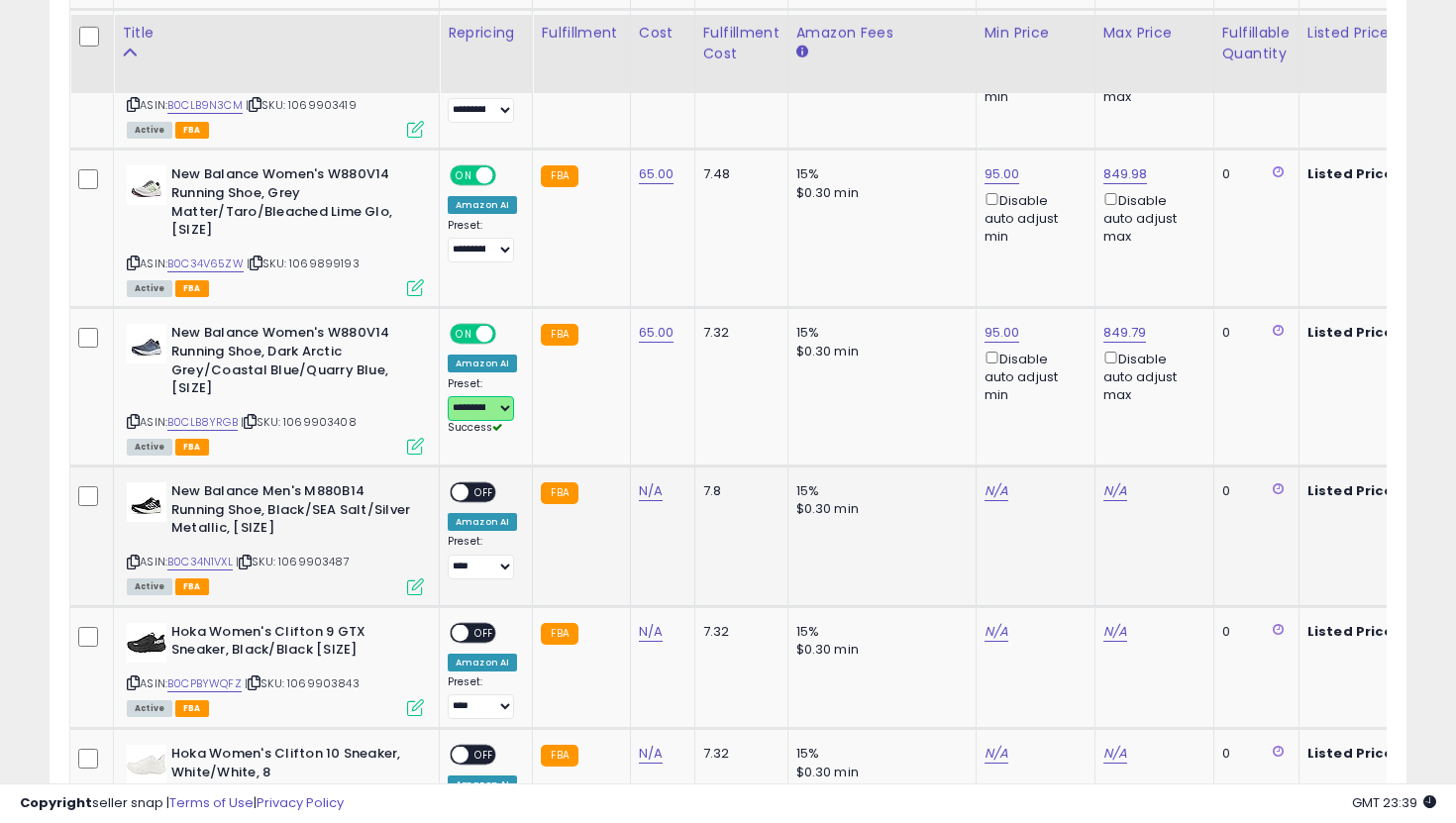scroll, scrollTop: 3453, scrollLeft: 0, axis: vertical 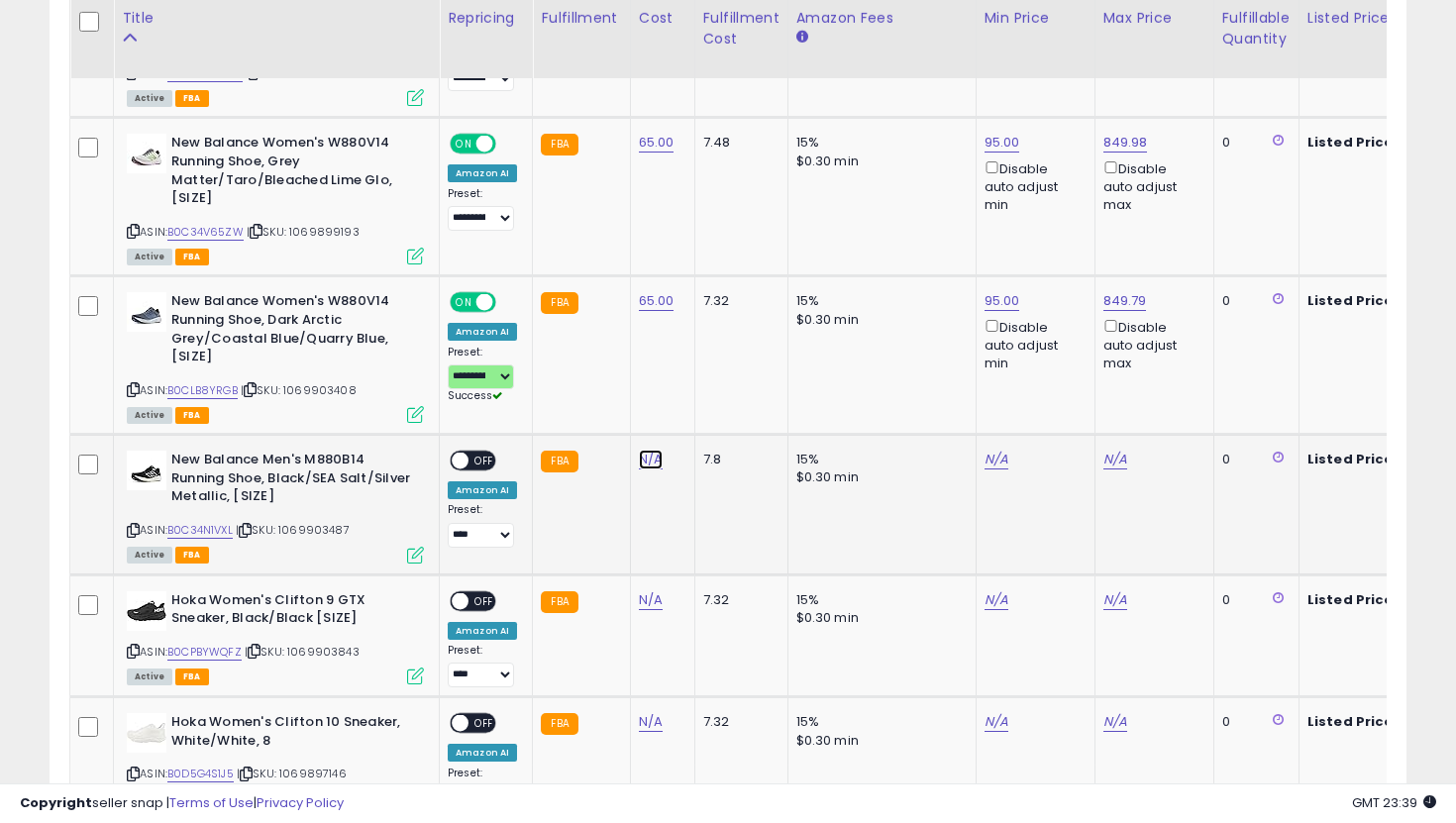 click on "N/A" at bounding box center [651, 460] 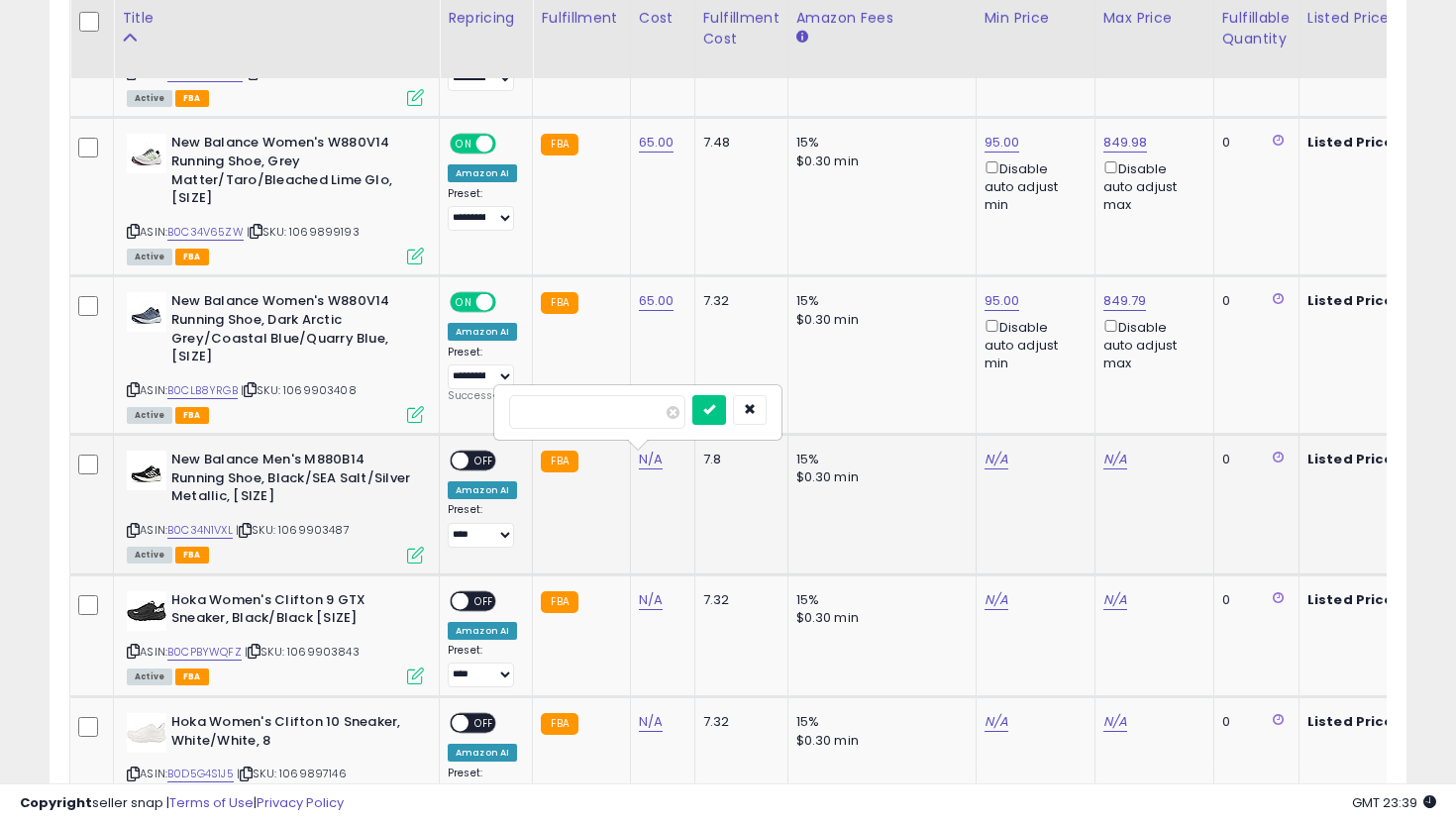 type on "**" 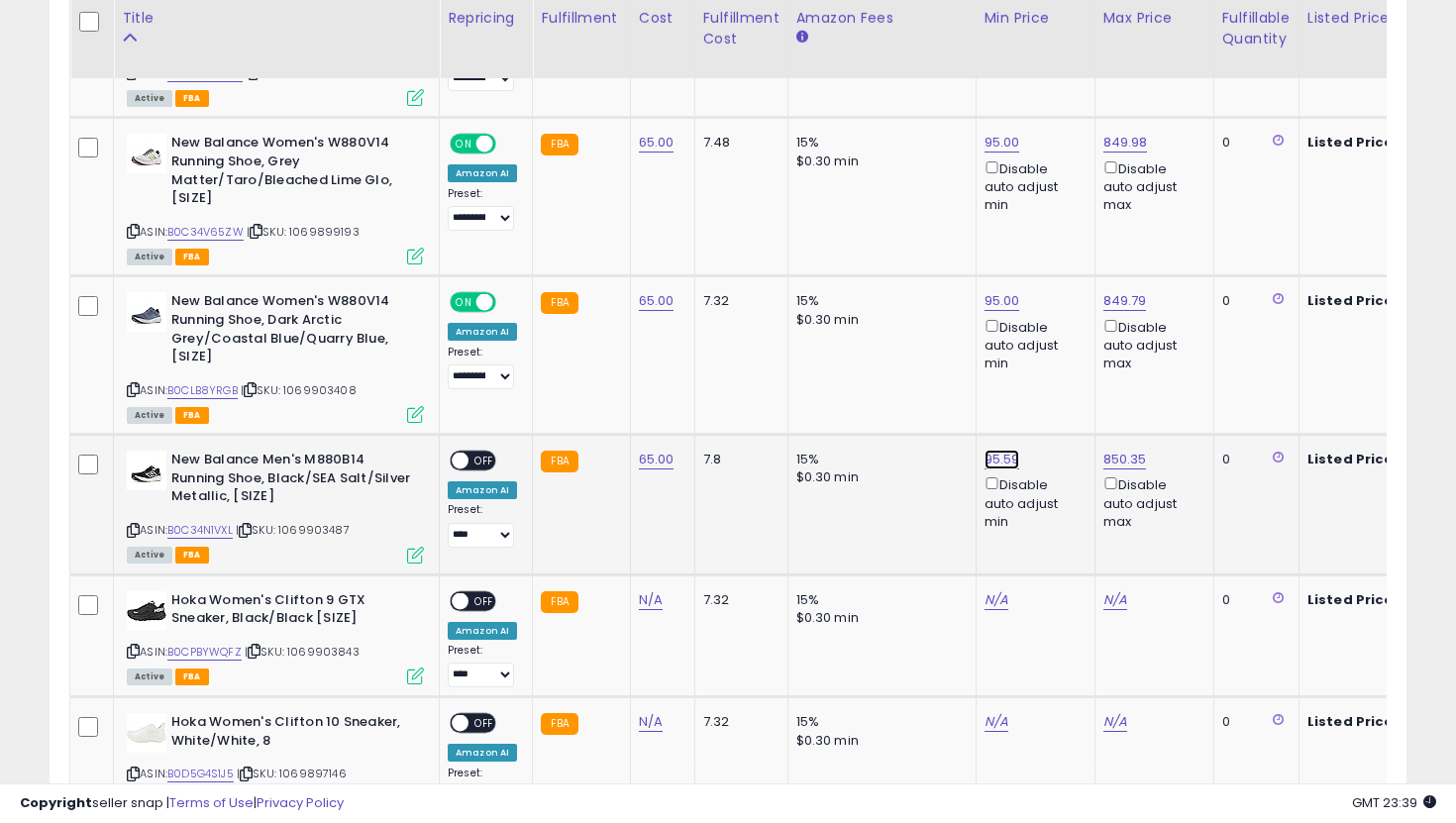 click on "95.59" at bounding box center [1004, -2390] 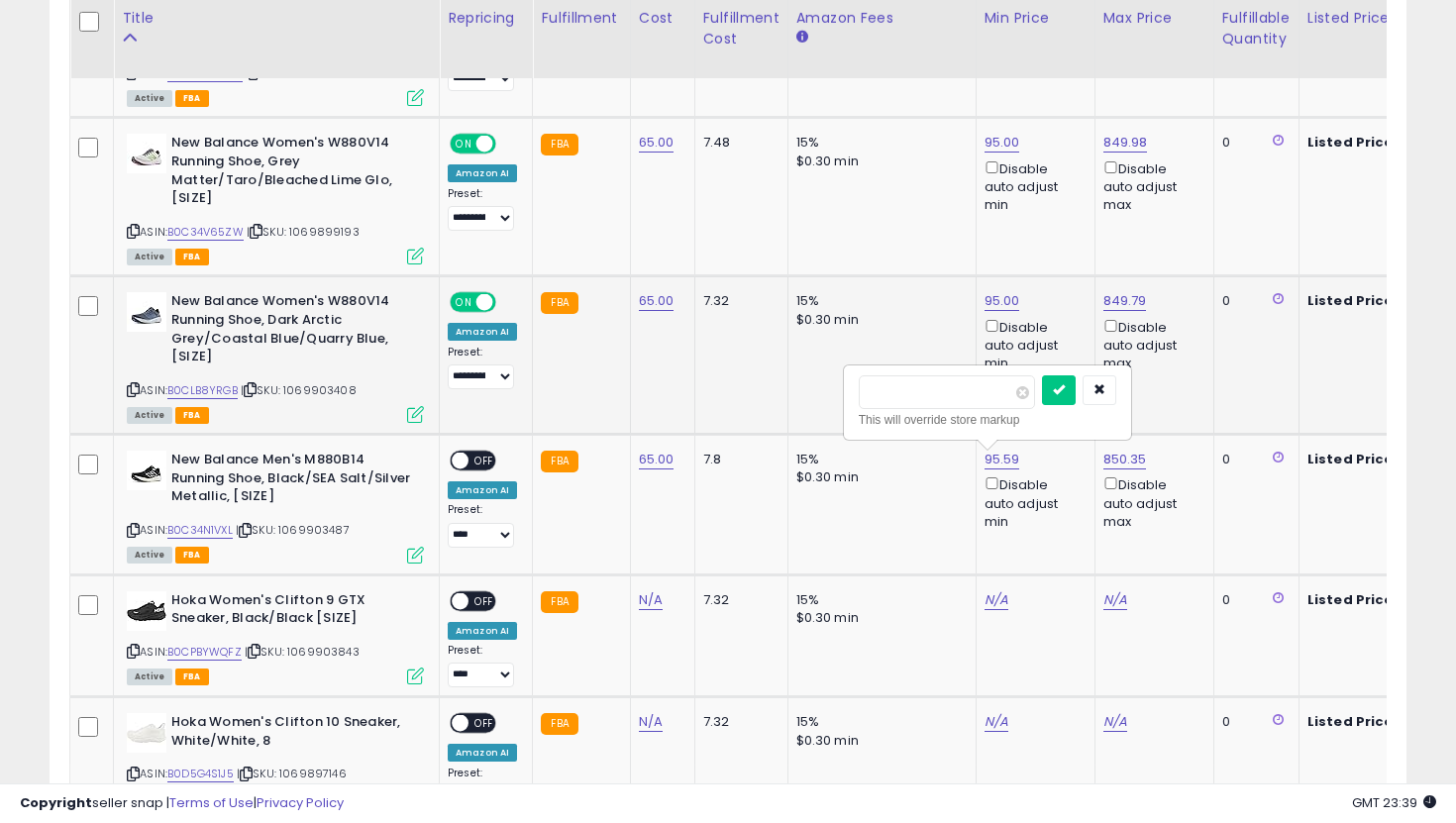 drag, startPoint x: 815, startPoint y: 392, endPoint x: 782, endPoint y: 392, distance: 33 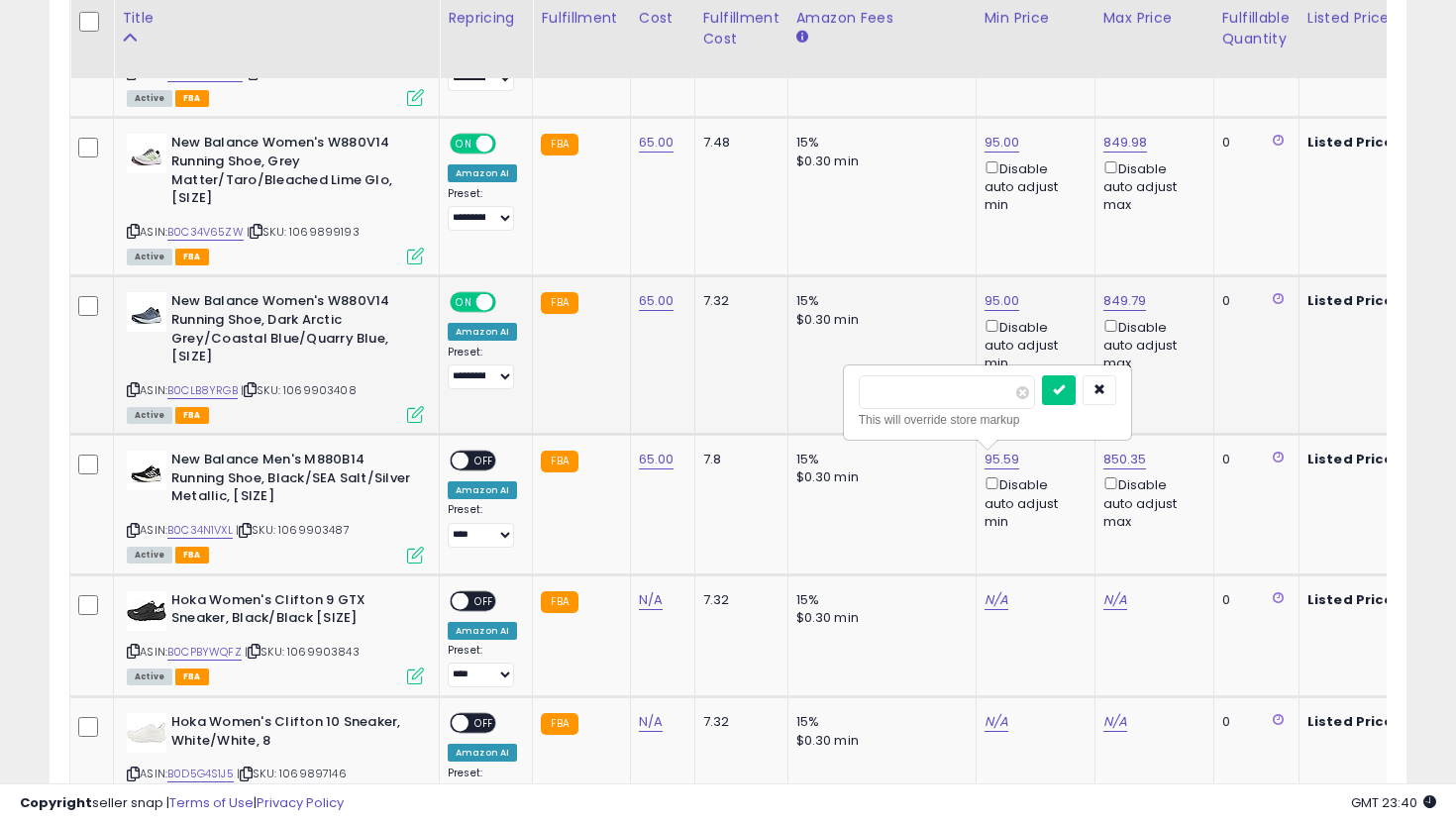 click at bounding box center [1059, 390] 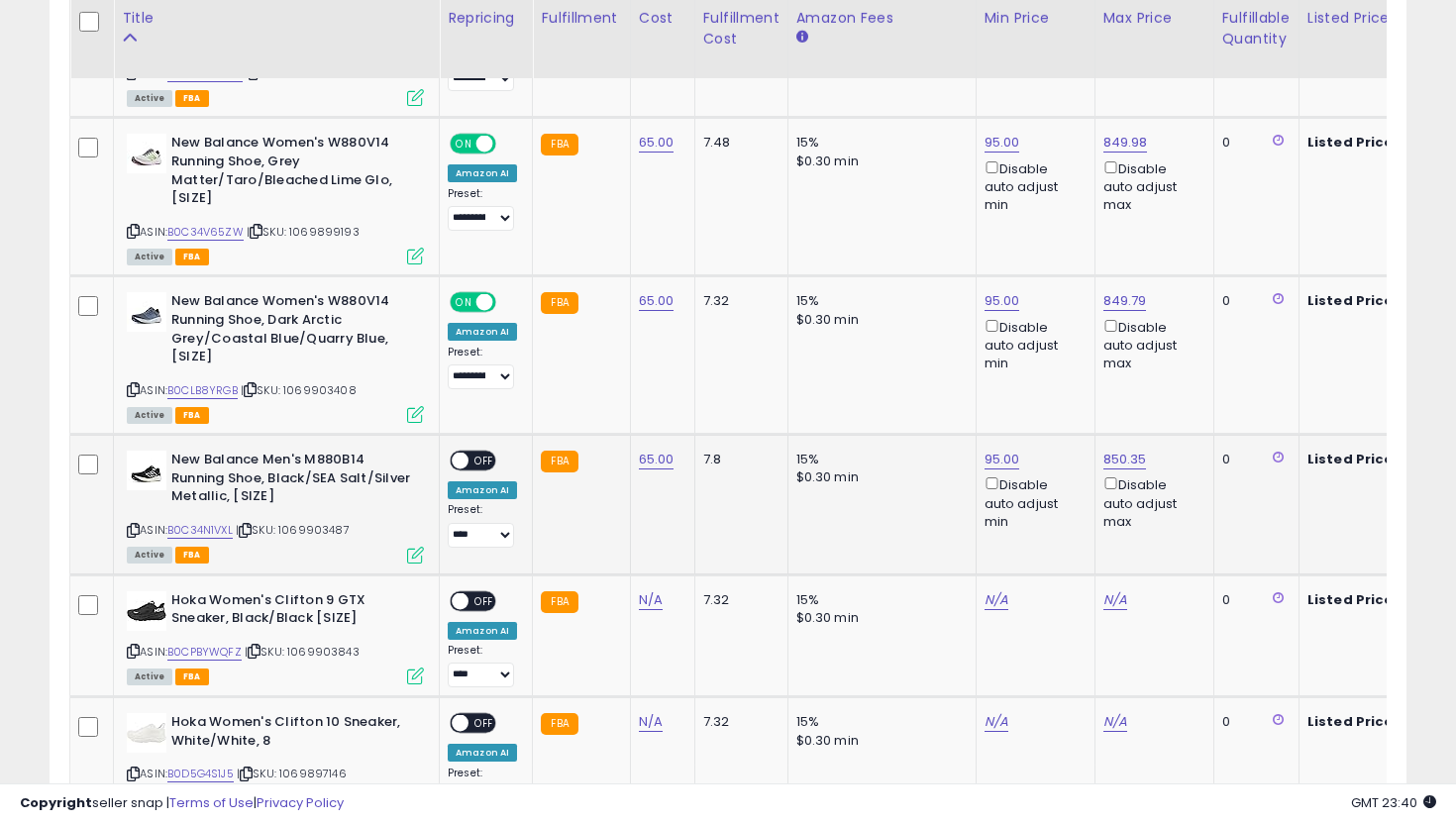 click on "OFF" at bounding box center [484, 461] 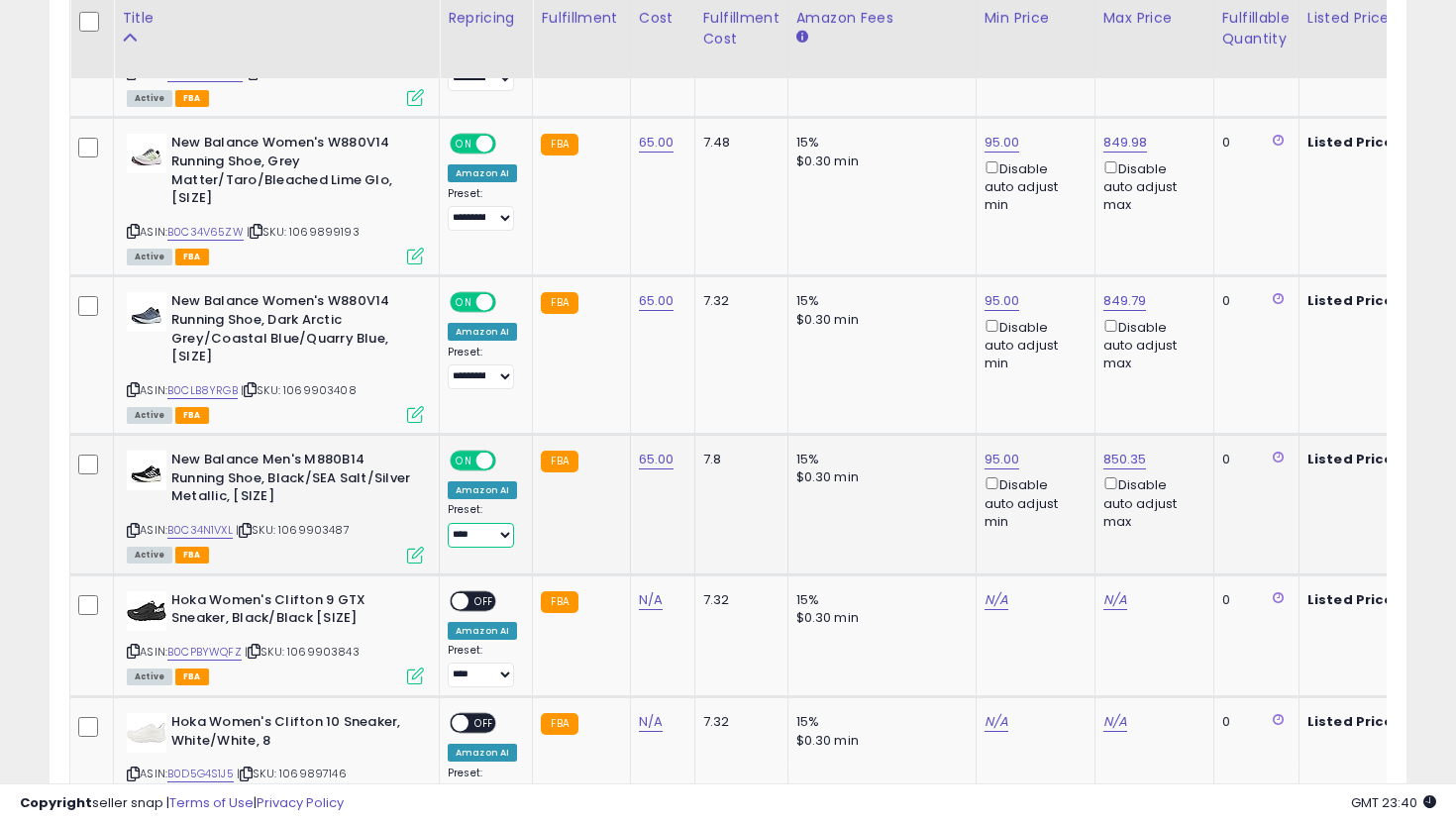 click on "**********" at bounding box center (480, 535) 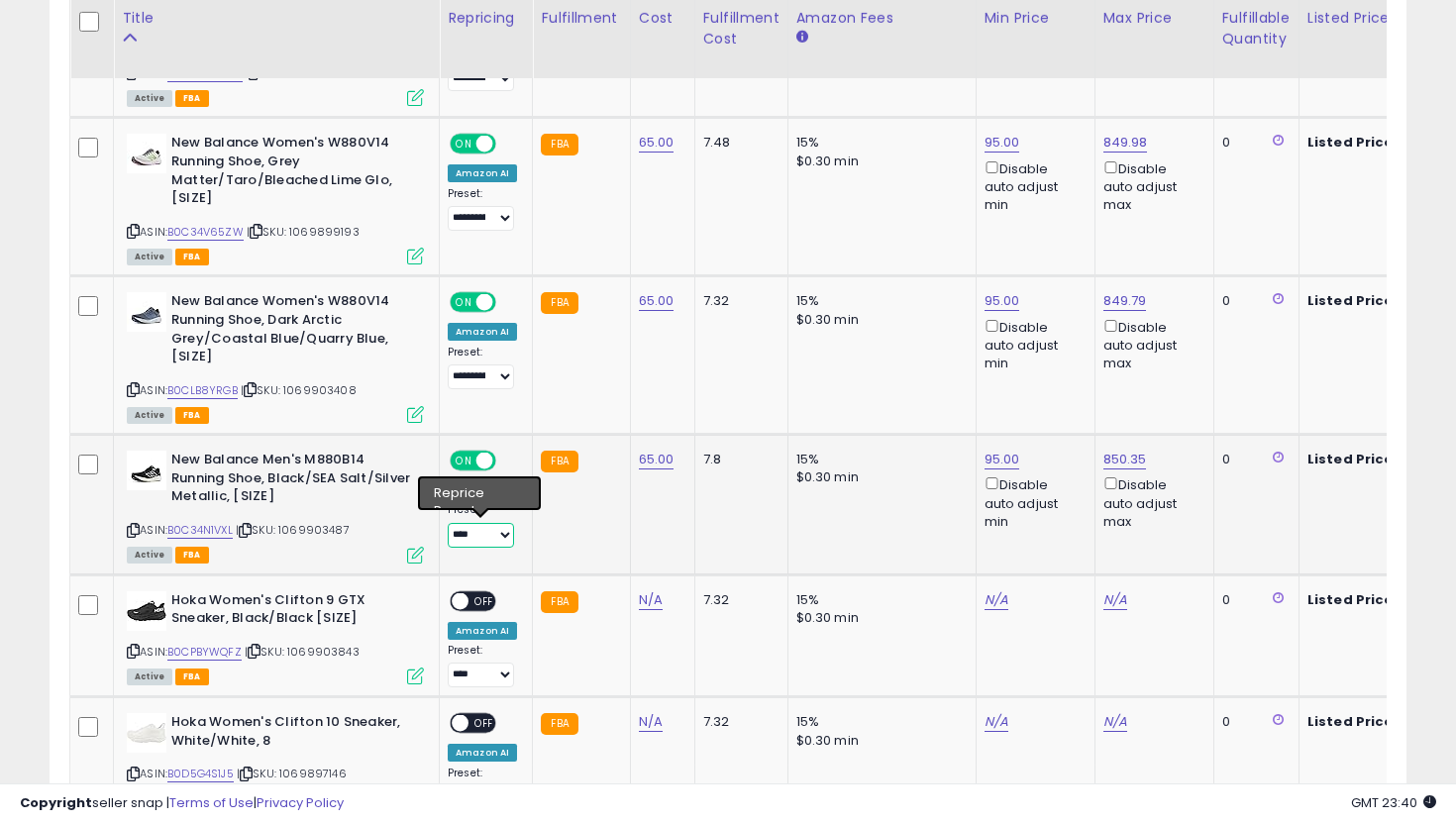 select on "**********" 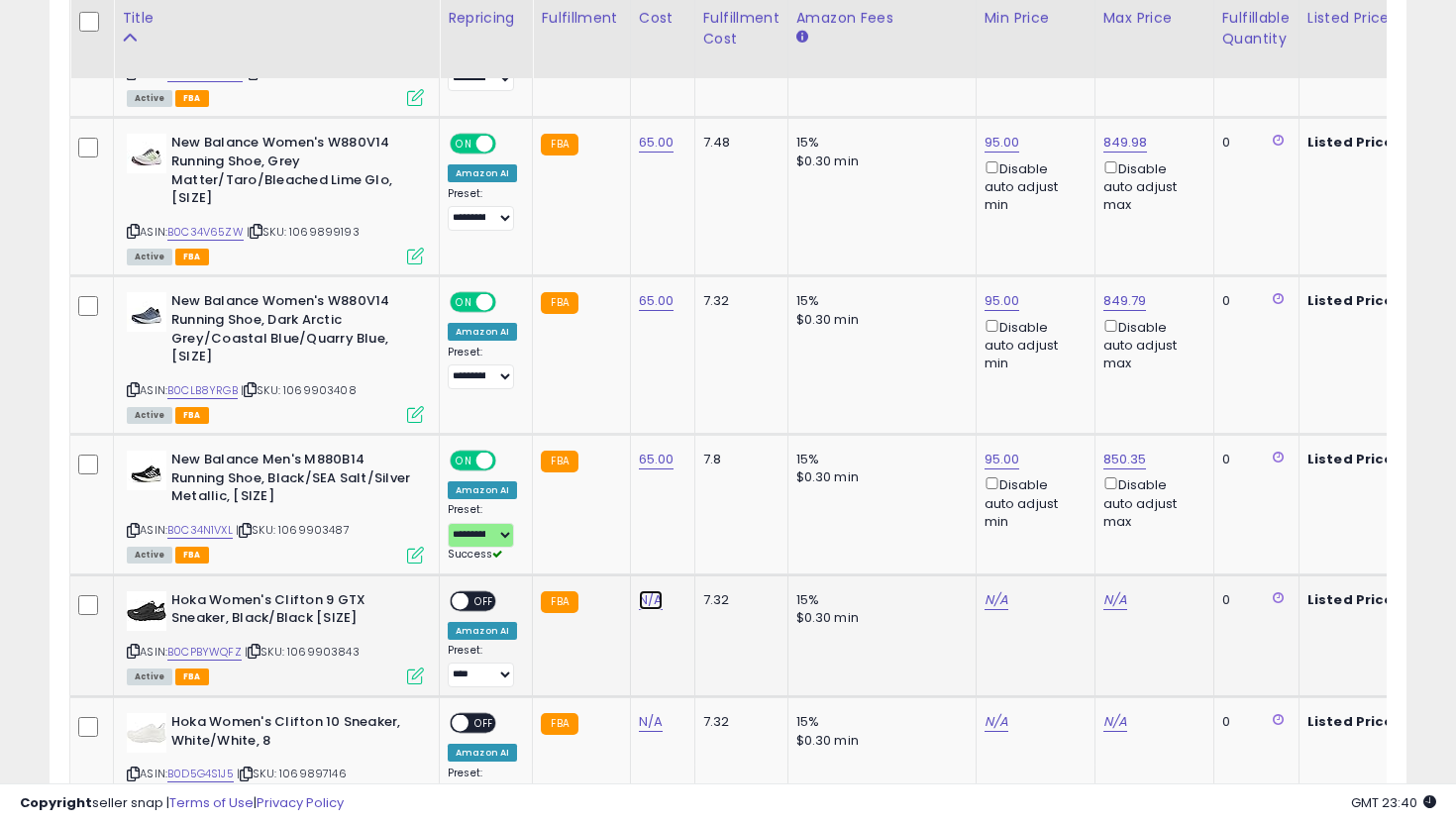 click on "N/A" at bounding box center [651, 600] 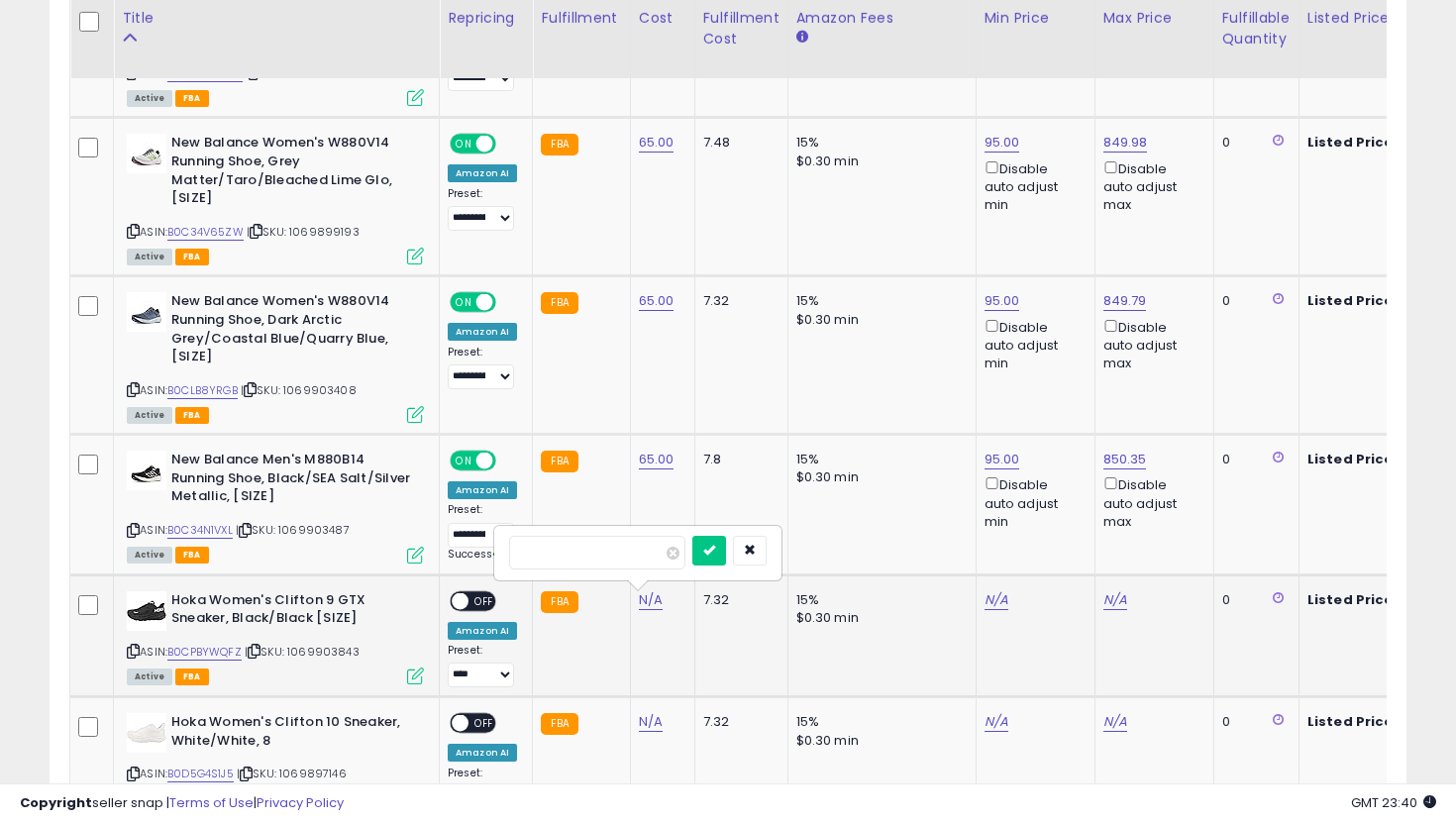 type on "***" 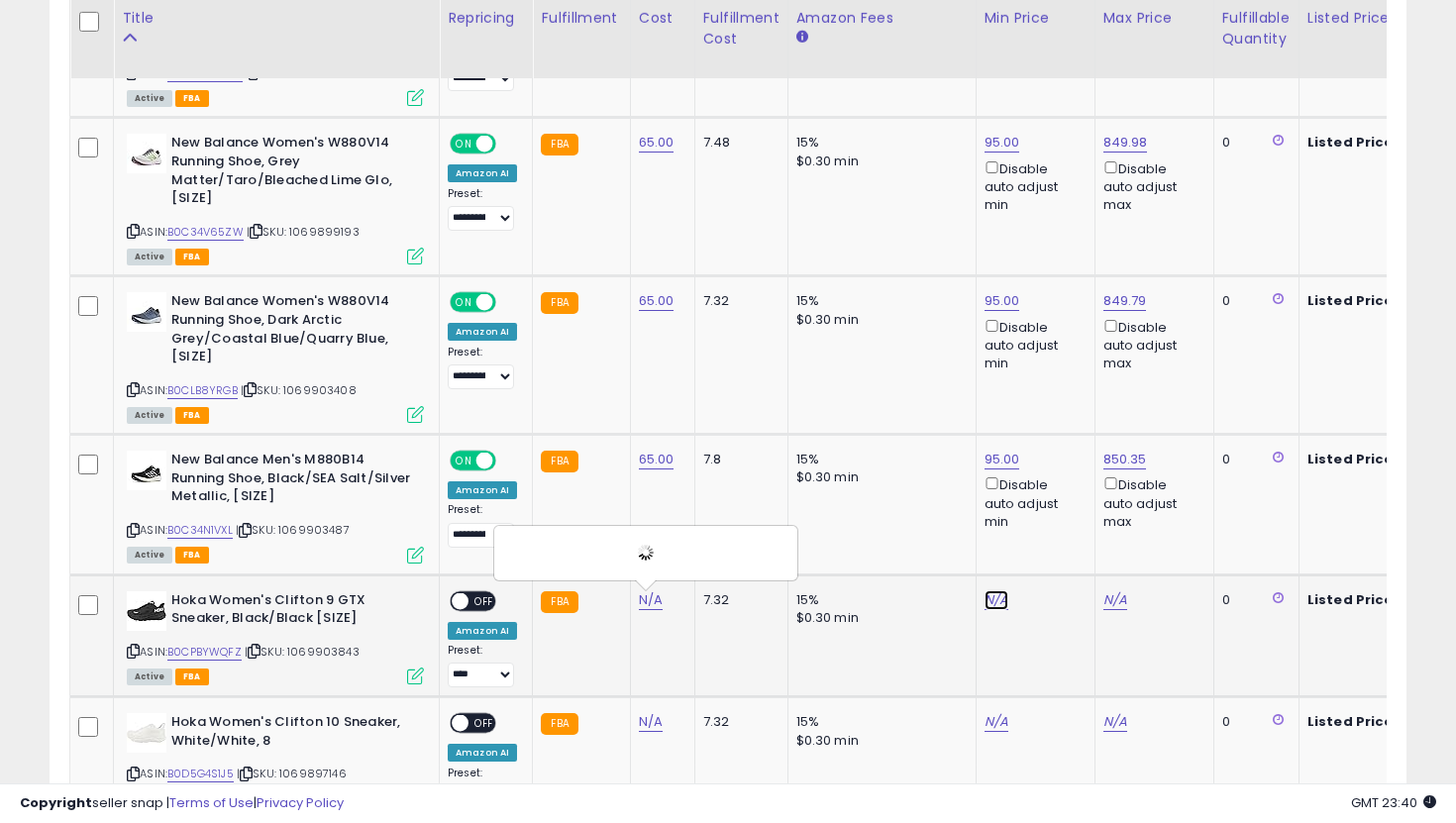 click on "N/A" at bounding box center (996, 600) 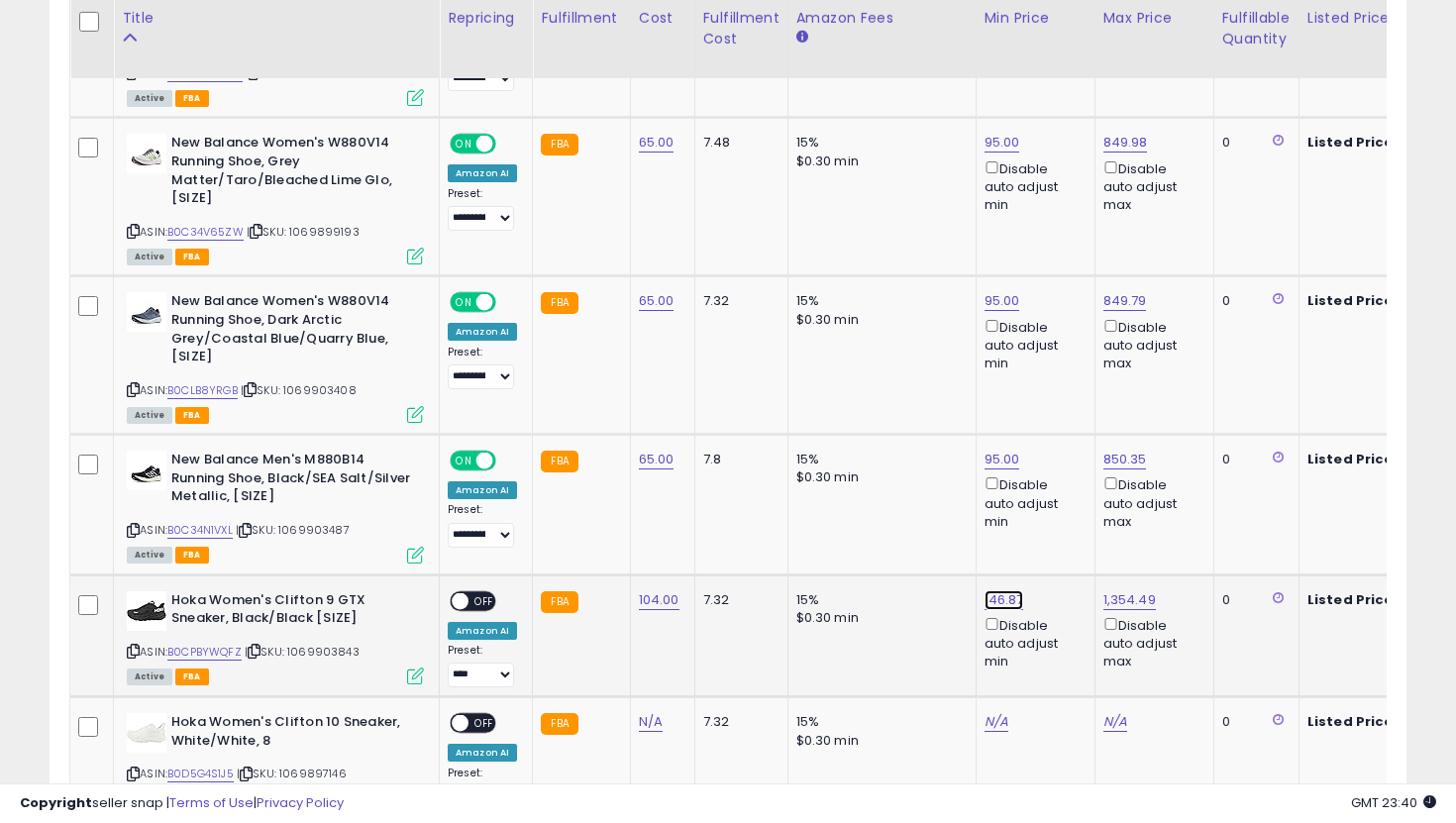 click on "146.87" at bounding box center (1004, -2390) 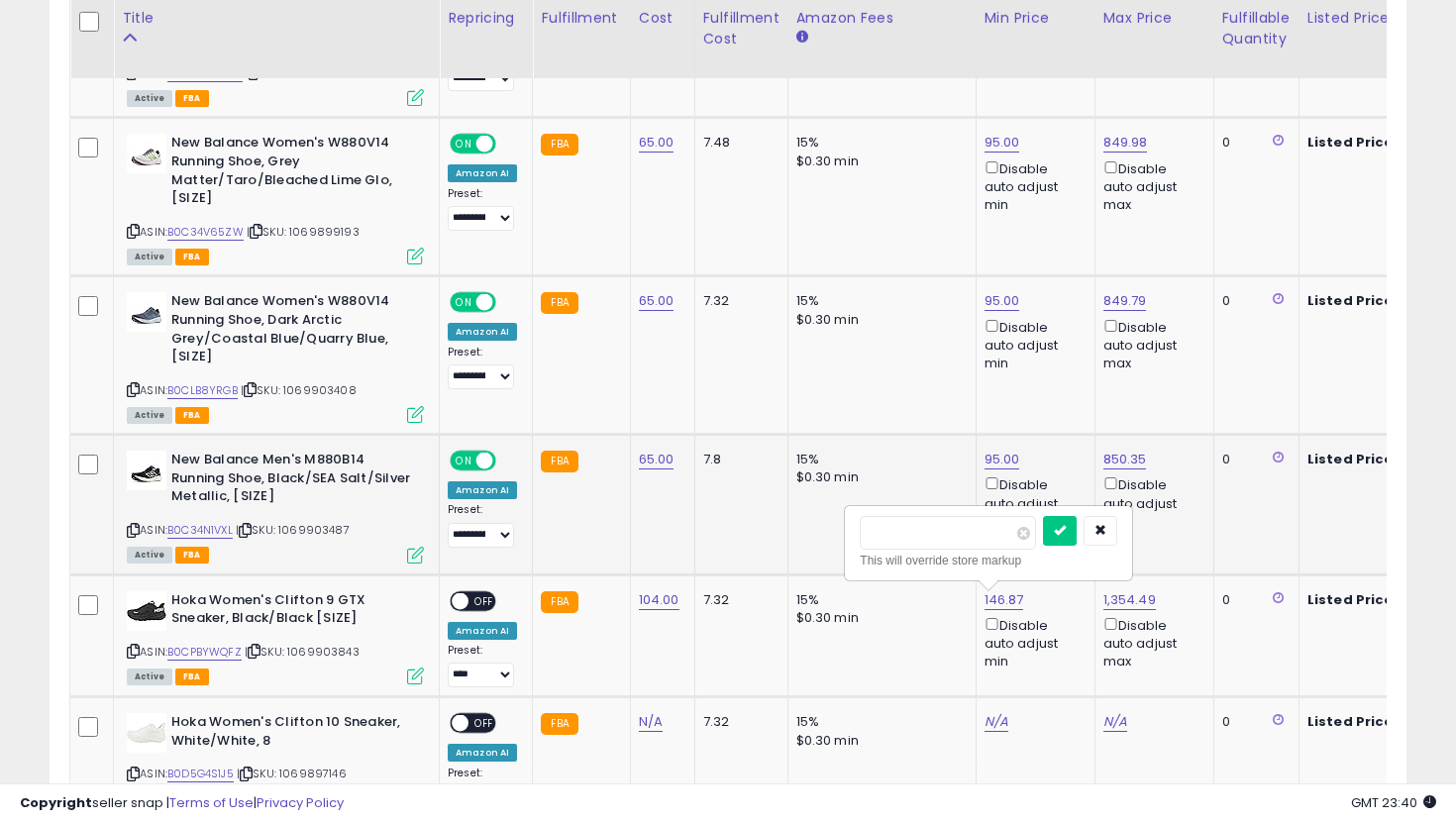 drag, startPoint x: 931, startPoint y: 534, endPoint x: 777, endPoint y: 529, distance: 154.08115 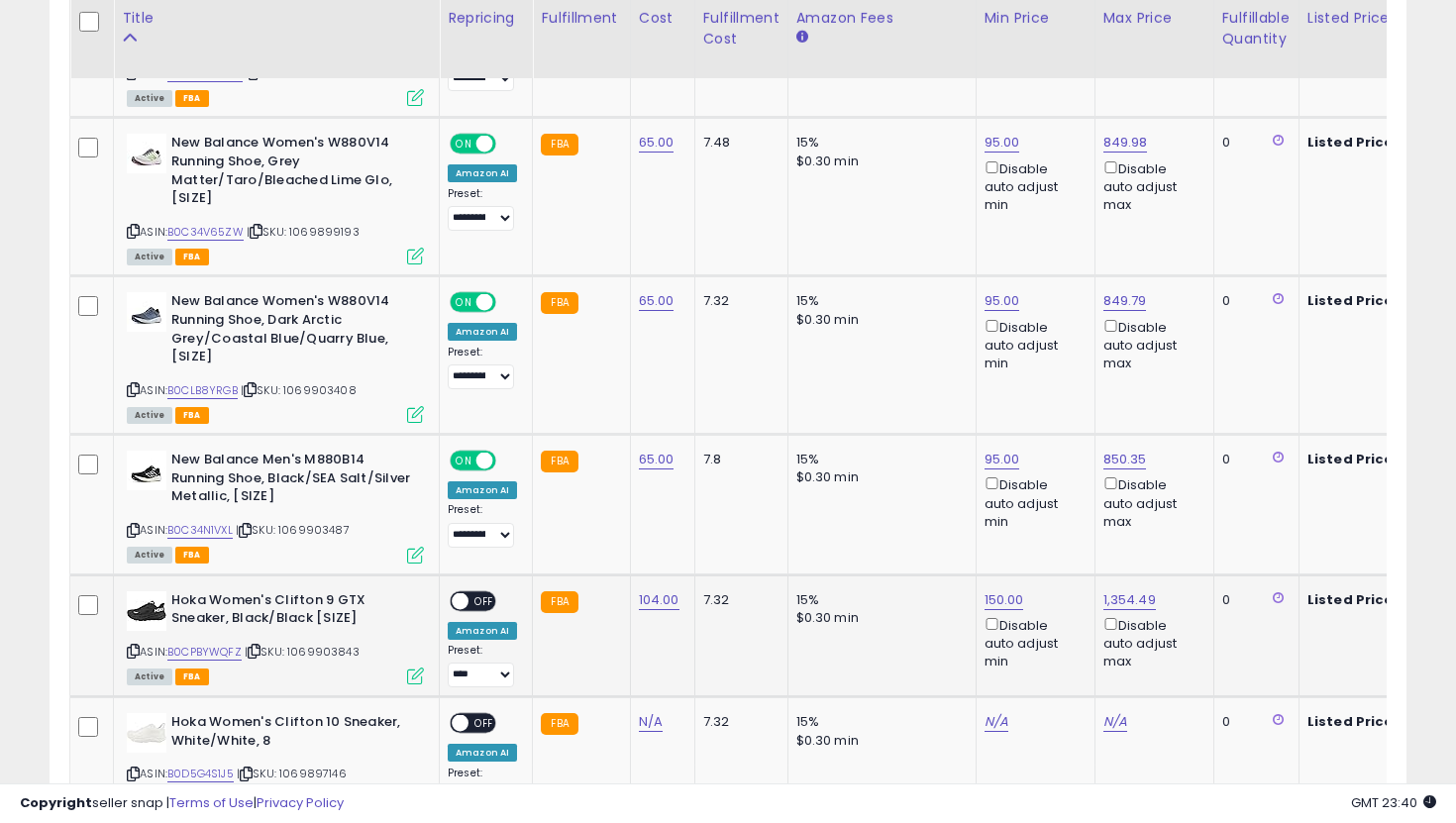 scroll, scrollTop: 0, scrollLeft: 144, axis: horizontal 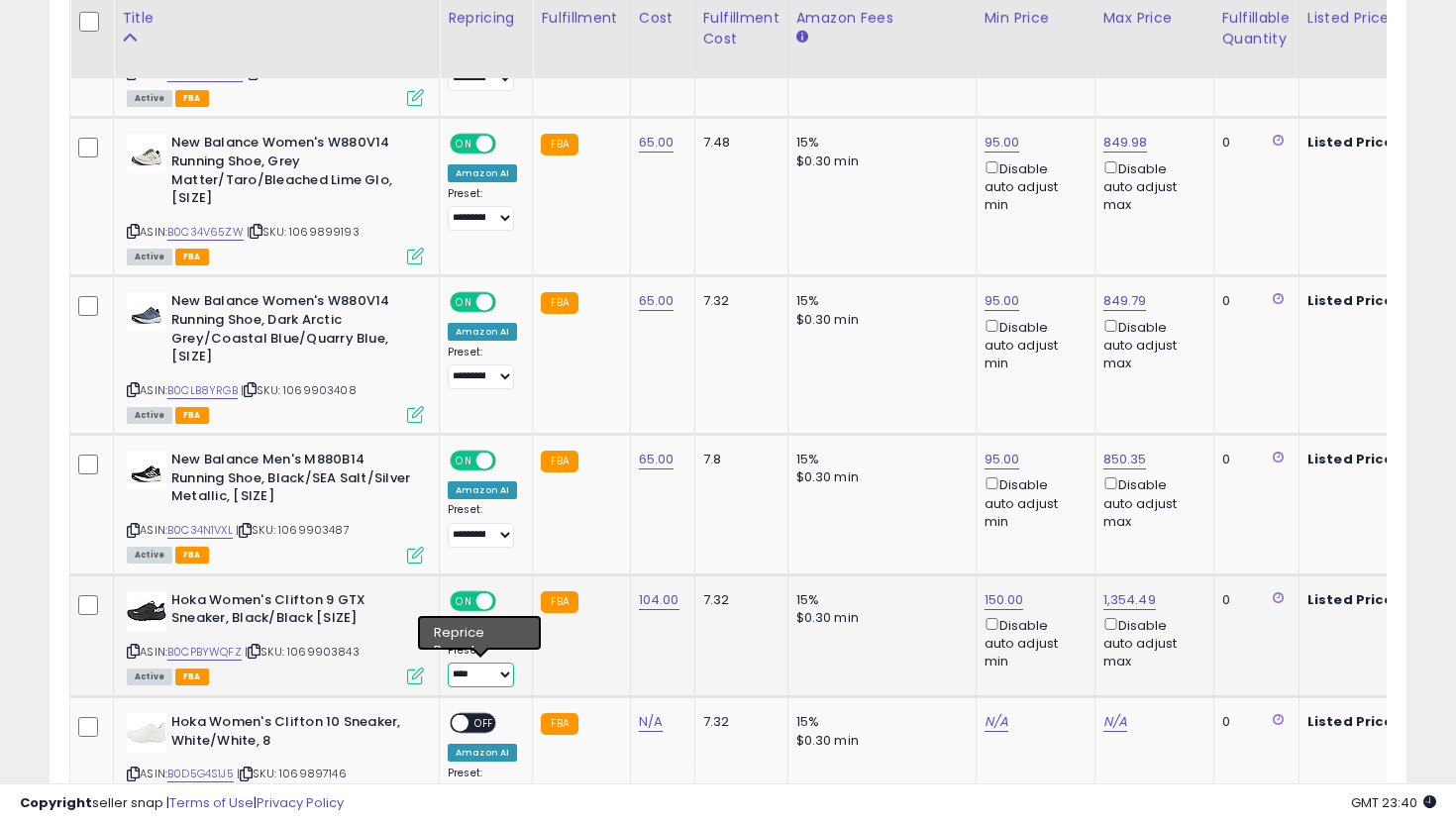 click on "**********" at bounding box center (480, 674) 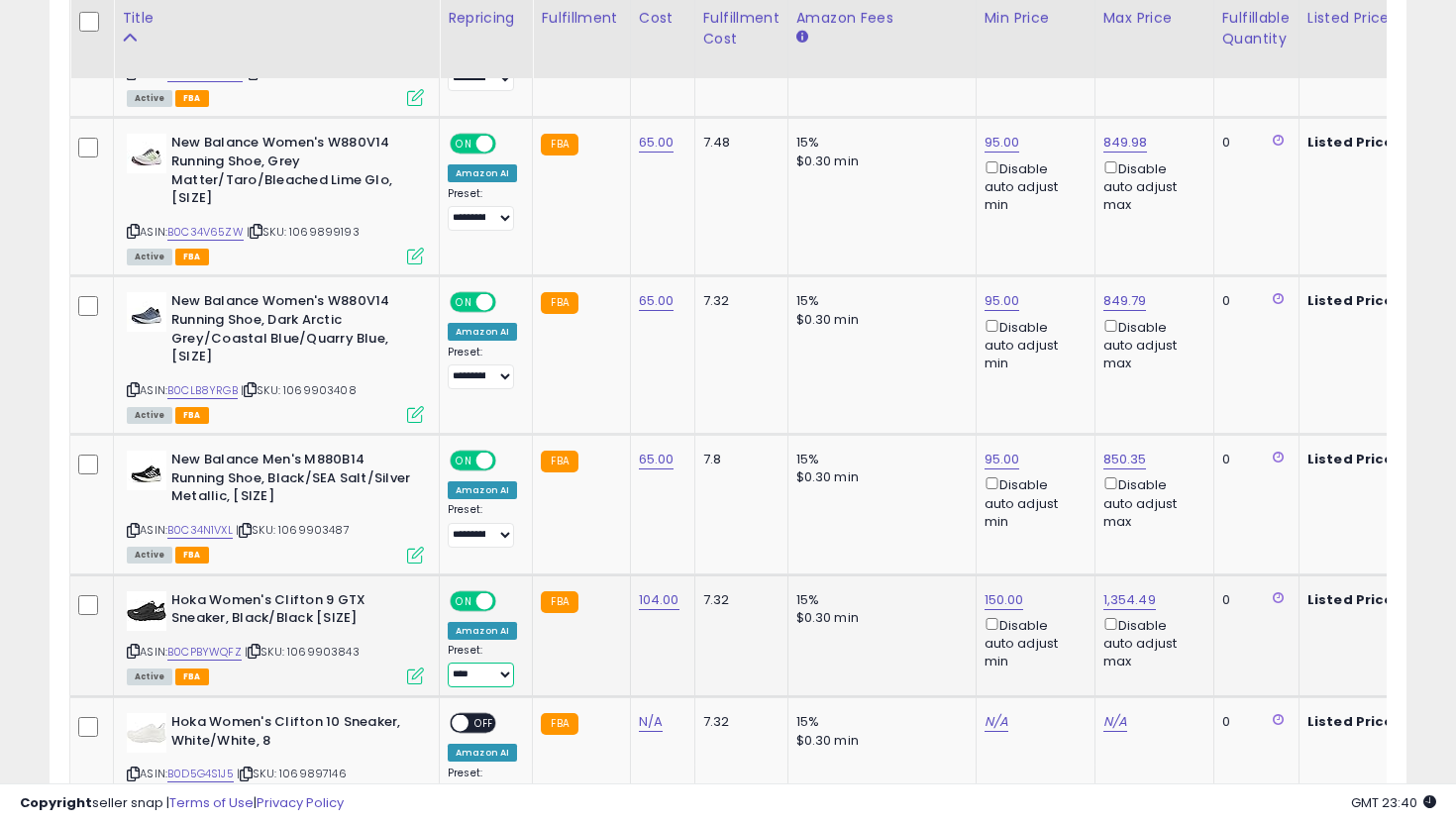 select on "**********" 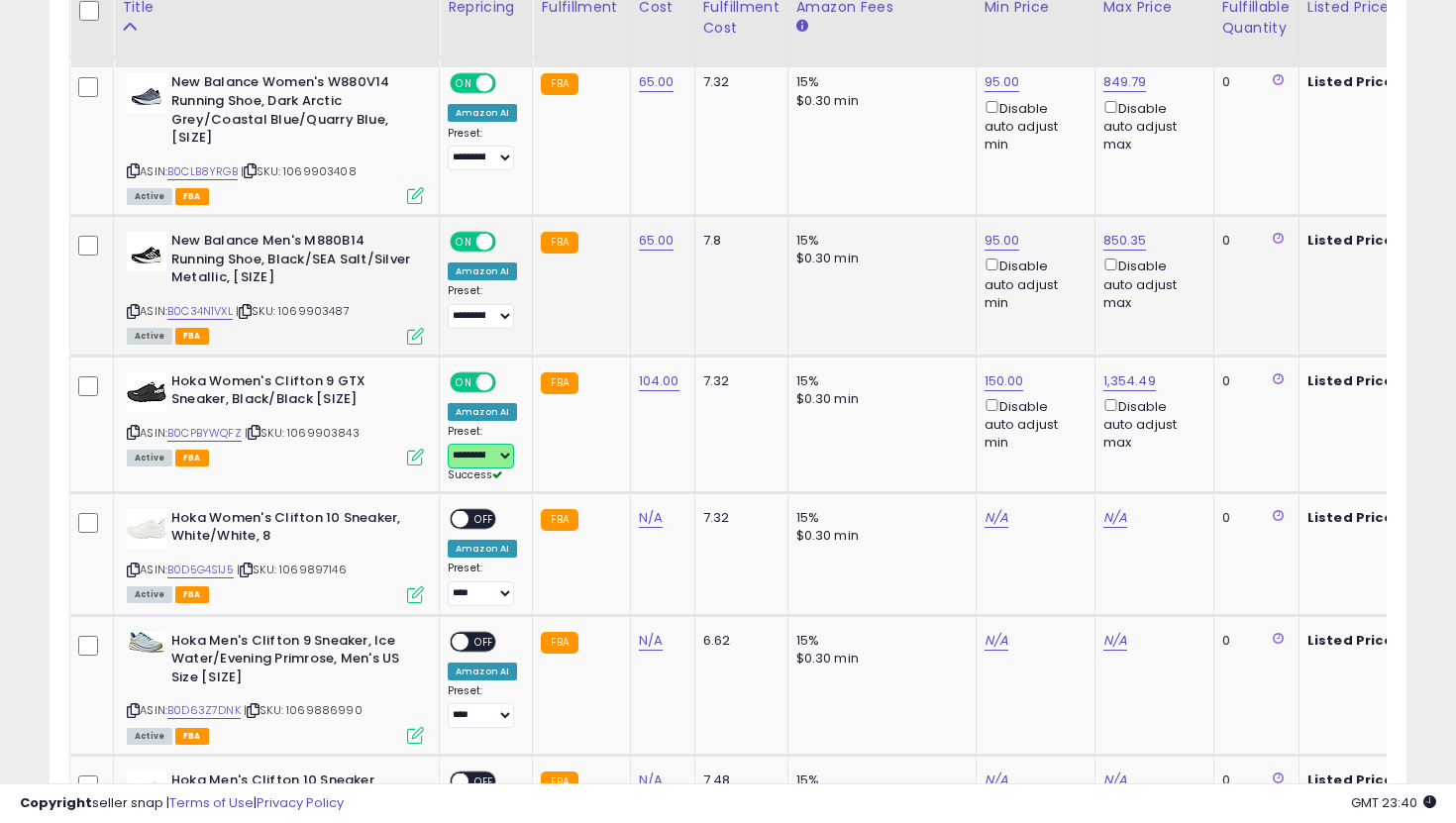 scroll, scrollTop: 3671, scrollLeft: 0, axis: vertical 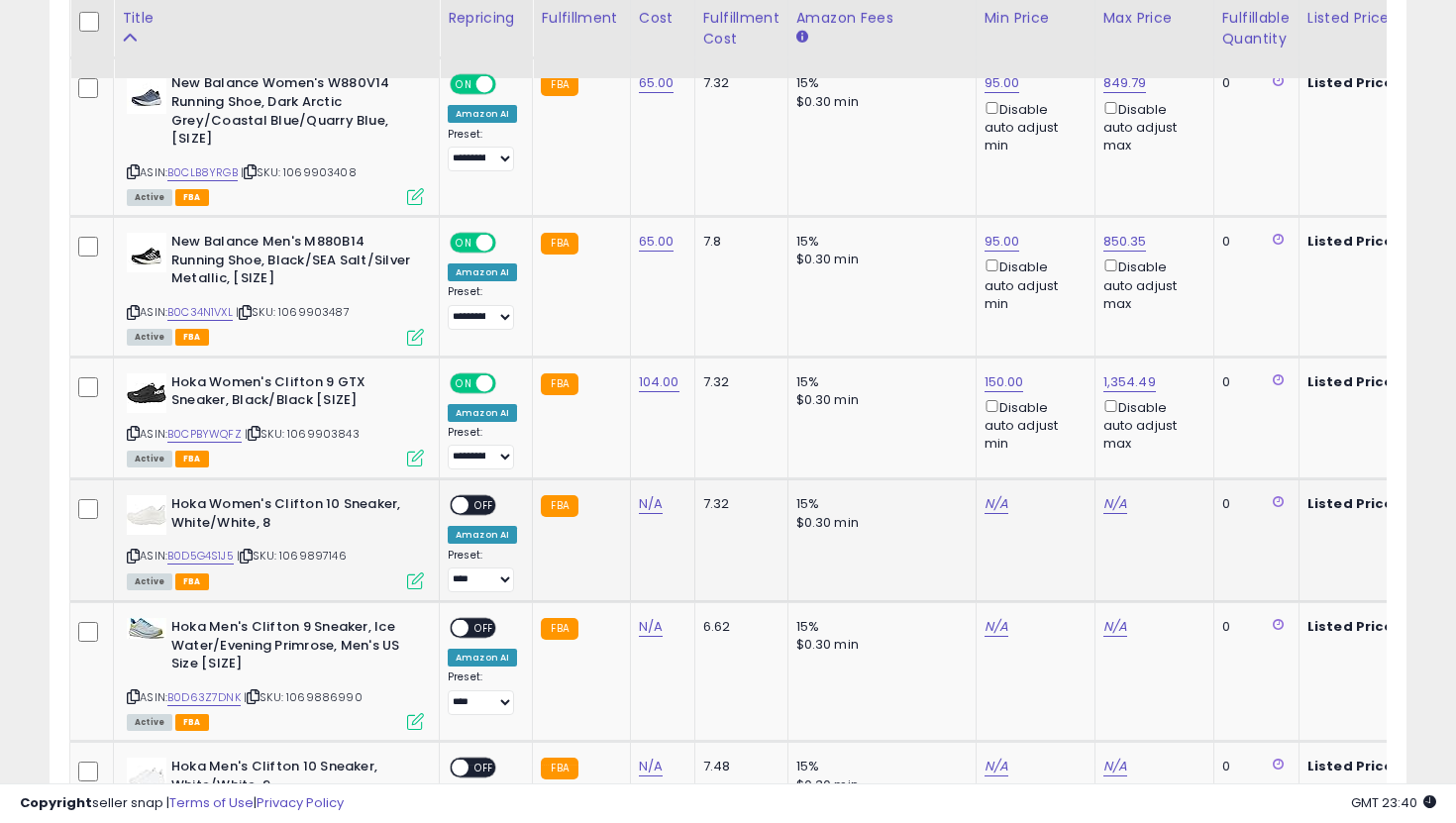 click on "N/A" 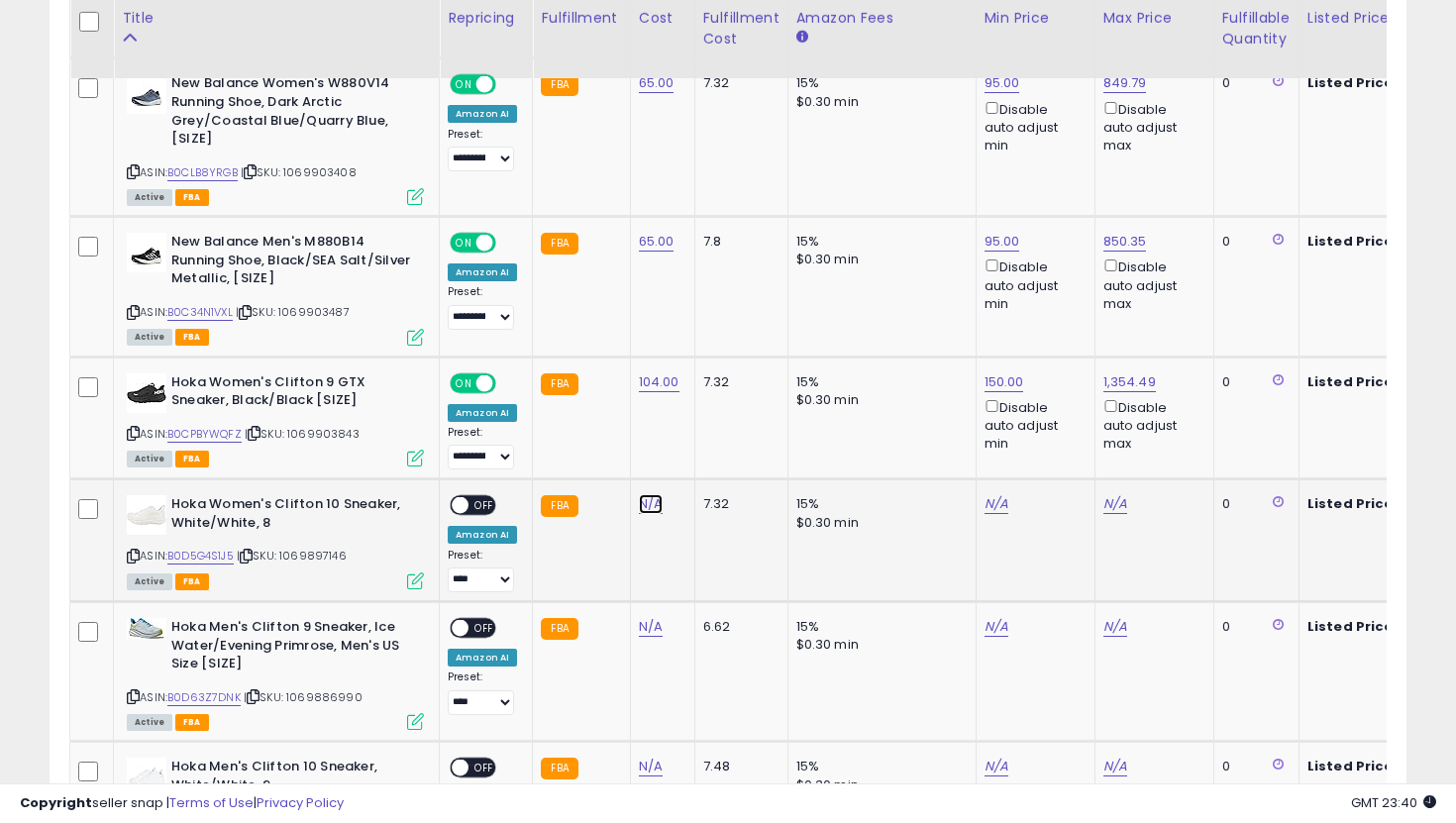 click on "N/A" at bounding box center (651, 504) 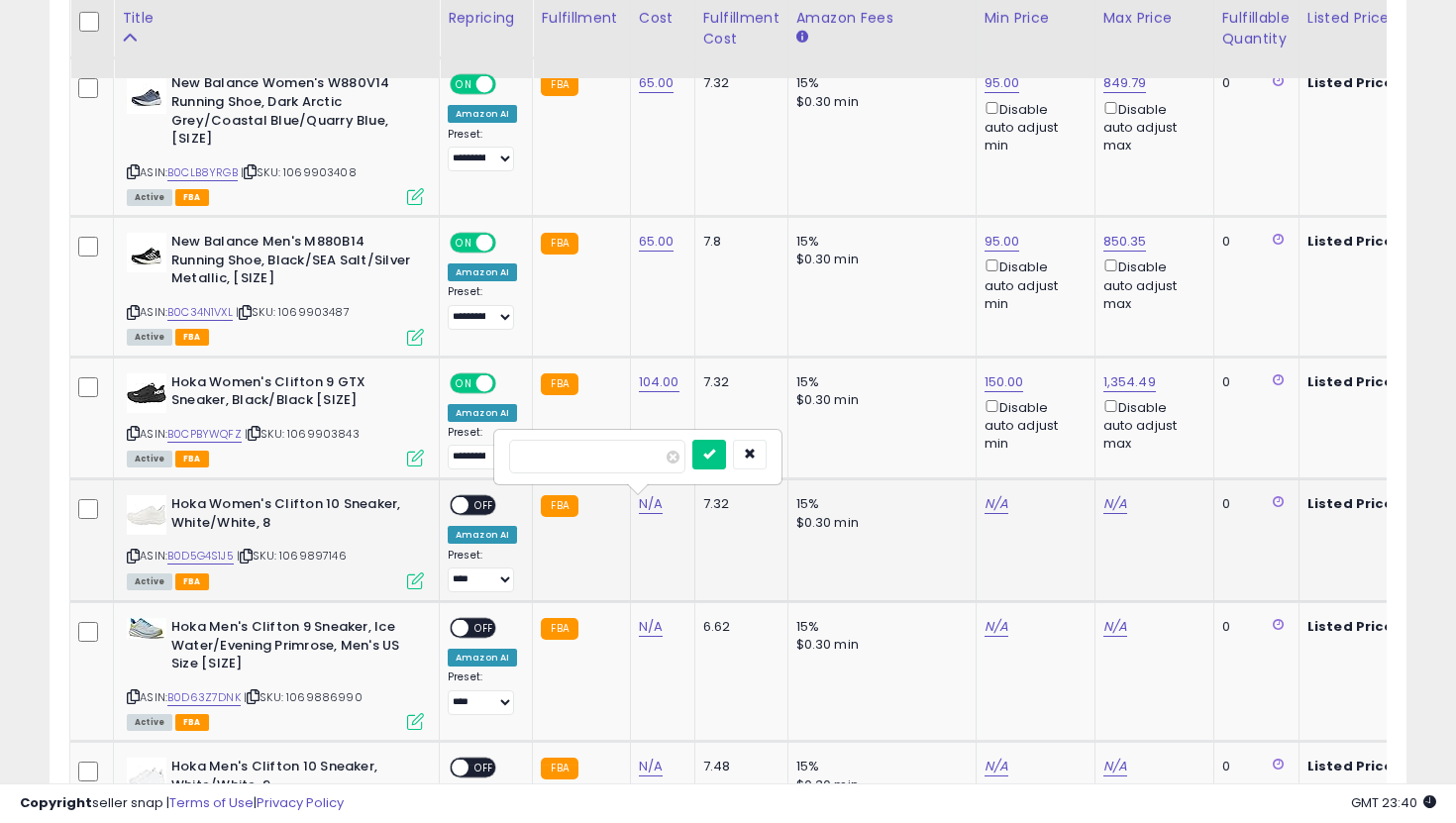 type on "***" 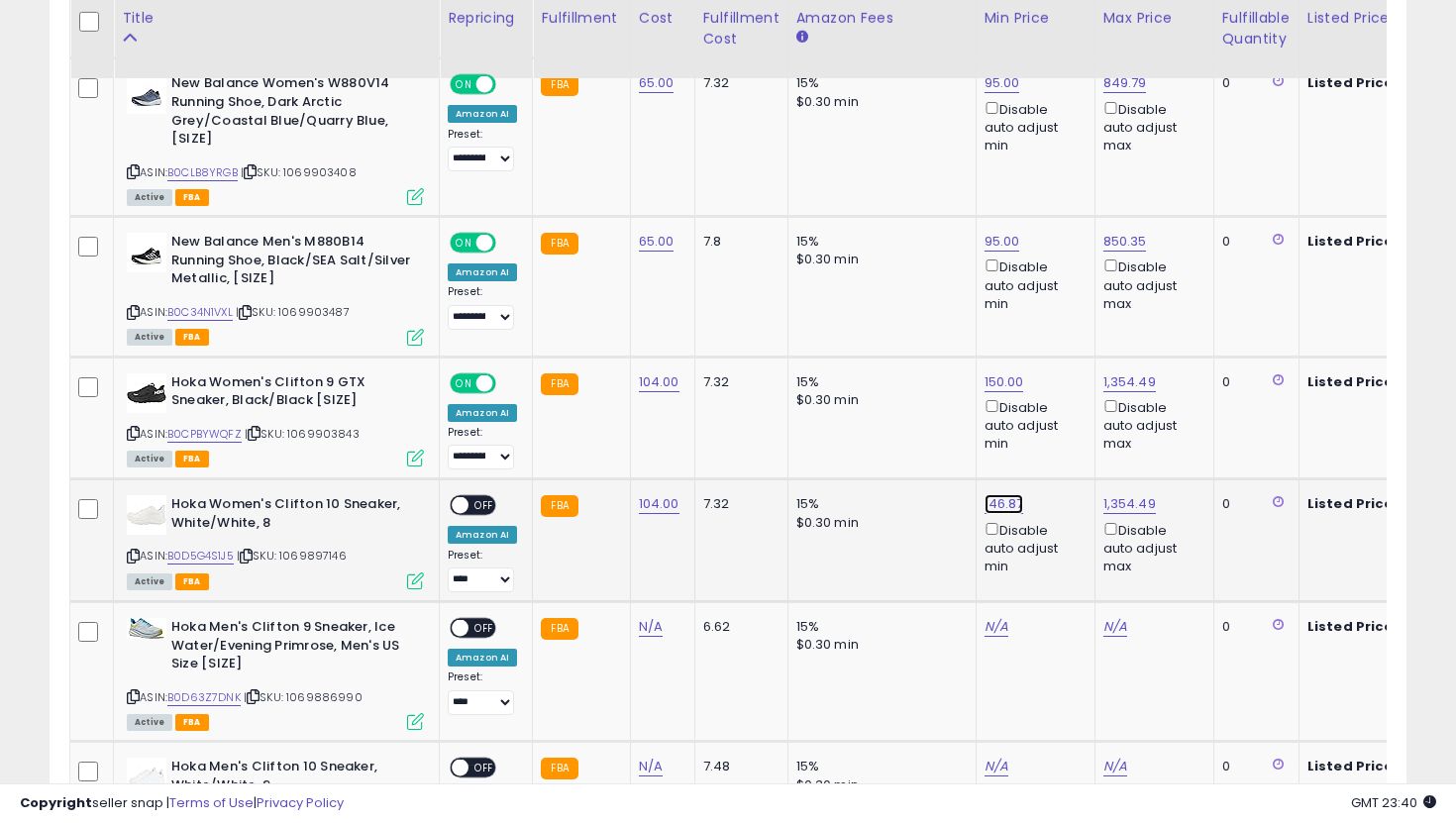 click on "146.87" at bounding box center [1004, -2608] 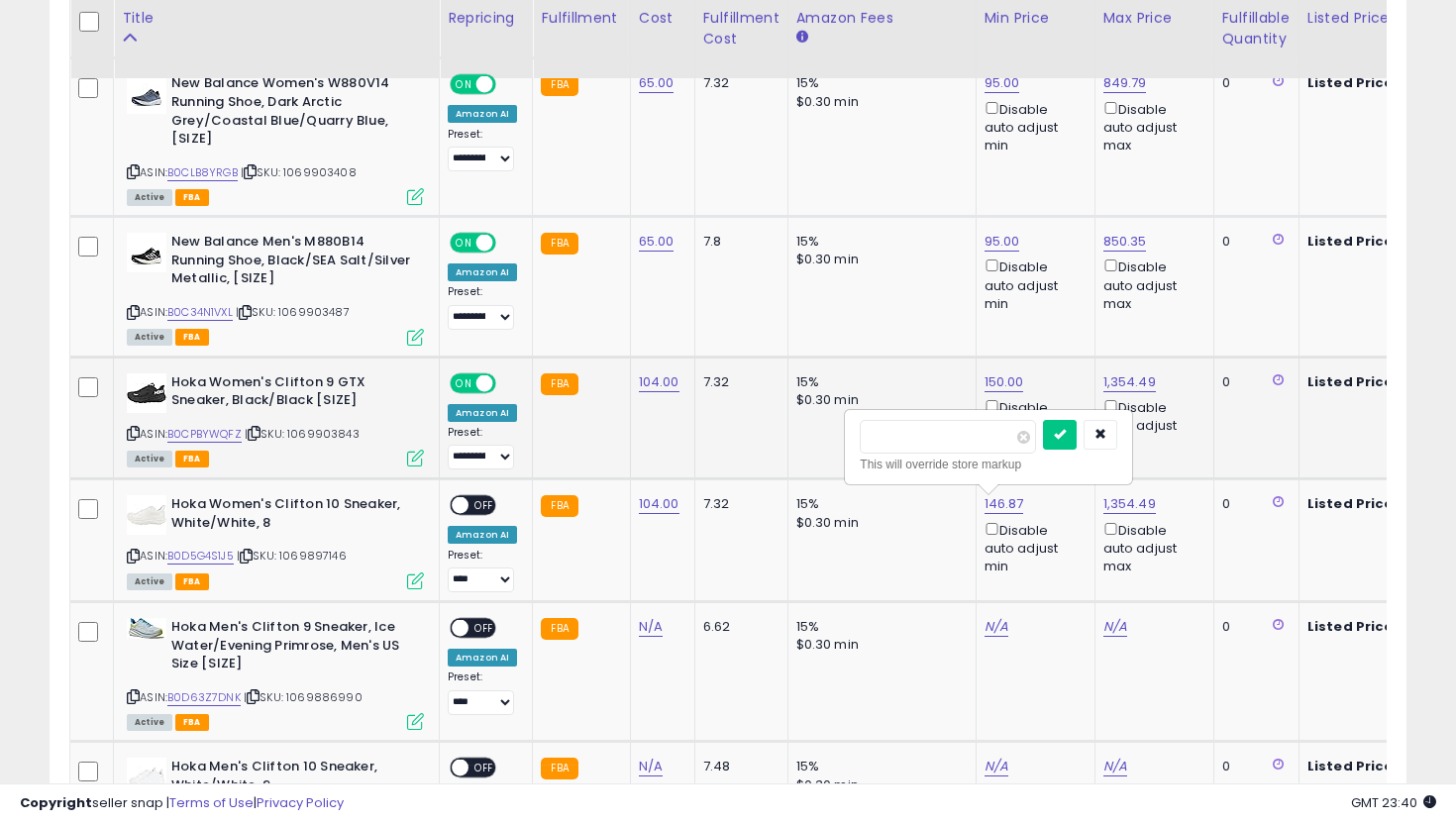 drag, startPoint x: 844, startPoint y: 439, endPoint x: 718, endPoint y: 439, distance: 126 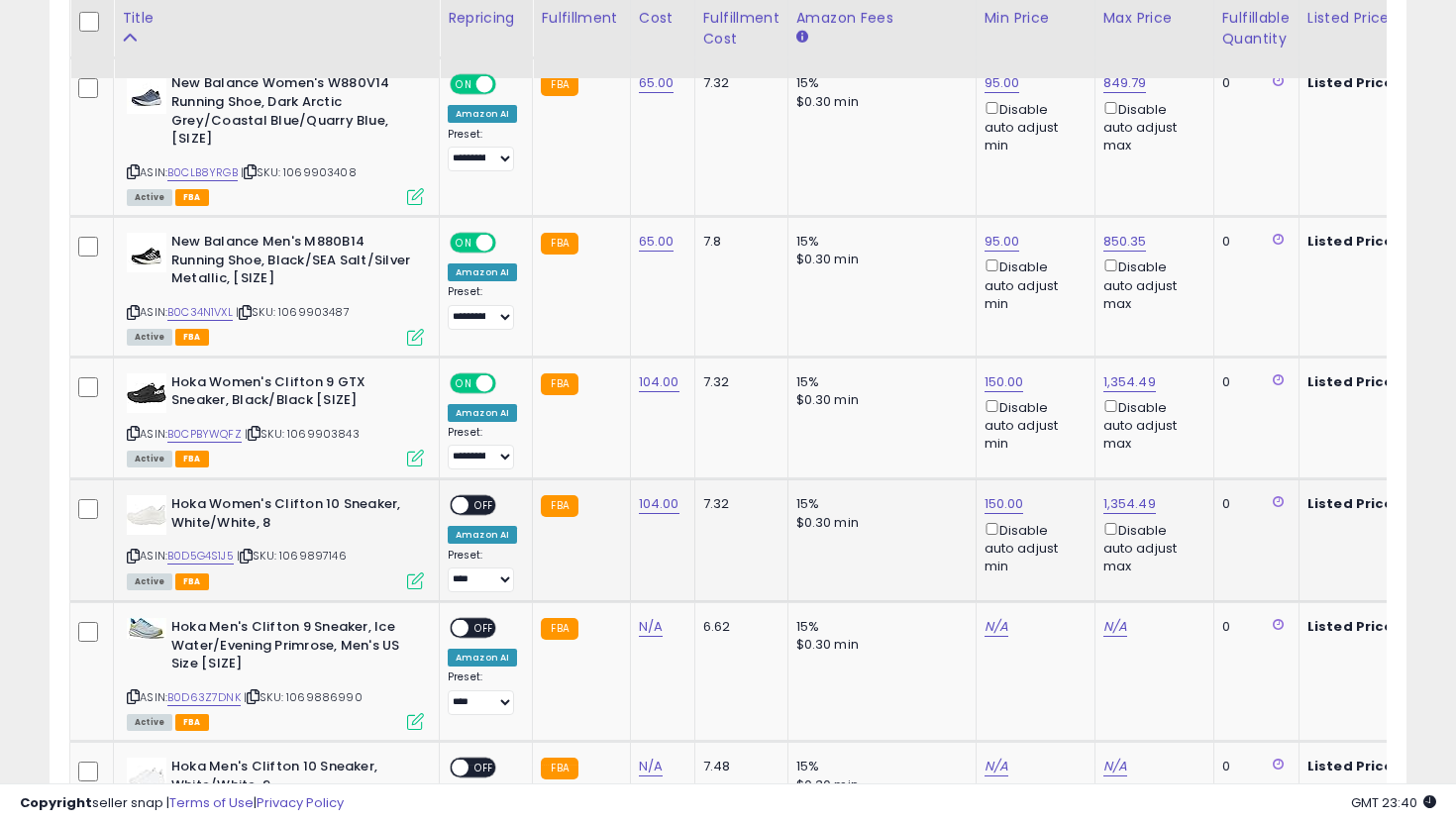 click on "ON   OFF" at bounding box center (472, 505) 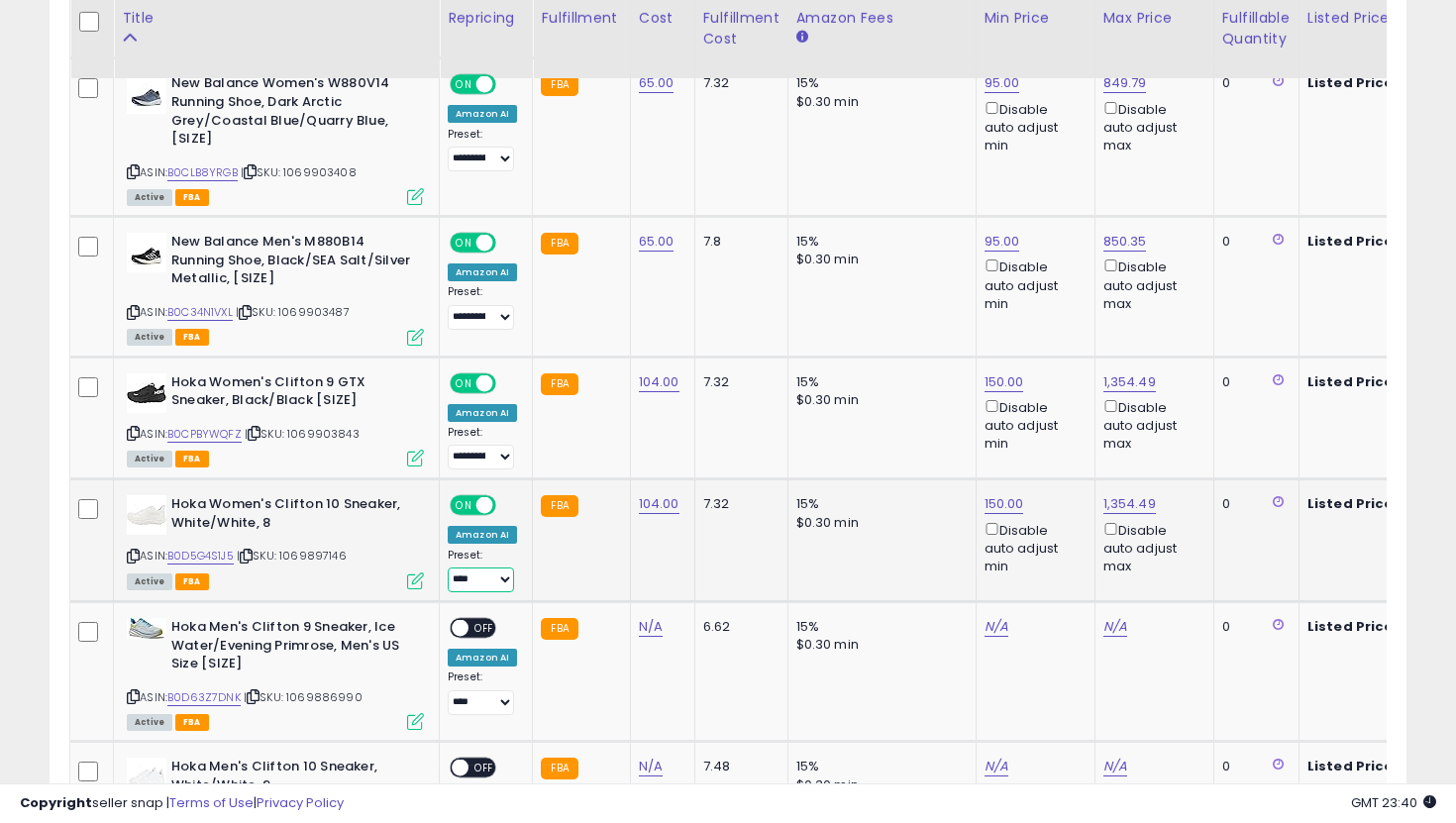 click on "**********" at bounding box center (480, 579) 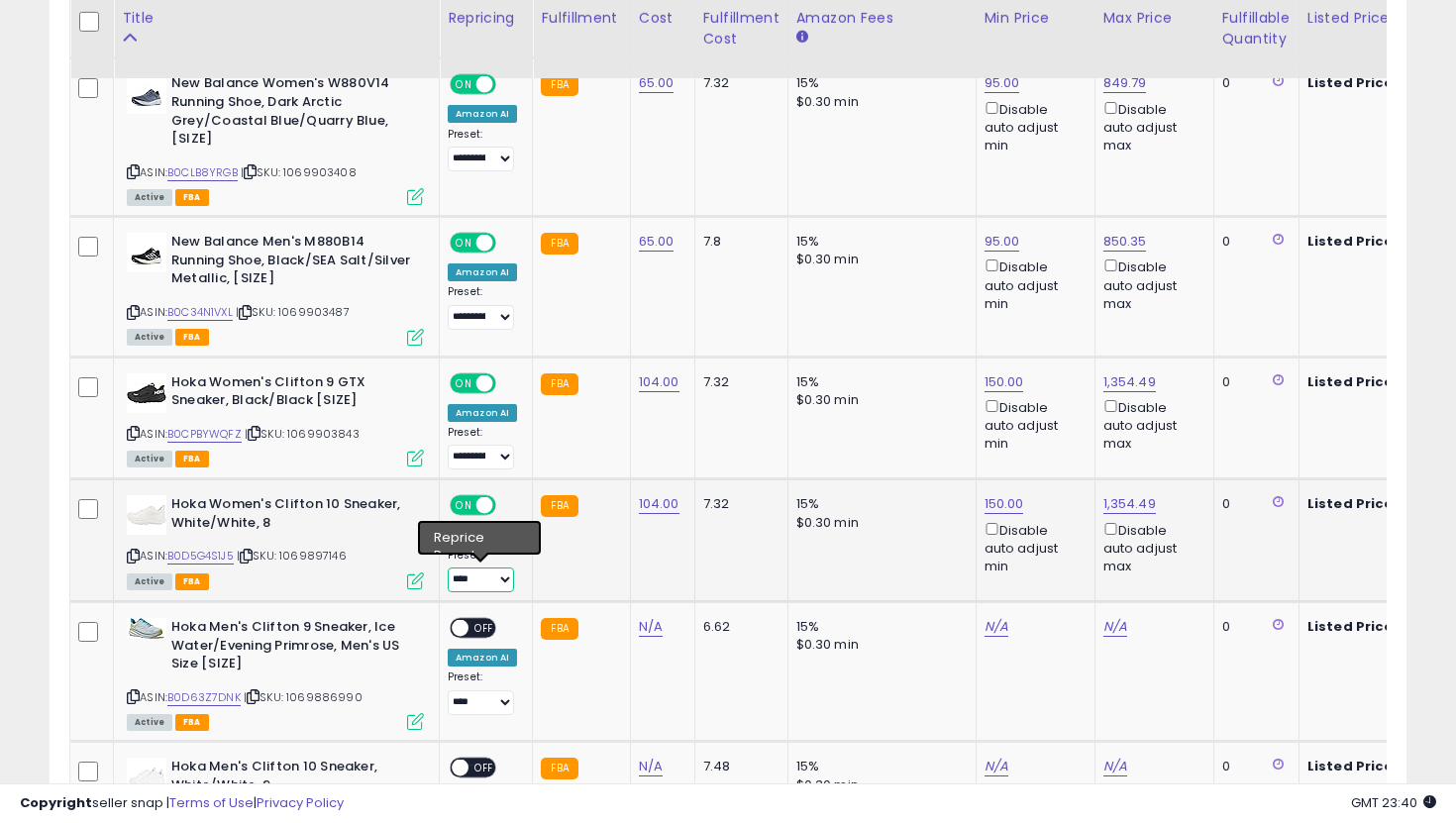 select on "**********" 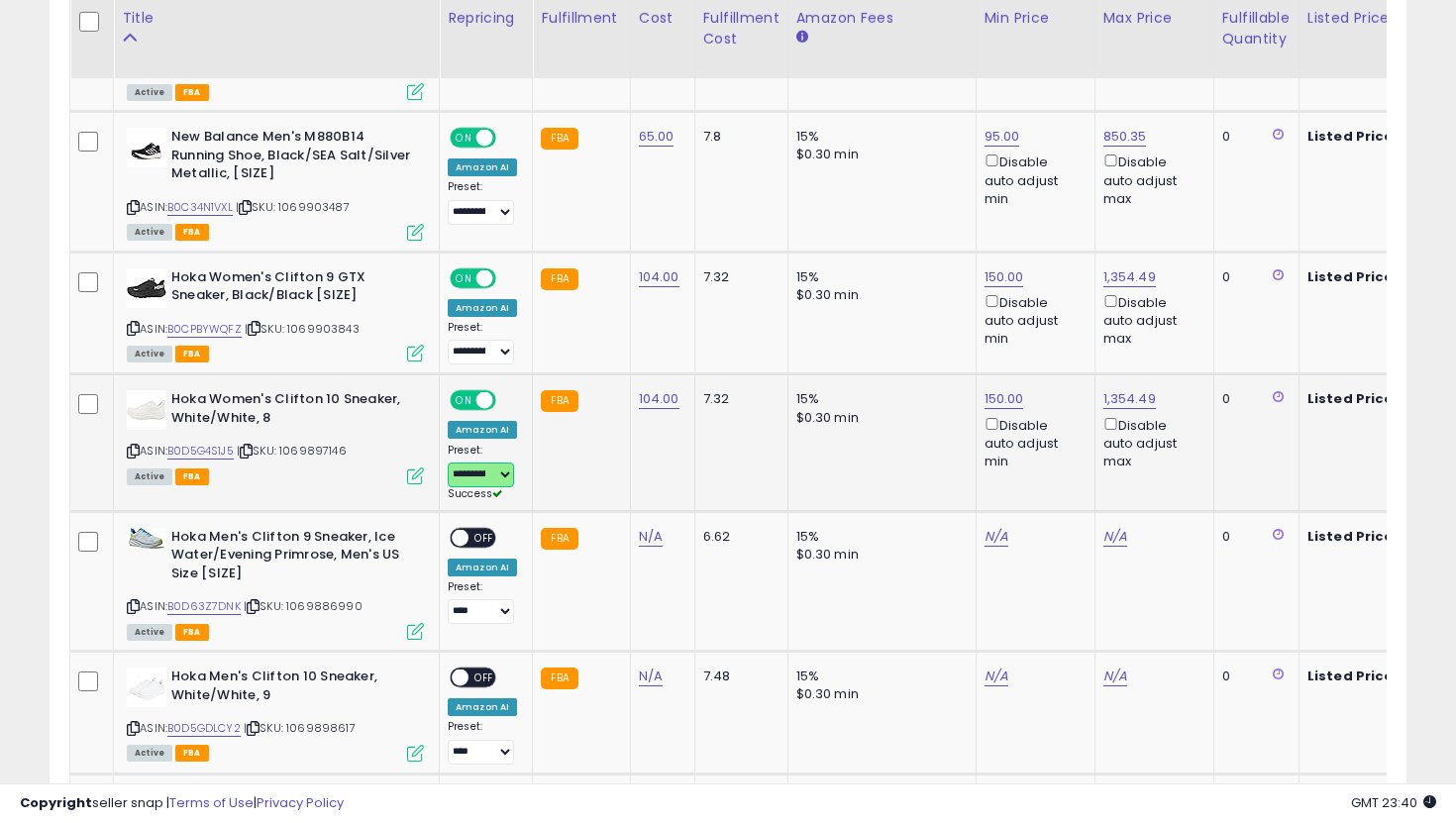 scroll, scrollTop: 3785, scrollLeft: 0, axis: vertical 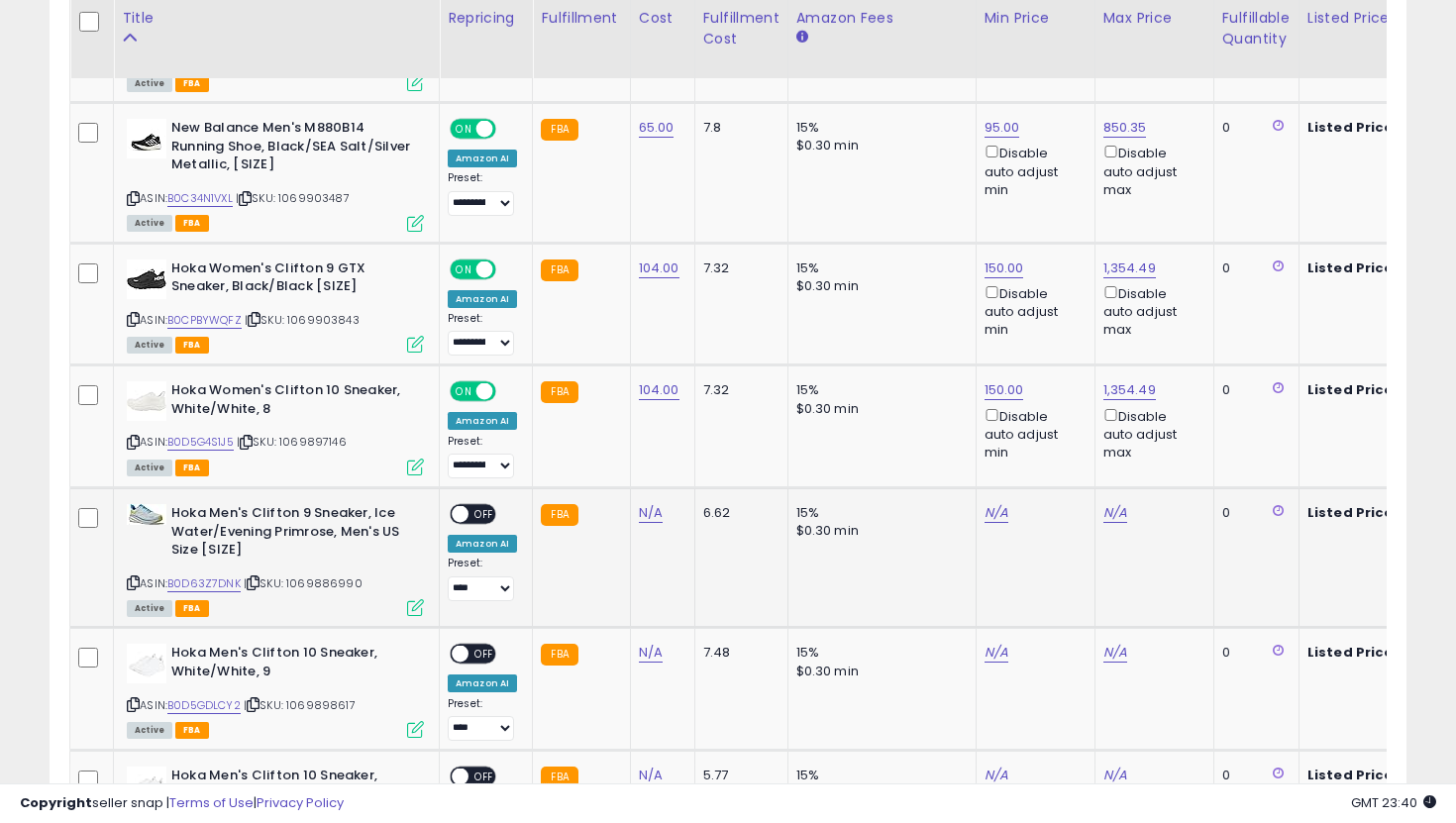 click on "N/A" 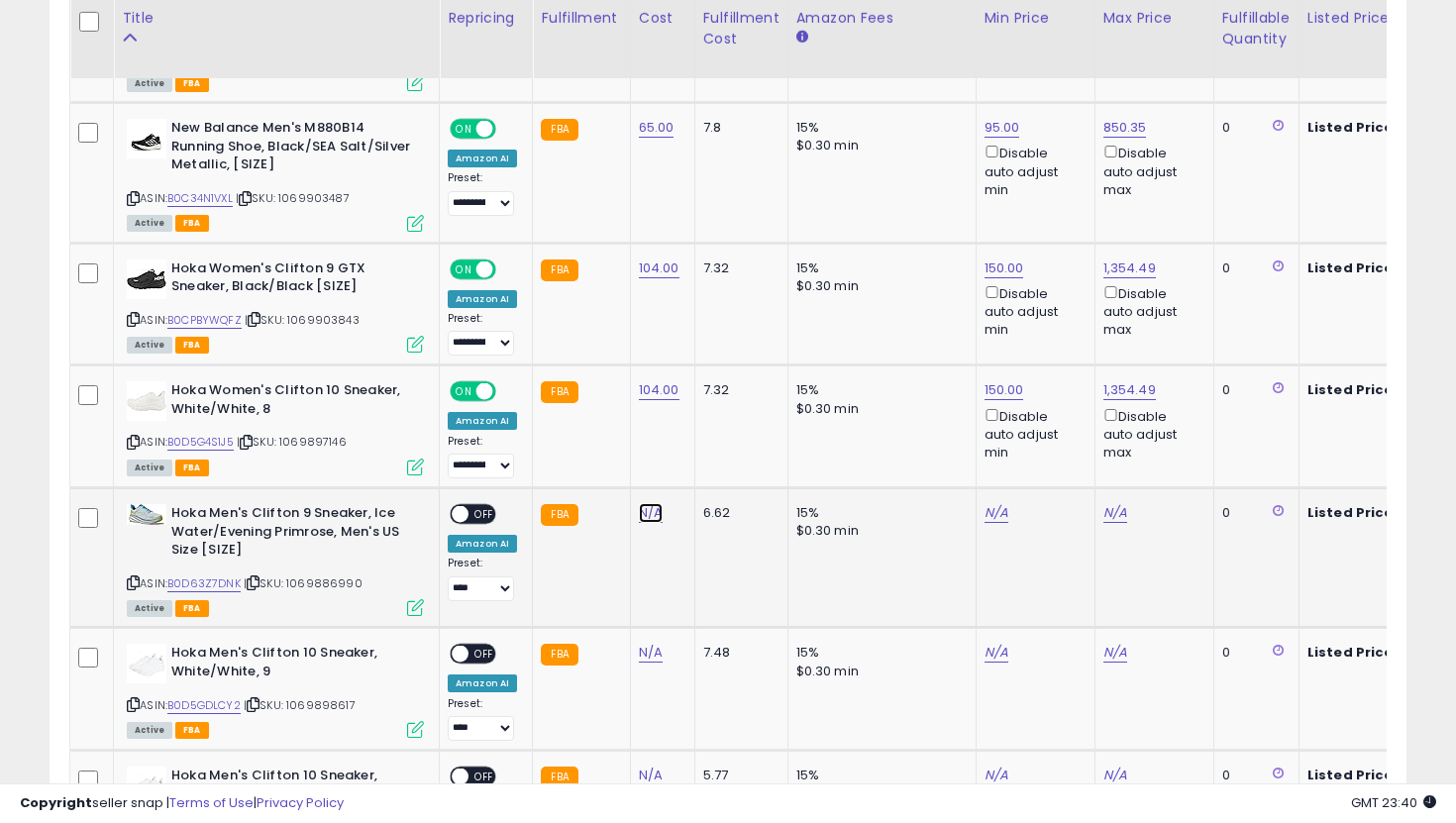 click on "N/A" at bounding box center [651, 513] 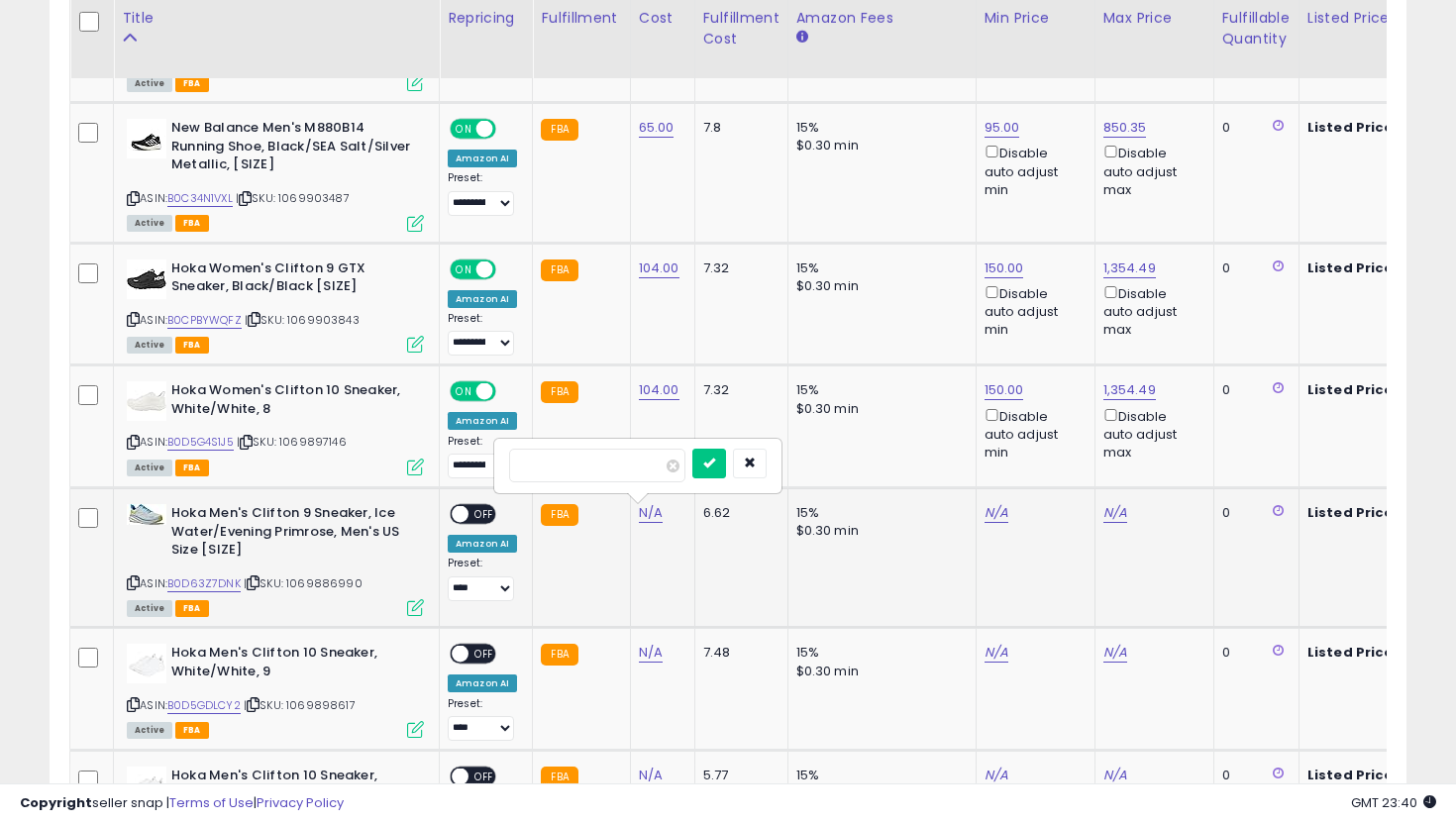 type on "***" 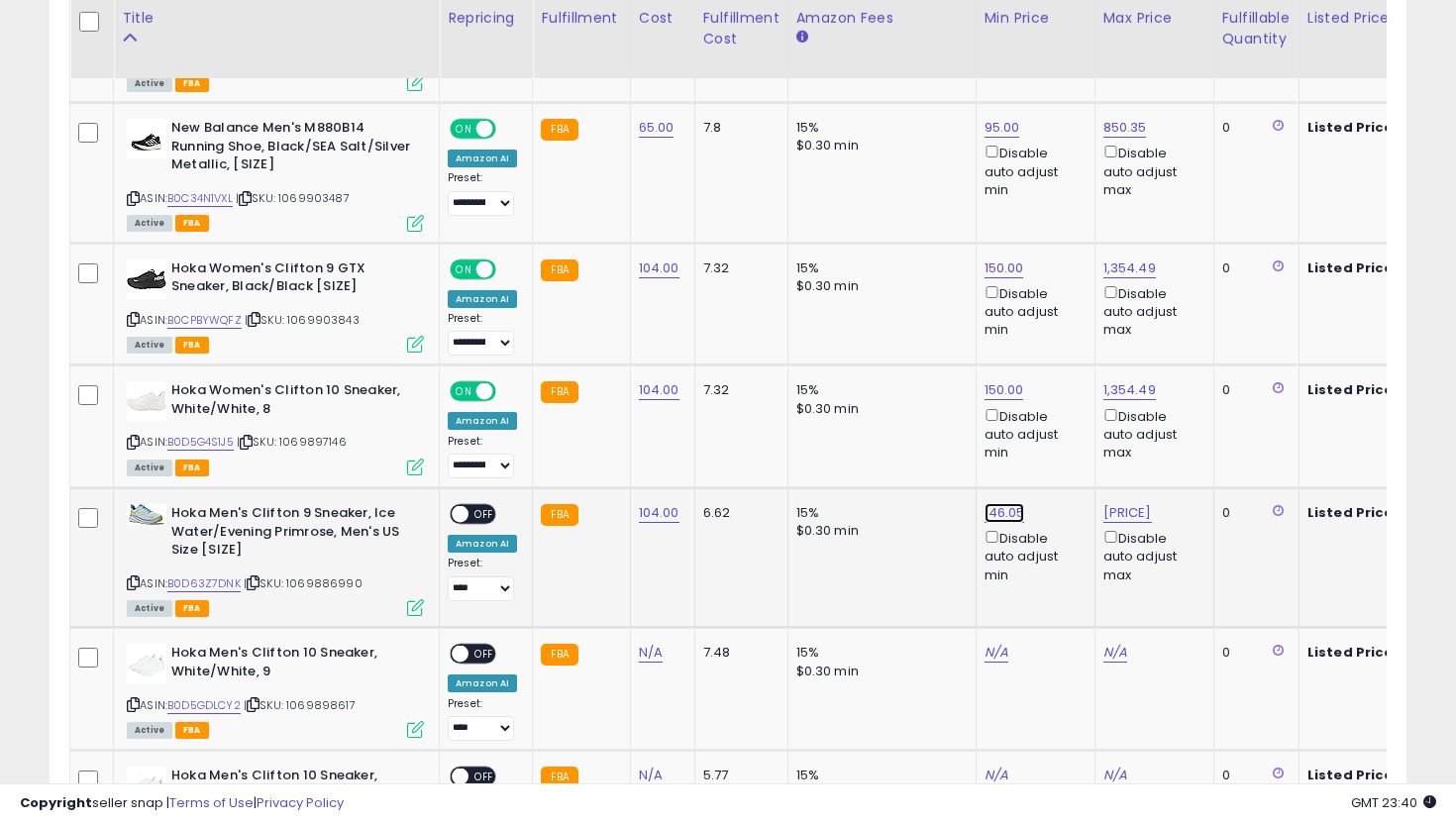 click on "146.05" at bounding box center (1004, -2722) 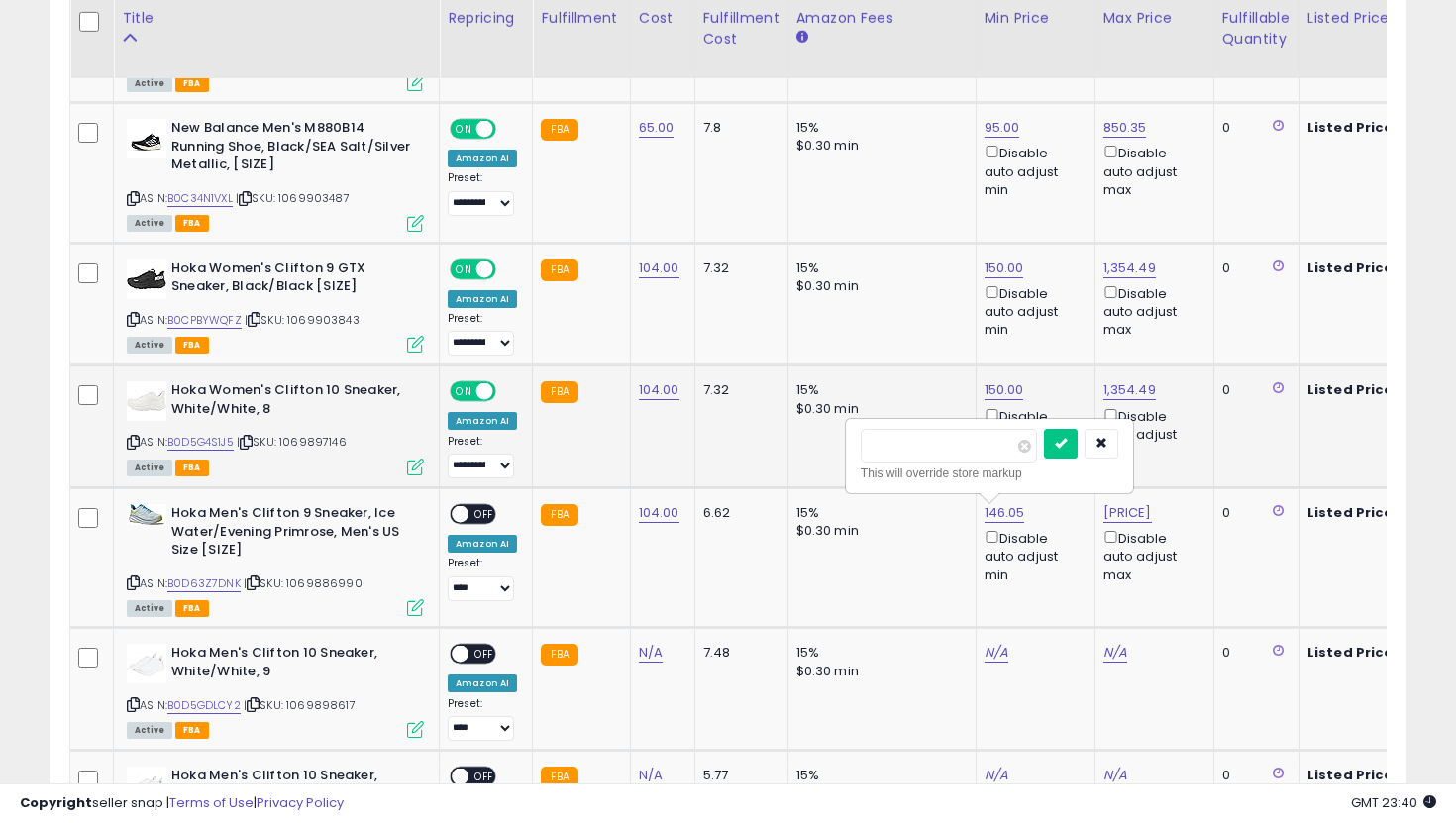 drag, startPoint x: 834, startPoint y: 439, endPoint x: 715, endPoint y: 421, distance: 120.35365 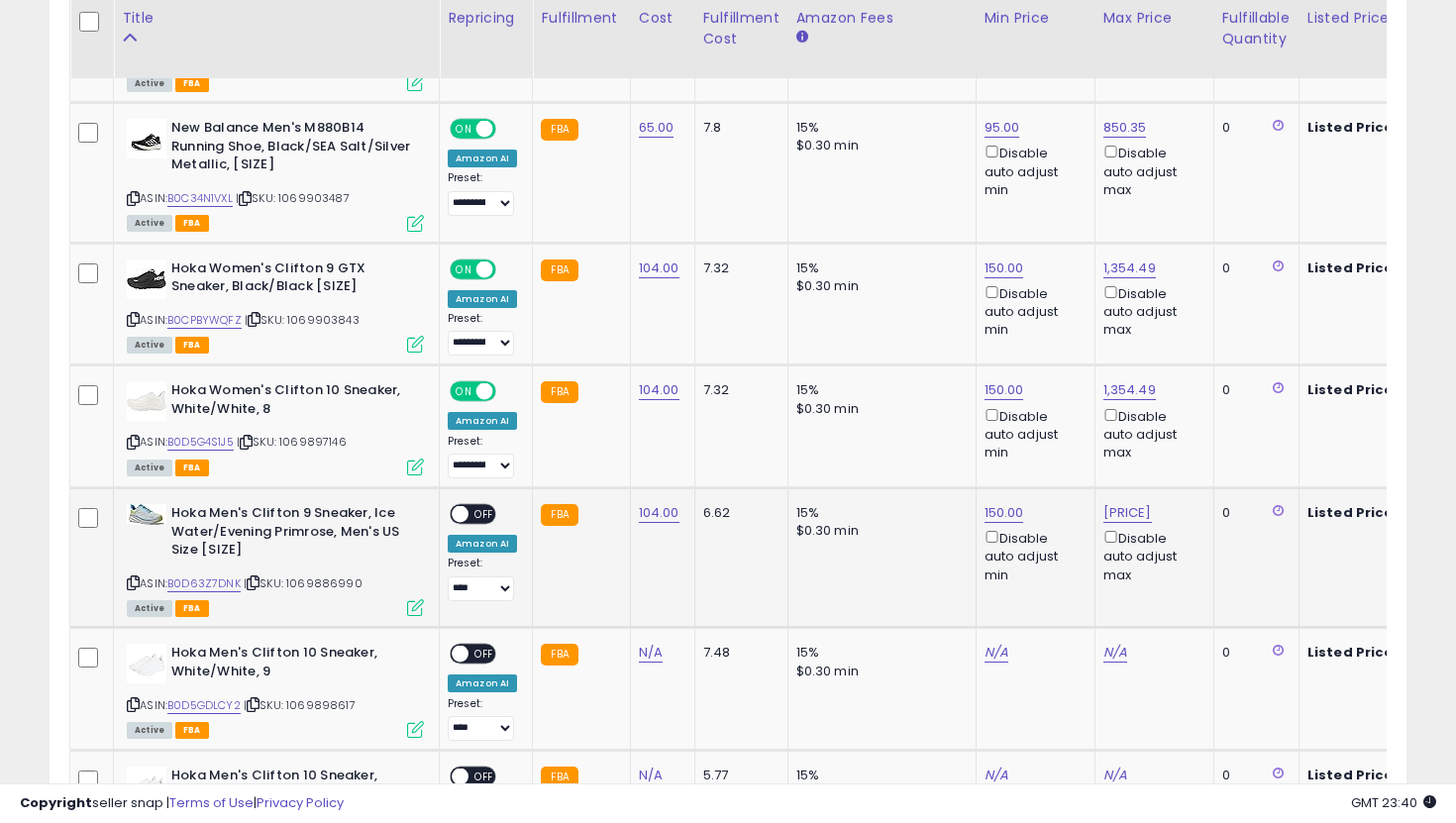 scroll, scrollTop: 0, scrollLeft: 124, axis: horizontal 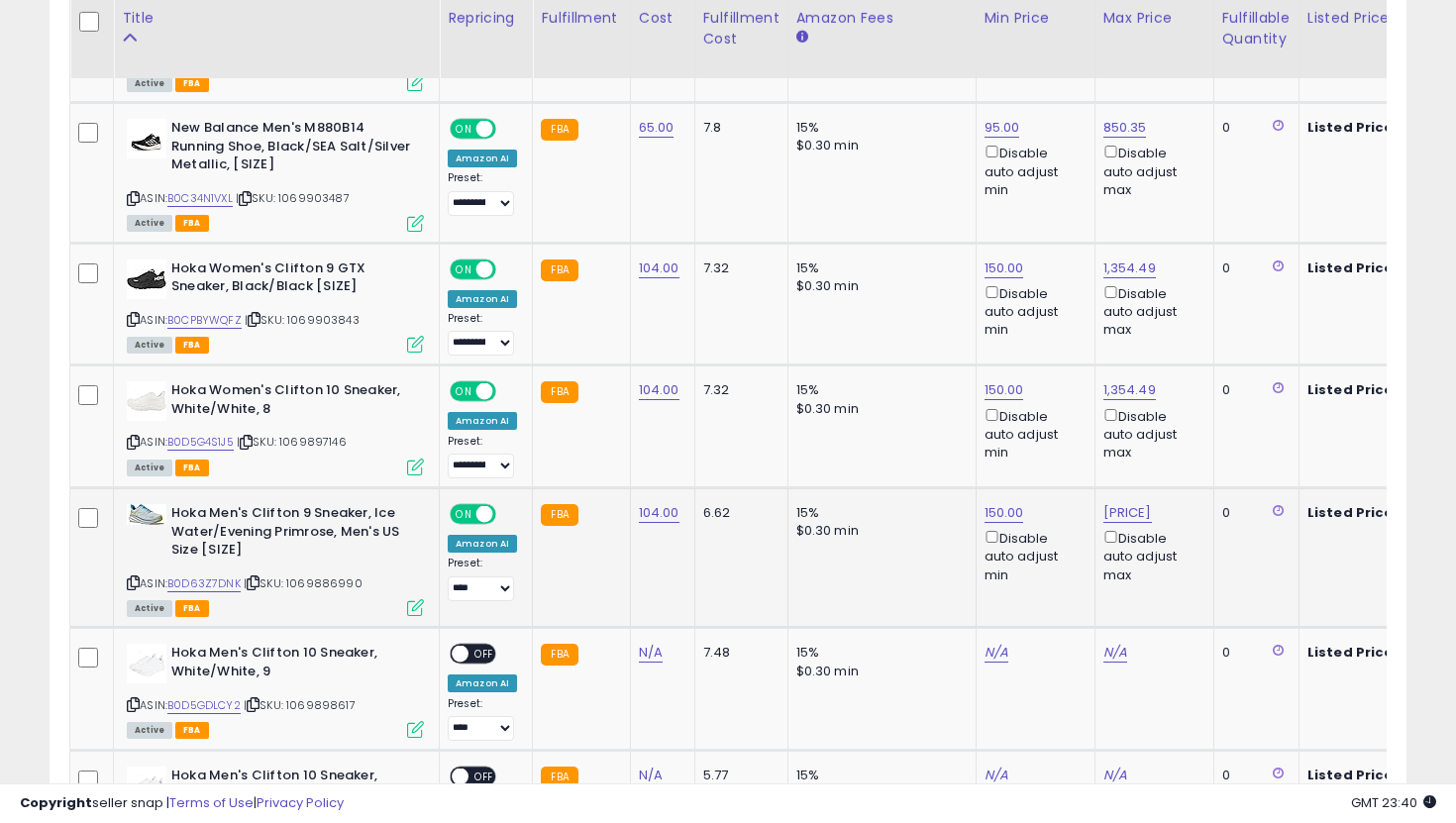 click on "**********" 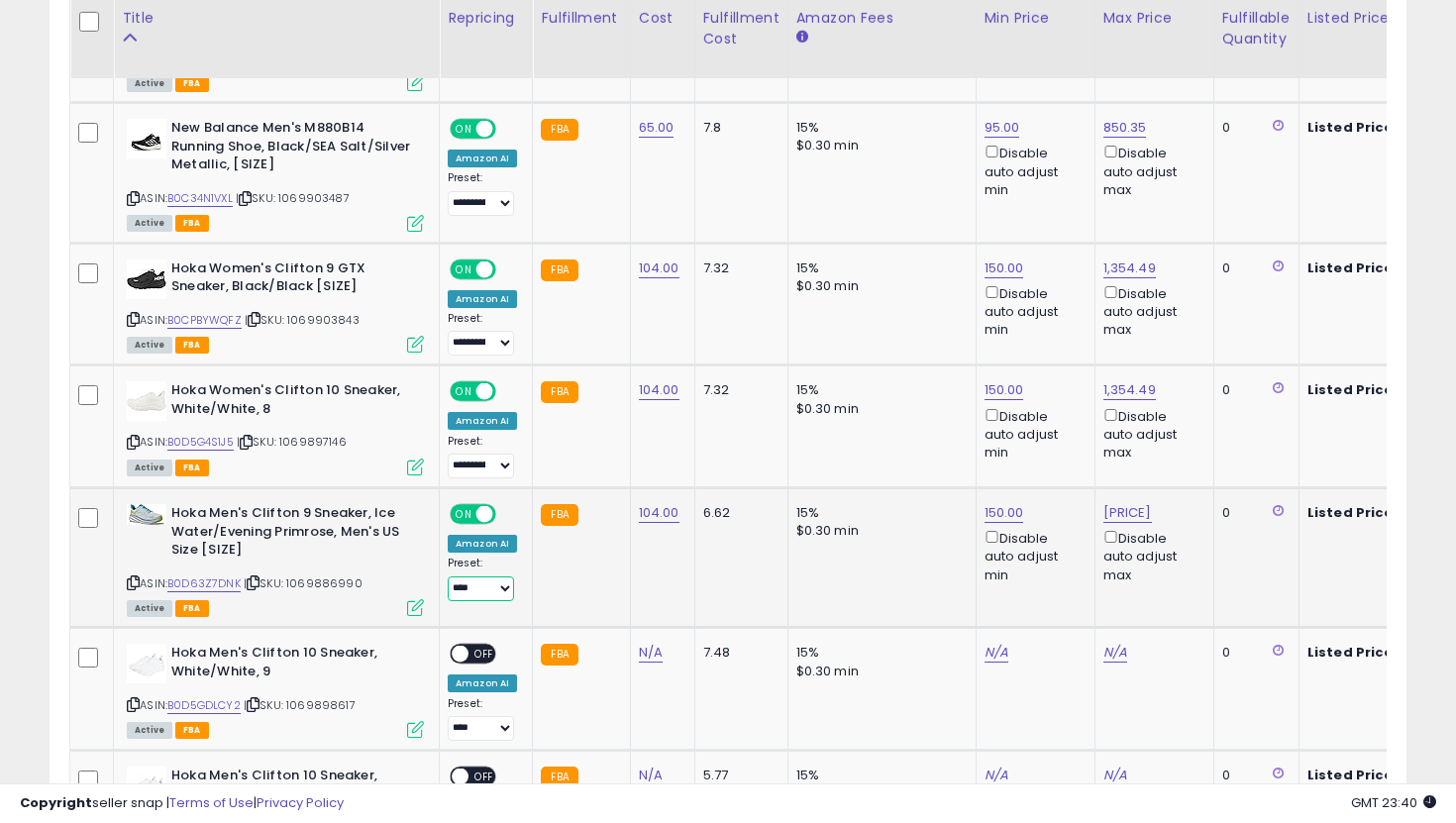click on "**********" at bounding box center [480, 588] 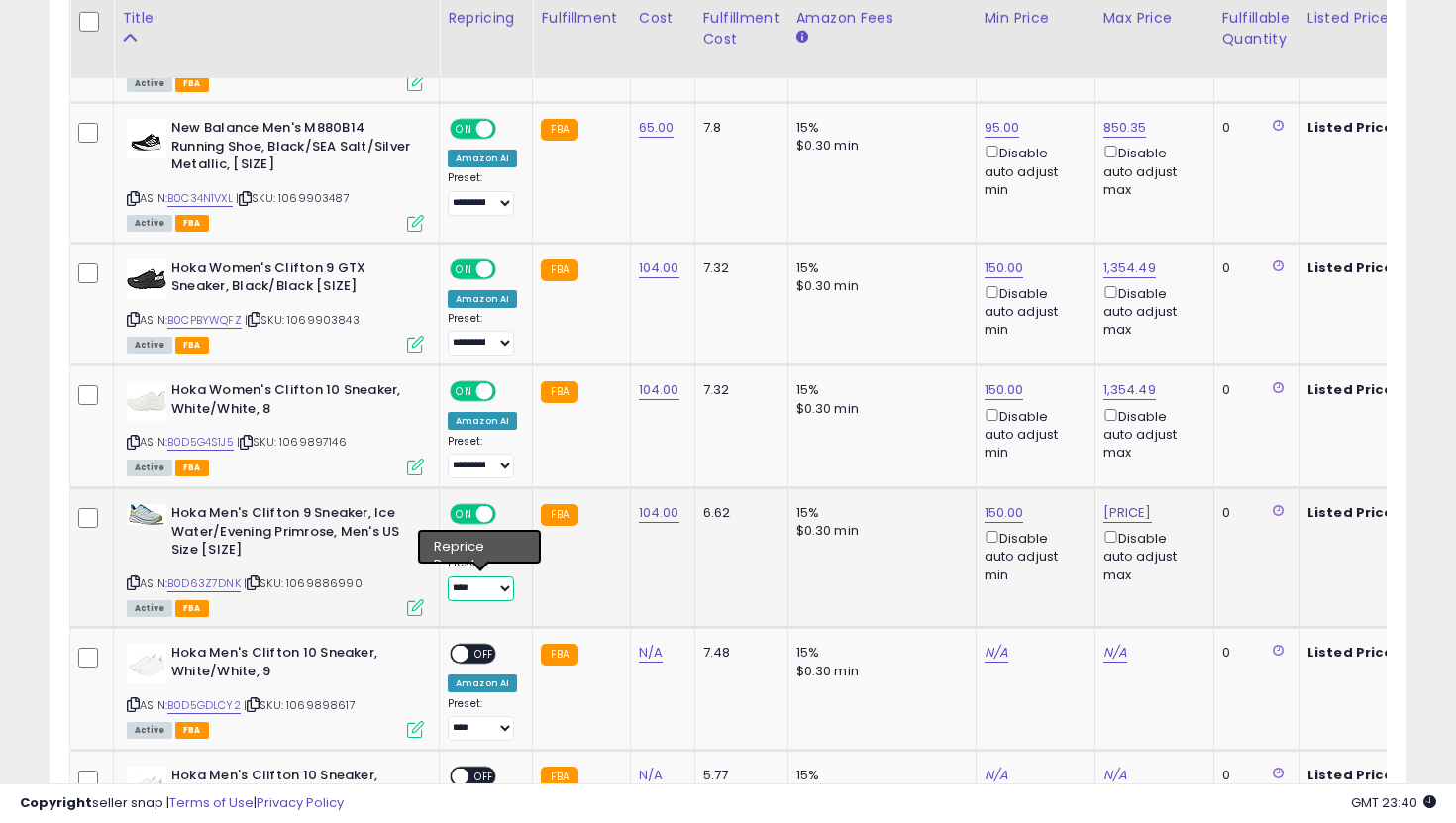 select on "**********" 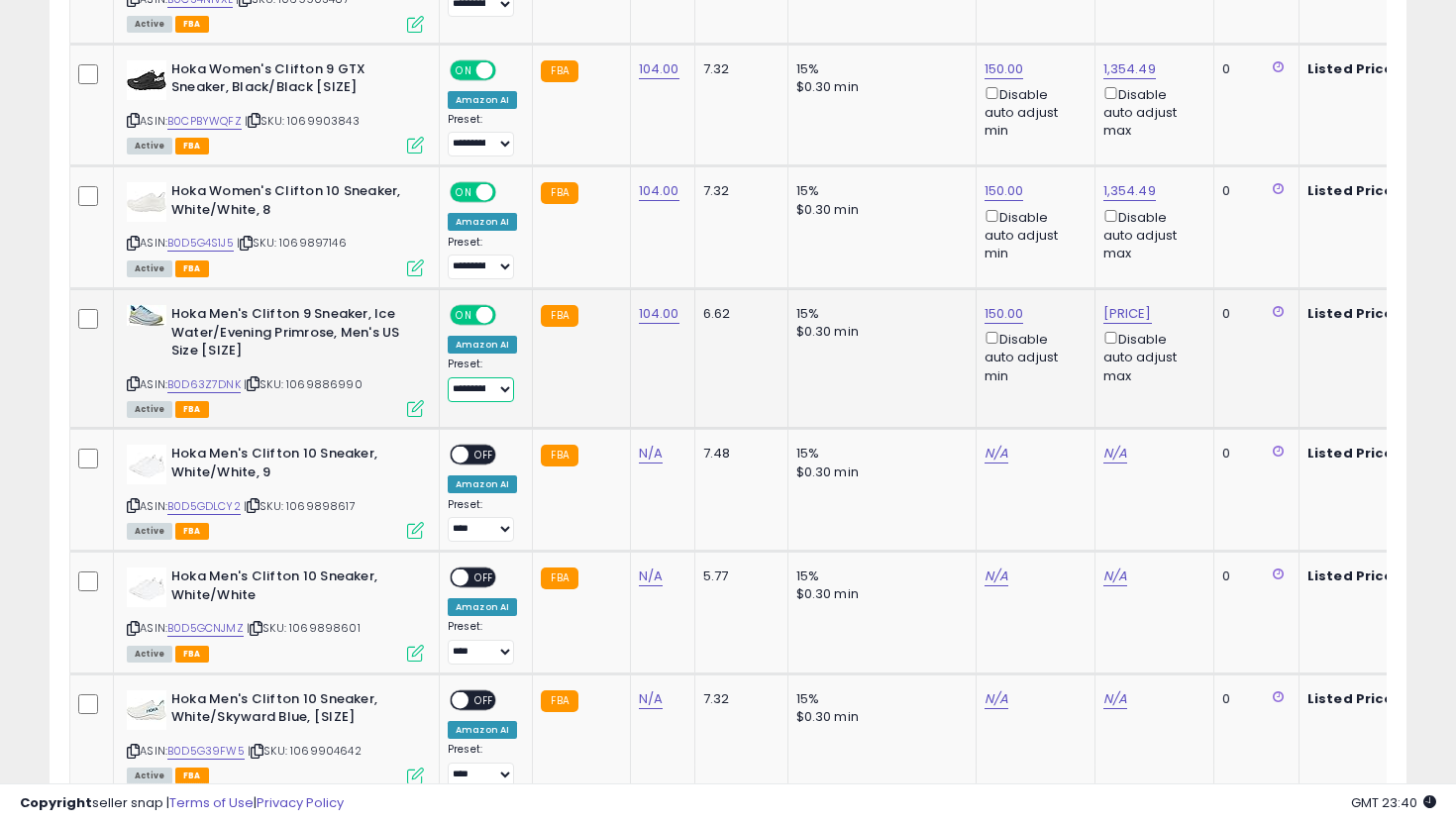 scroll, scrollTop: 4003, scrollLeft: 0, axis: vertical 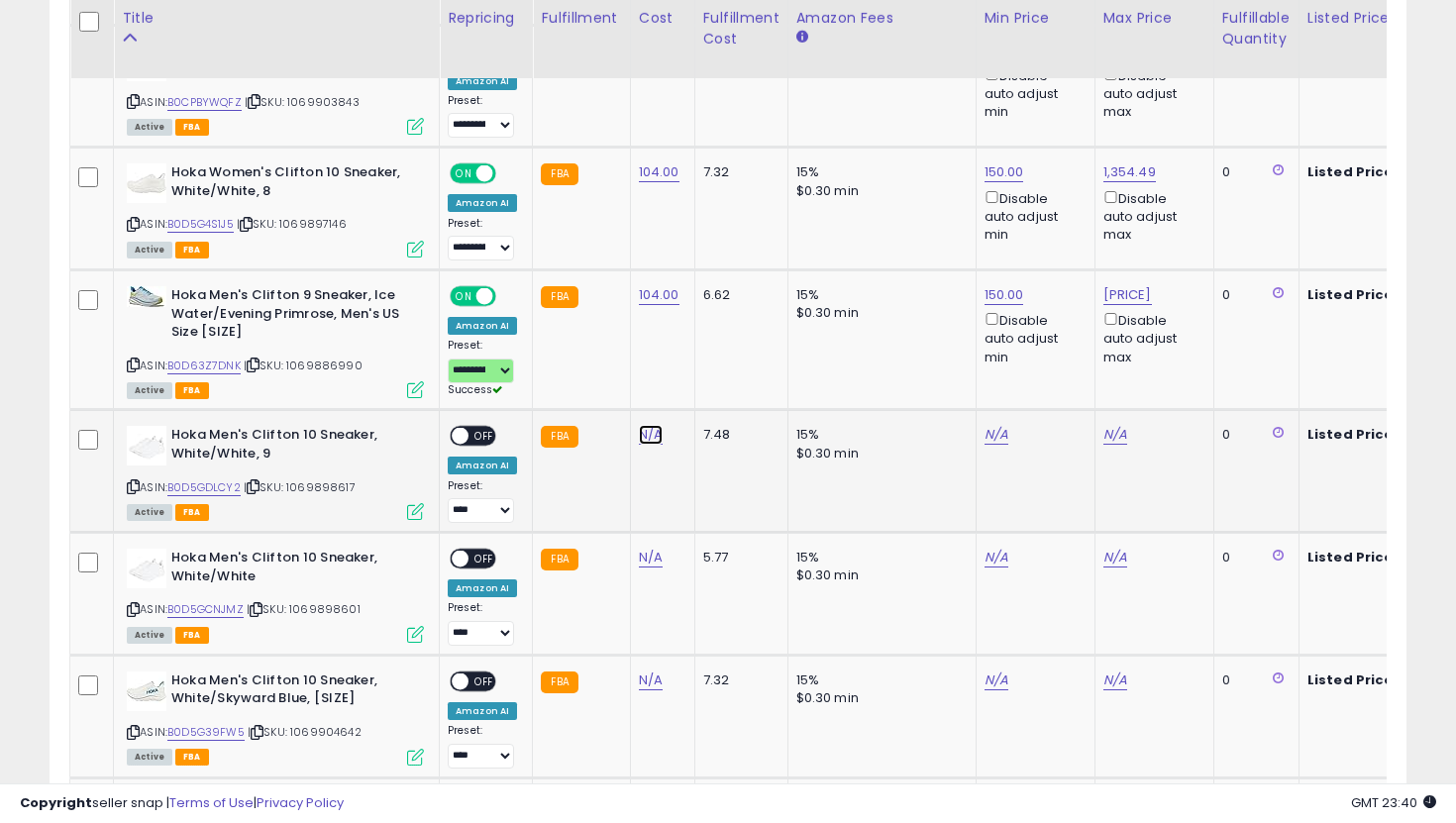 click on "N/A" at bounding box center [651, 435] 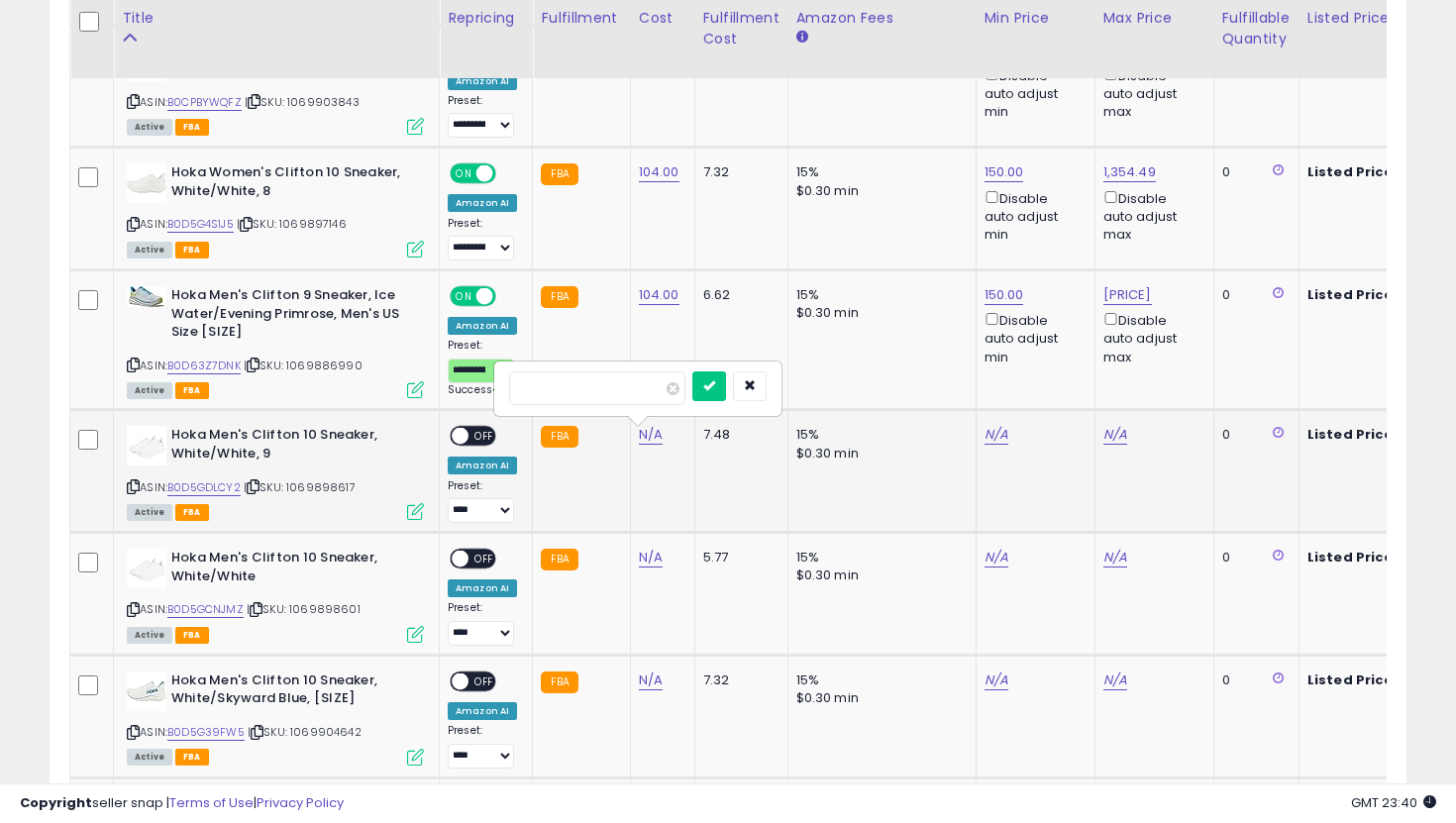 type on "***" 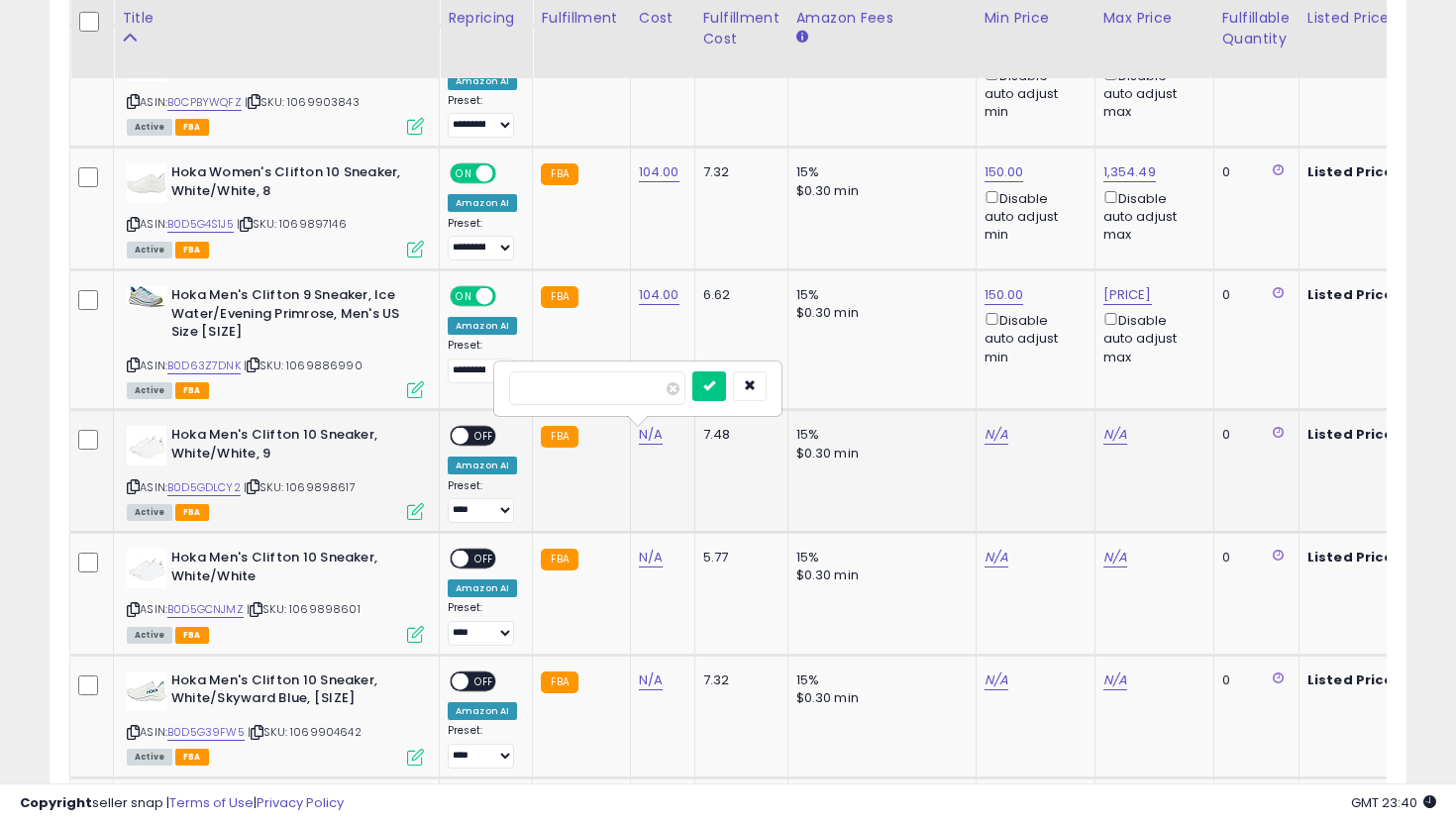 click at bounding box center (709, 386) 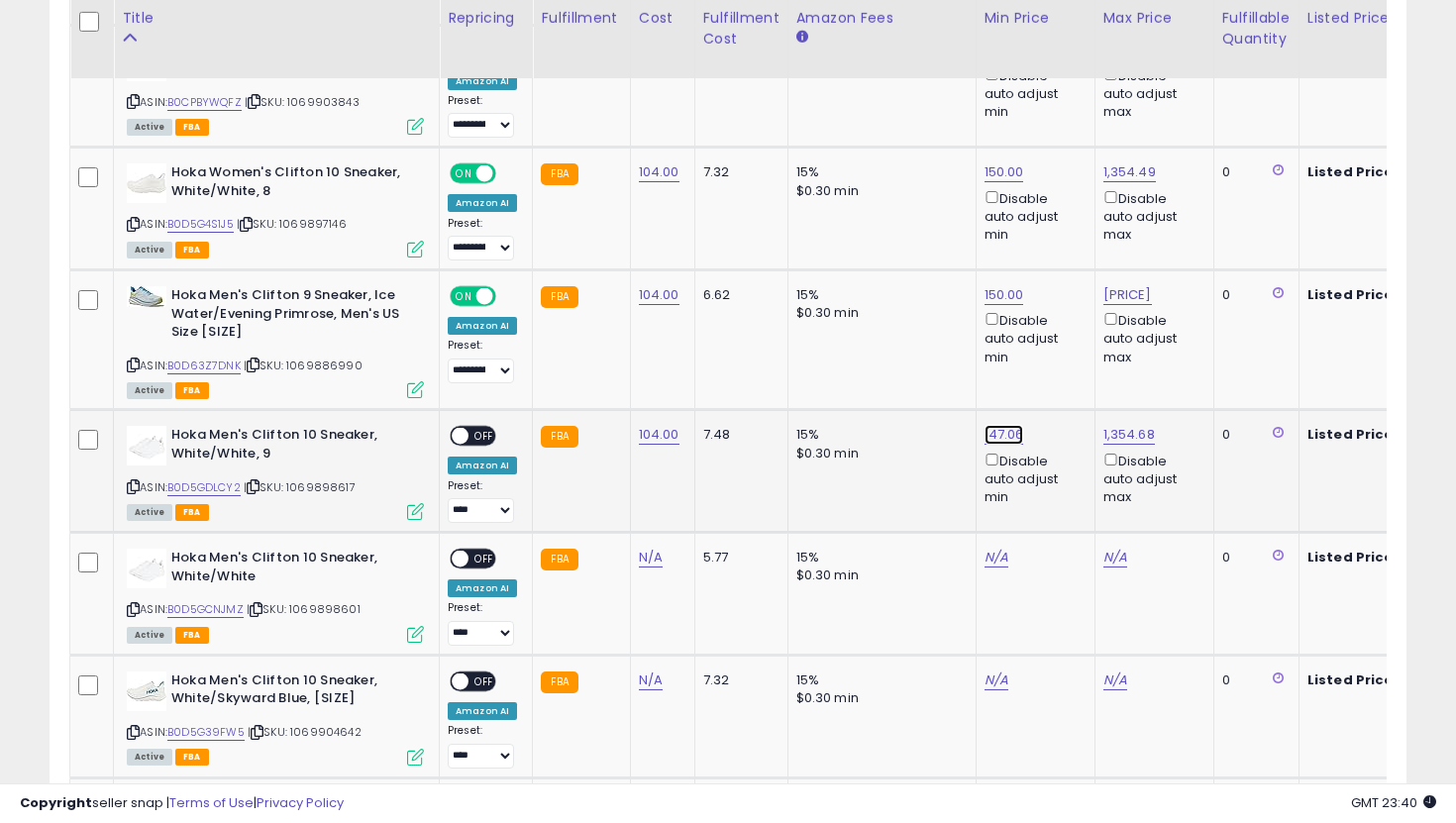 click on "147.06" at bounding box center [1004, -2939] 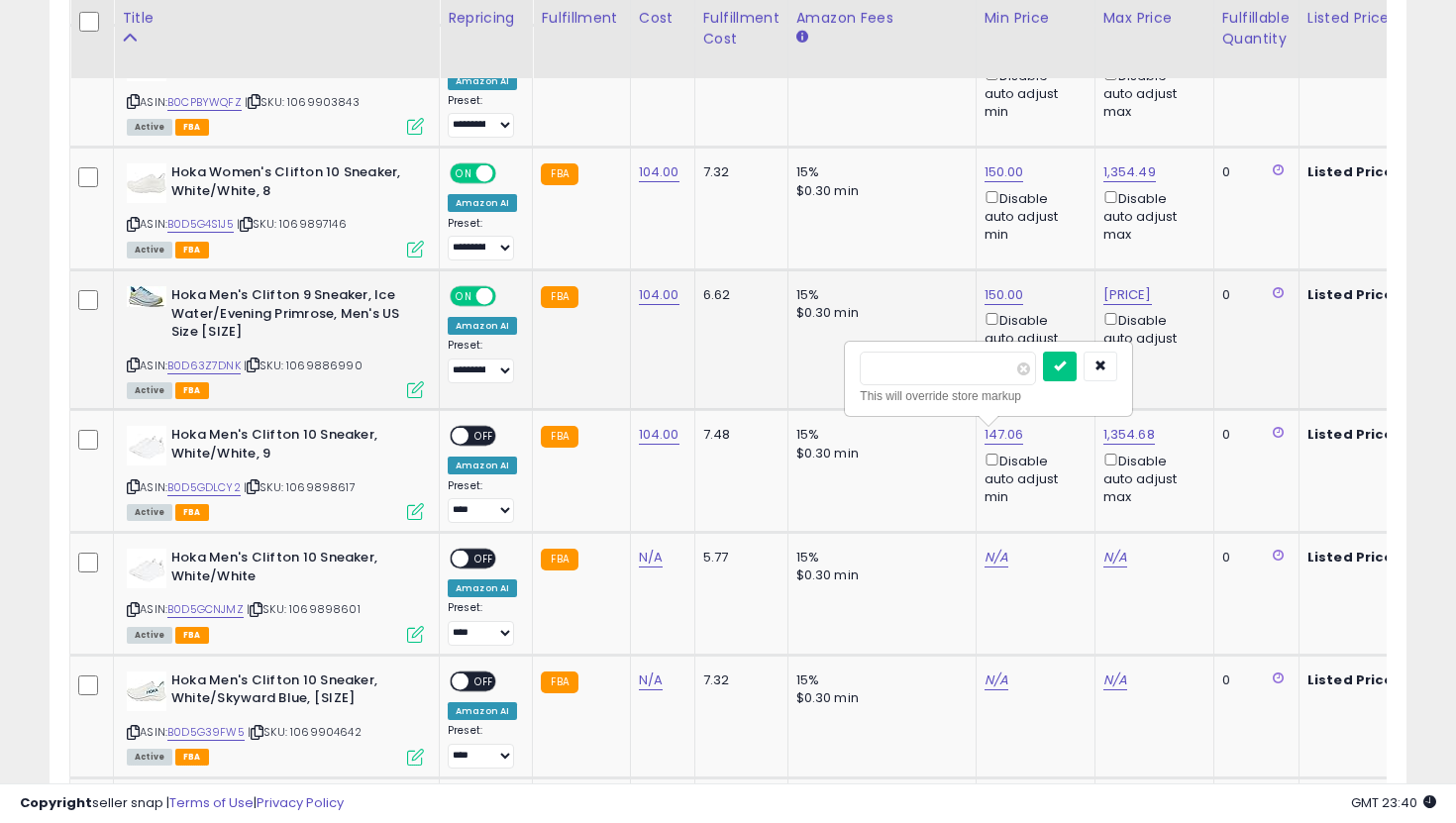 drag, startPoint x: 975, startPoint y: 381, endPoint x: 810, endPoint y: 377, distance: 165.04848 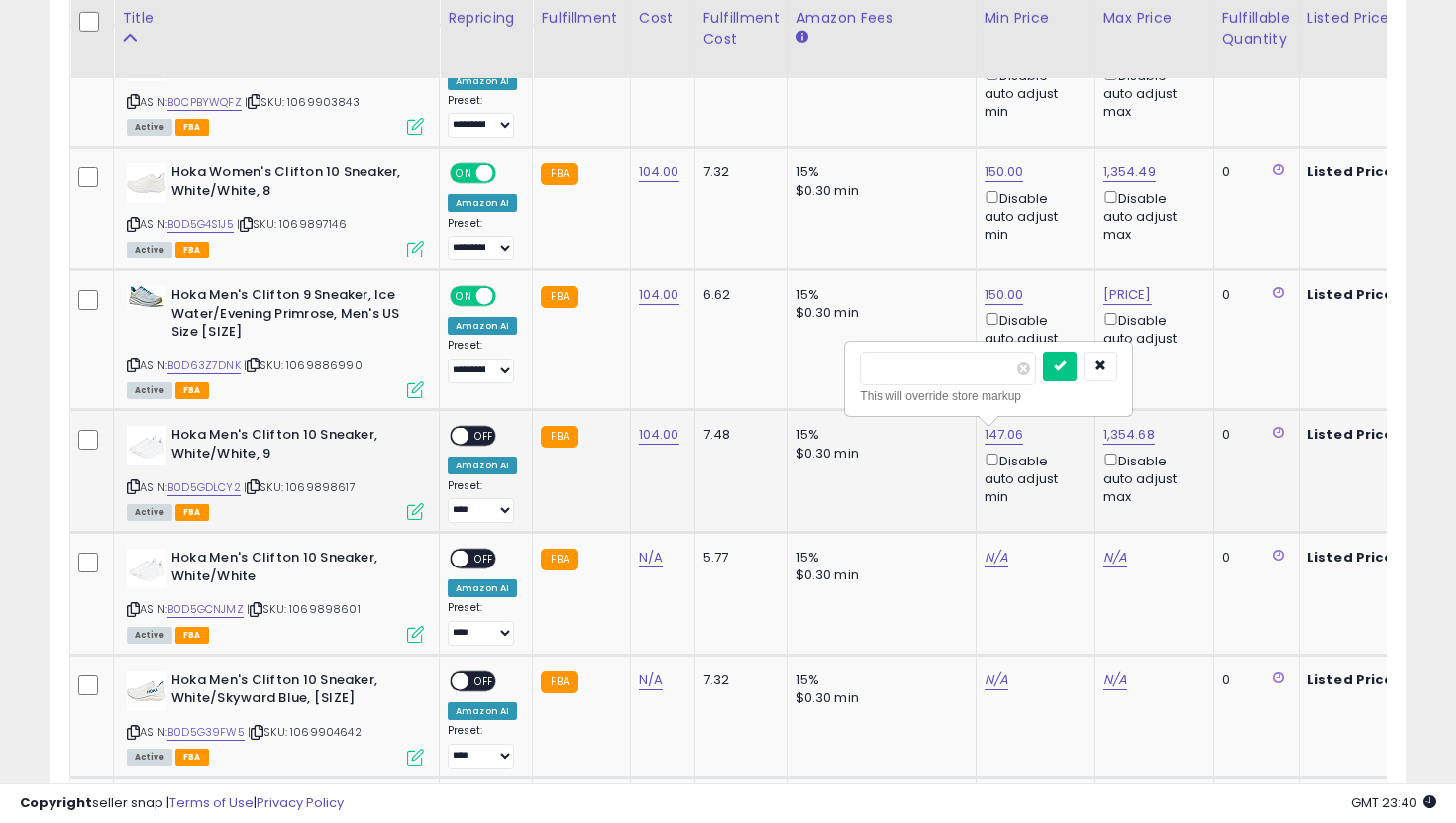 click on "******" at bounding box center [948, 368] 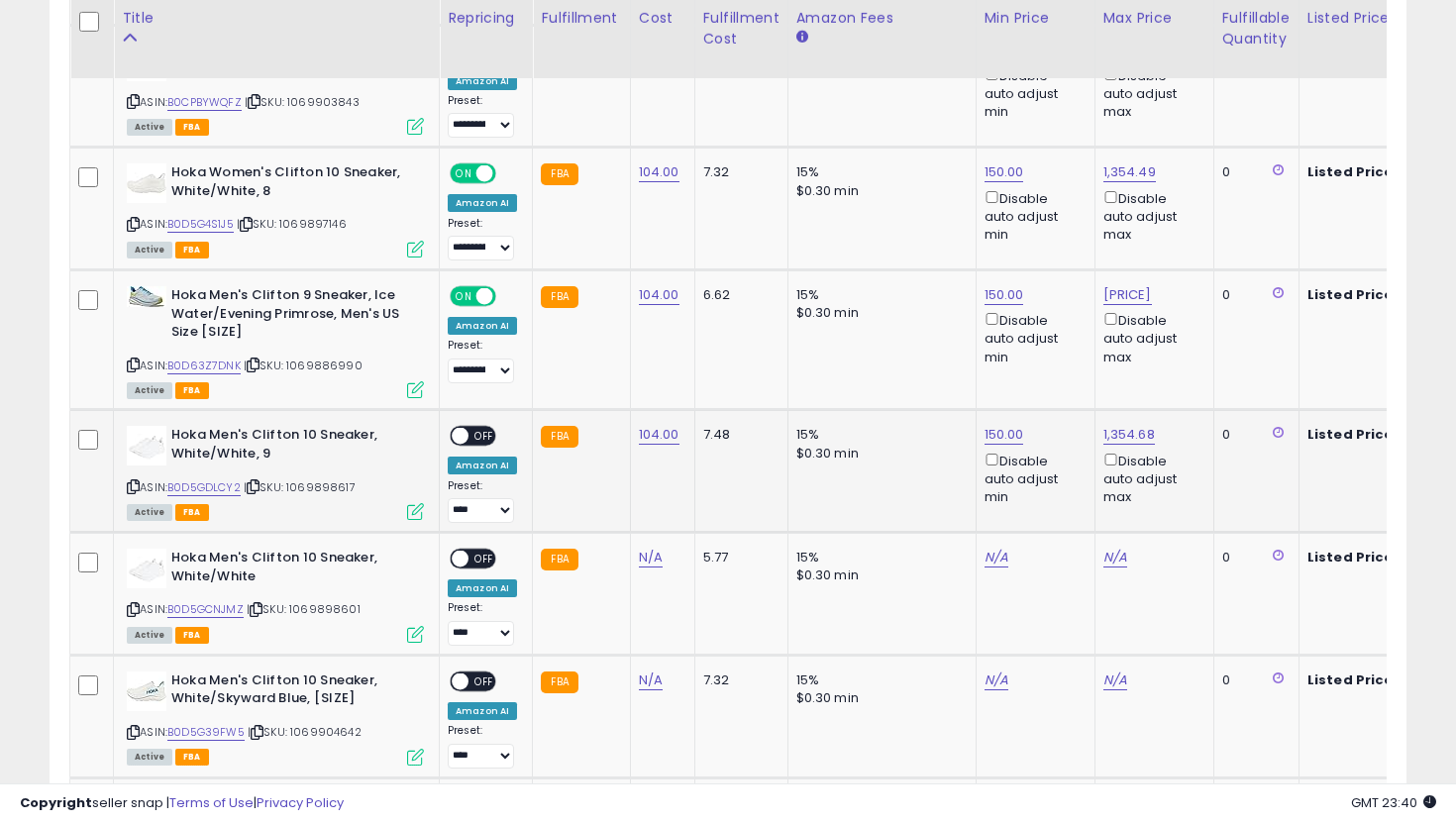 click on "OFF" at bounding box center (484, 436) 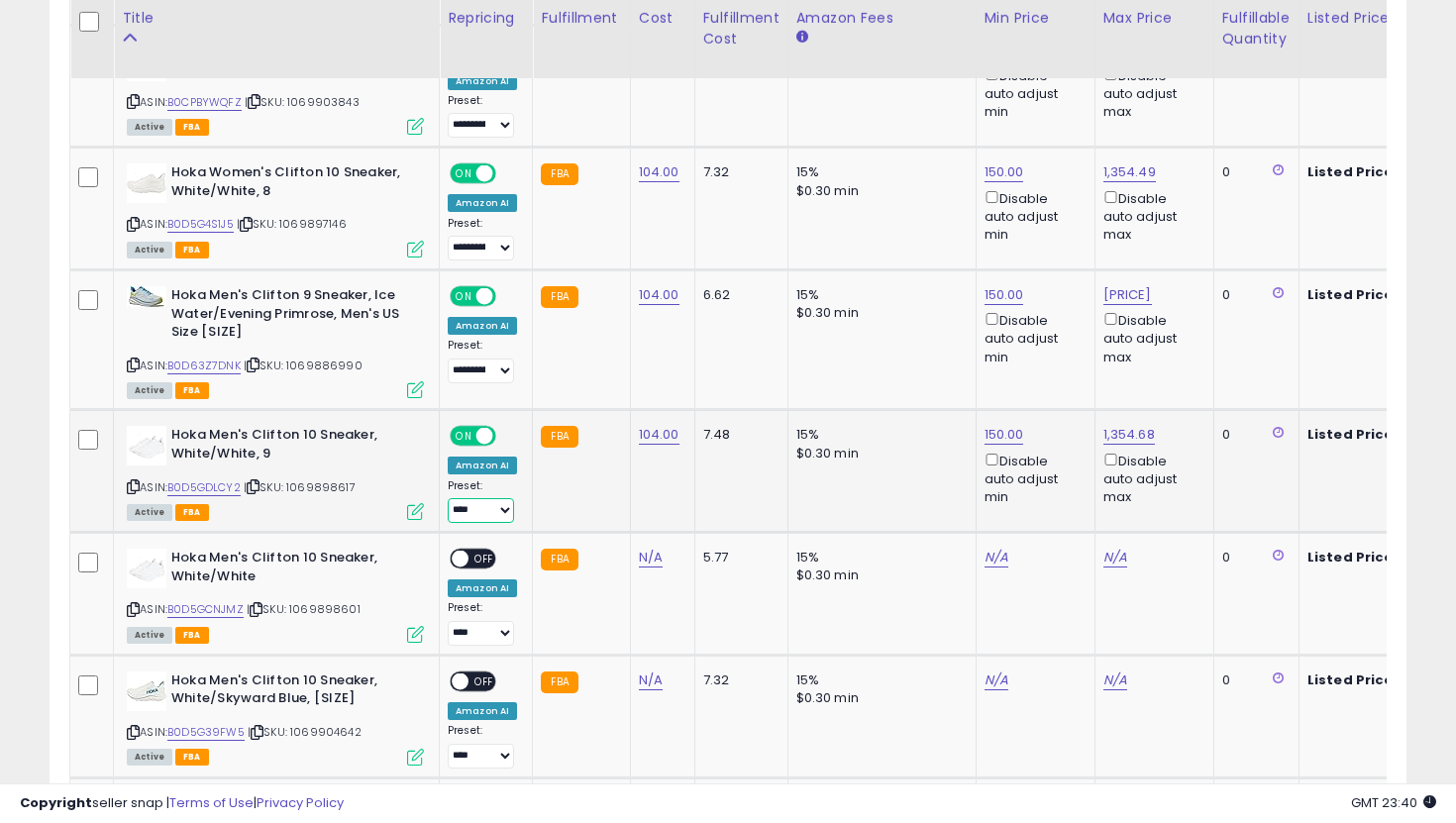 click on "**********" at bounding box center [480, 510] 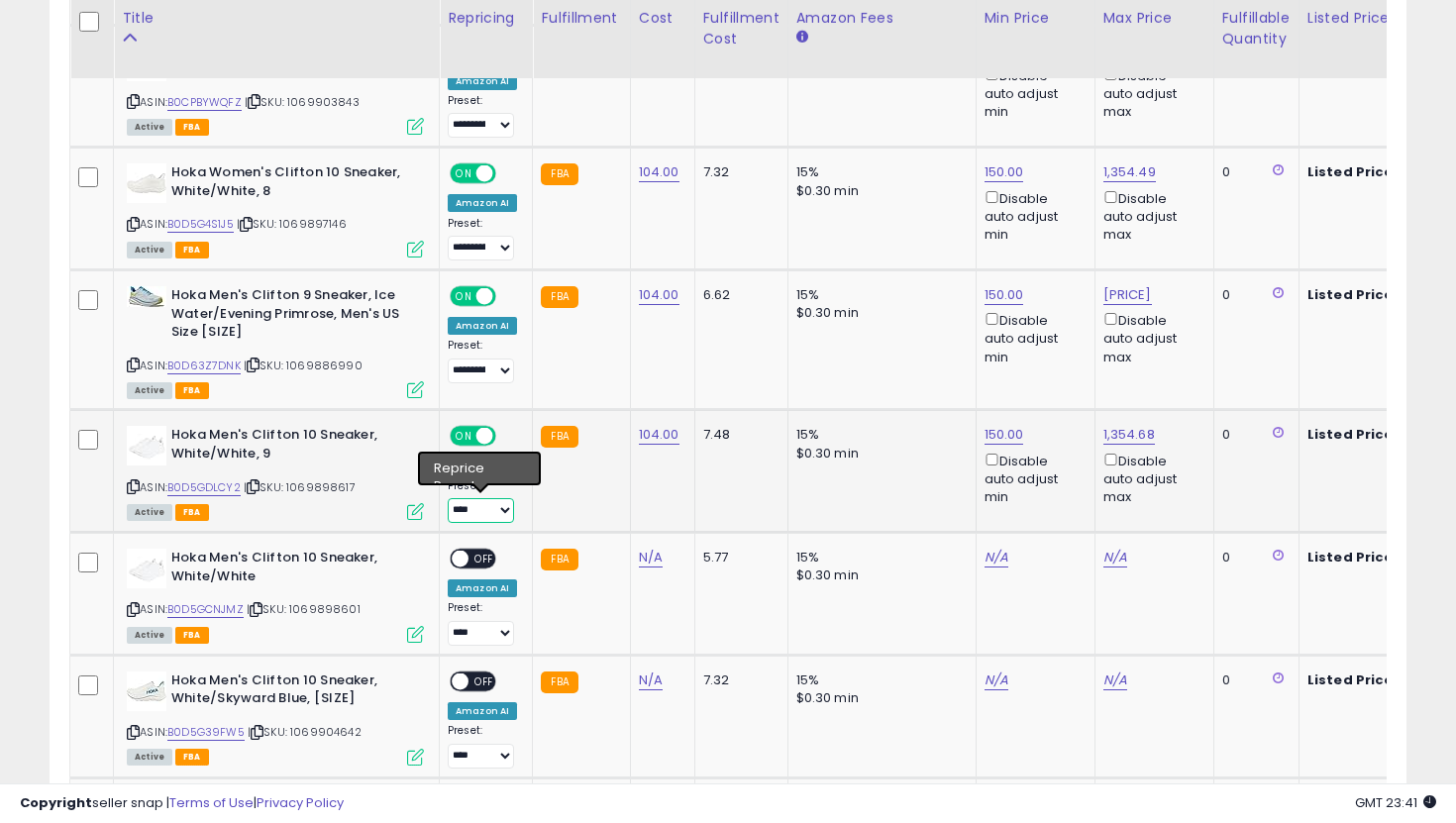 select on "**********" 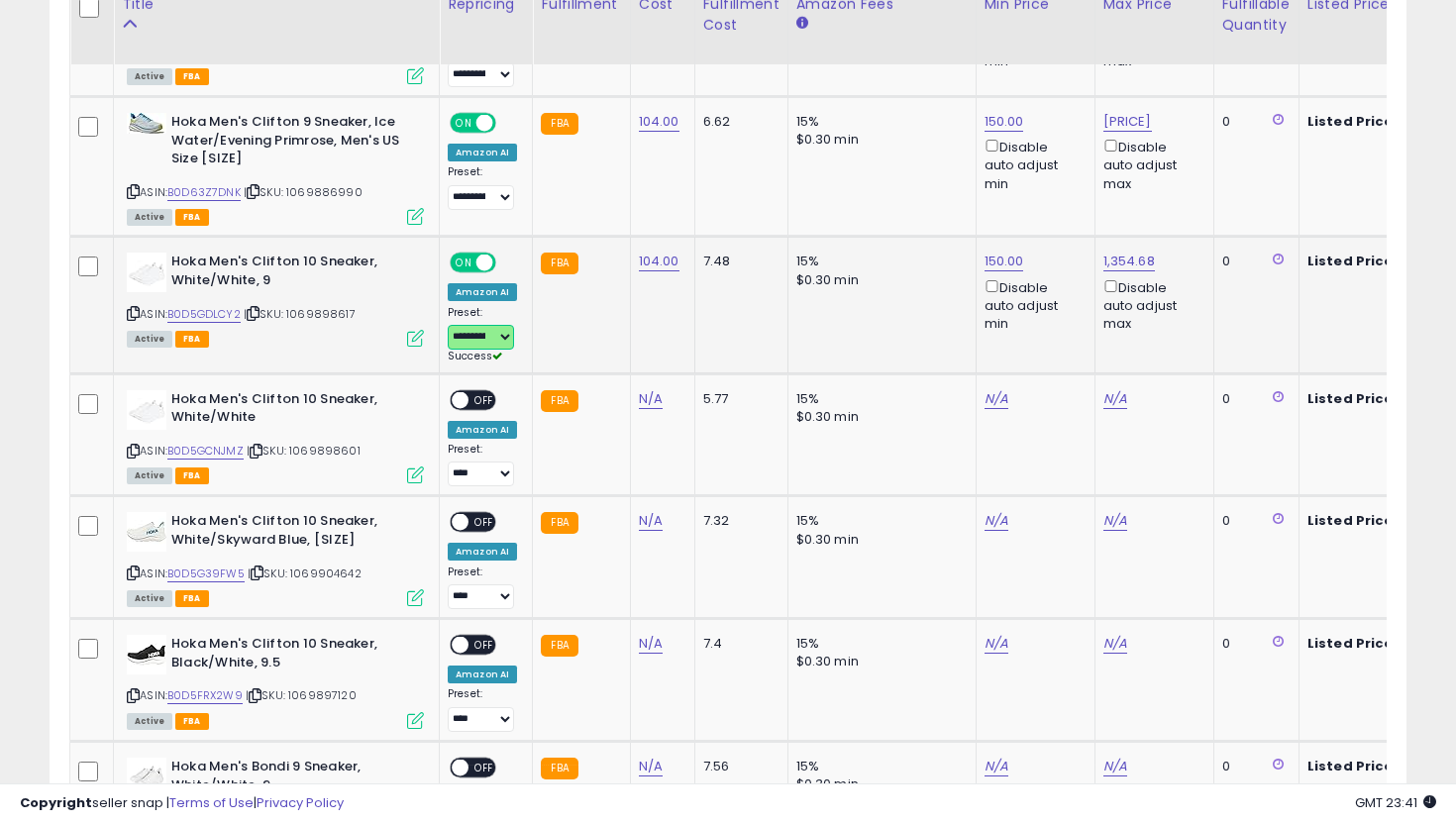 scroll, scrollTop: 4175, scrollLeft: 0, axis: vertical 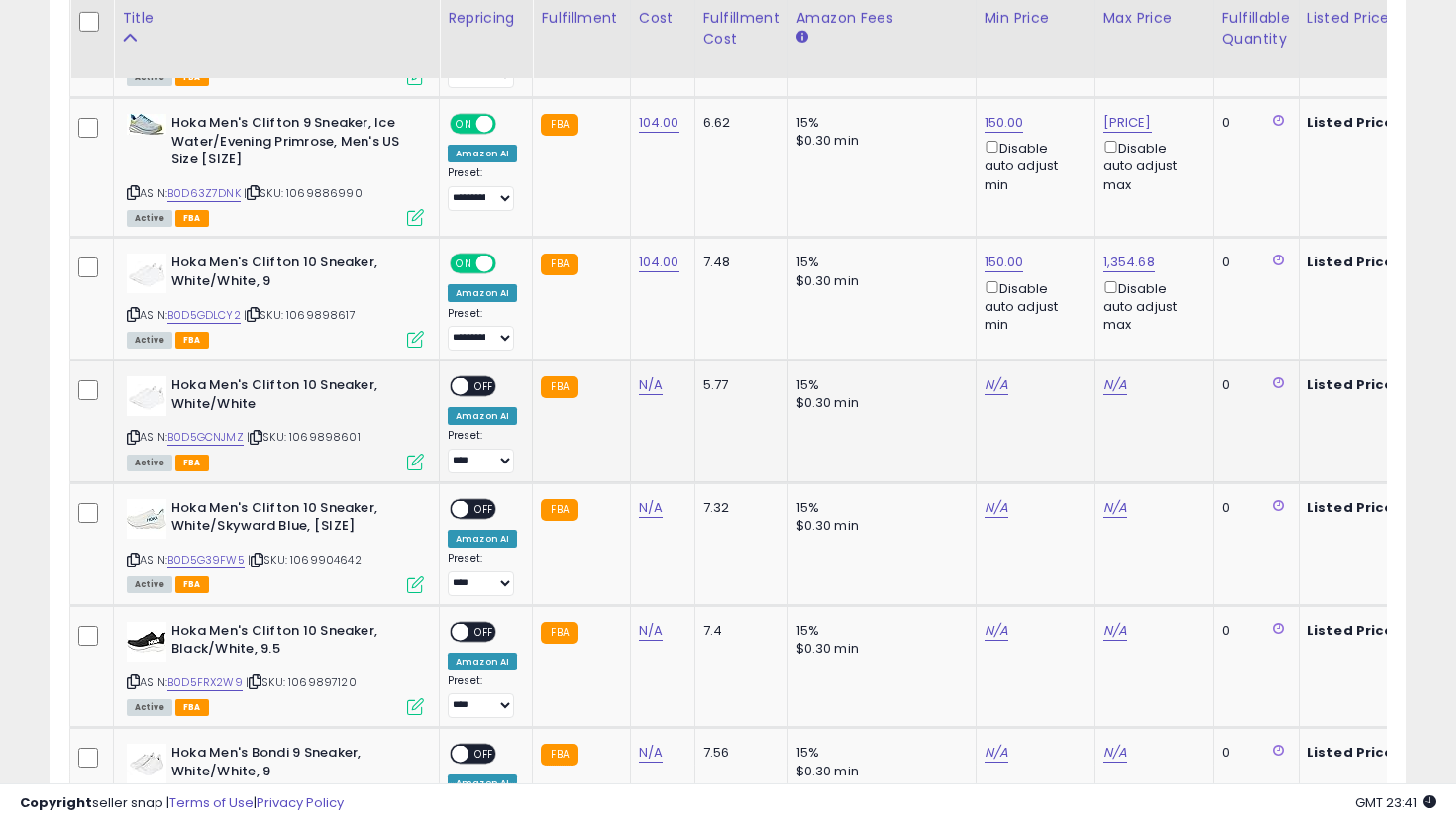 click on "N/A" 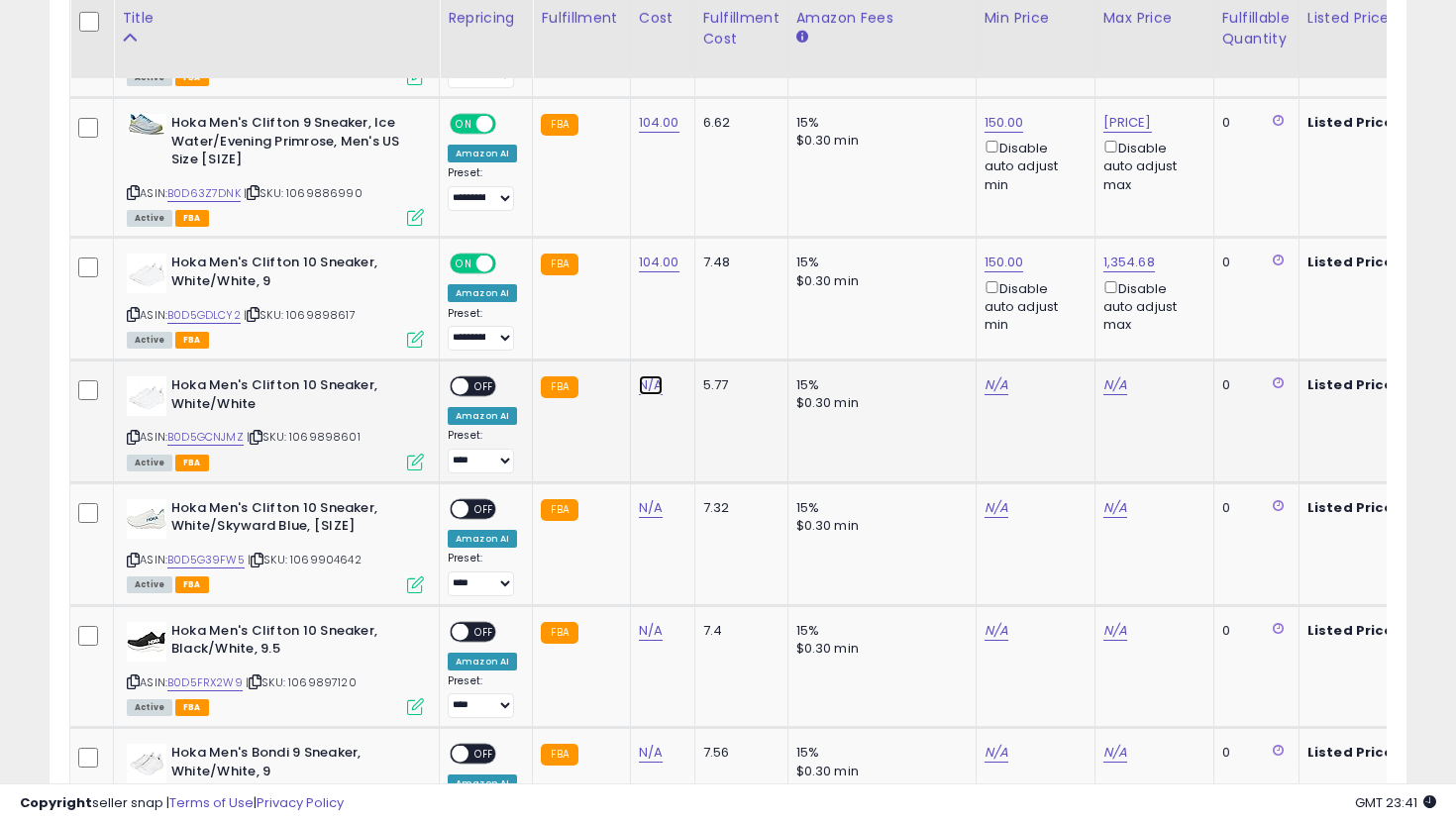 click on "N/A" at bounding box center [651, 385] 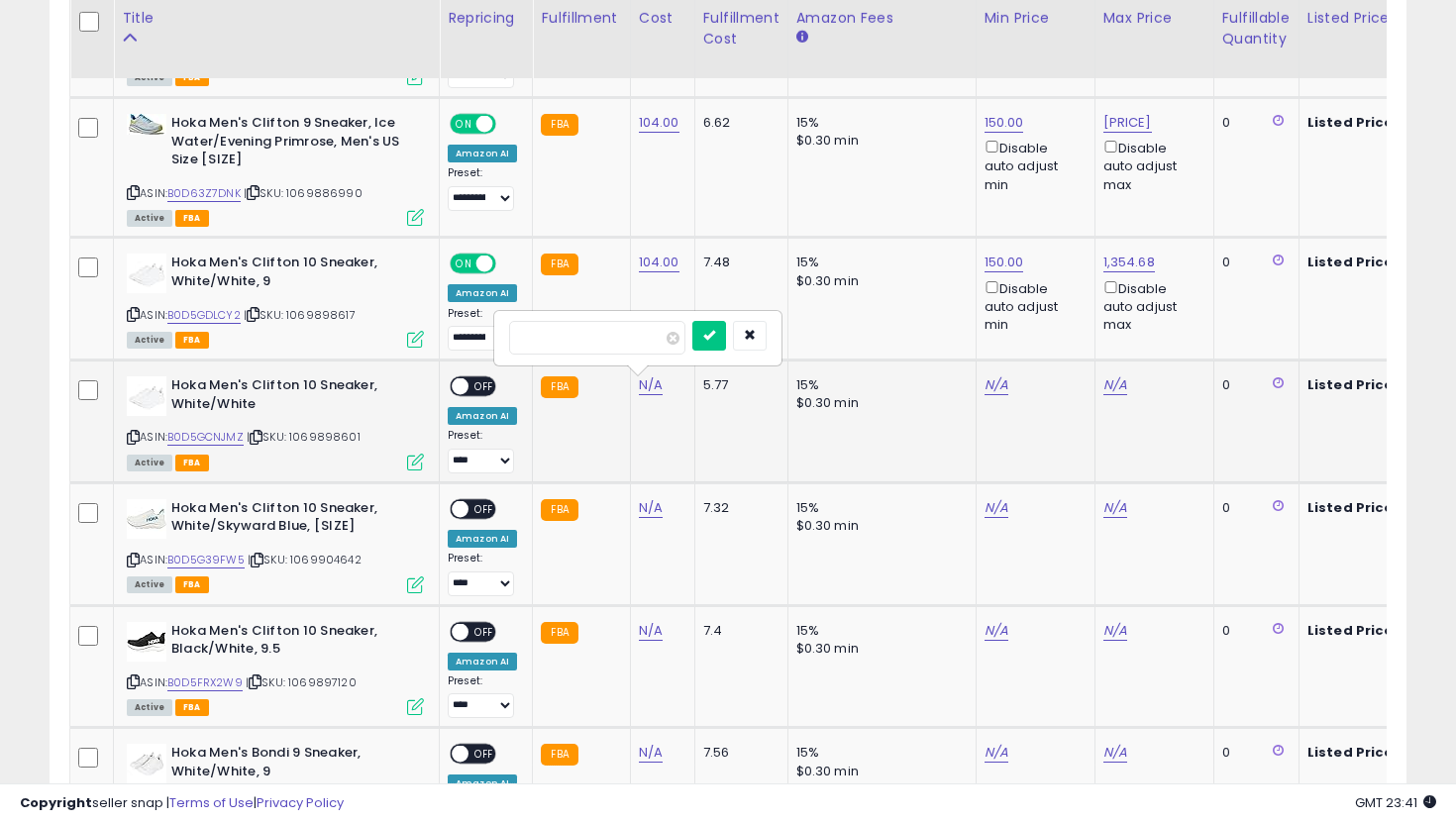 type on "***" 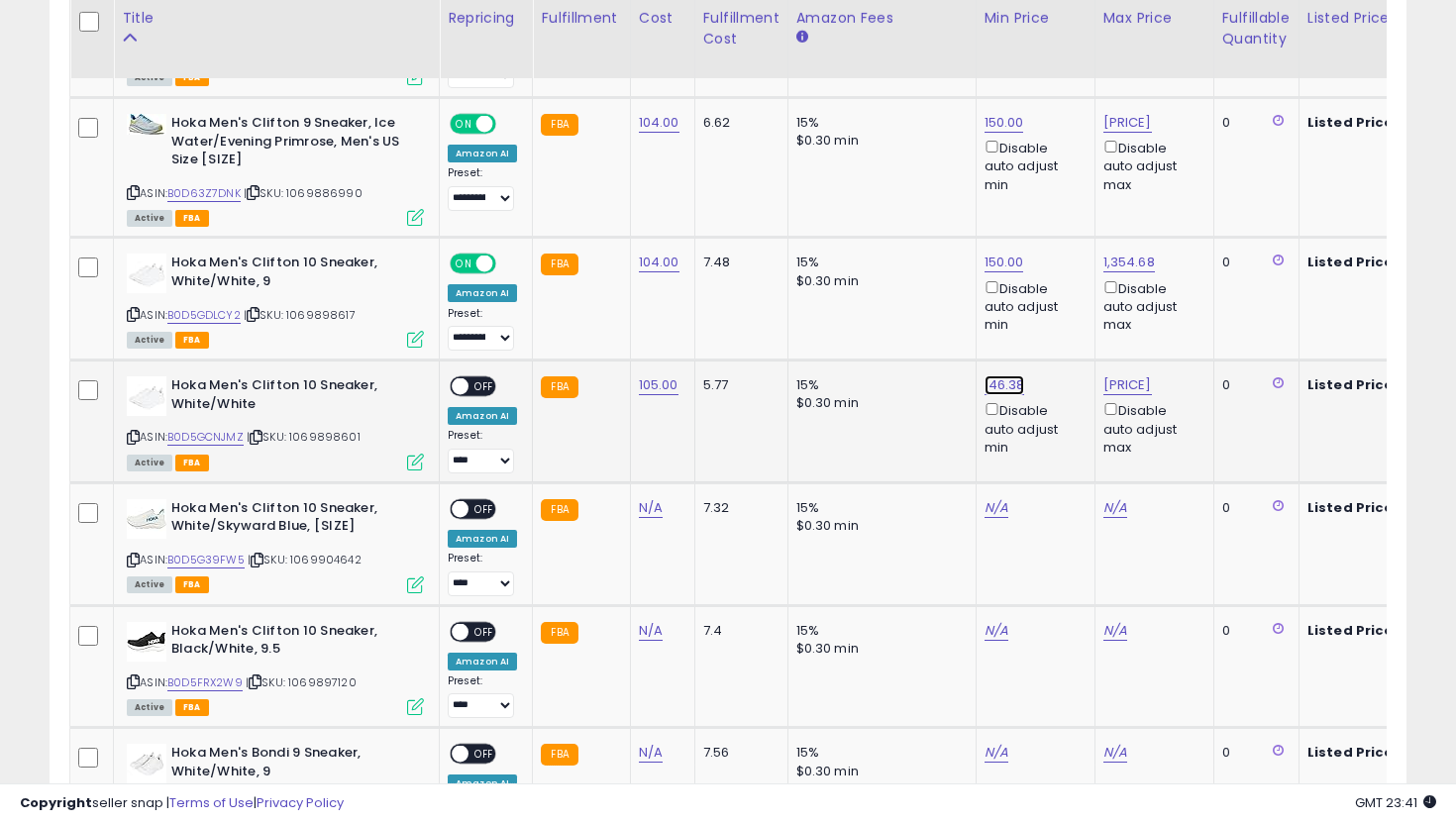 click on "146.38" at bounding box center [1004, -3112] 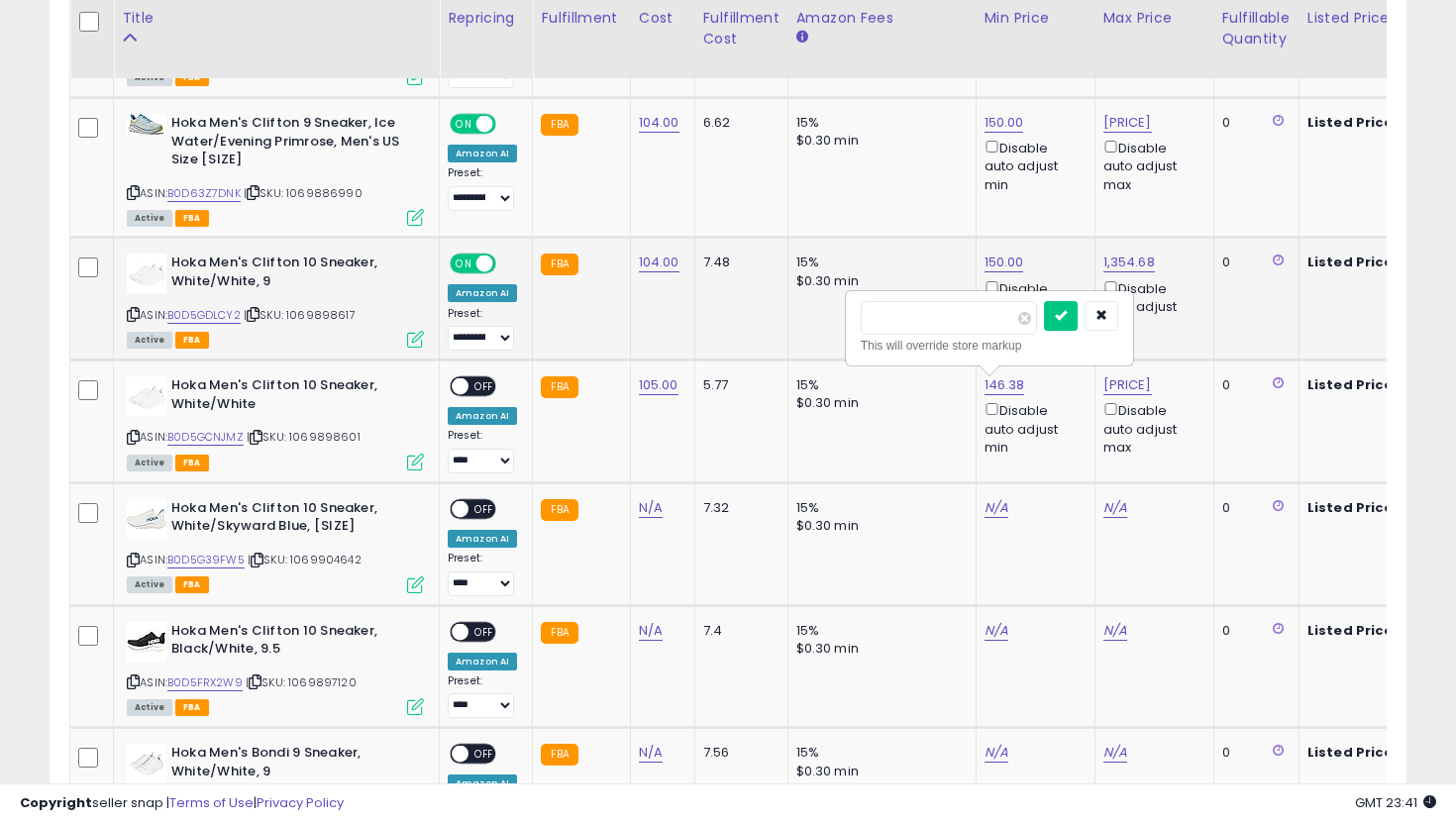 drag, startPoint x: 952, startPoint y: 310, endPoint x: 761, endPoint y: 309, distance: 191.0026 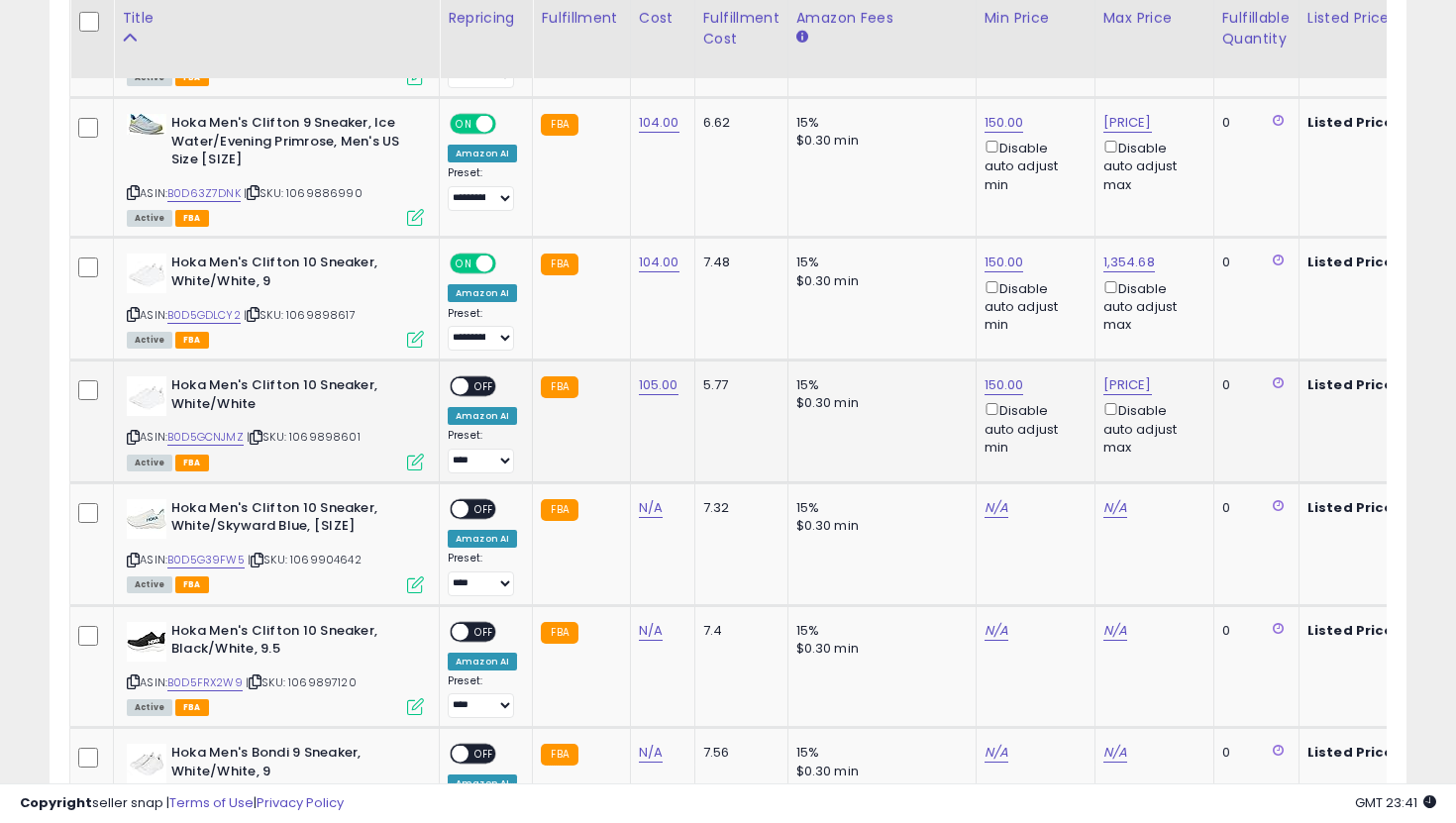 click at bounding box center [460, 386] 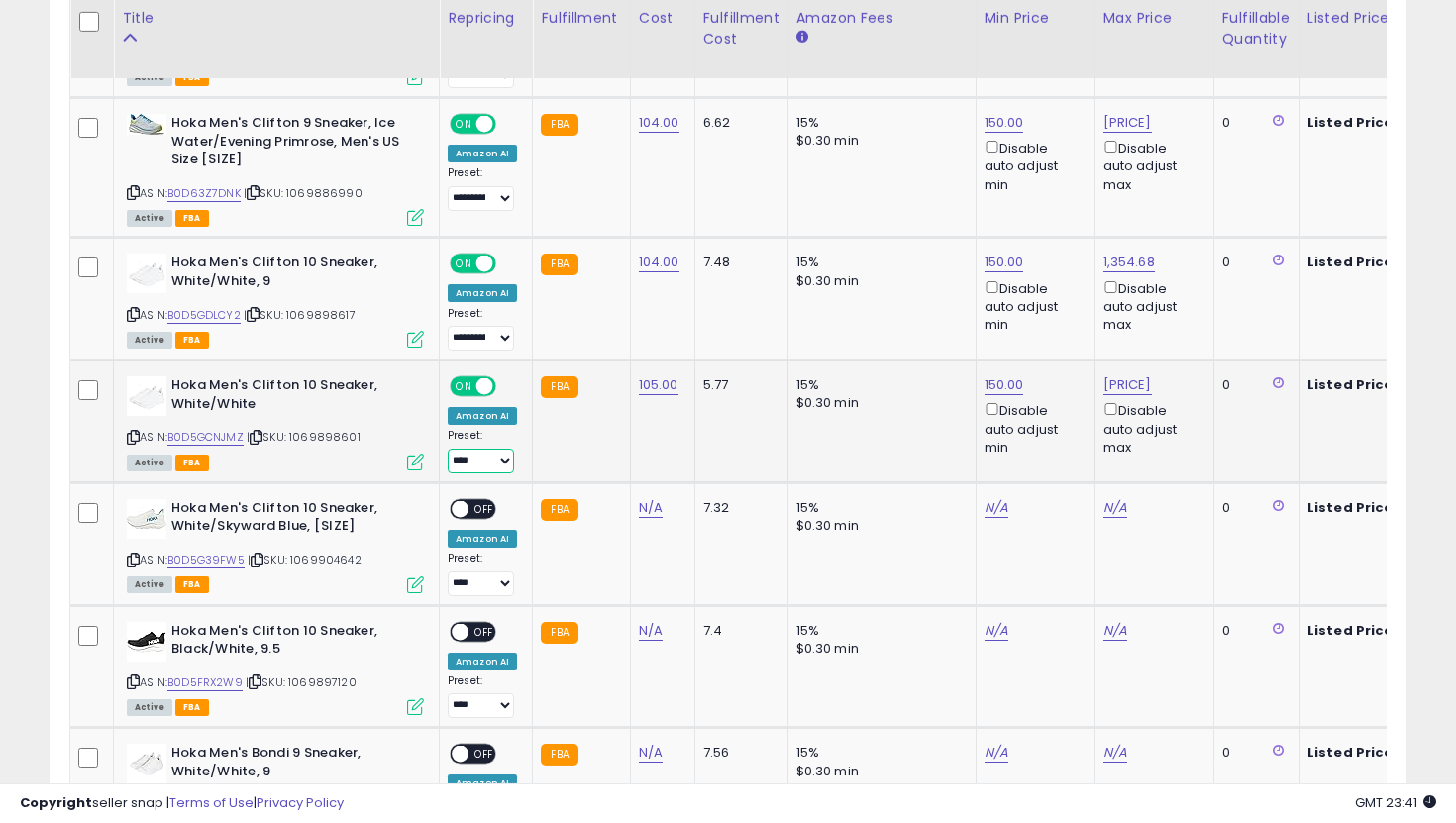 click on "**********" at bounding box center [480, 461] 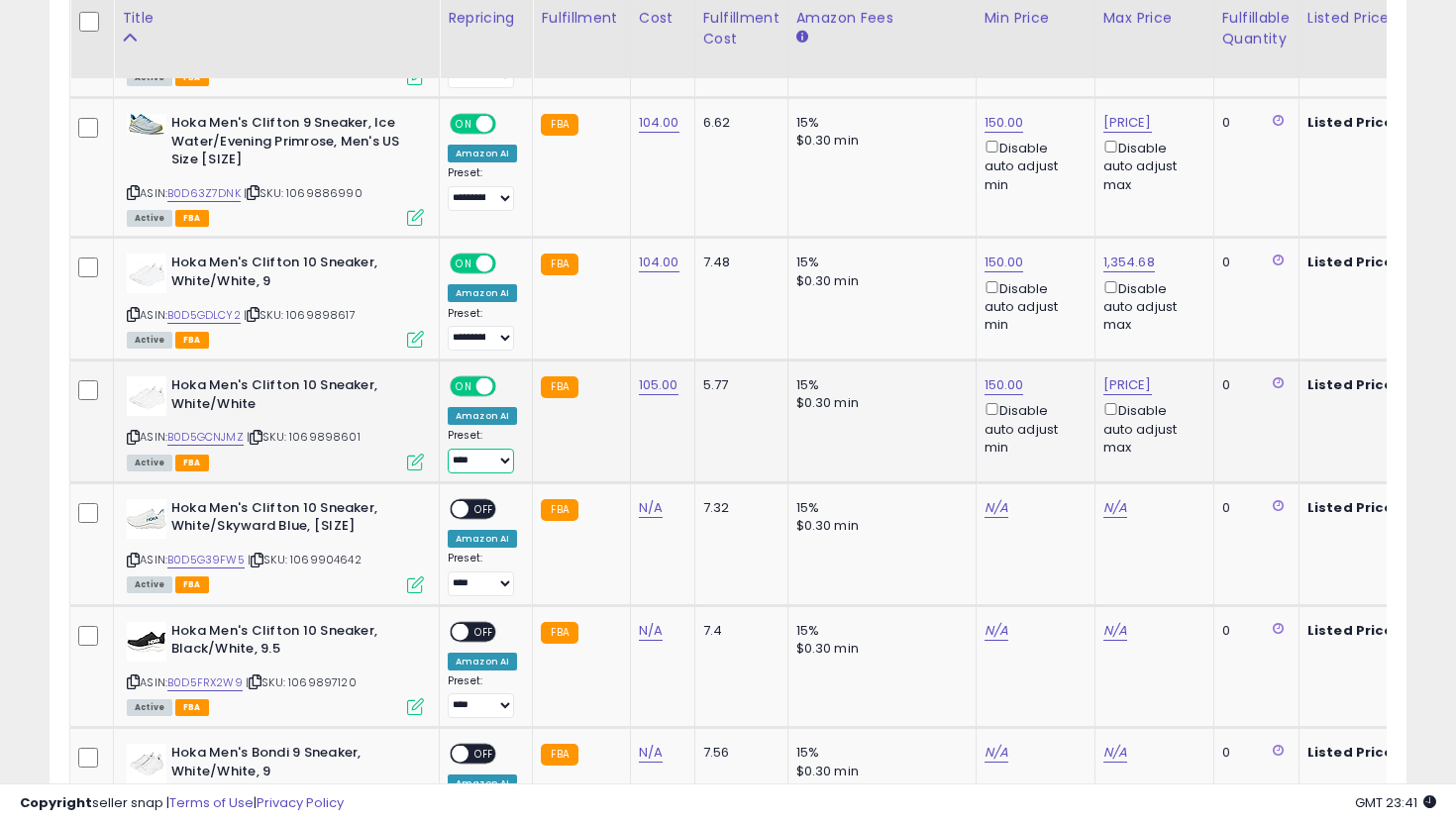 select on "**********" 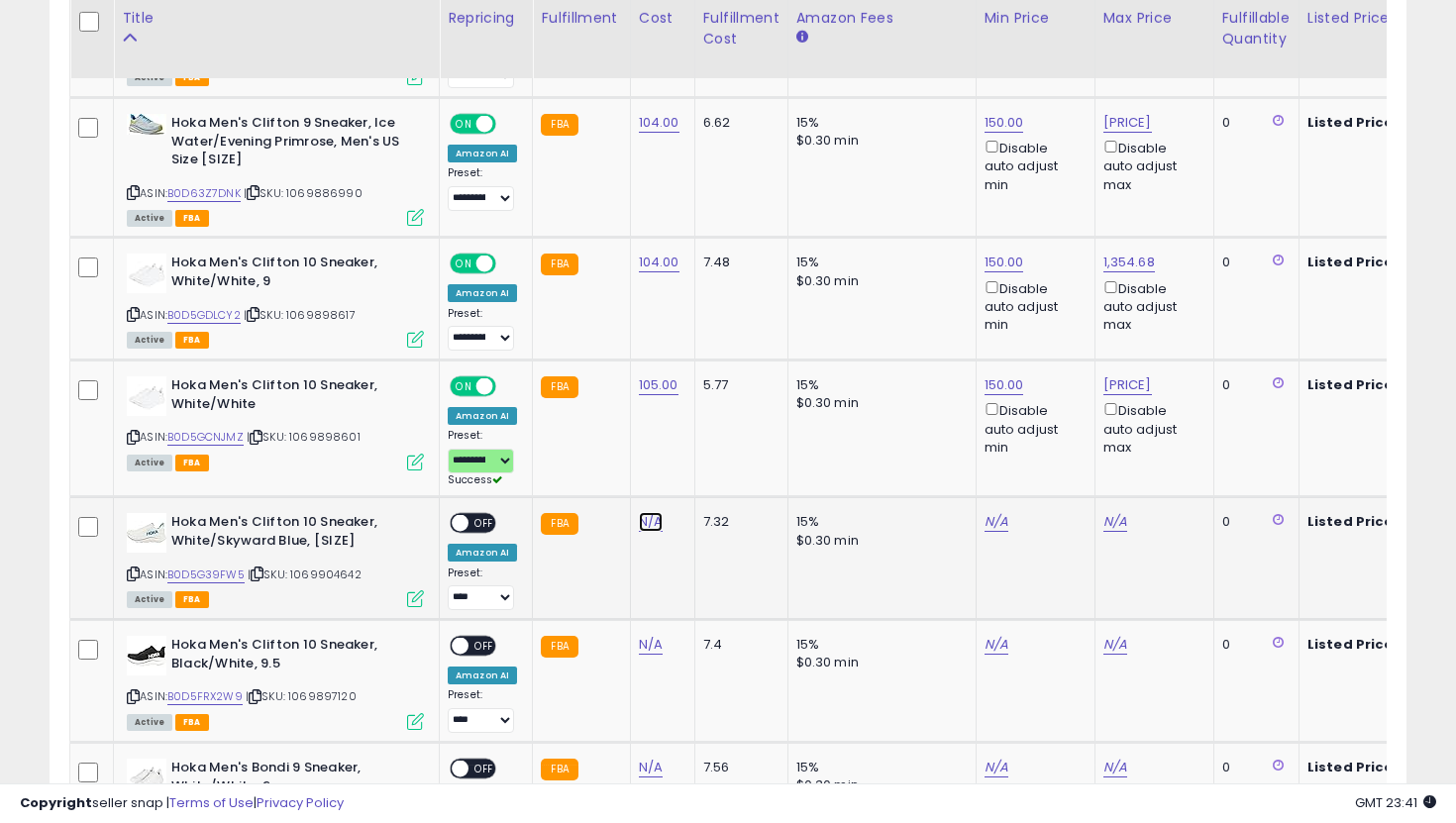 click on "N/A" at bounding box center [651, 522] 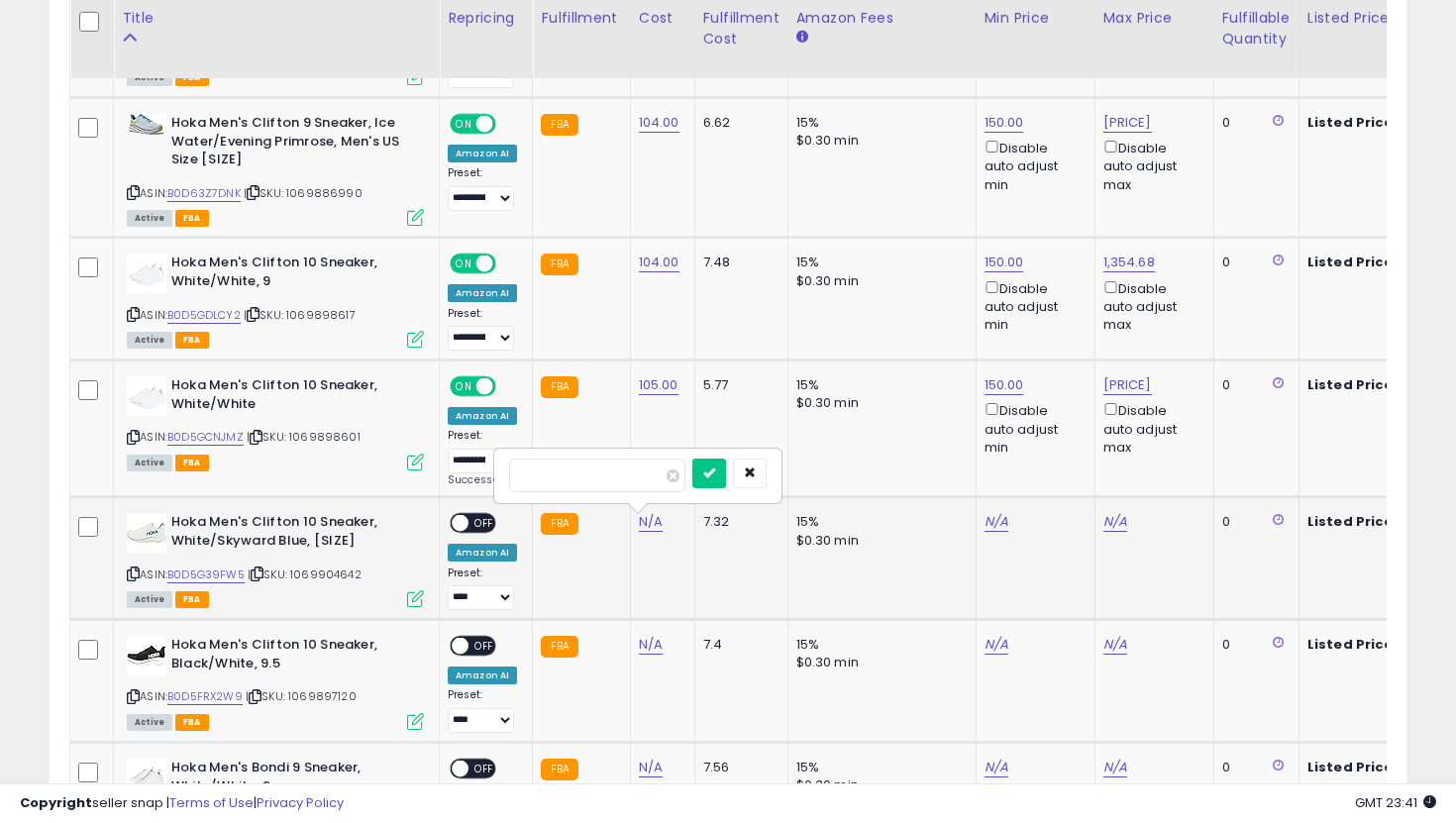 type on "***" 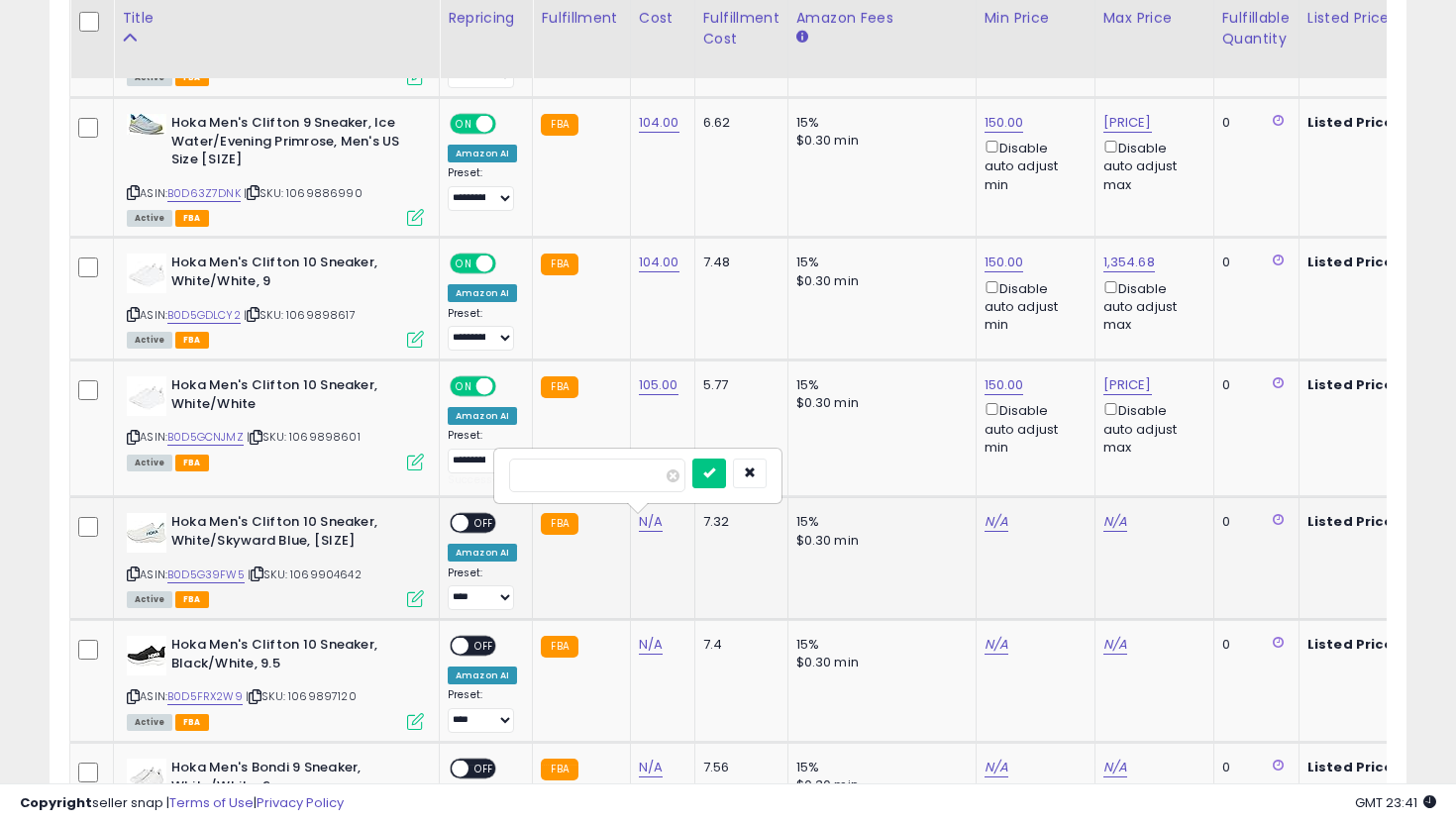 click at bounding box center [709, 473] 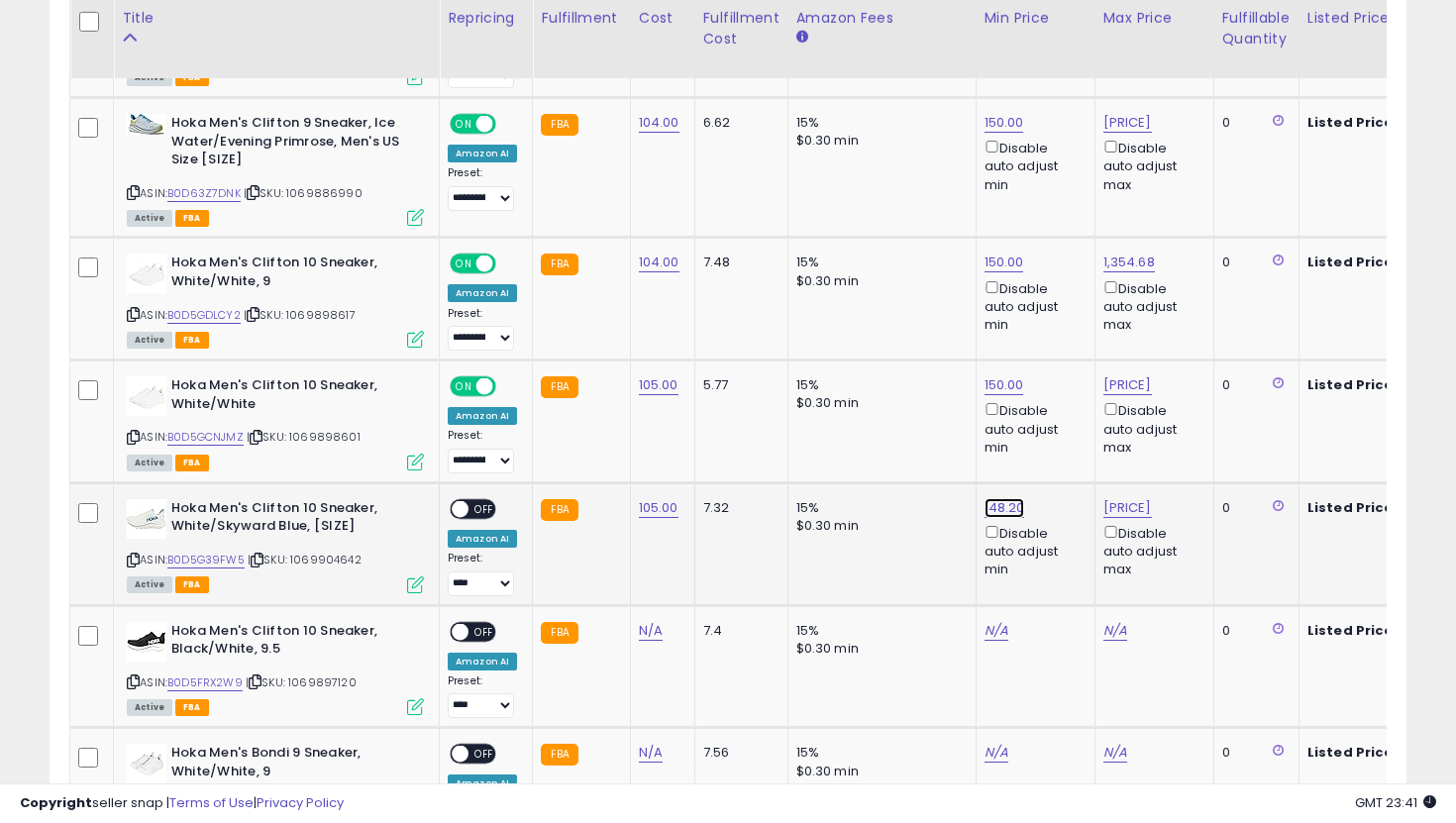 click on "148.20" at bounding box center (1004, -3112) 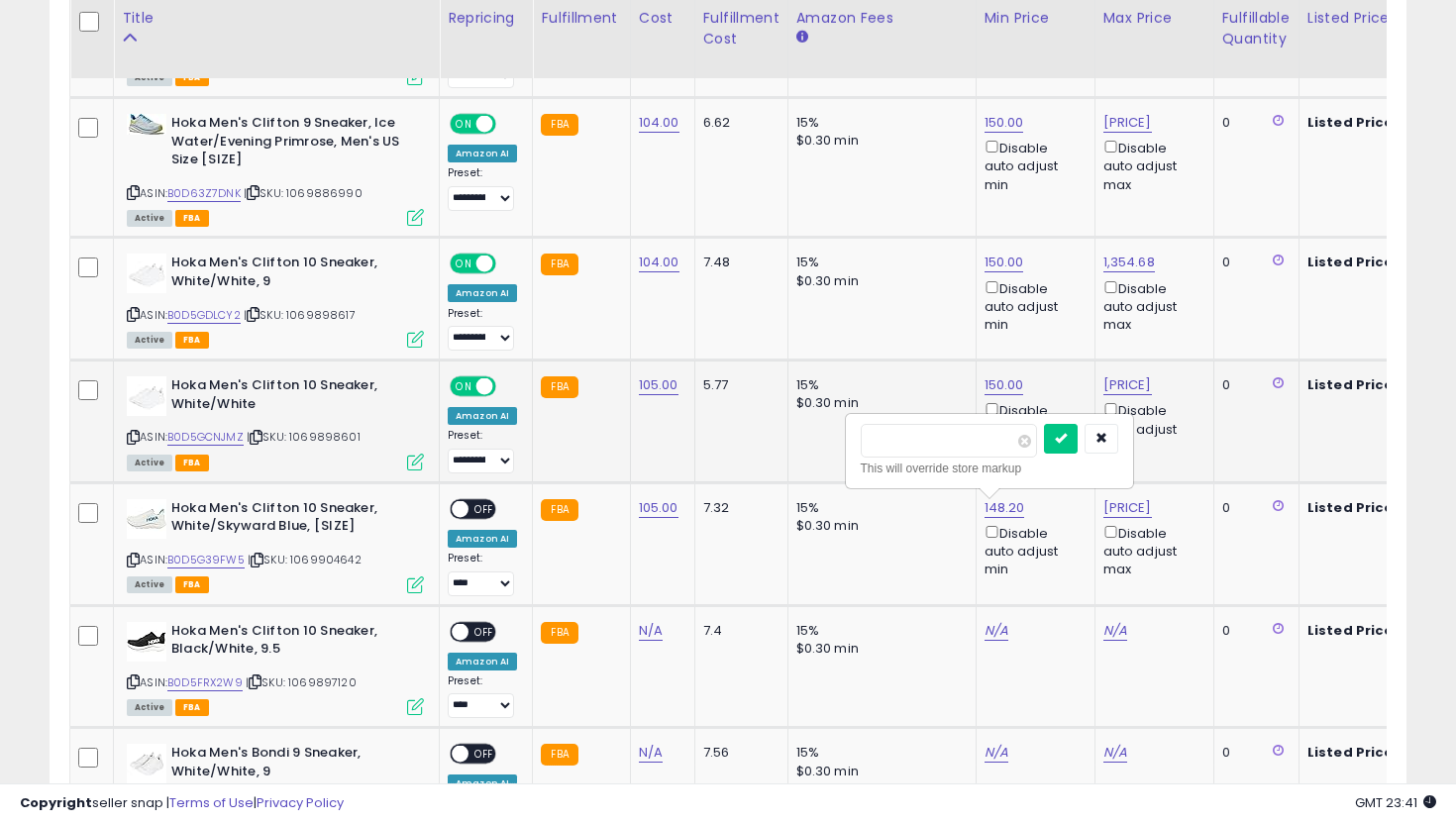 drag, startPoint x: 965, startPoint y: 438, endPoint x: 840, endPoint y: 425, distance: 125.67418 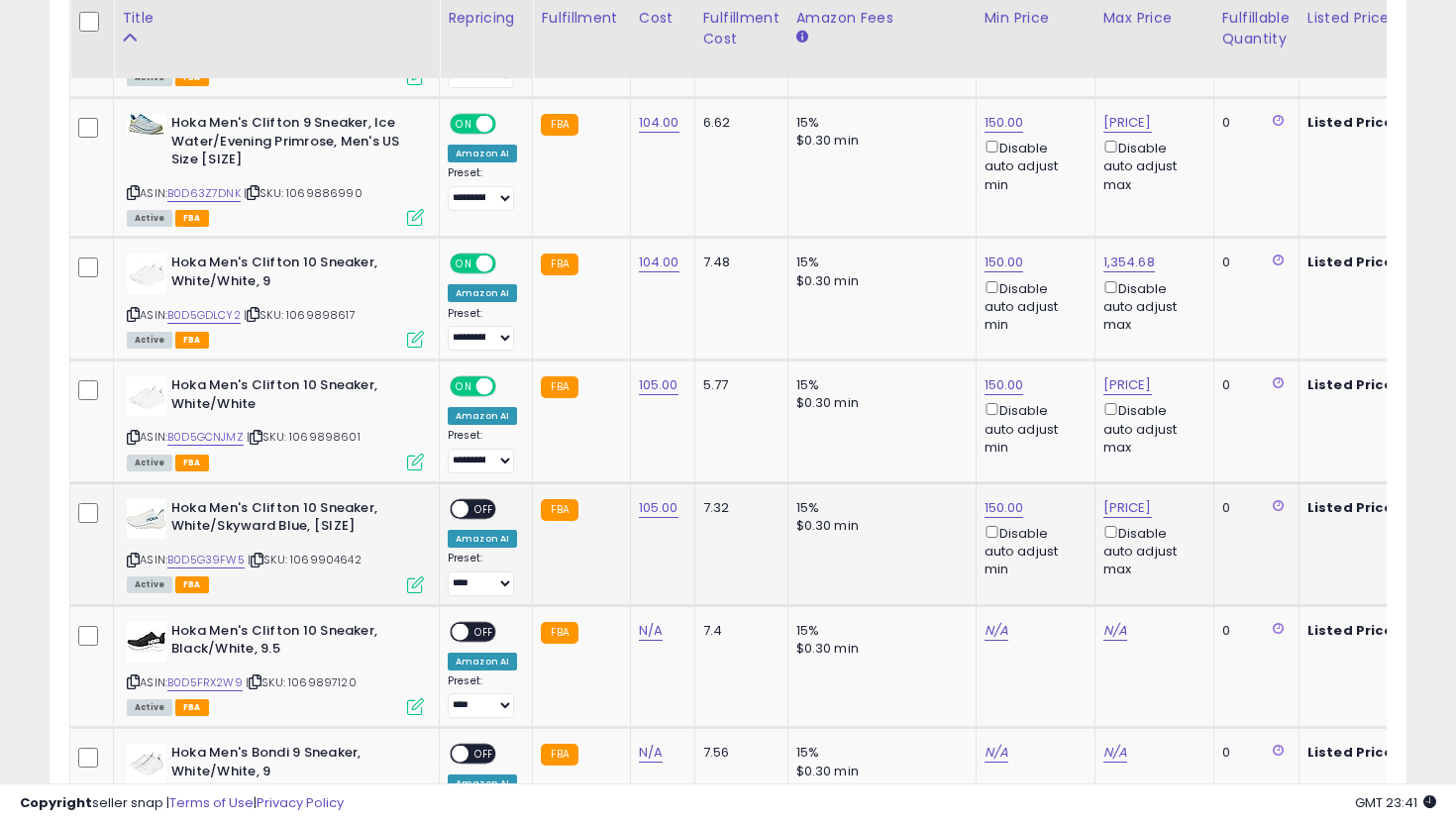 scroll, scrollTop: 0, scrollLeft: 513, axis: horizontal 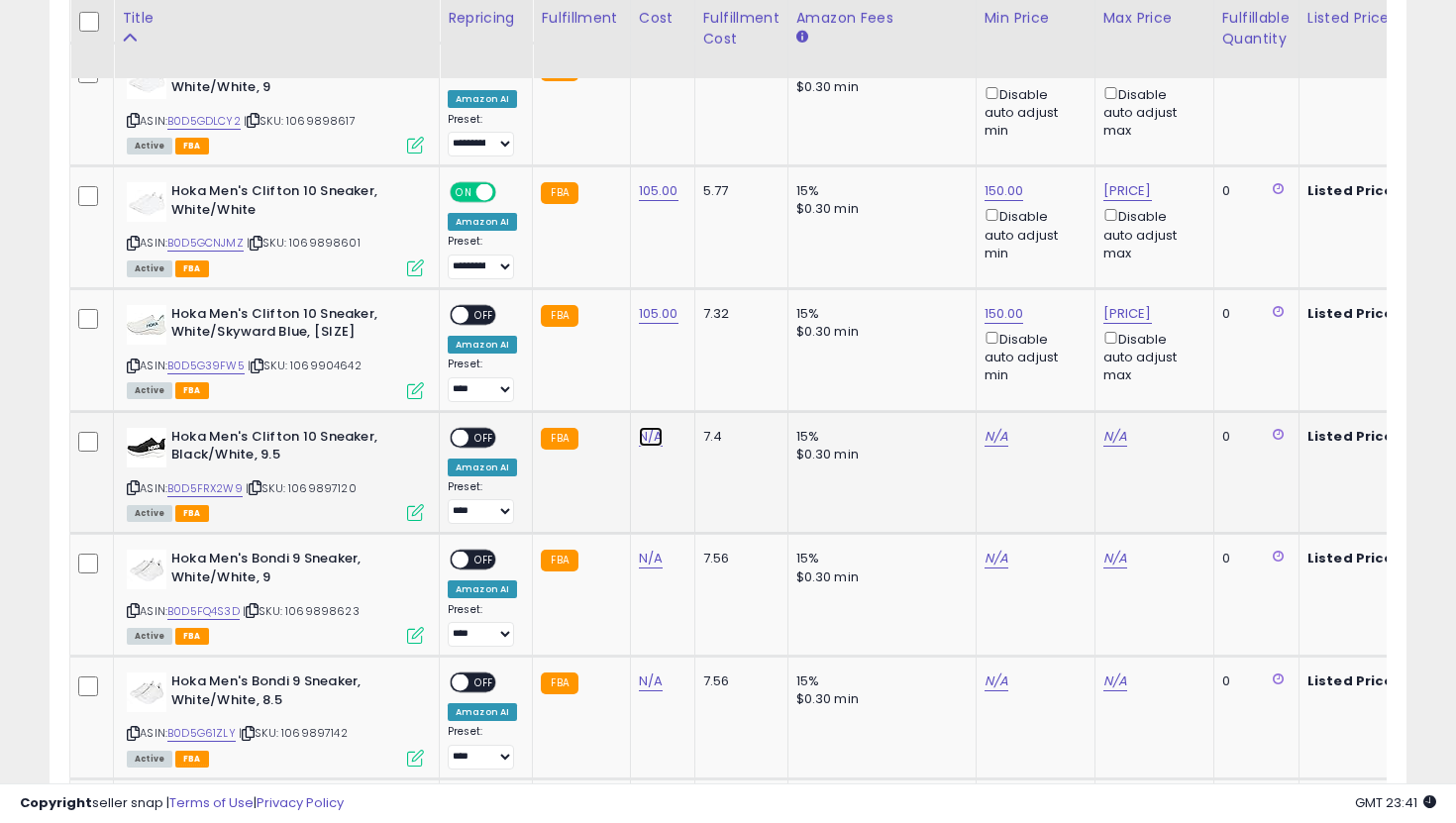 click on "N/A" at bounding box center [651, 437] 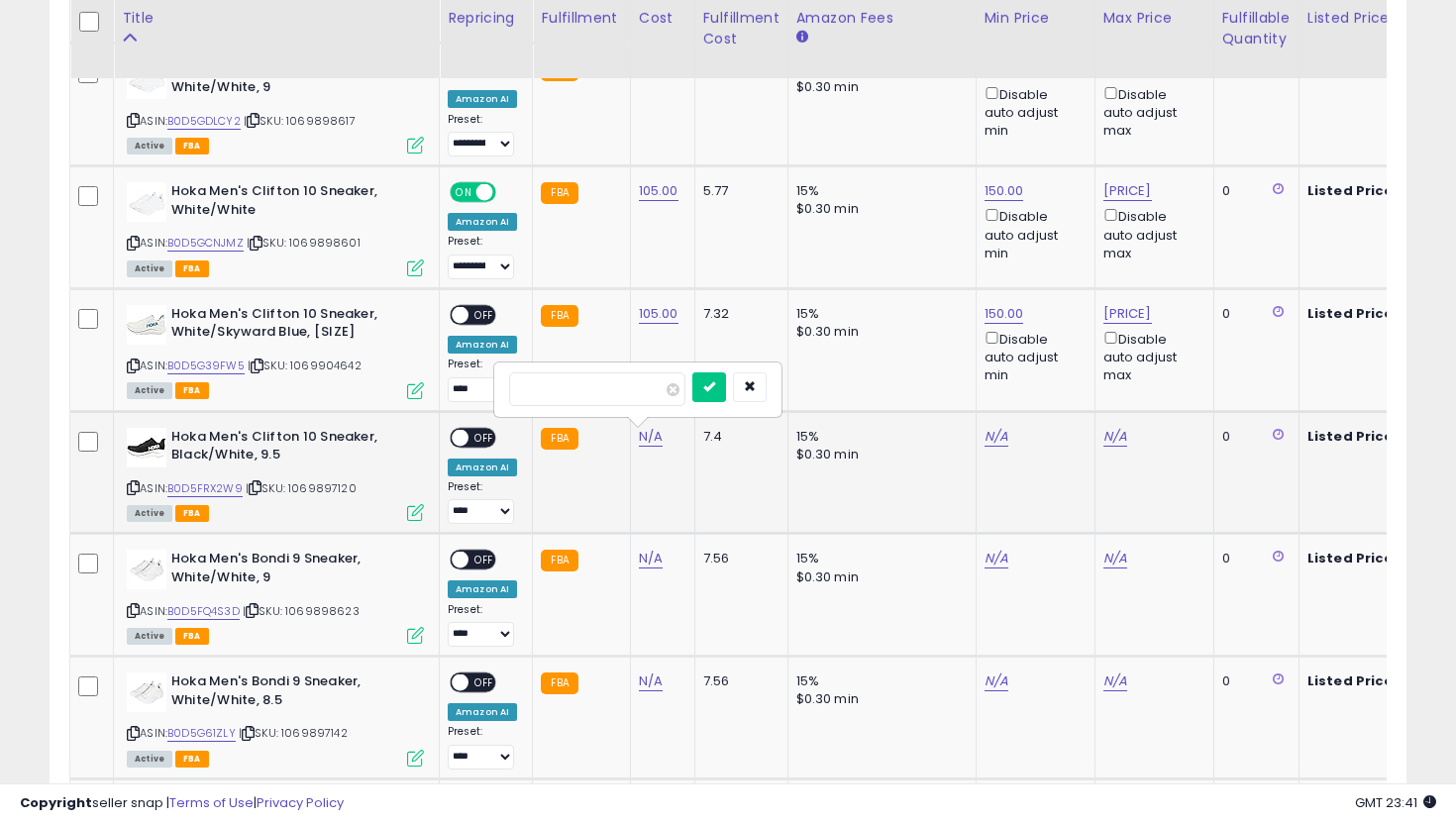 type on "***" 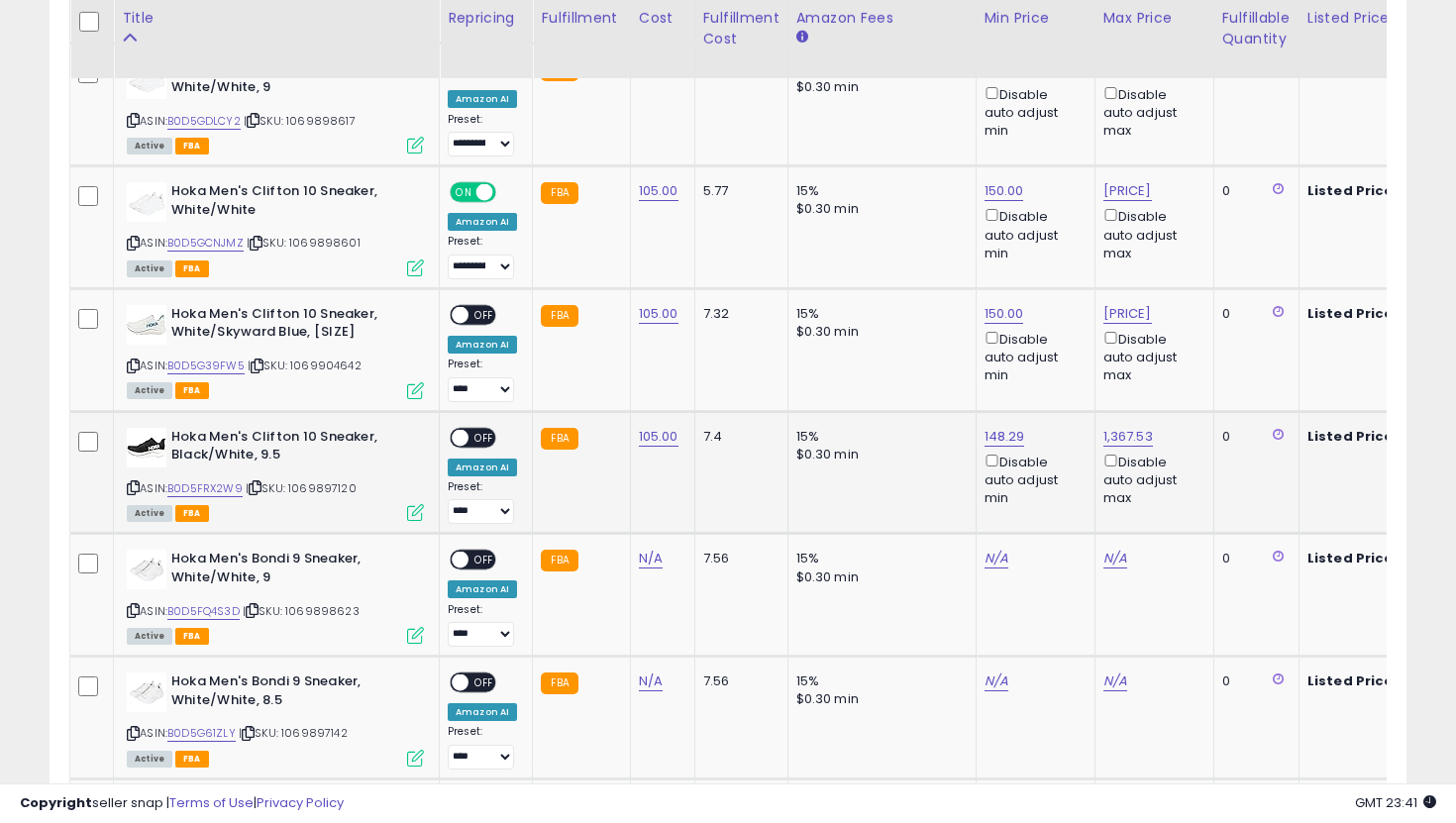 click on "148.29  Disable auto adjust min" 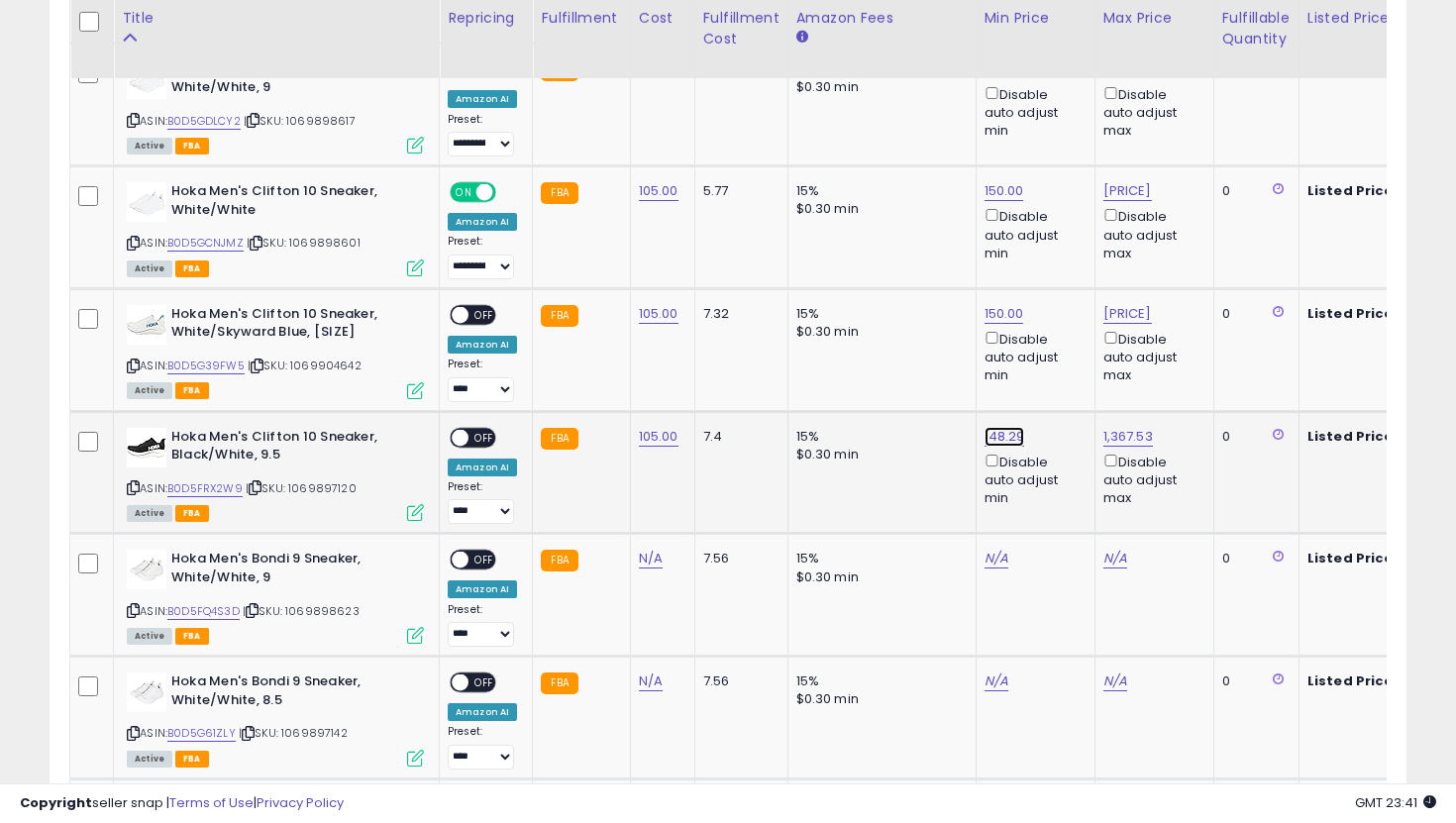 click on "148.29" at bounding box center [1004, -3306] 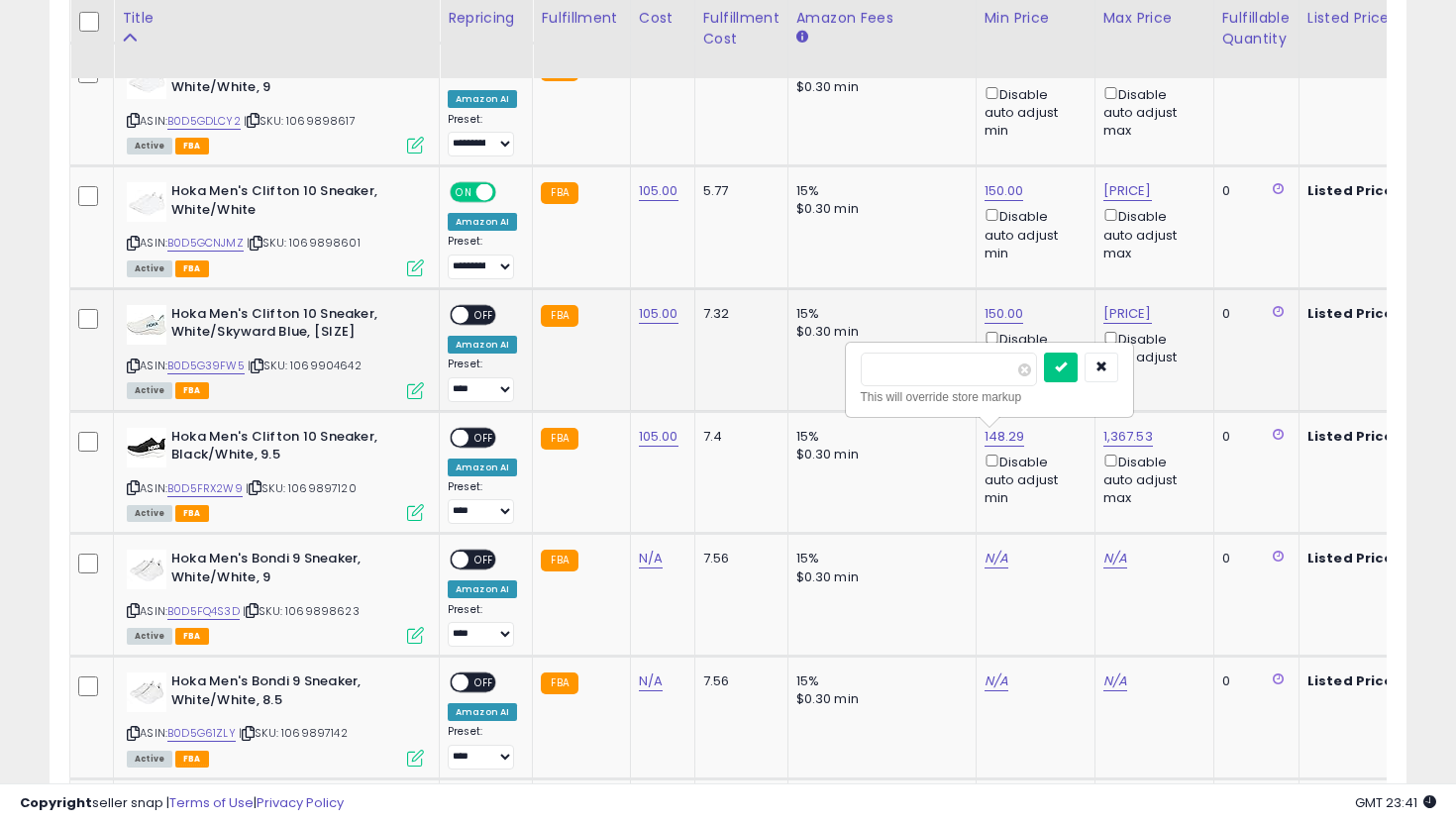 drag, startPoint x: 930, startPoint y: 364, endPoint x: 786, endPoint y: 353, distance: 144.4195 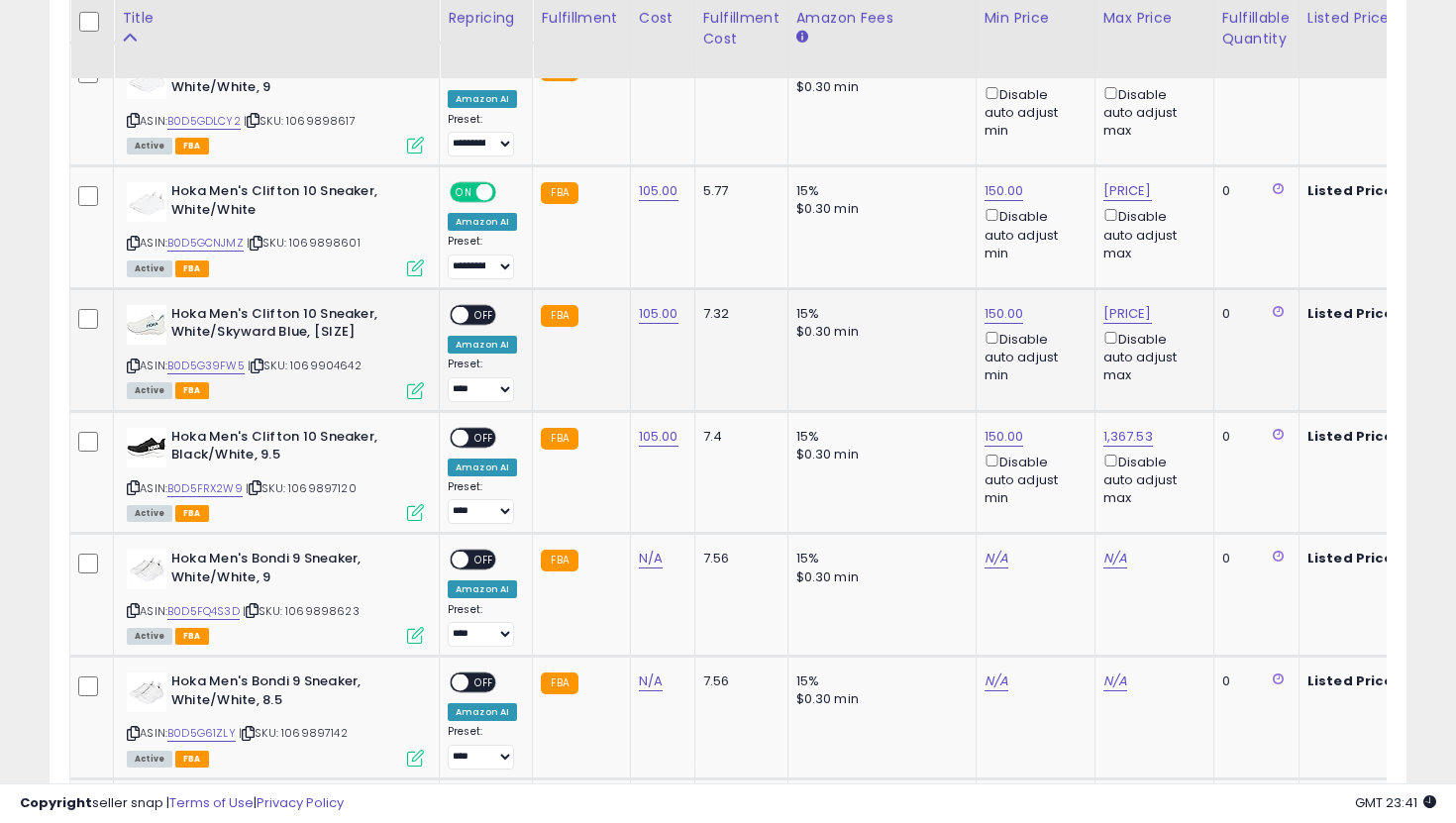 click on "OFF" at bounding box center [484, 315] 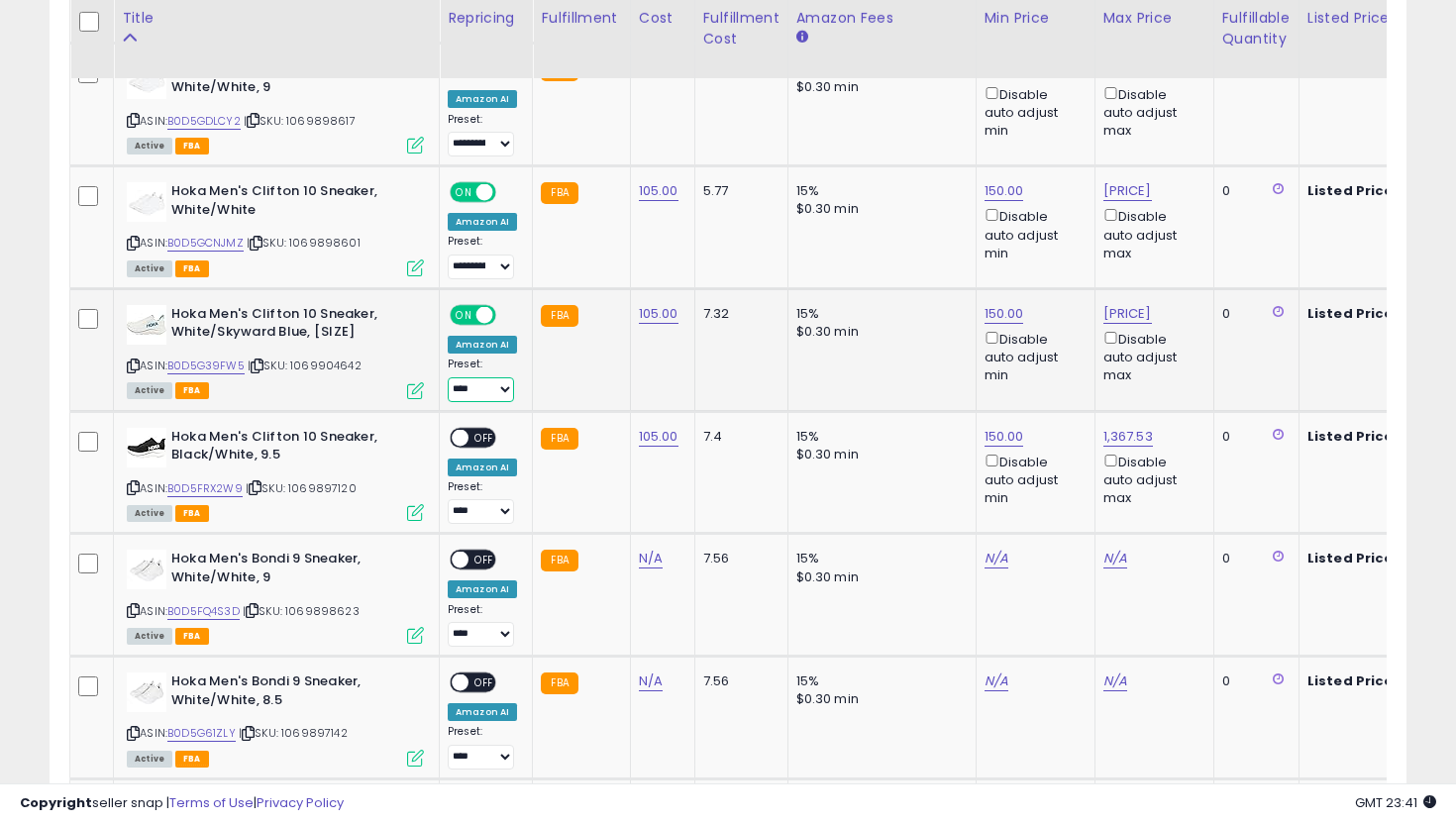 click on "**********" at bounding box center [480, 389] 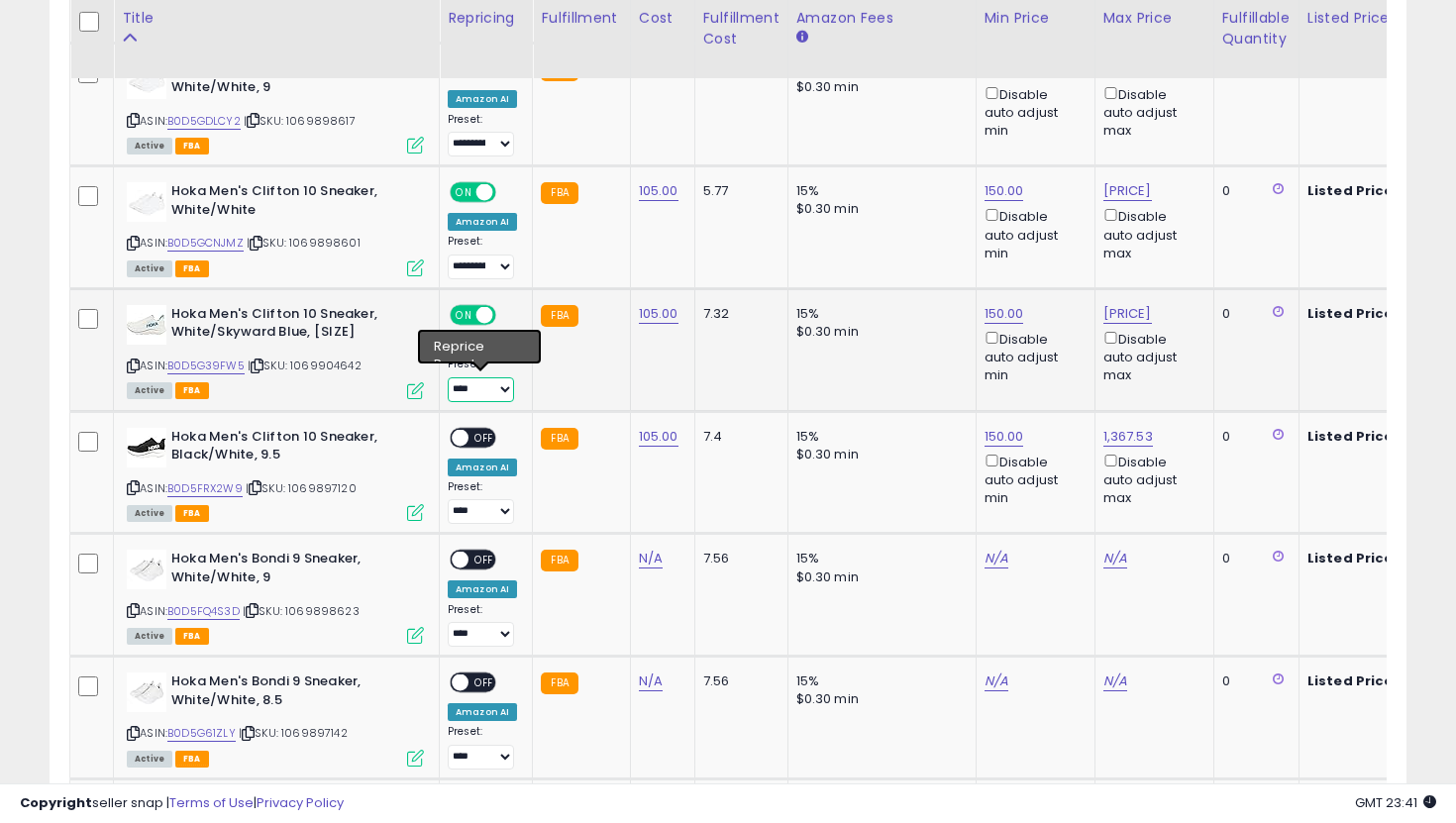 select on "**********" 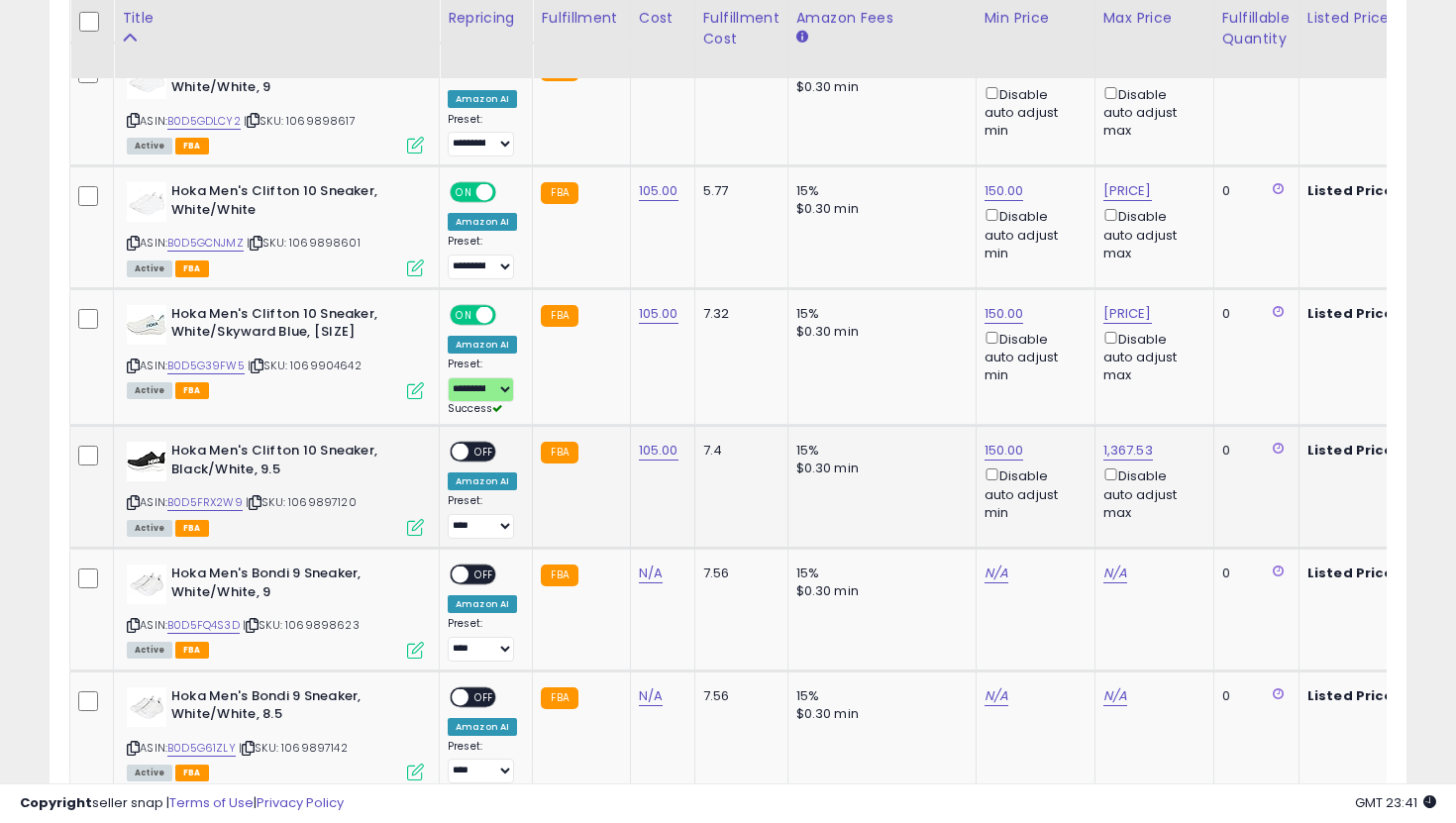 click on "OFF" at bounding box center [484, 452] 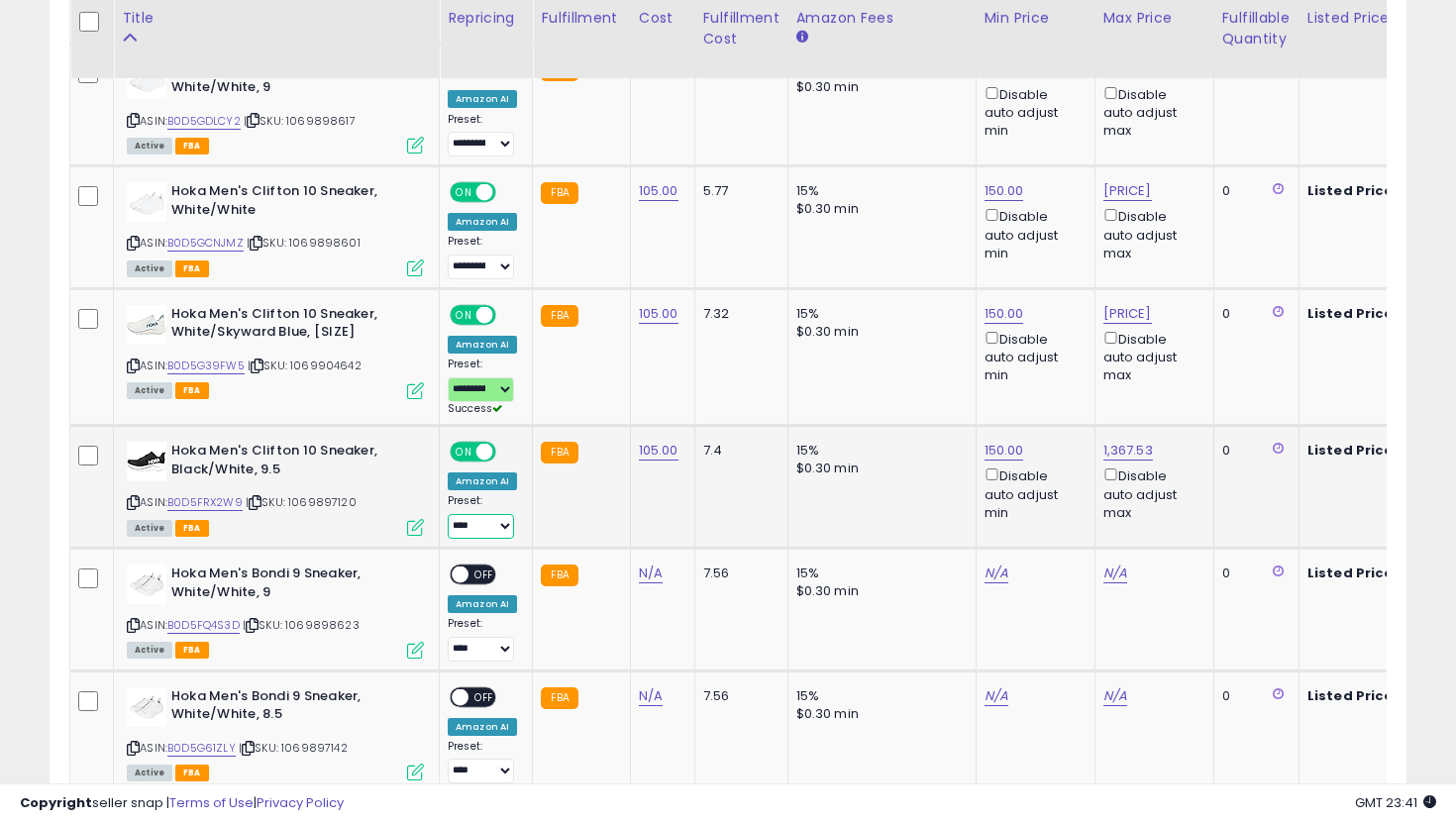 click on "**********" at bounding box center [480, 526] 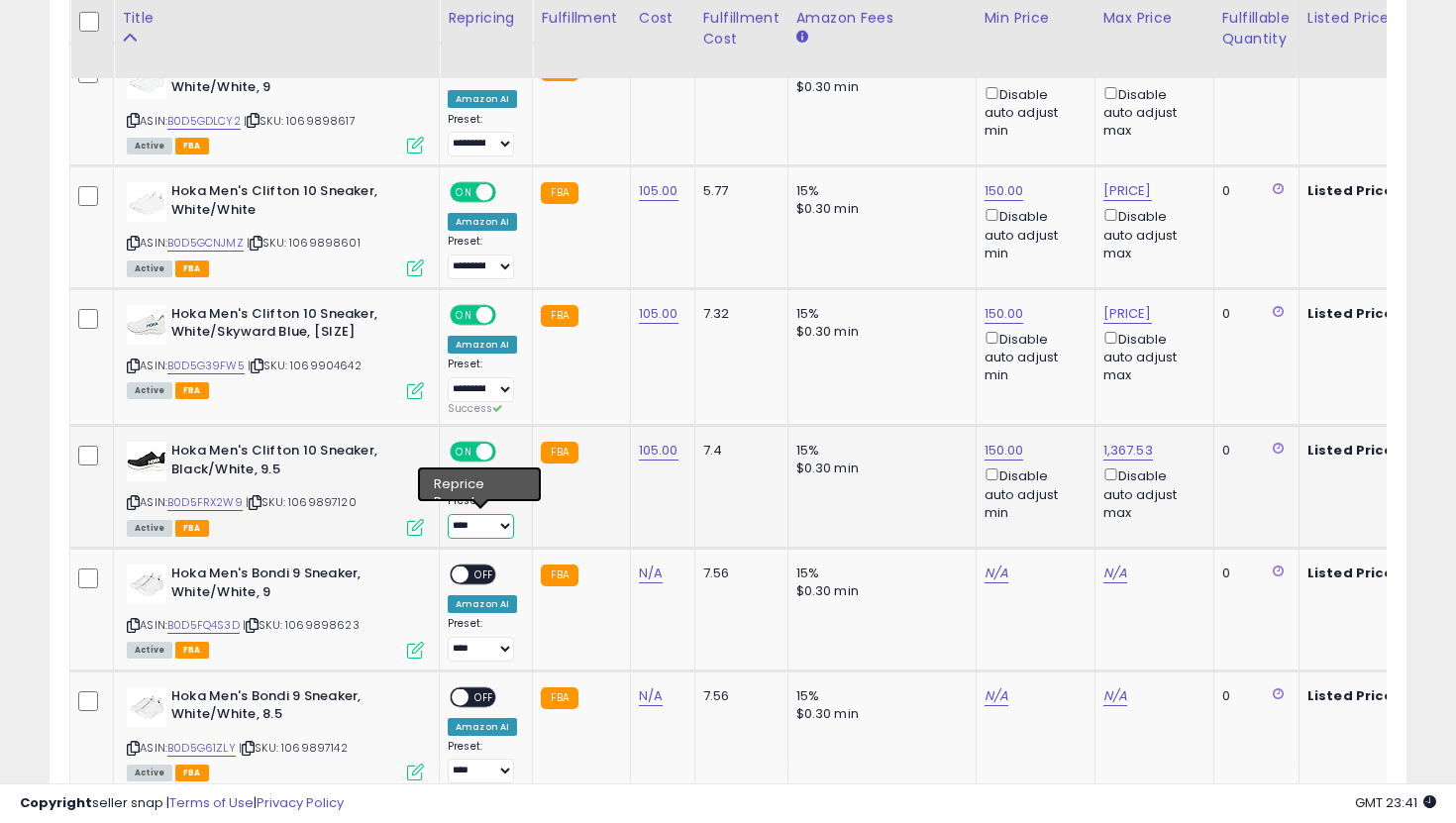 select on "**********" 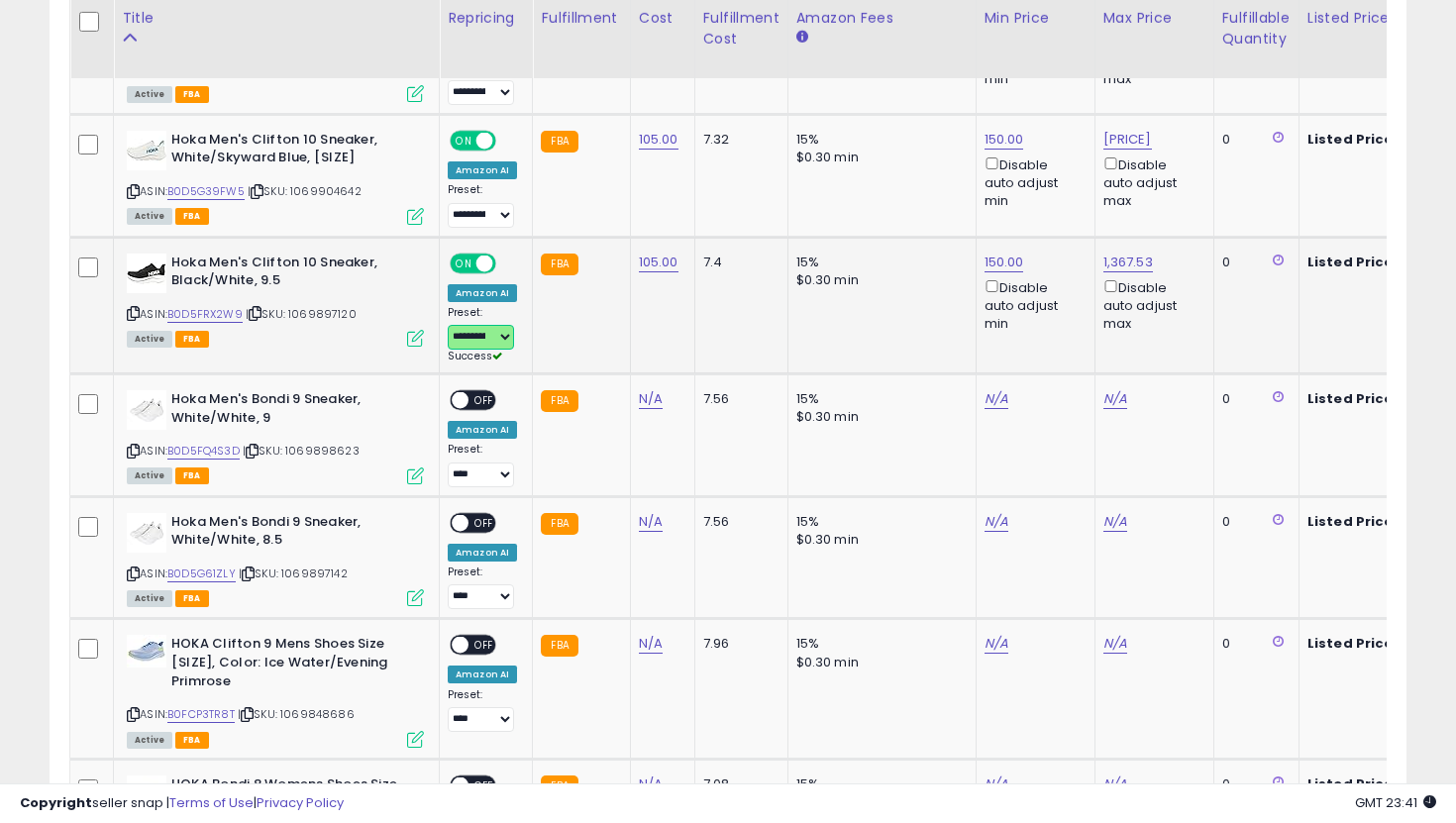 scroll, scrollTop: 4543, scrollLeft: 0, axis: vertical 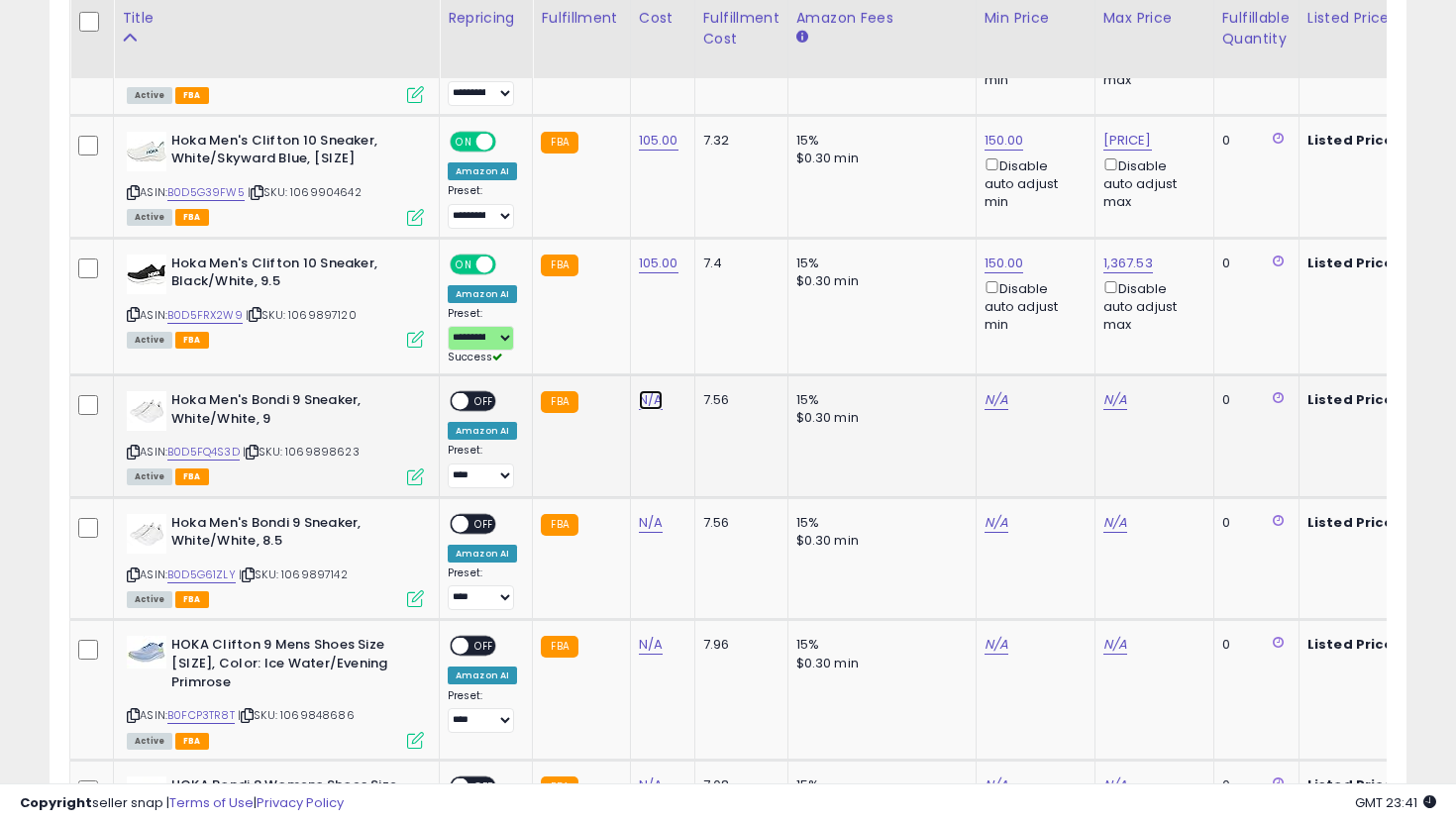 click on "N/A" at bounding box center (651, 400) 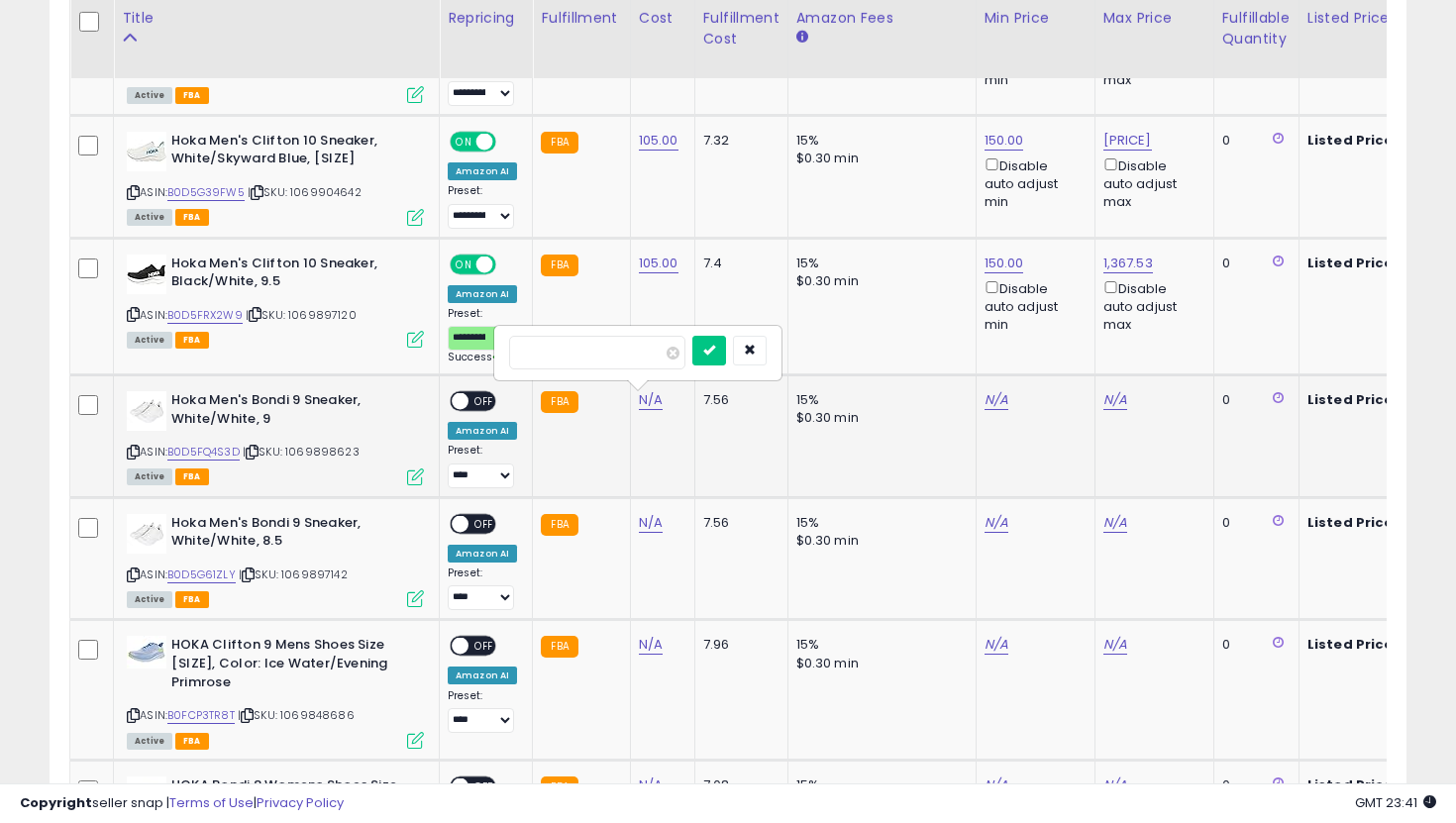 type on "***" 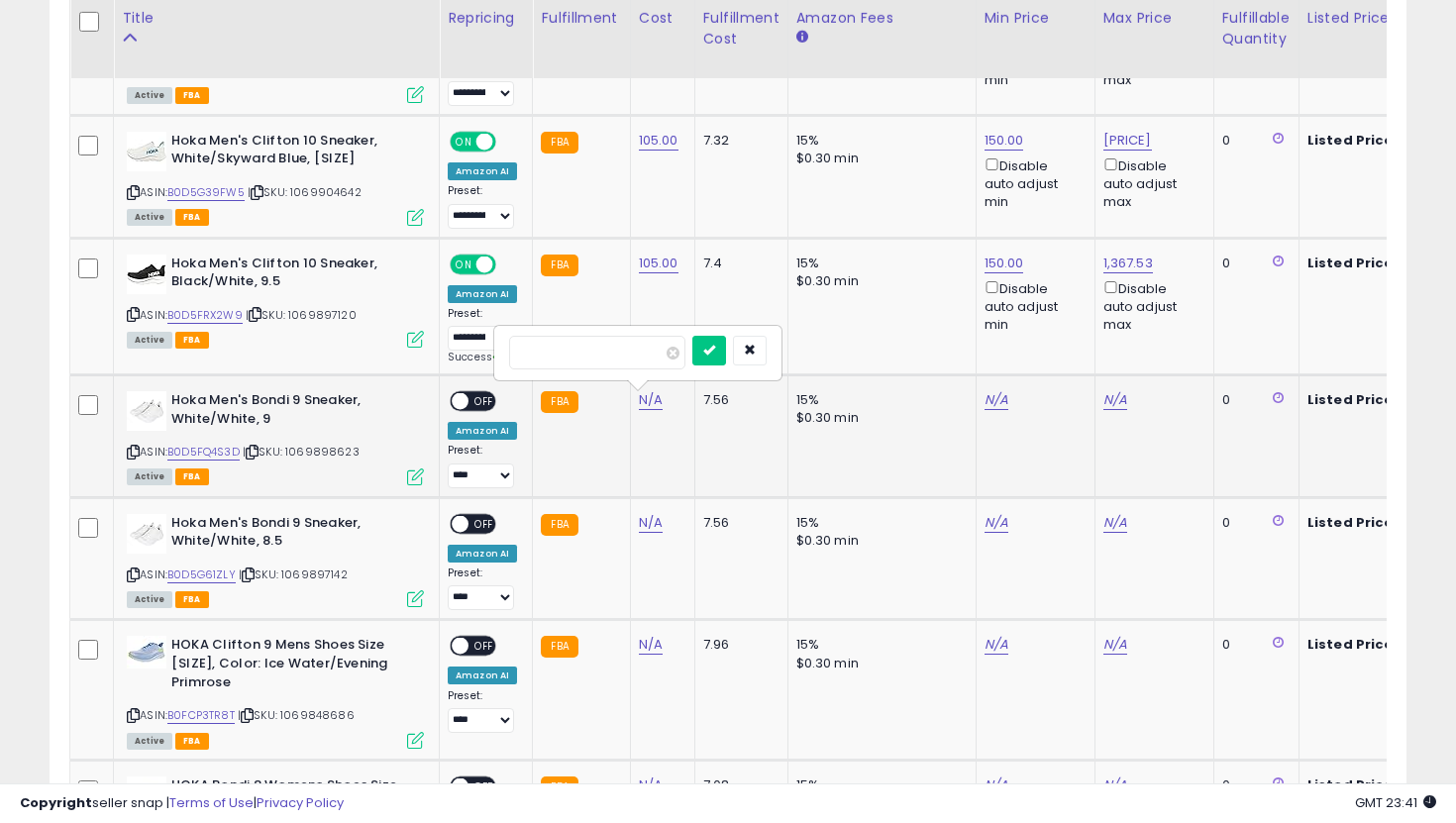 click at bounding box center [709, 351] 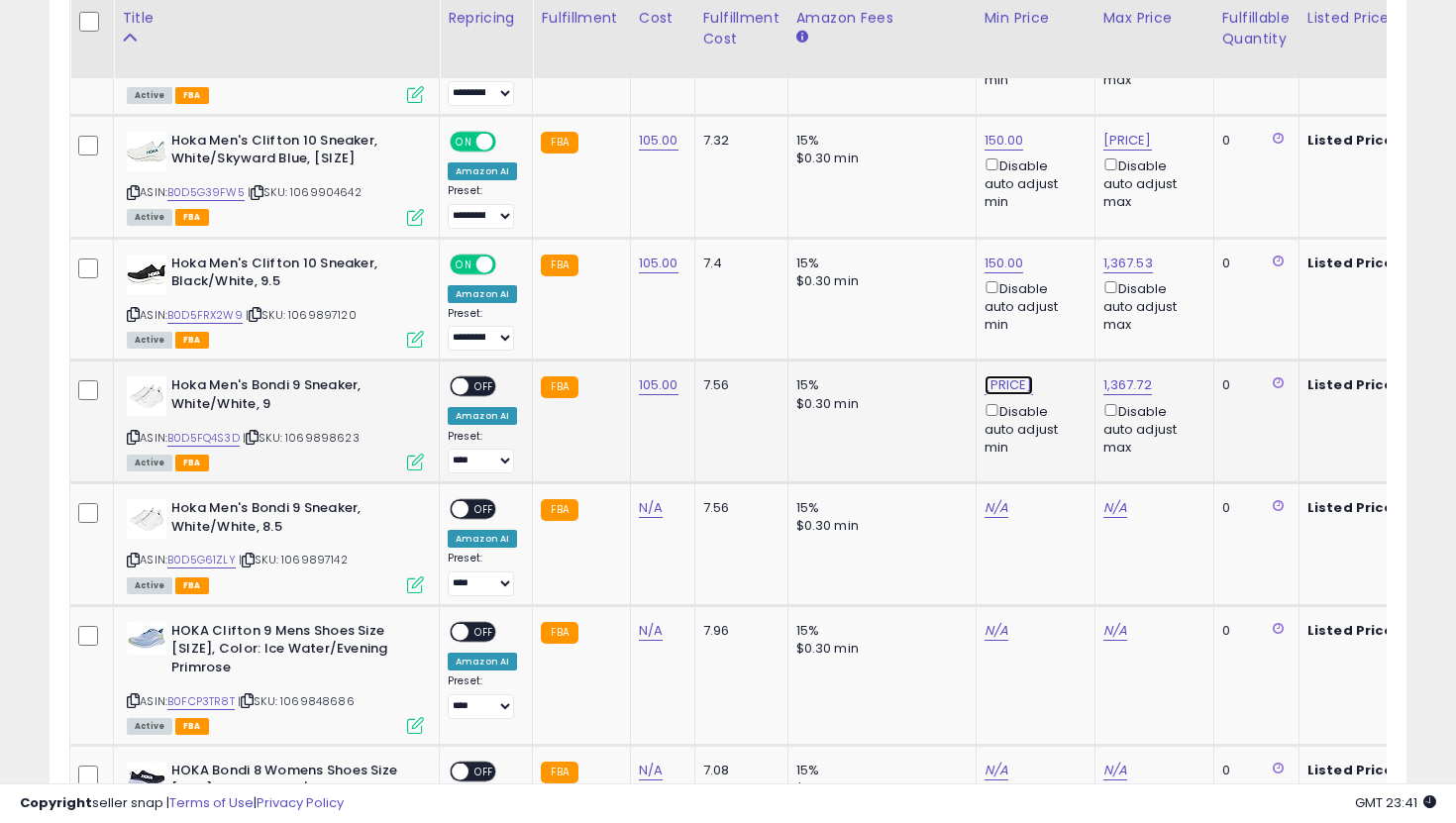 click on "[PRICE]" at bounding box center (1004, -3479) 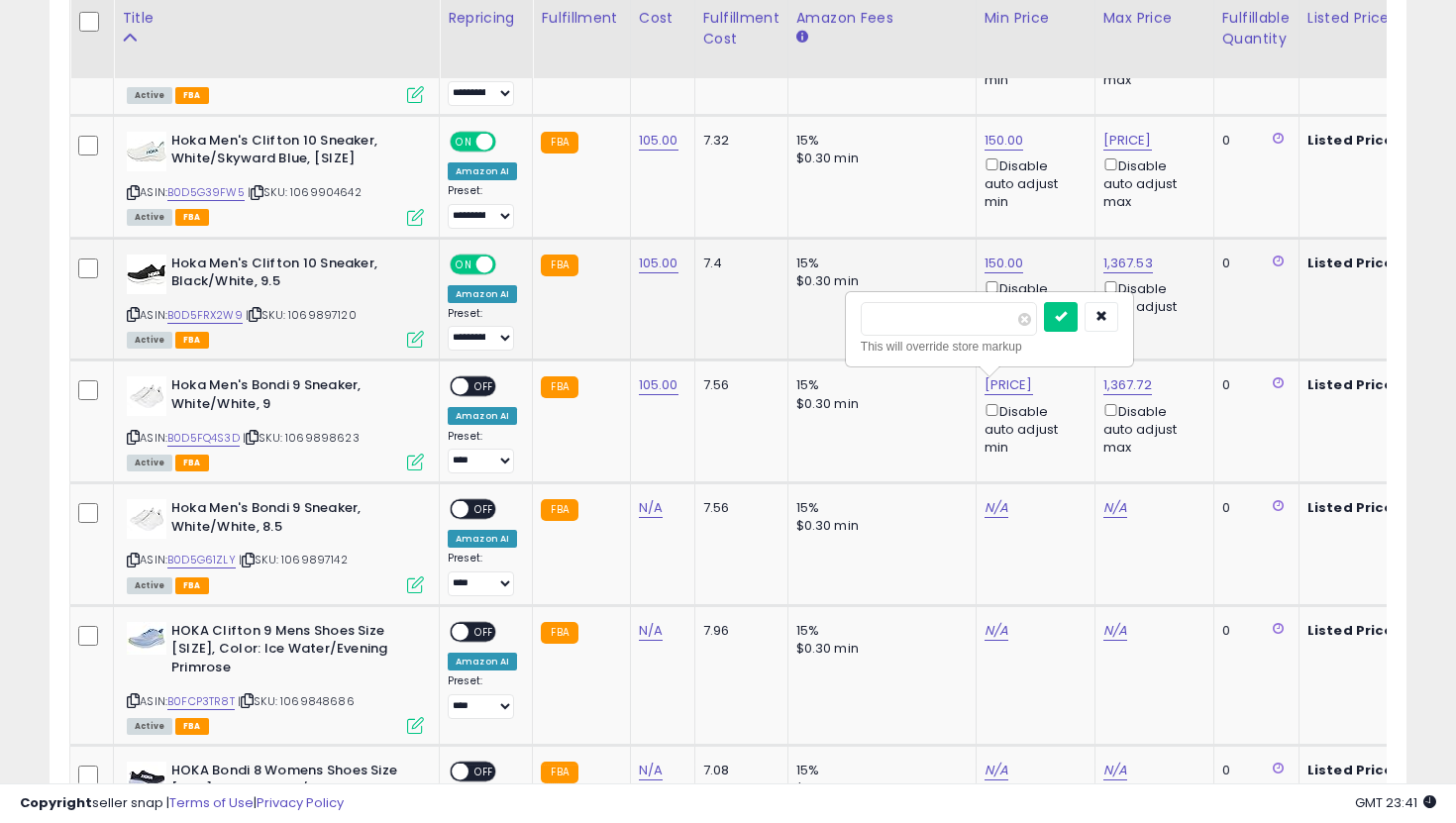 drag, startPoint x: 946, startPoint y: 323, endPoint x: 808, endPoint y: 310, distance: 138.61097 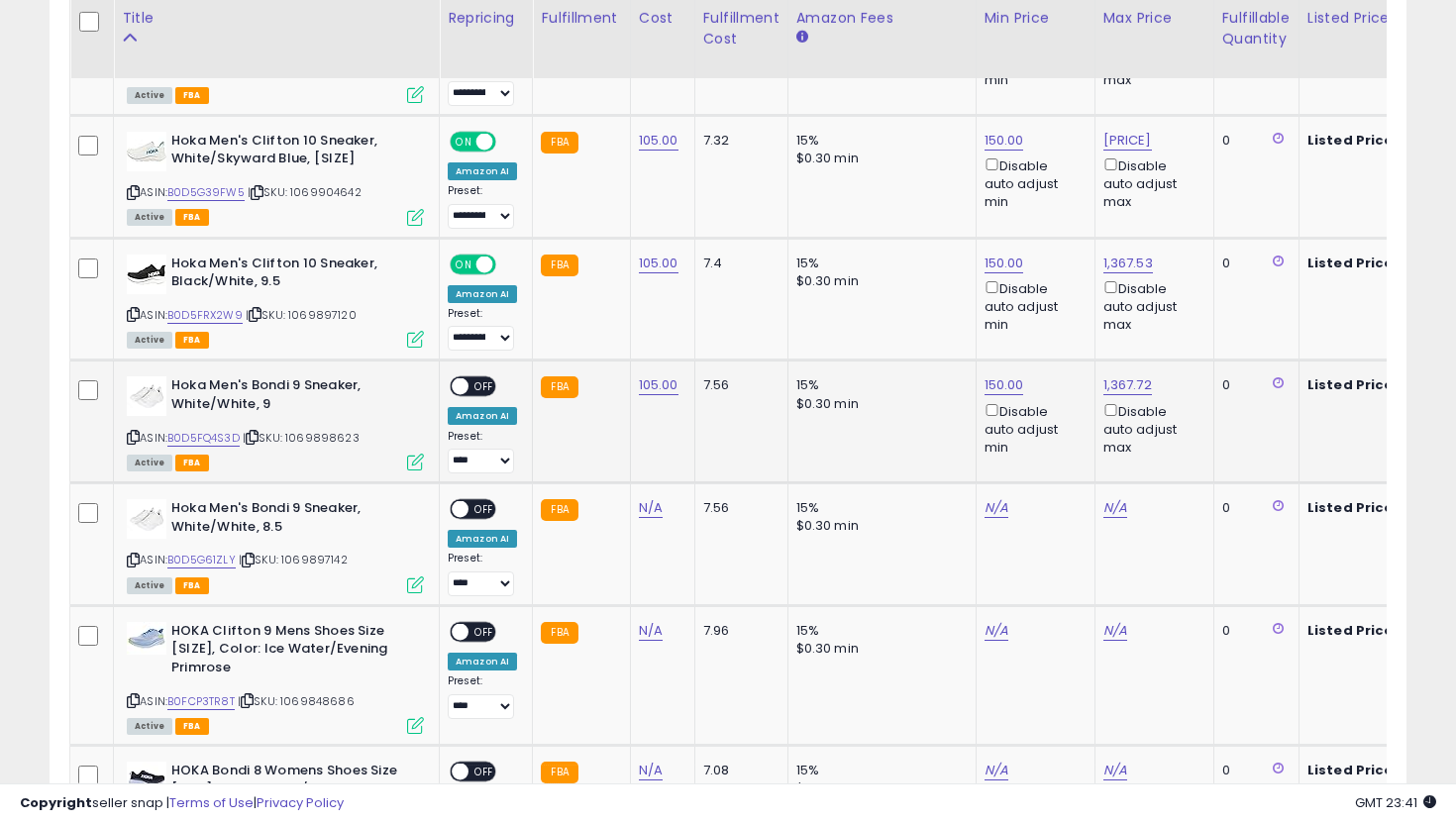 click on "OFF" at bounding box center [484, 386] 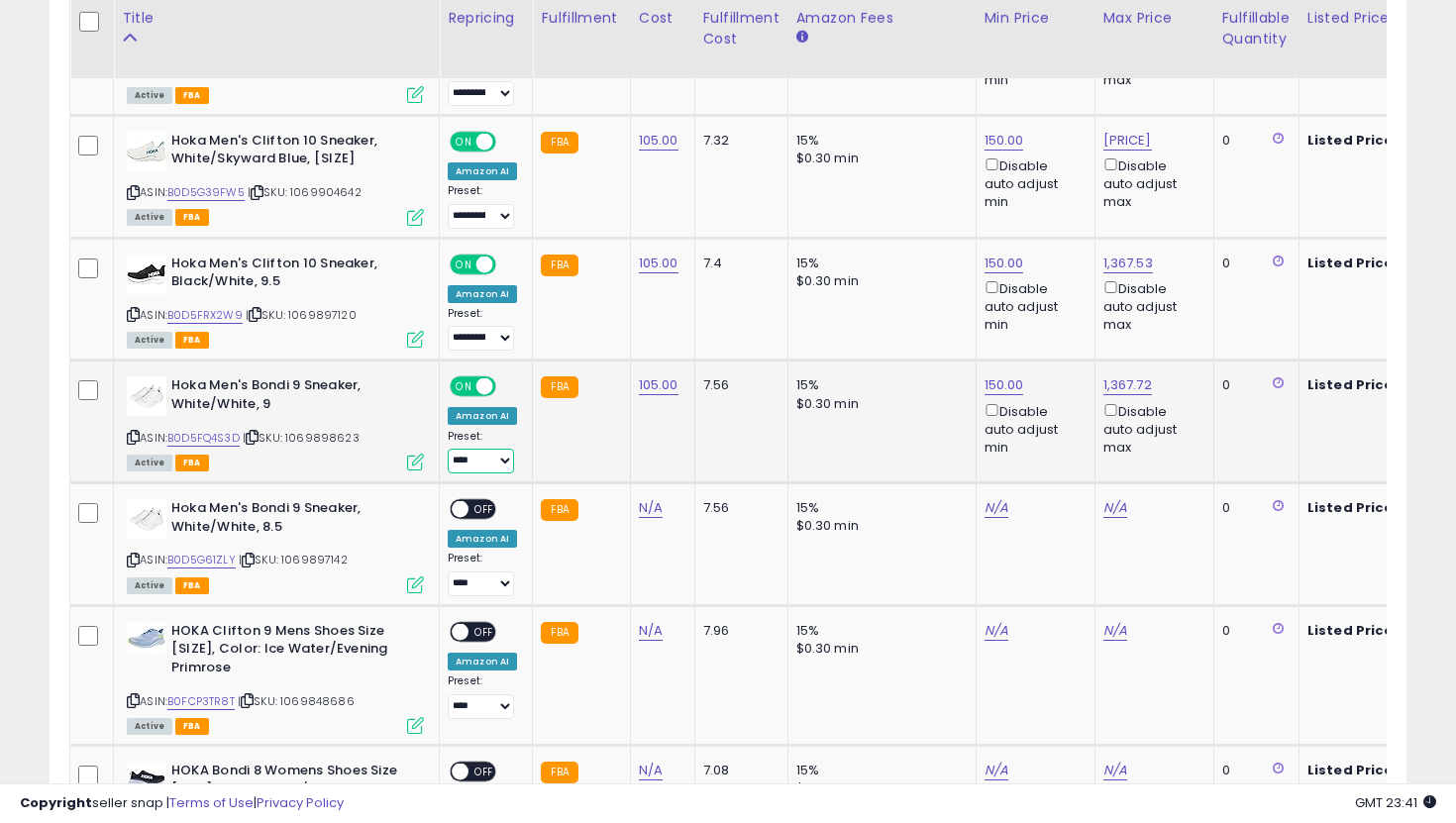 click on "**********" at bounding box center [480, 461] 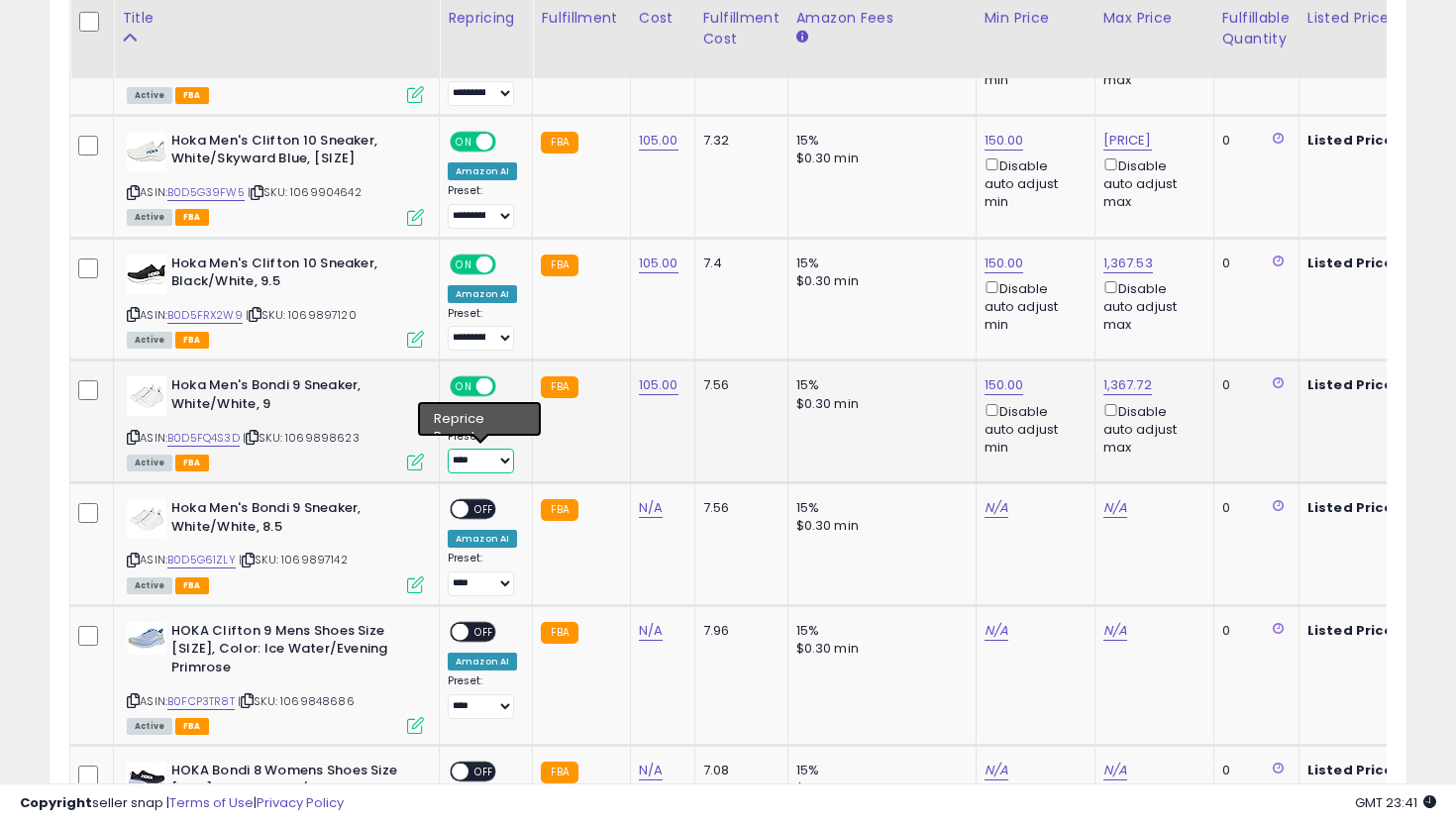 select on "**********" 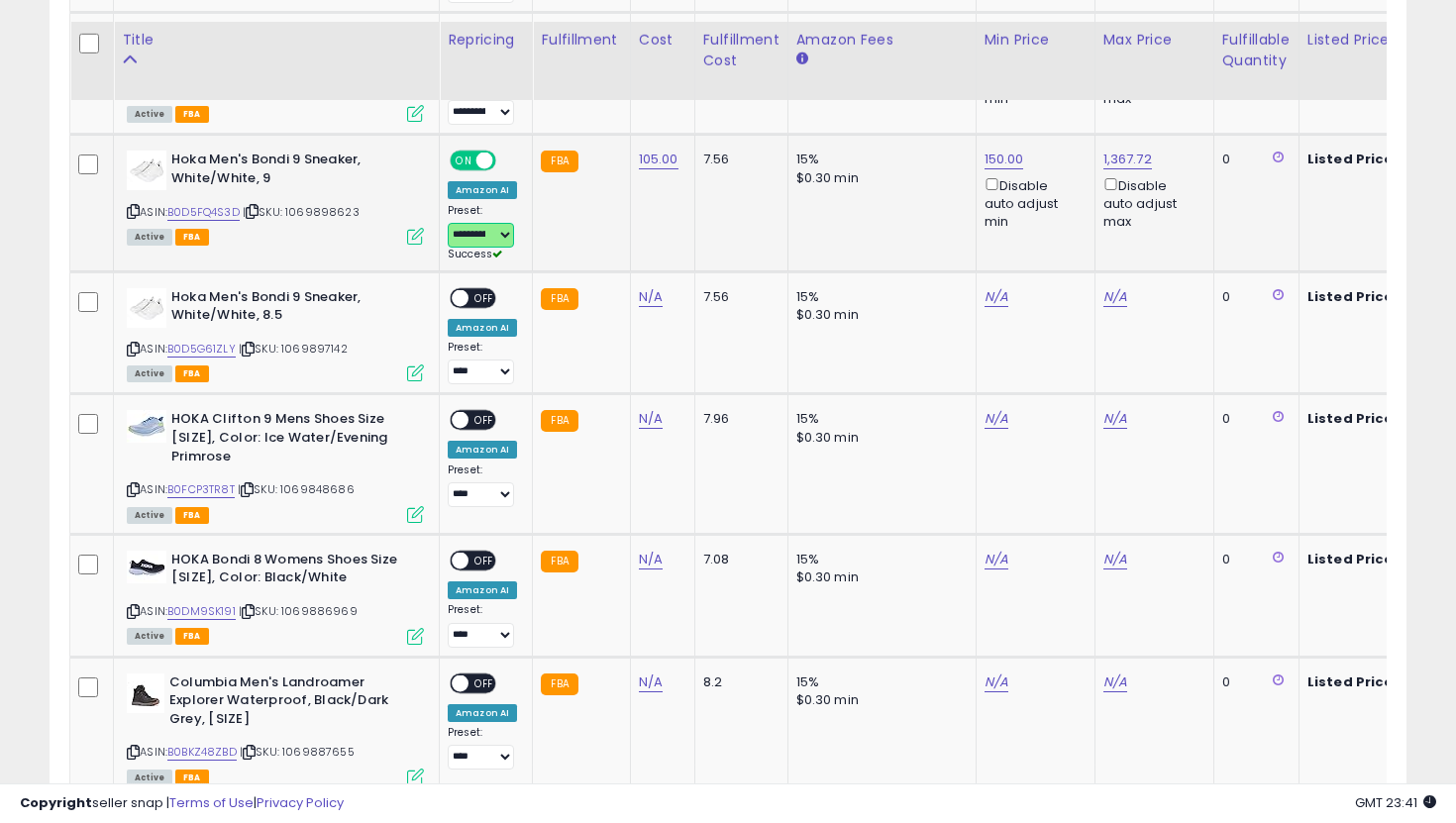 scroll, scrollTop: 4790, scrollLeft: 0, axis: vertical 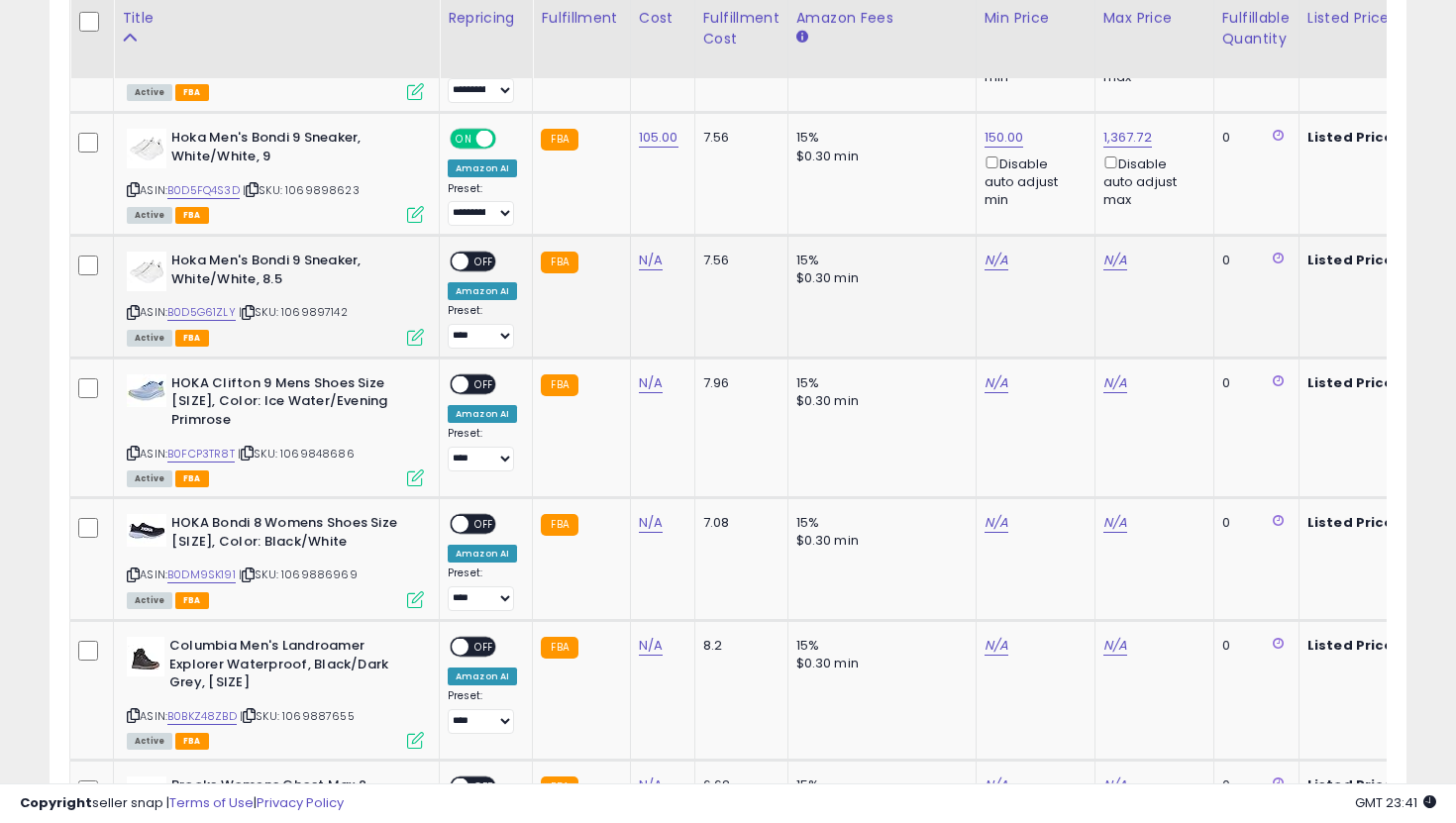 click on "N/A" 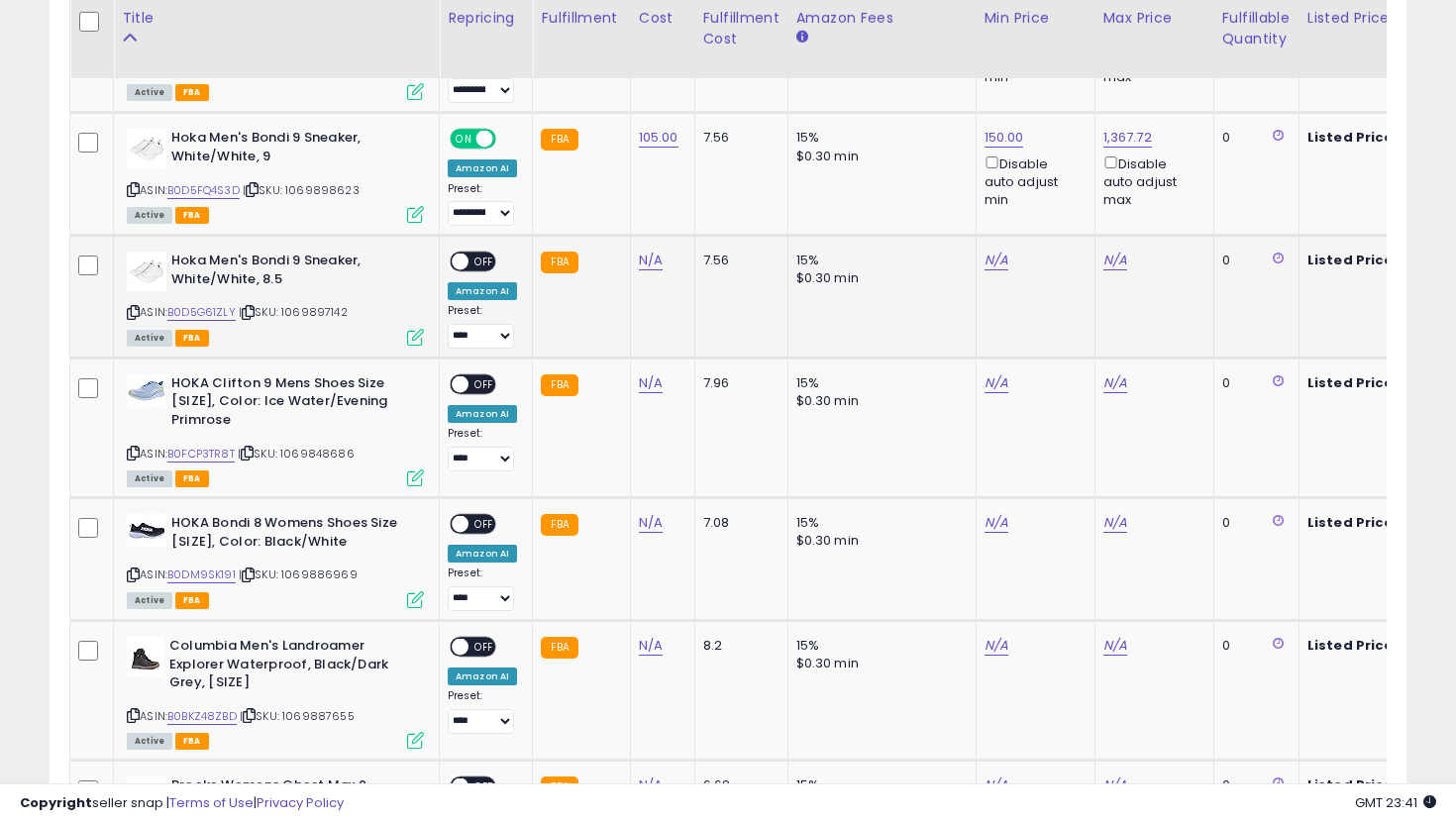 click on "N/A" 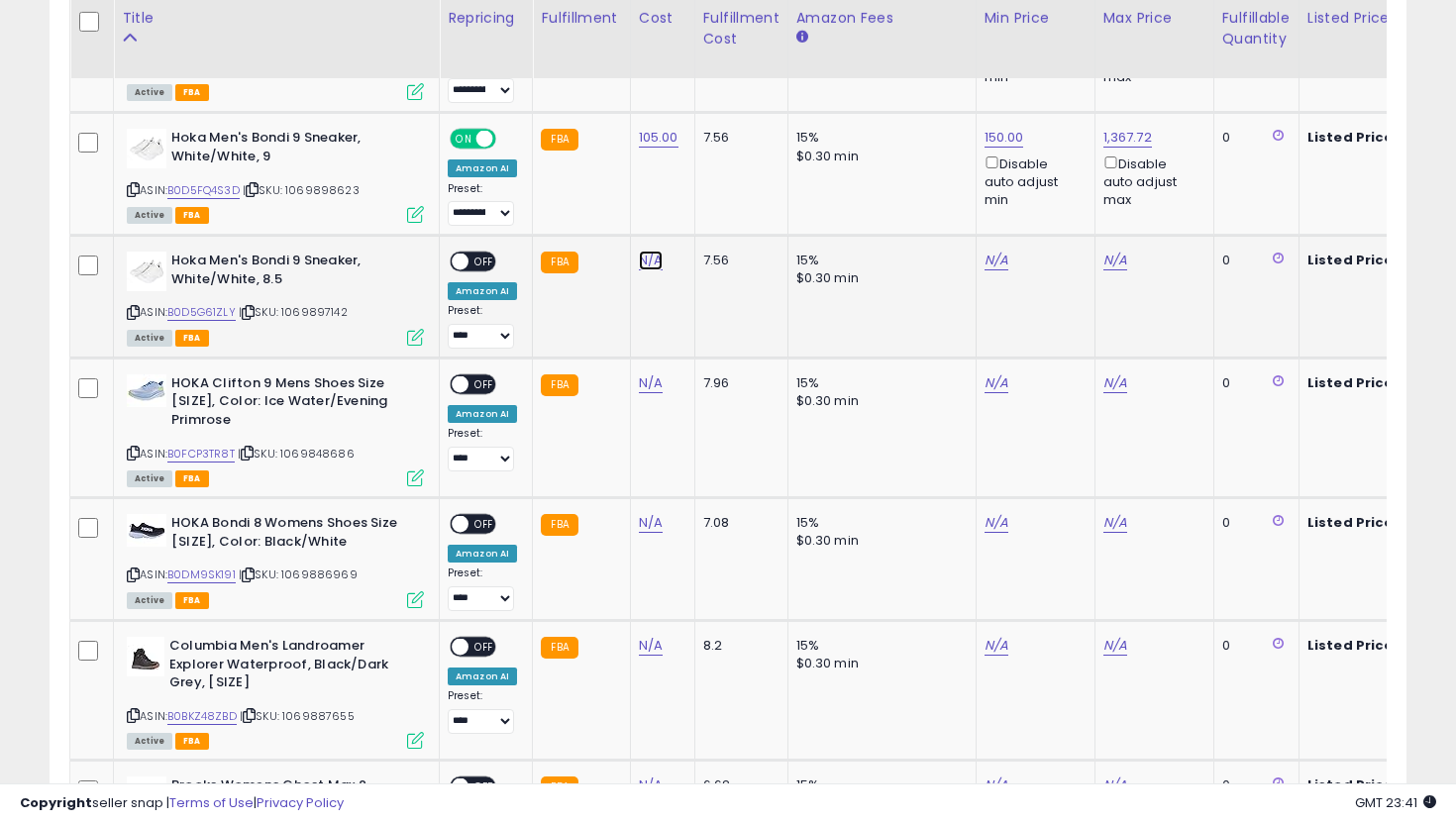 click on "N/A" at bounding box center (651, 260) 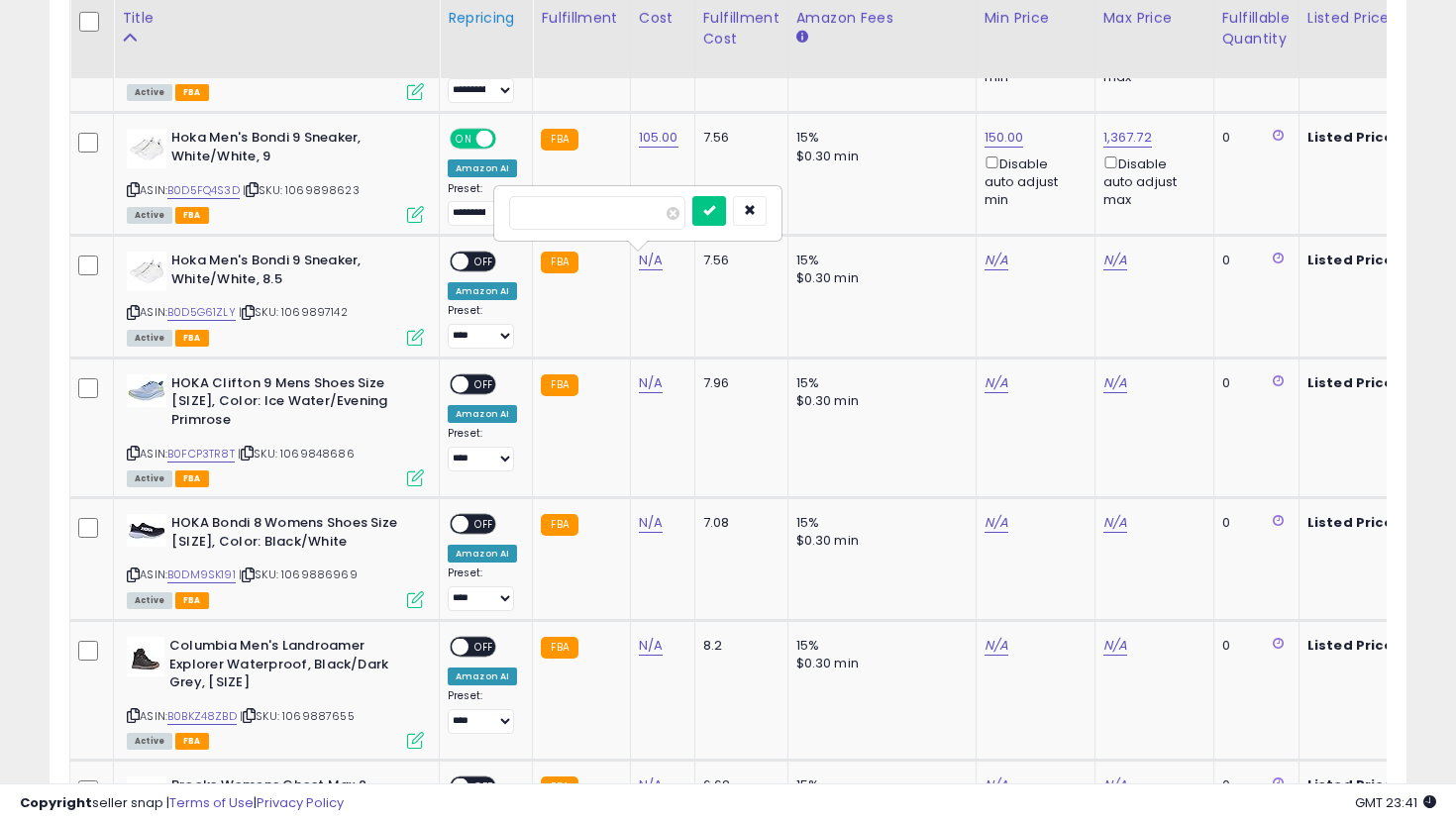 type on "***" 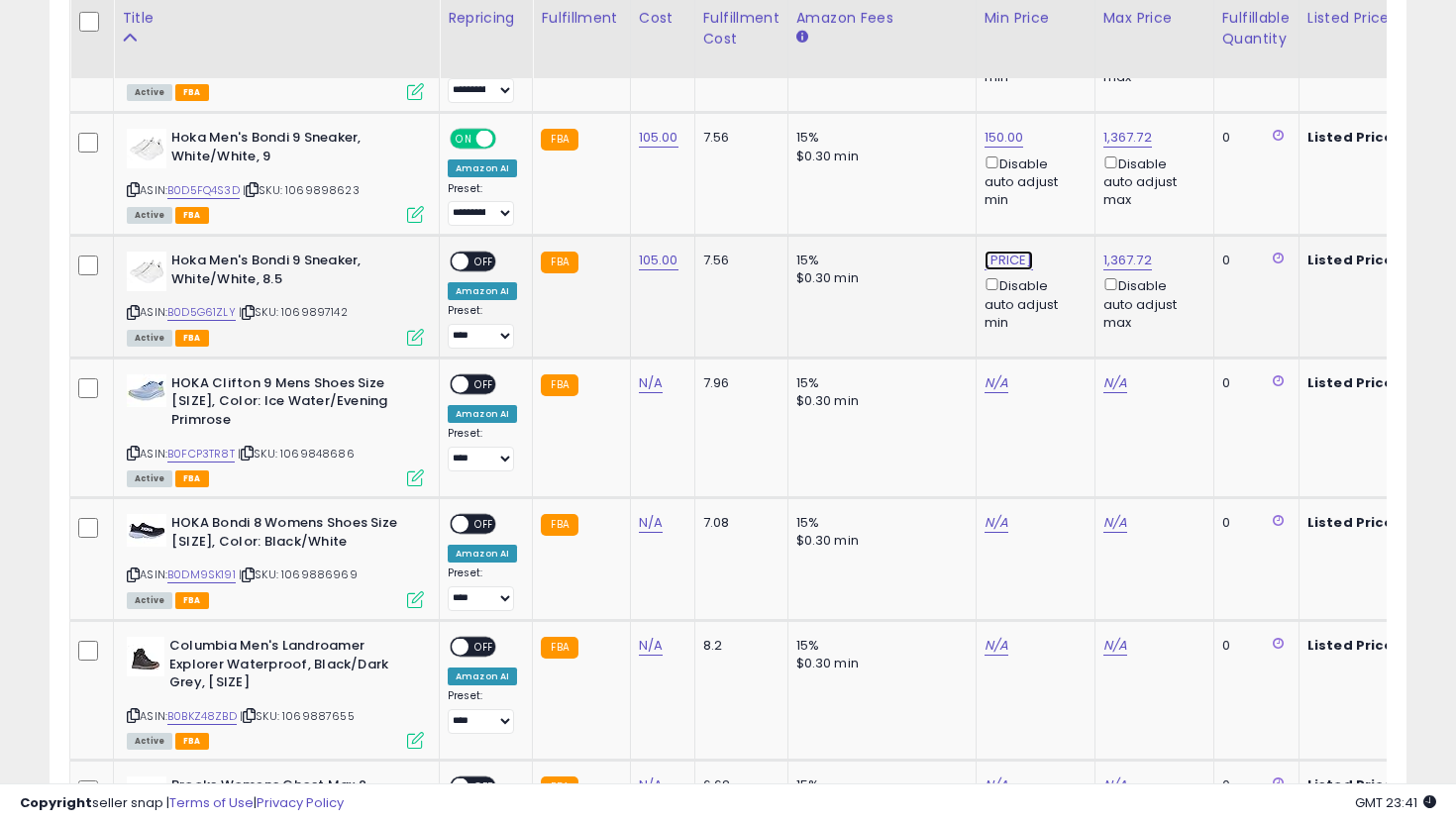 click on "[PRICE]" at bounding box center [1004, -3727] 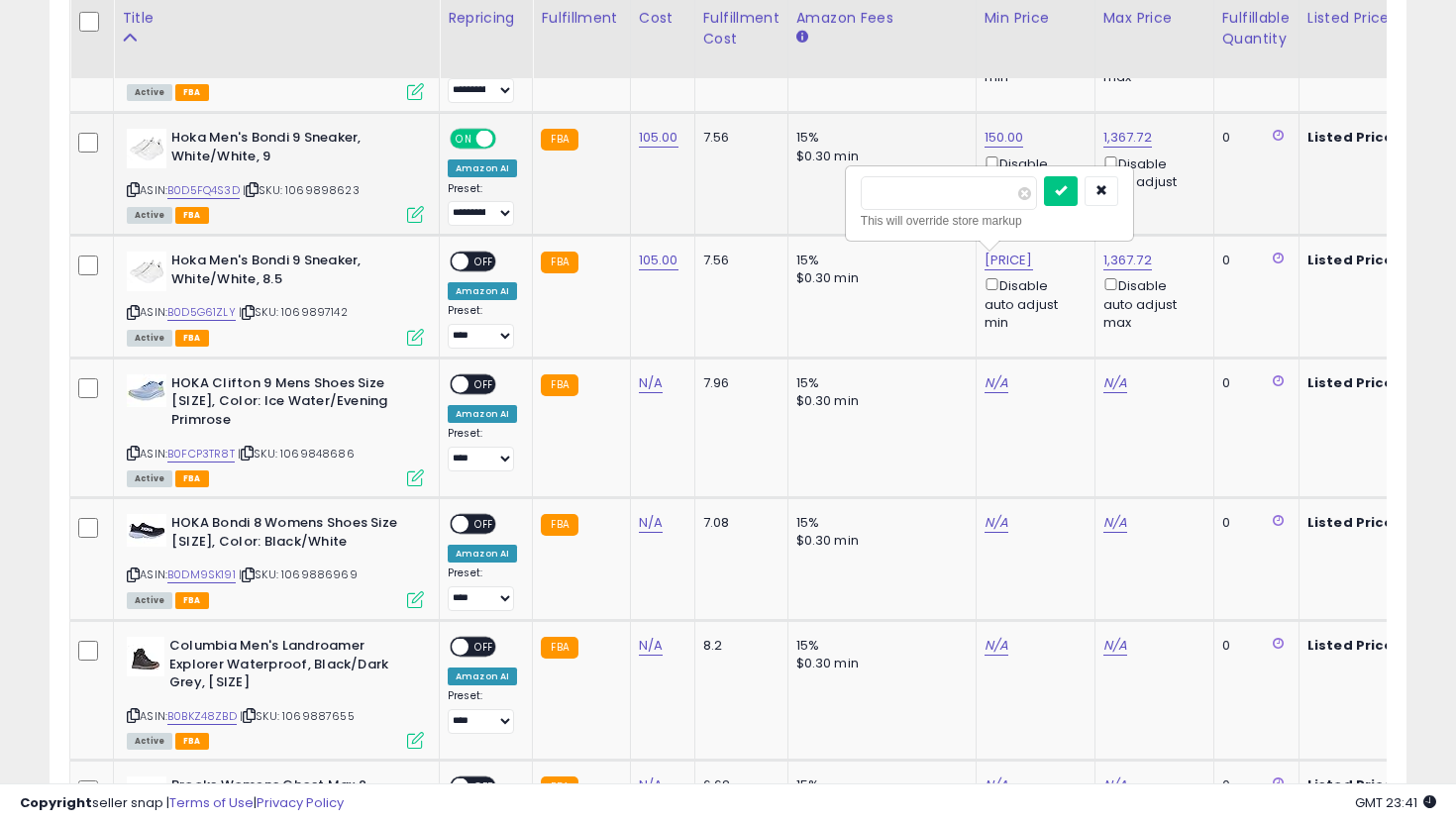 drag, startPoint x: 947, startPoint y: 207, endPoint x: 726, endPoint y: 148, distance: 228.74003 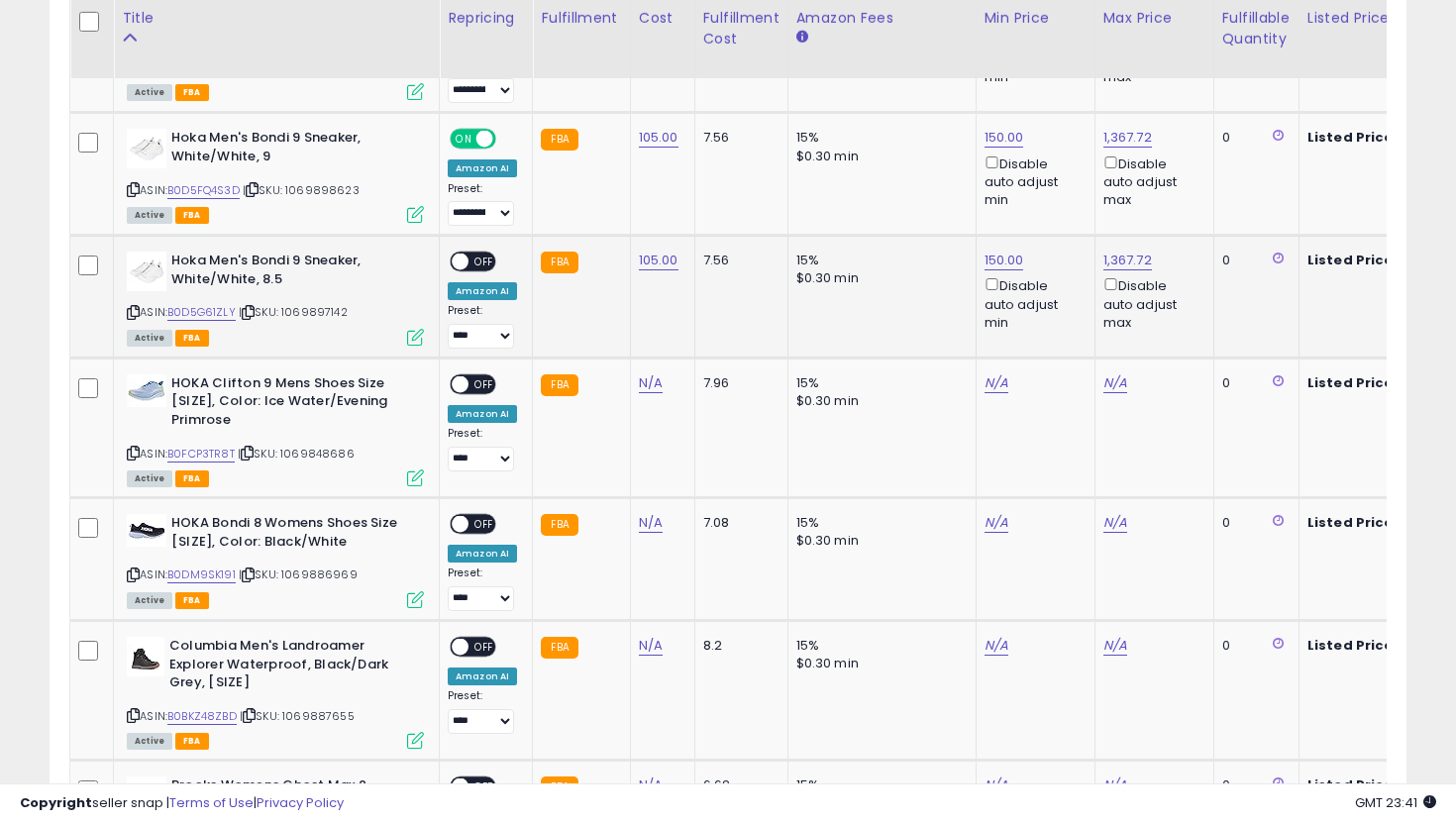 click at bounding box center [460, 261] 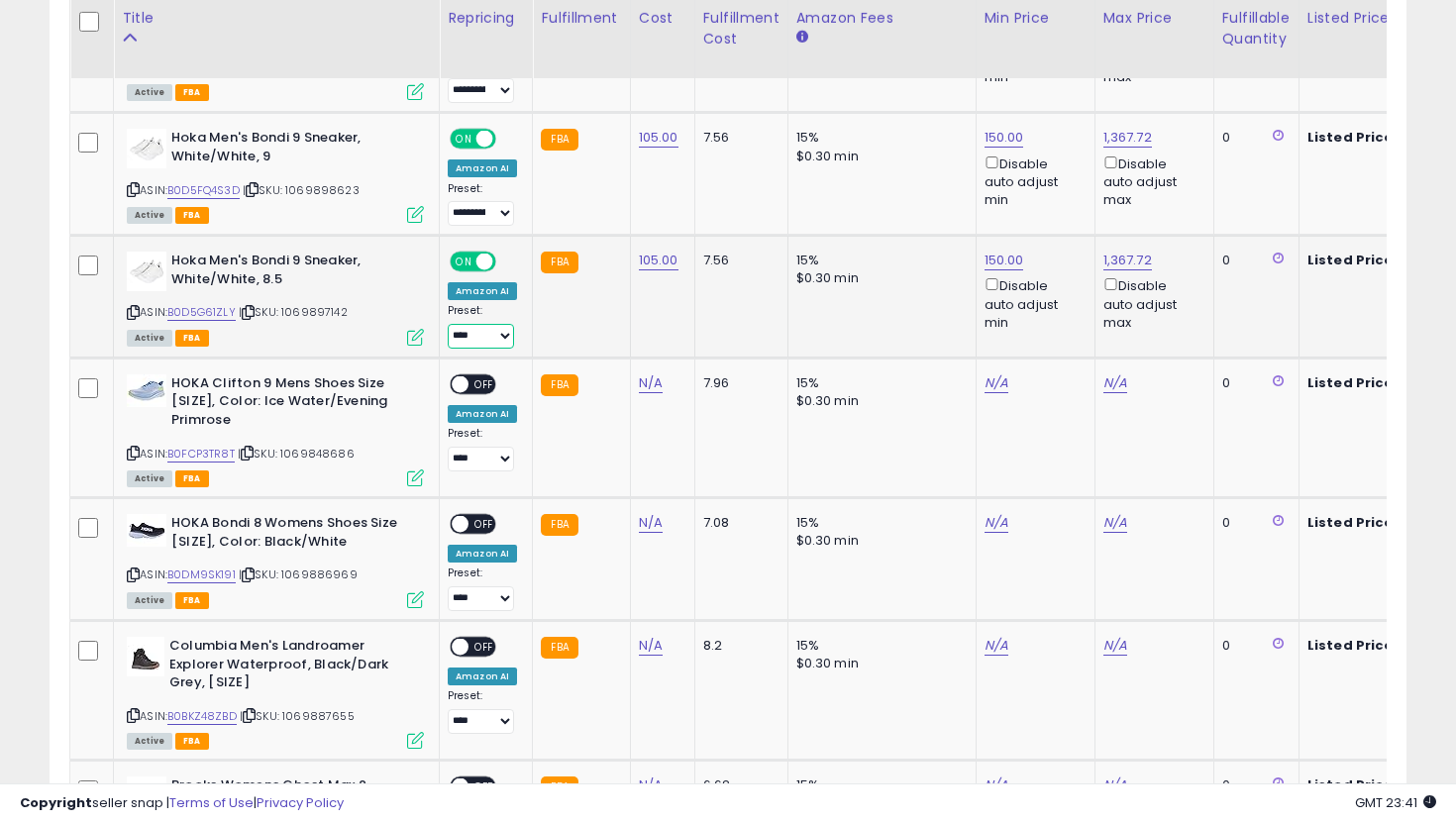 click on "**********" at bounding box center [480, 336] 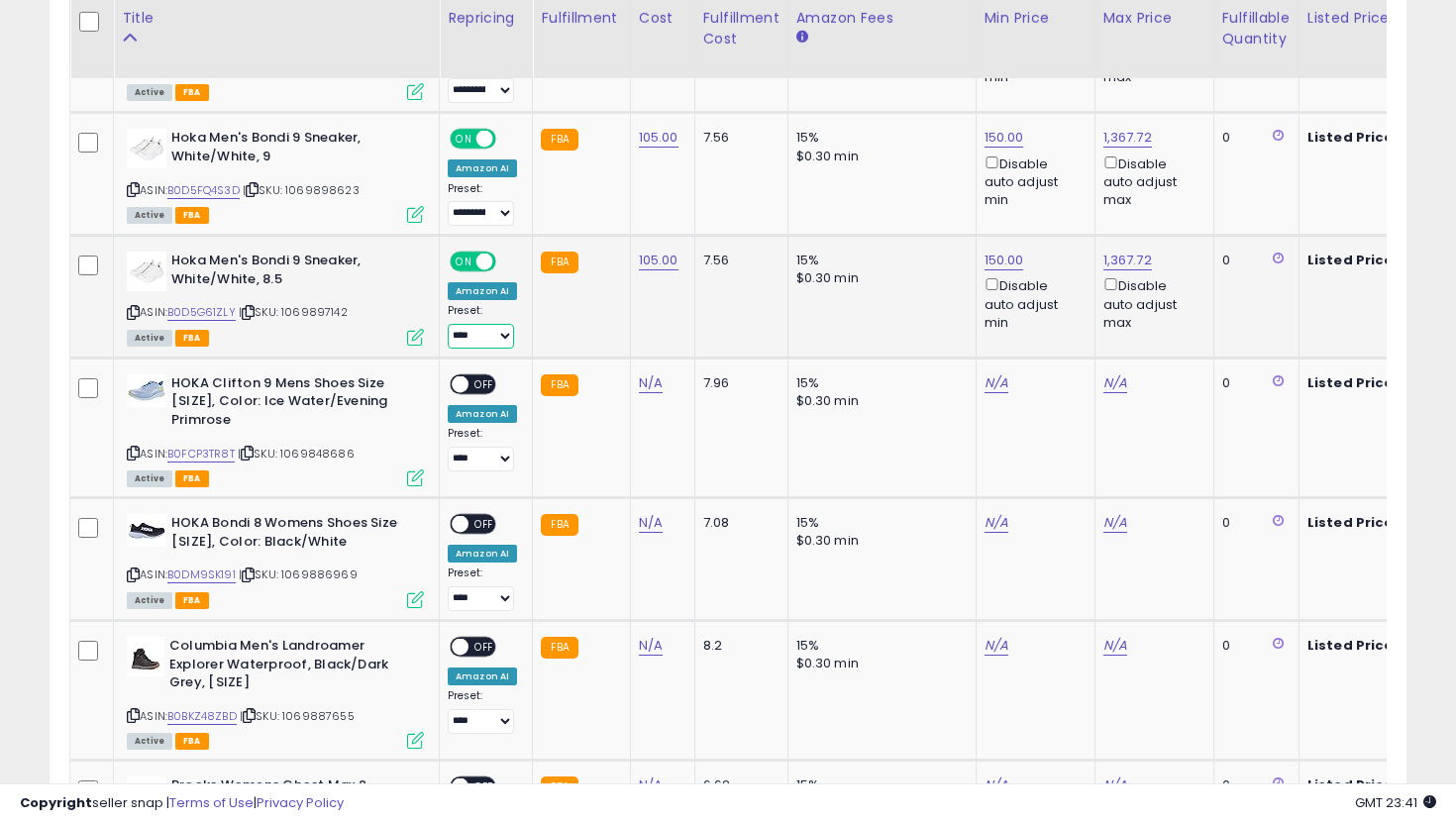 select on "**********" 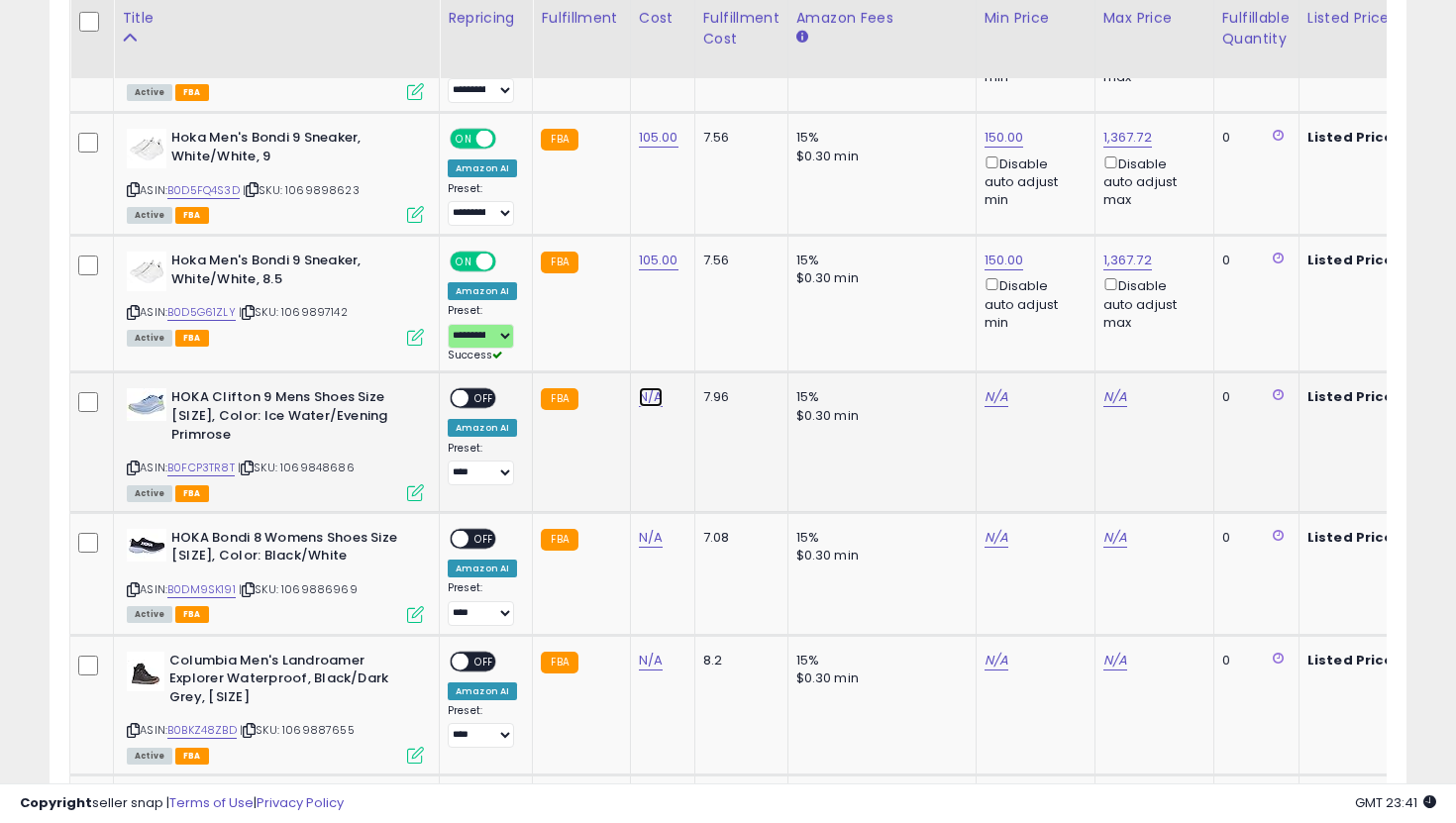 click on "N/A" at bounding box center (651, 397) 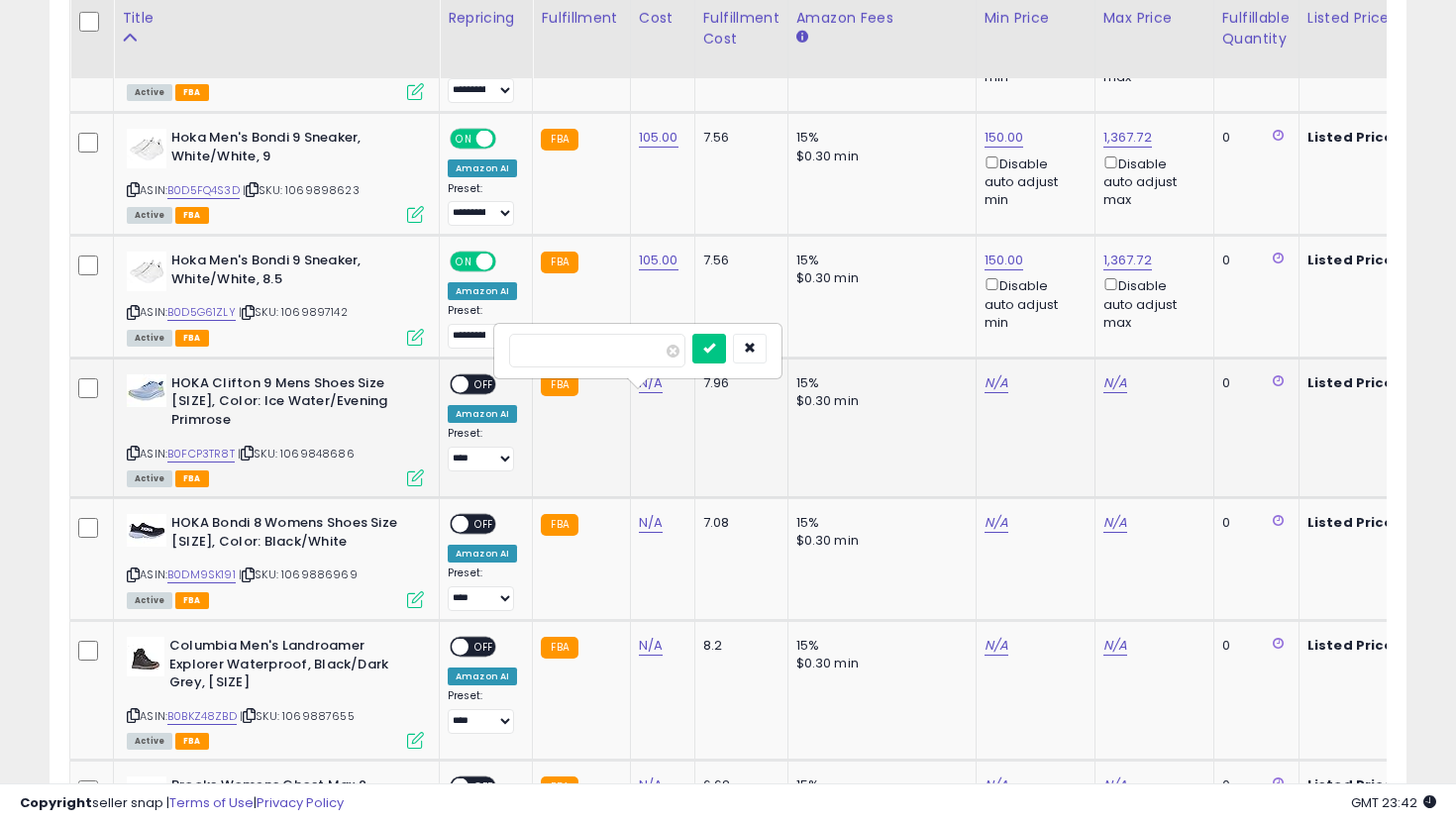 type on "*" 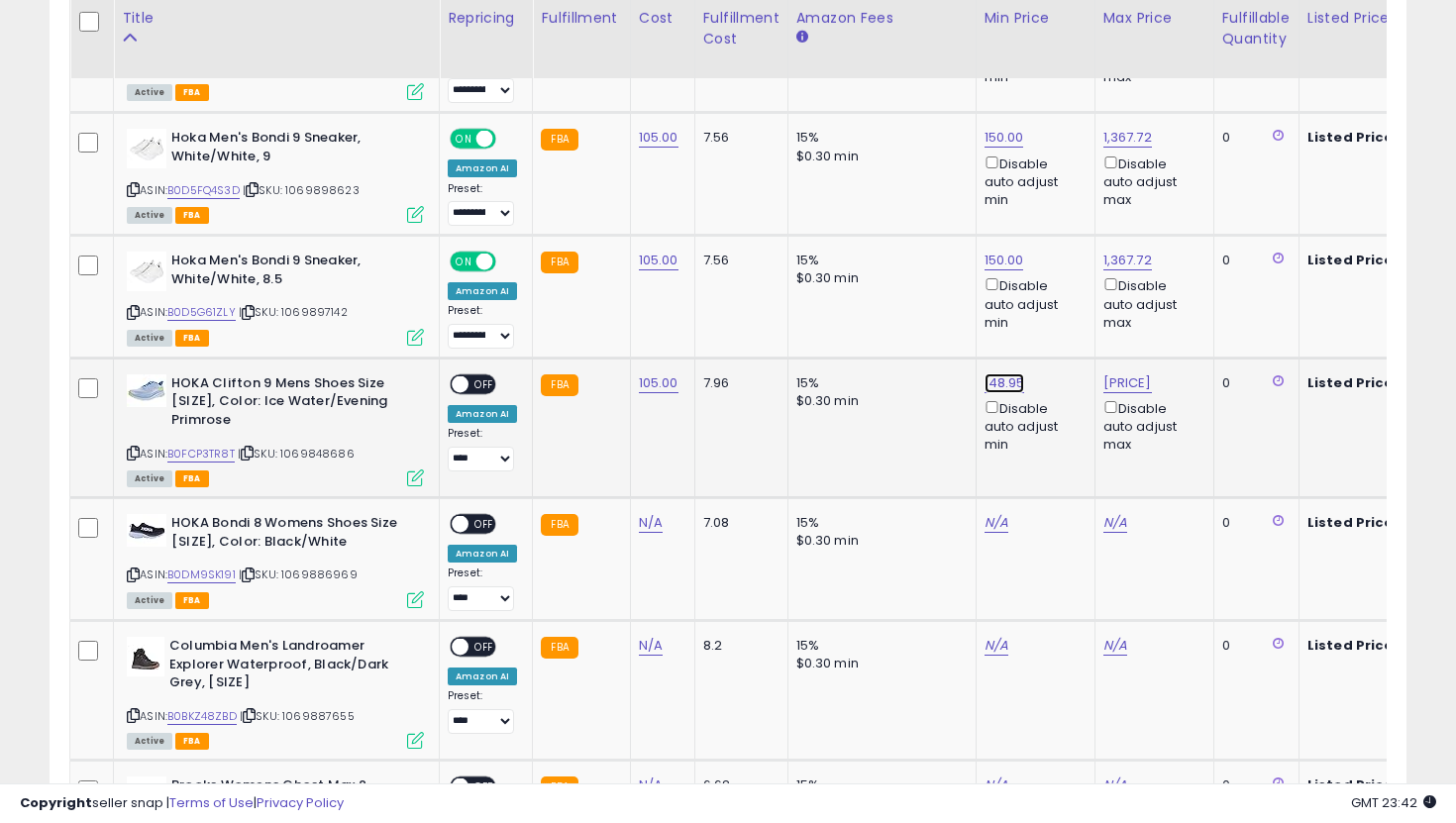 click on "148.95" at bounding box center (1004, -3727) 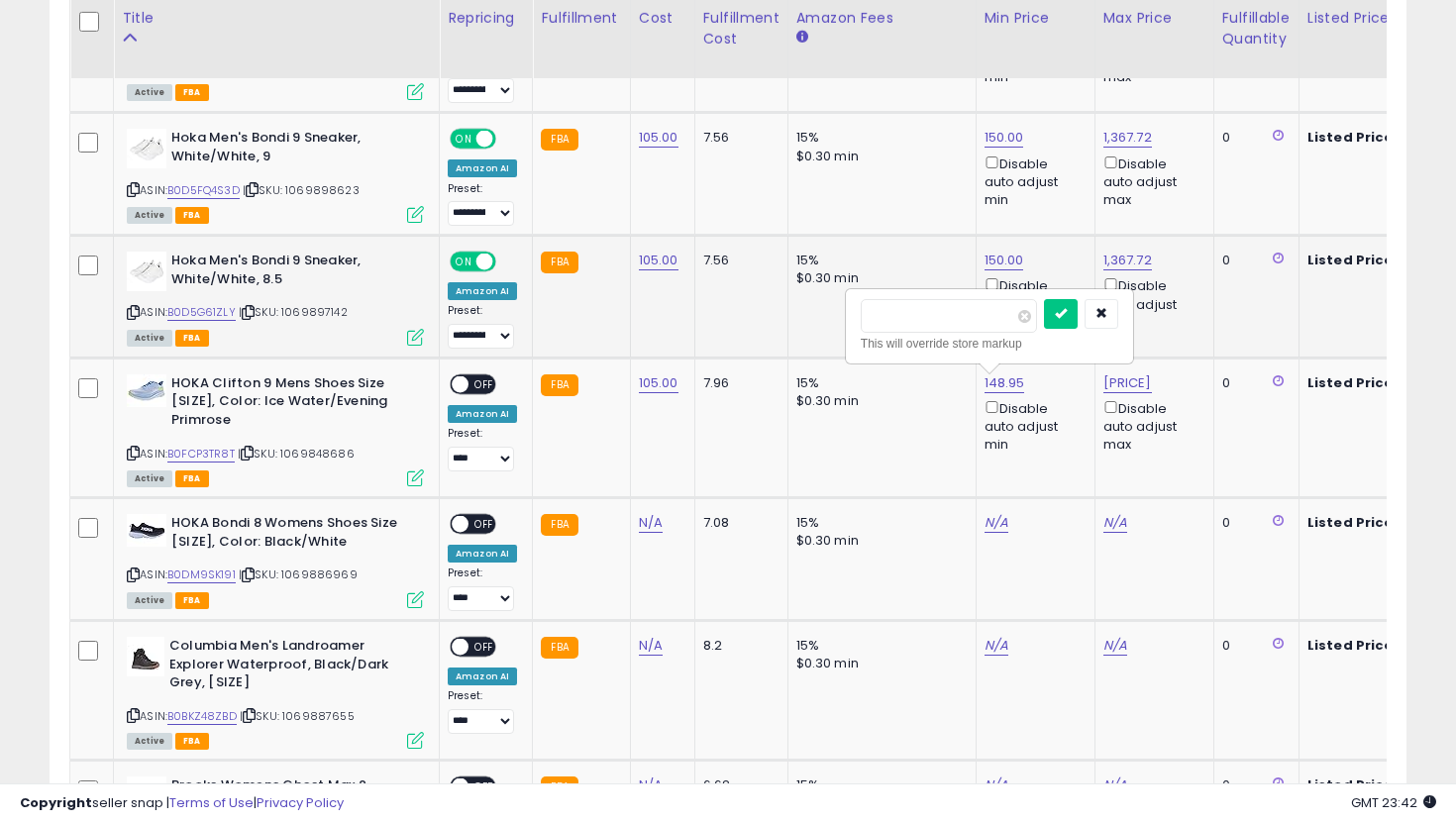 drag, startPoint x: 945, startPoint y: 320, endPoint x: 772, endPoint y: 284, distance: 176.70597 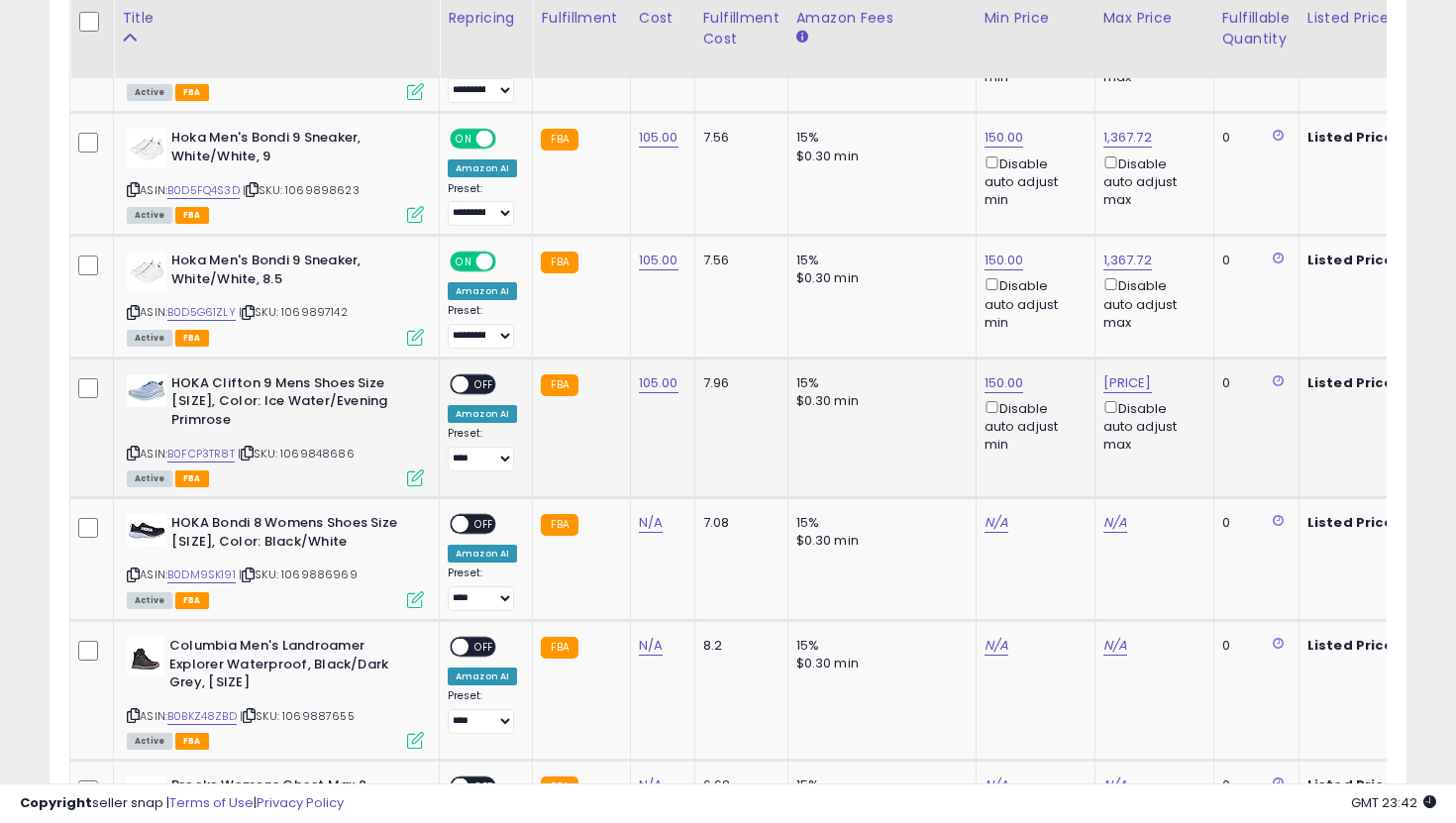 click on "OFF" at bounding box center (484, 384) 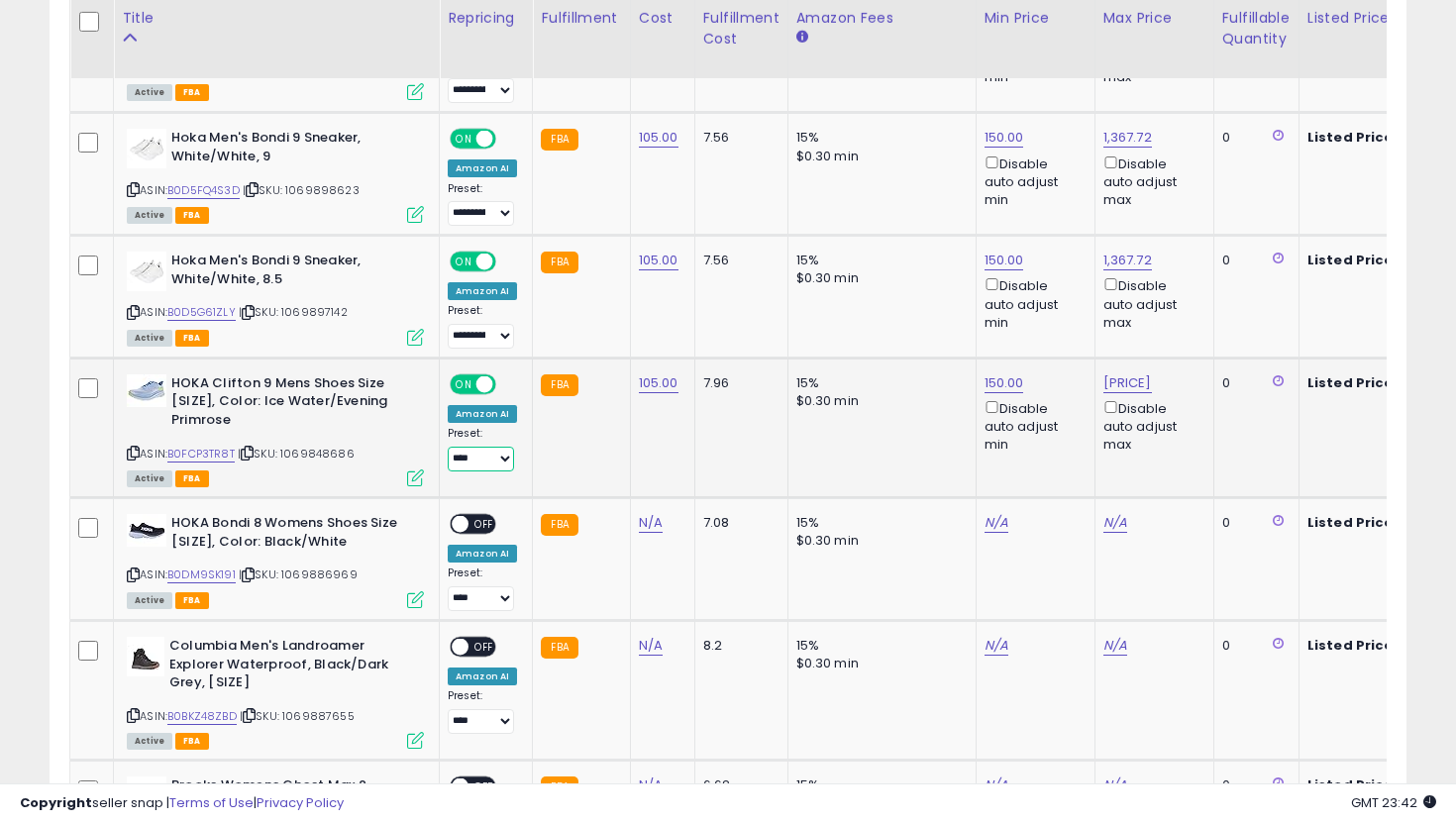 click on "**********" at bounding box center (480, 459) 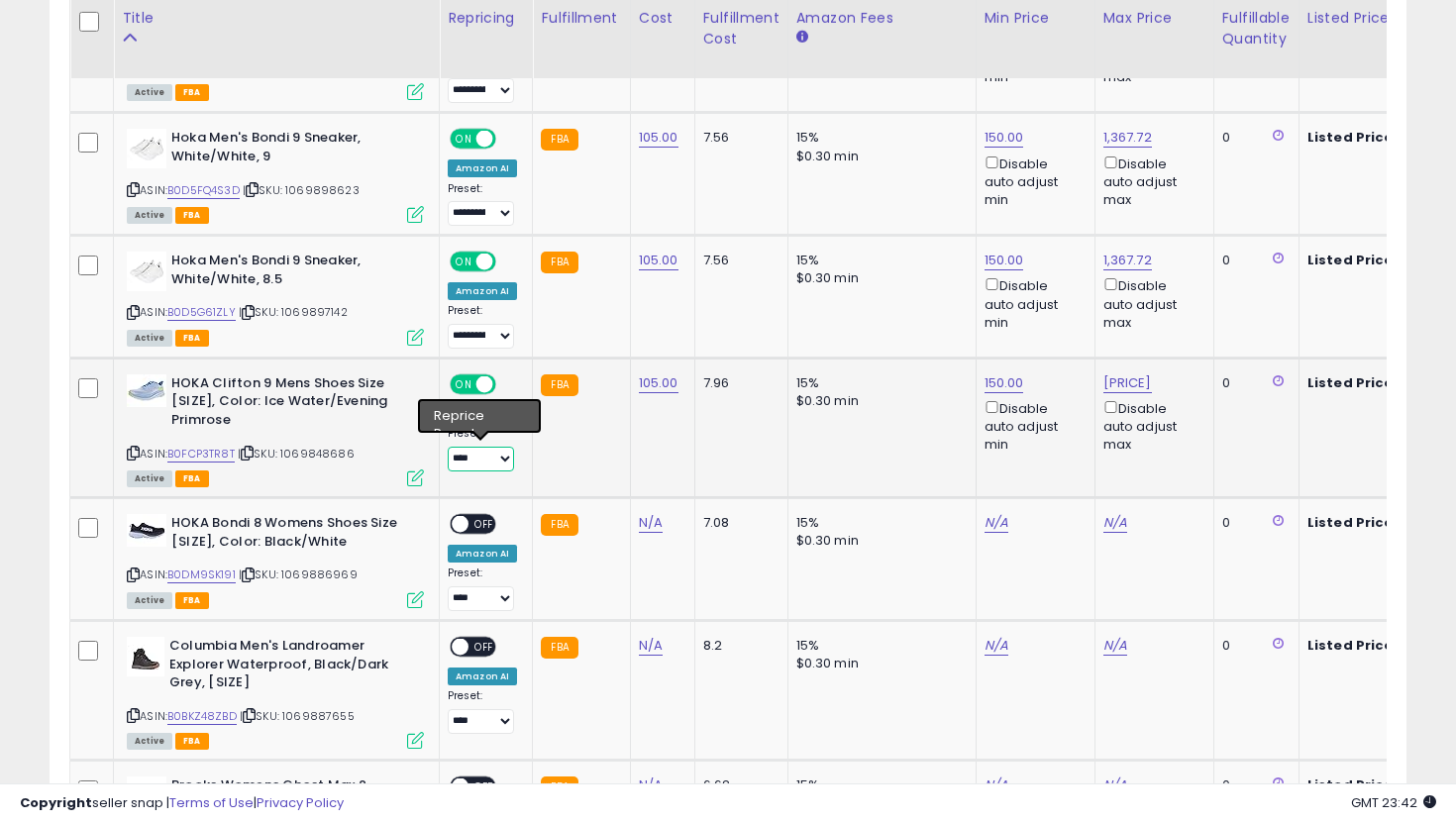 select on "**********" 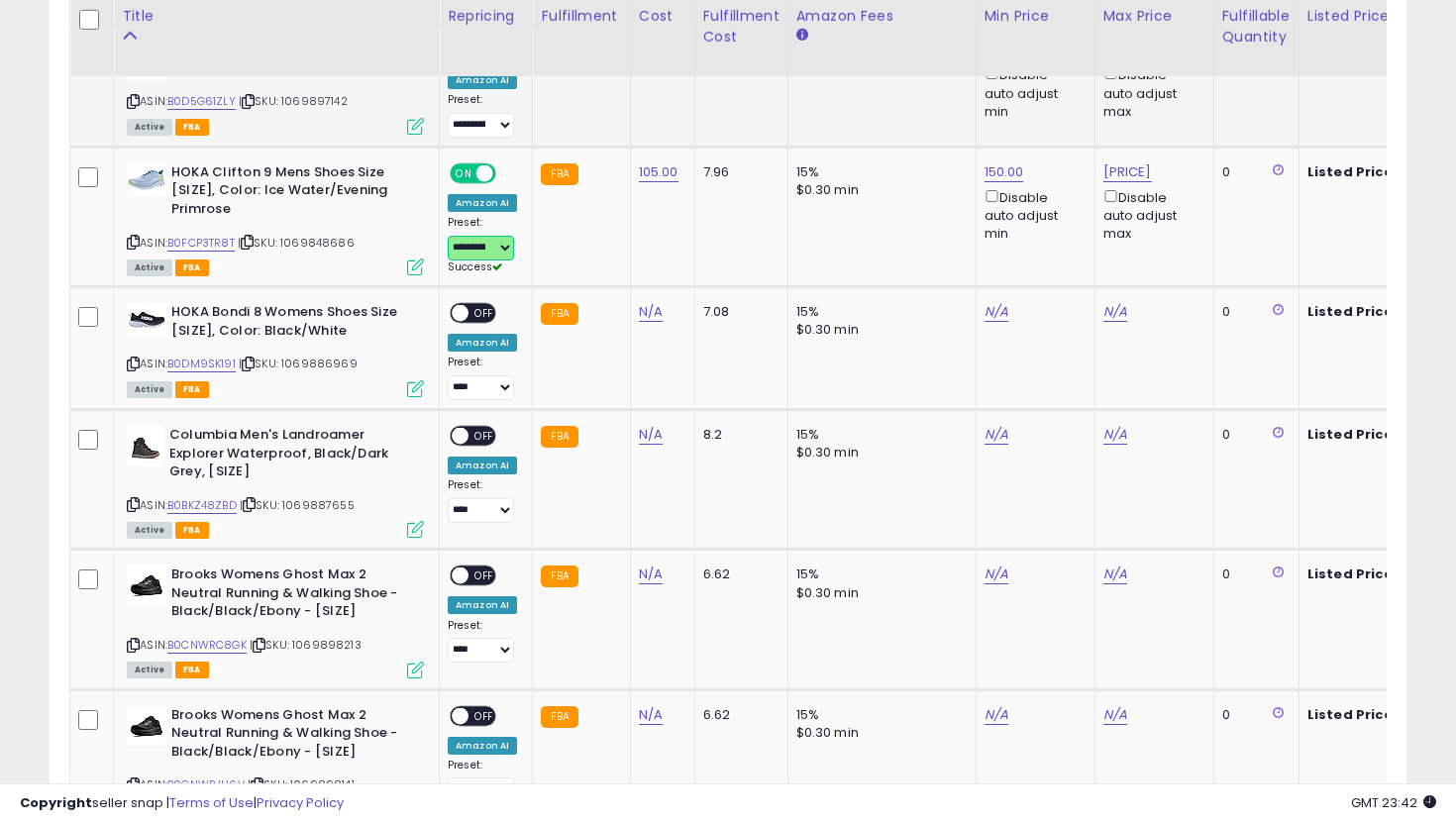 scroll, scrollTop: 4999, scrollLeft: 0, axis: vertical 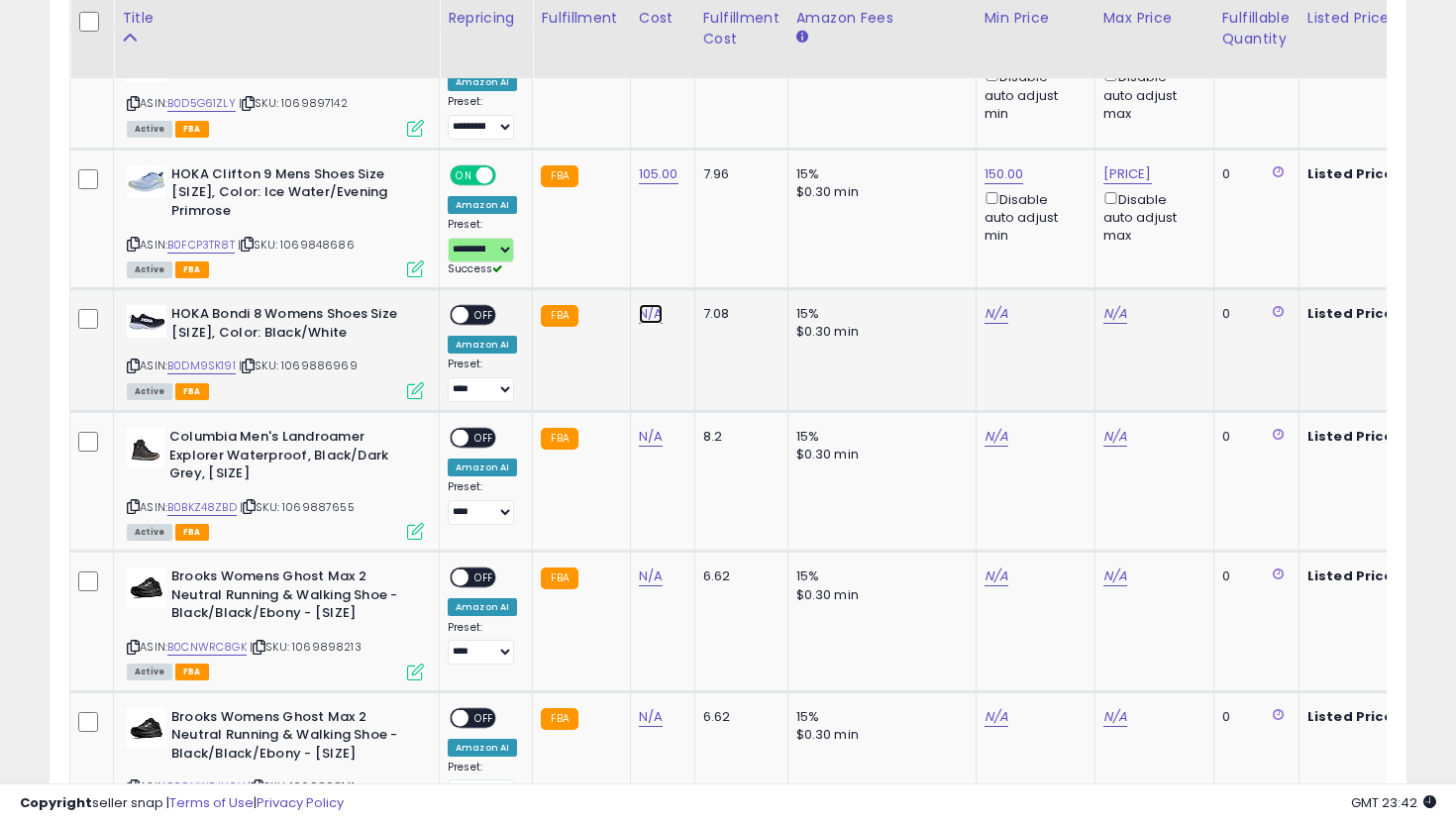 click on "N/A" at bounding box center (651, 314) 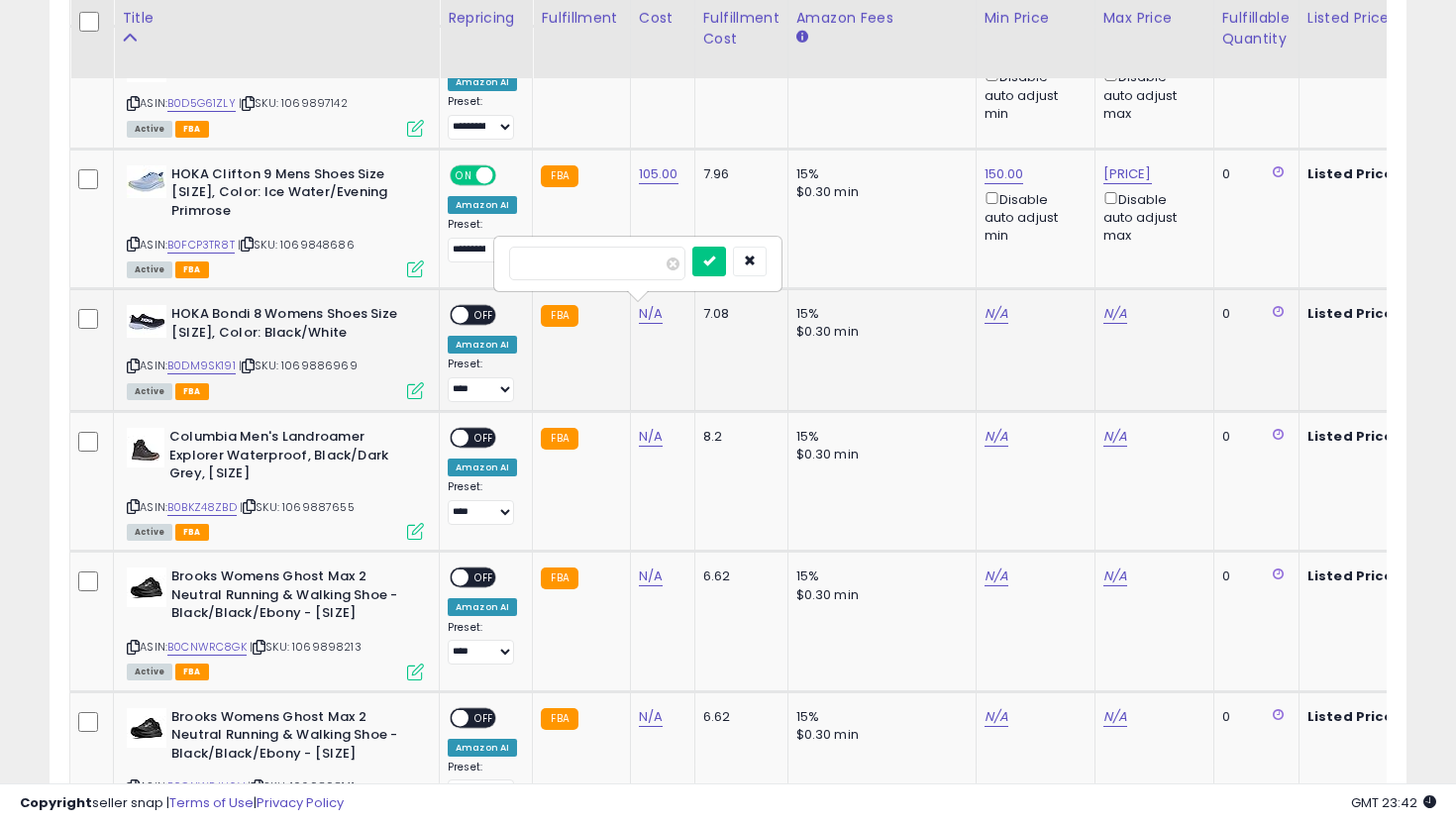 type on "***" 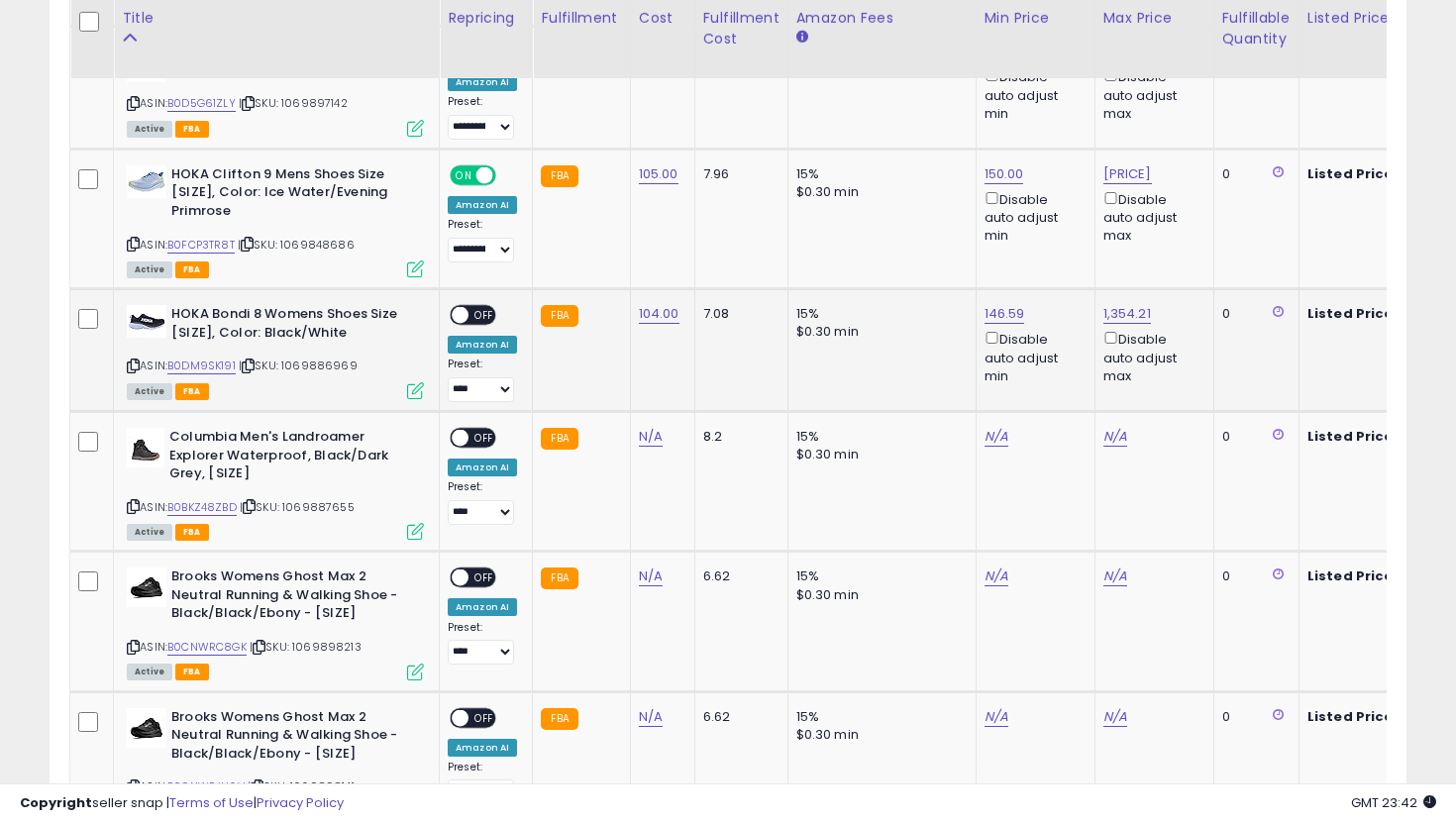 click on "[PRICE]  Disable auto adjust min" 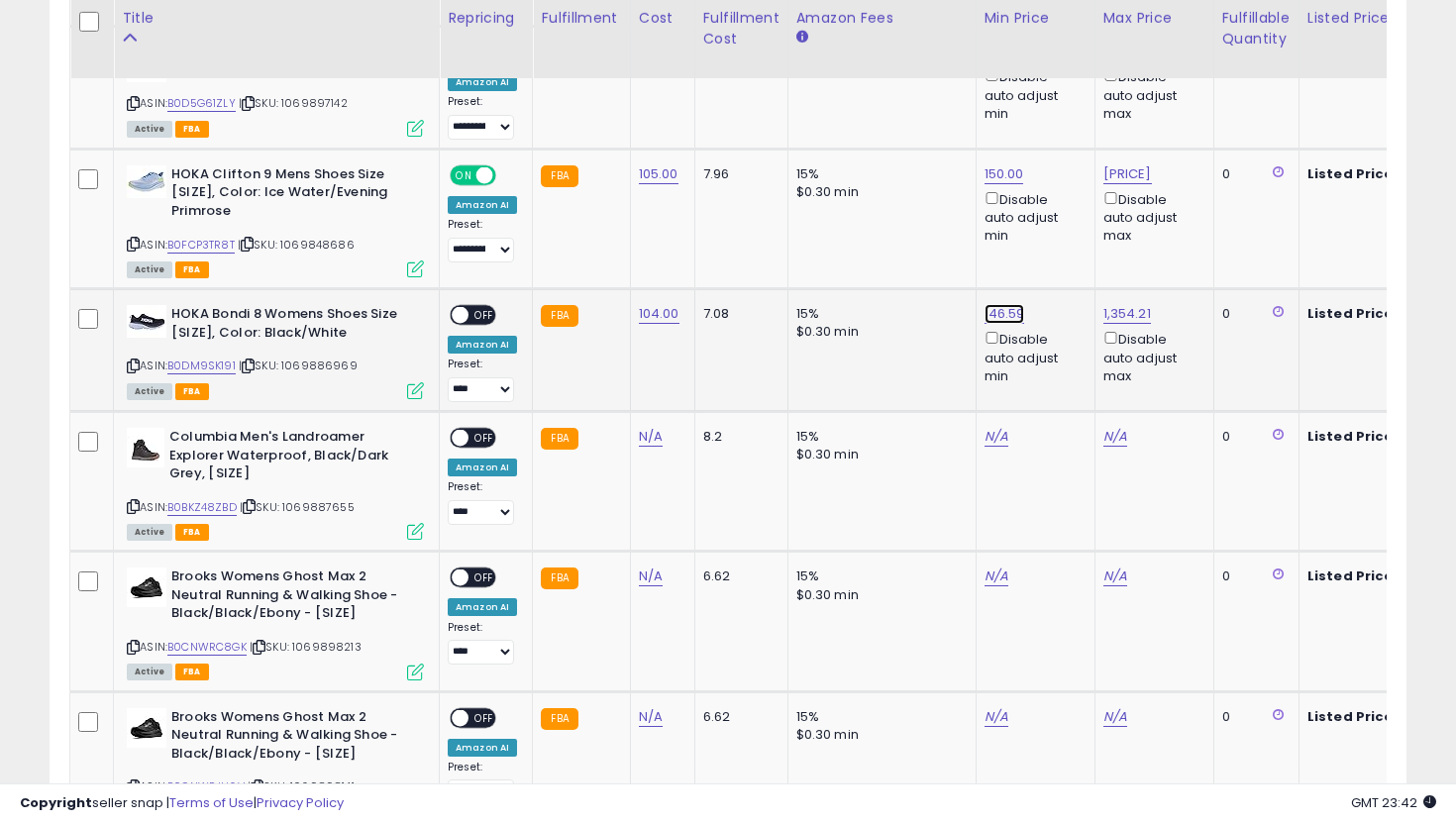 click on "146.59" at bounding box center (1004, -3936) 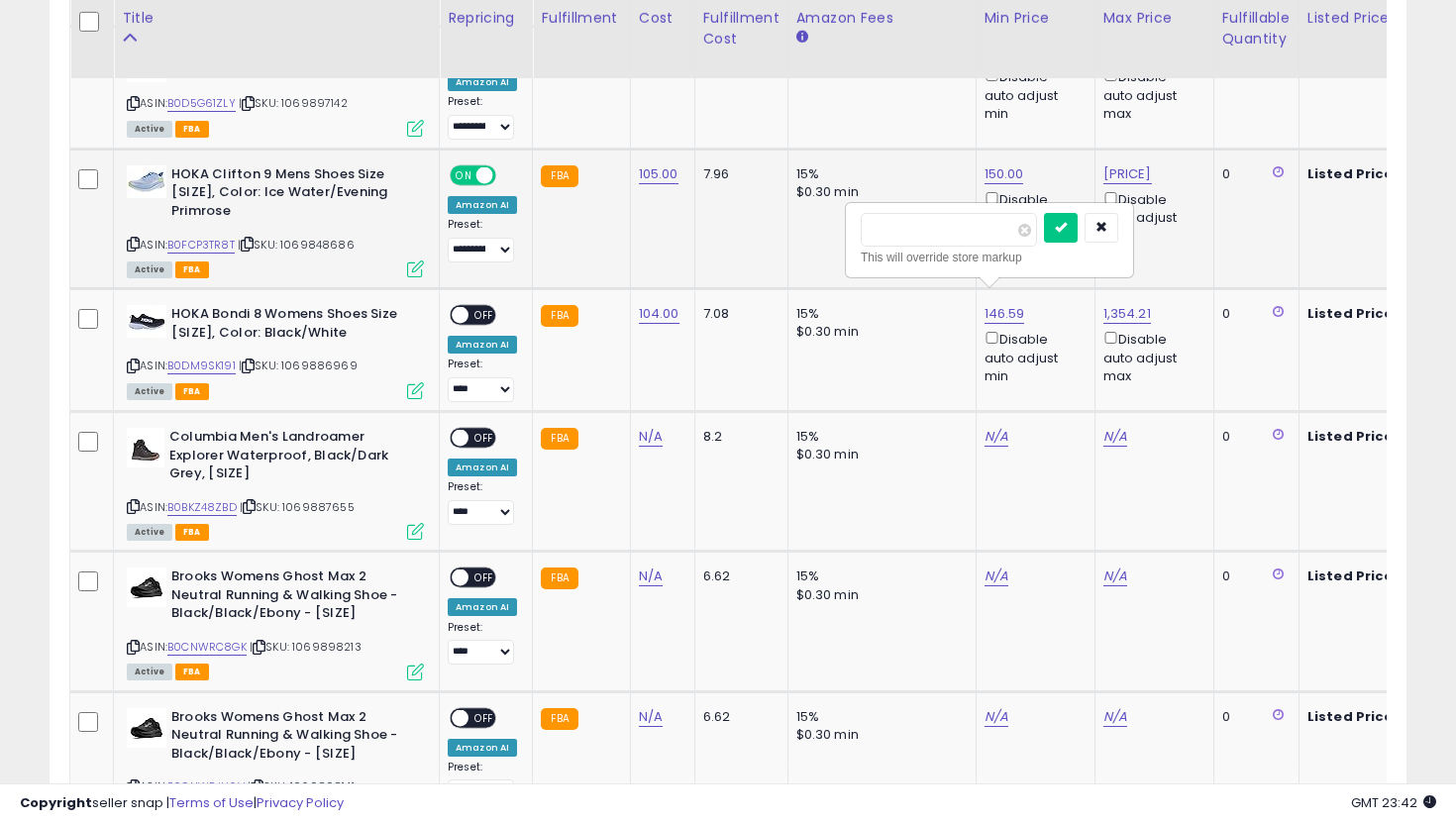 drag, startPoint x: 962, startPoint y: 242, endPoint x: 801, endPoint y: 212, distance: 163.77118 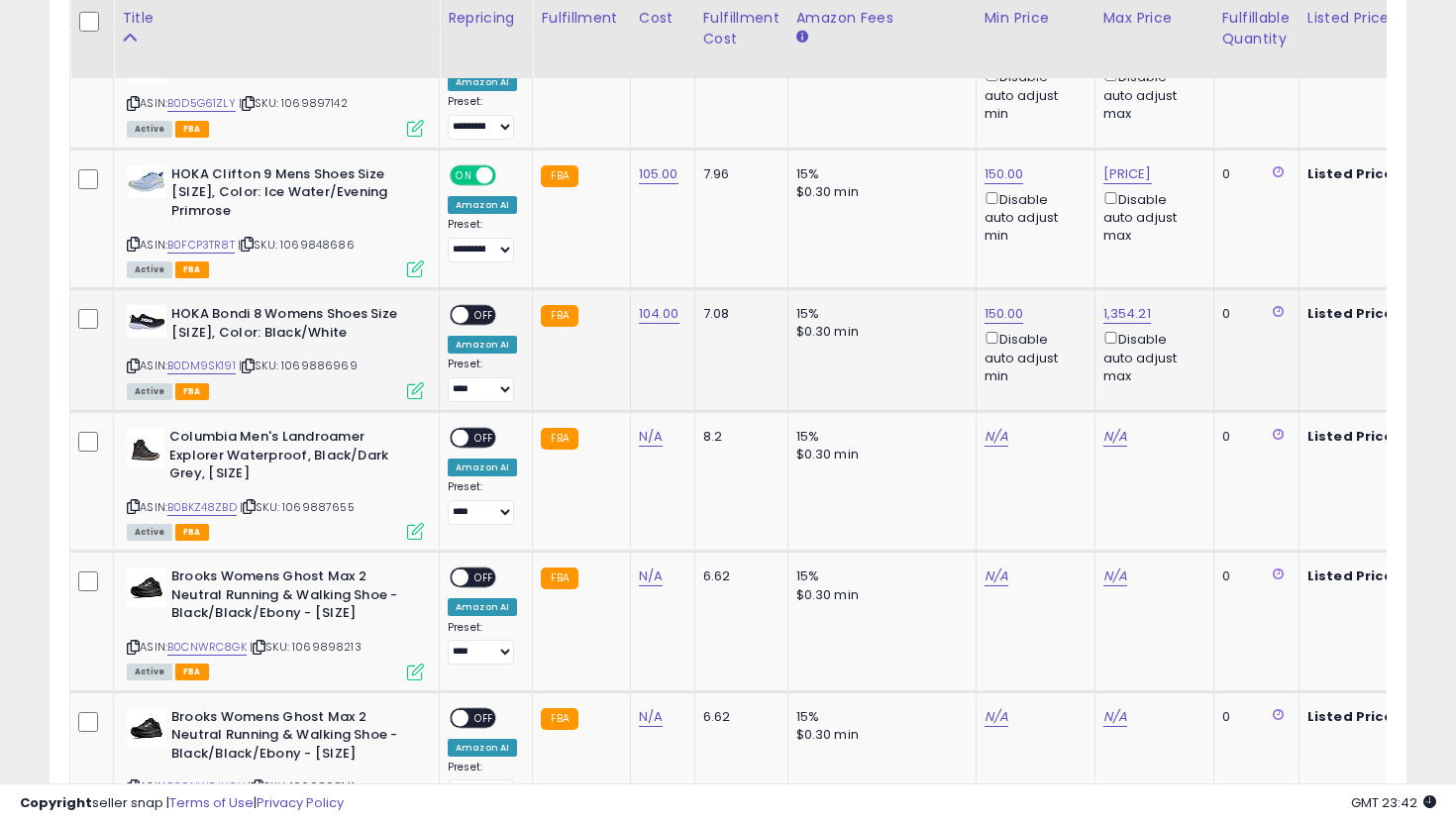 scroll, scrollTop: 0, scrollLeft: 454, axis: horizontal 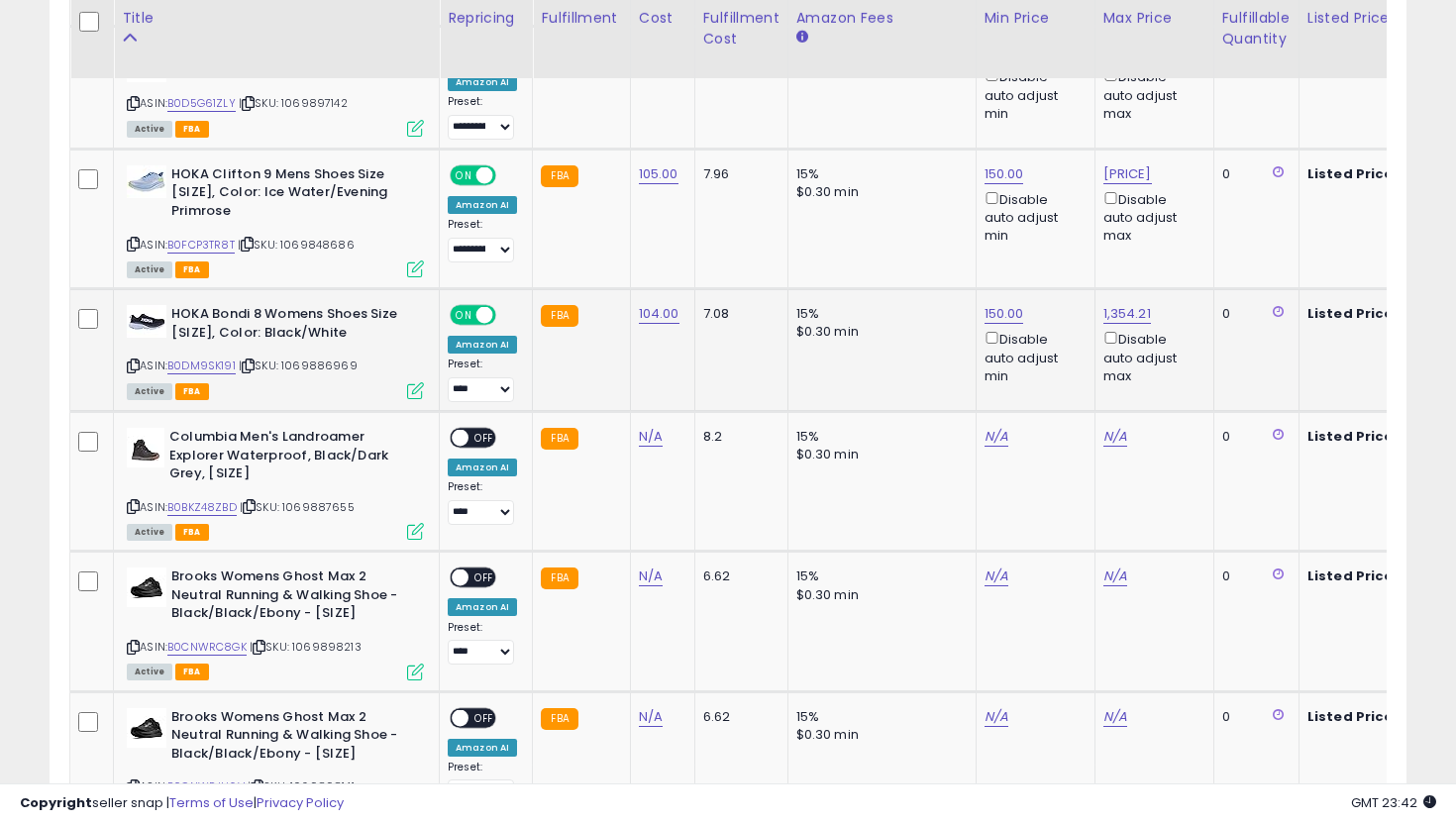 click on "**********" 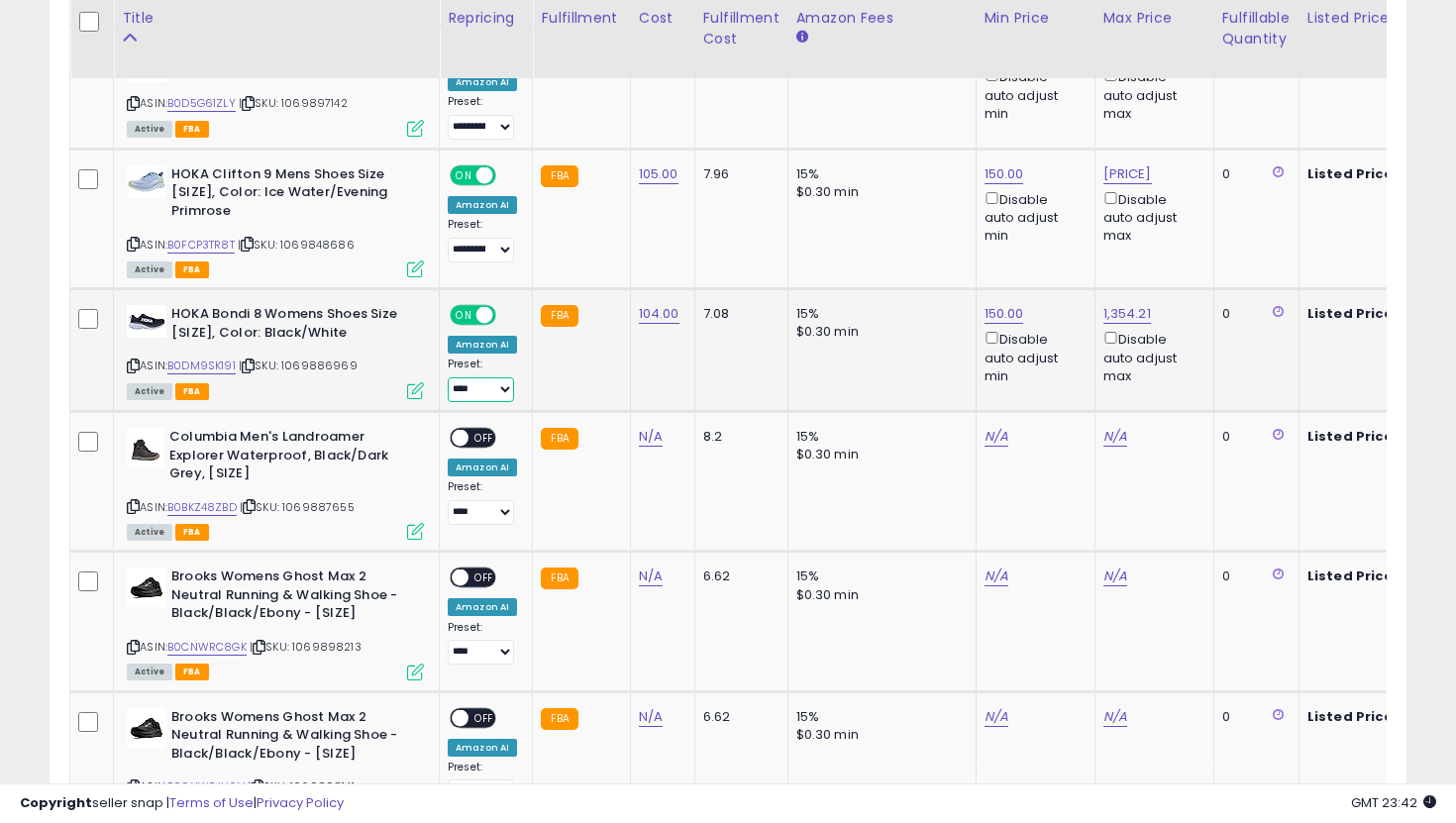 click on "**********" at bounding box center (480, 389) 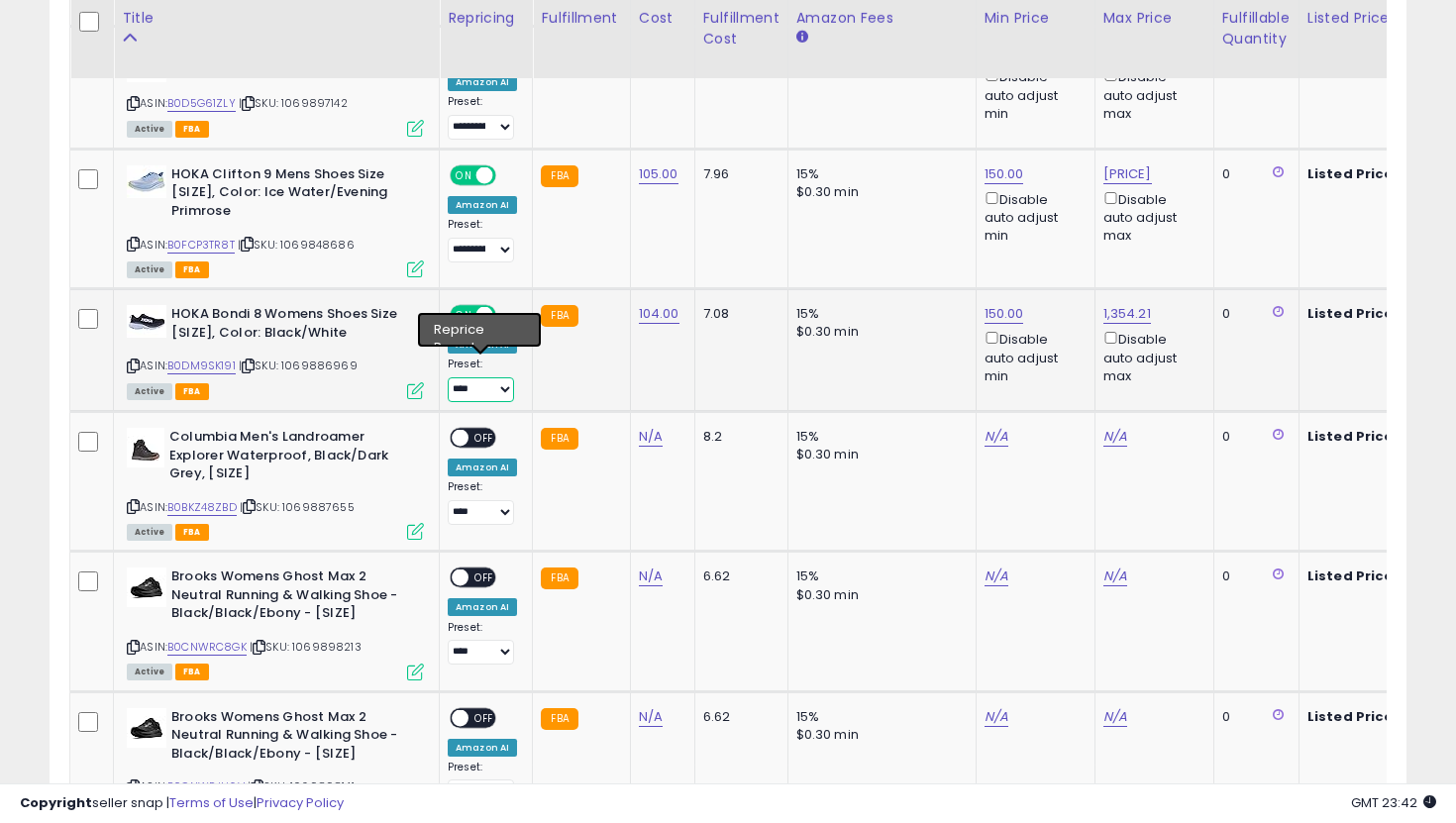 select on "**********" 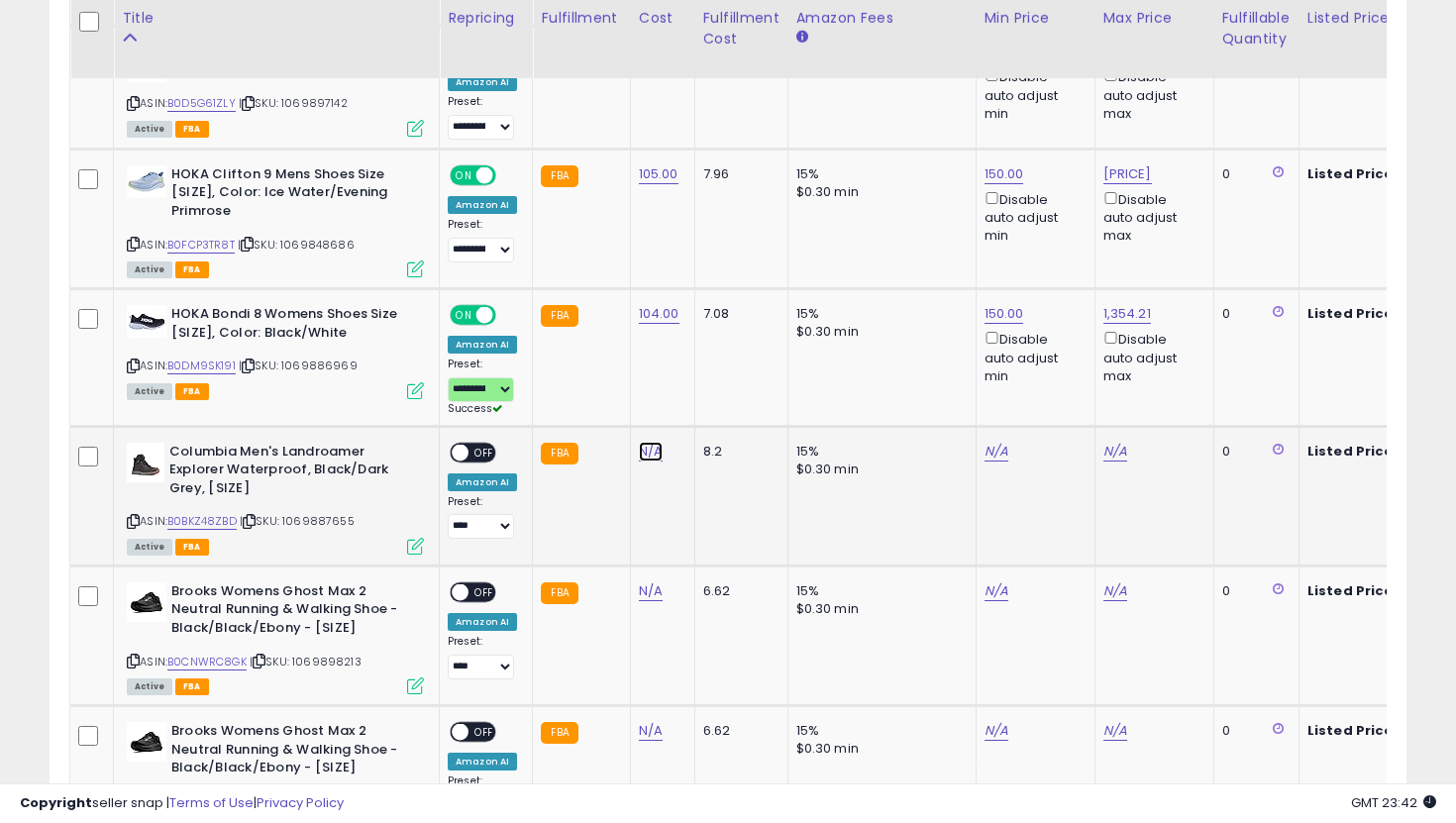 click on "N/A" at bounding box center [651, 452] 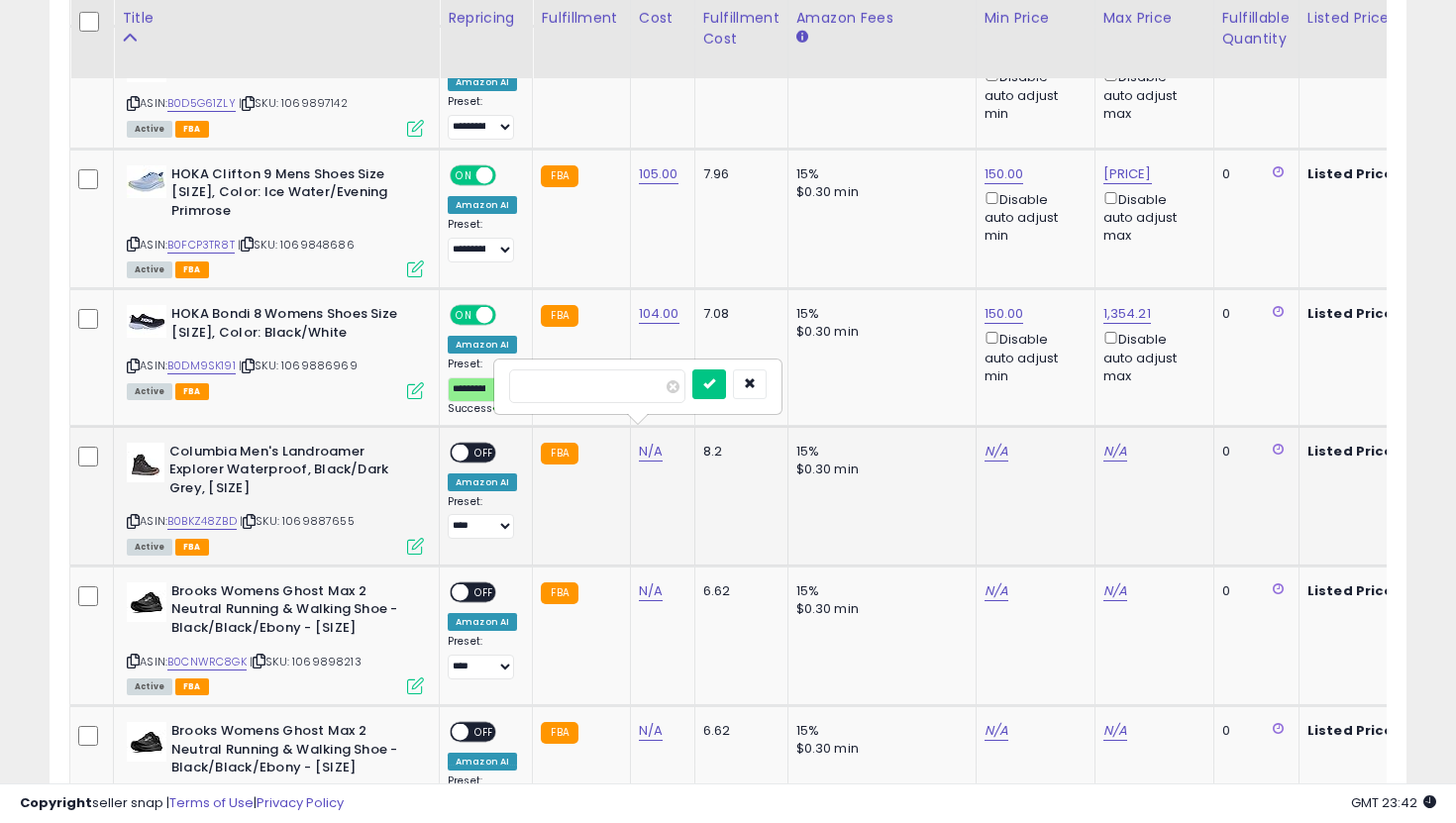 type on "*" 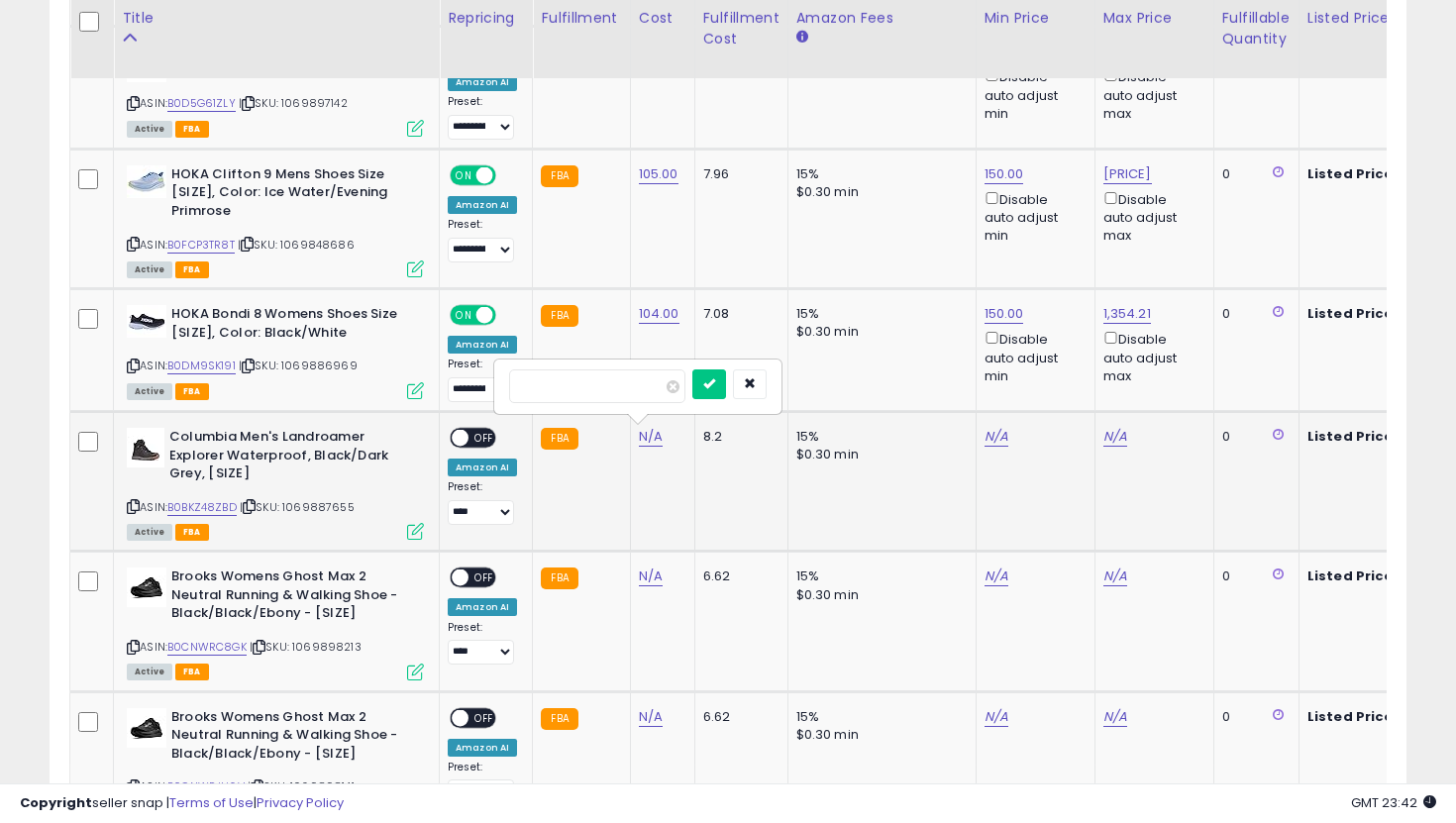 type on "**" 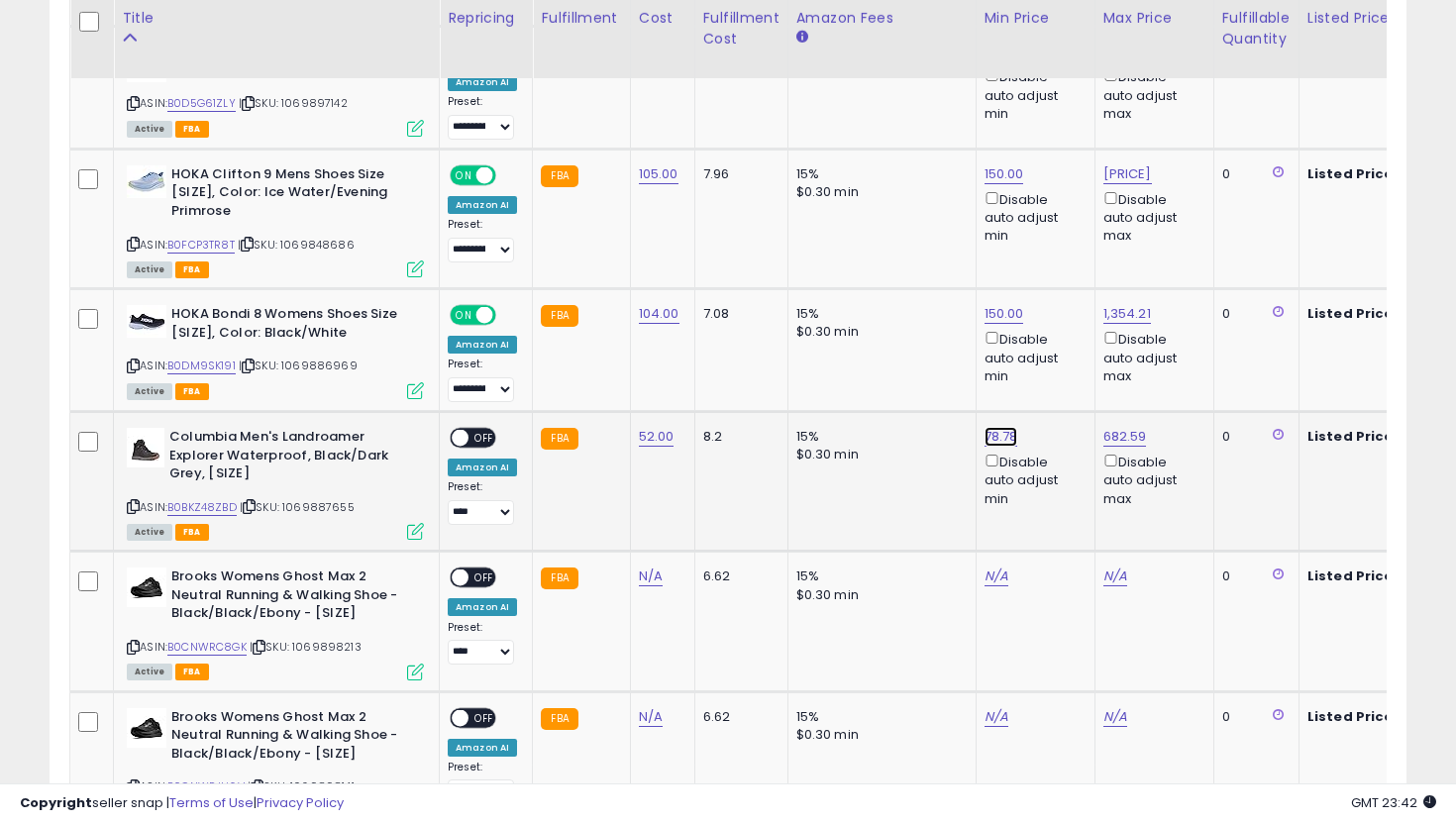 click on "78.78" at bounding box center (1004, -3936) 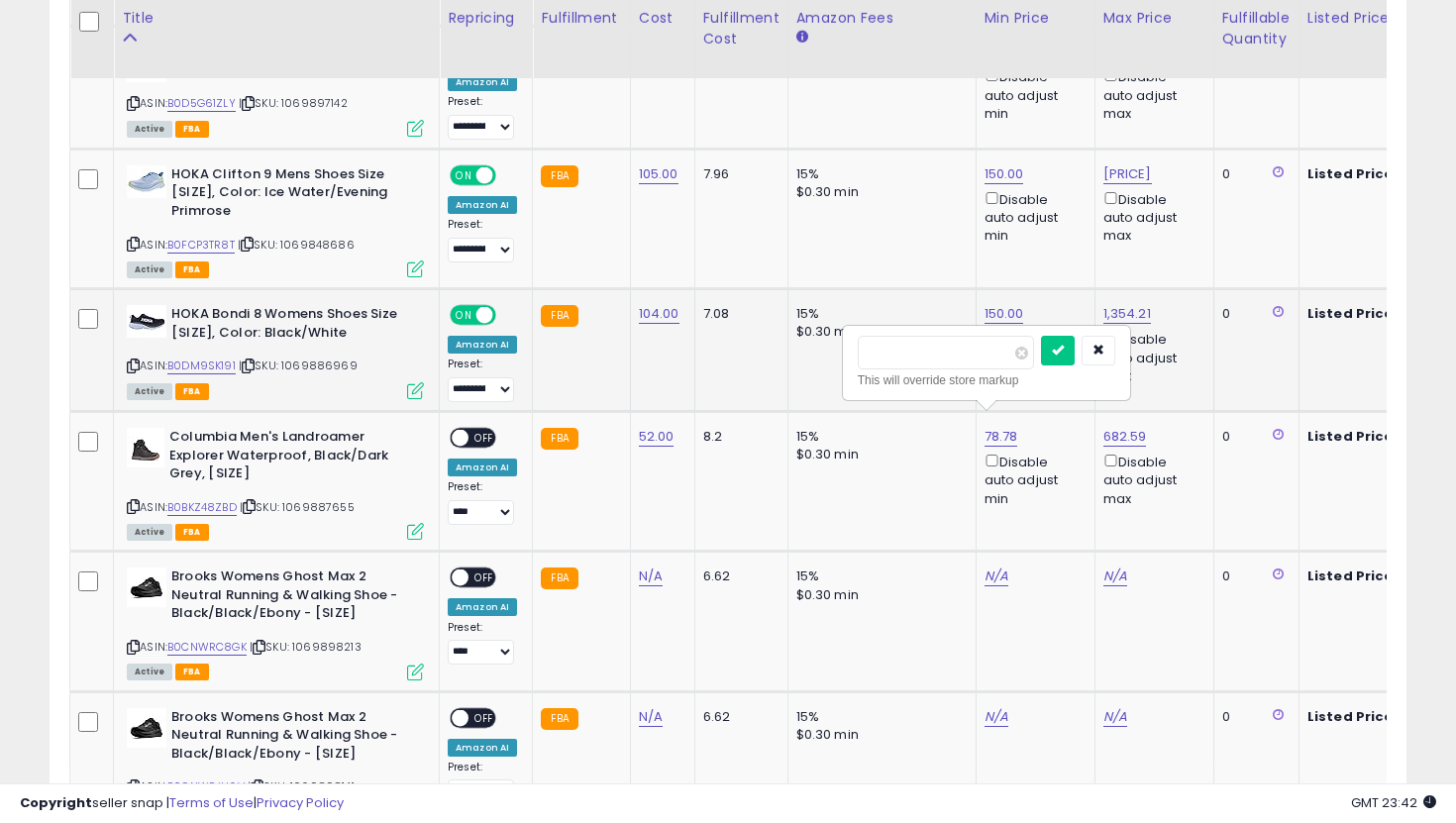 drag, startPoint x: 951, startPoint y: 353, endPoint x: 814, endPoint y: 341, distance: 137.52454 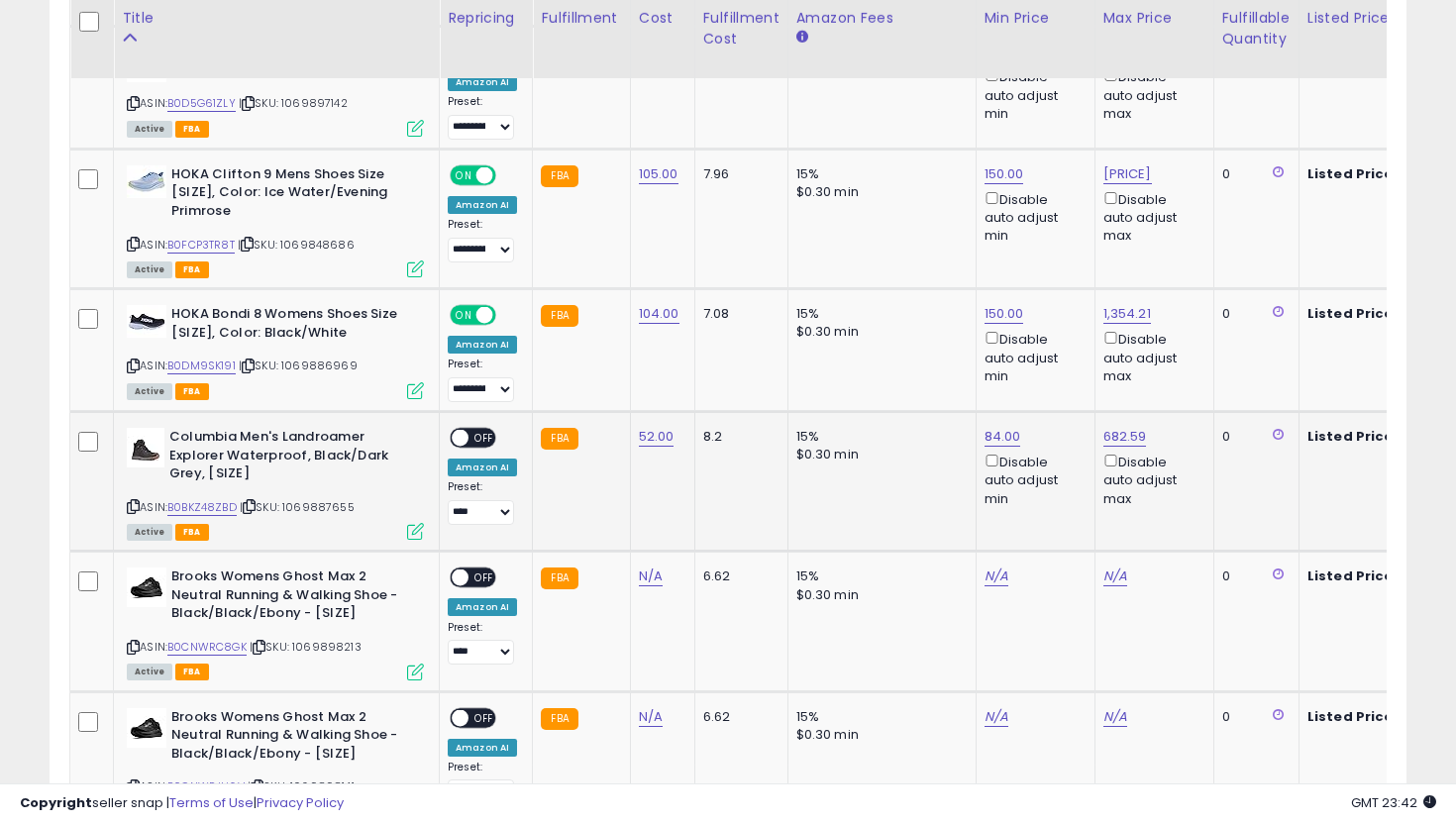 click at bounding box center [460, 438] 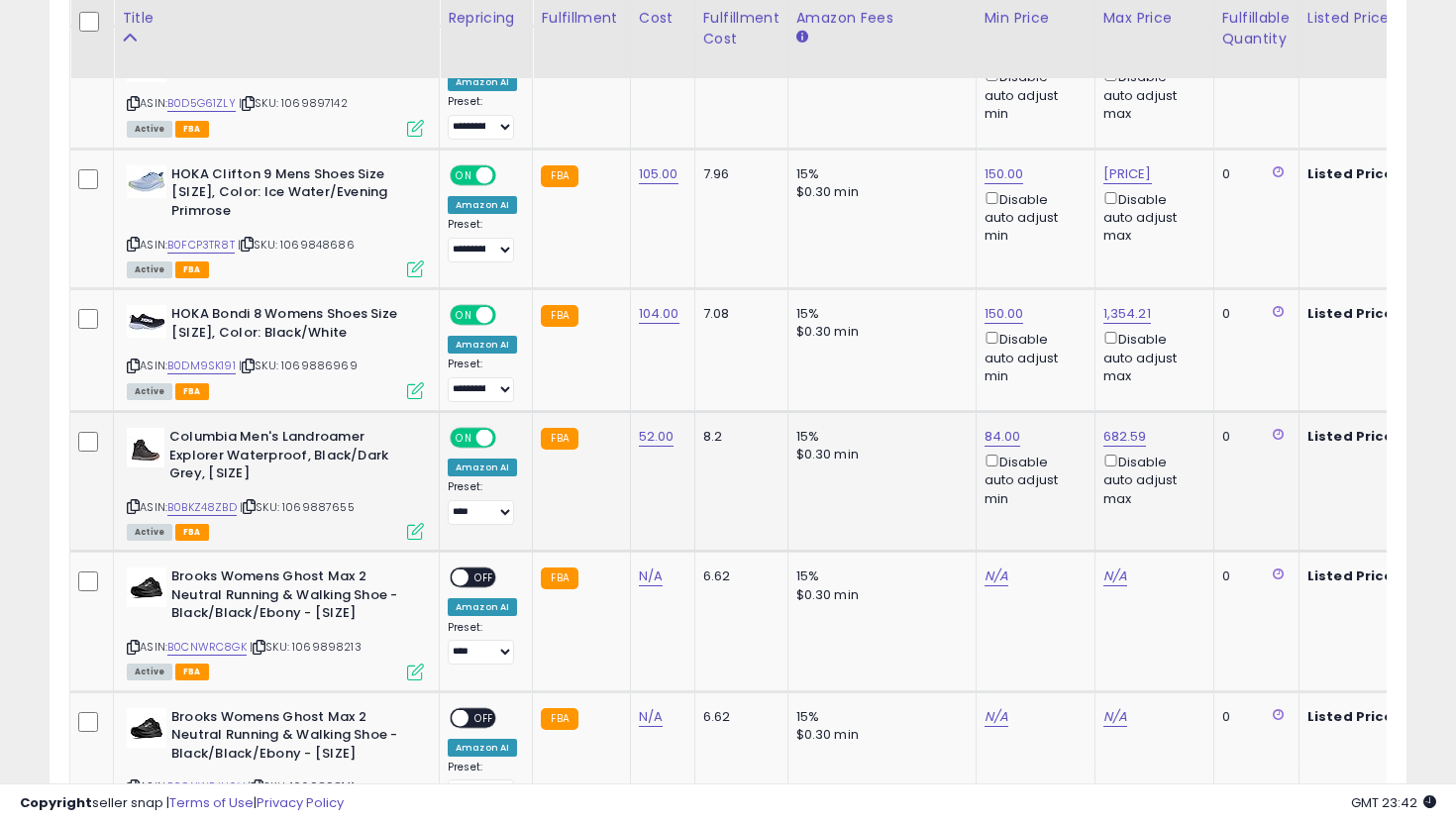 click on "**********" at bounding box center (482, 502) 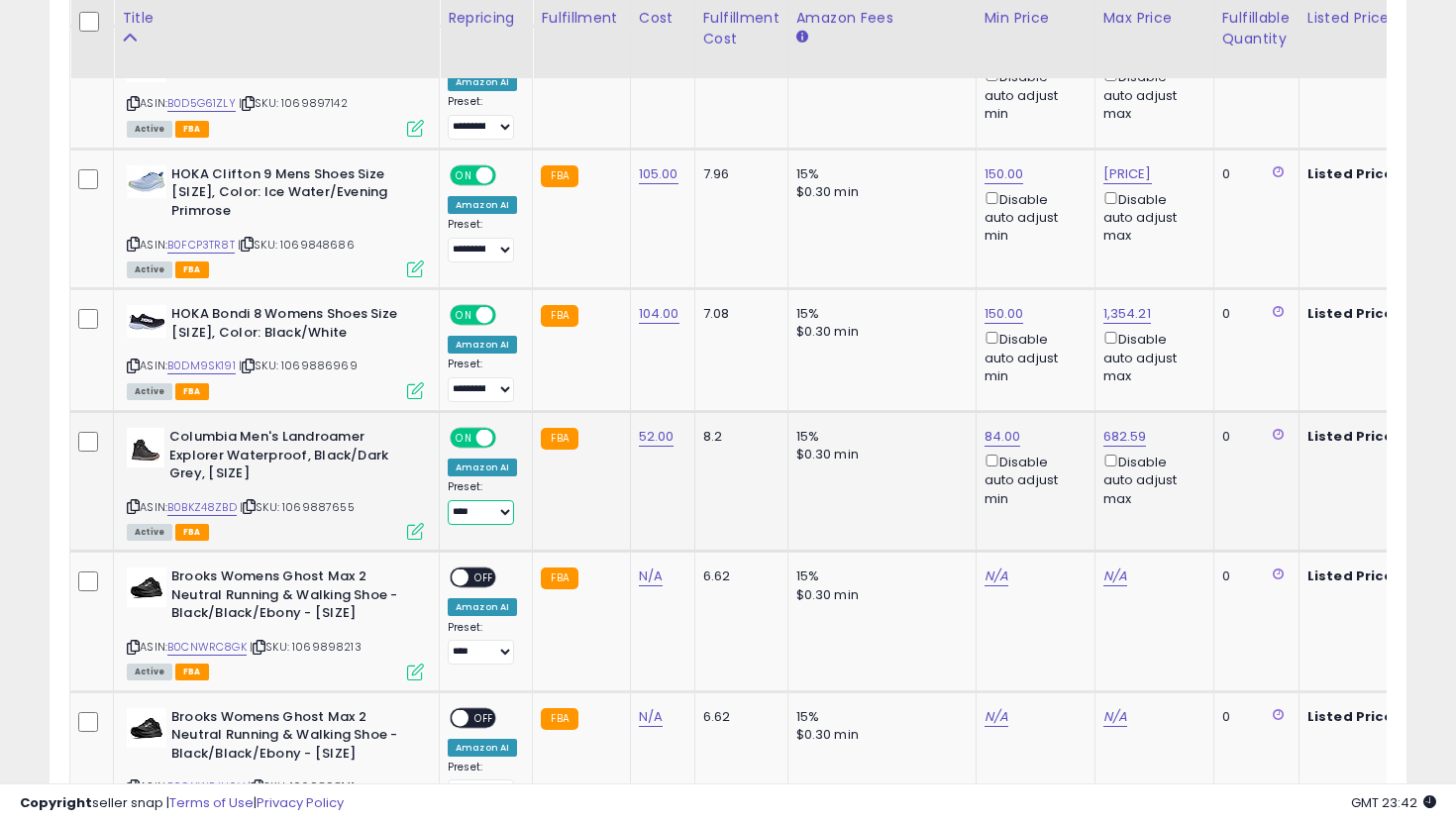 click on "**********" at bounding box center (480, 512) 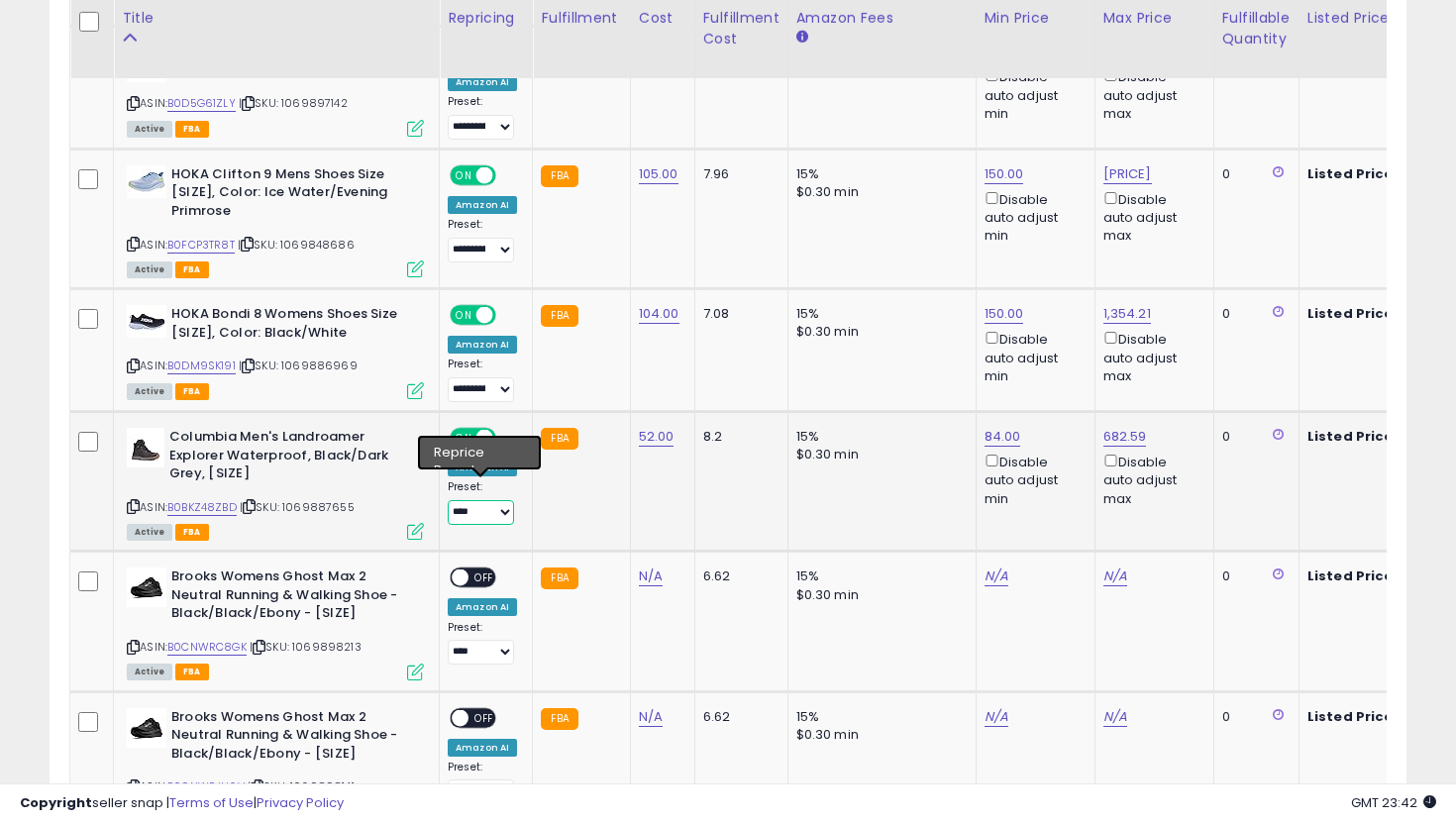 select on "**********" 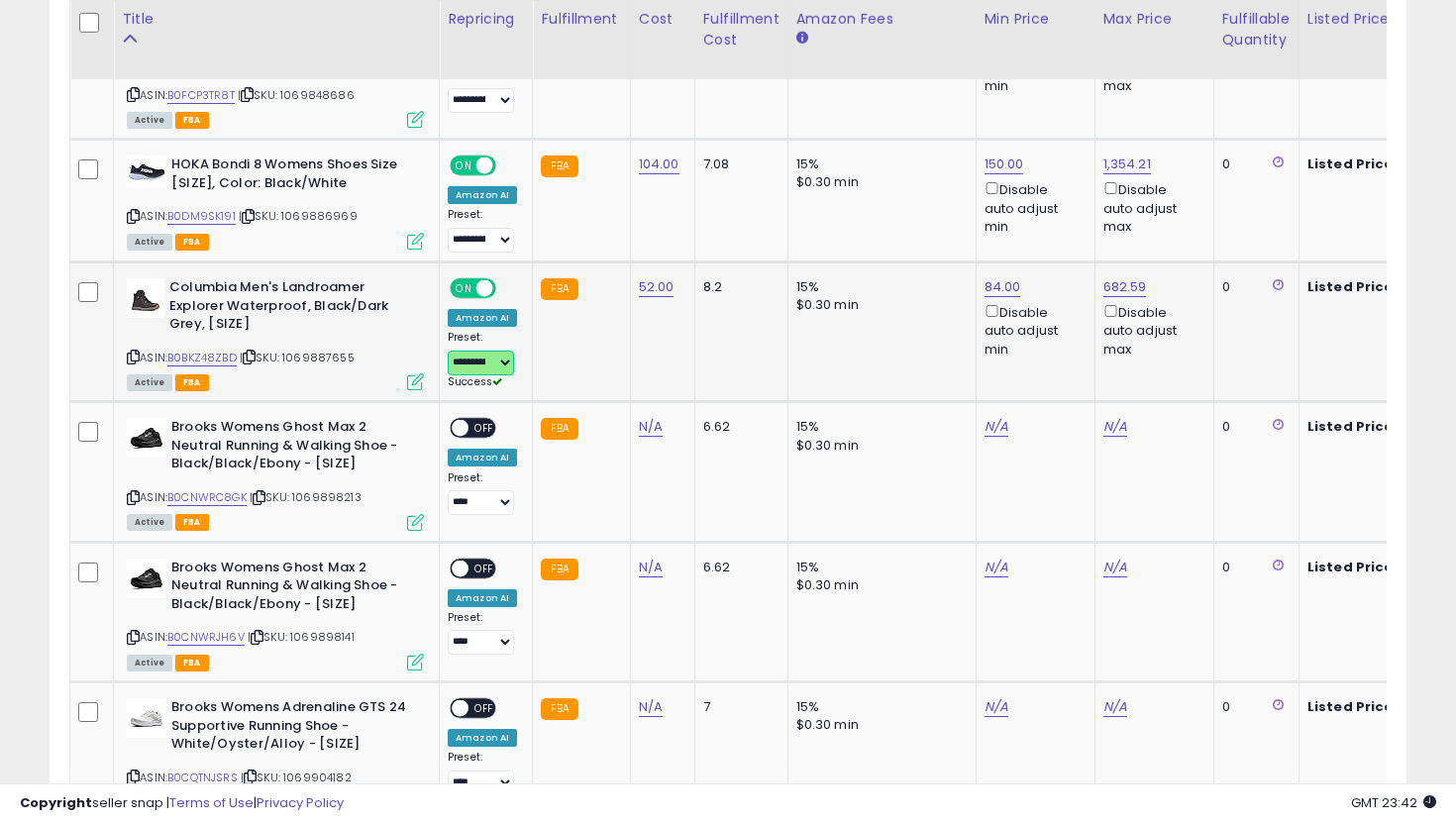 scroll, scrollTop: 5150, scrollLeft: 0, axis: vertical 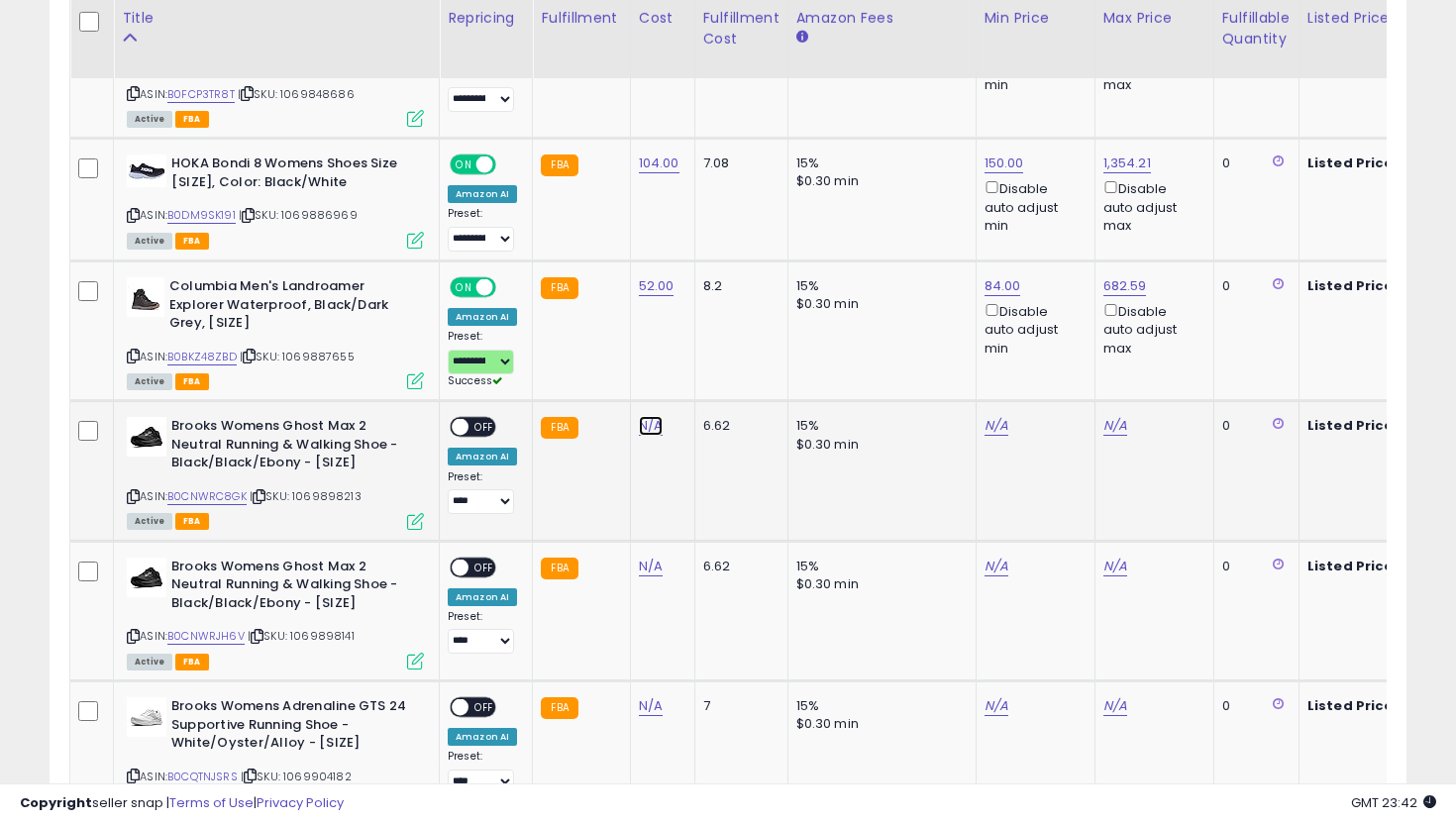 click on "N/A" at bounding box center [651, 426] 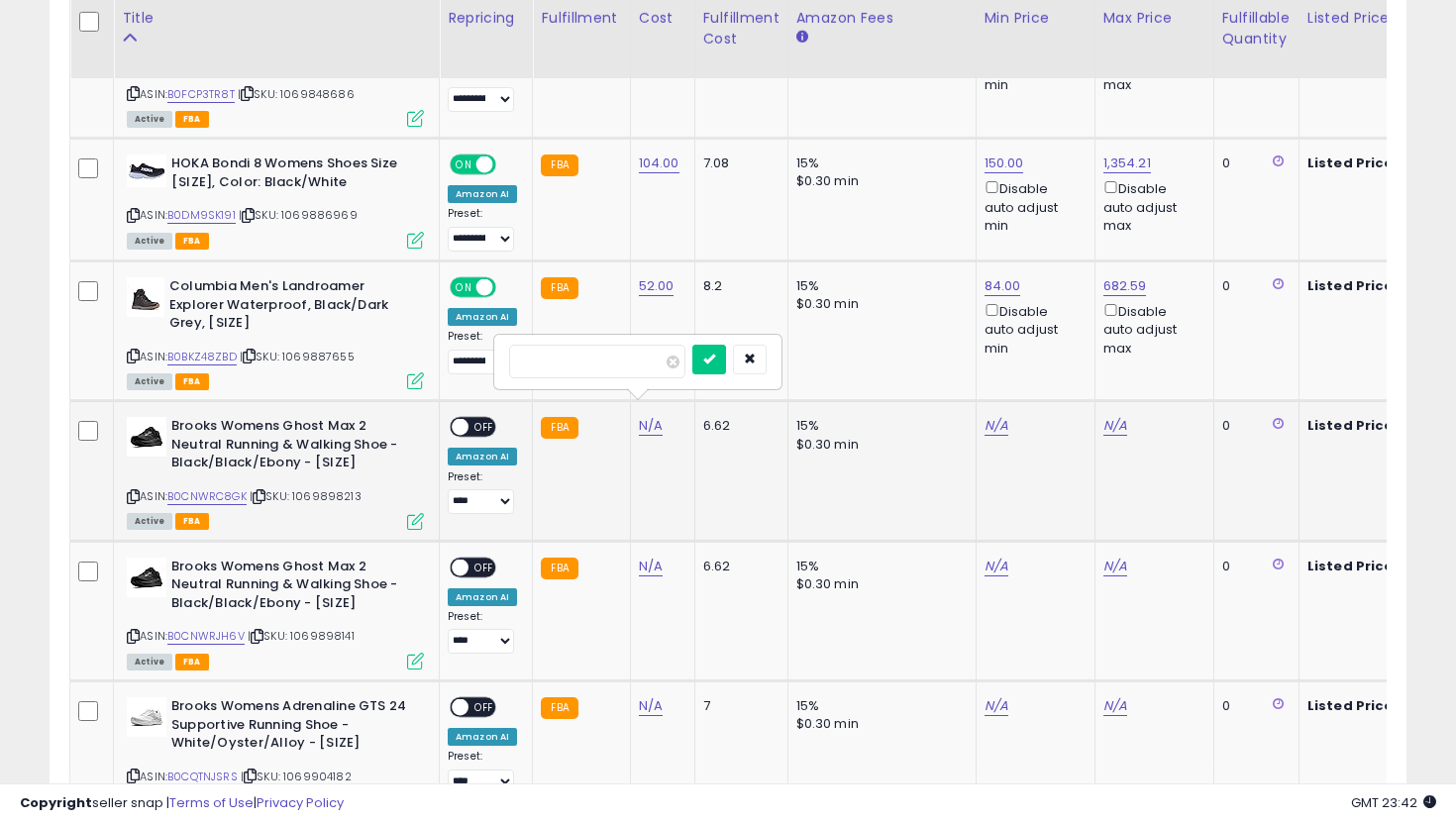 type on "**" 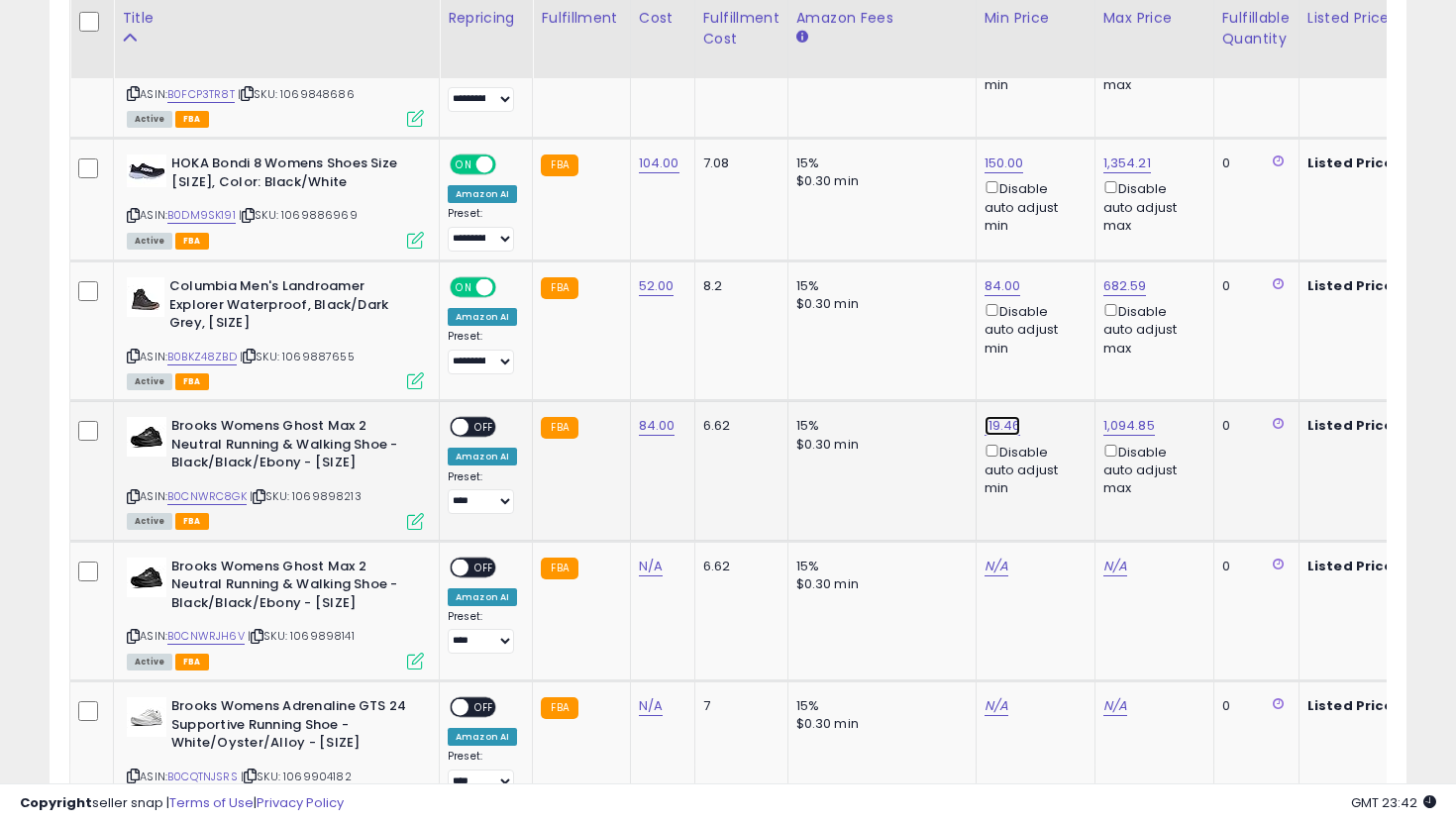 click on "119.46" at bounding box center (1004, -4086) 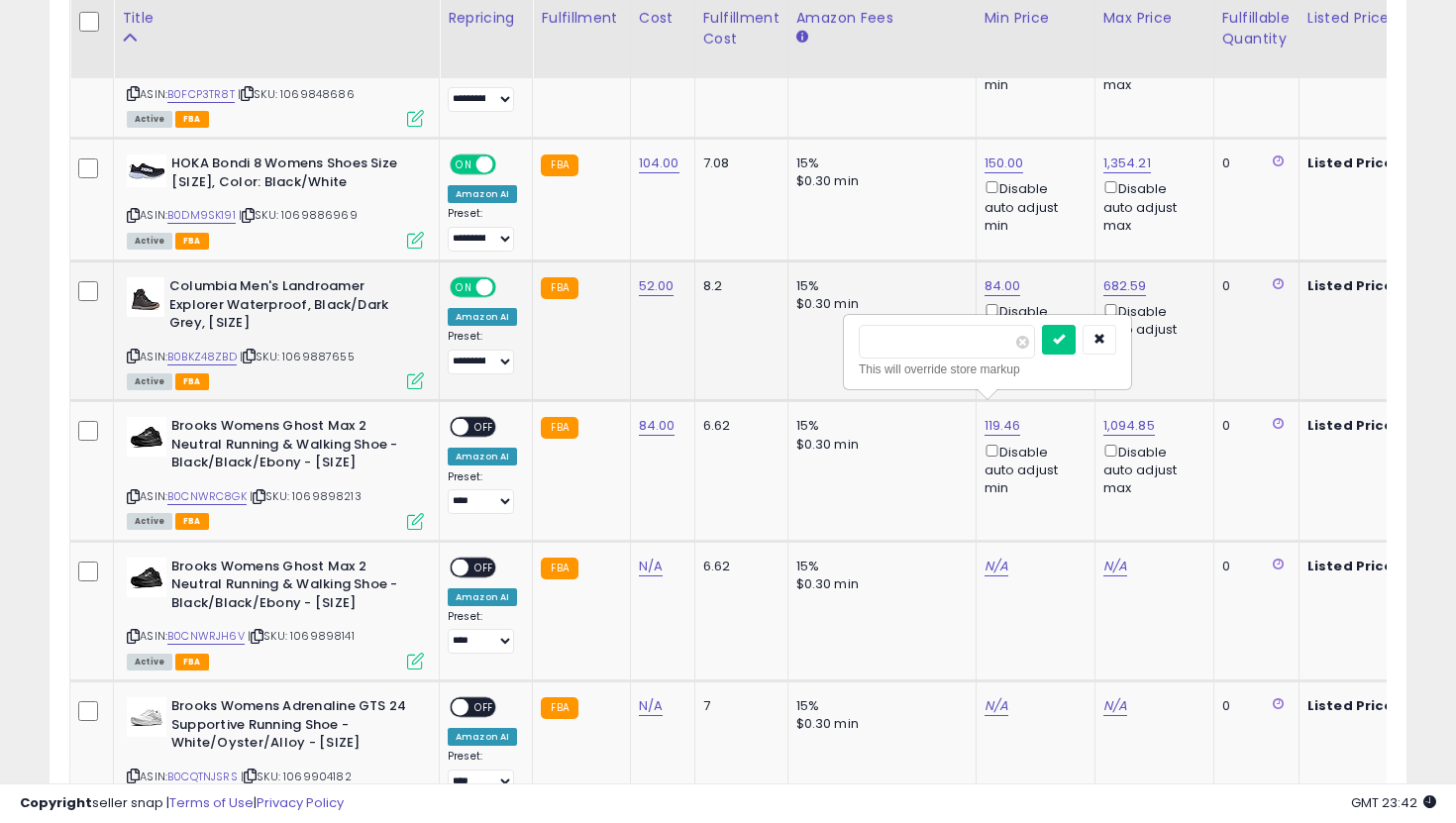 drag, startPoint x: 947, startPoint y: 351, endPoint x: 714, endPoint y: 325, distance: 234.44616 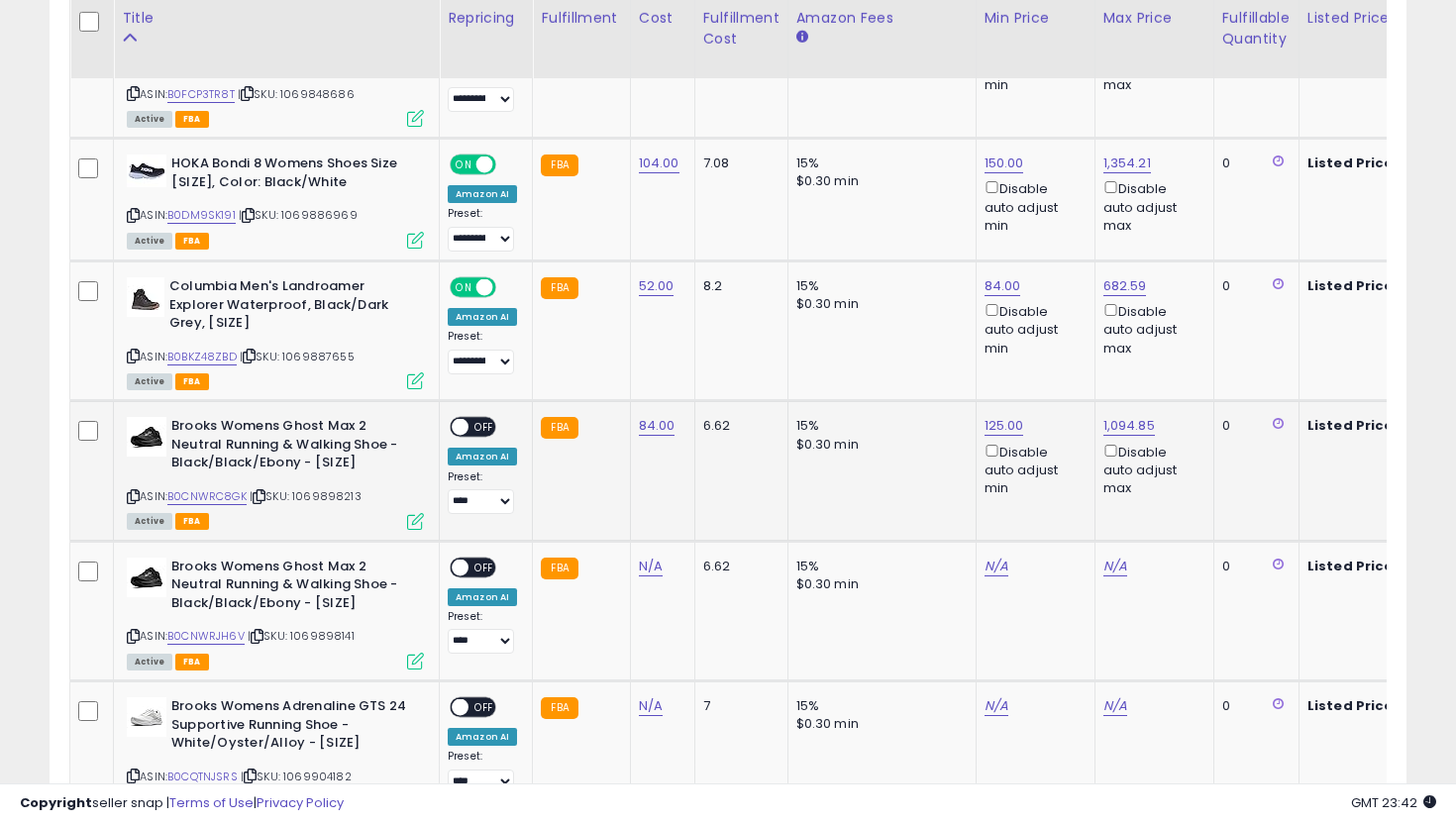 click on "ON   OFF" at bounding box center (451, 427) 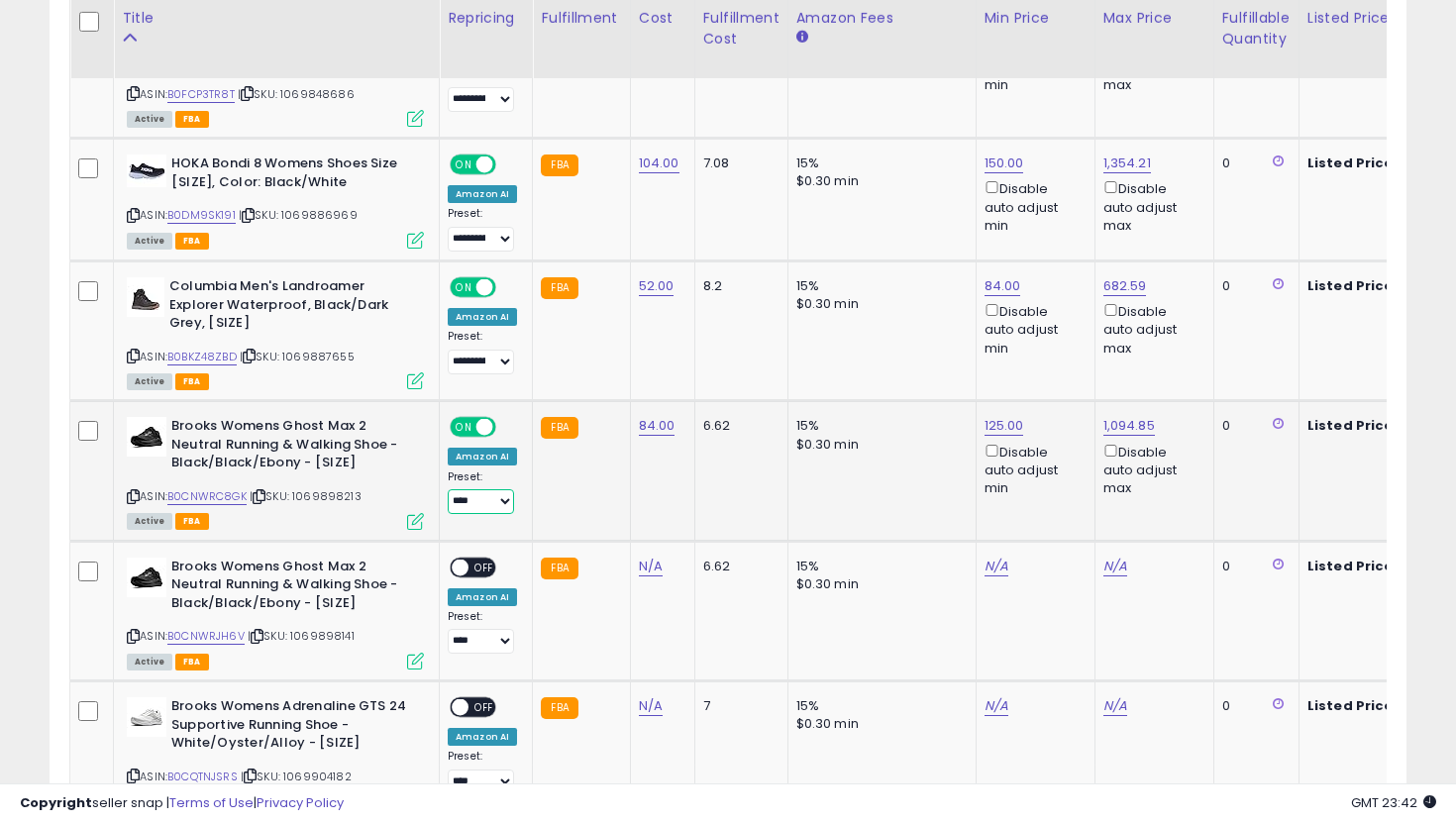 click on "**********" at bounding box center (480, 501) 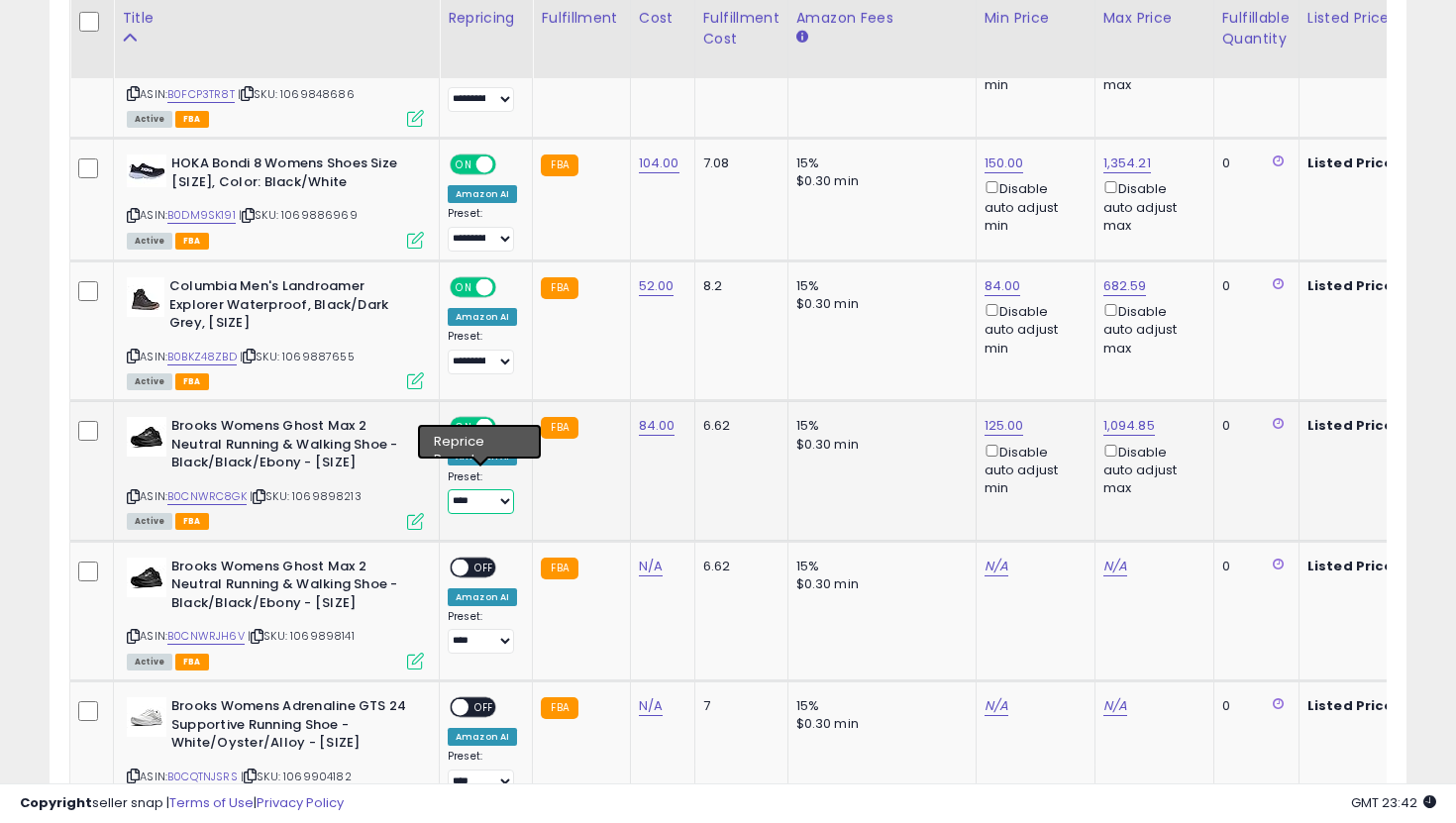 select on "**********" 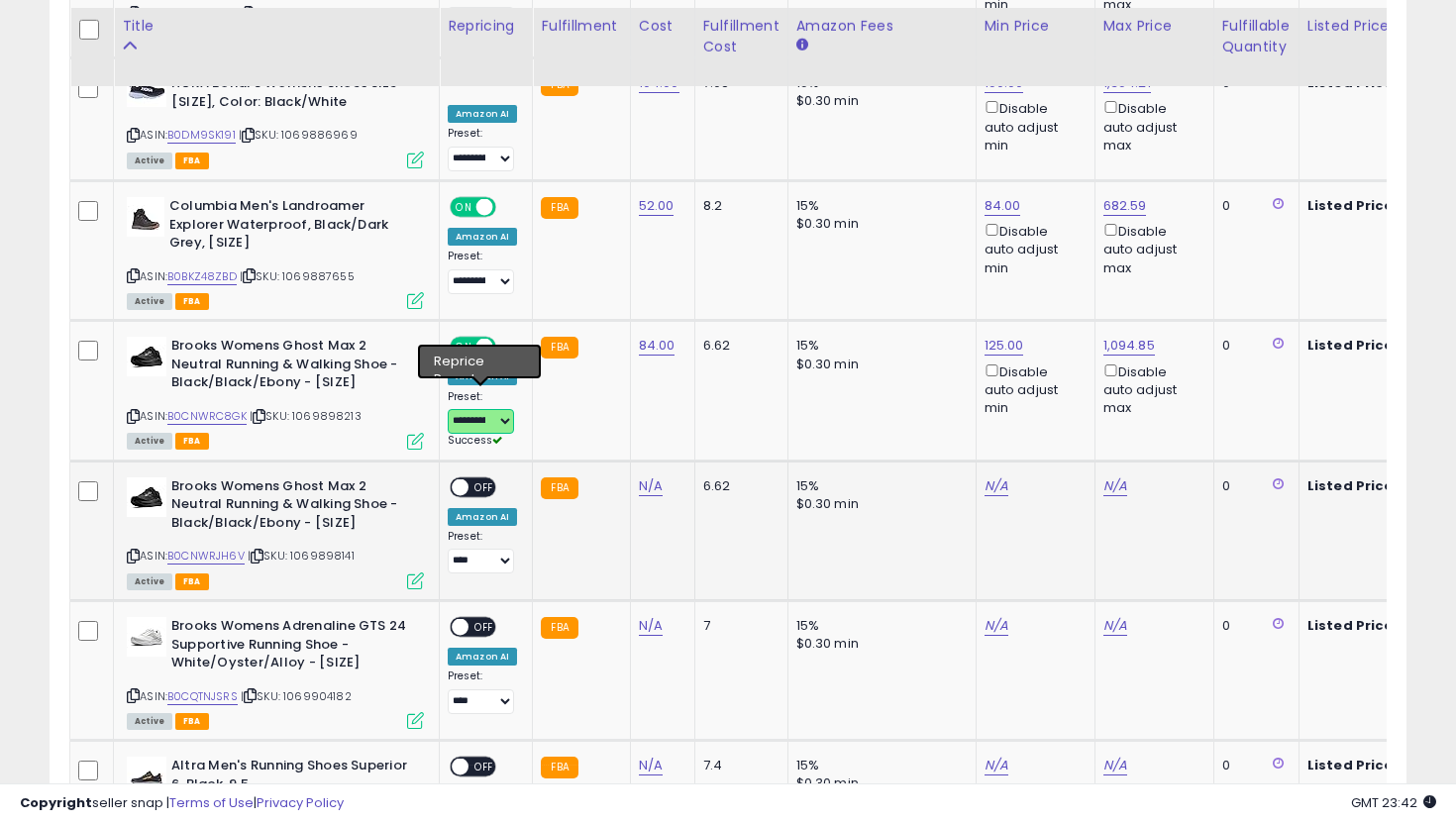 scroll, scrollTop: 5245, scrollLeft: 0, axis: vertical 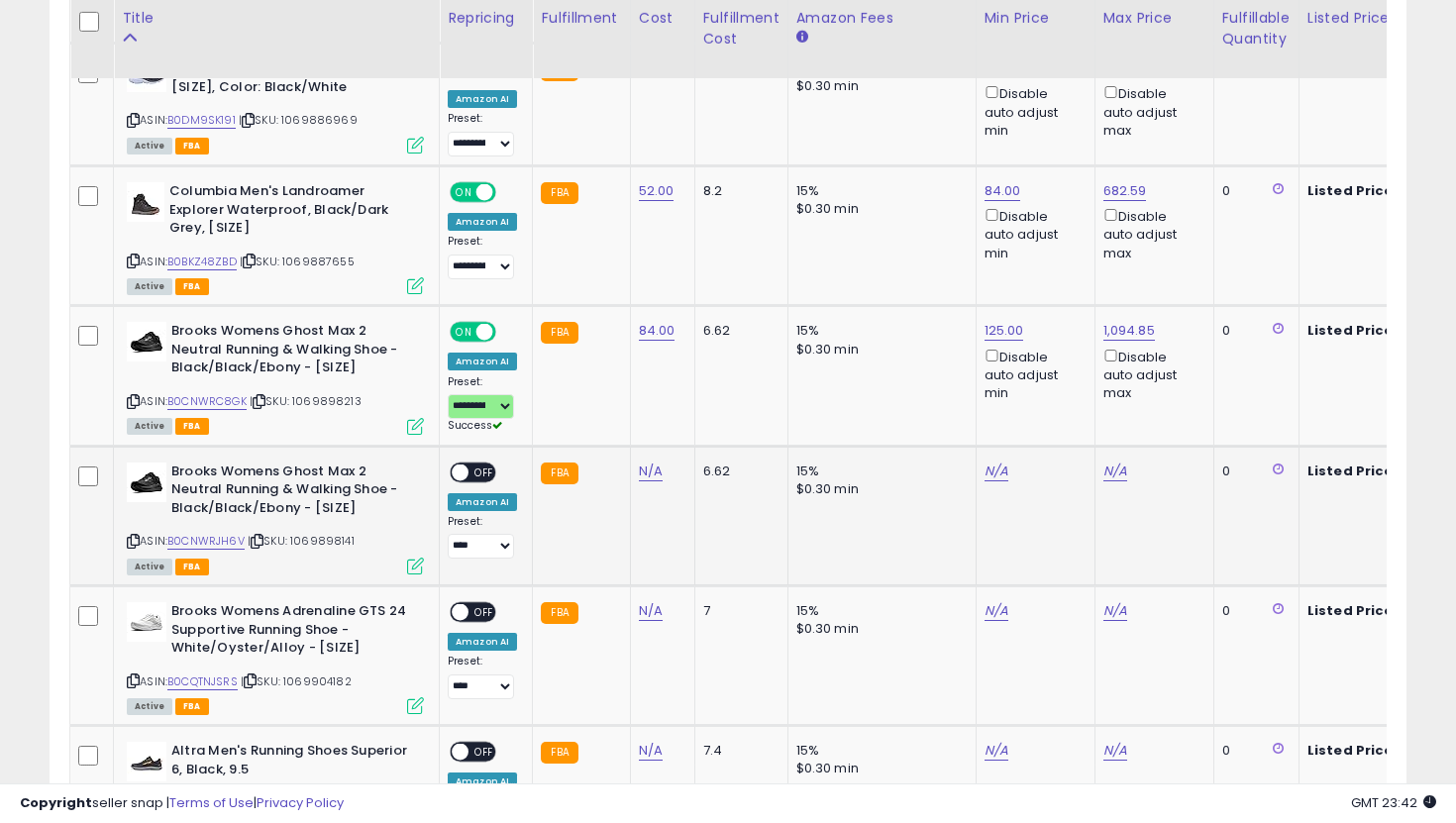 click on "N/A" 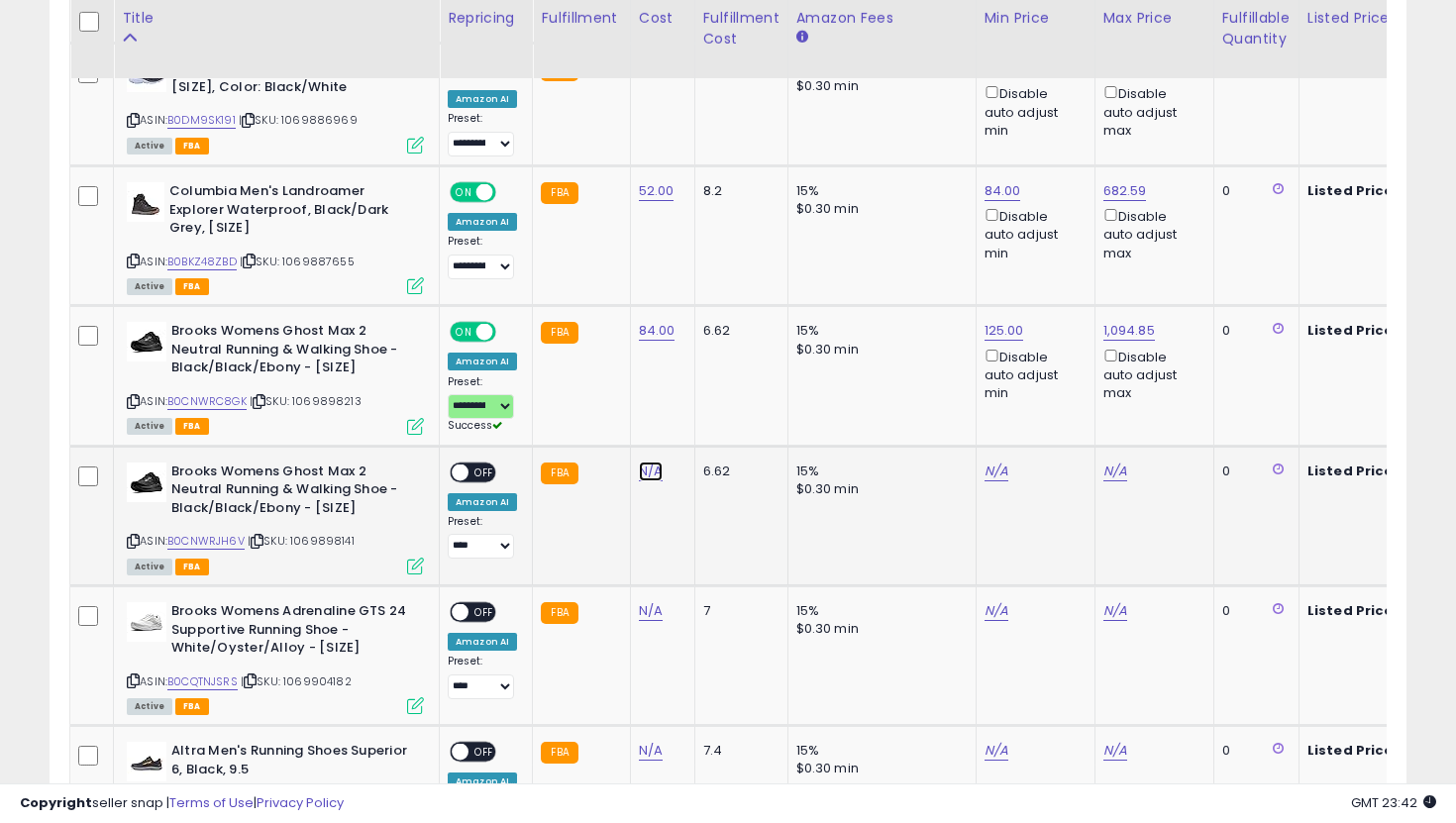 click on "N/A" at bounding box center [651, 471] 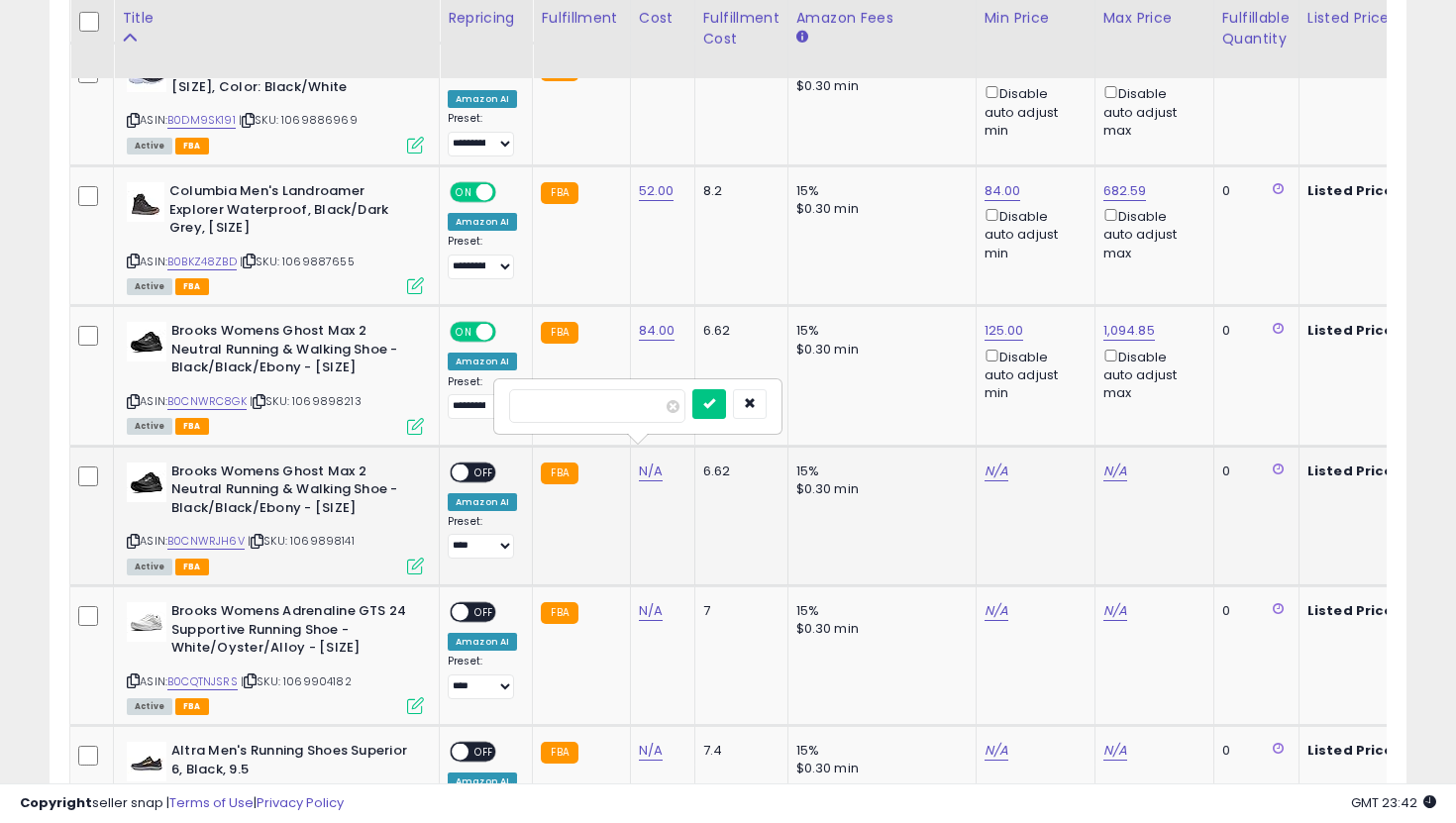 type on "**" 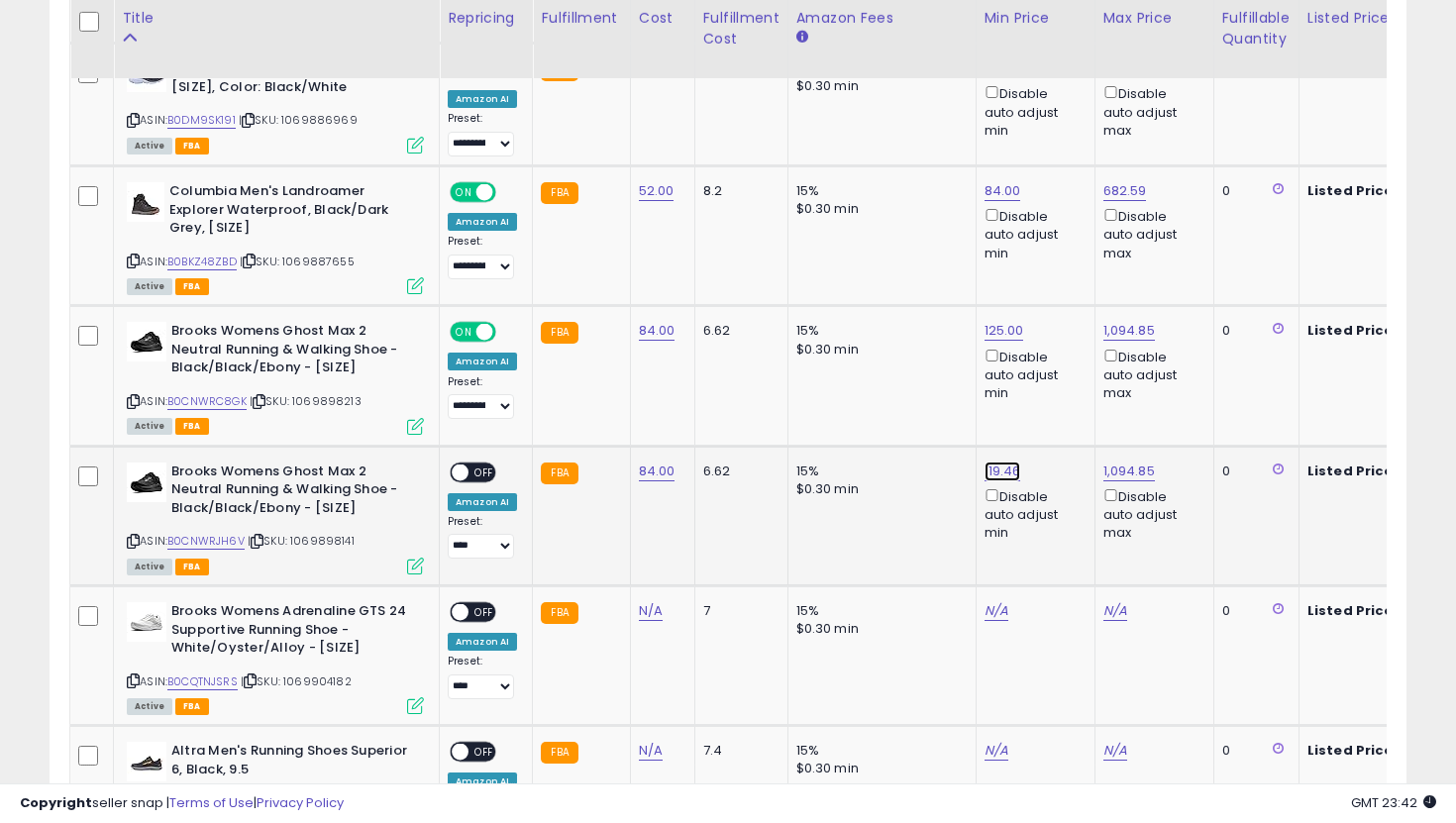 click on "119.46" at bounding box center (1004, -4181) 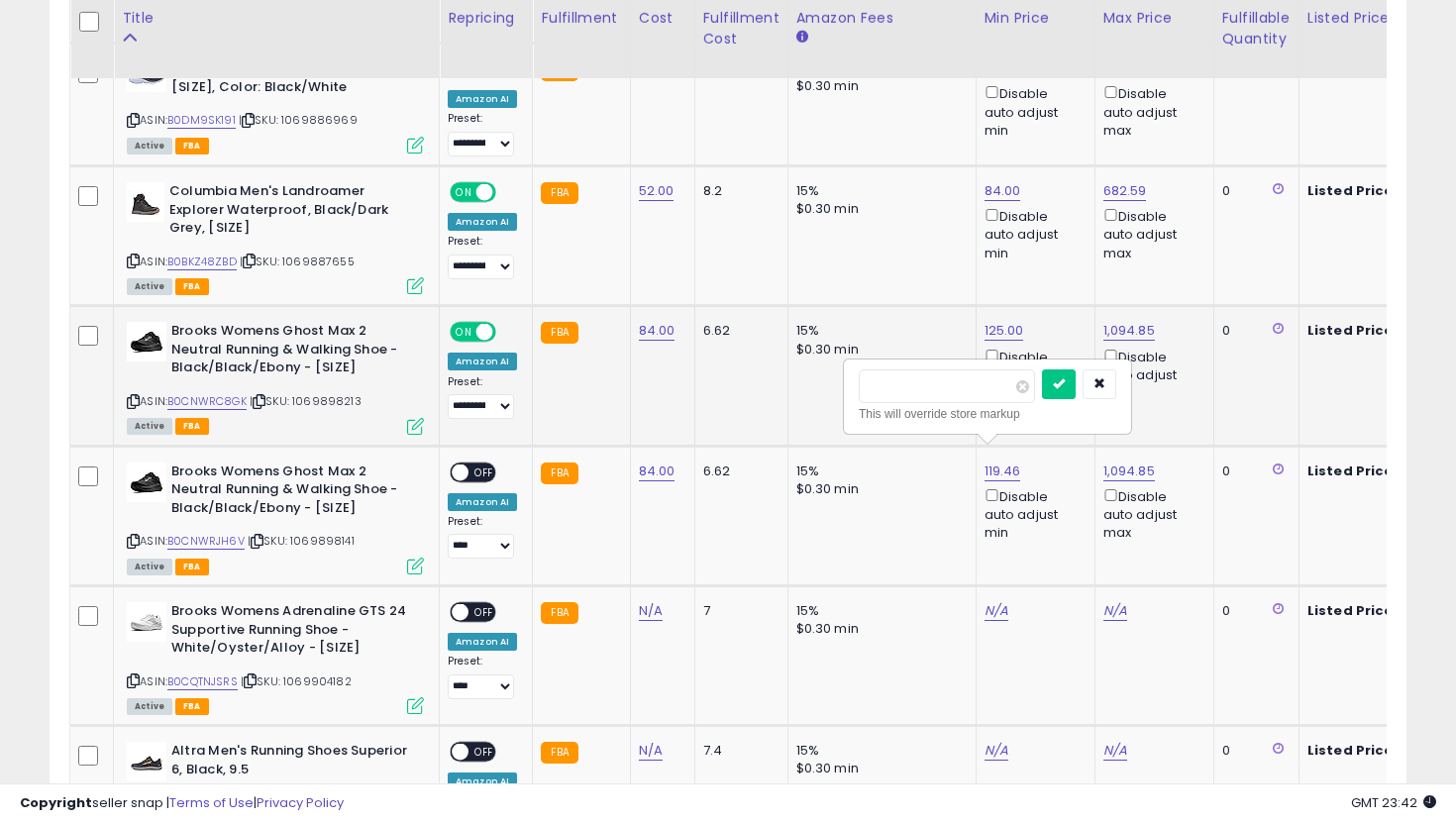 drag, startPoint x: 949, startPoint y: 380, endPoint x: 773, endPoint y: 376, distance: 176.04545 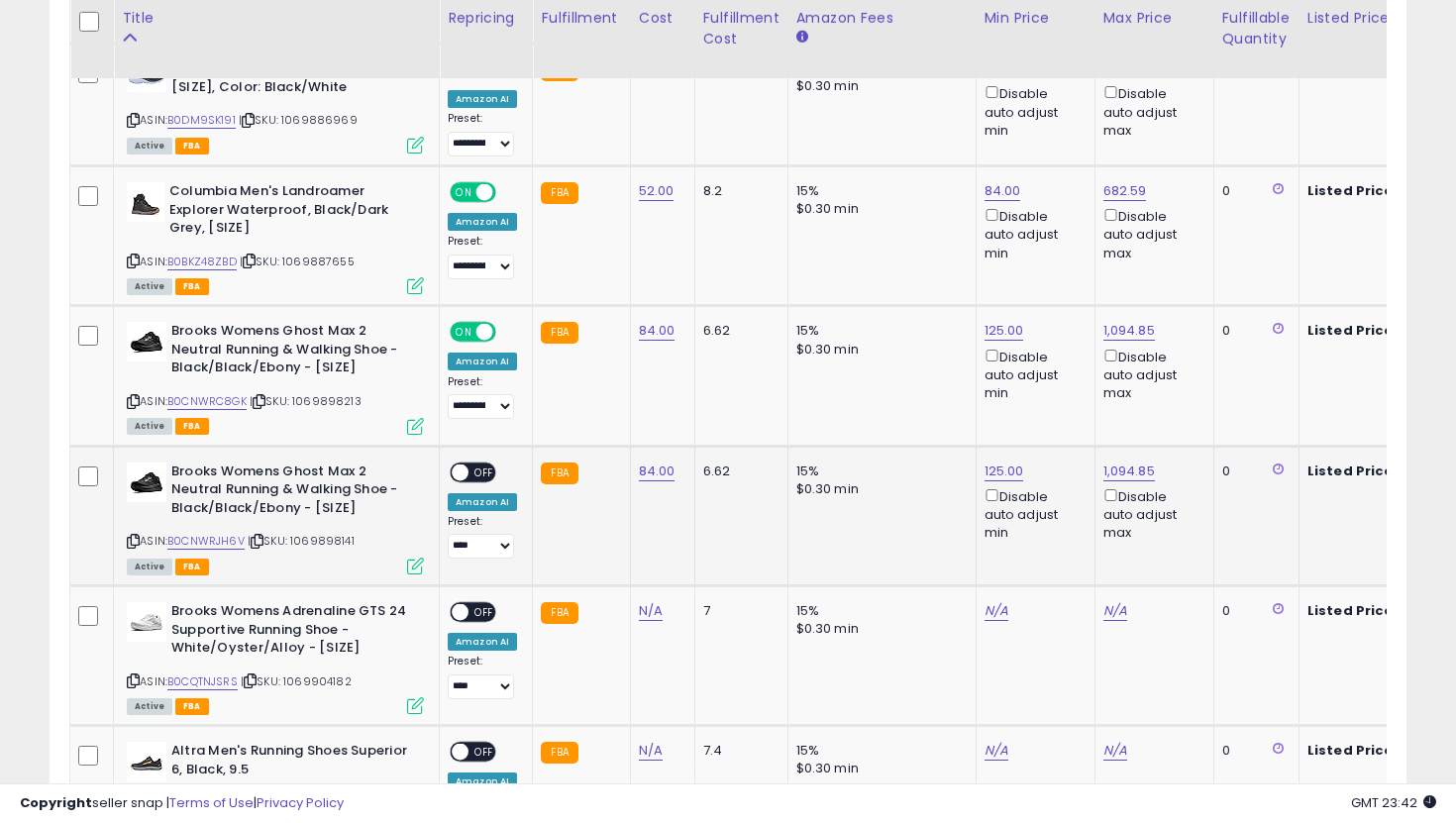 click on "OFF" at bounding box center [484, 471] 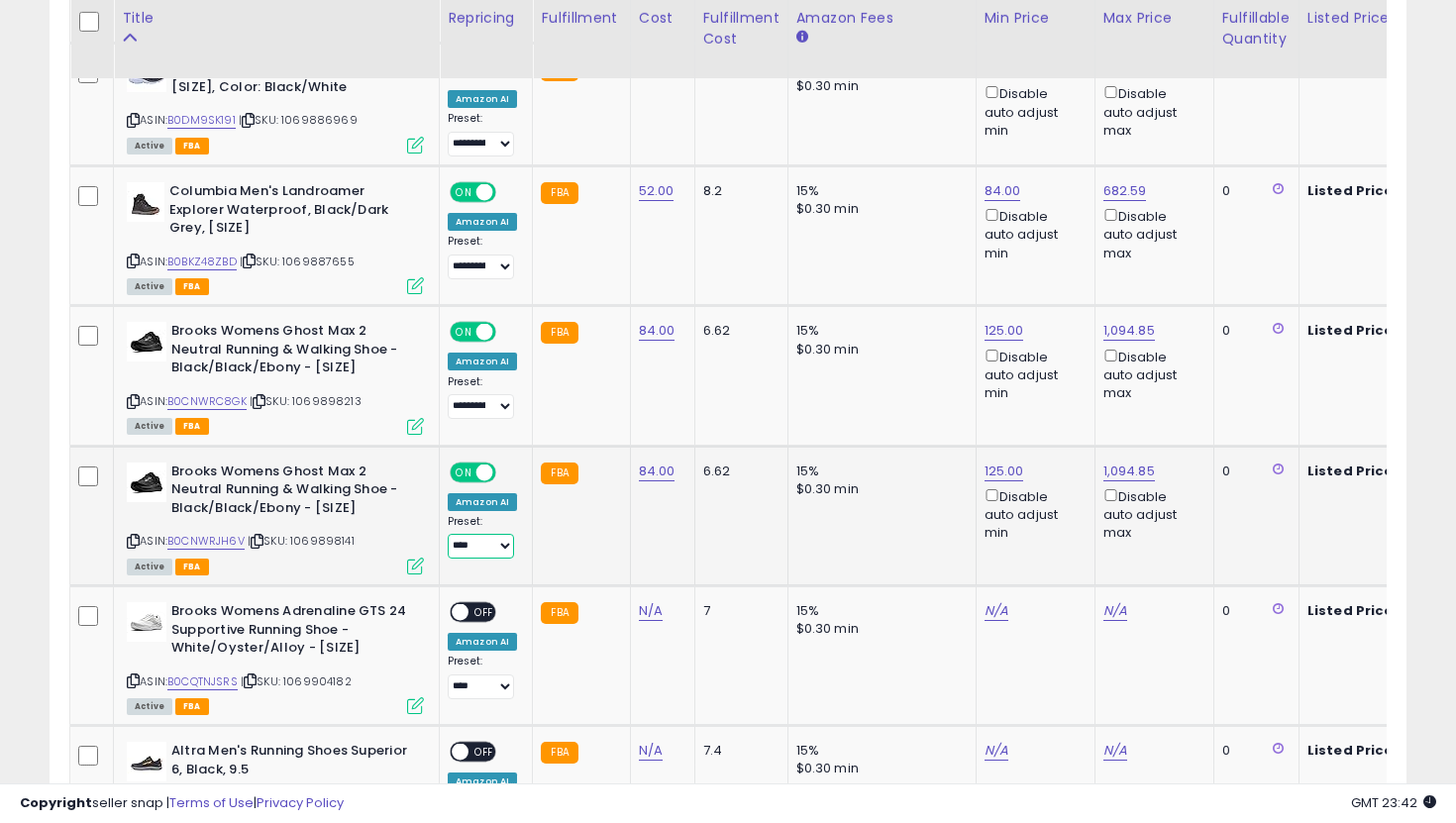 click on "**********" at bounding box center (480, 546) 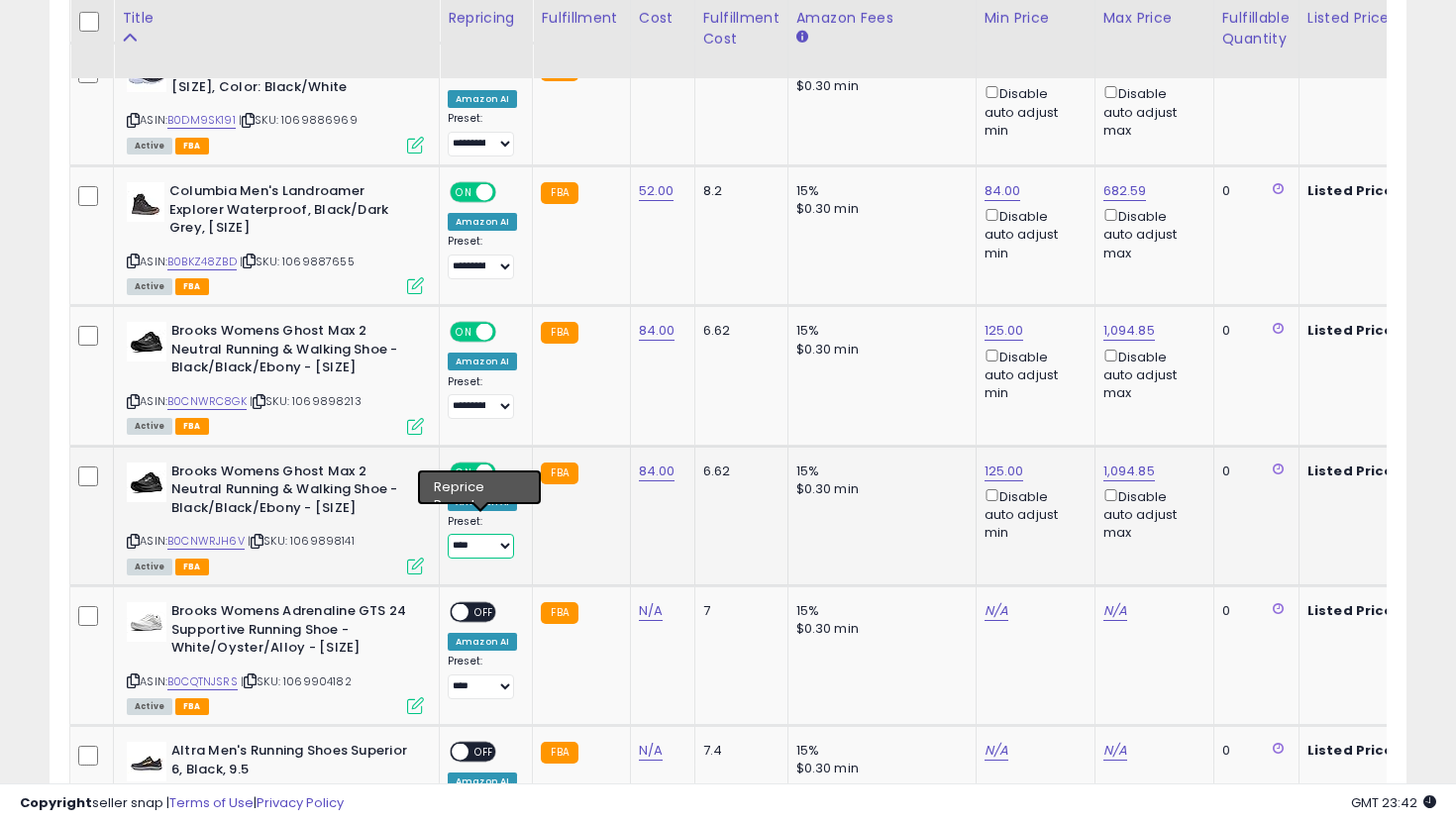 select on "**********" 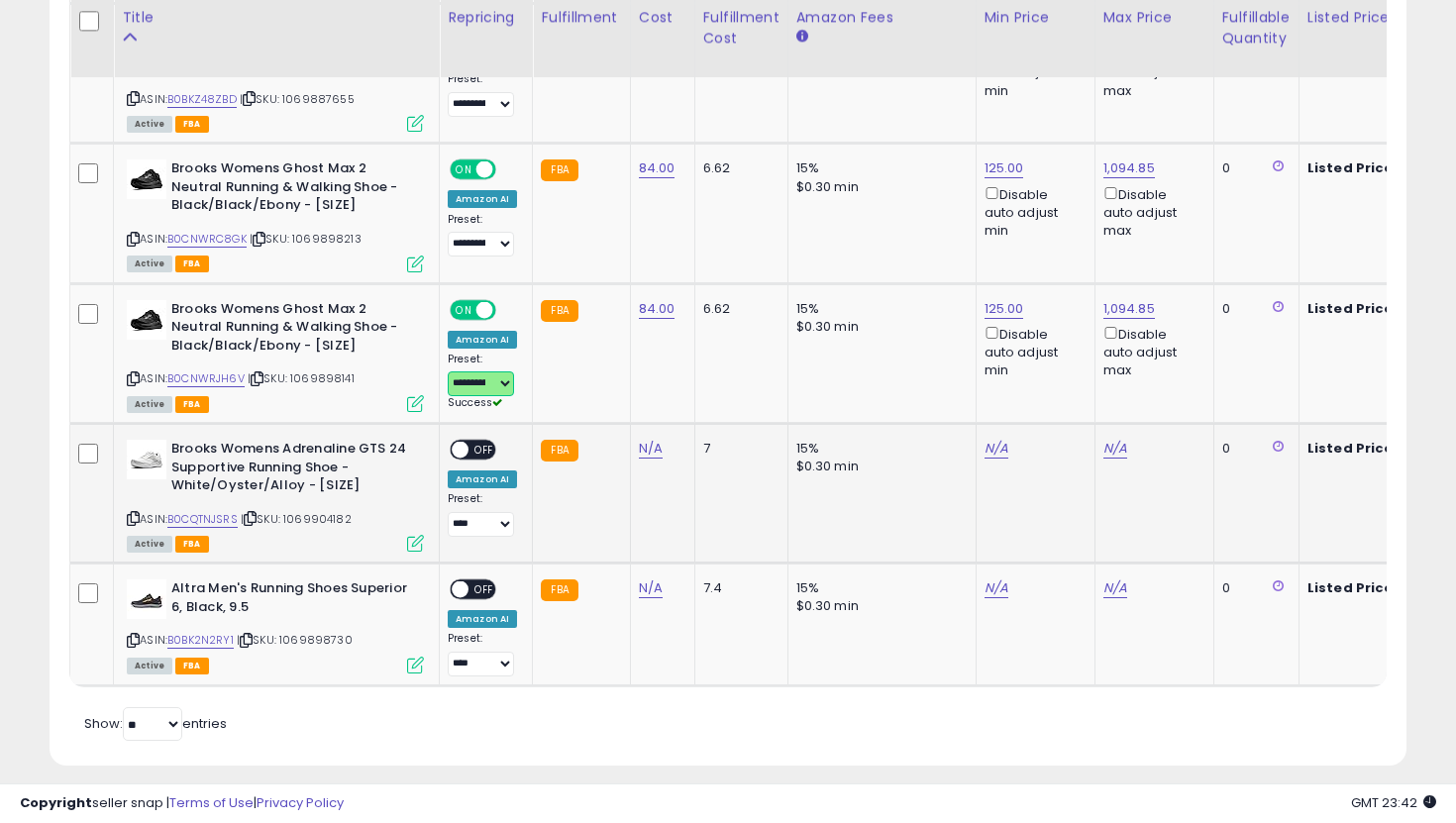 scroll, scrollTop: 5407, scrollLeft: 0, axis: vertical 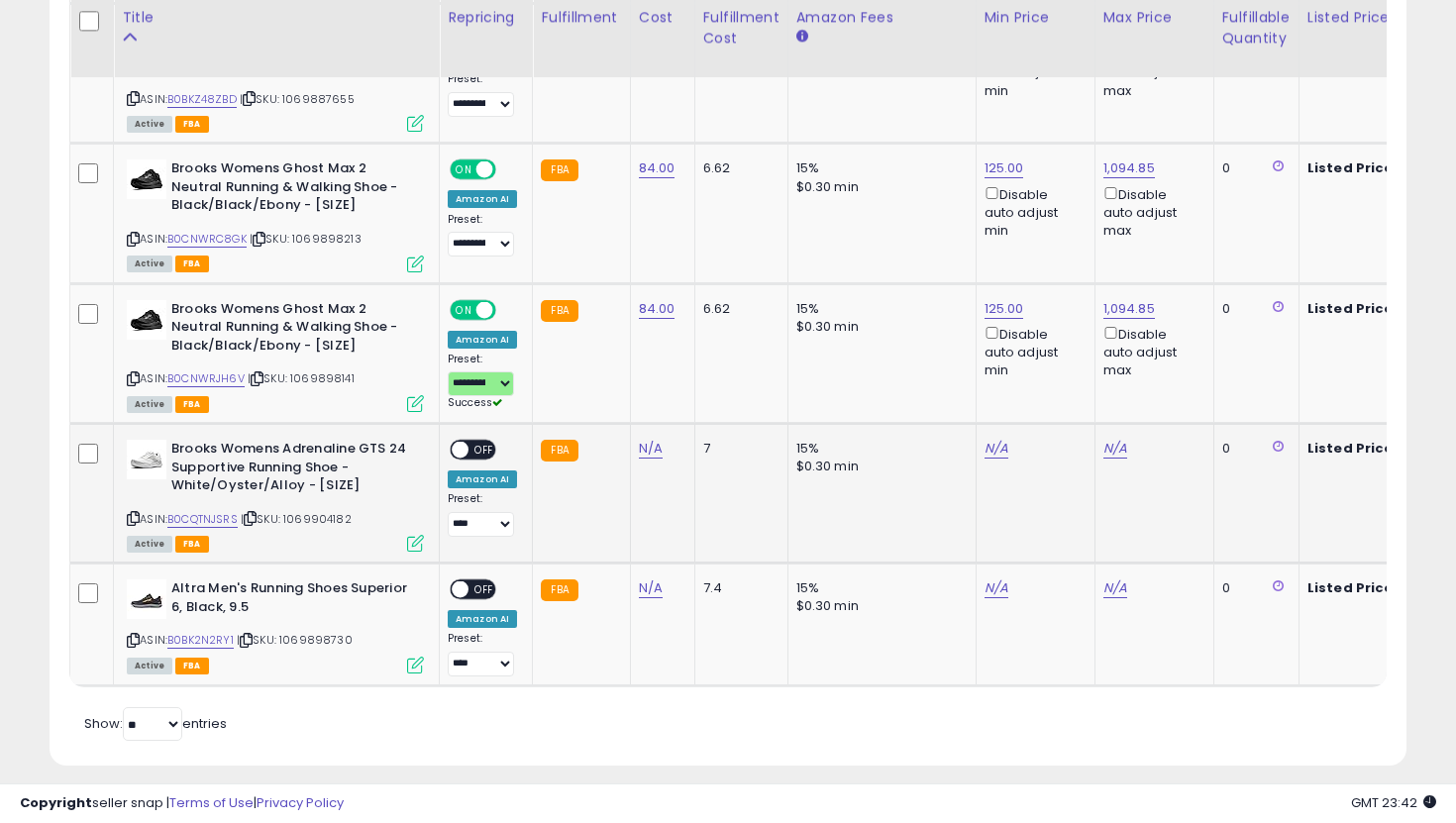 click on "N/A" 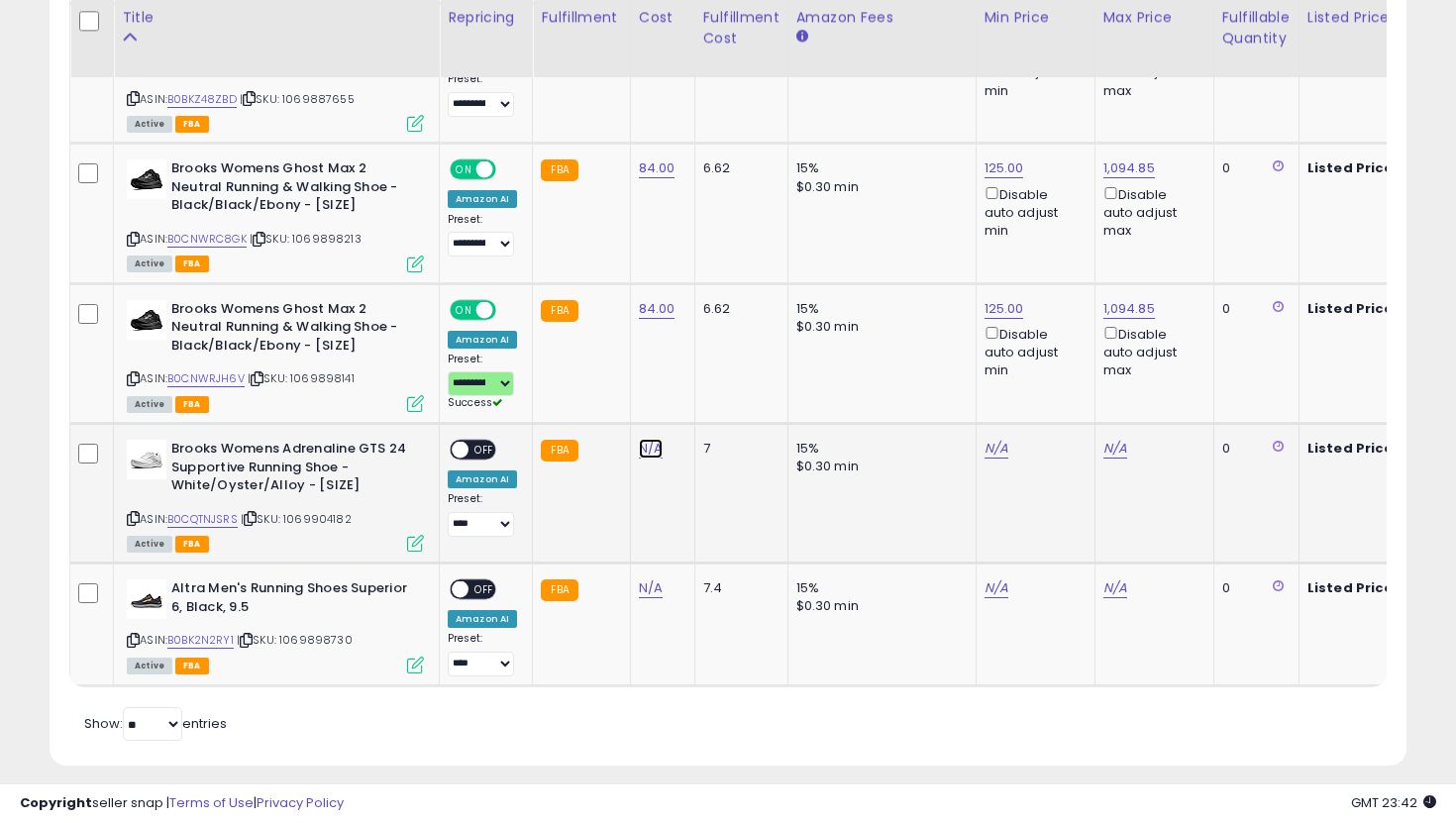 click on "N/A" at bounding box center [651, 449] 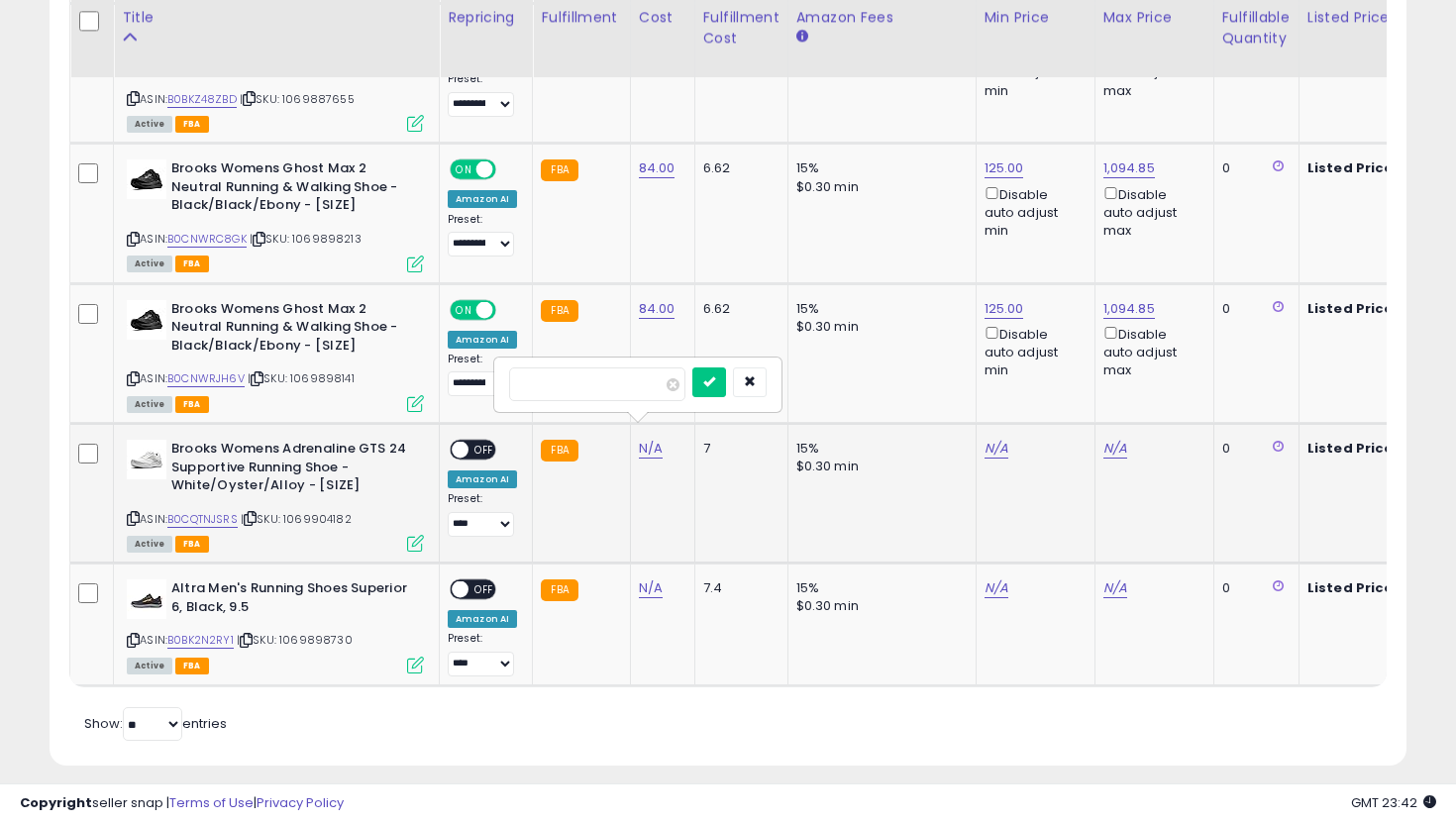 type on "**" 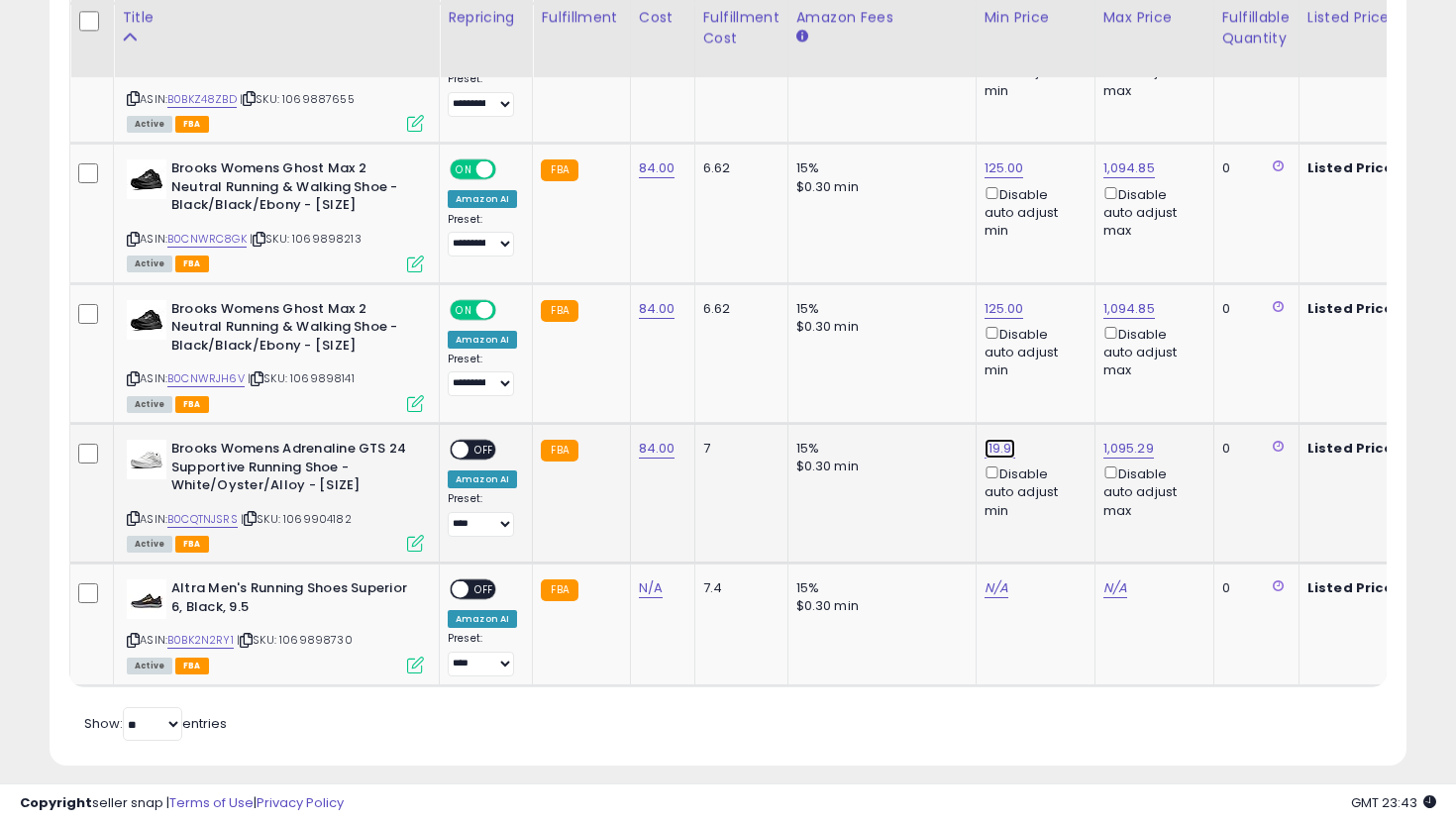 click on "119.91" at bounding box center (1004, -4344) 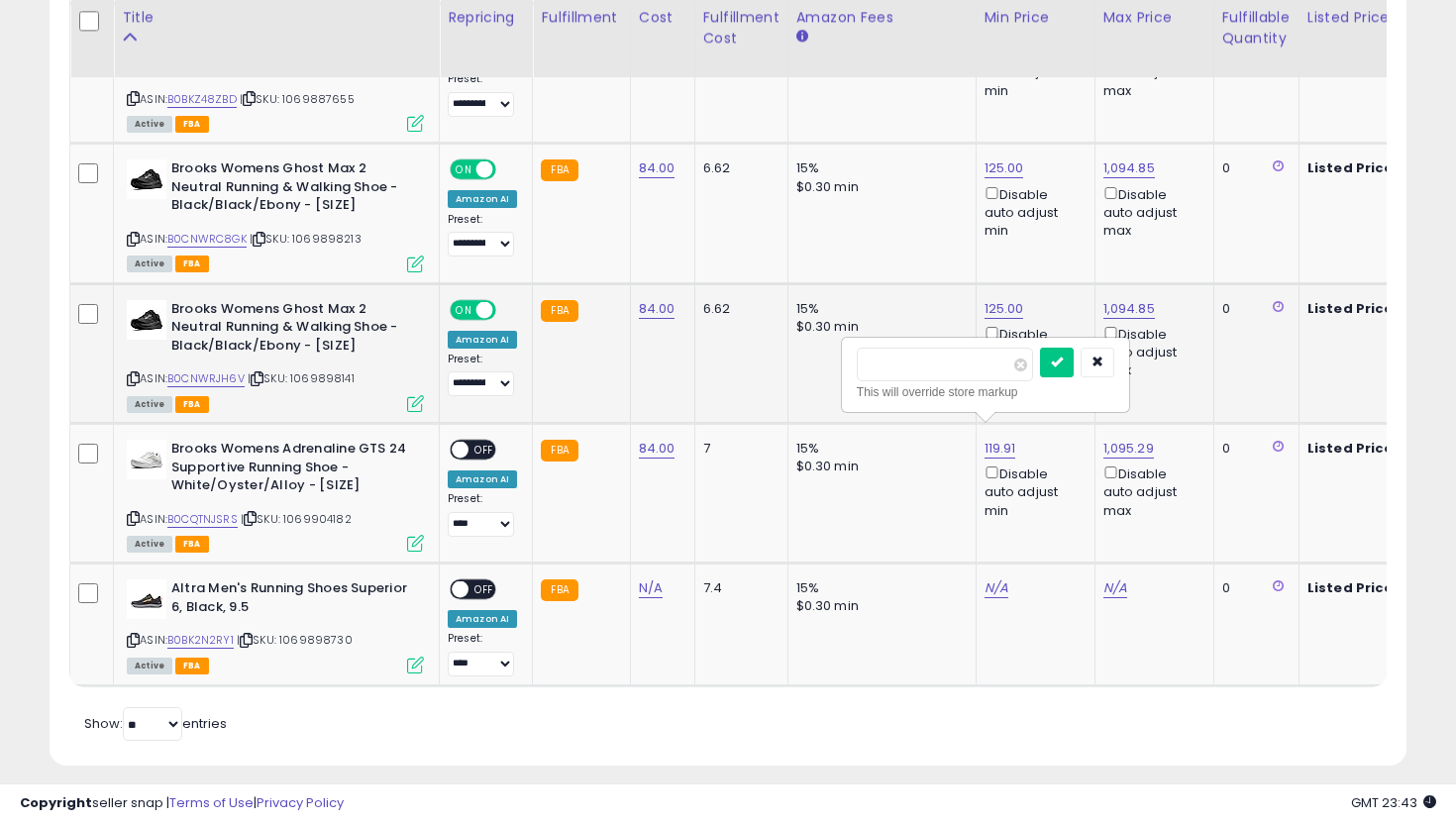 drag, startPoint x: 922, startPoint y: 365, endPoint x: 756, endPoint y: 355, distance: 166.30093 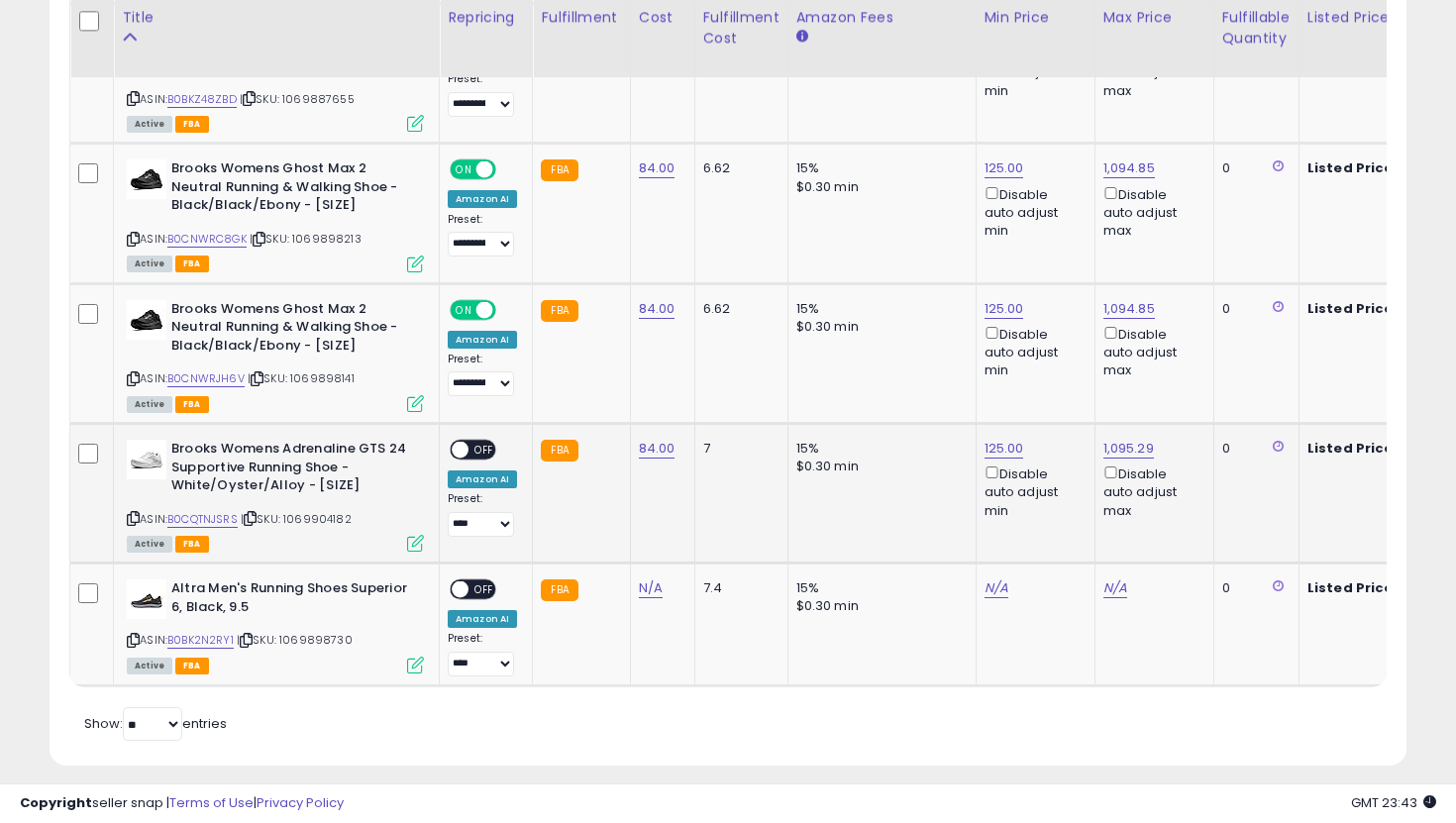 scroll, scrollTop: 5407, scrollLeft: 0, axis: vertical 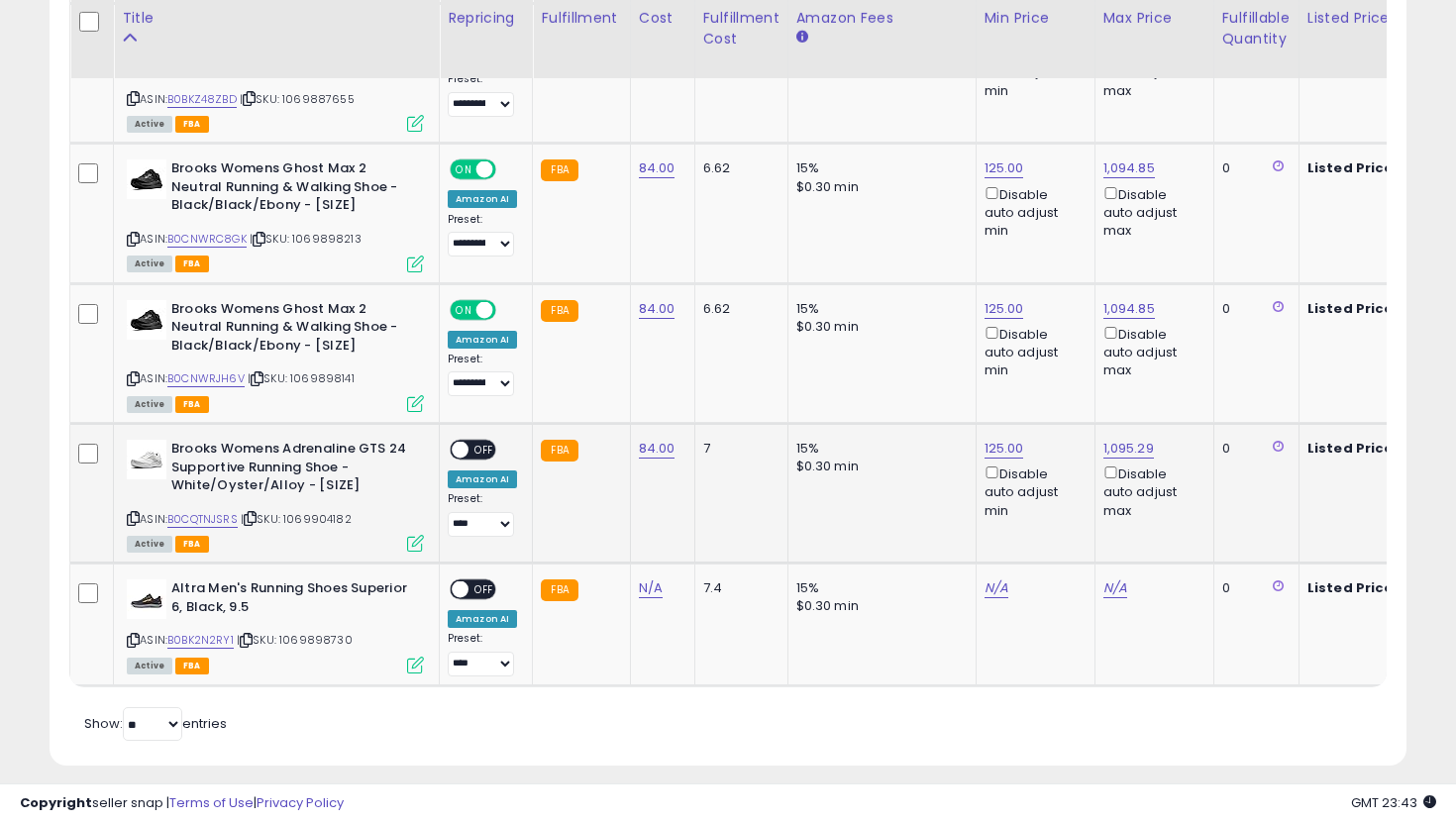 click on "OFF" at bounding box center [484, 450] 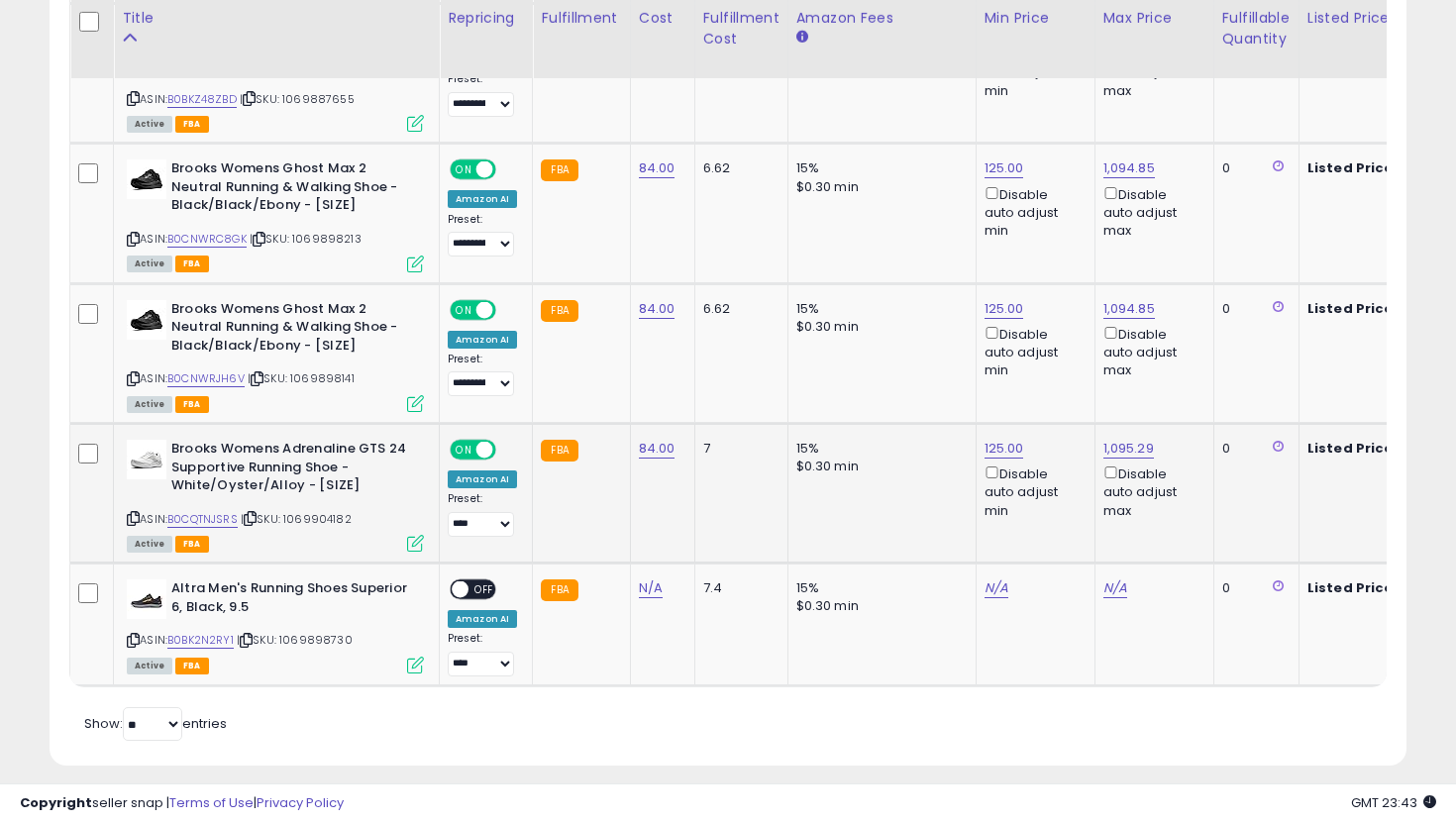 click on "**********" 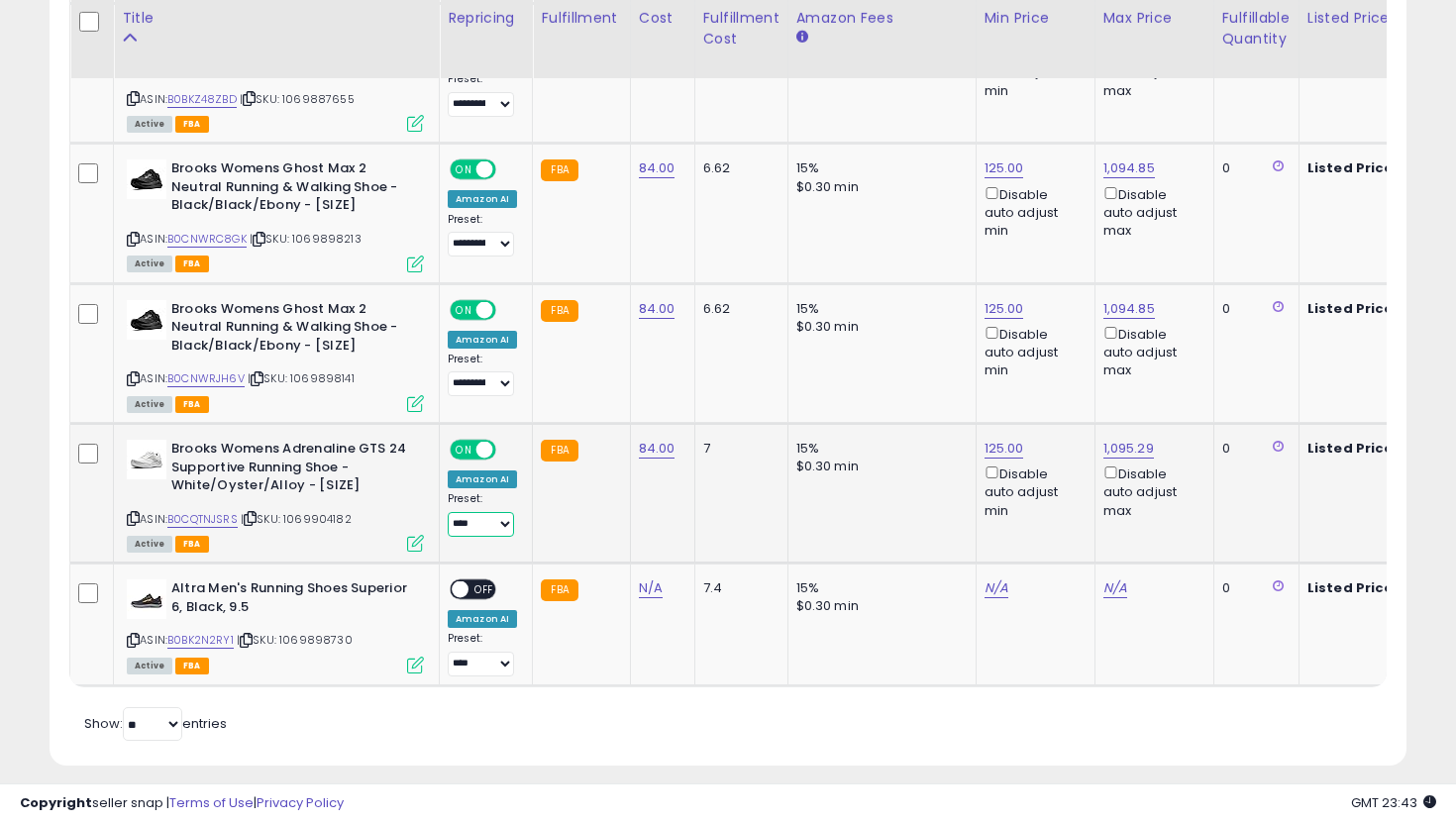 click on "**********" at bounding box center (480, 524) 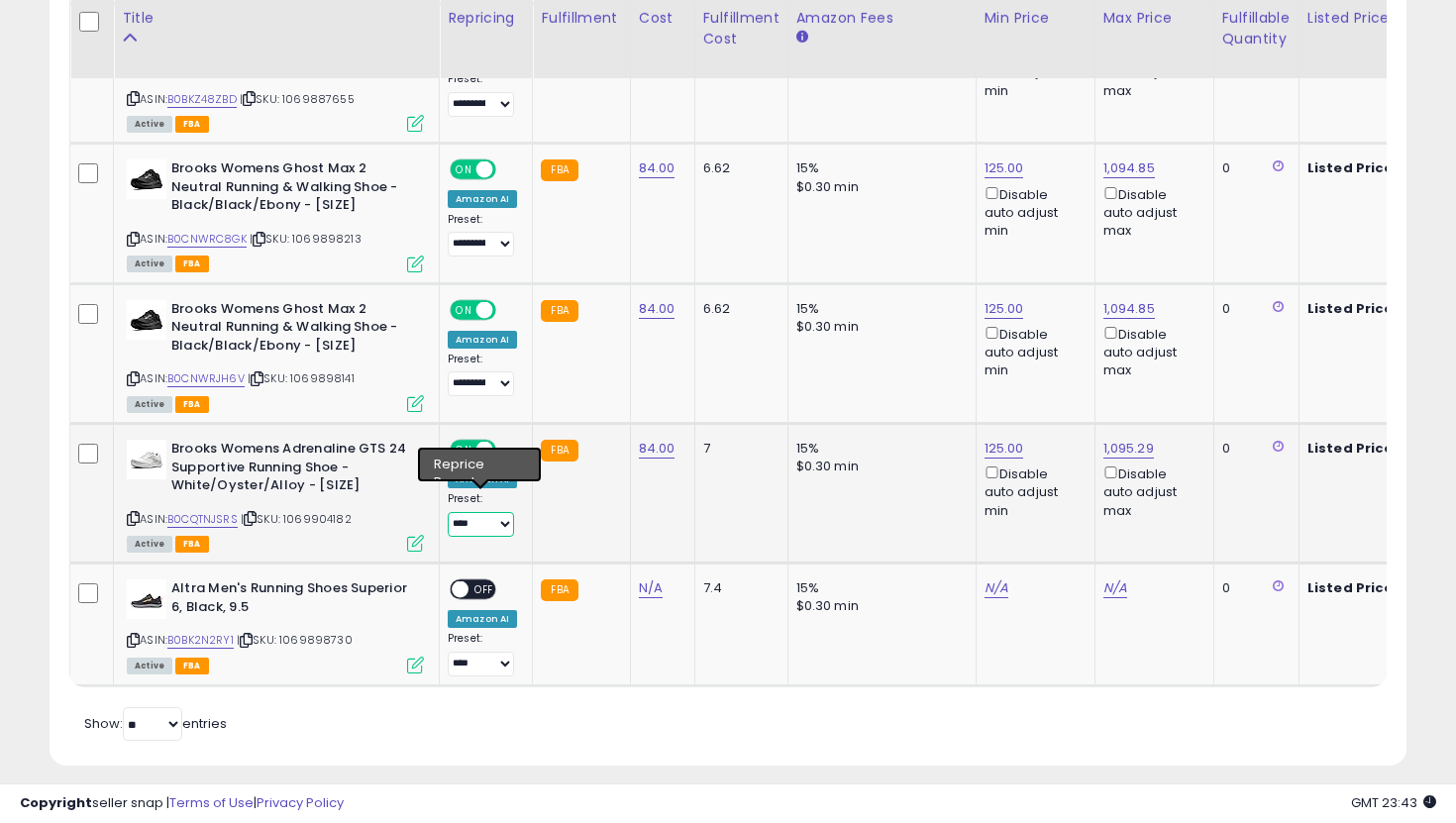 select on "**********" 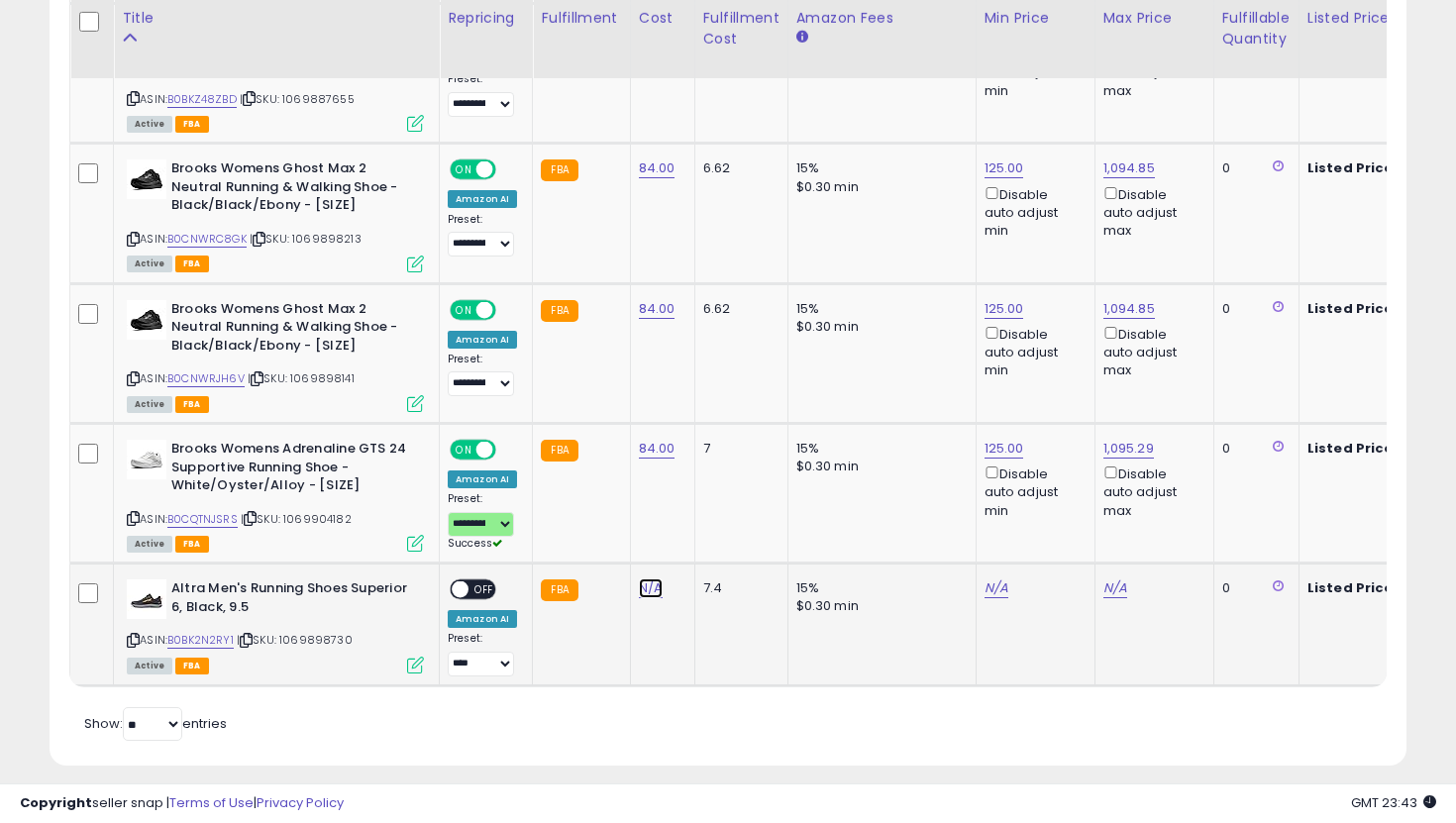 click on "N/A" at bounding box center (651, 588) 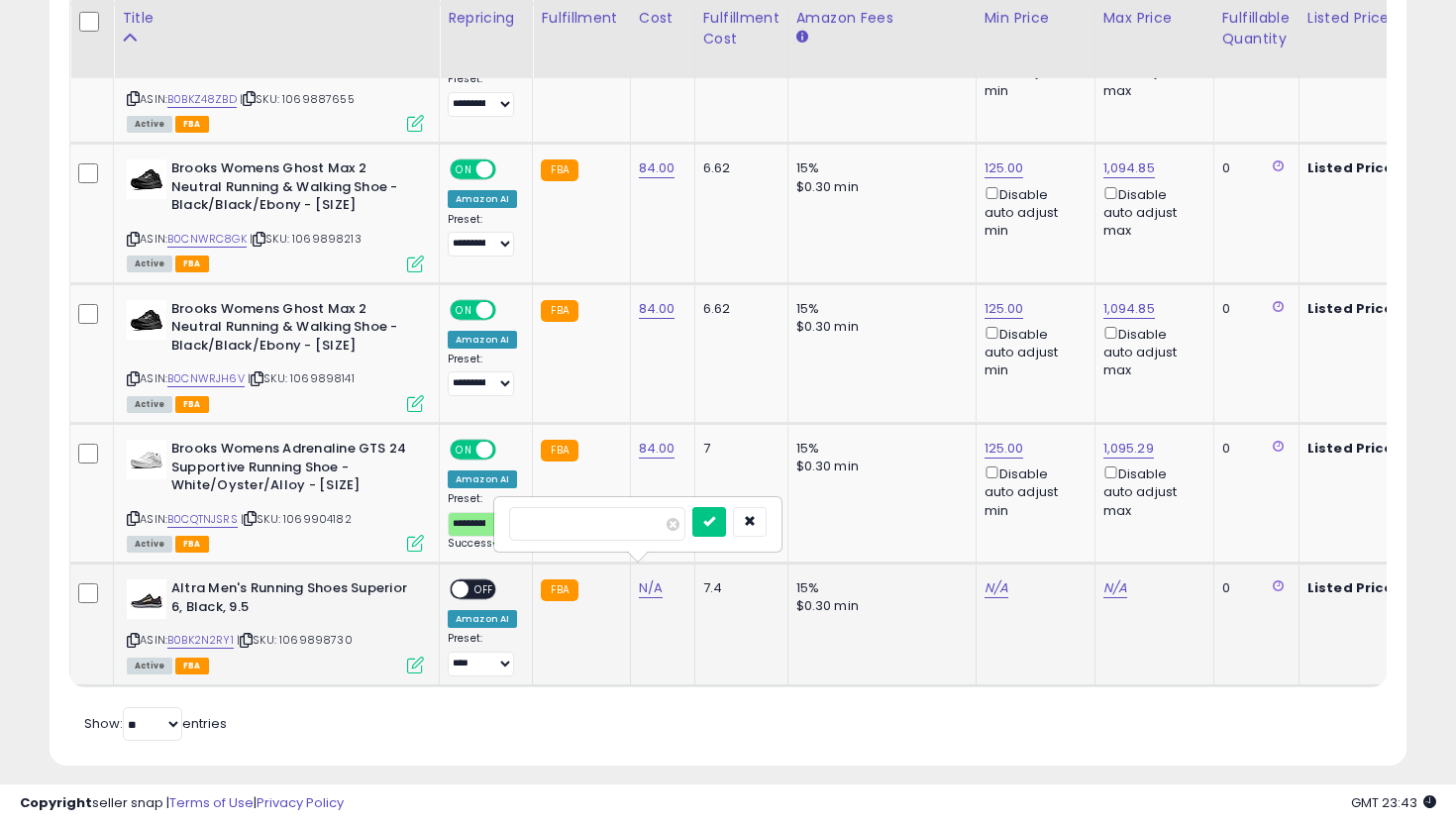 type on "**" 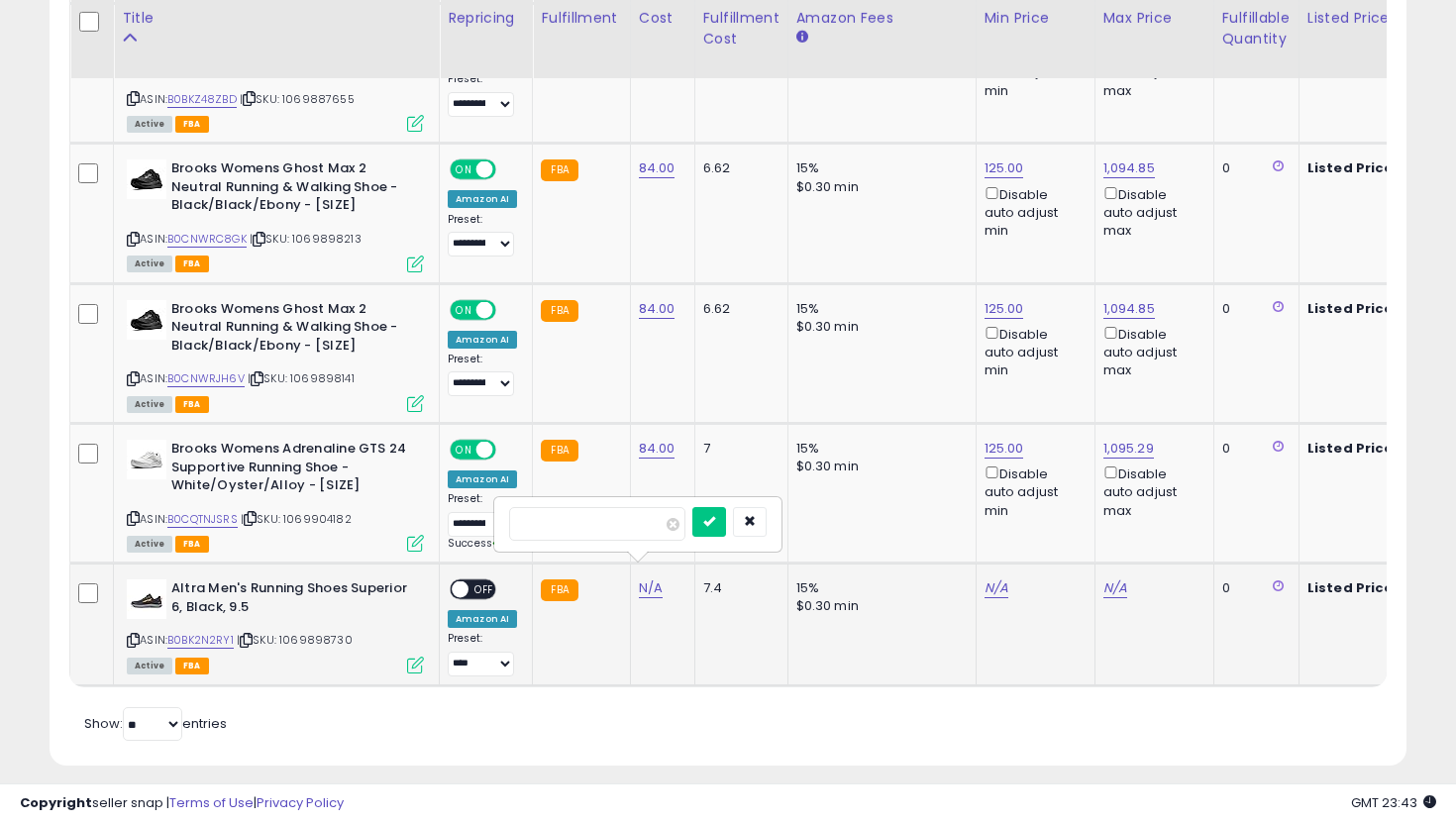 click at bounding box center [709, 522] 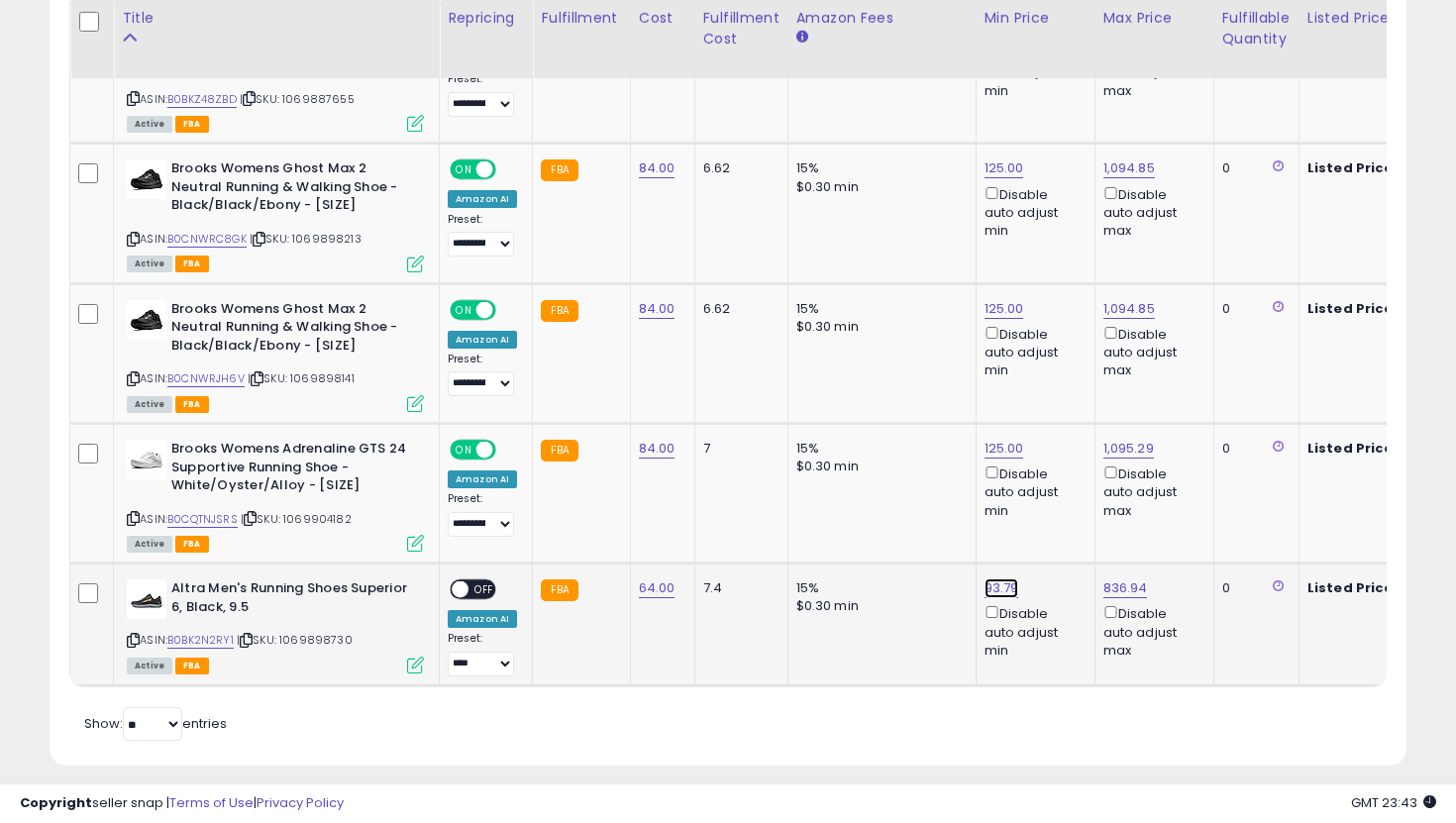 click on "93.79" at bounding box center (1004, -4344) 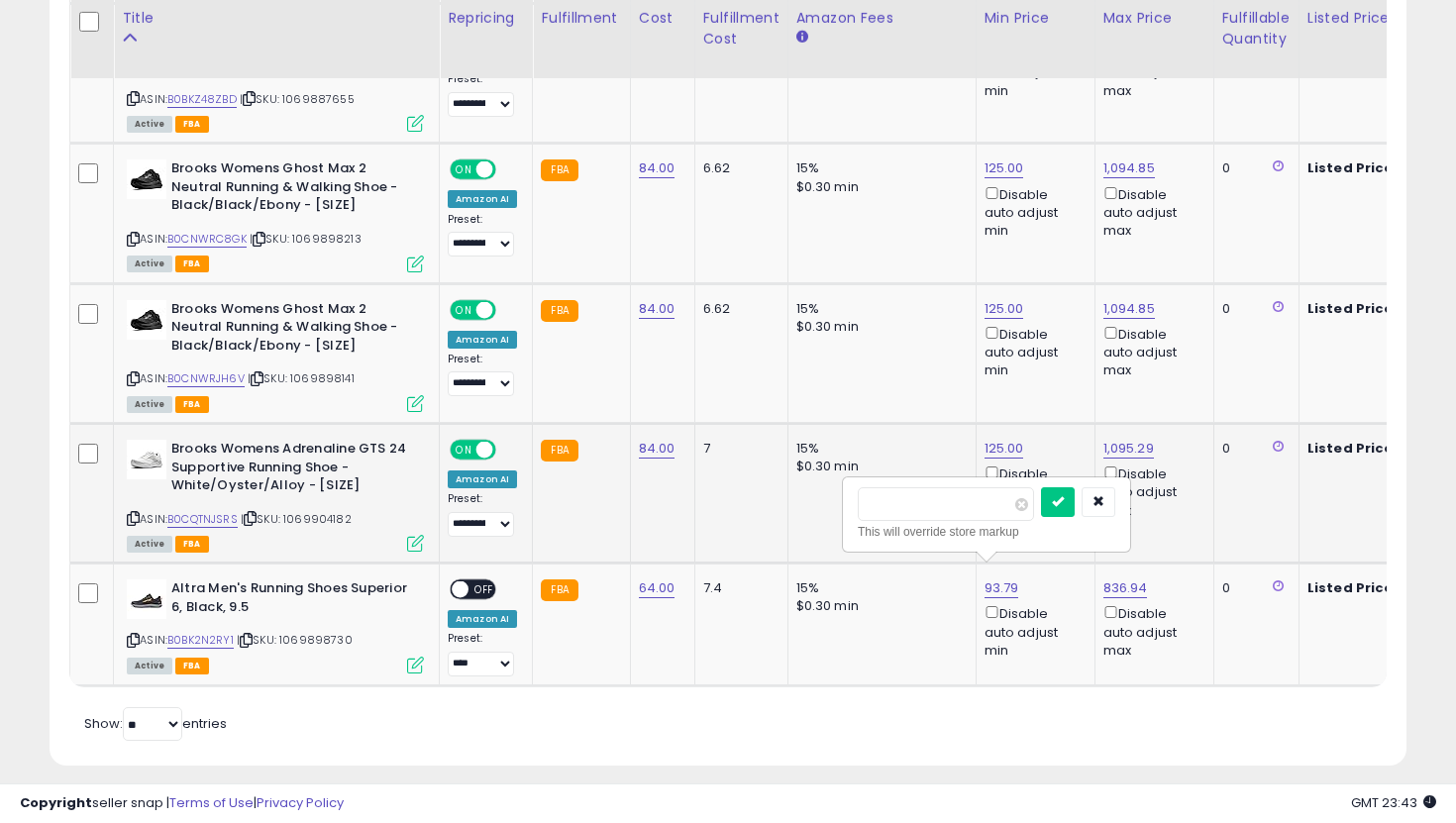 drag, startPoint x: 935, startPoint y: 498, endPoint x: 771, endPoint y: 485, distance: 164.51444 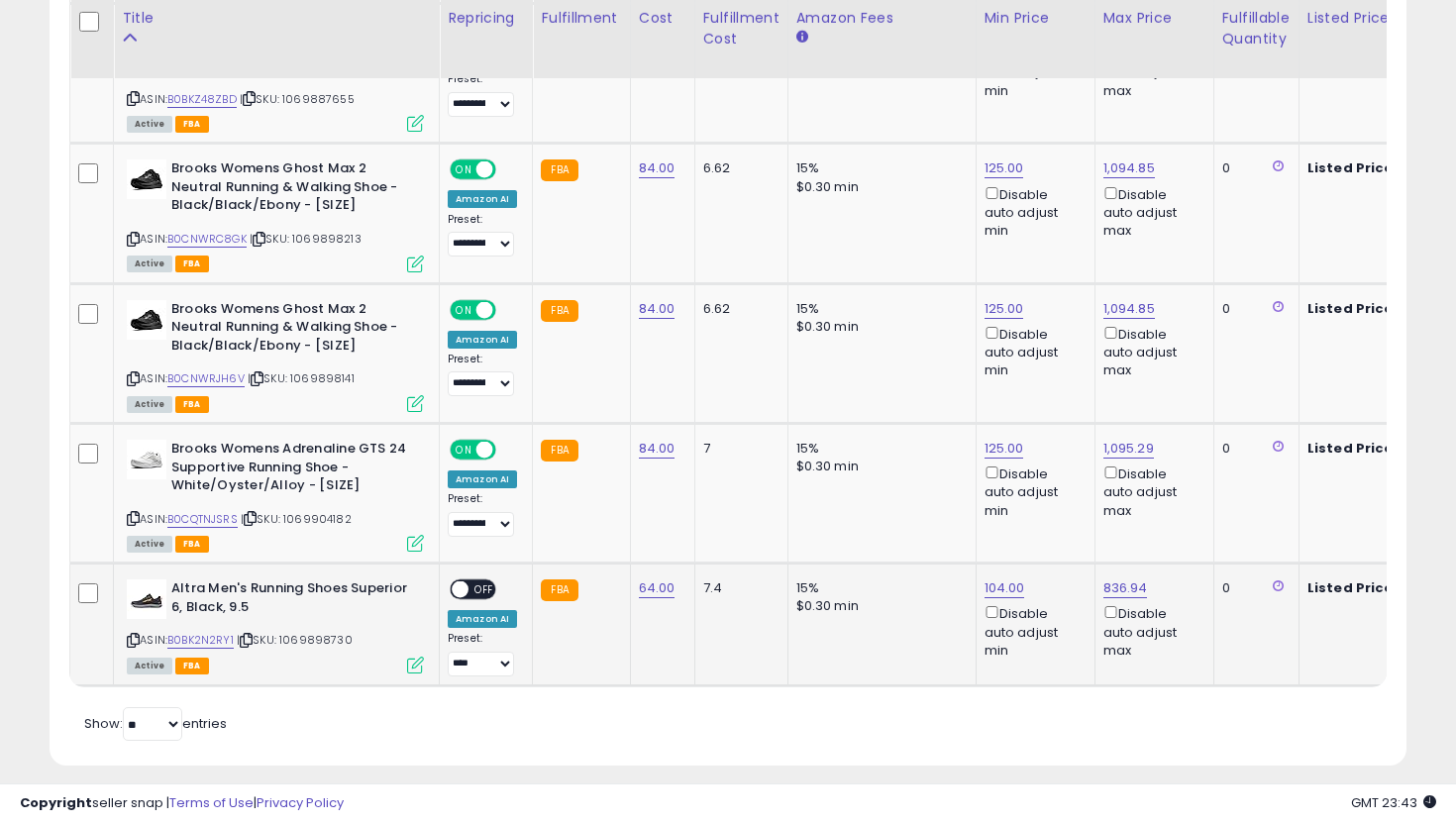 click on "OFF" at bounding box center (484, 589) 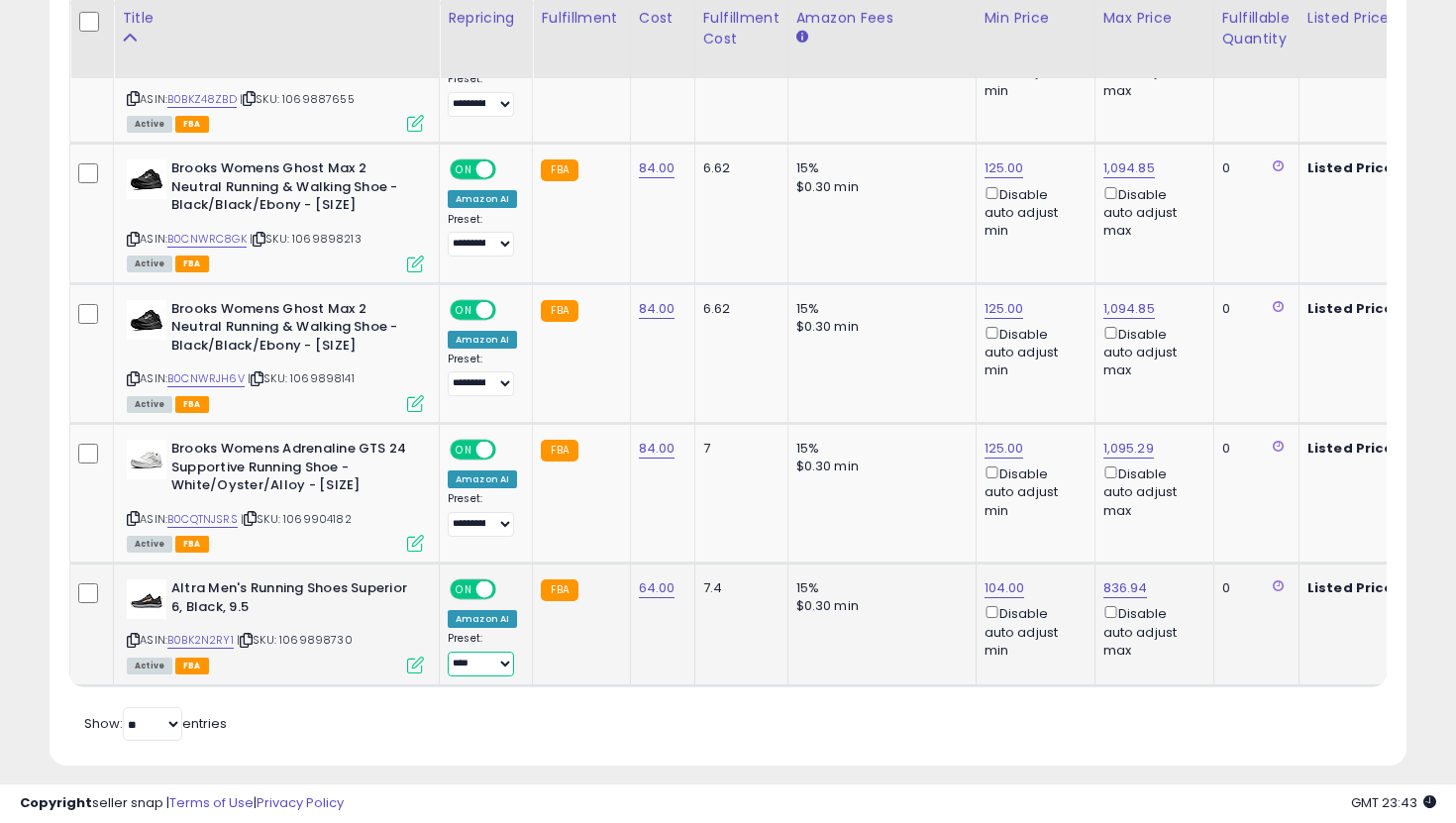 click on "**********" at bounding box center [480, 664] 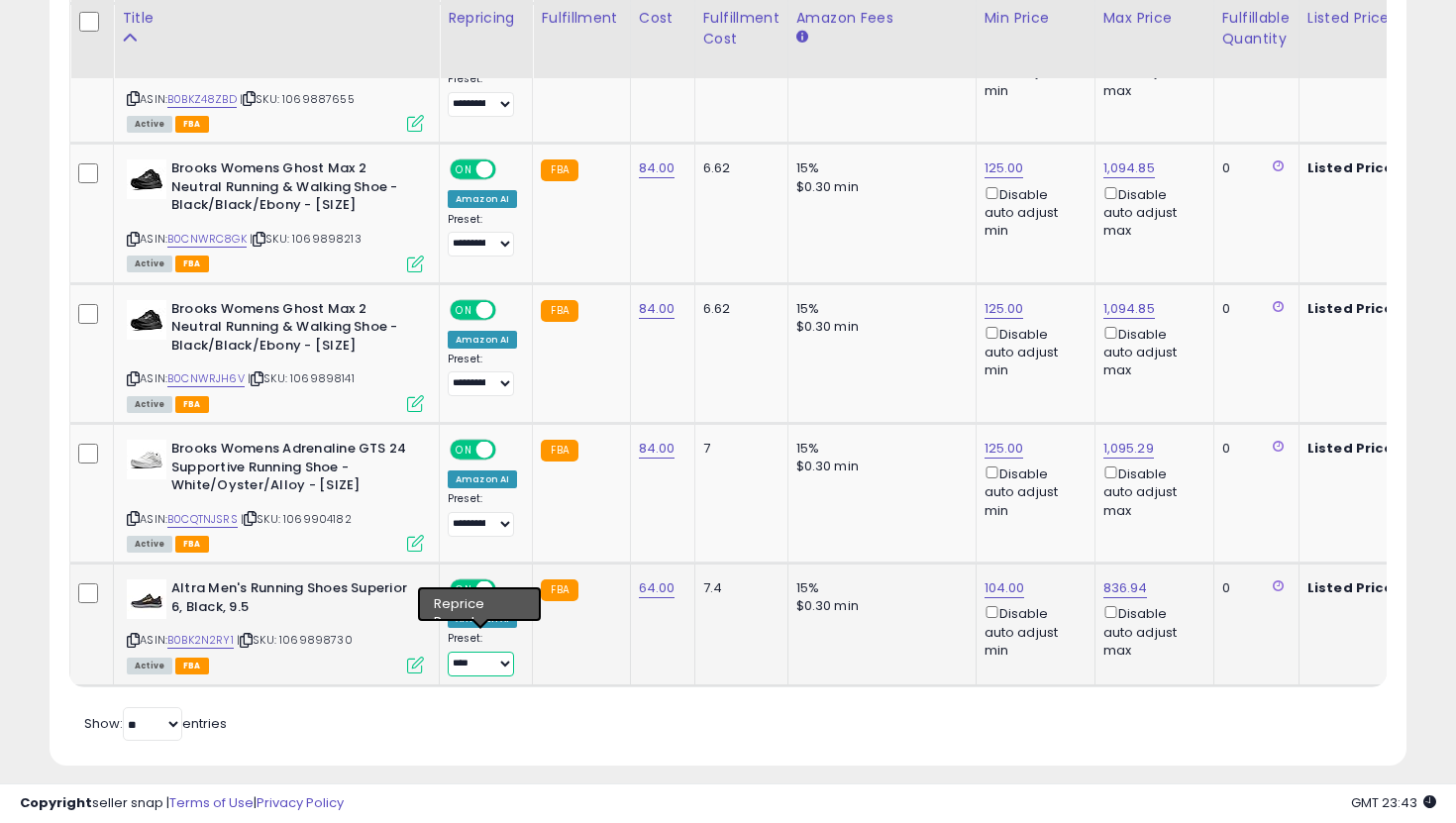 select on "**********" 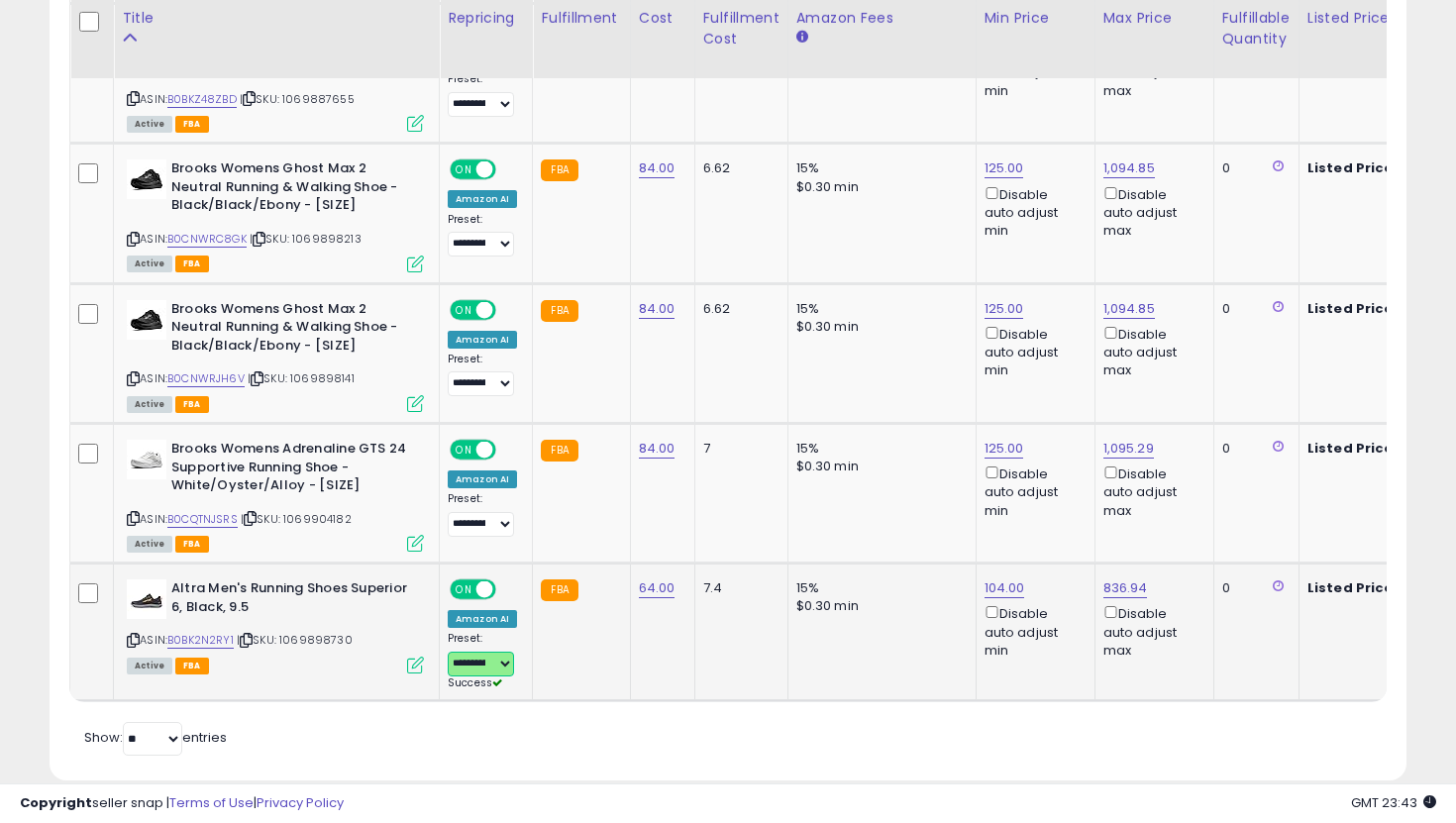 scroll, scrollTop: 0, scrollLeft: 254, axis: horizontal 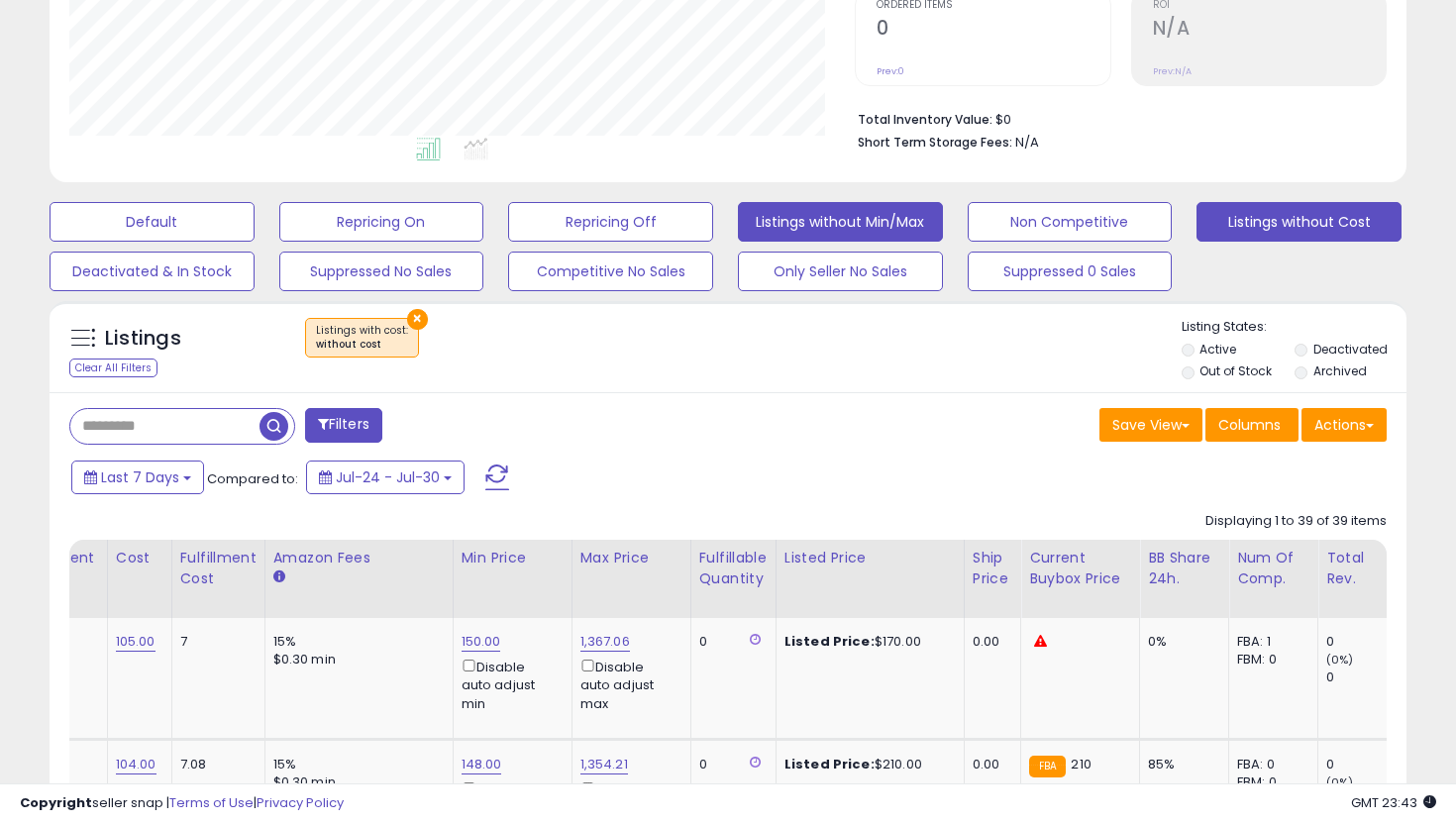 click on "Listings without Min/Max" at bounding box center [152, 222] 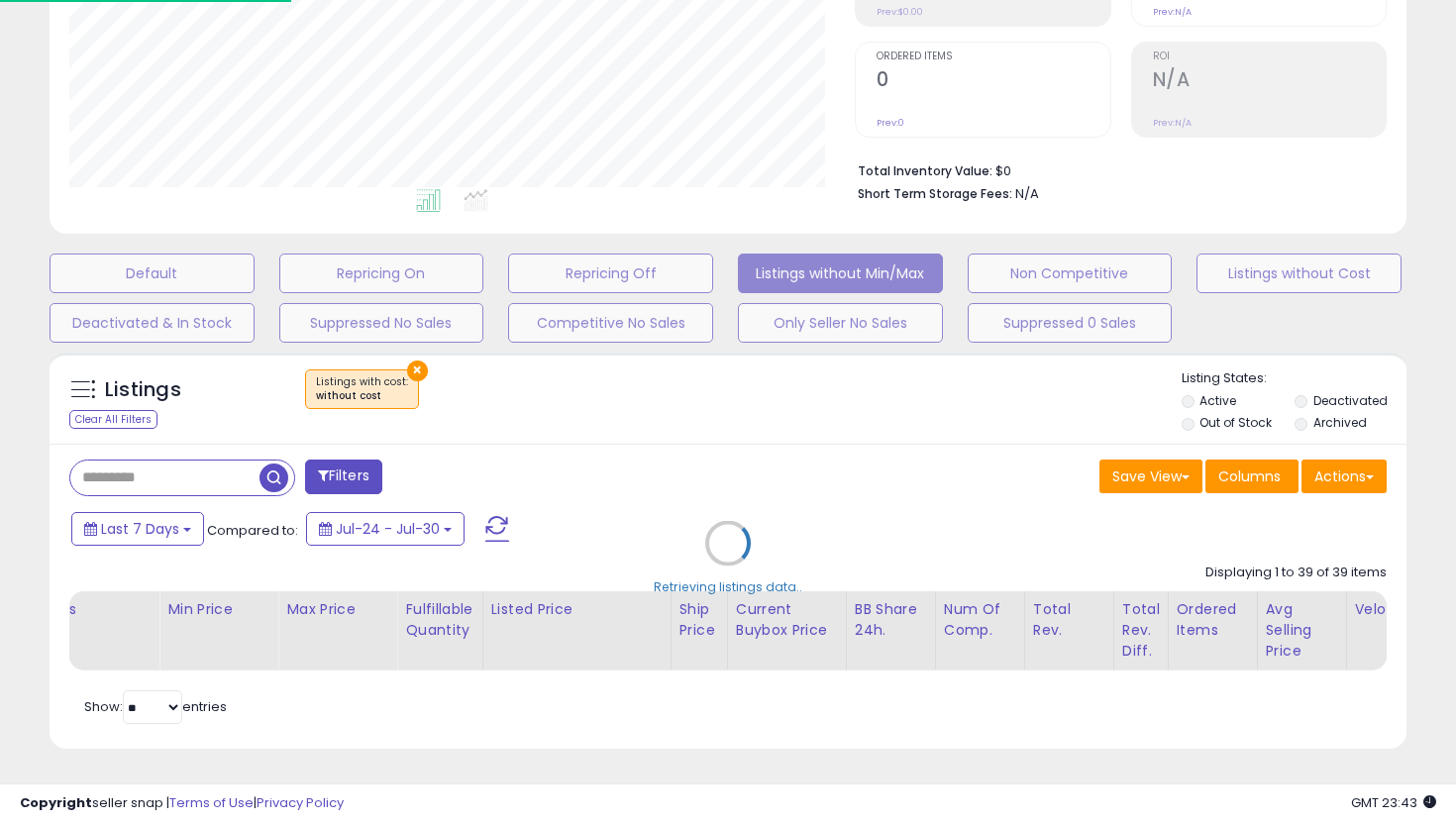 select on "**" 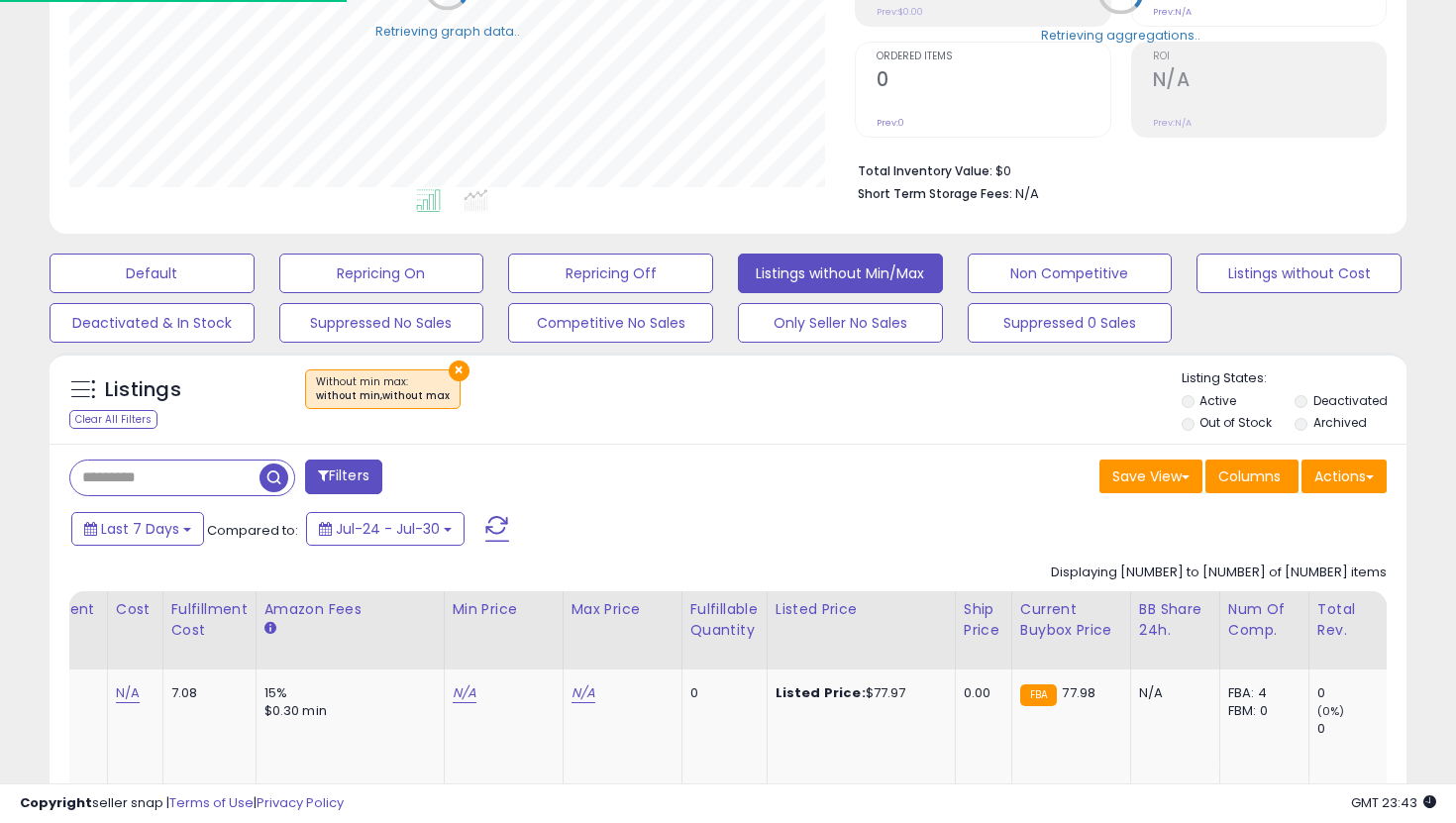 scroll, scrollTop: 422, scrollLeft: 0, axis: vertical 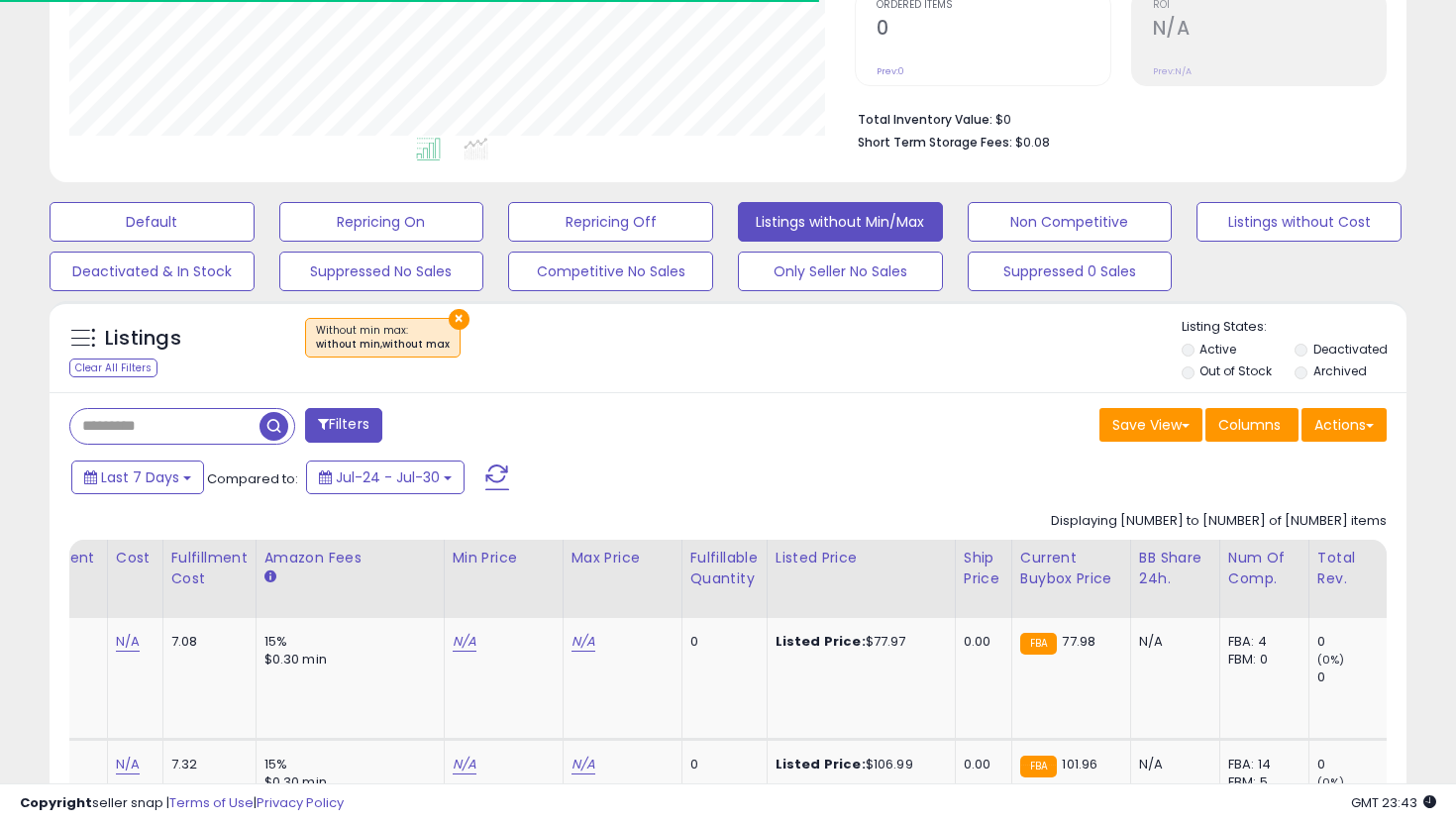 click on "Out of Stock" at bounding box center (1235, 370) 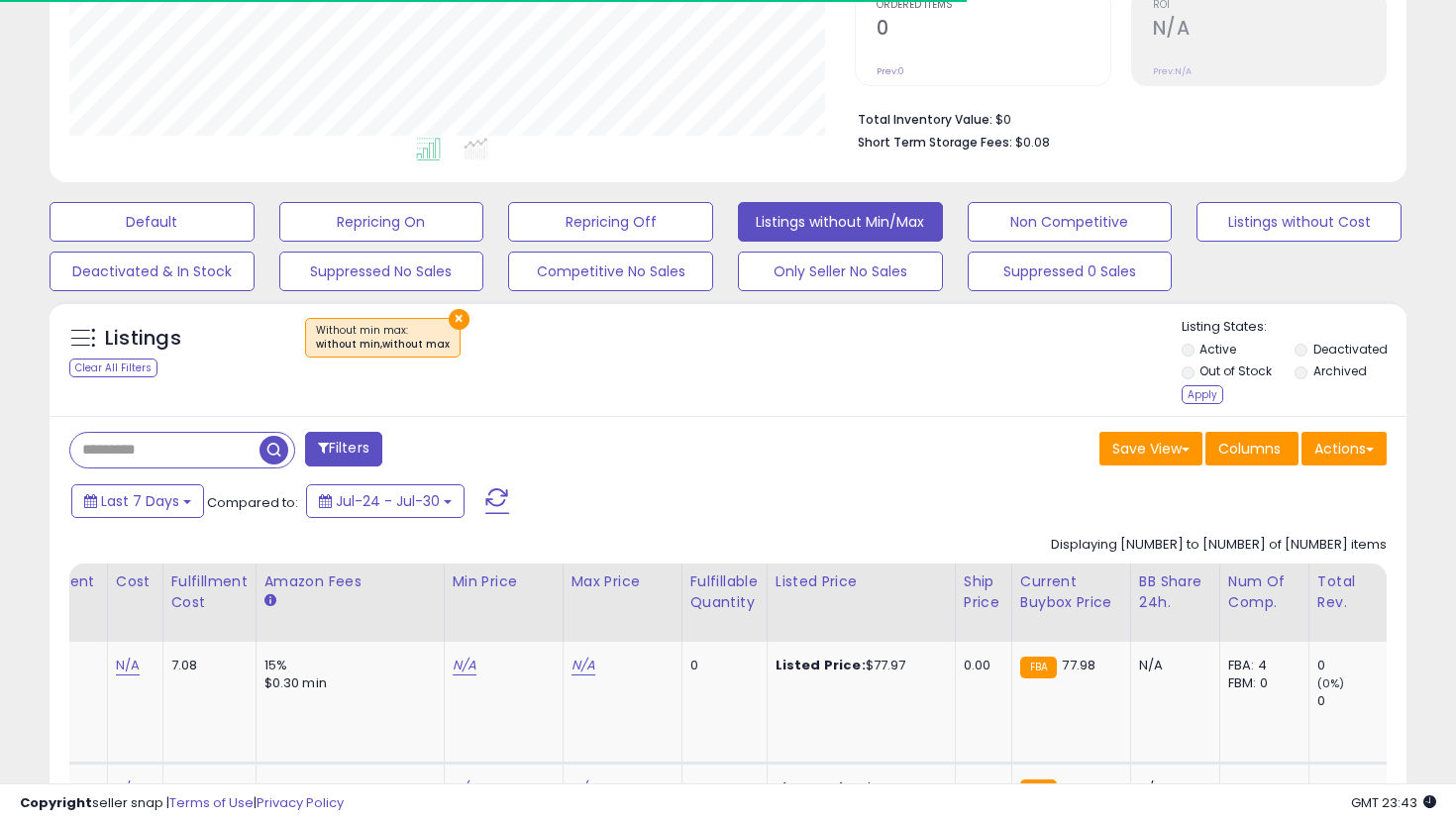 click on "Apply" at bounding box center (1202, 394) 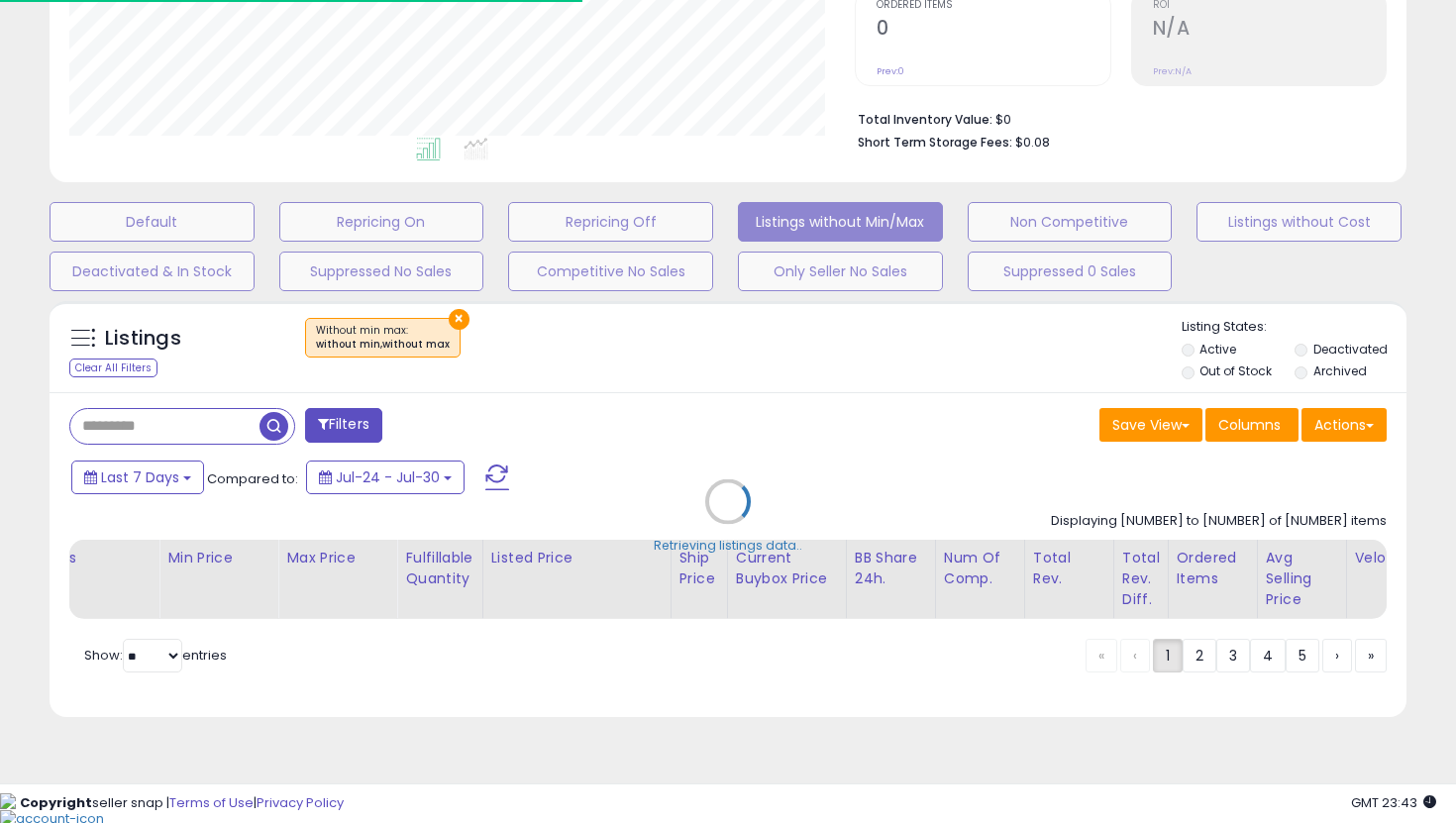 scroll, scrollTop: 370, scrollLeft: 0, axis: vertical 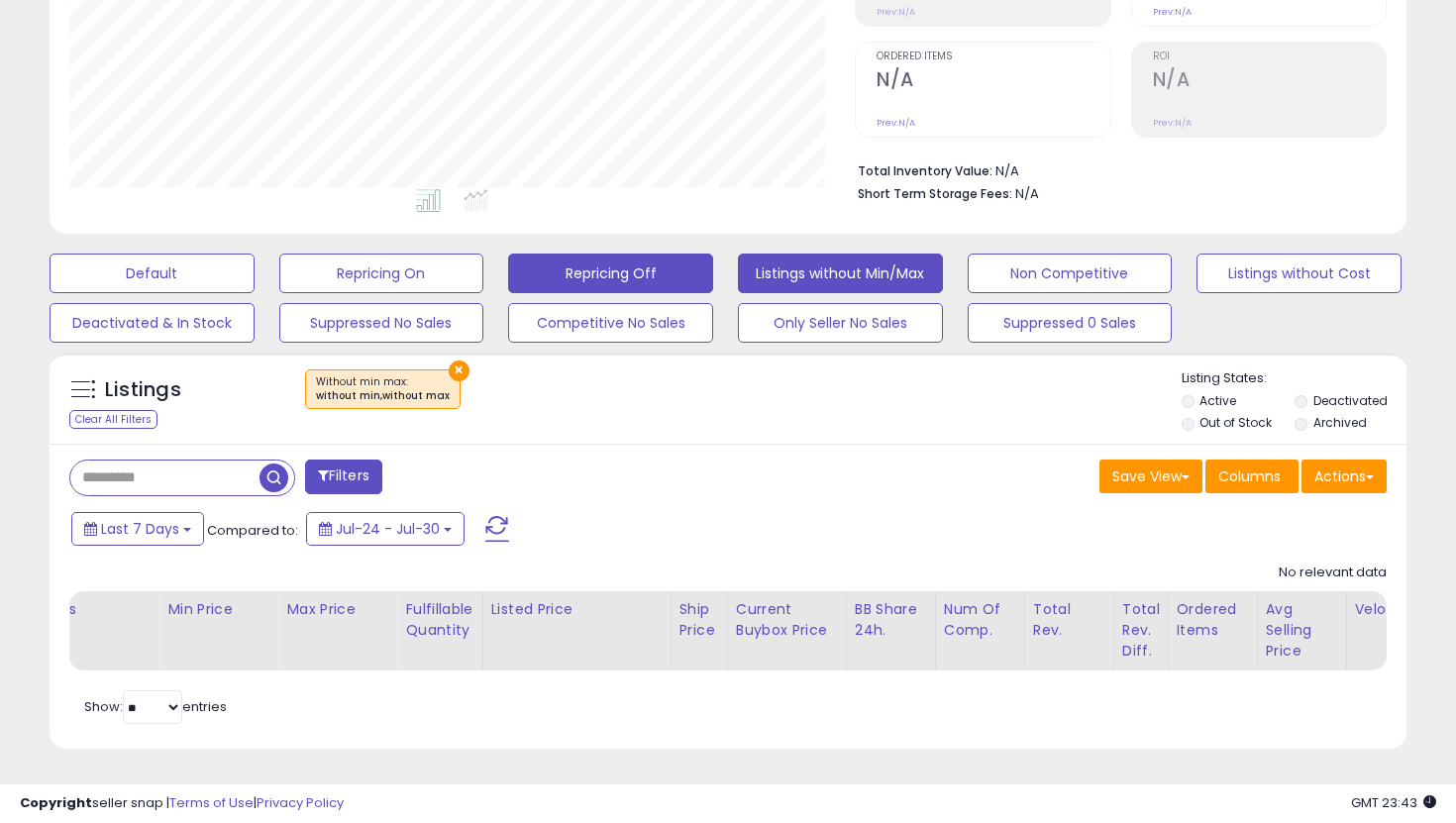 click on "Repricing Off" at bounding box center [152, 273] 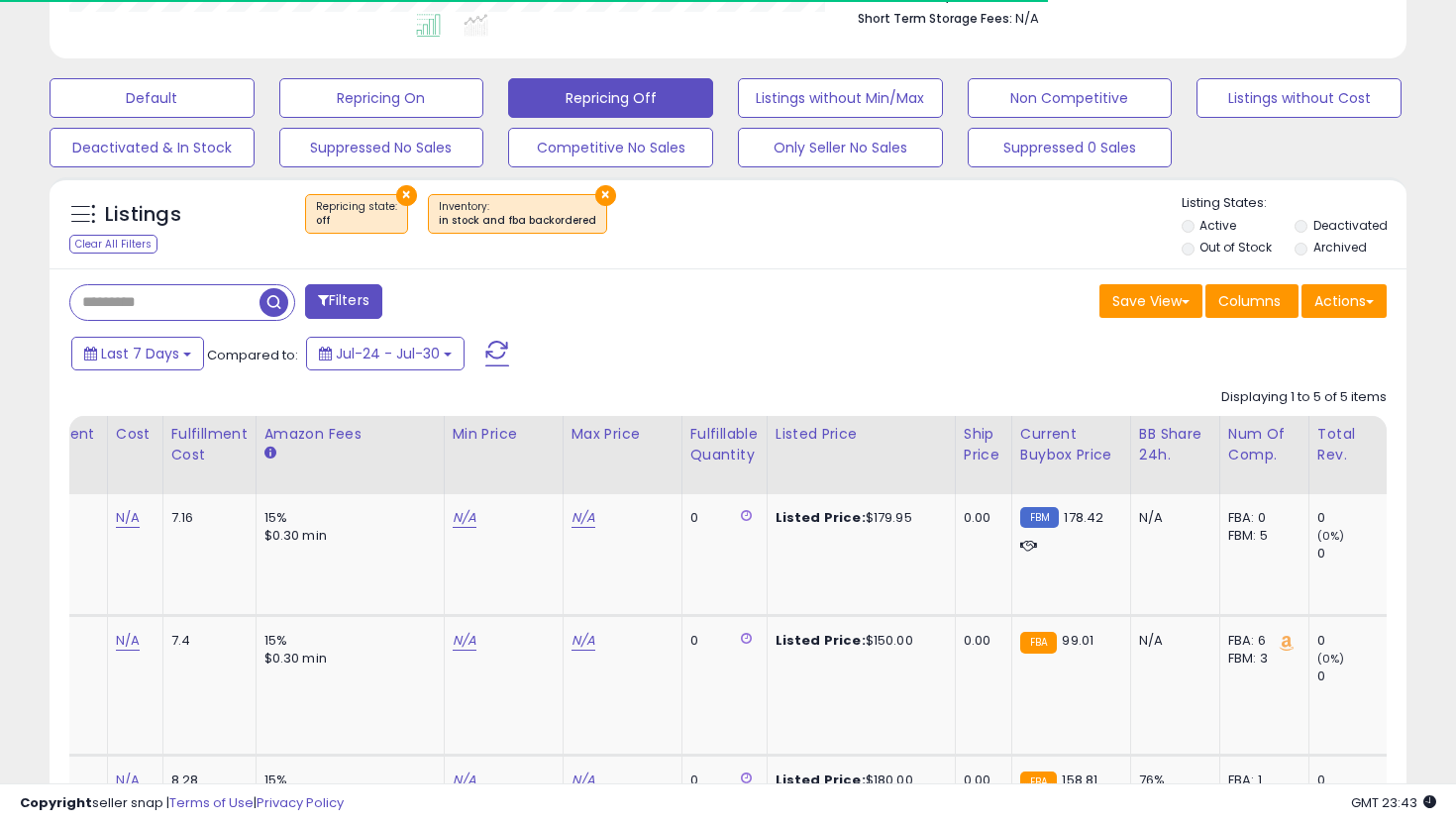 scroll, scrollTop: 563, scrollLeft: 0, axis: vertical 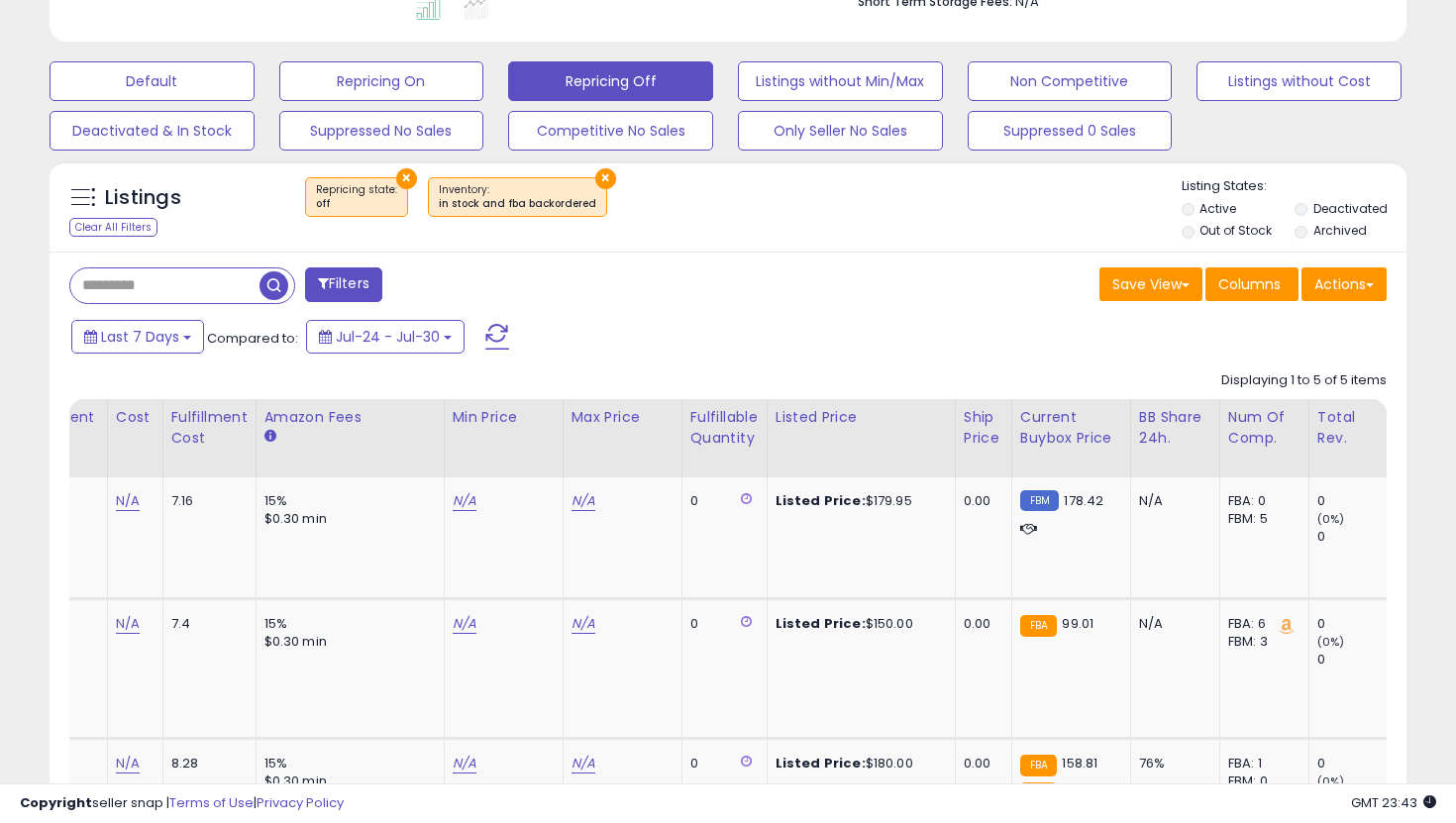 click on "Out of Stock" at bounding box center [1235, 230] 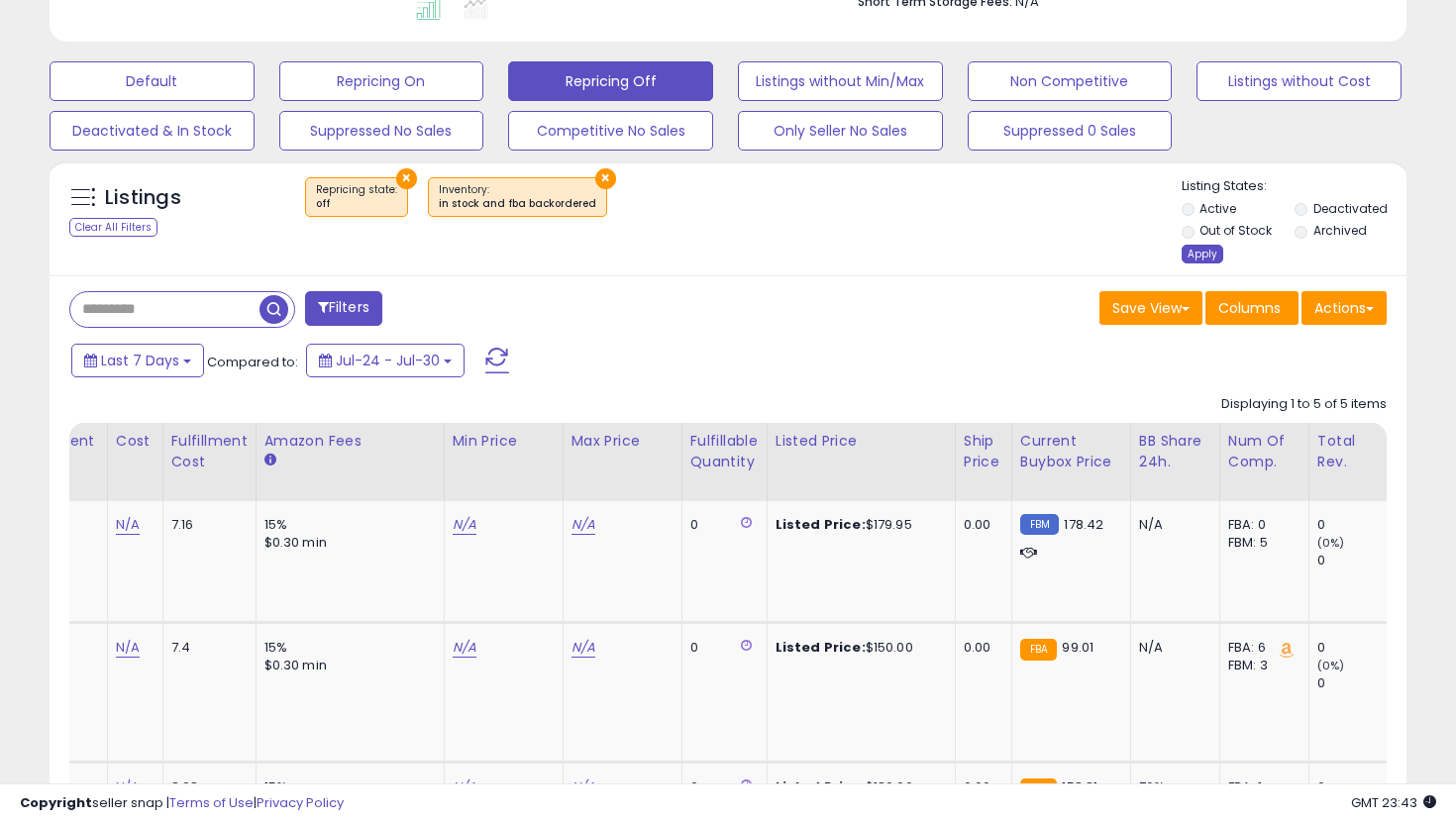 click on "Apply" at bounding box center [1202, 254] 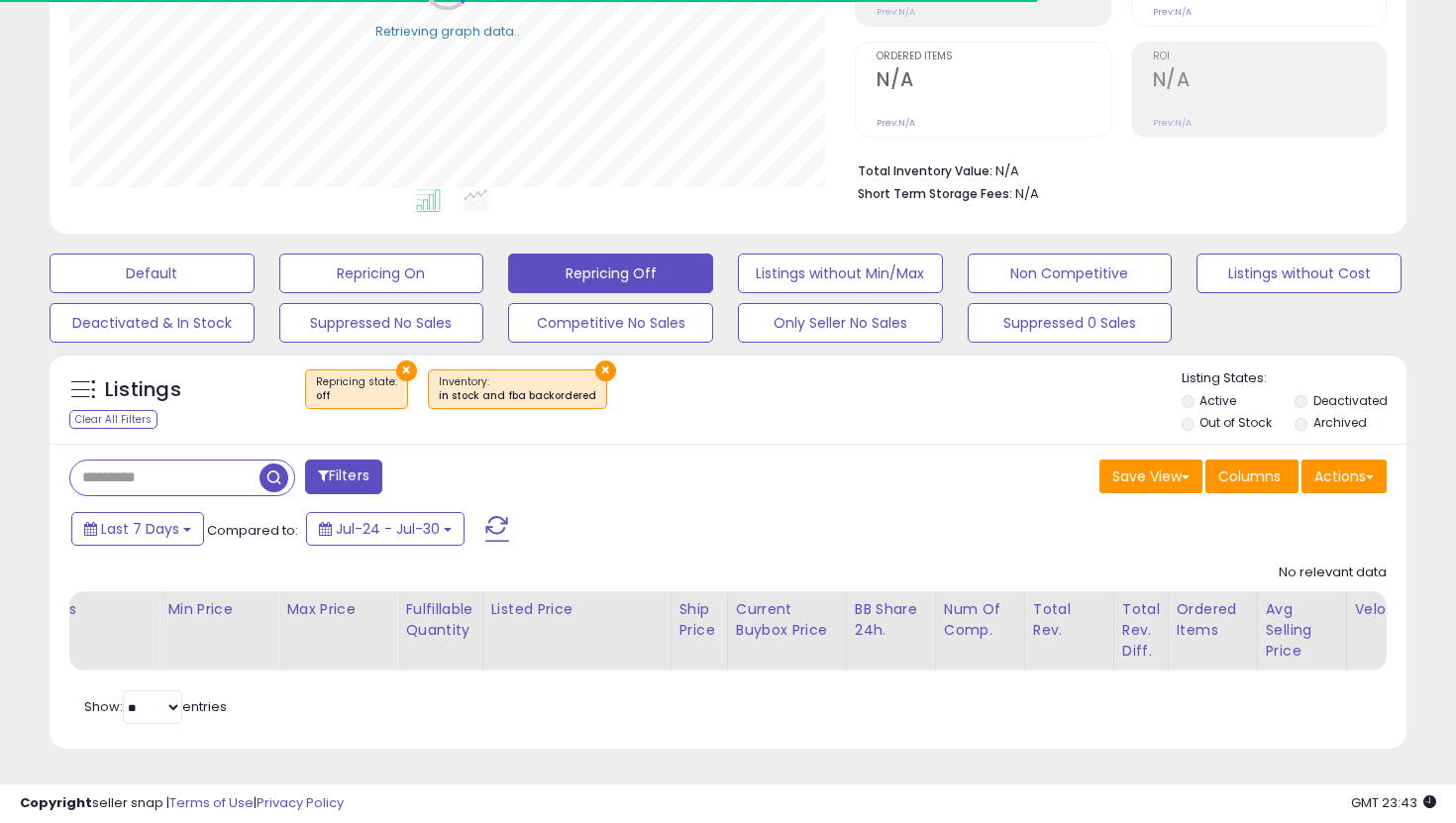 click on "Out of Stock" at bounding box center (1235, 422) 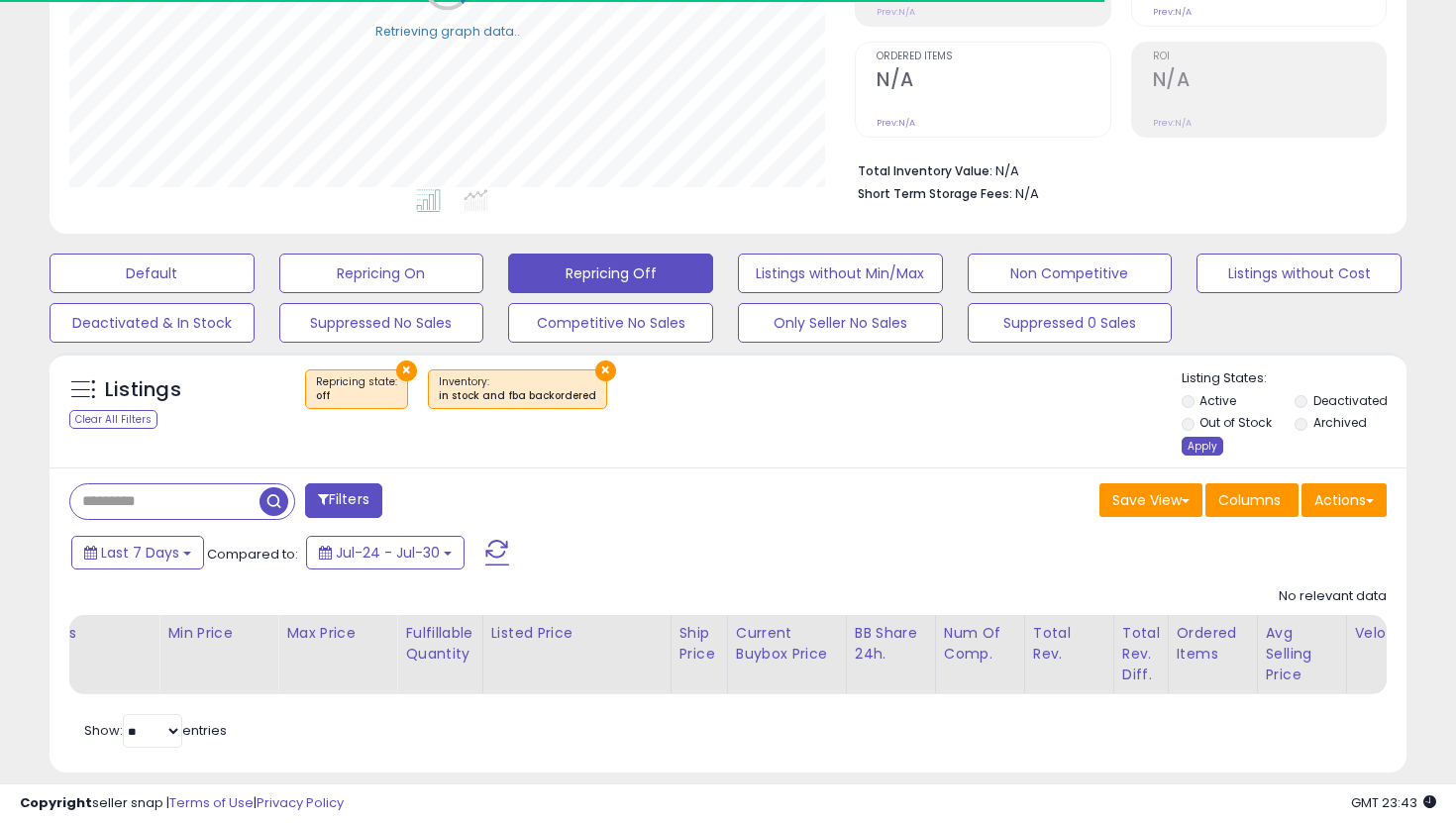 click on "Apply" at bounding box center (1202, 446) 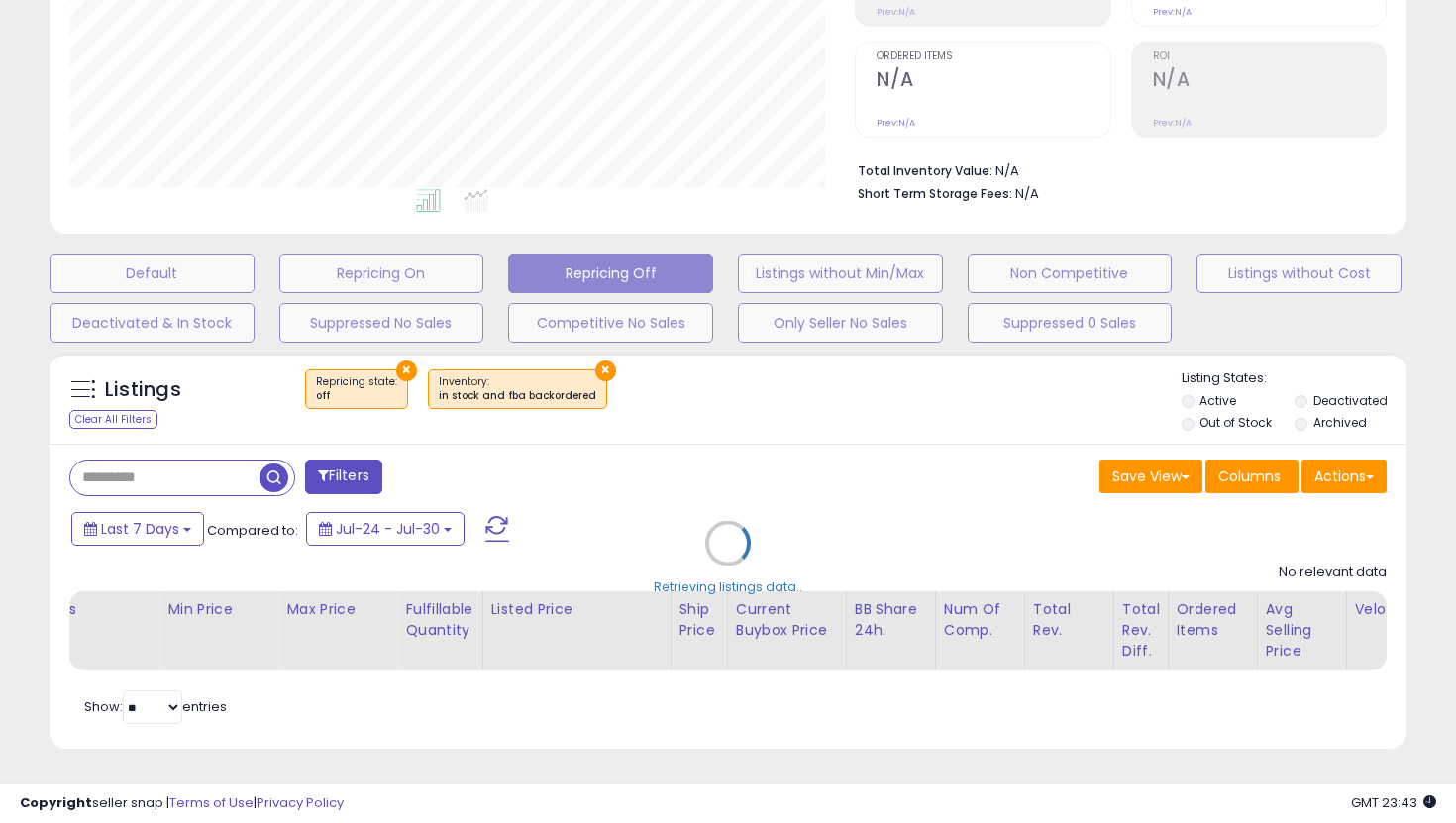 scroll, scrollTop: 989967, scrollLeft: 989690, axis: both 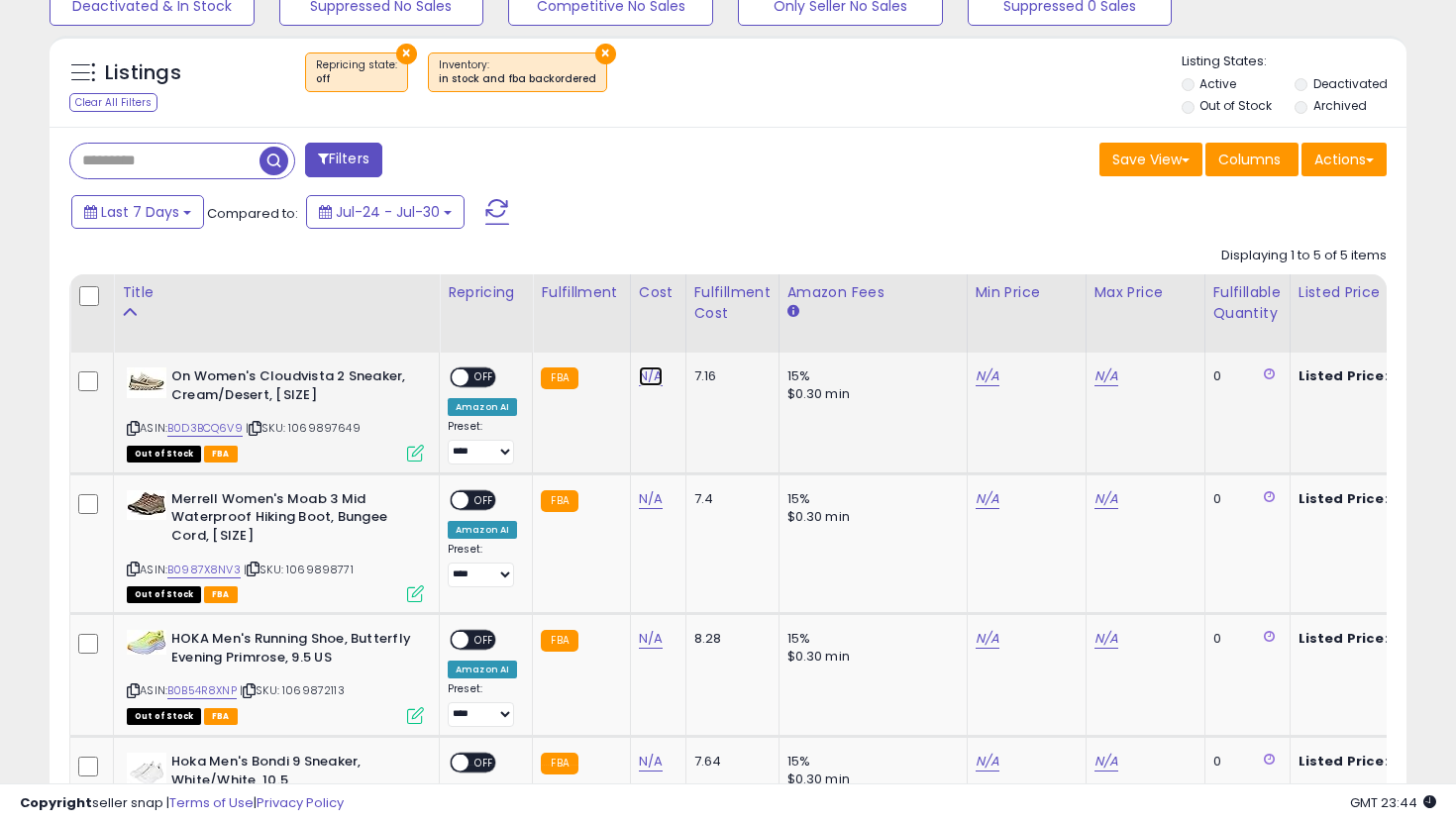 click on "N/A" at bounding box center (651, 376) 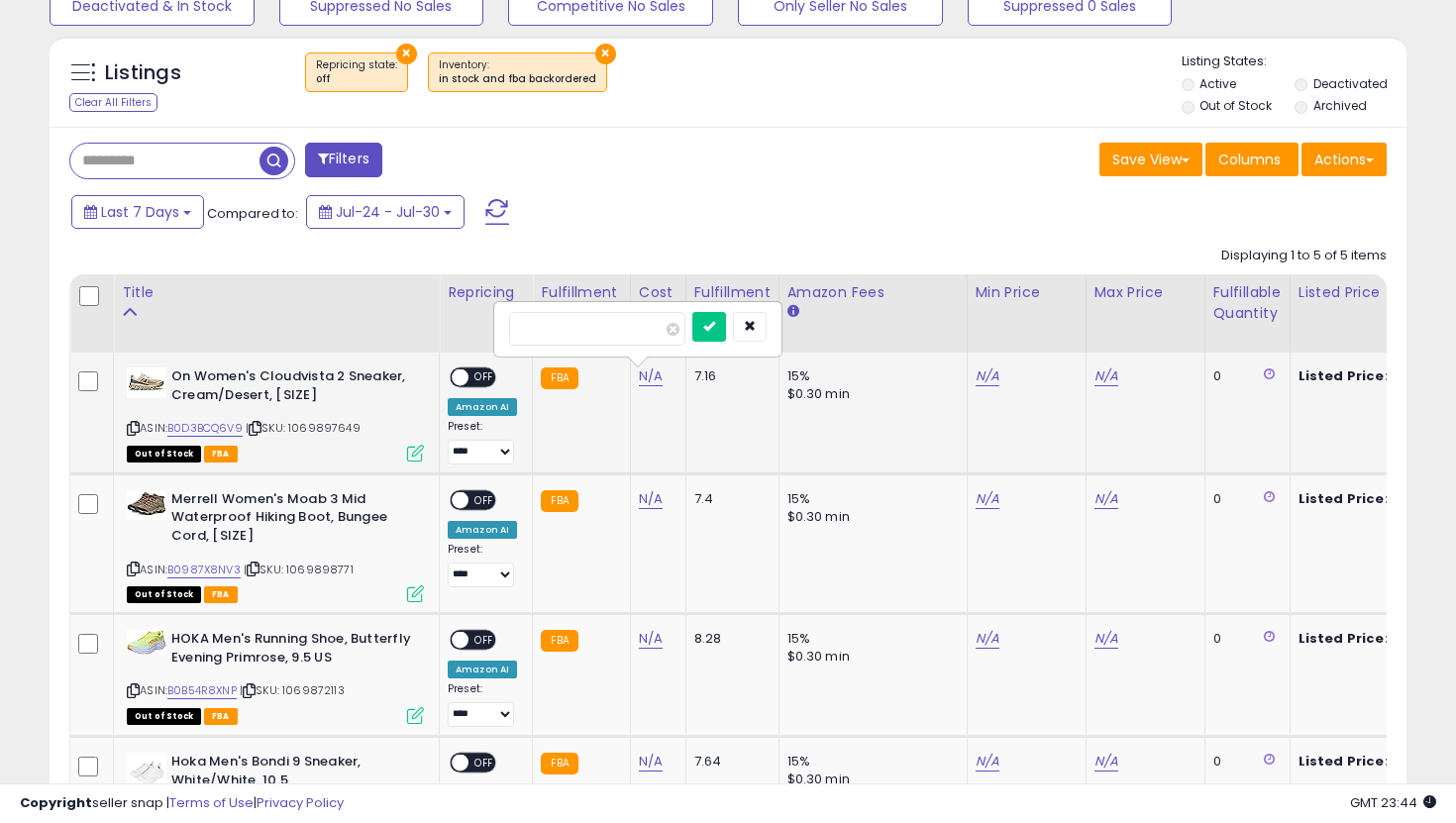 type on "***" 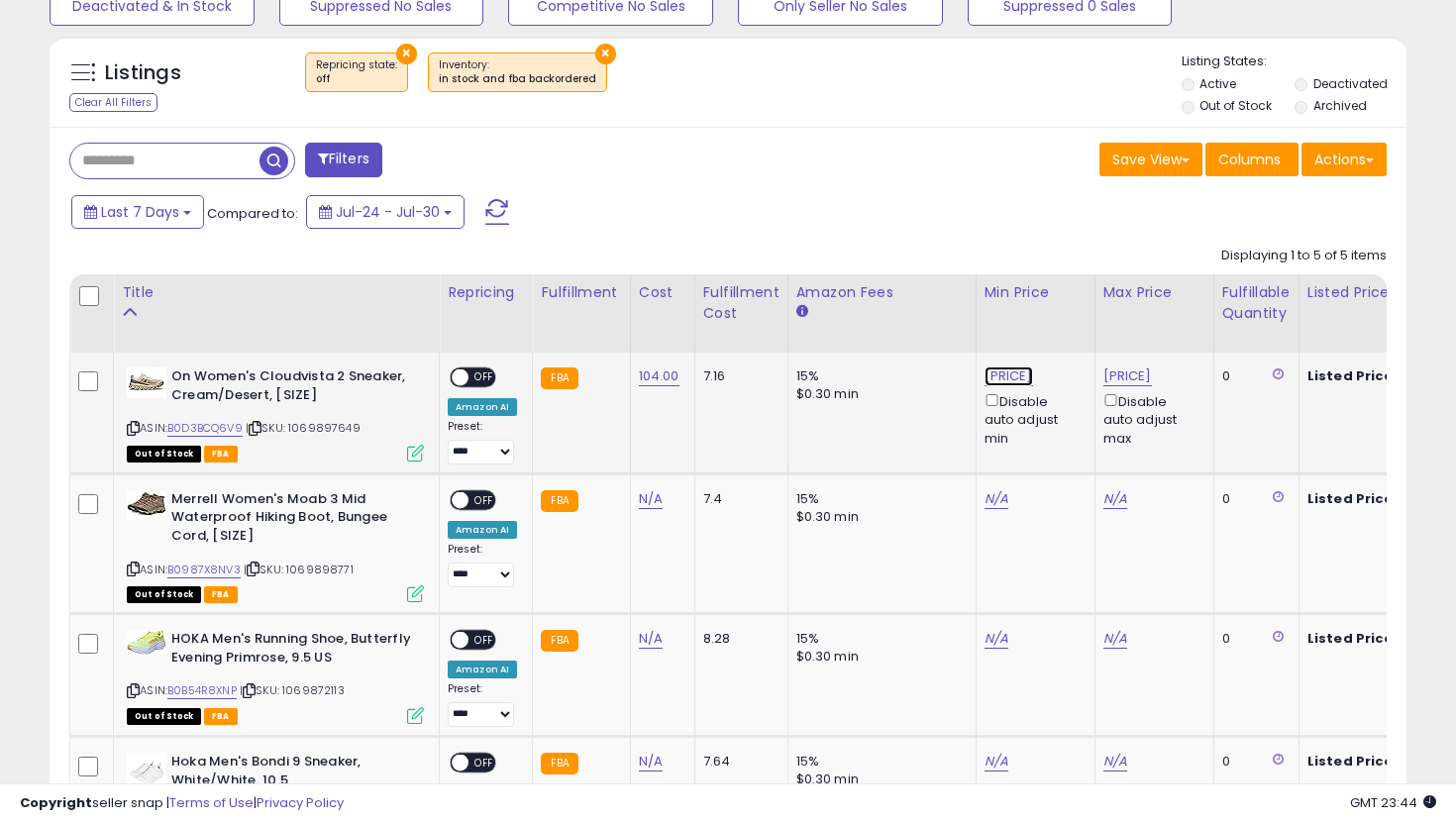 click on "[PRICE]" at bounding box center (1008, 376) 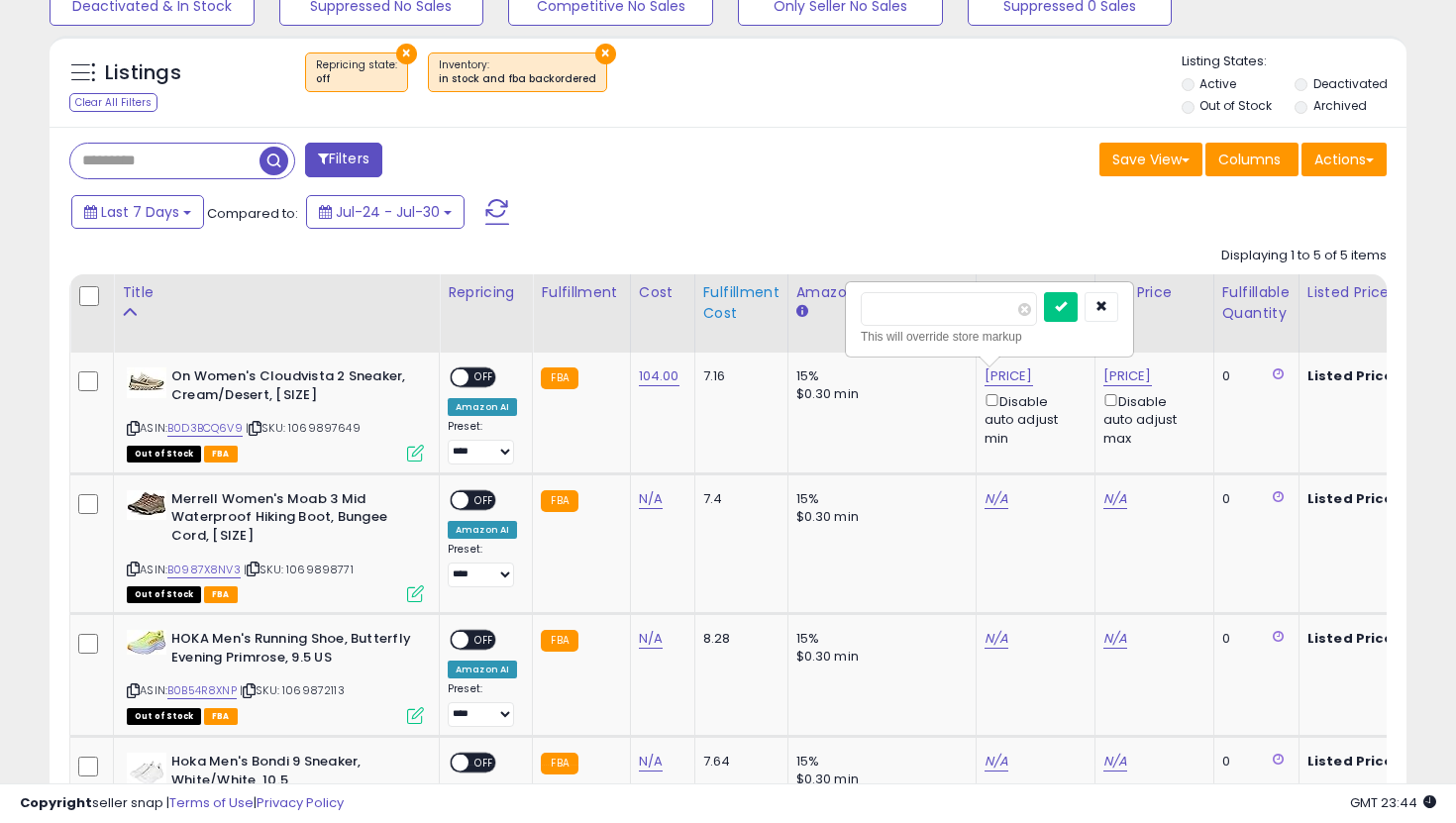 drag, startPoint x: 959, startPoint y: 300, endPoint x: 750, endPoint y: 294, distance: 209.0861 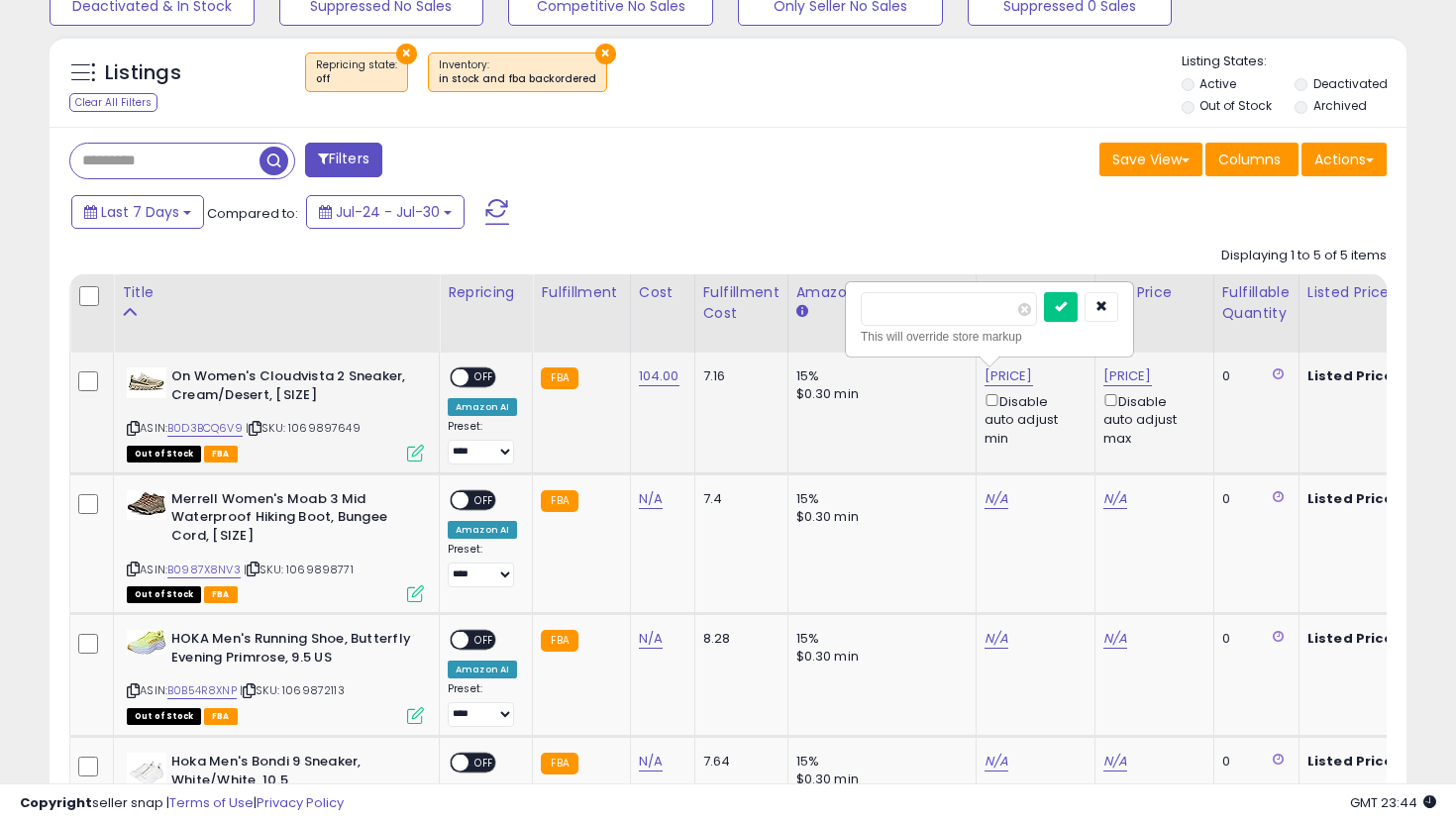 click on "******" at bounding box center (949, 309) 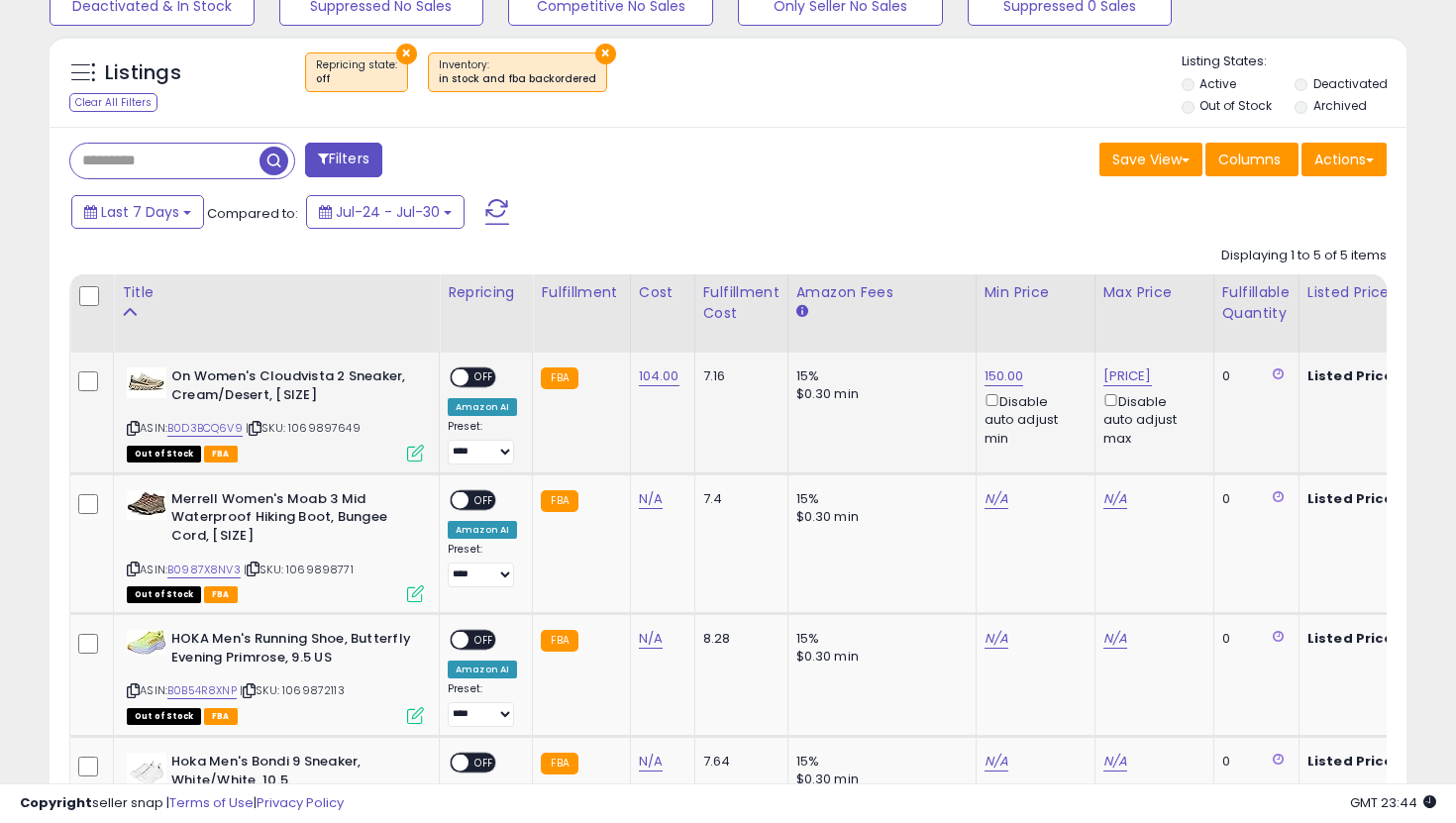 click on "OFF" at bounding box center [484, 377] 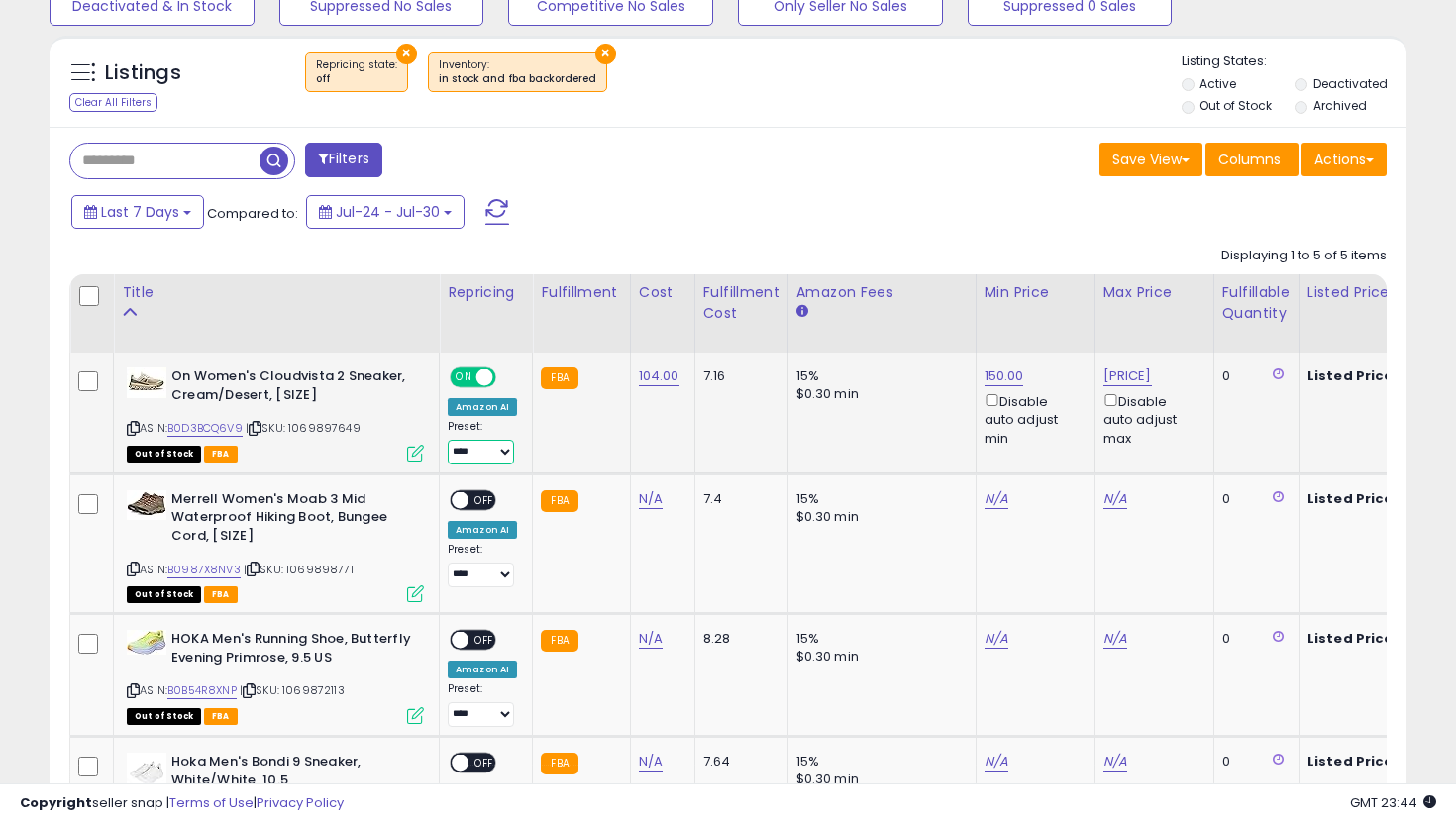 click on "**********" at bounding box center [480, 452] 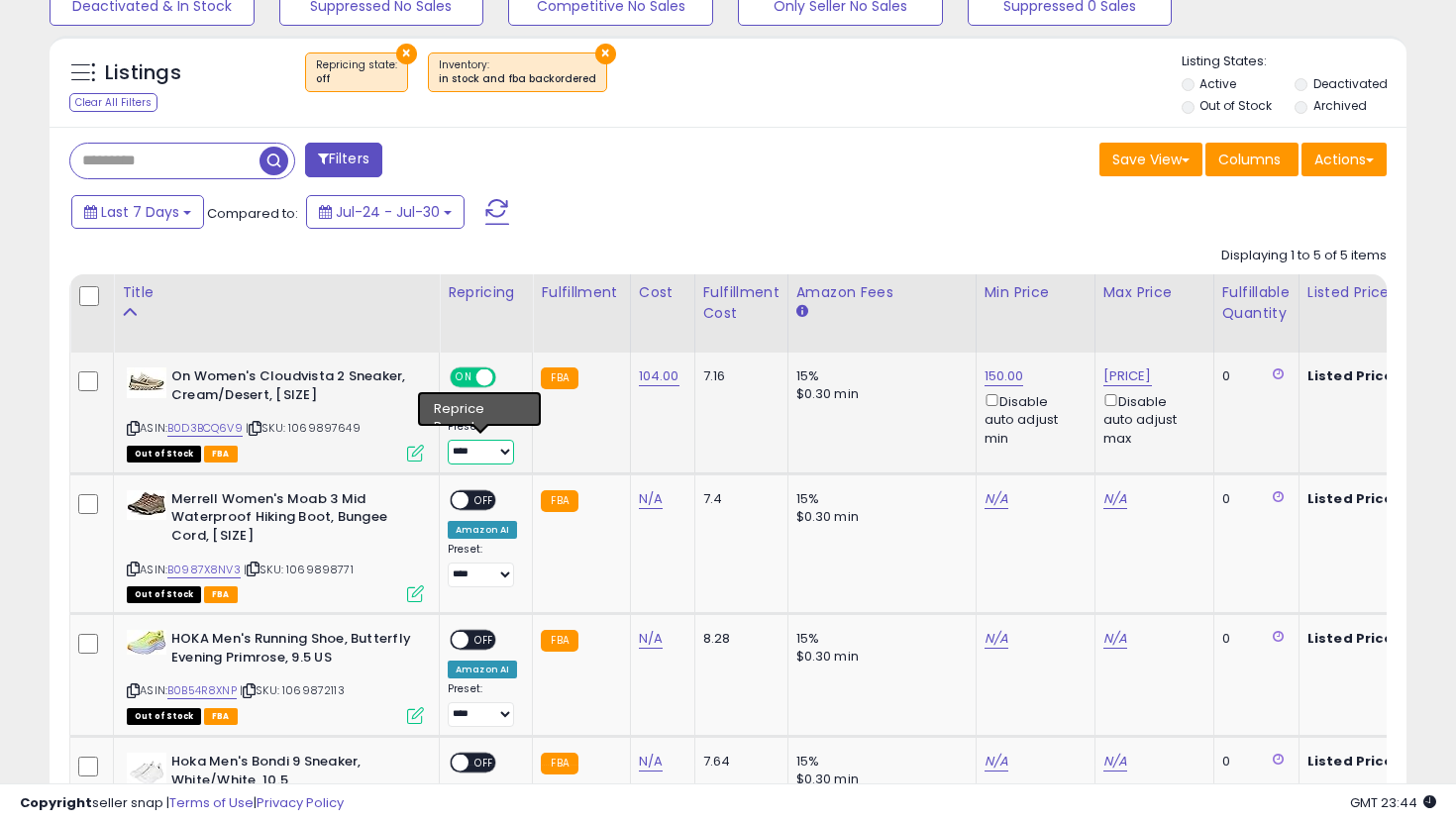 select on "**********" 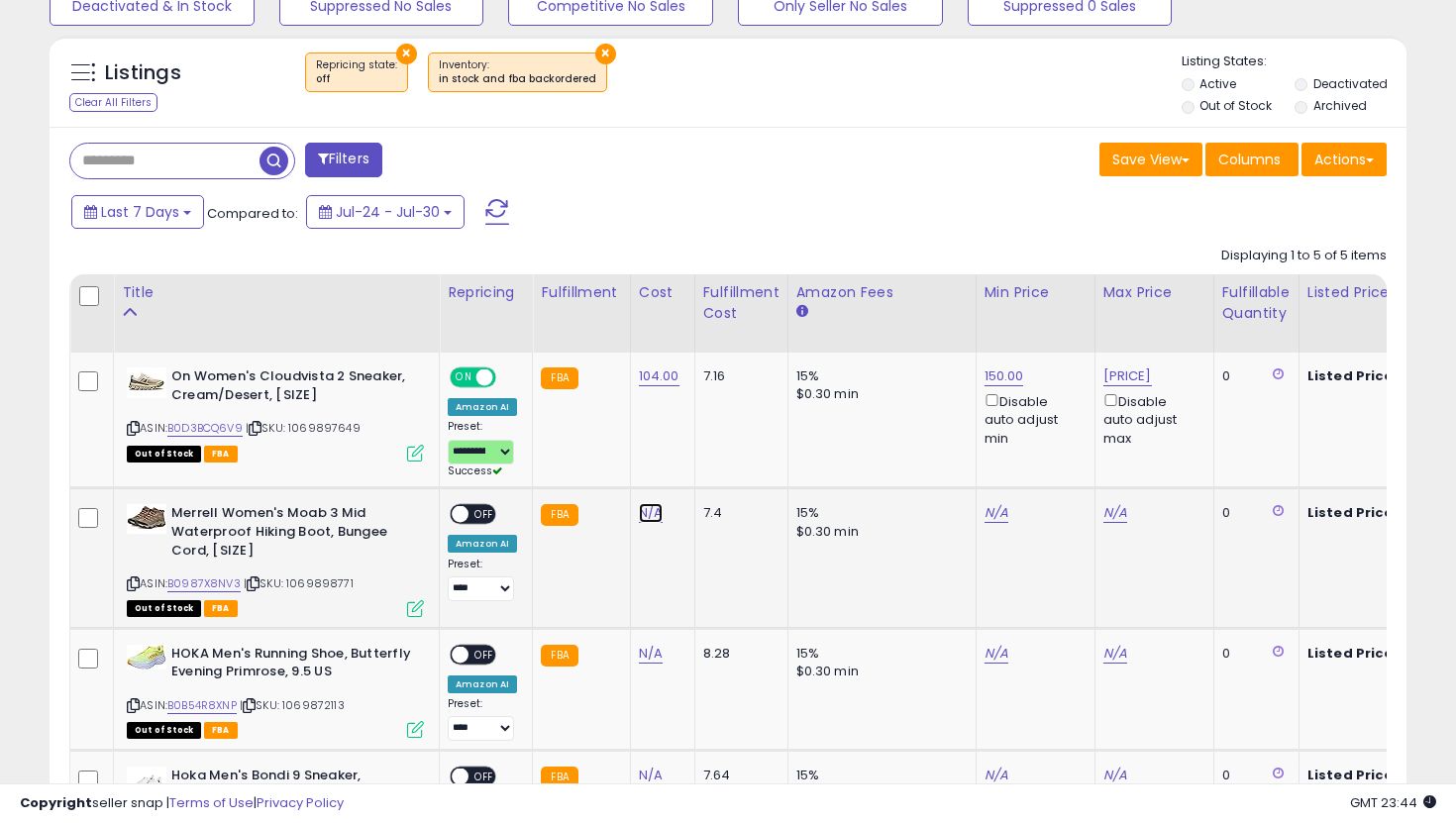 click on "N/A" at bounding box center [651, 513] 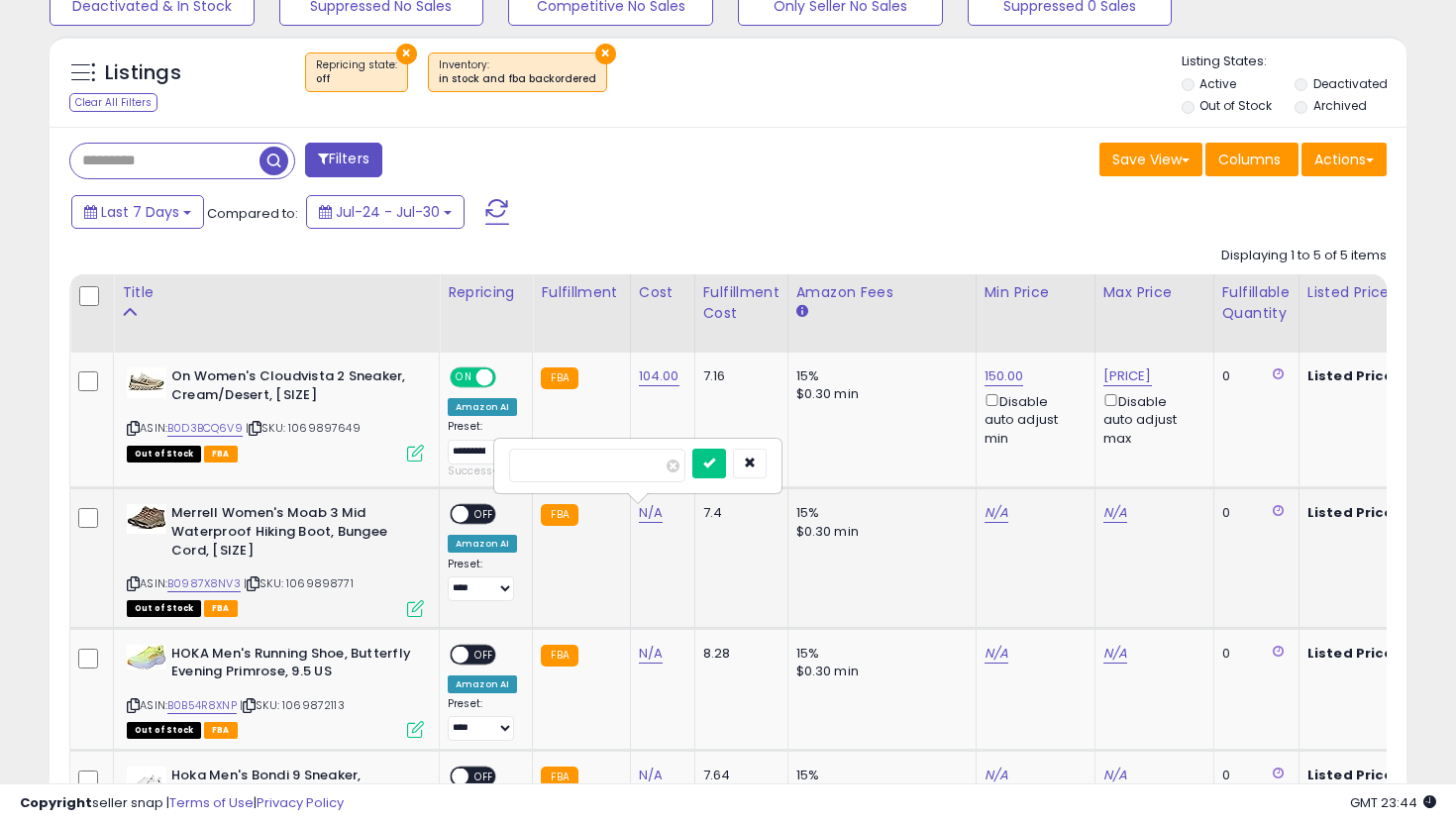 type on "**" 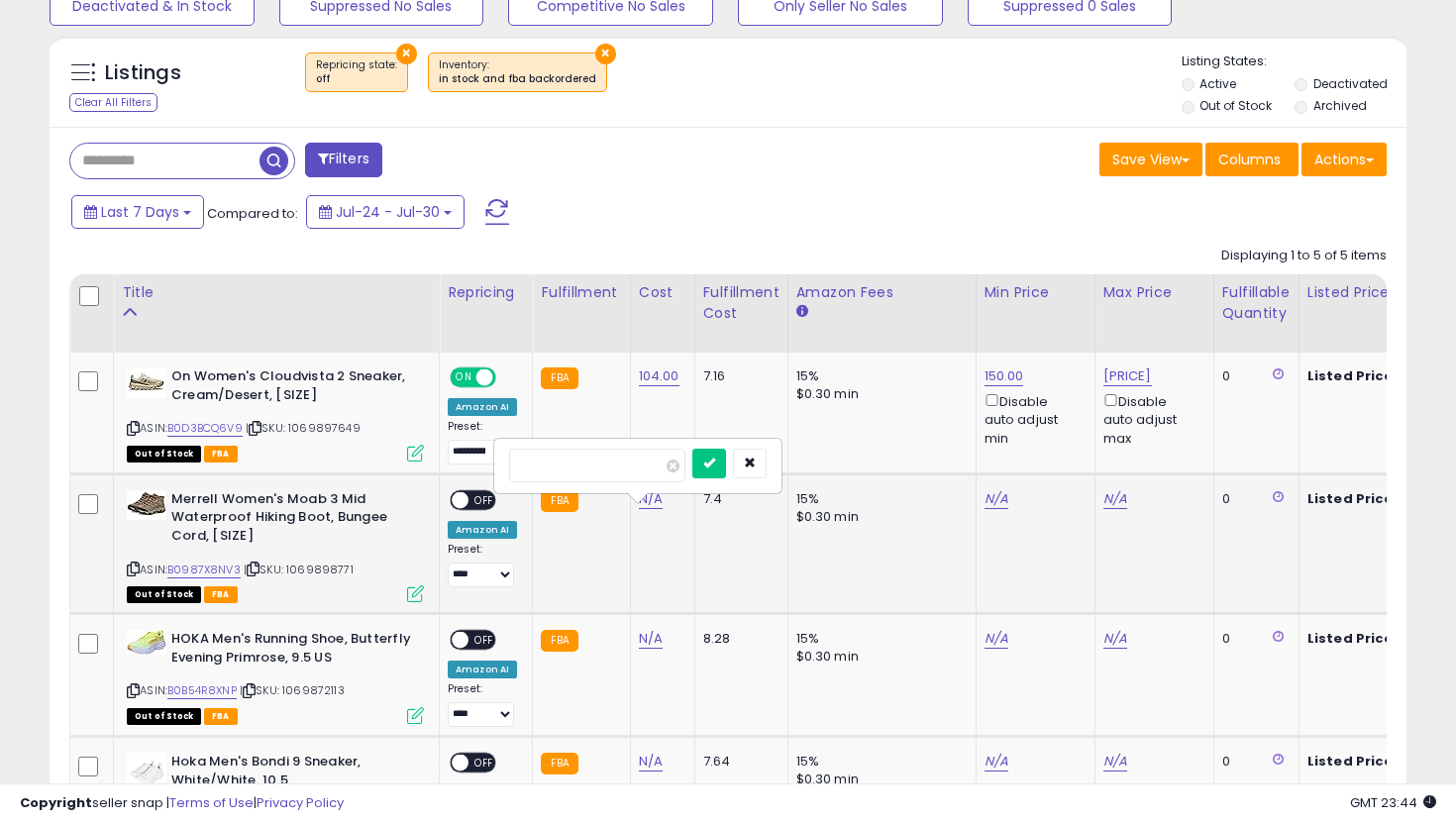 click at bounding box center (709, 463) 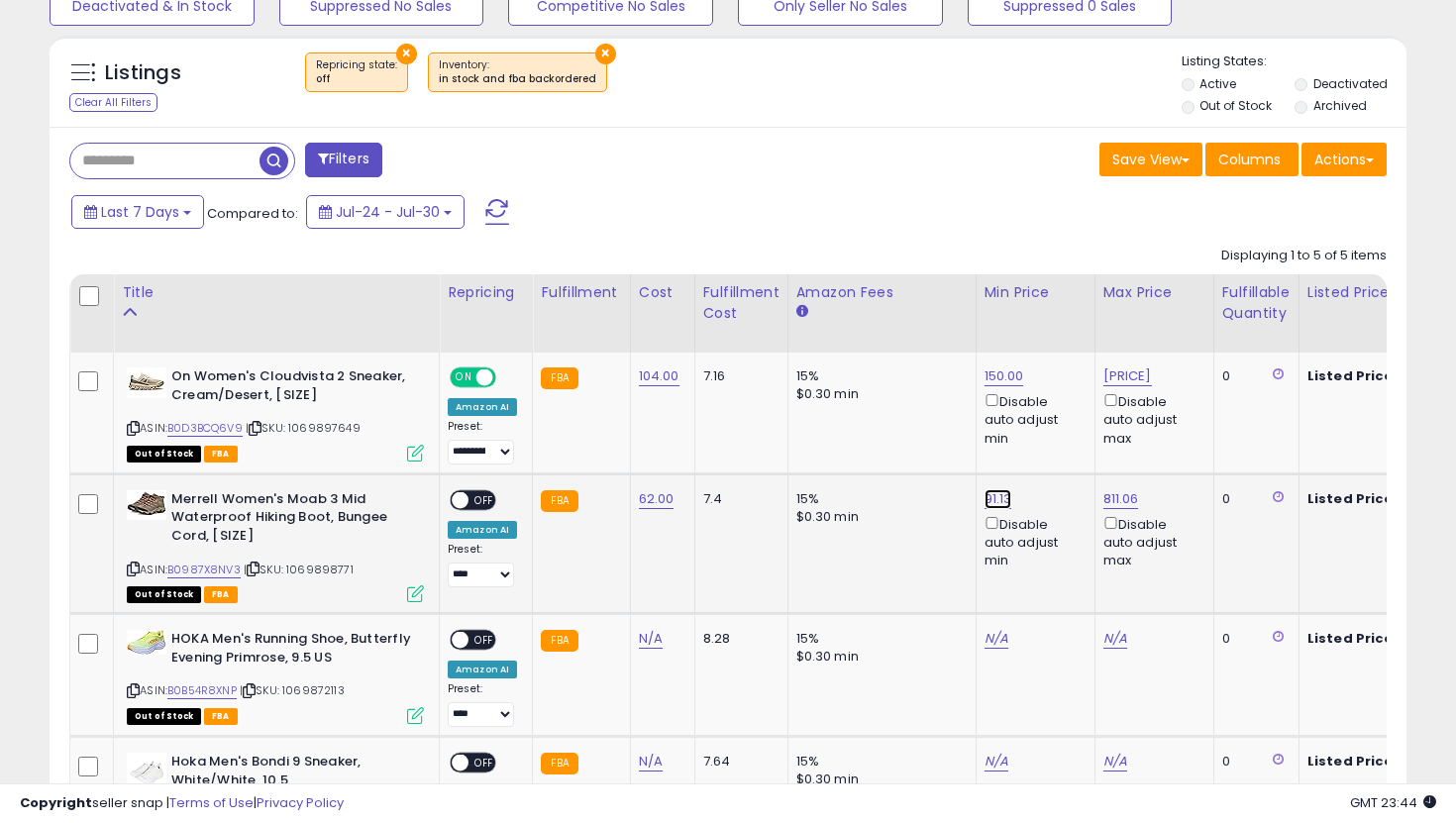click on "91.13" at bounding box center (1004, 376) 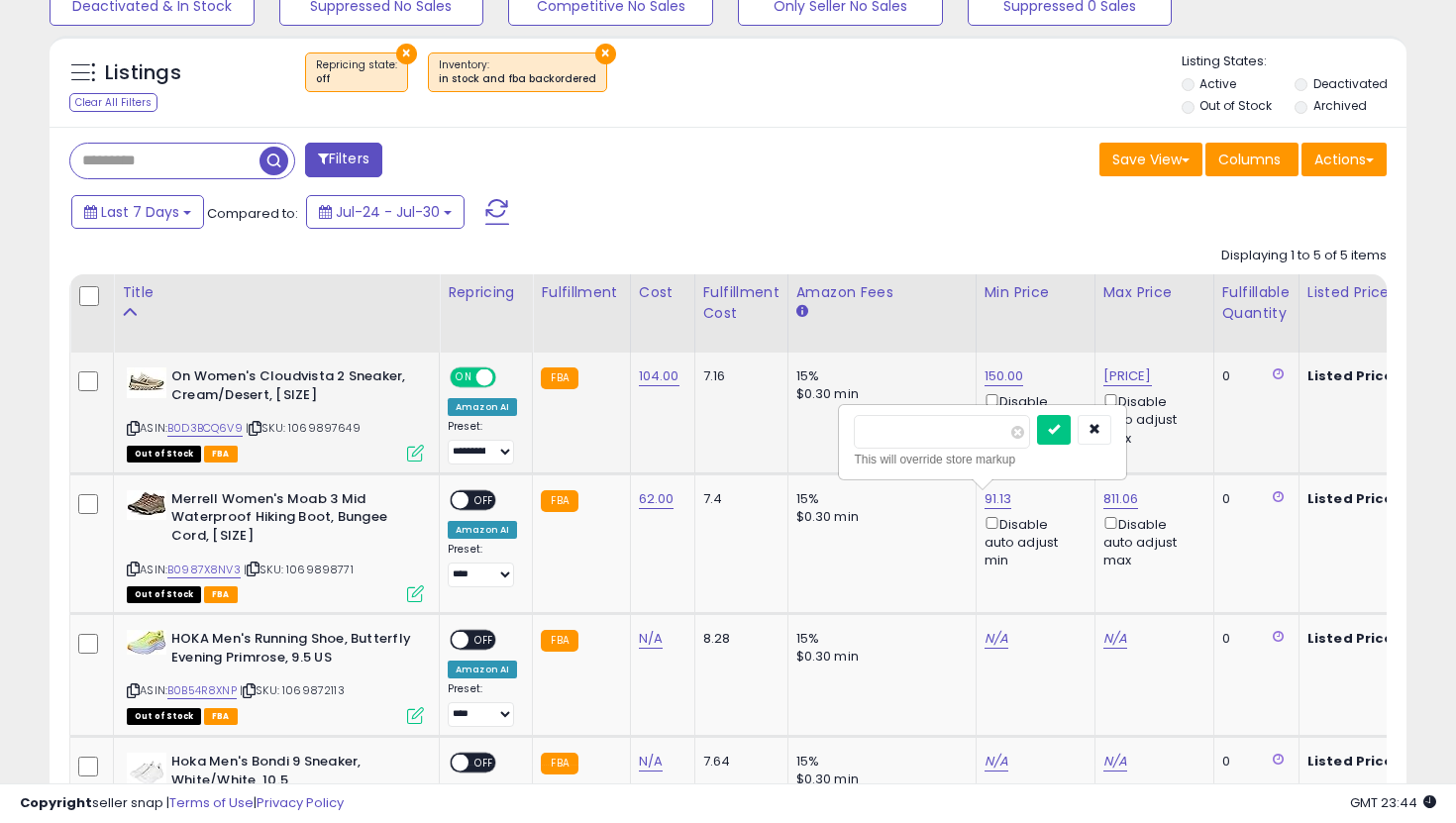 drag, startPoint x: 942, startPoint y: 436, endPoint x: 762, endPoint y: 411, distance: 181.72782 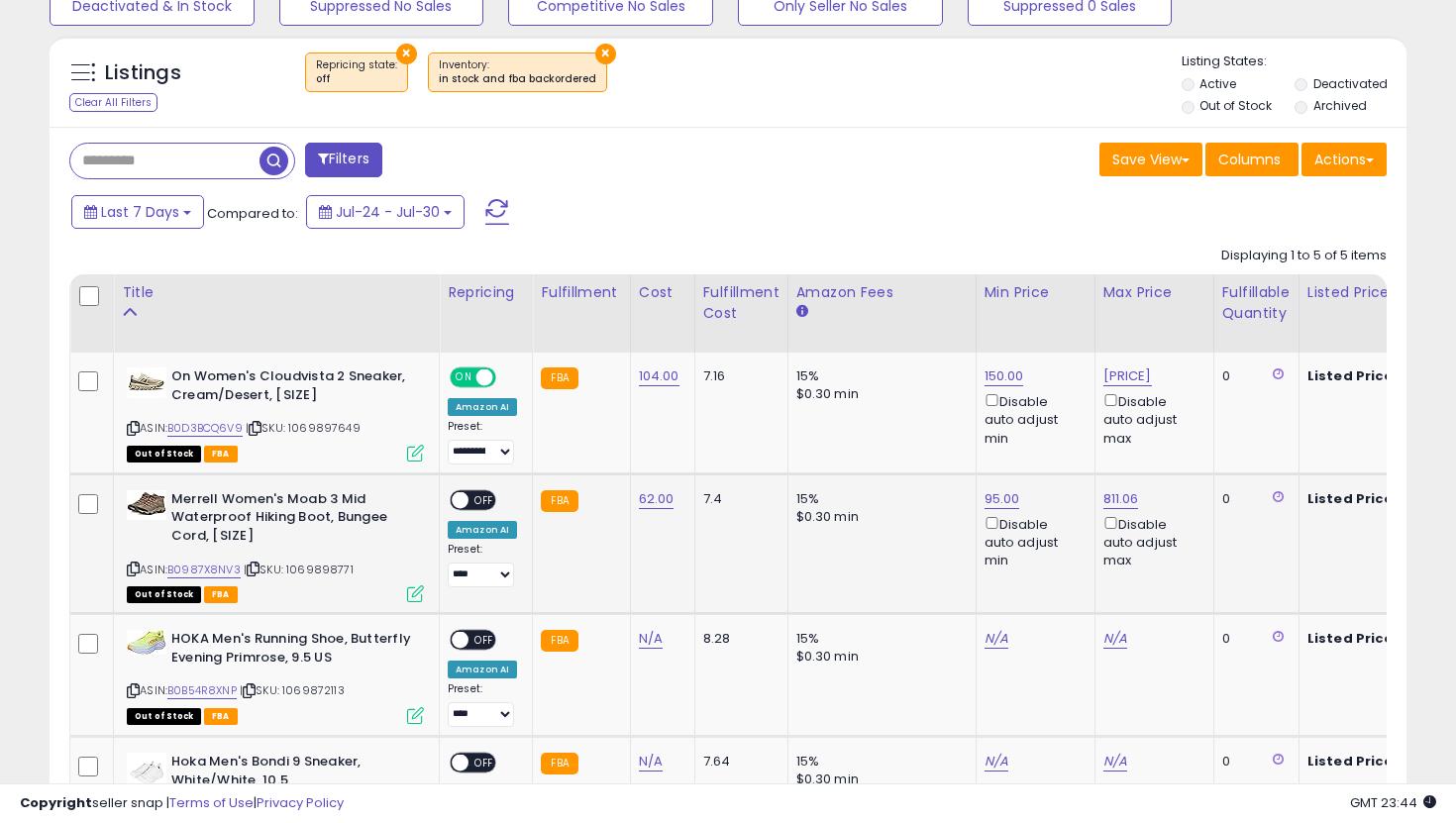 click on "OFF" at bounding box center (484, 499) 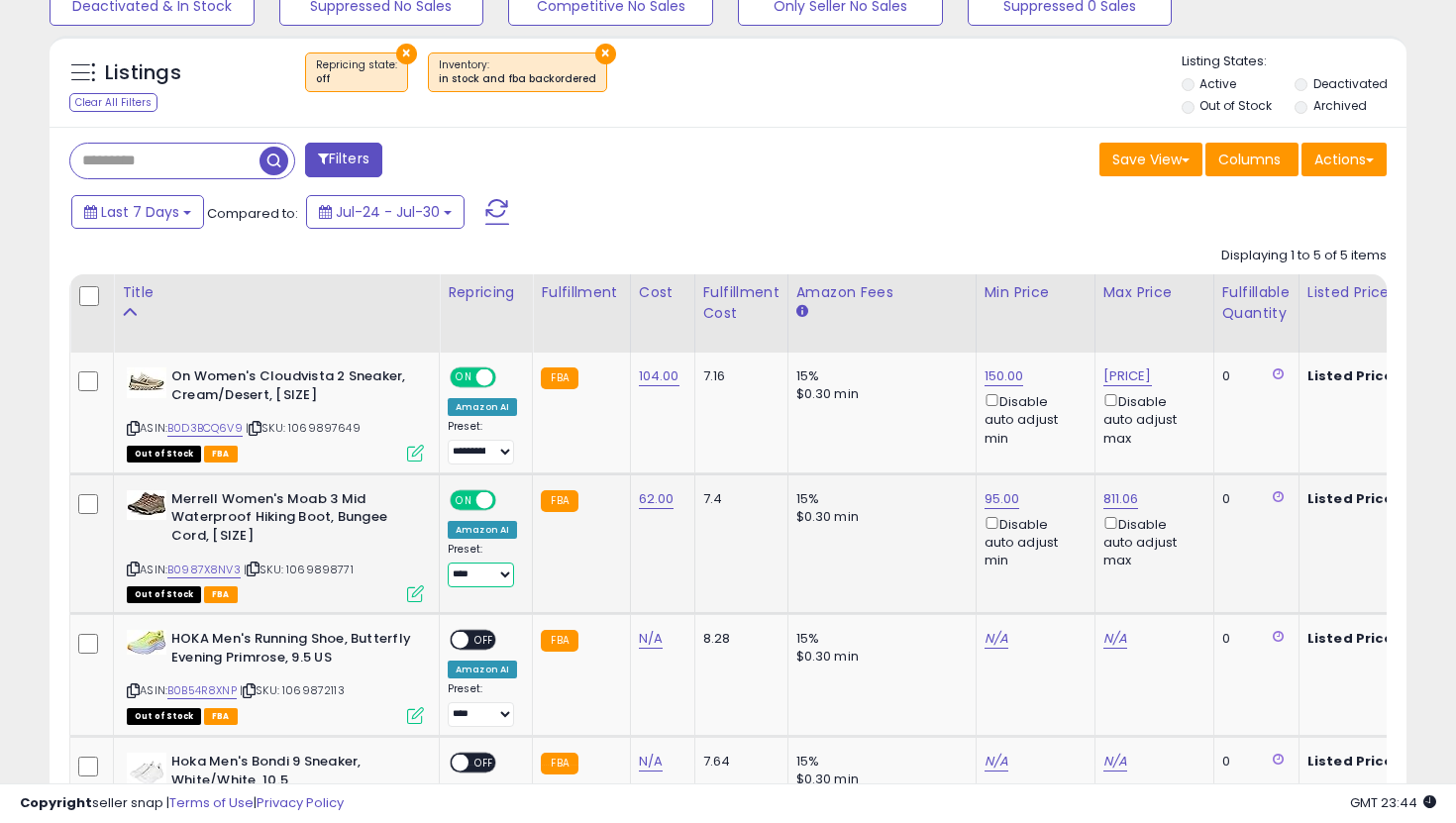 click on "**********" at bounding box center [480, 574] 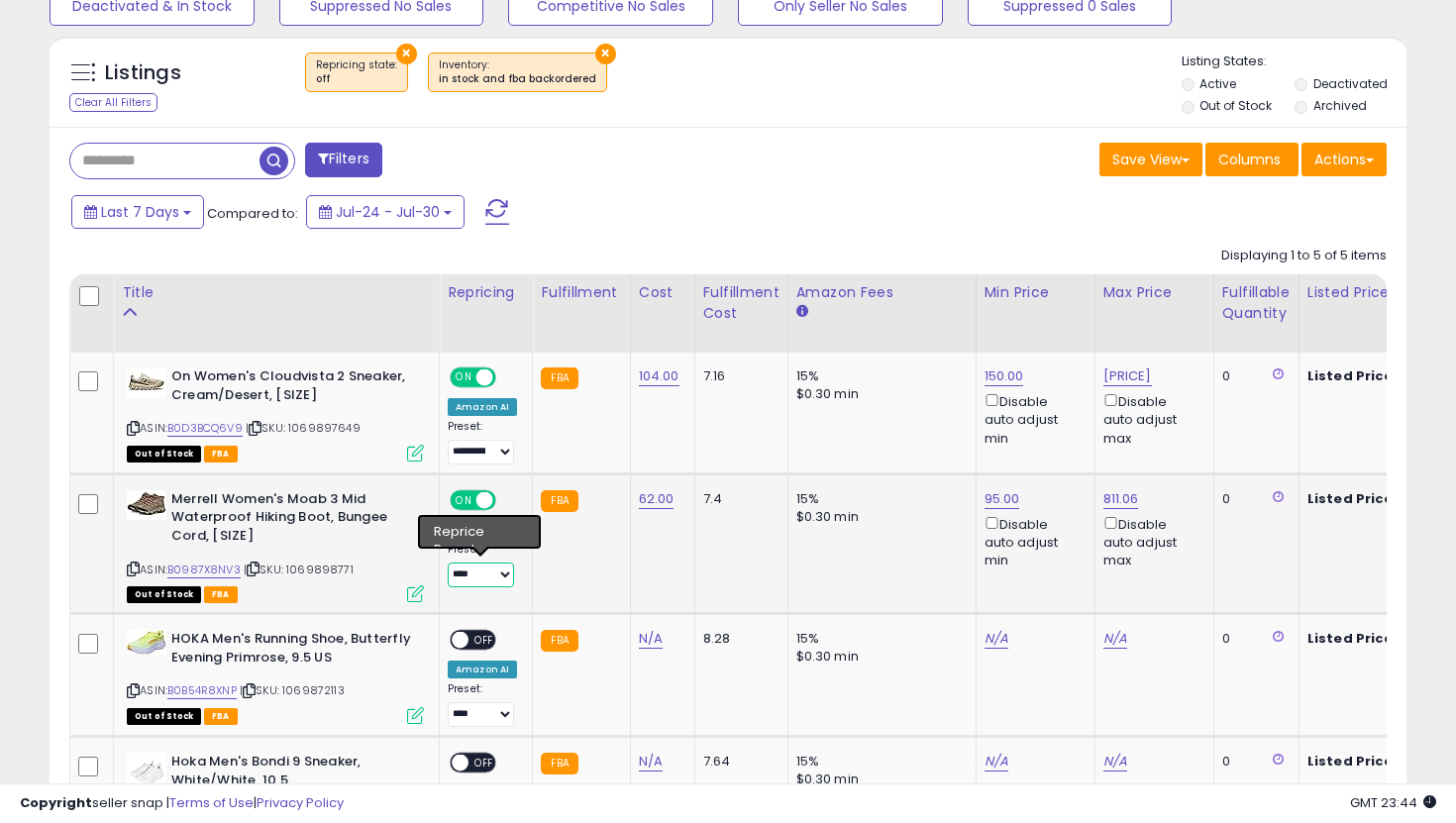 select on "**********" 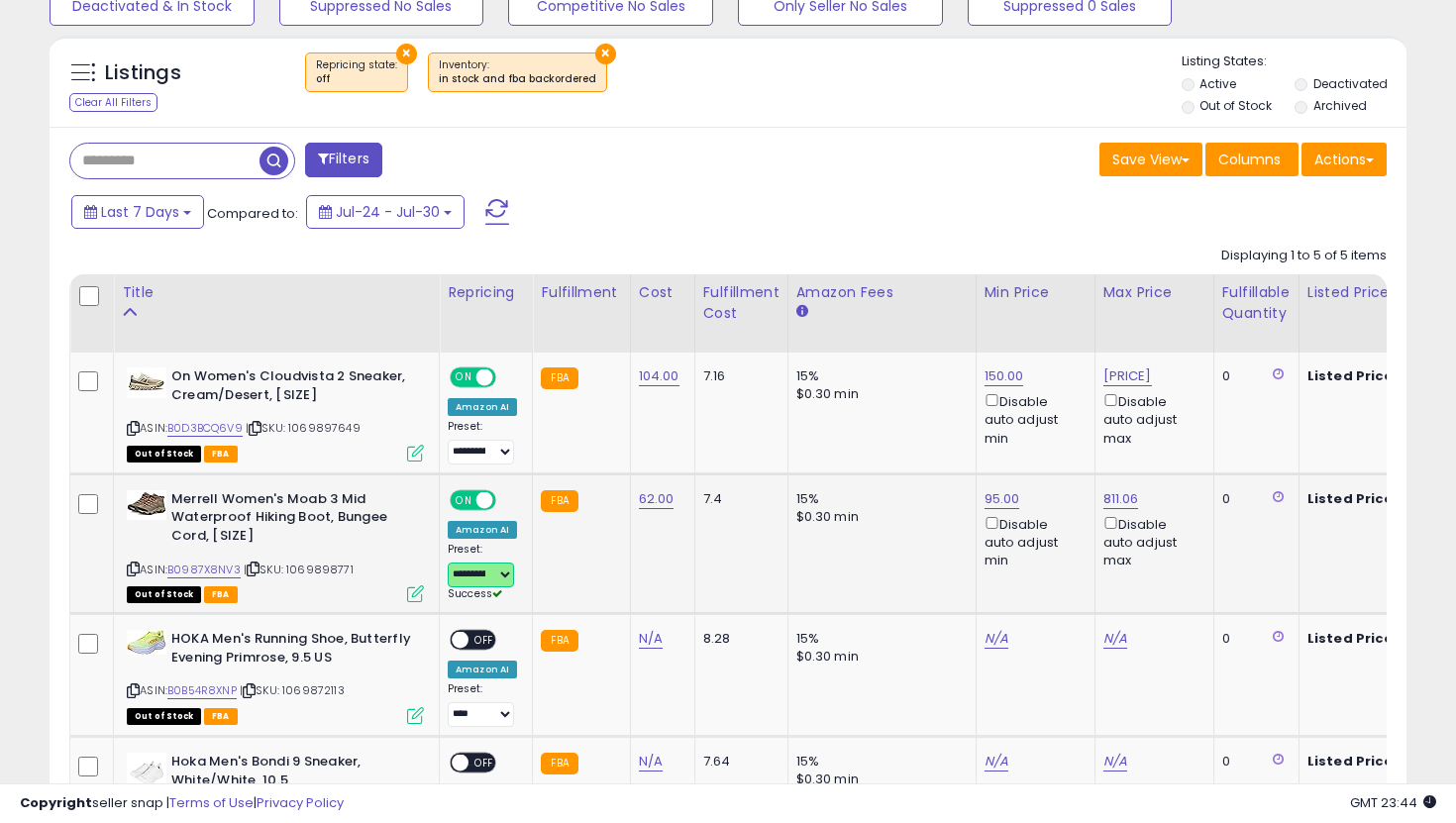 scroll, scrollTop: 837, scrollLeft: 0, axis: vertical 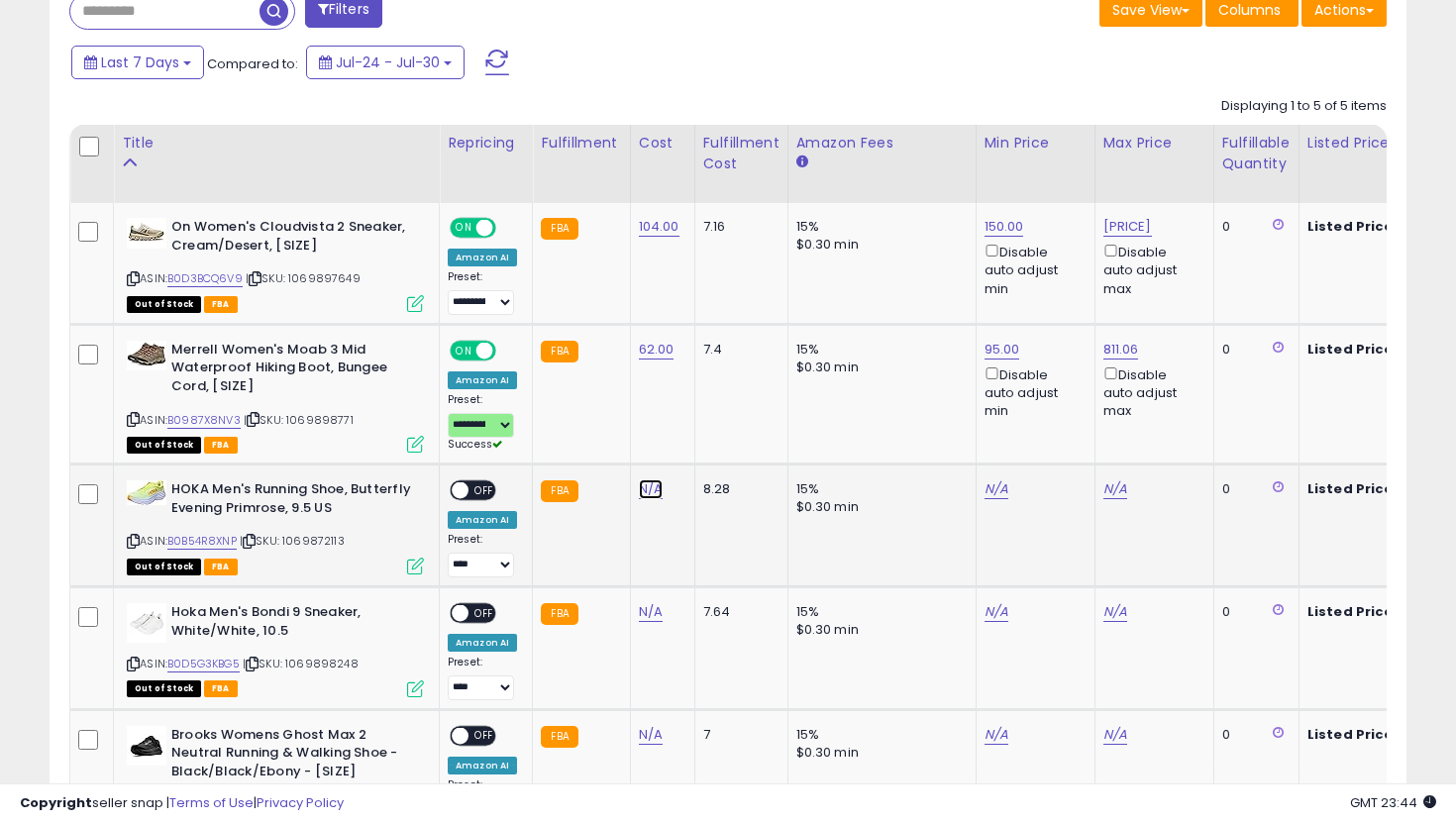 click on "N/A" at bounding box center [651, 489] 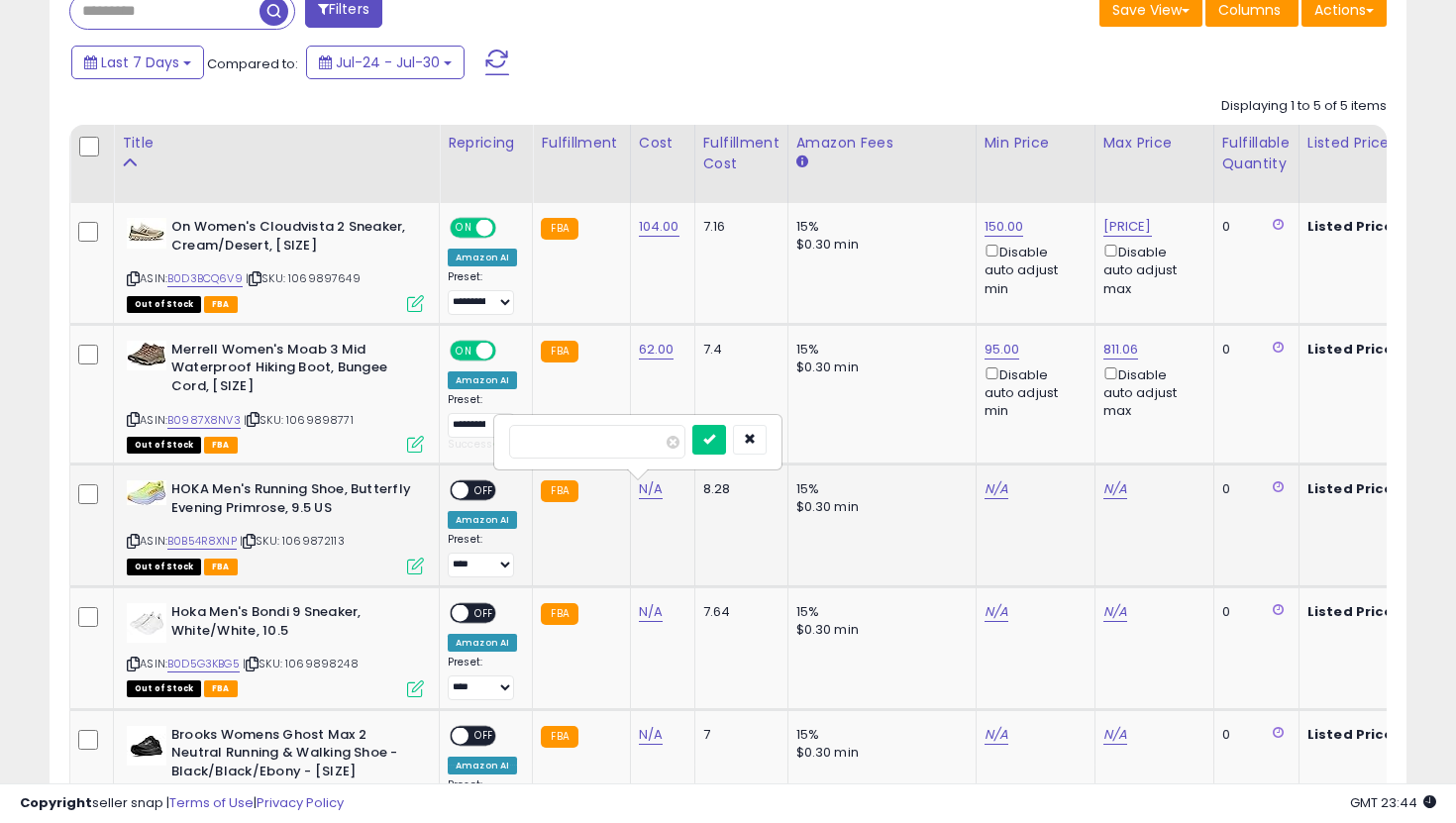 type on "***" 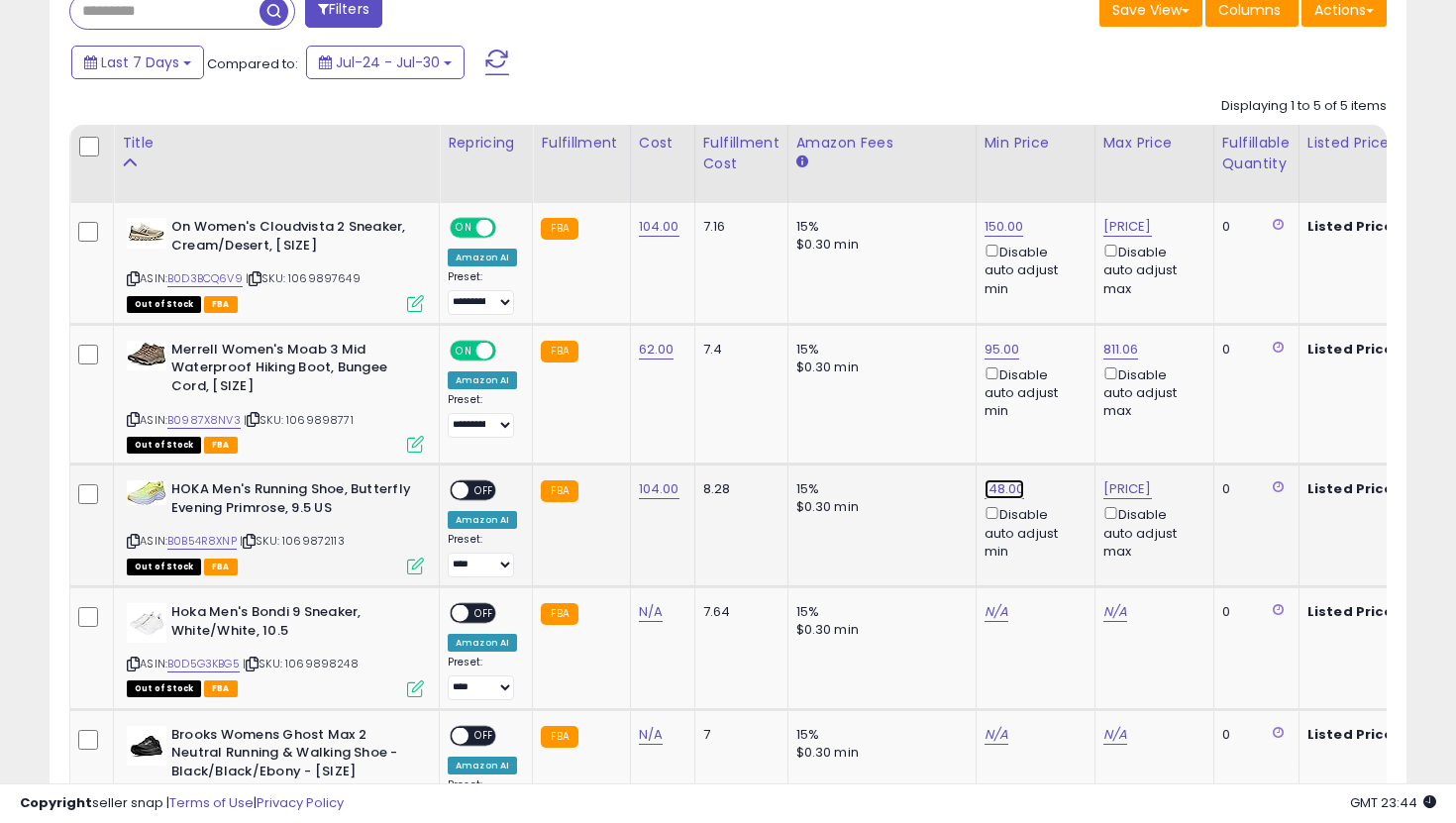 click on "148.00" at bounding box center [1004, 227] 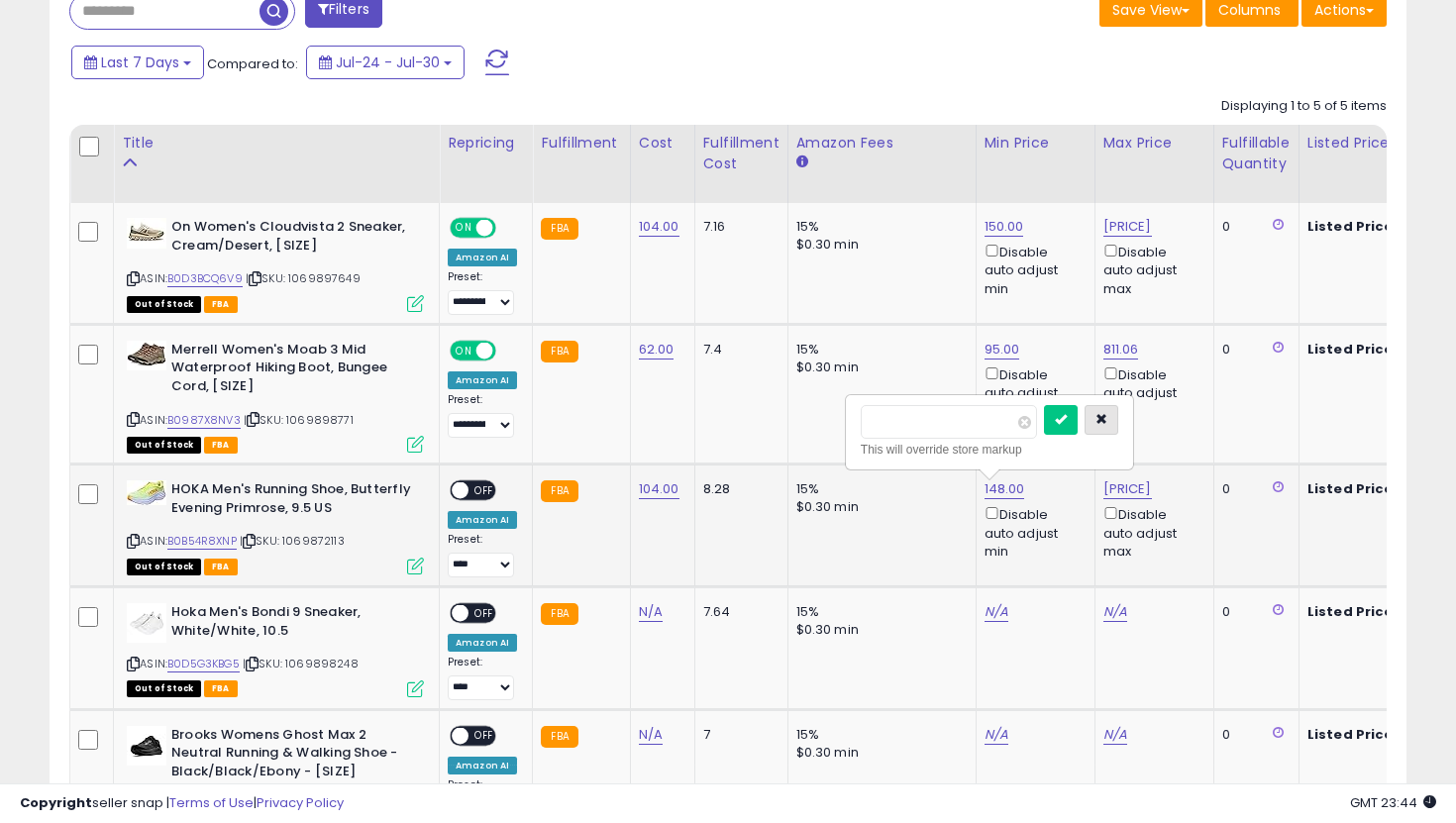 click at bounding box center [1101, 419] 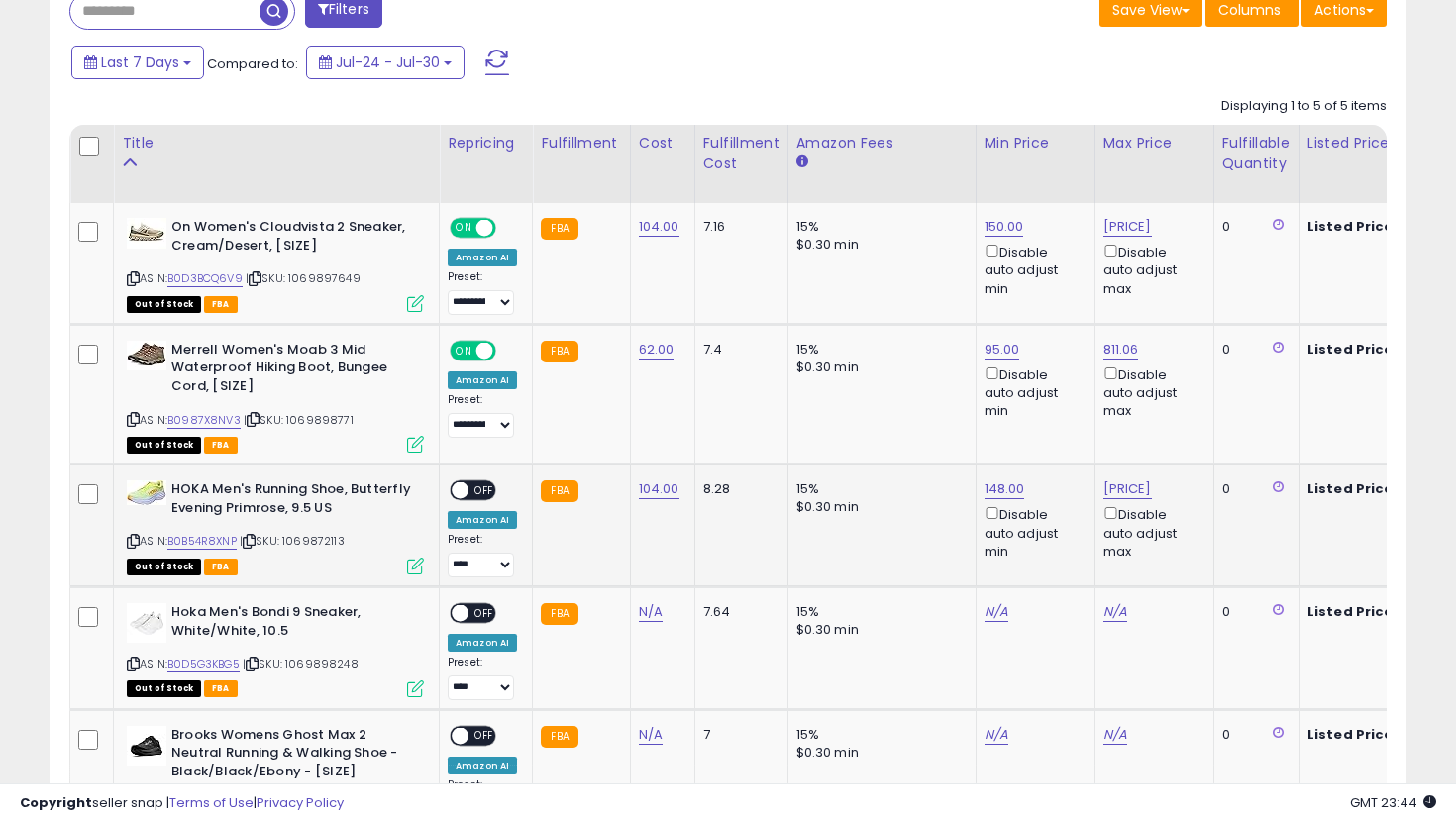click on "OFF" at bounding box center (484, 490) 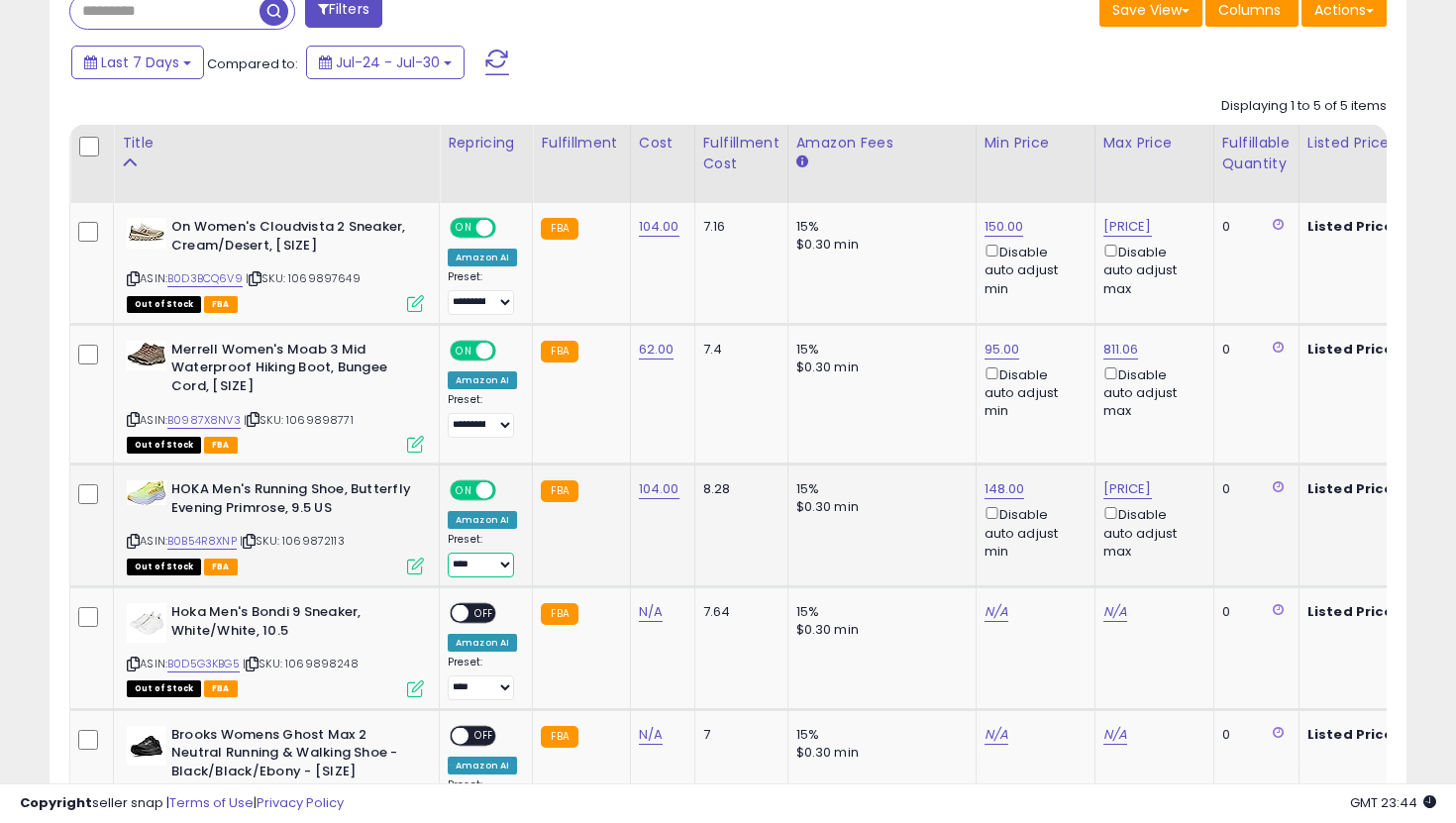 click on "**********" at bounding box center [480, 565] 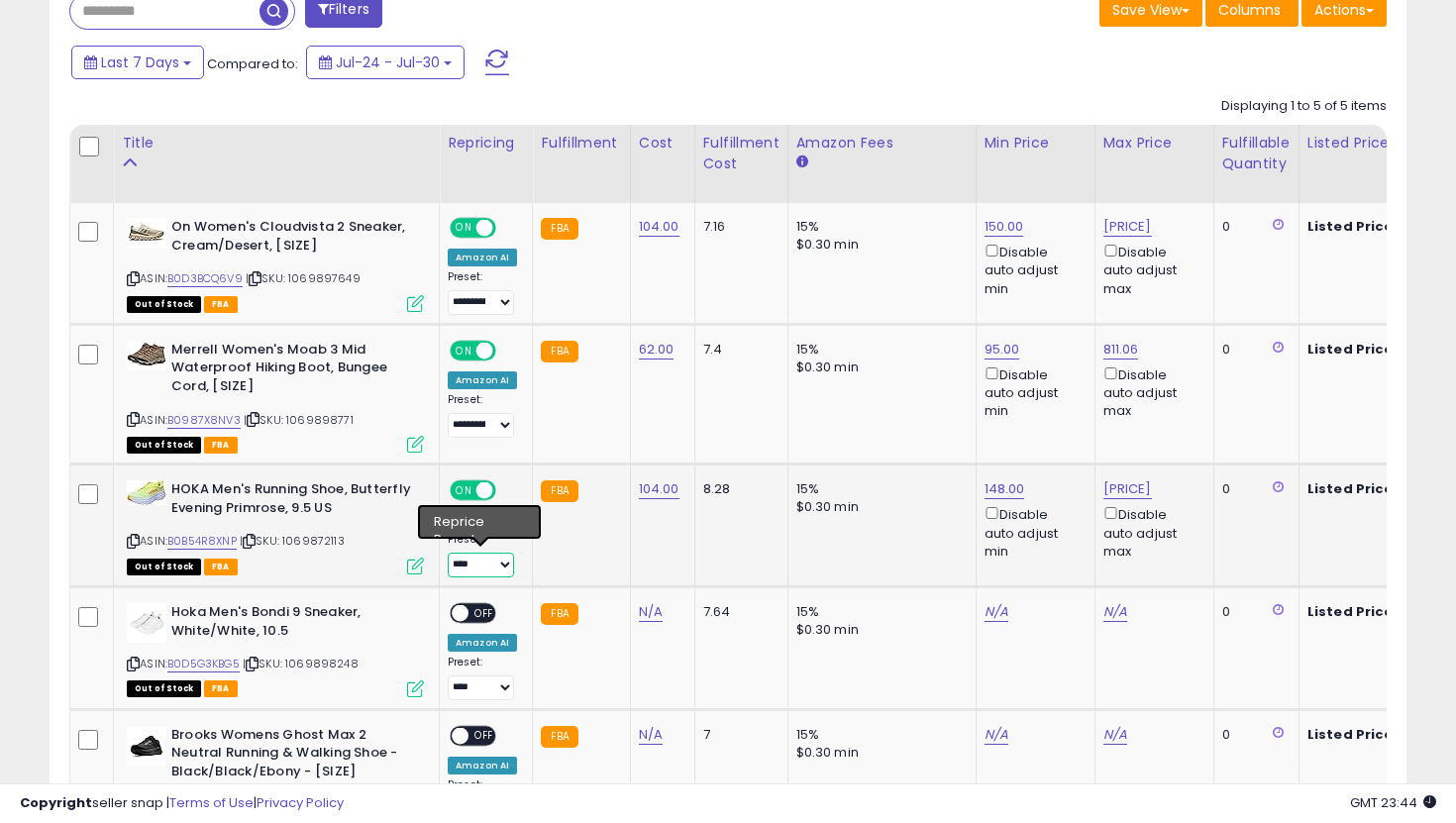 select on "**********" 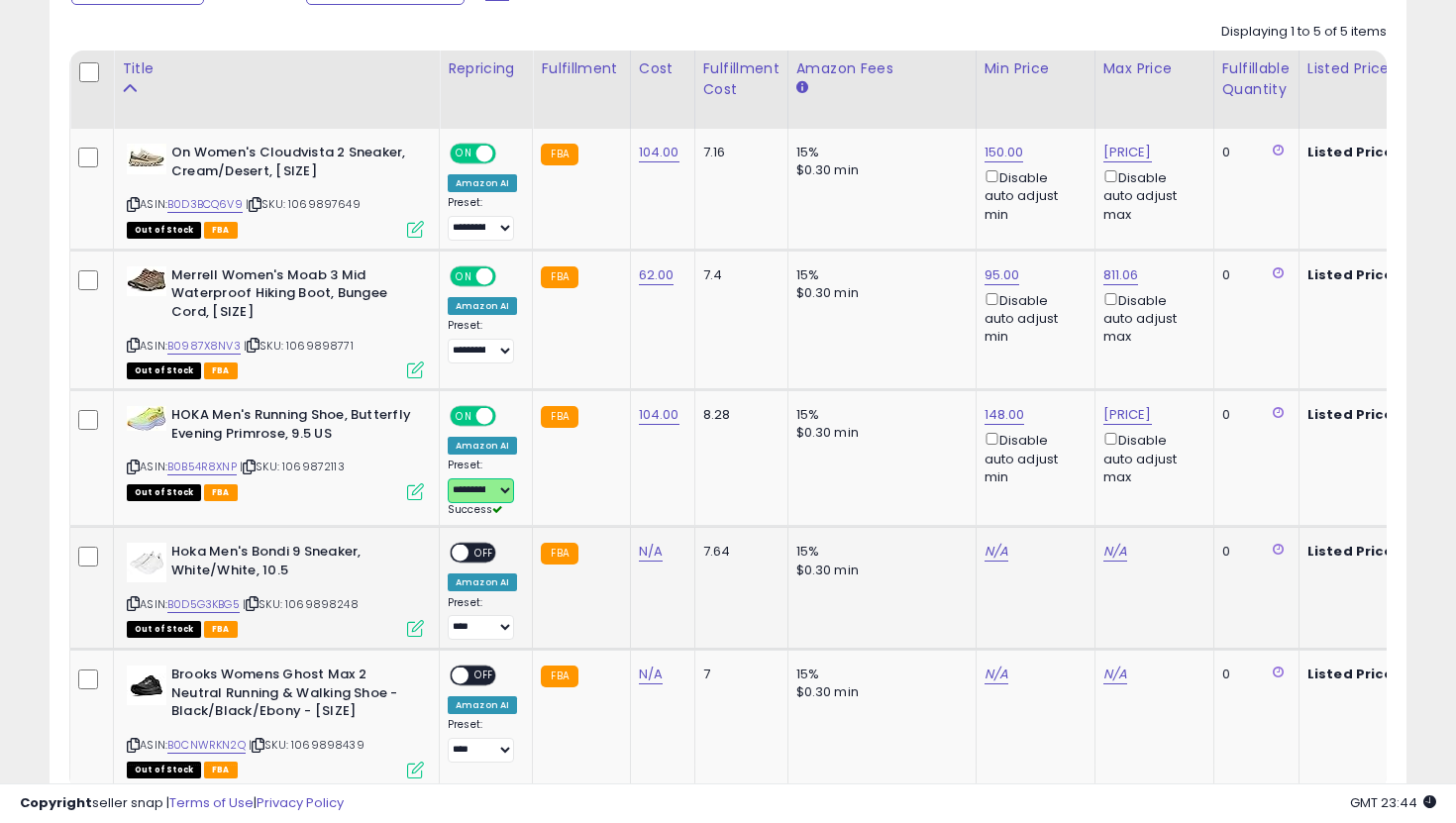 scroll, scrollTop: 917, scrollLeft: 0, axis: vertical 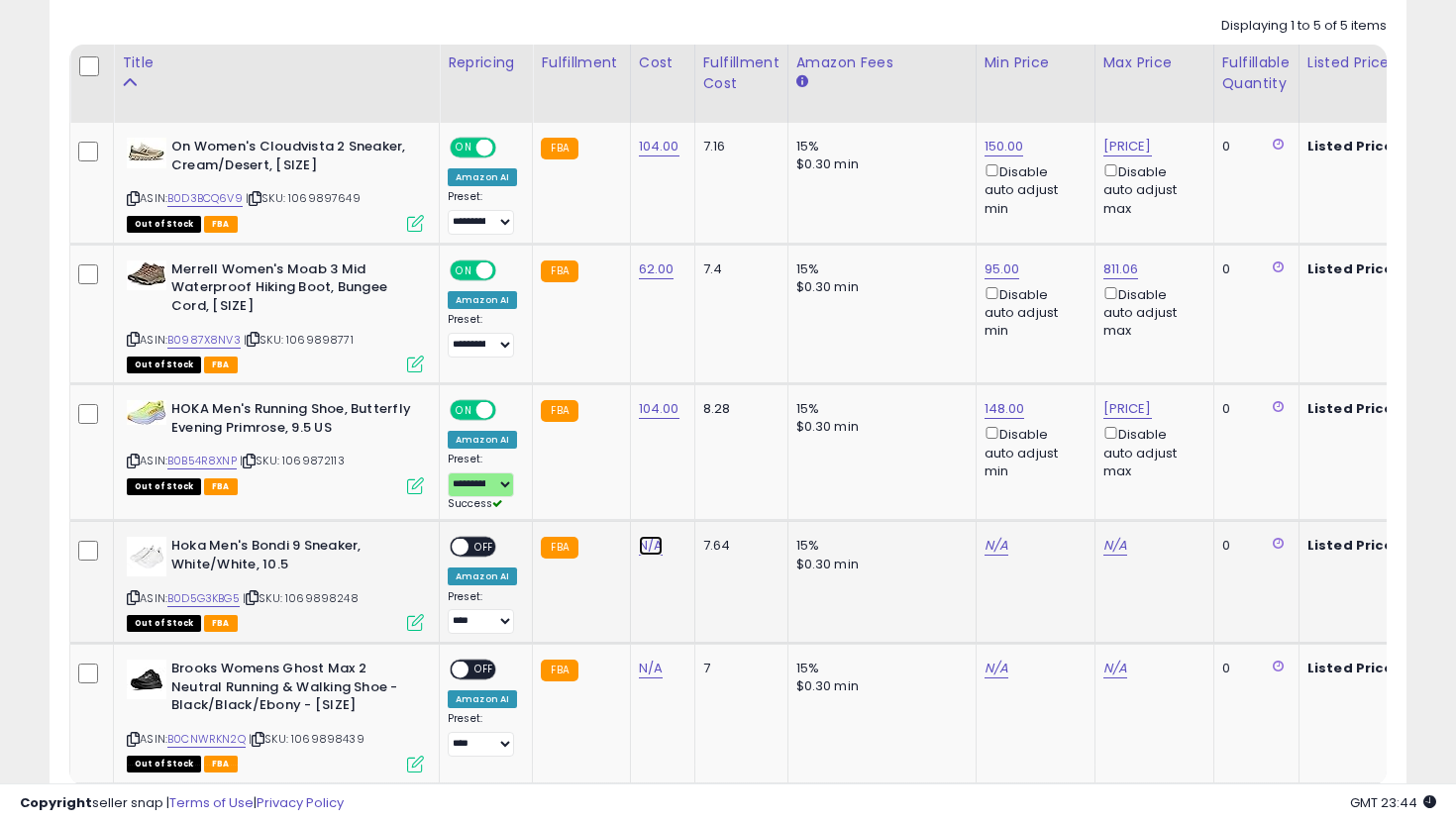 click on "N/A" at bounding box center [651, 546] 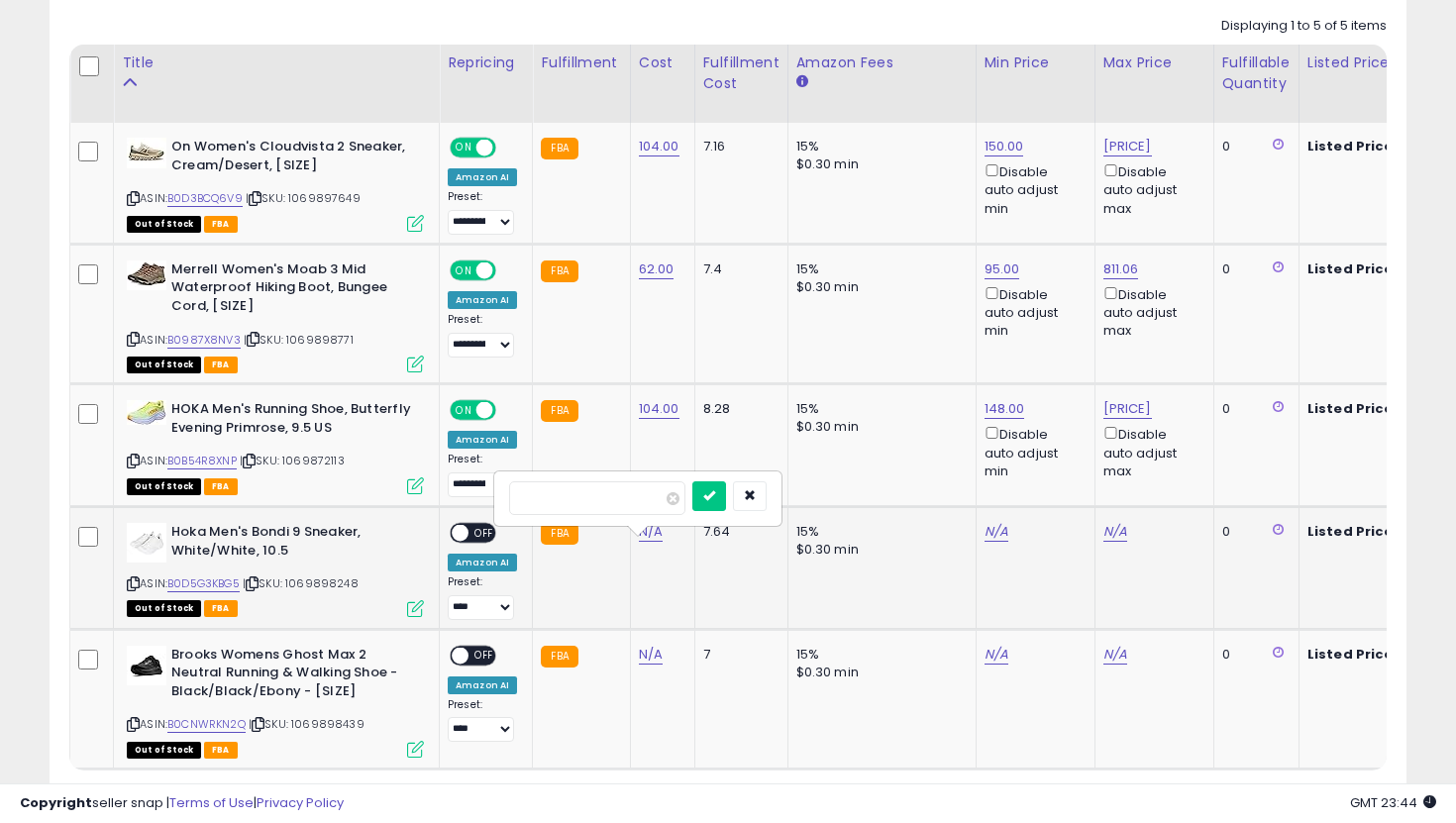 type on "***" 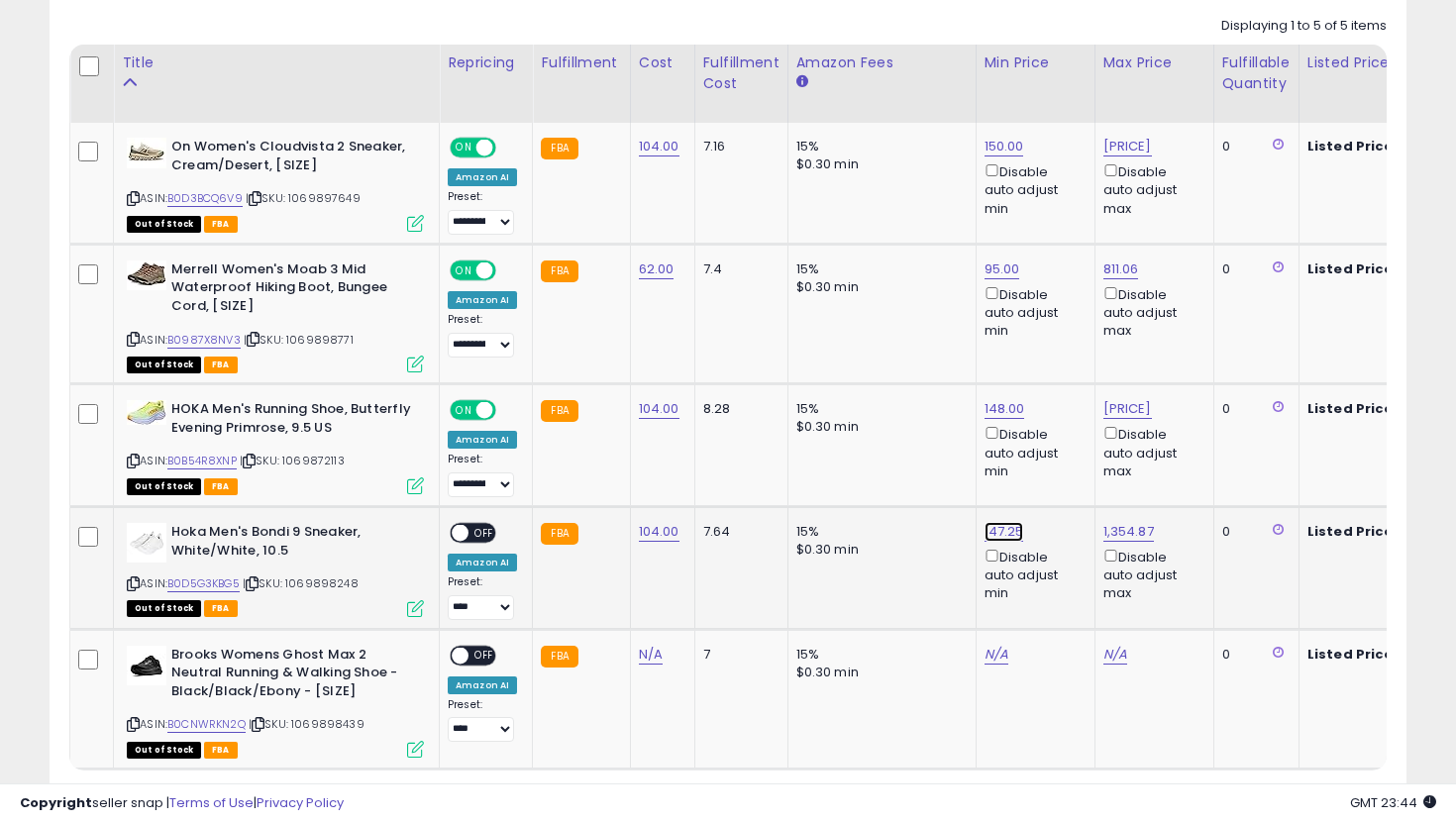 click on "147.25" at bounding box center (1004, 147) 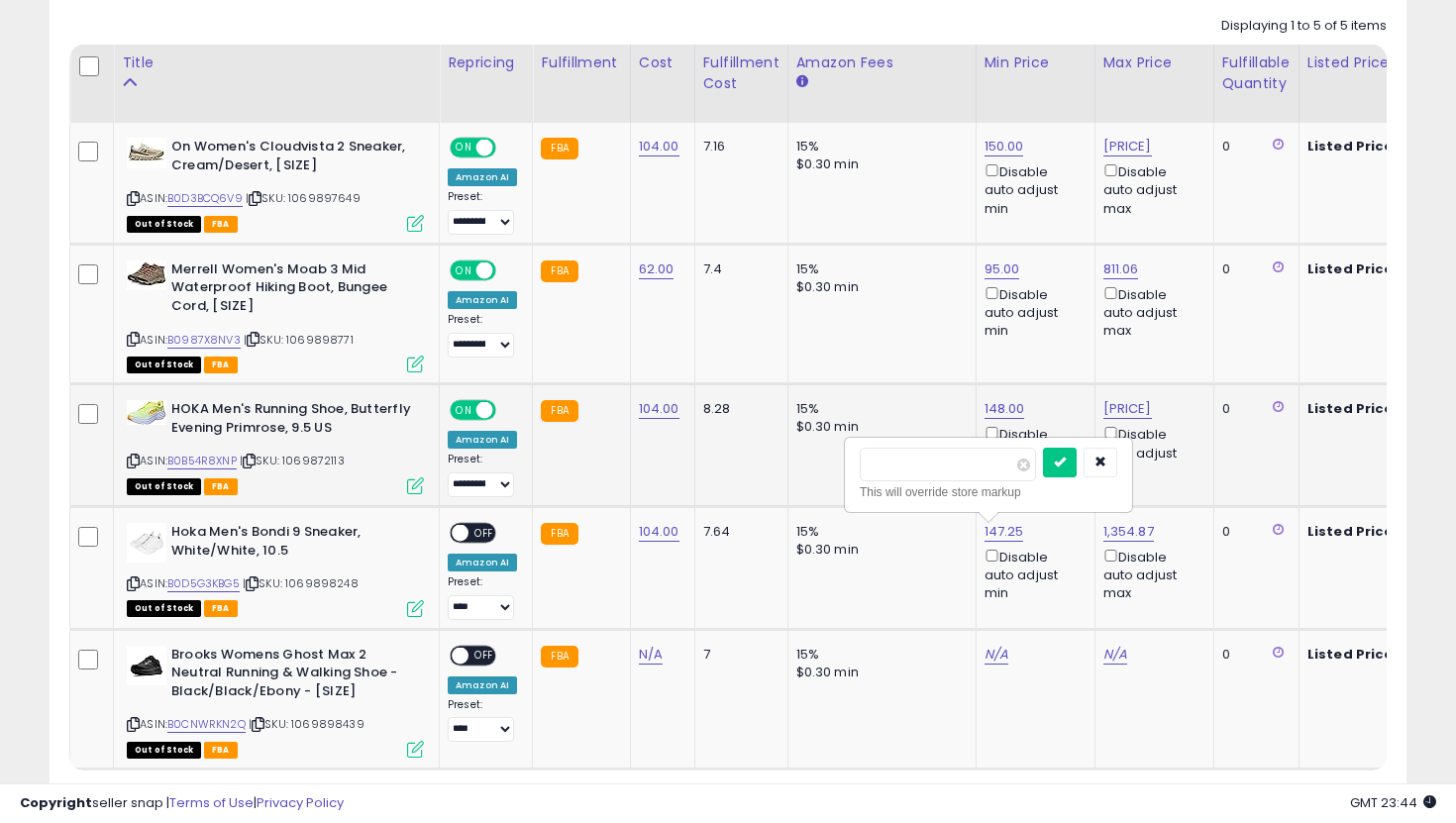 drag, startPoint x: 949, startPoint y: 468, endPoint x: 756, endPoint y: 435, distance: 195.80092 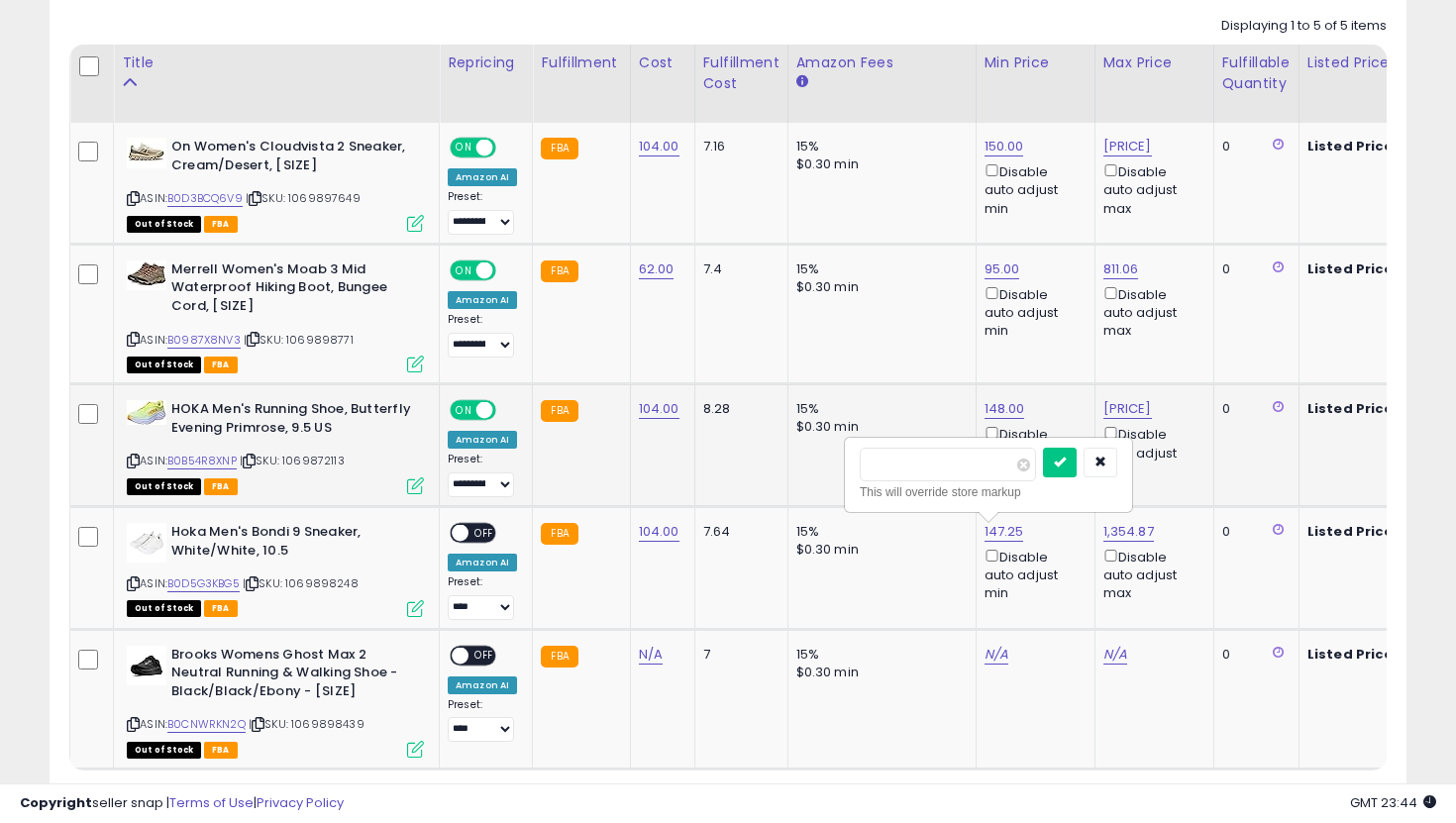 type on "***" 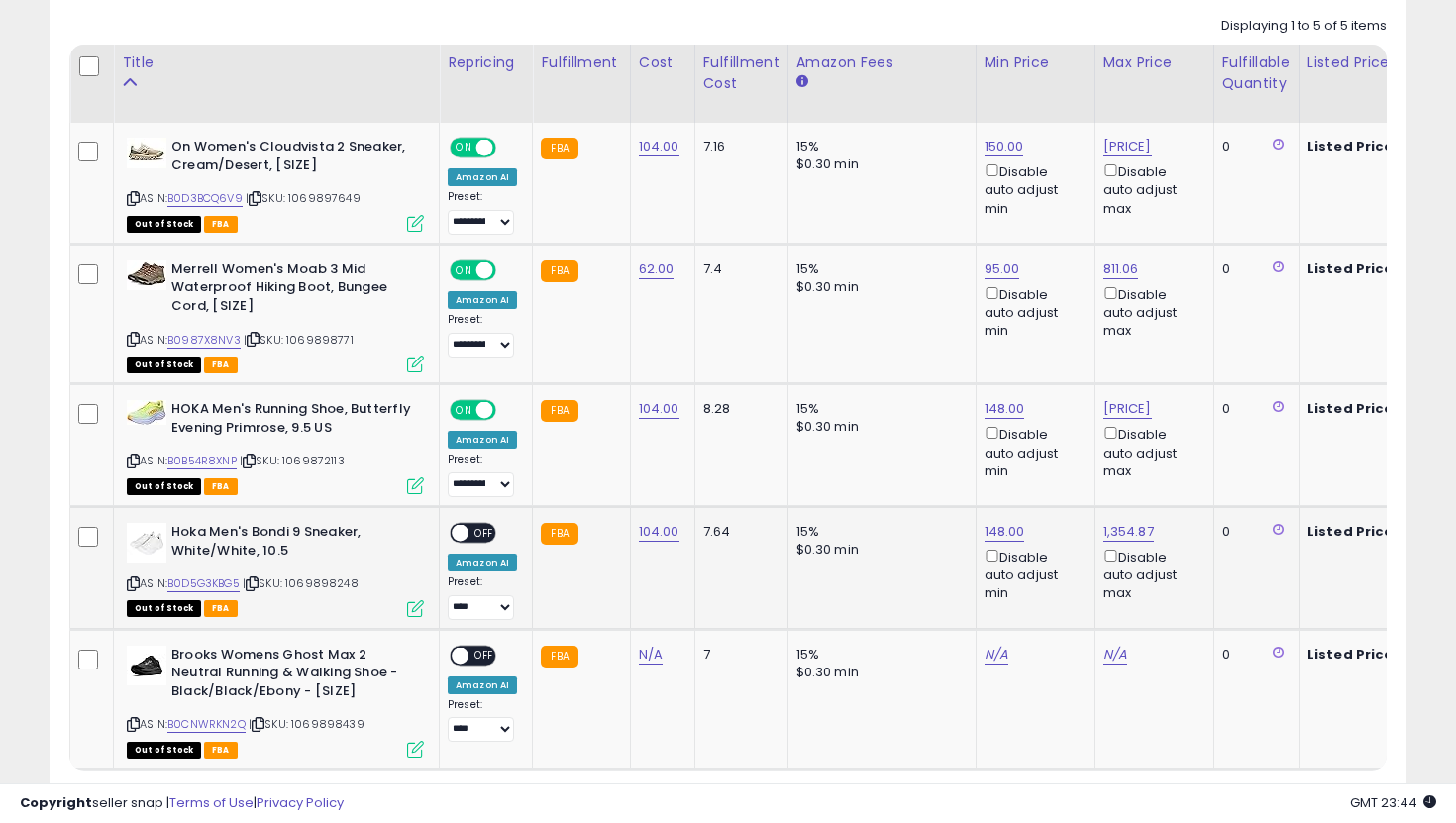 click on "OFF" at bounding box center [484, 533] 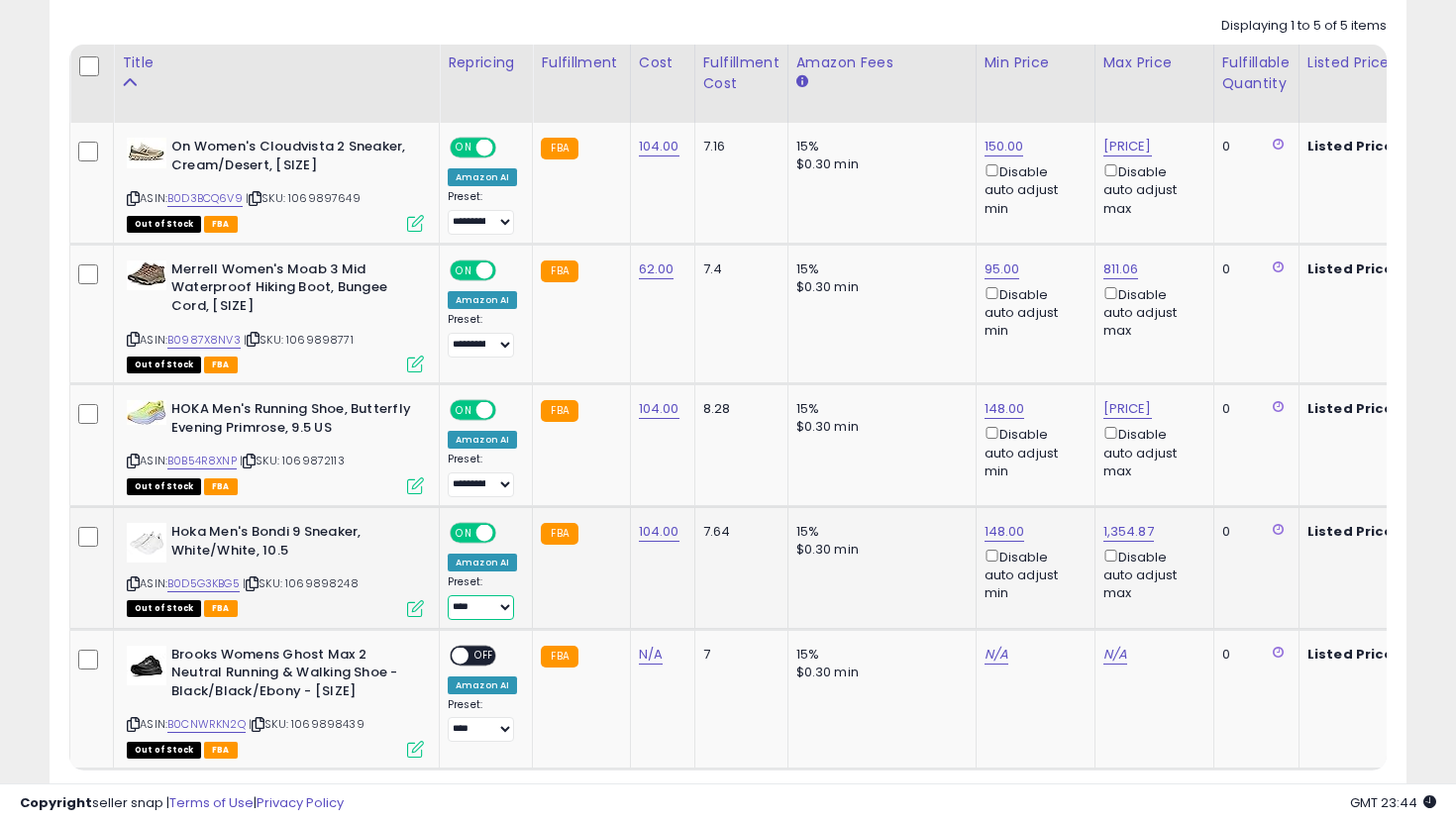 click on "**********" at bounding box center [480, 607] 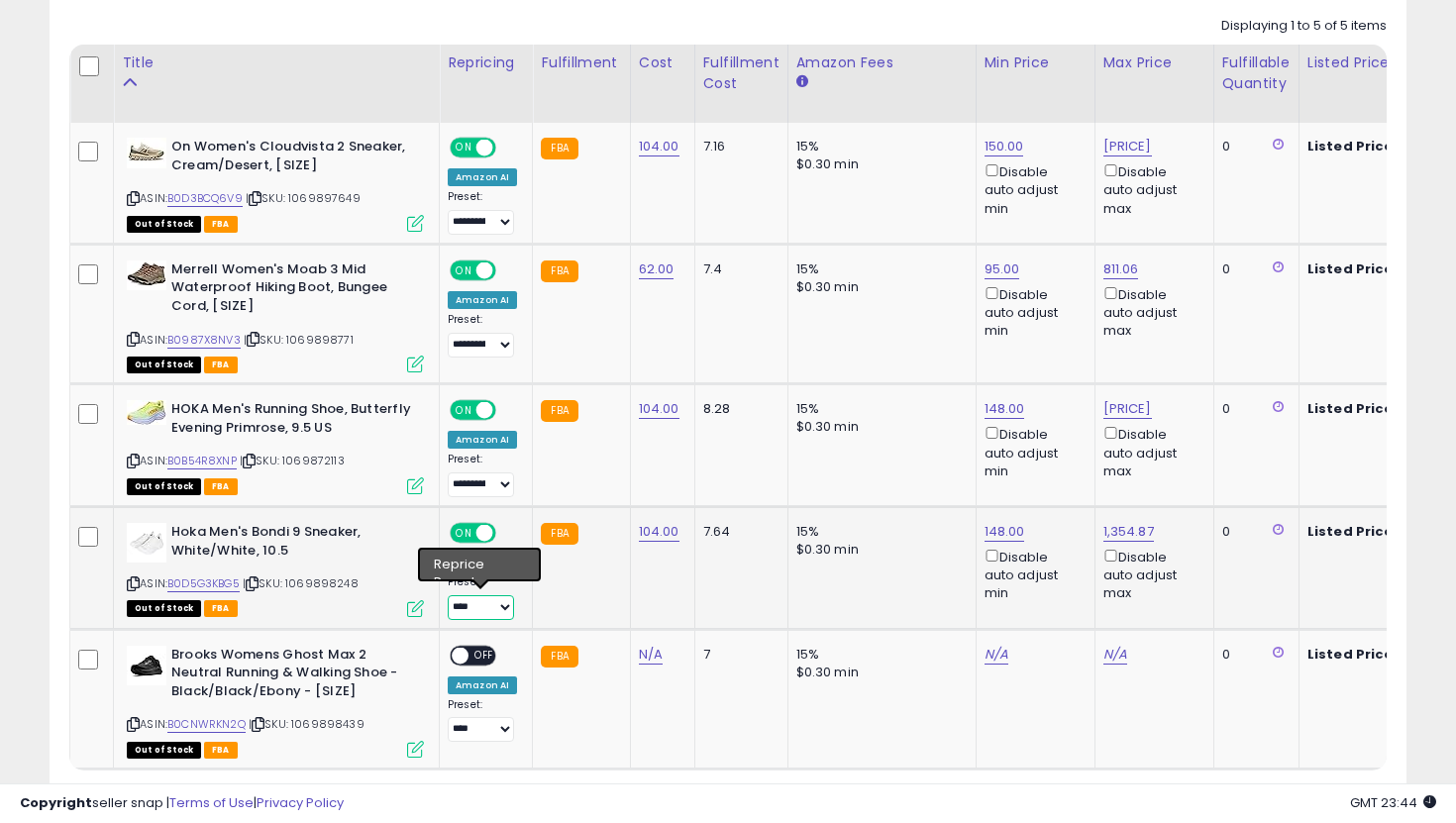 select on "**********" 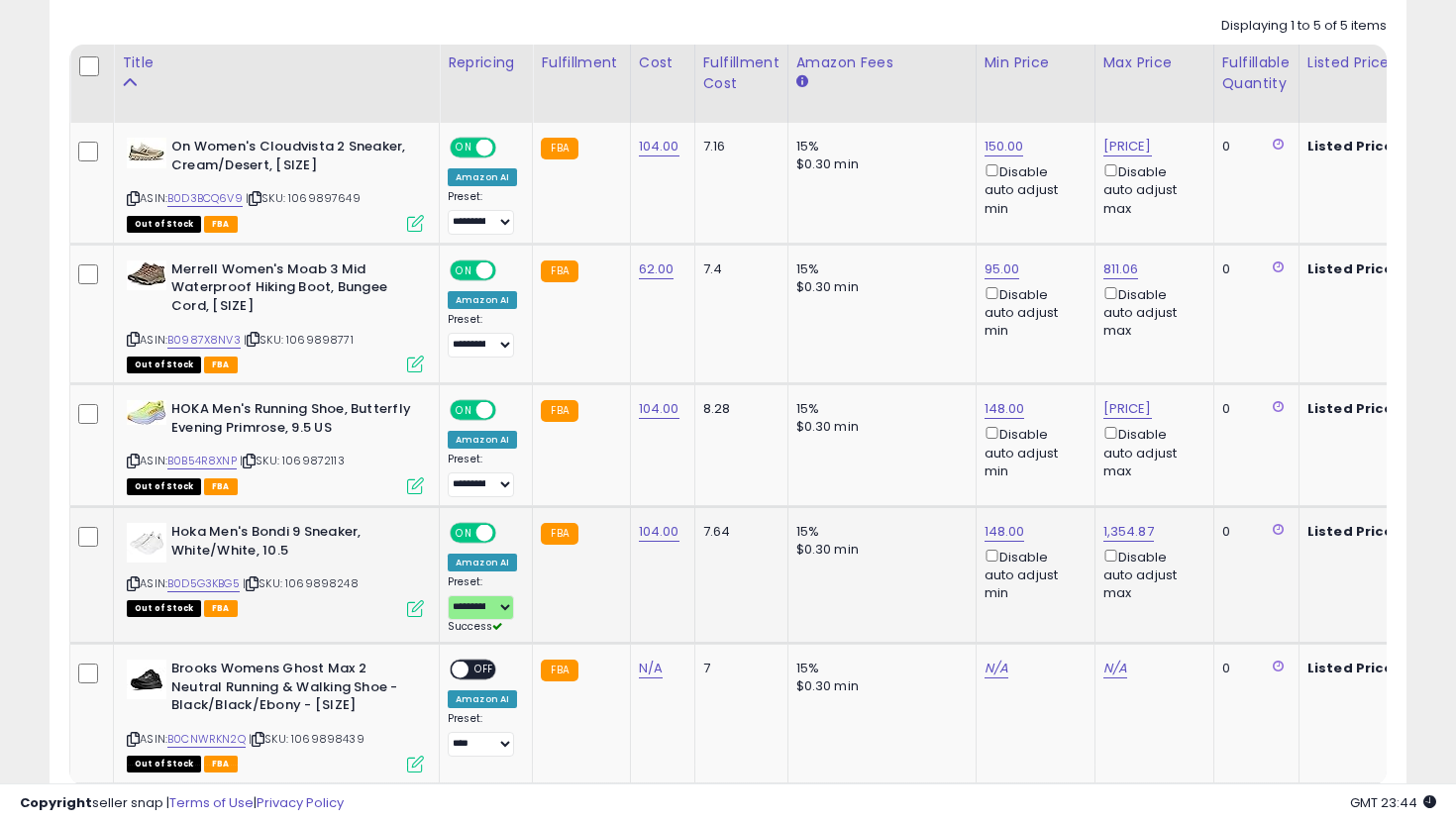 click on "[PRICE]  Disable auto adjust min" at bounding box center [1032, 563] 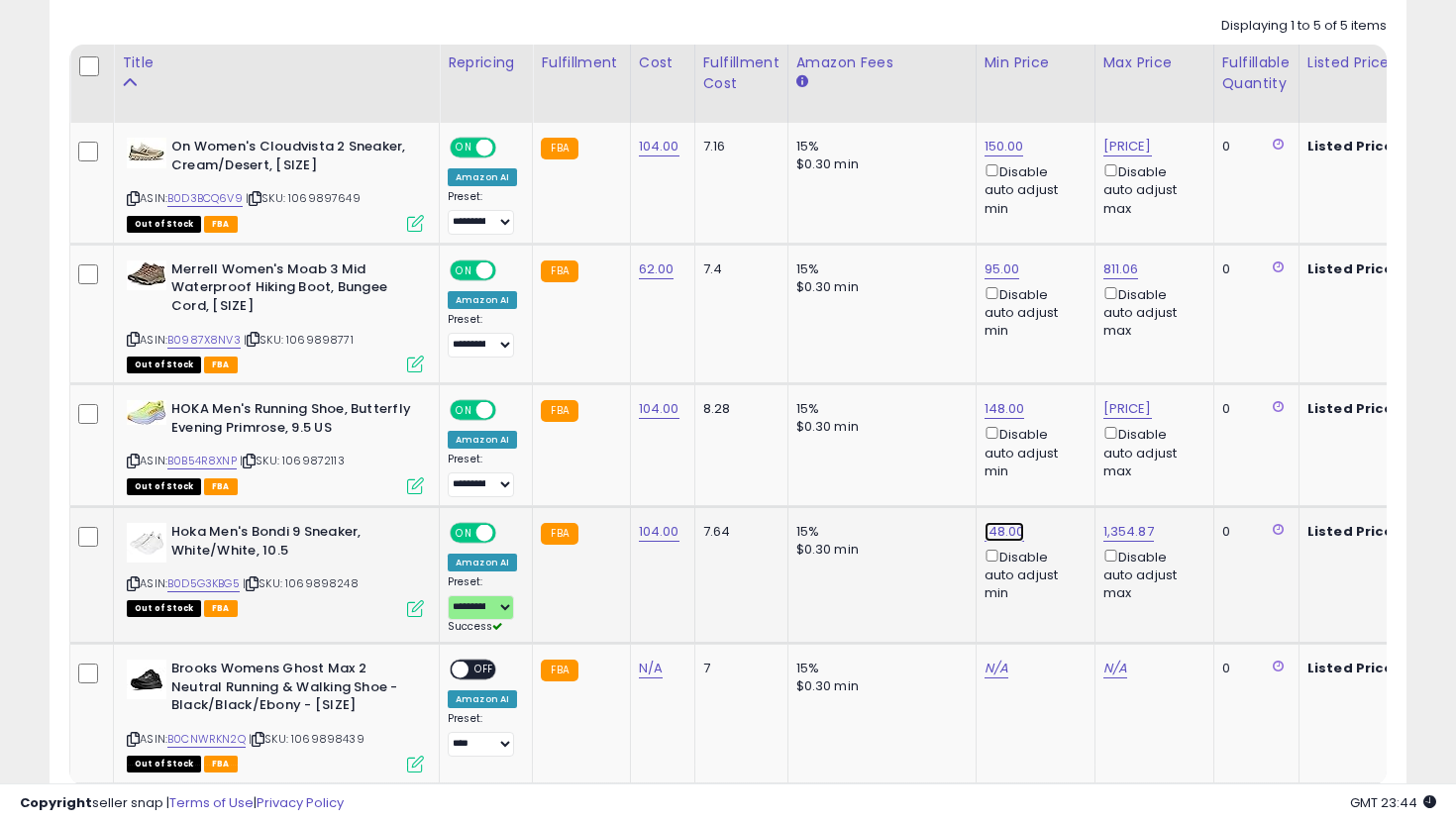 click on "148.00" at bounding box center [1004, 147] 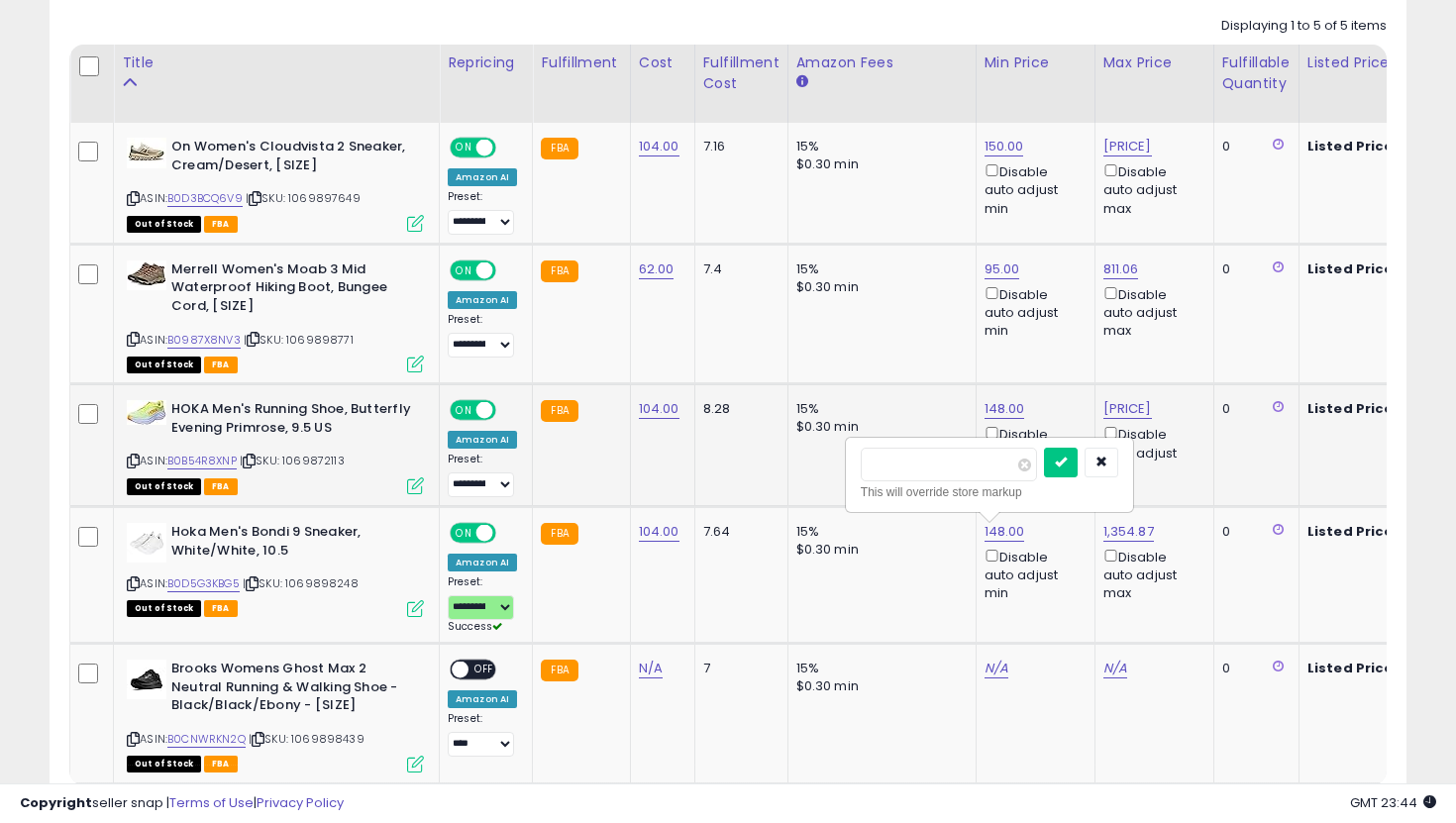 drag, startPoint x: 955, startPoint y: 467, endPoint x: 789, endPoint y: 448, distance: 167.08381 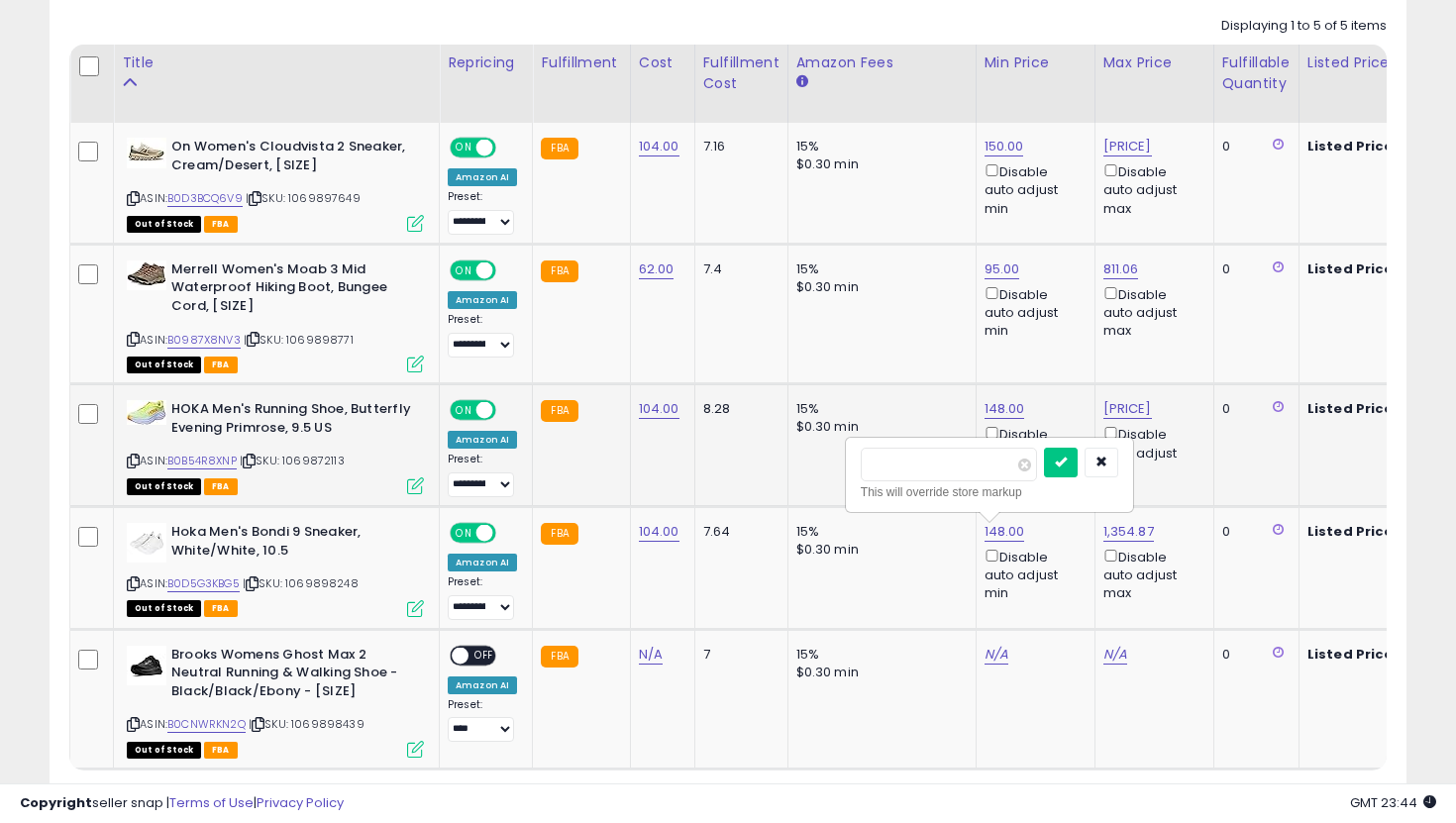 type on "***" 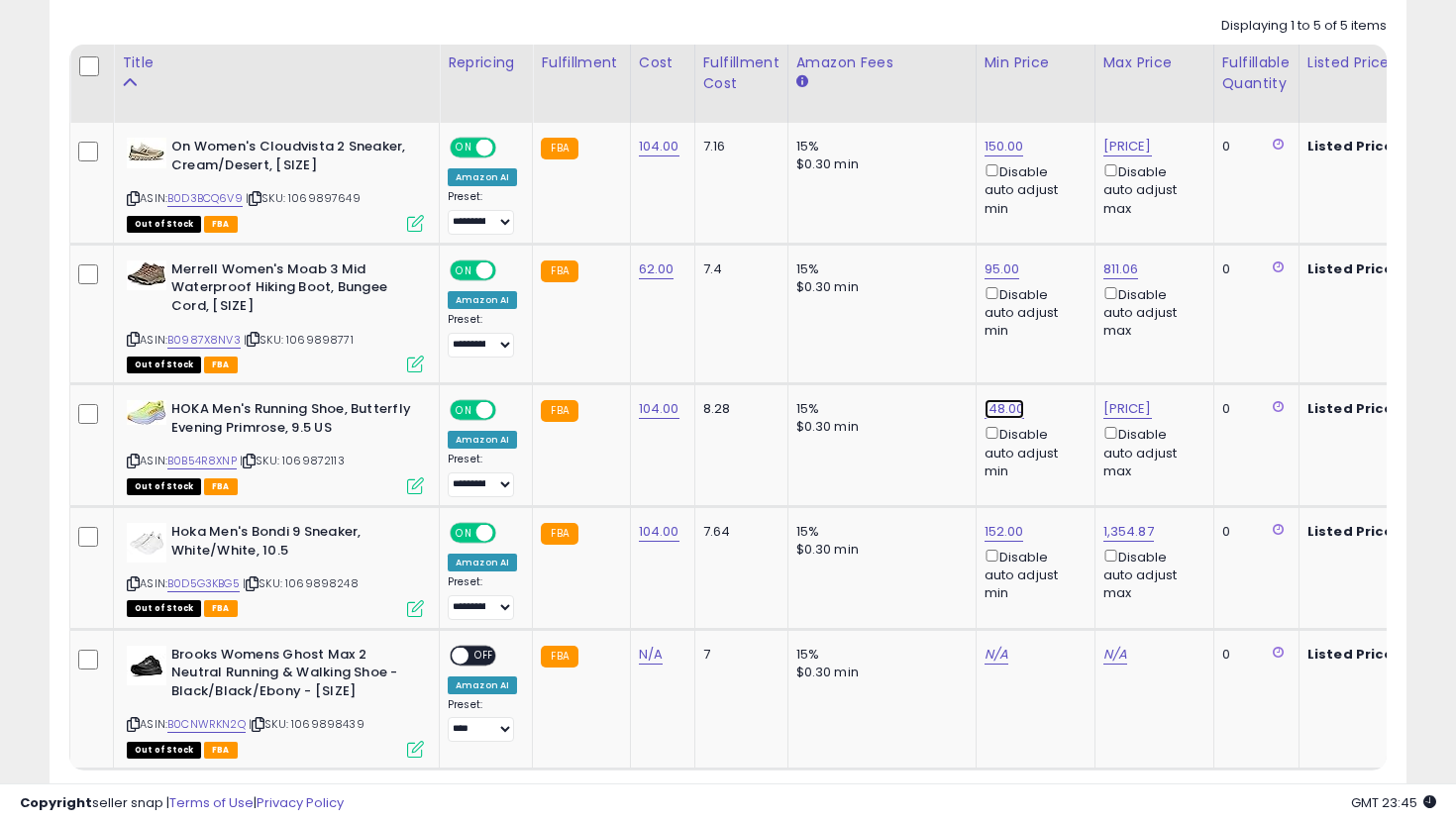 click on "148.00" at bounding box center (1004, 147) 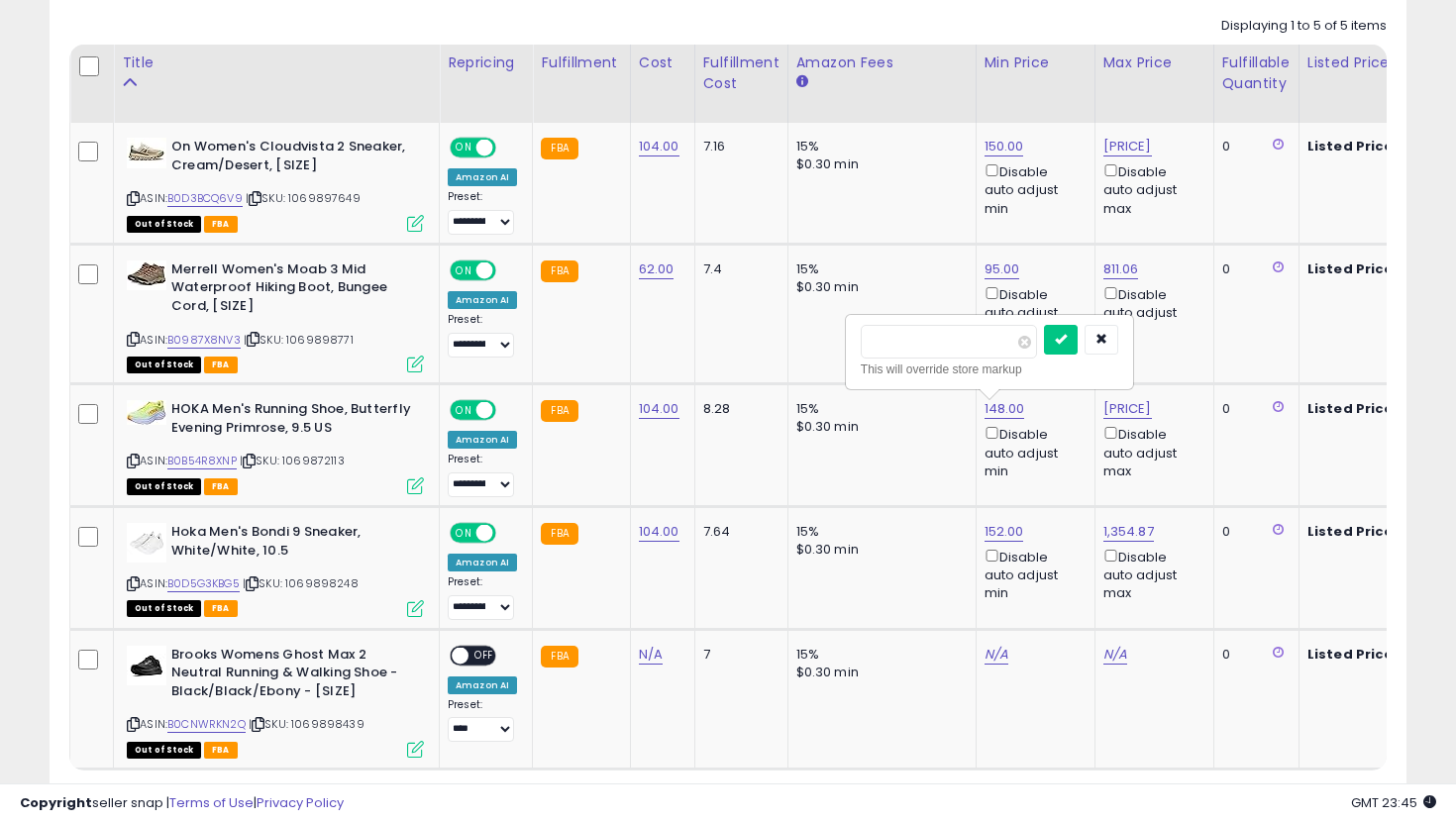 click at bounding box center [1081, 342] 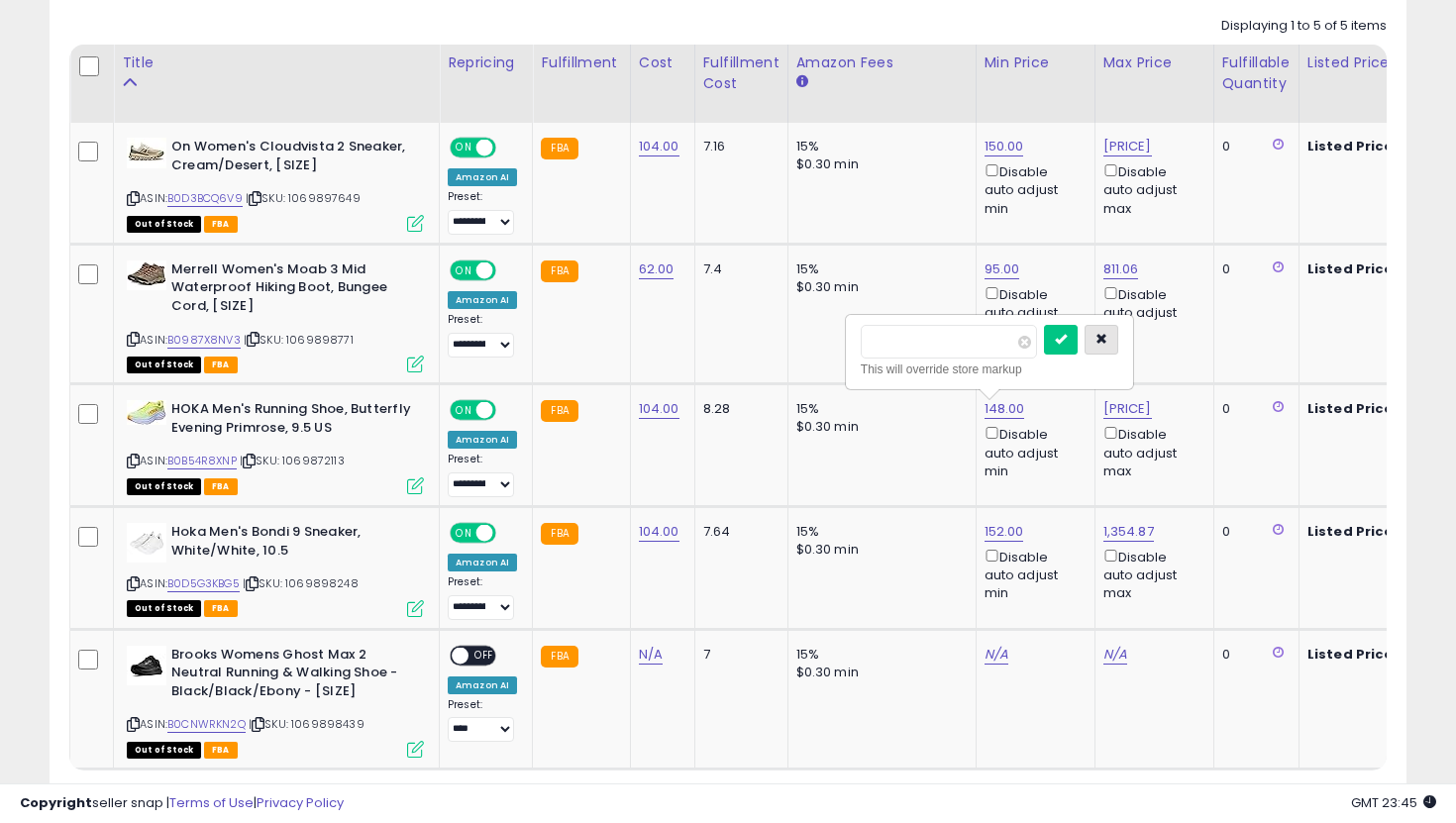 click at bounding box center [1101, 339] 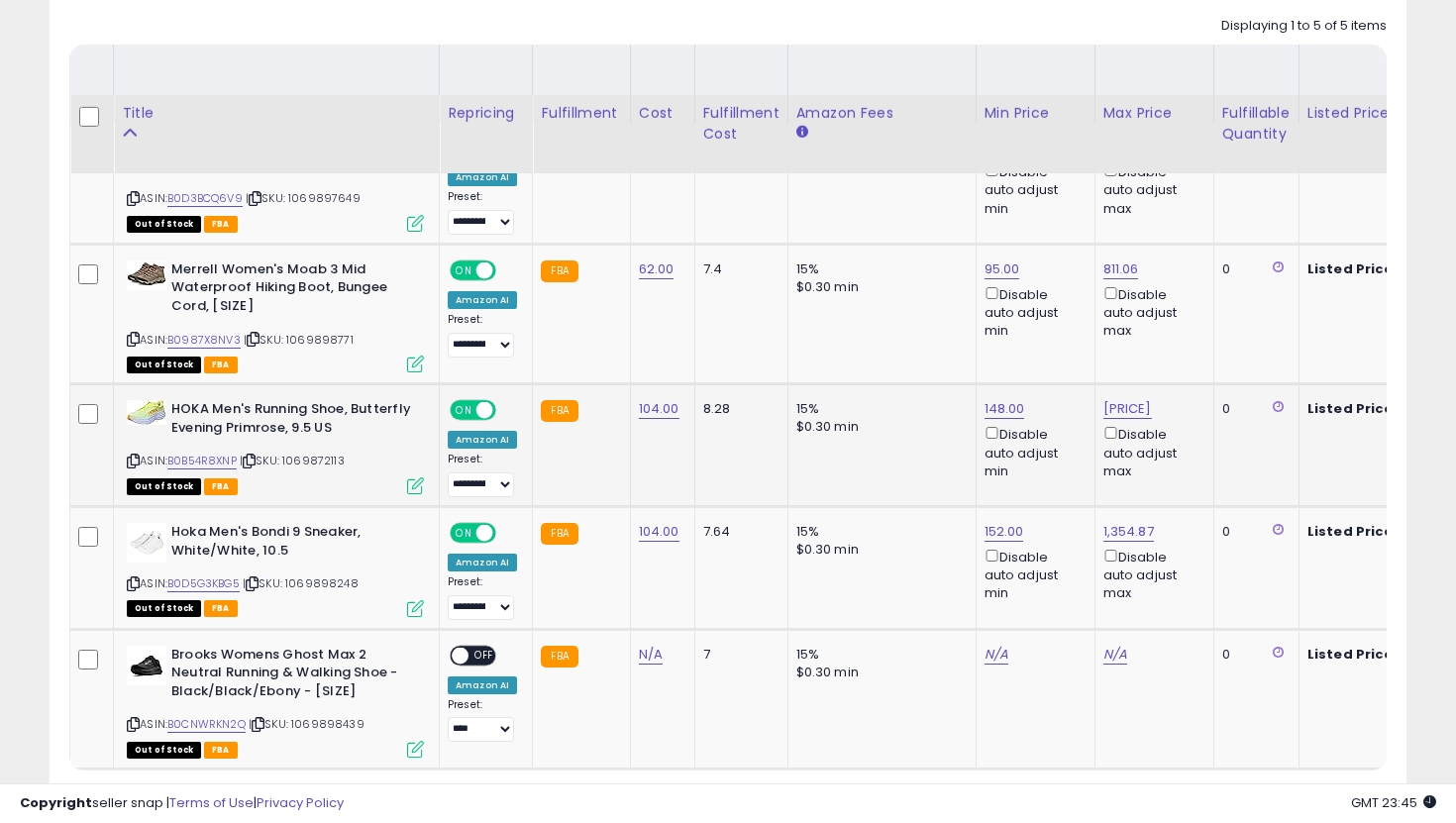 scroll, scrollTop: 1017, scrollLeft: 0, axis: vertical 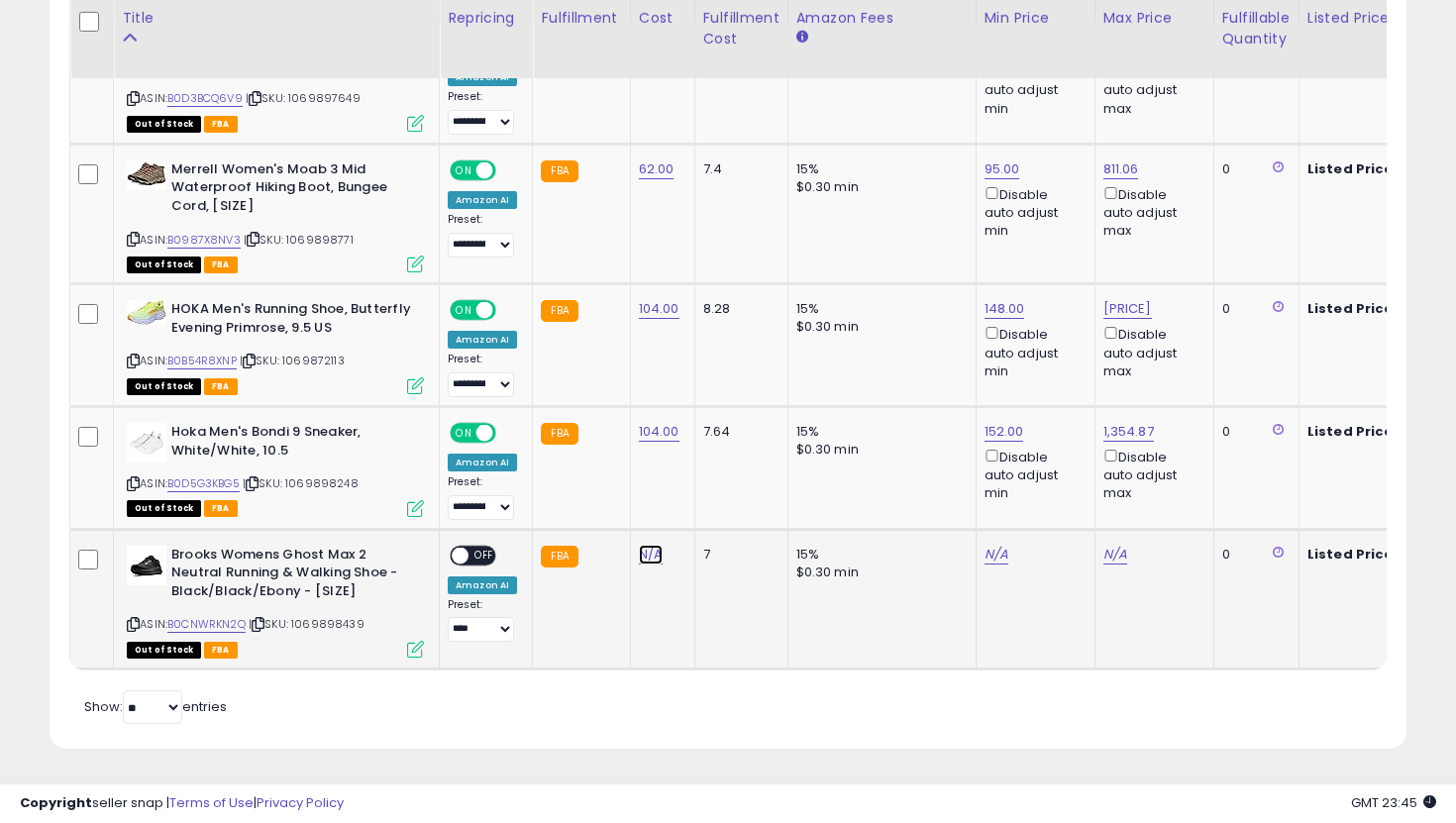 click on "N/A" at bounding box center [651, 555] 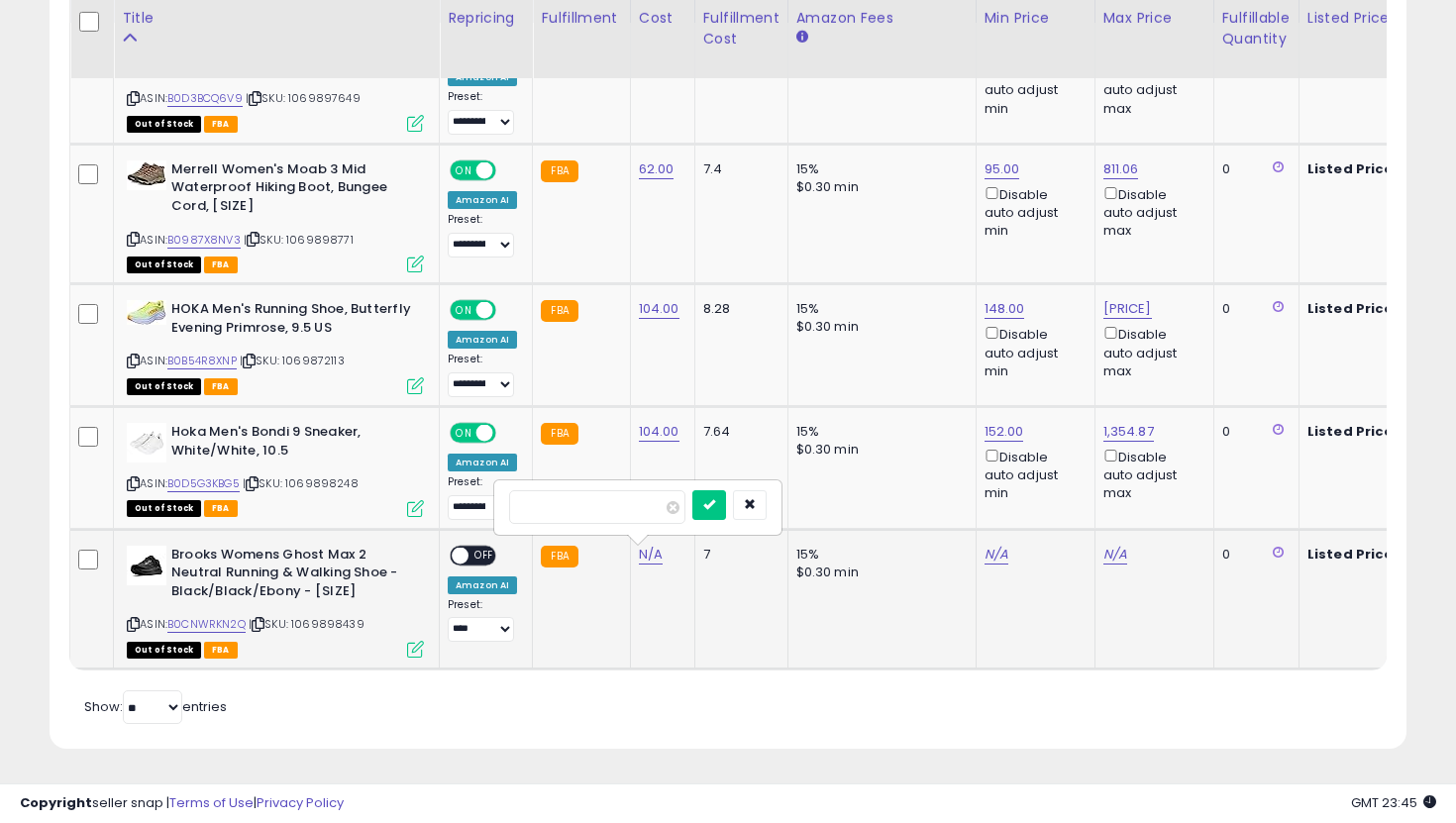 type on "**" 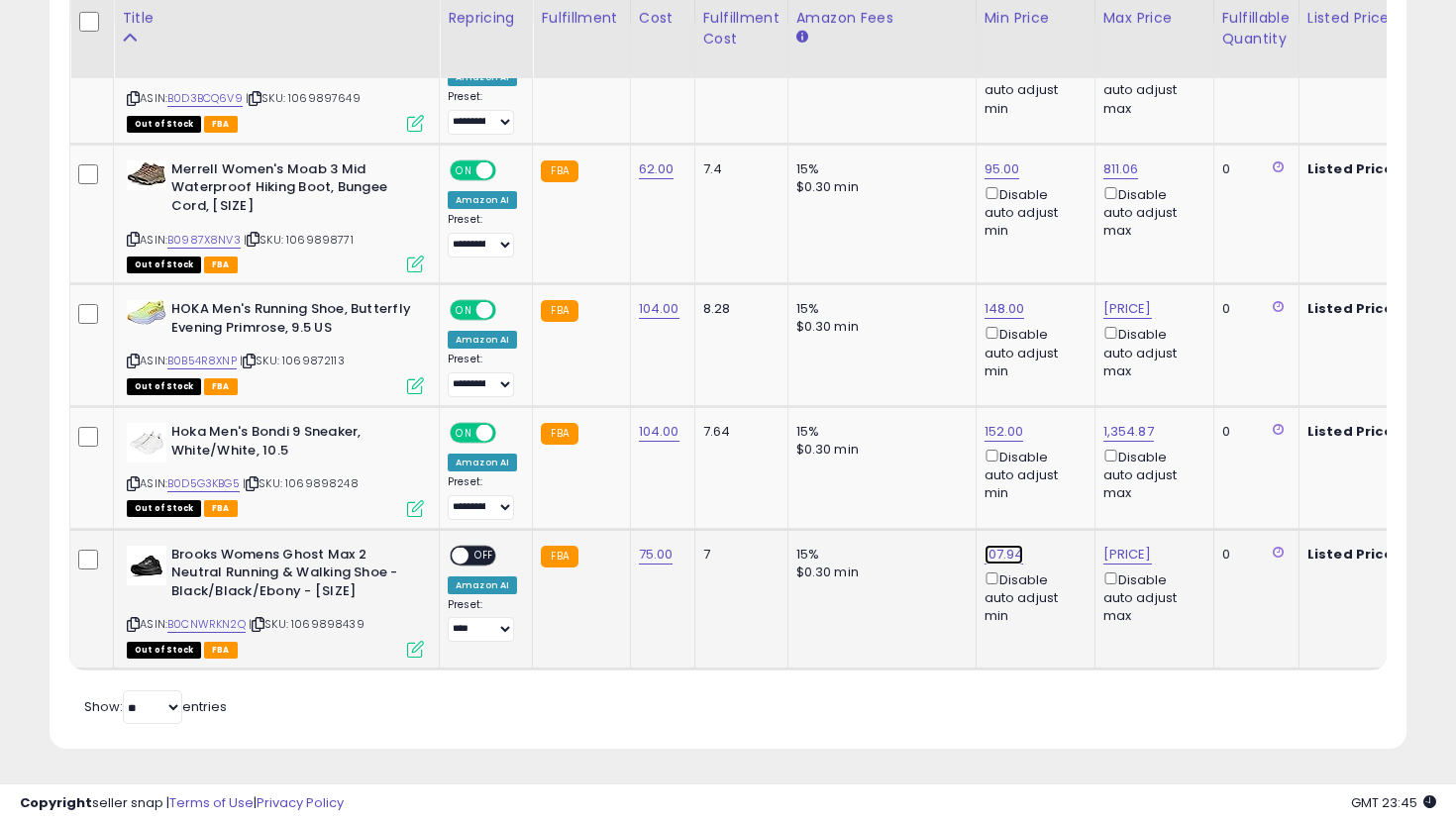 click on "107.94" at bounding box center [1004, 47] 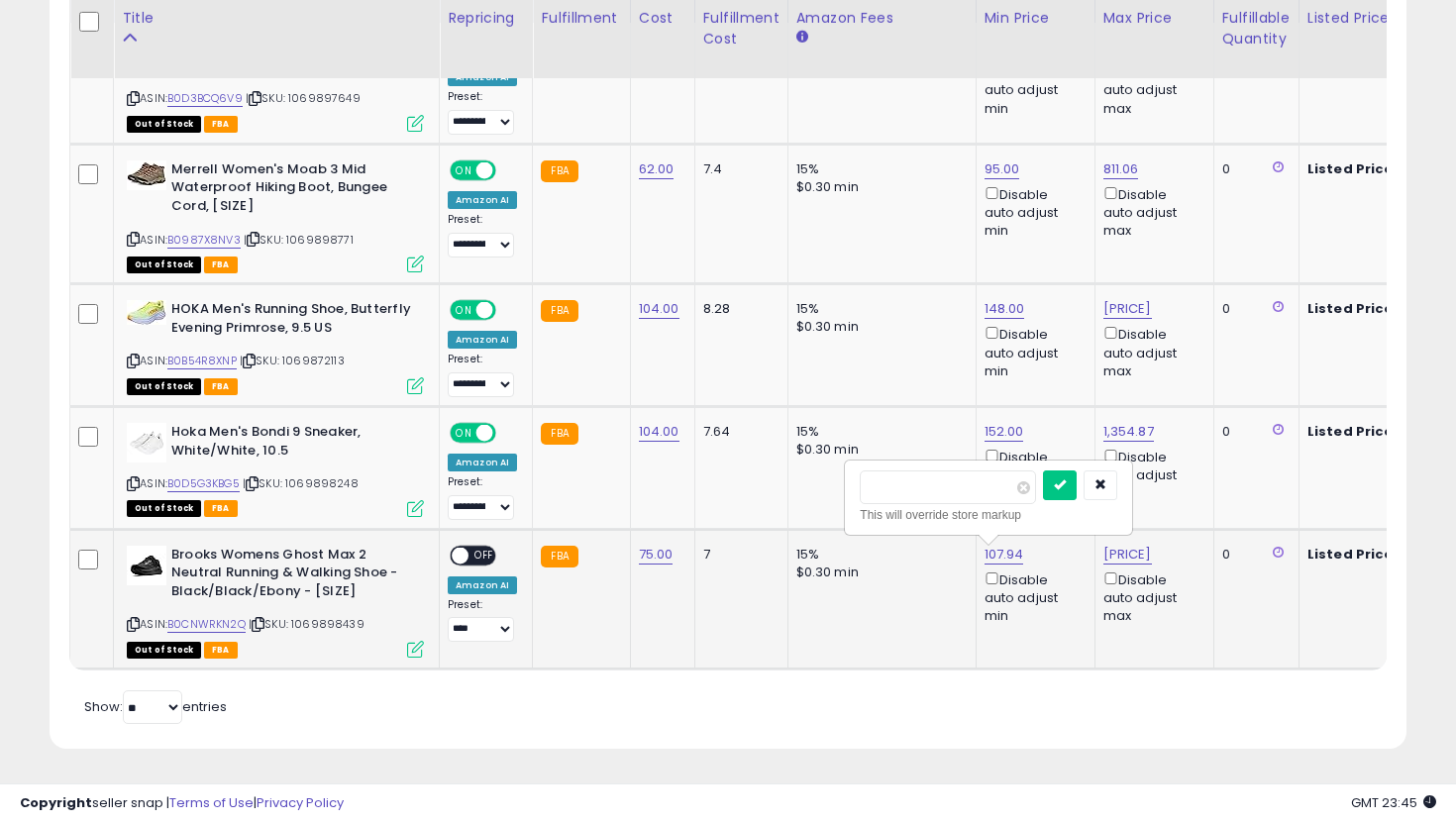 drag, startPoint x: 949, startPoint y: 496, endPoint x: 845, endPoint y: 484, distance: 104.69002 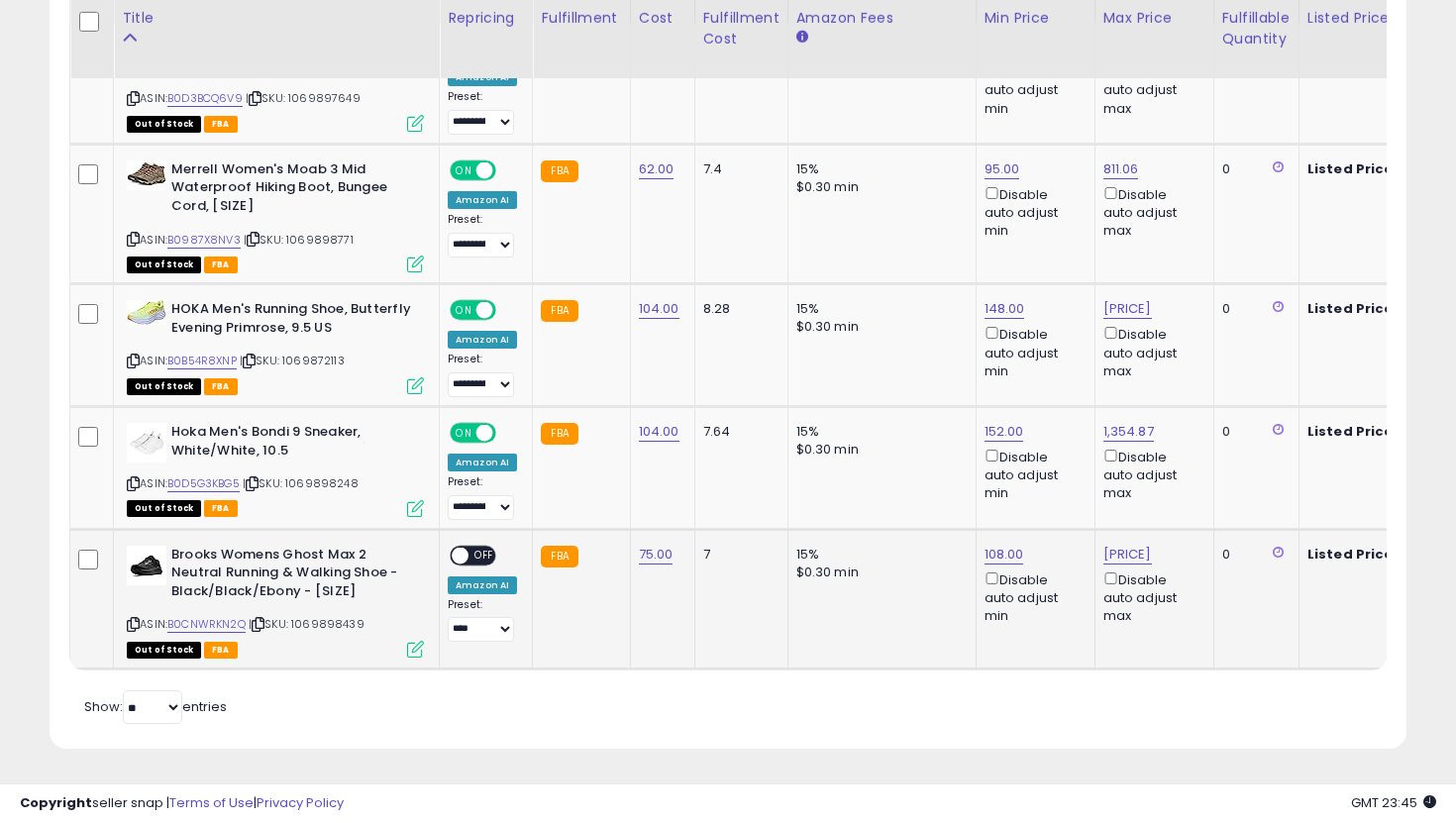 click at bounding box center (460, 555) 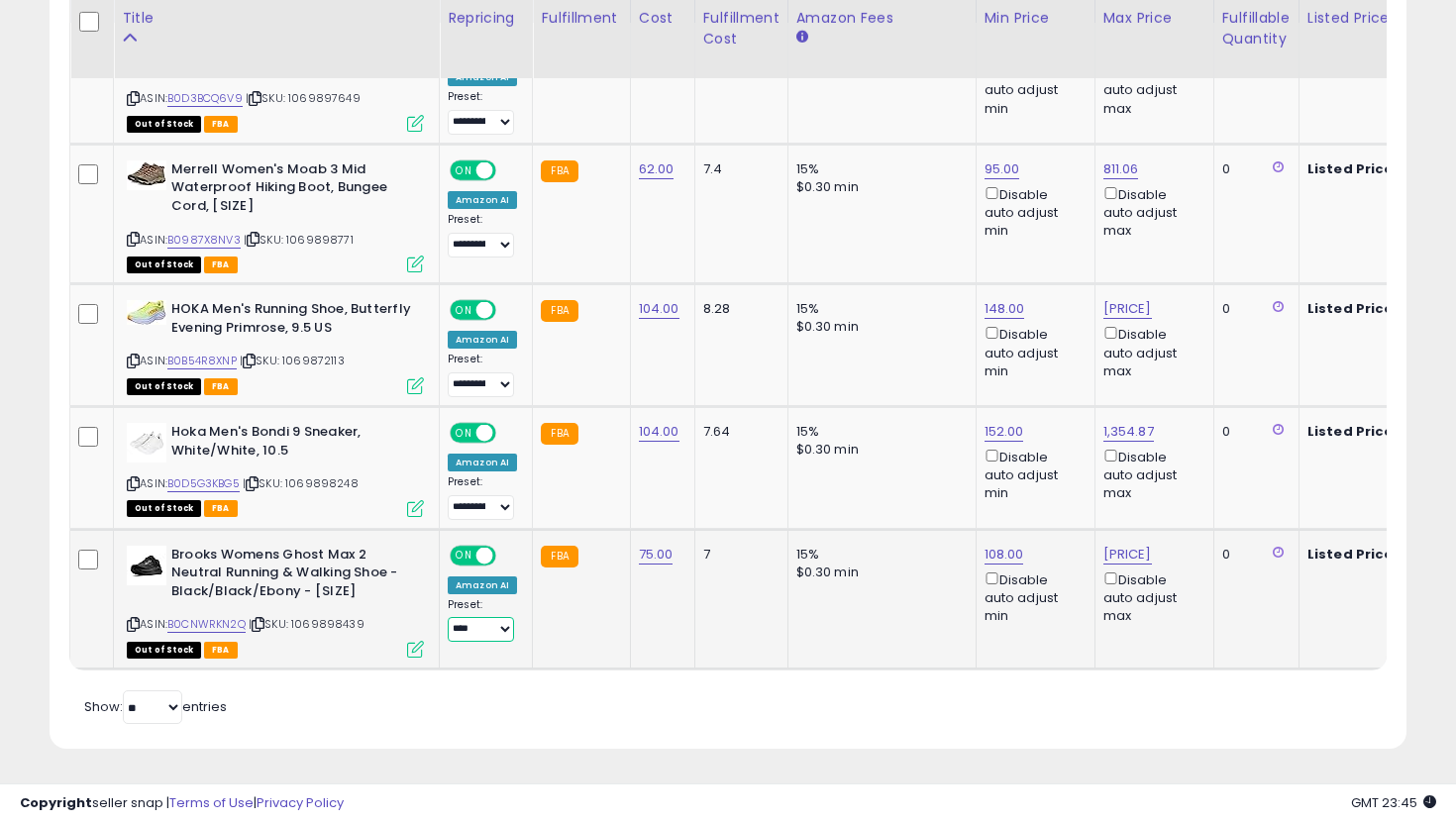 click on "**********" at bounding box center [480, 629] 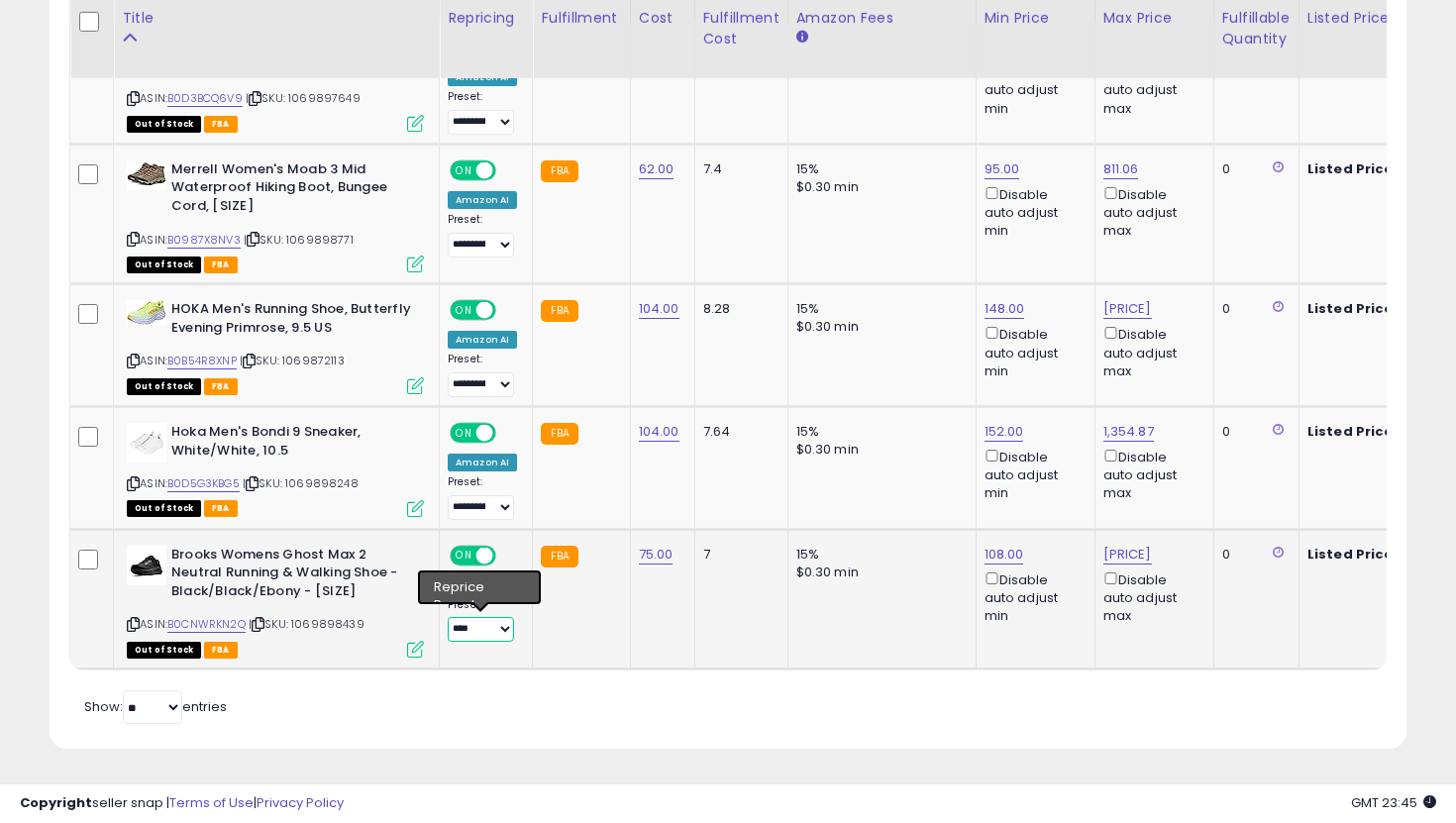 select on "**********" 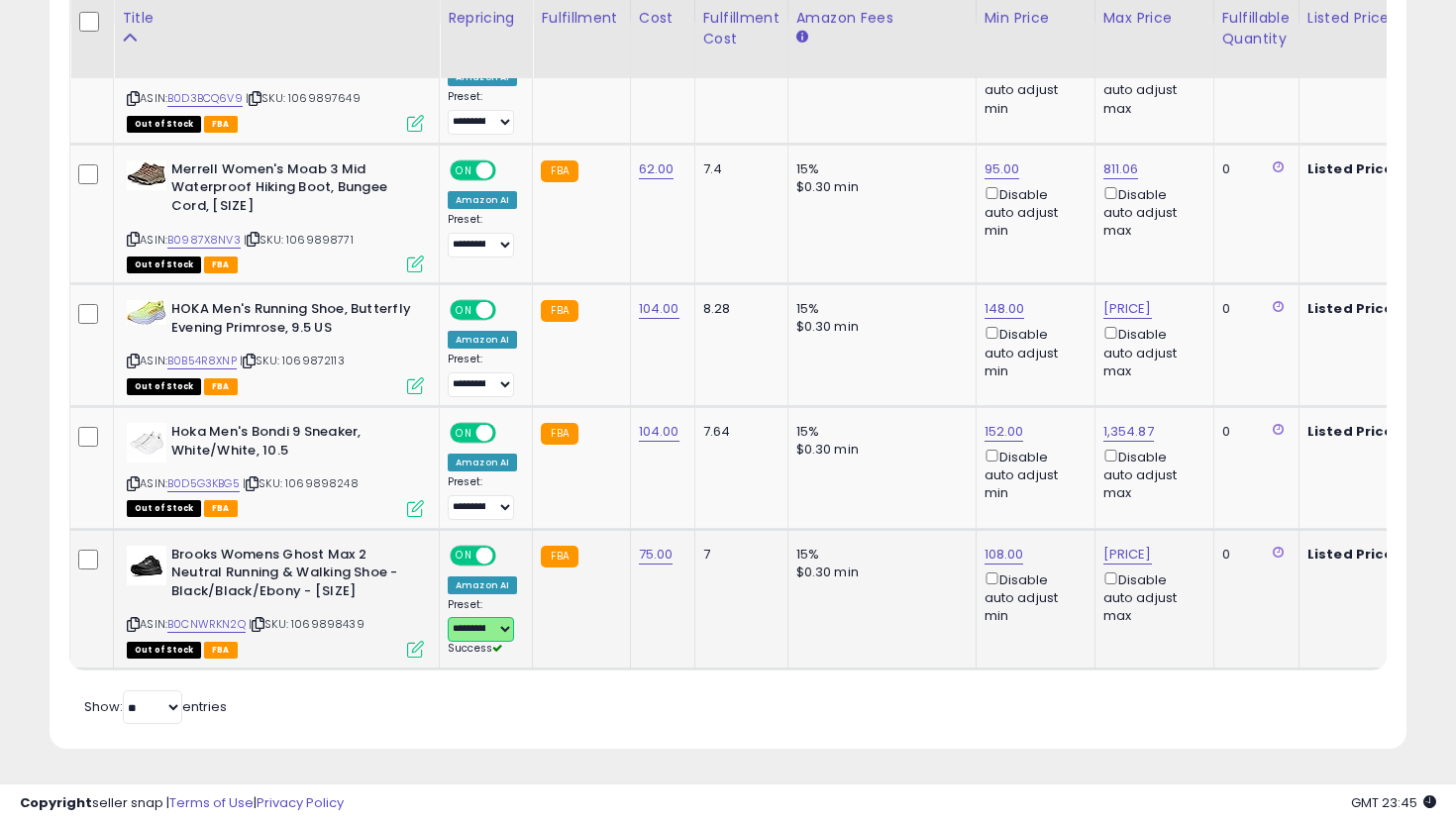 scroll, scrollTop: 0, scrollLeft: 465, axis: horizontal 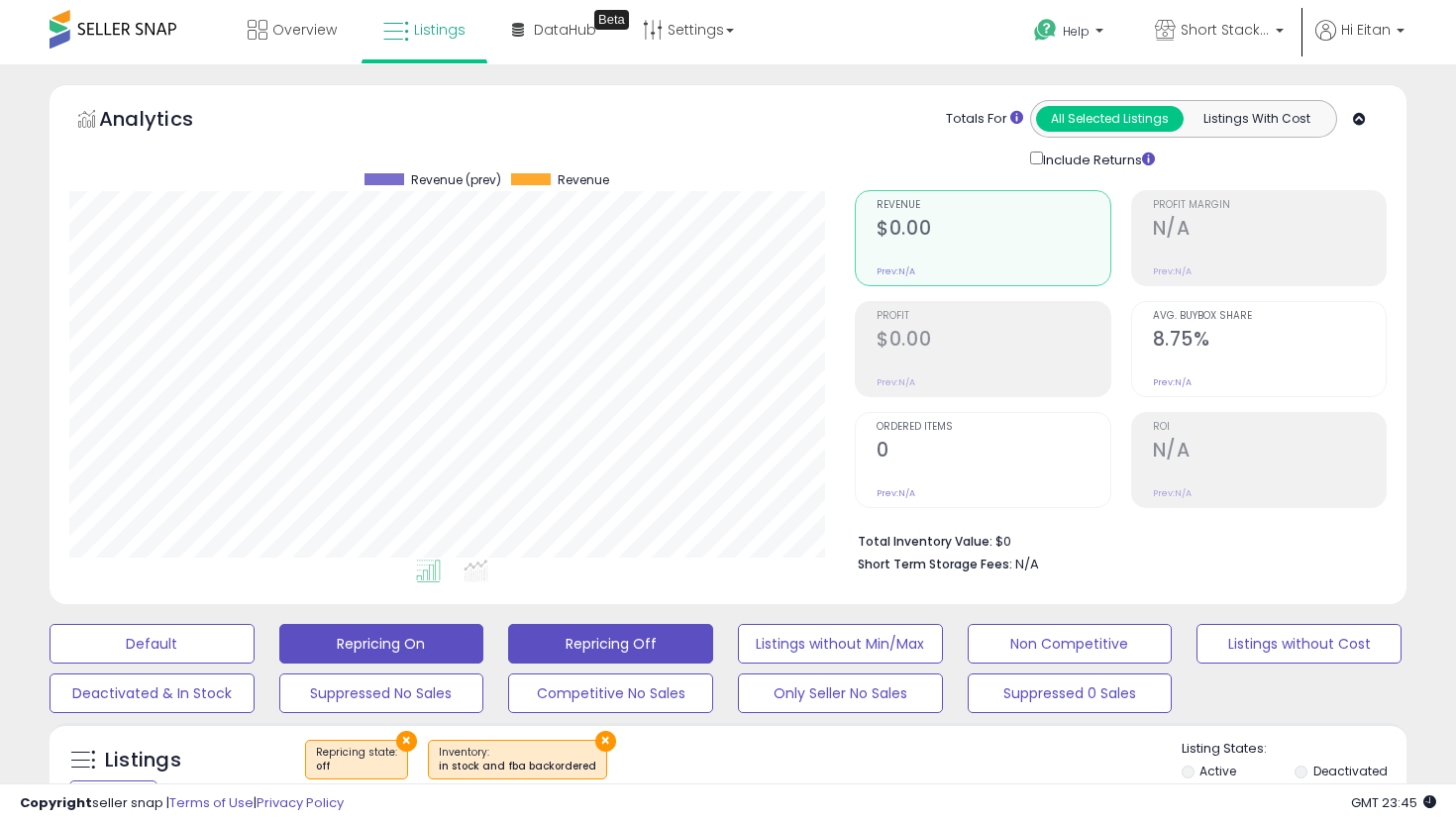 click on "Repricing On" at bounding box center [152, 644] 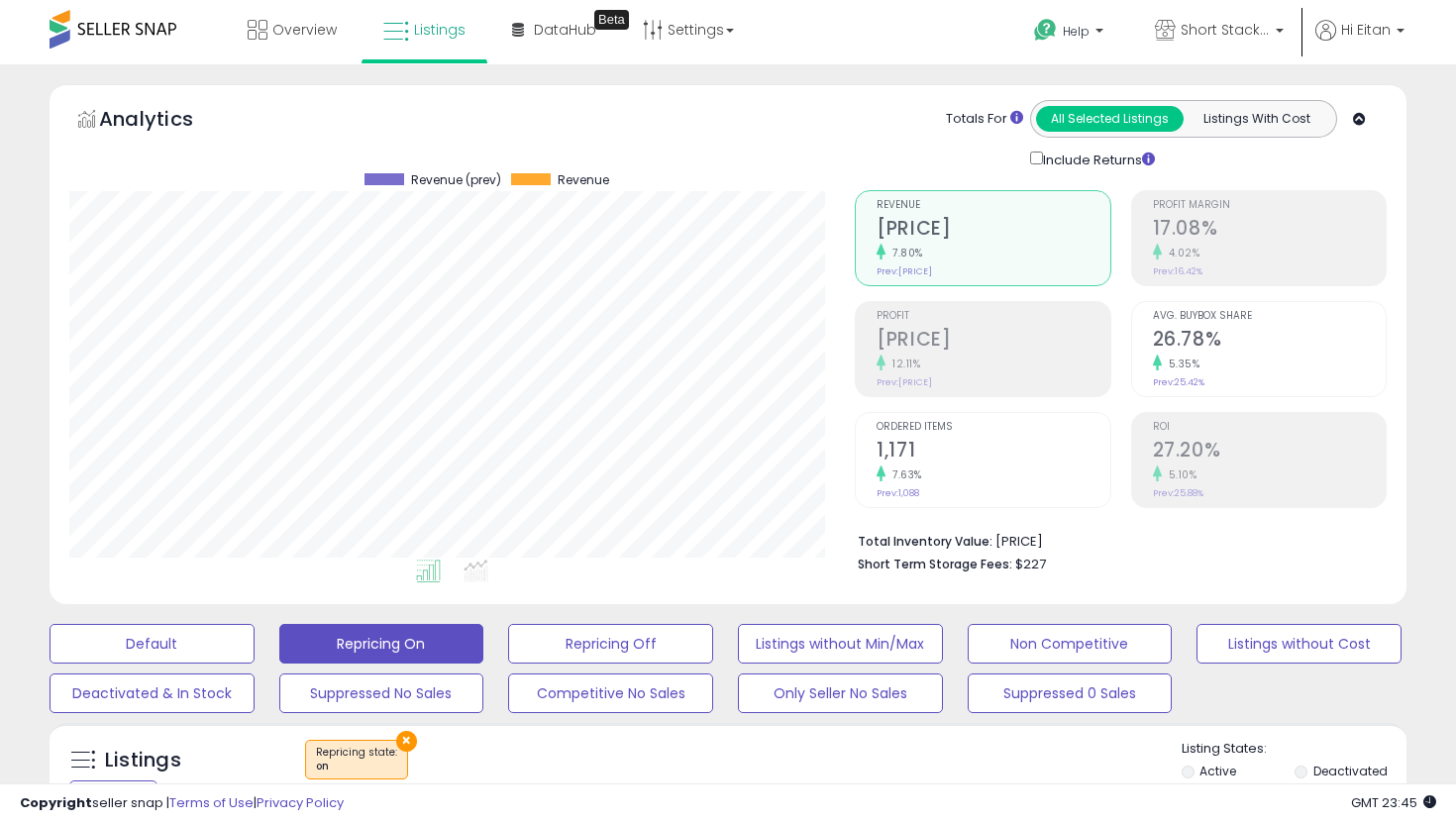 scroll, scrollTop: 989967, scrollLeft: 989690, axis: both 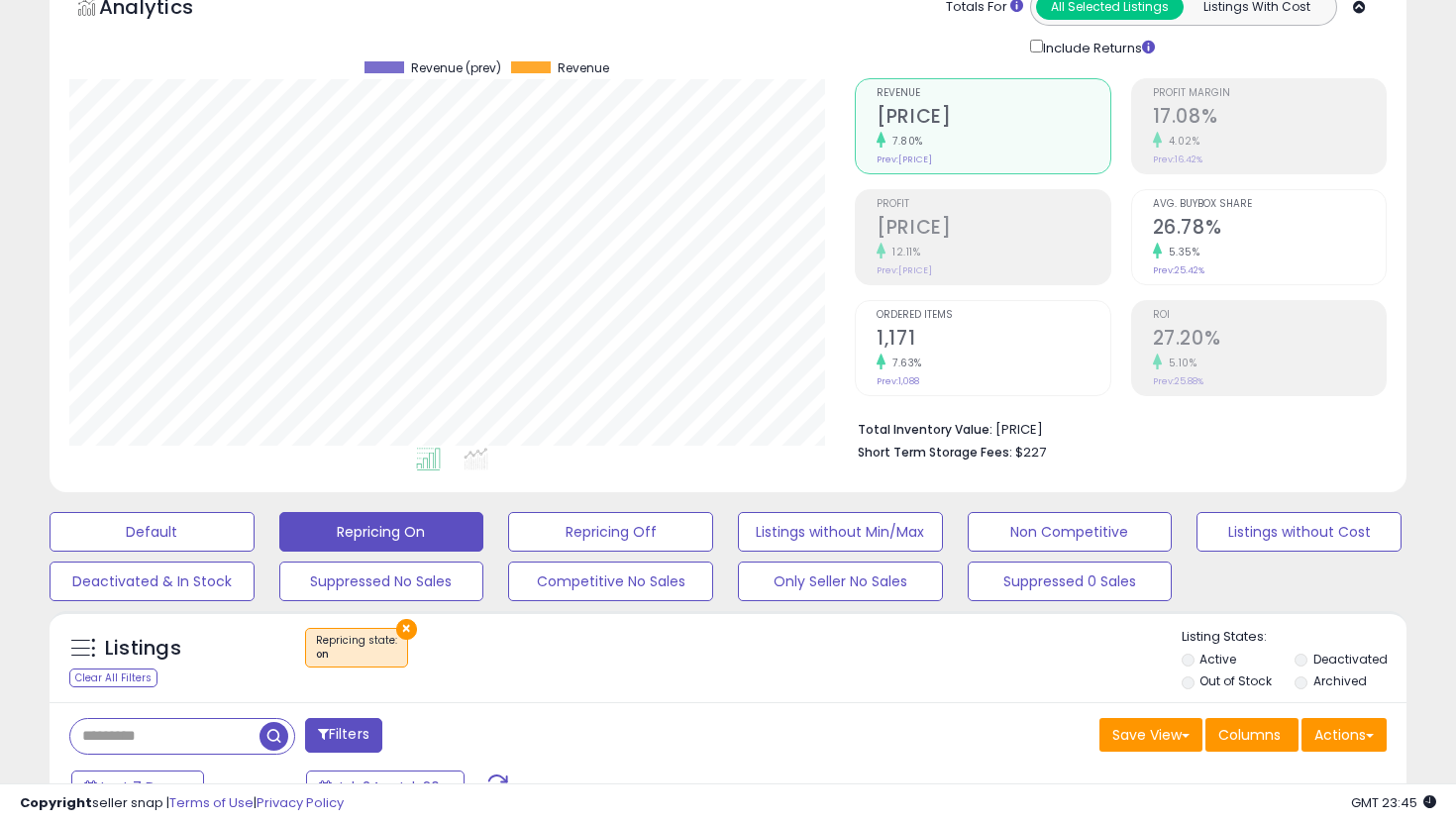 click on "Out of Stock" at bounding box center (1235, 680) 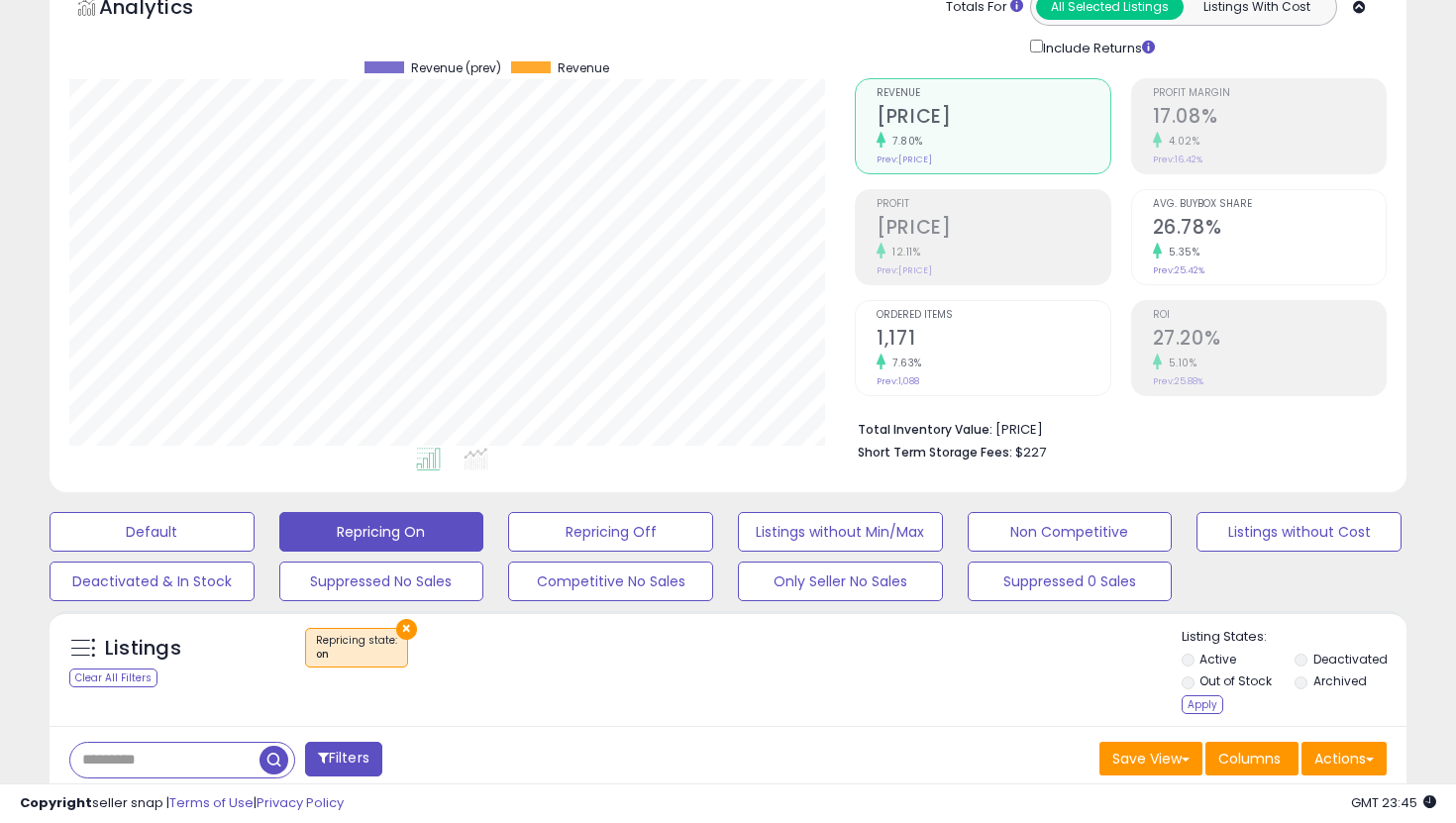 click on "Out of Stock" at bounding box center [1236, 683] 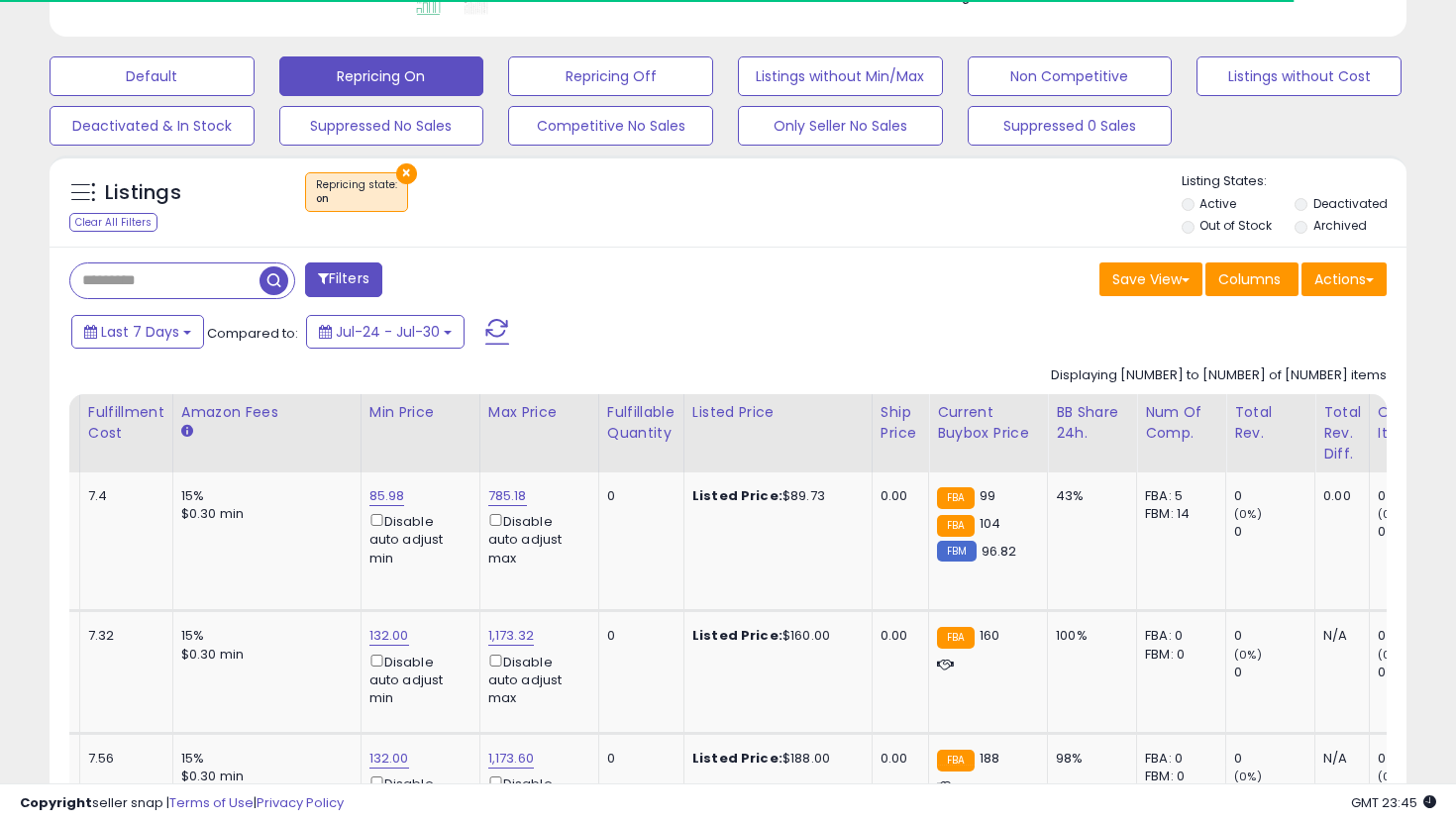 scroll, scrollTop: 621, scrollLeft: 0, axis: vertical 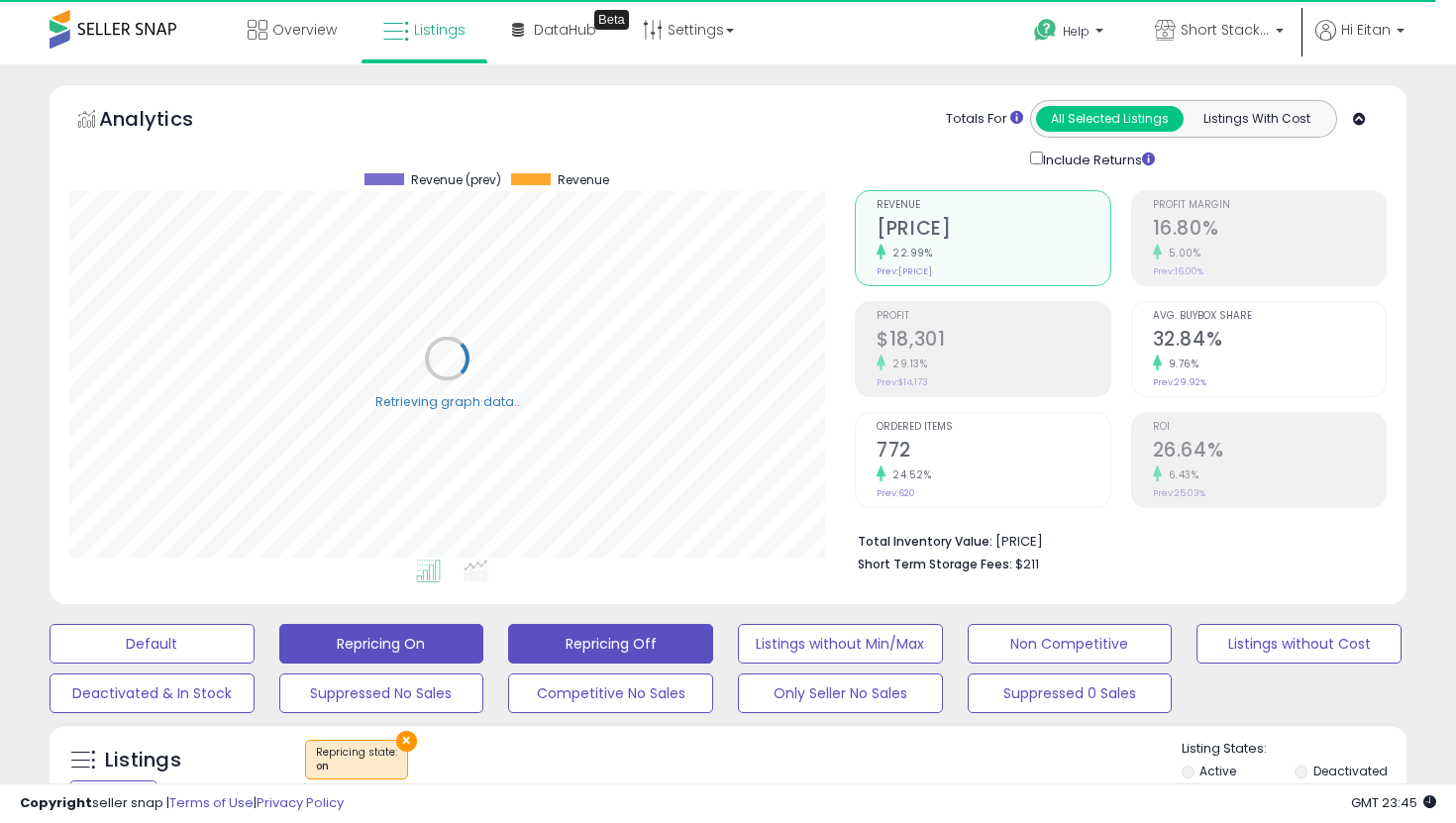 click on "Repricing Off" at bounding box center (152, 644) 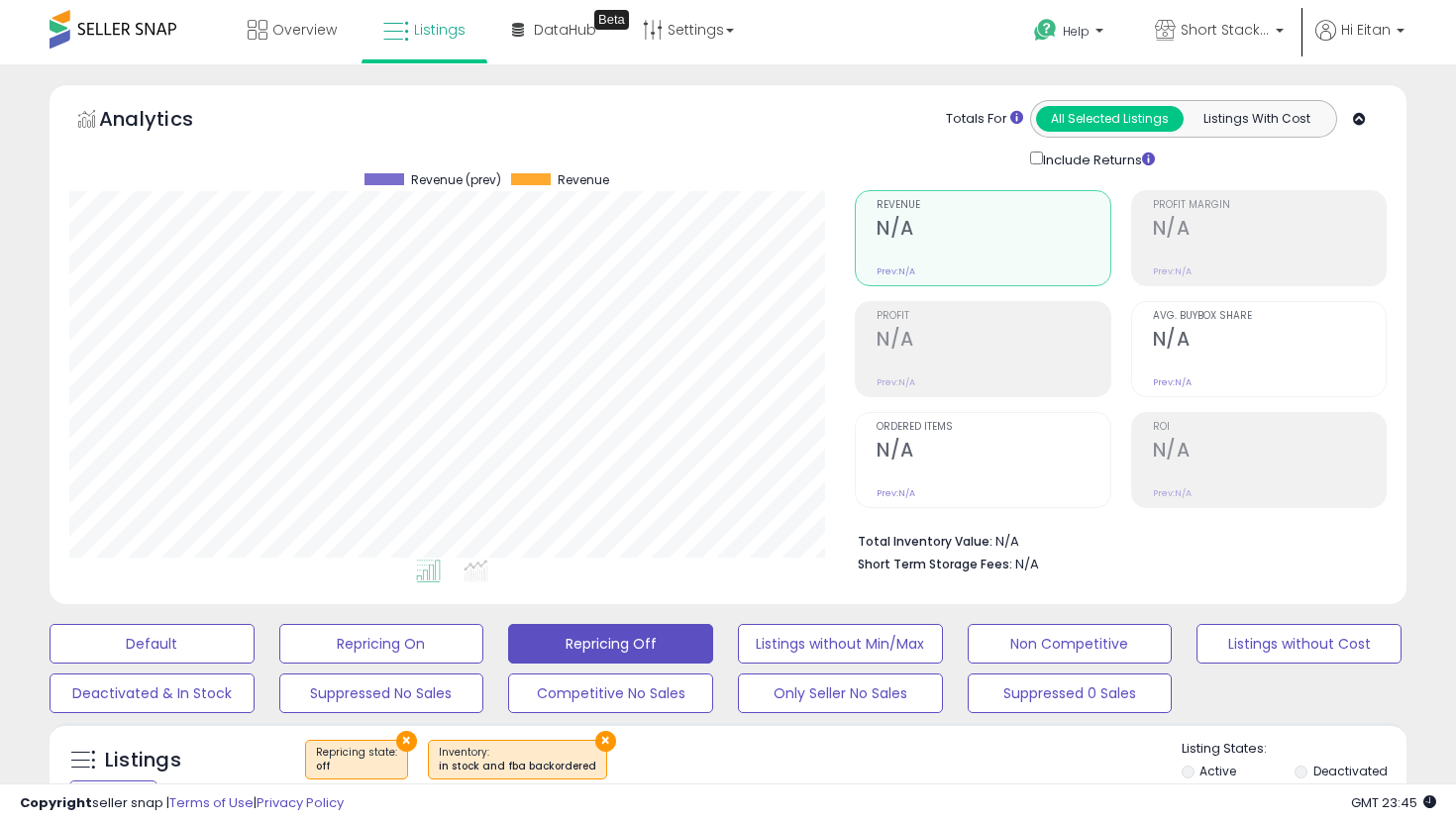 scroll, scrollTop: 989967, scrollLeft: 989690, axis: both 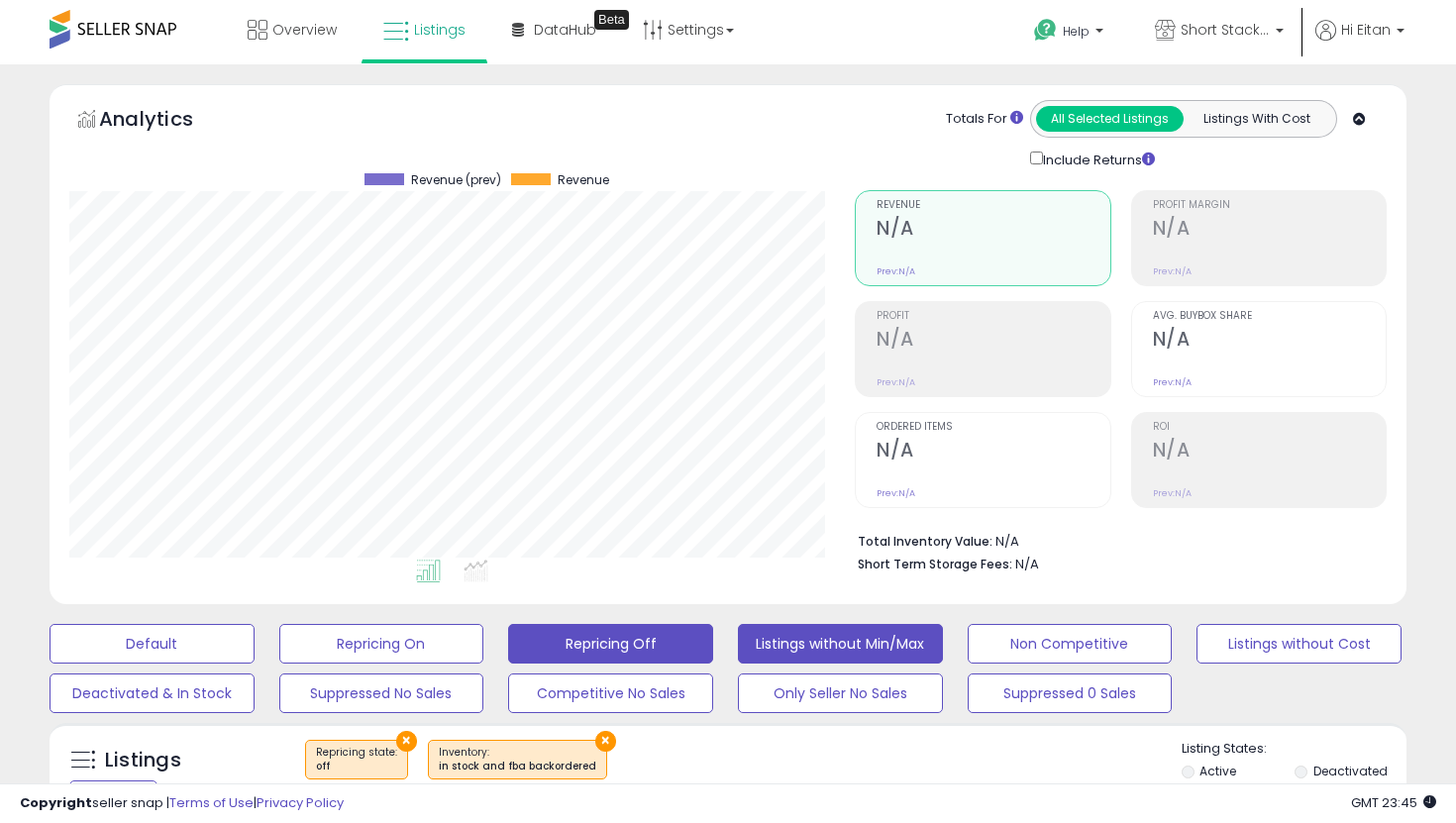 click on "Listings without Min/Max" at bounding box center (152, 644) 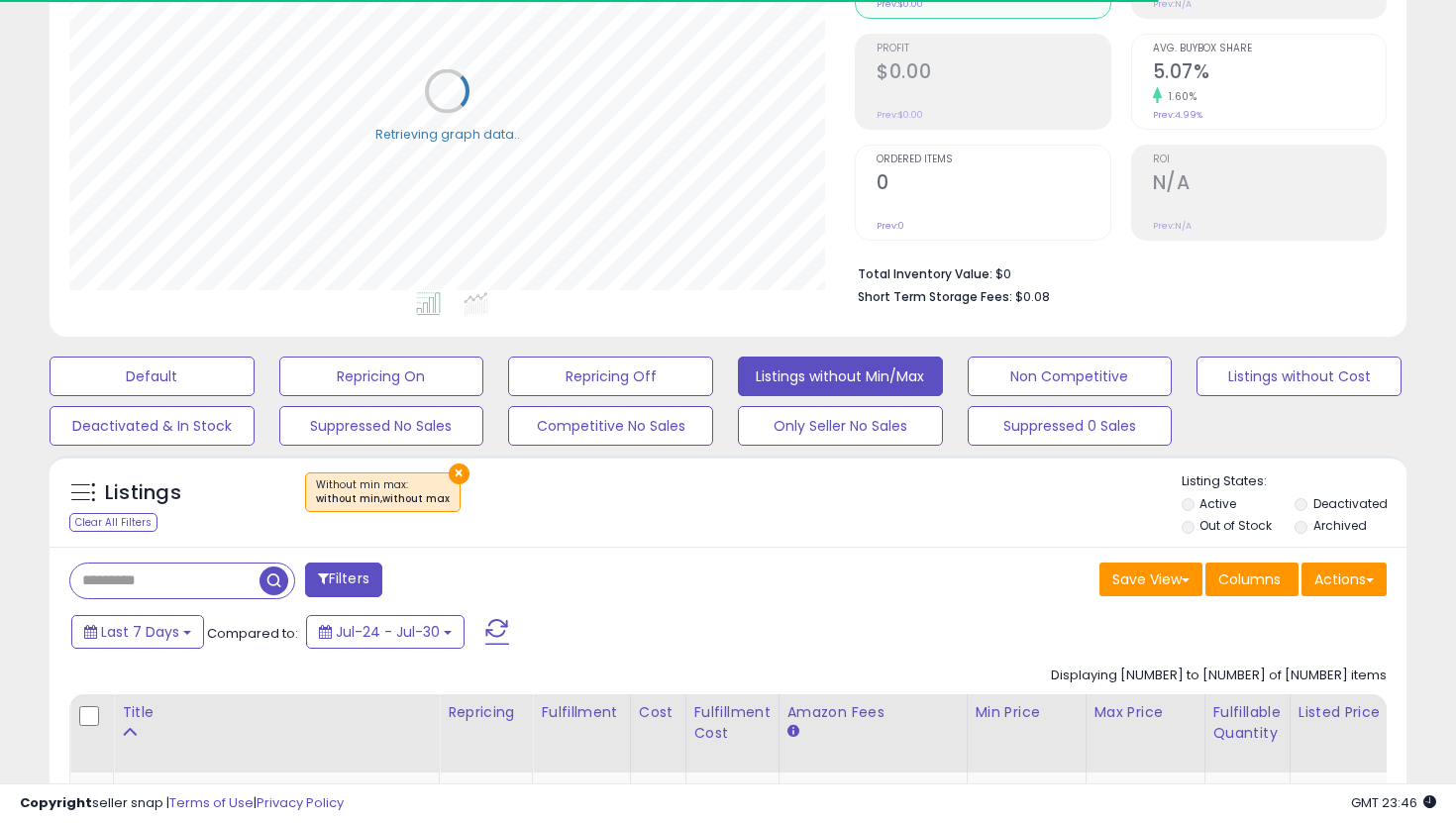 scroll, scrollTop: 297, scrollLeft: 0, axis: vertical 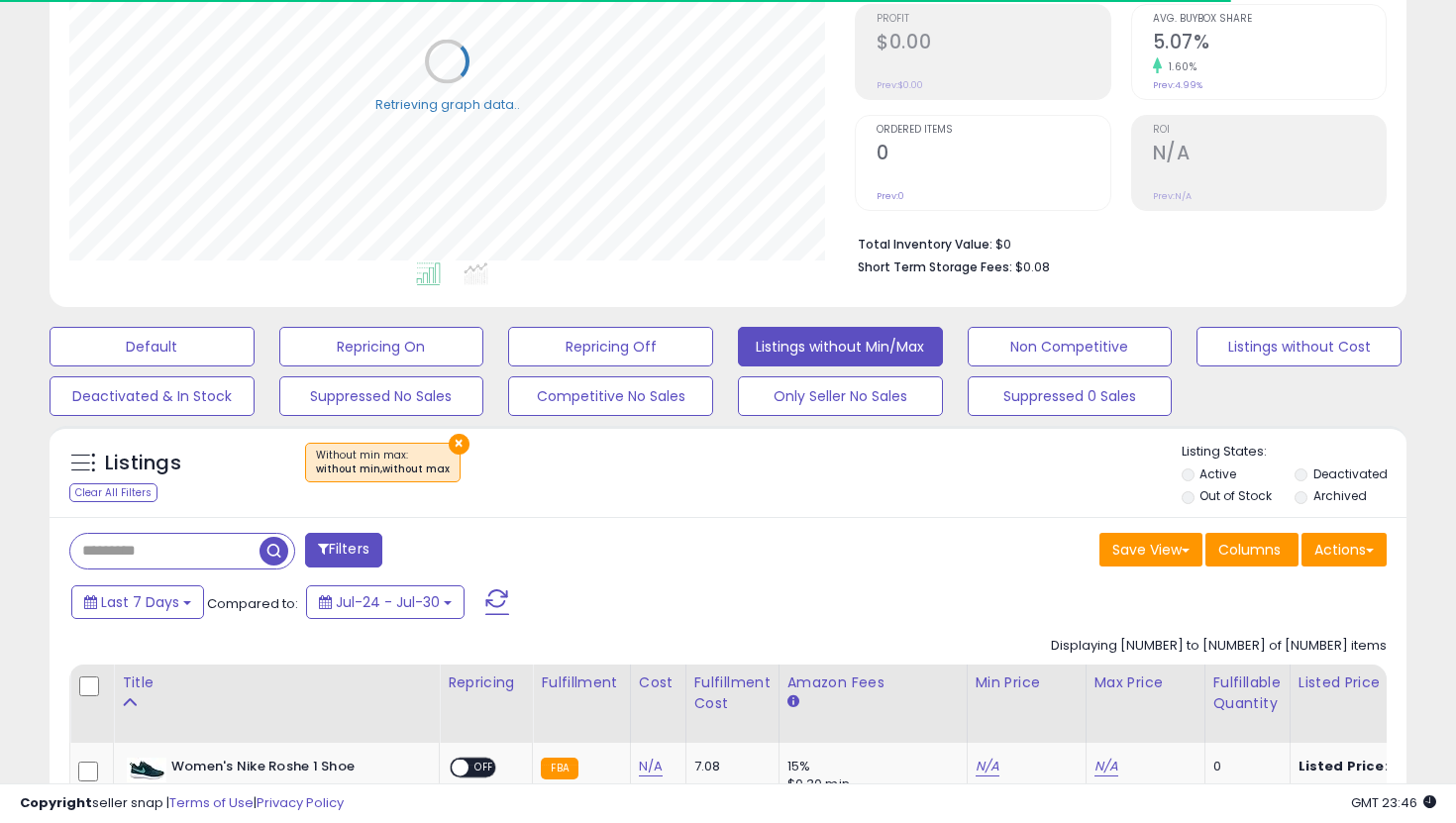 click on "Out of Stock" at bounding box center [1235, 495] 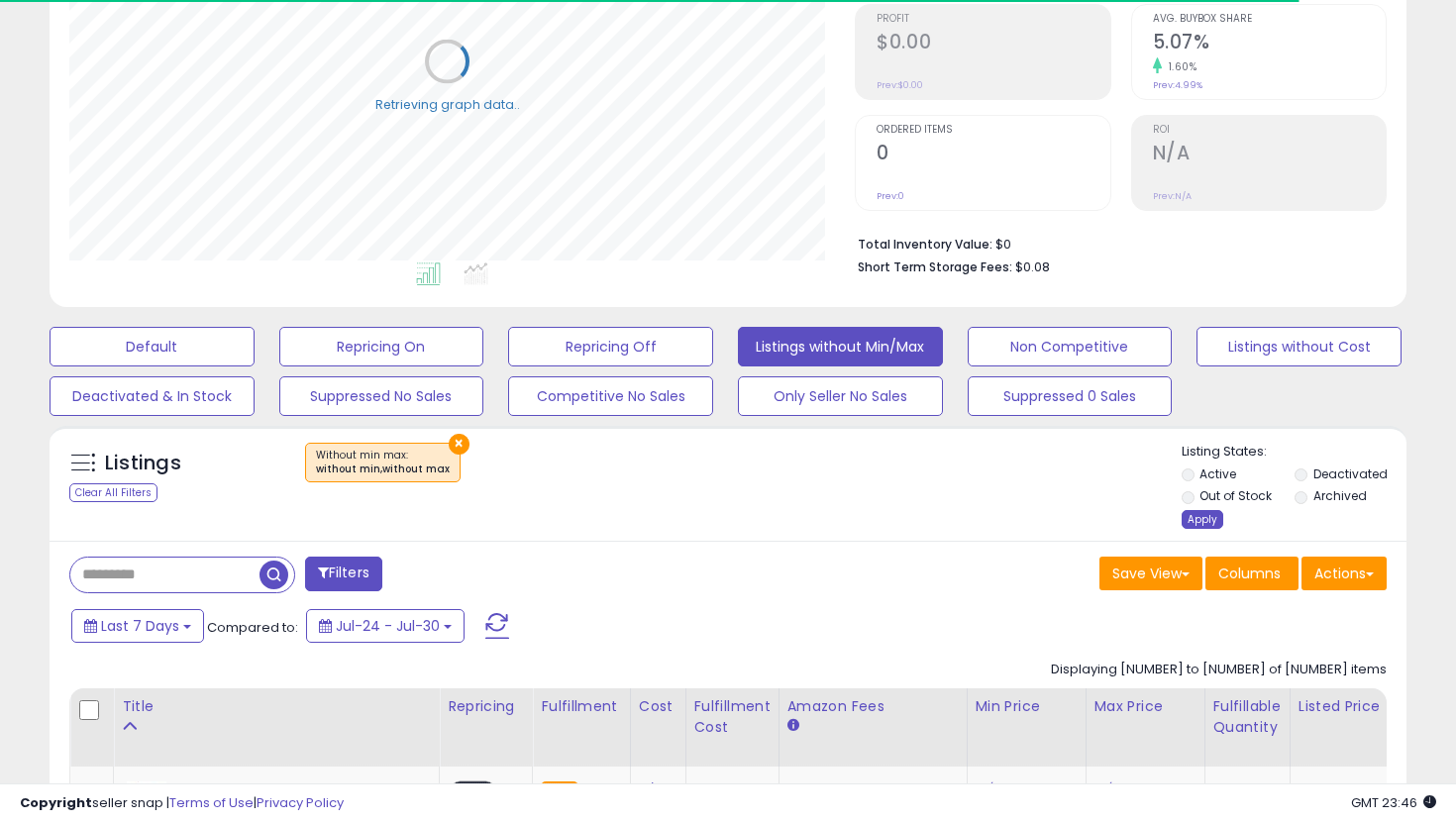 click on "Apply" at bounding box center (1202, 519) 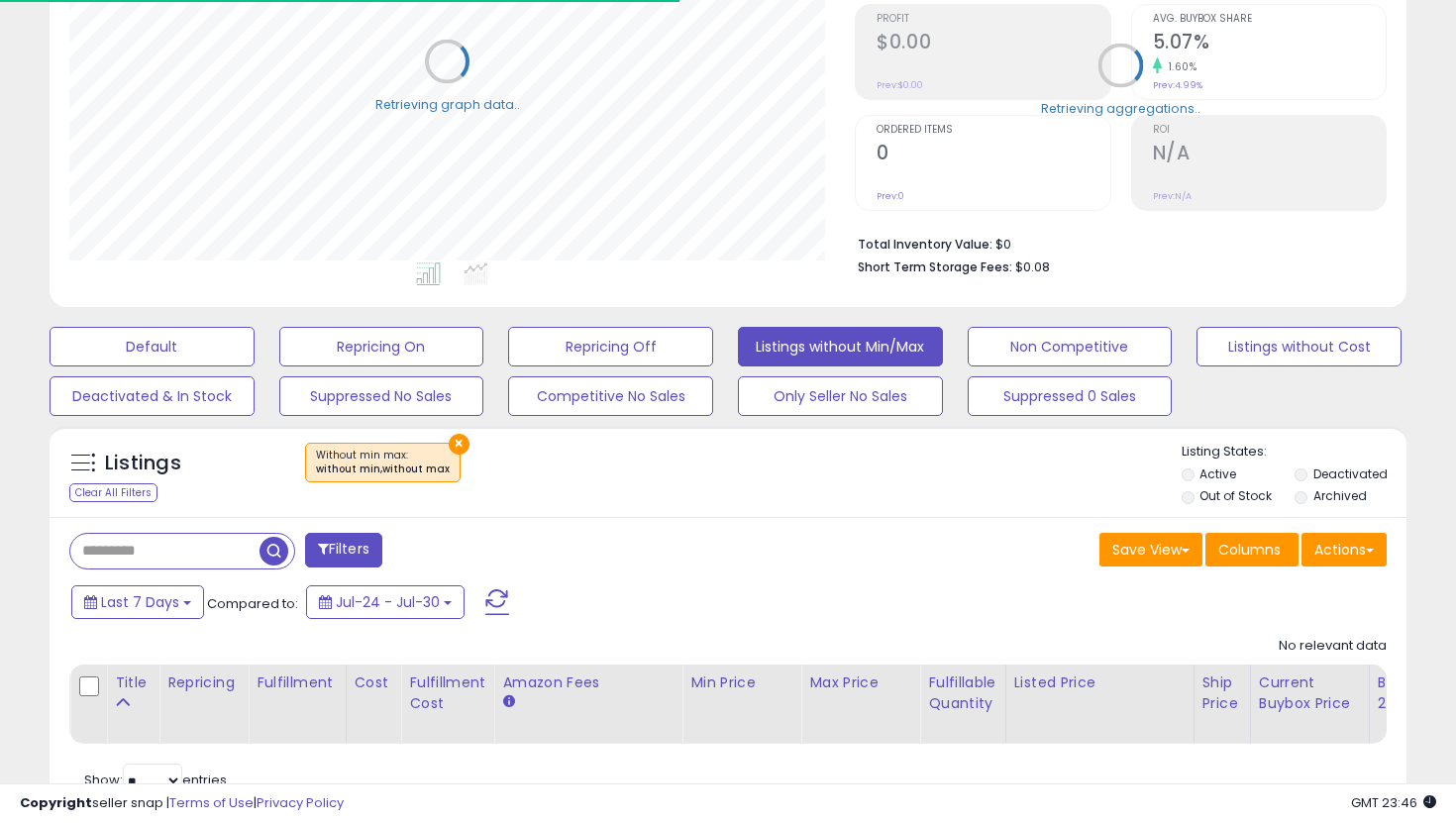 scroll, scrollTop: 989967, scrollLeft: 989690, axis: both 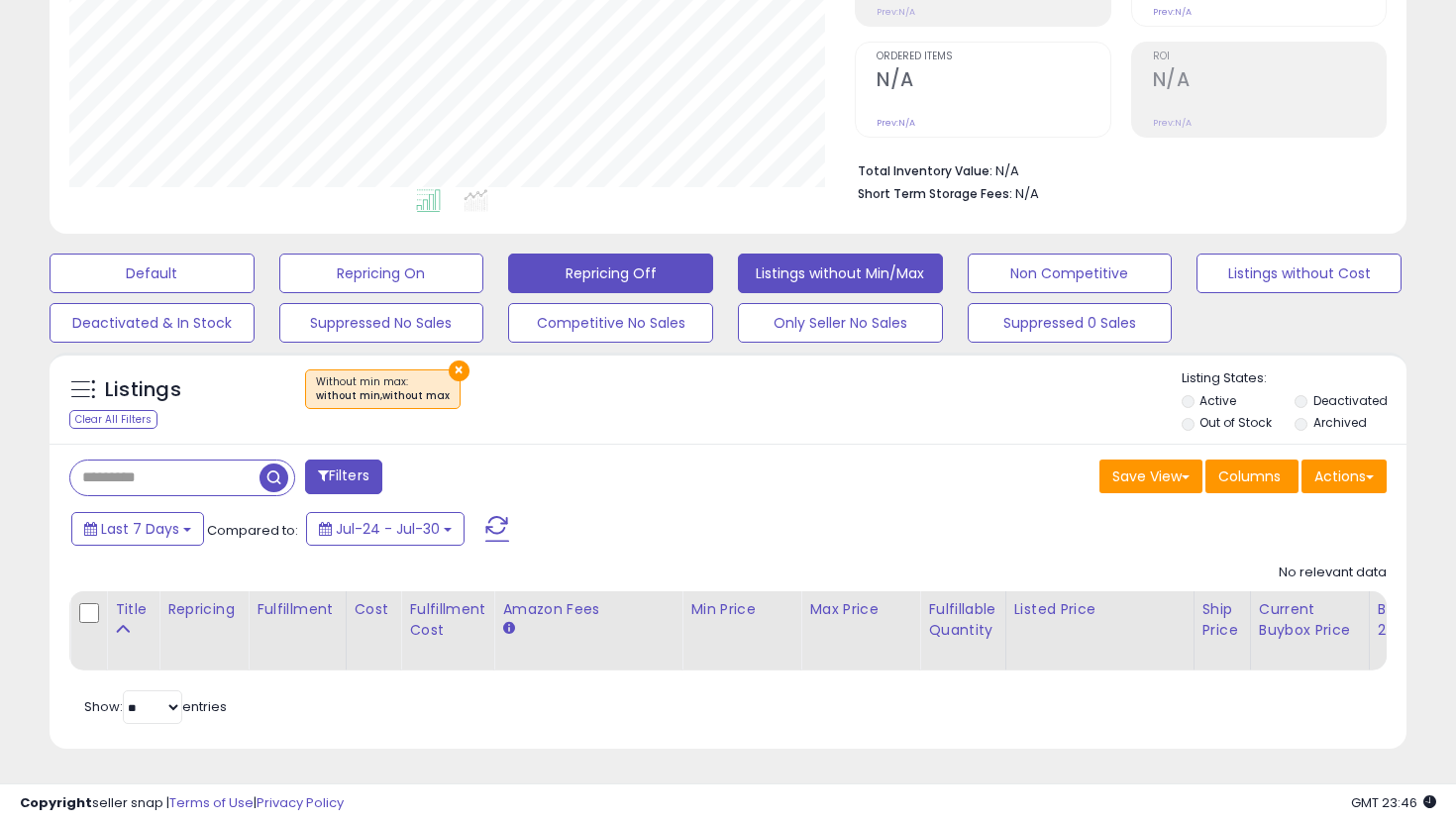 click on "Repricing Off" at bounding box center (152, 273) 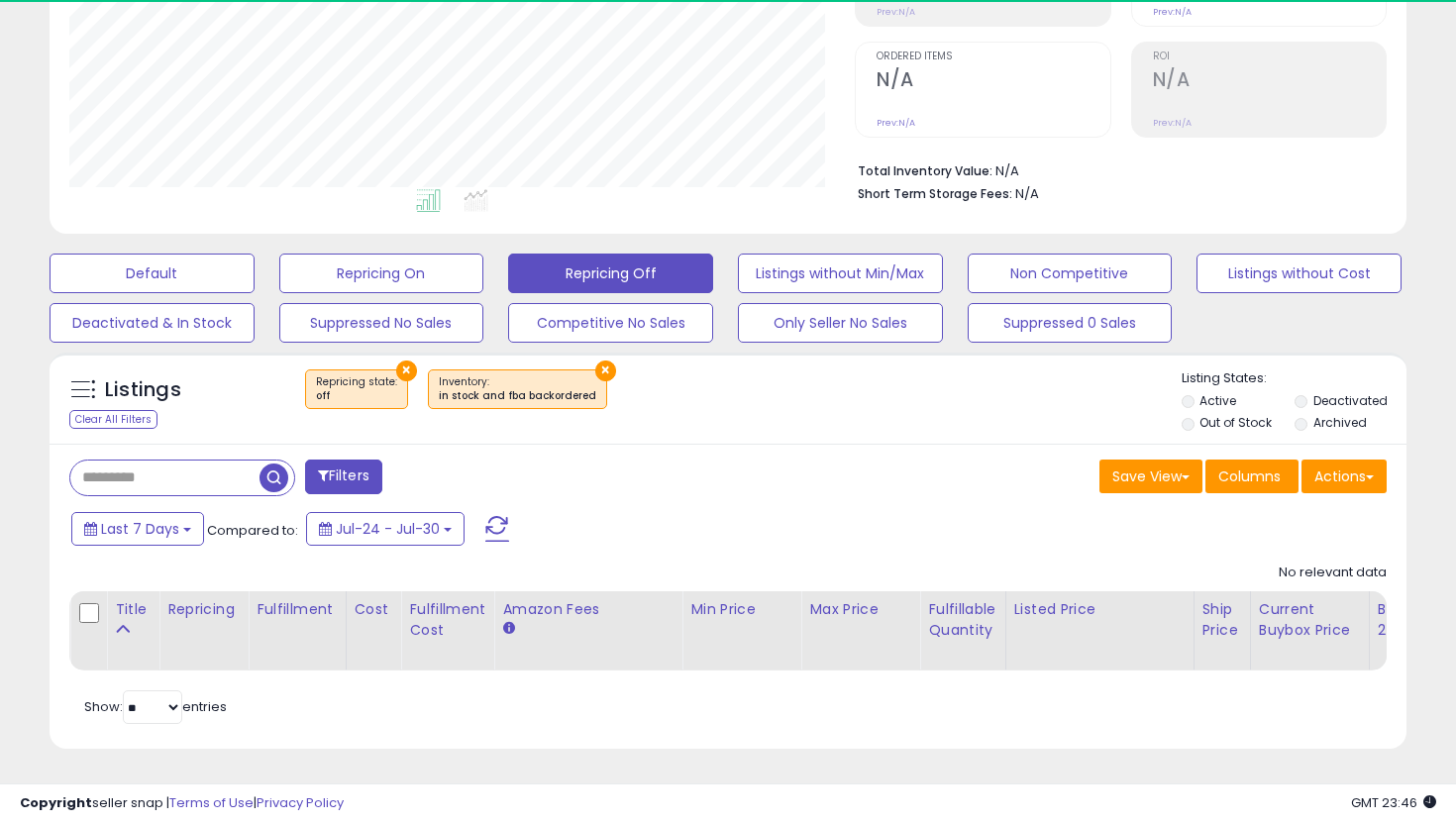 scroll, scrollTop: 989967, scrollLeft: 989690, axis: both 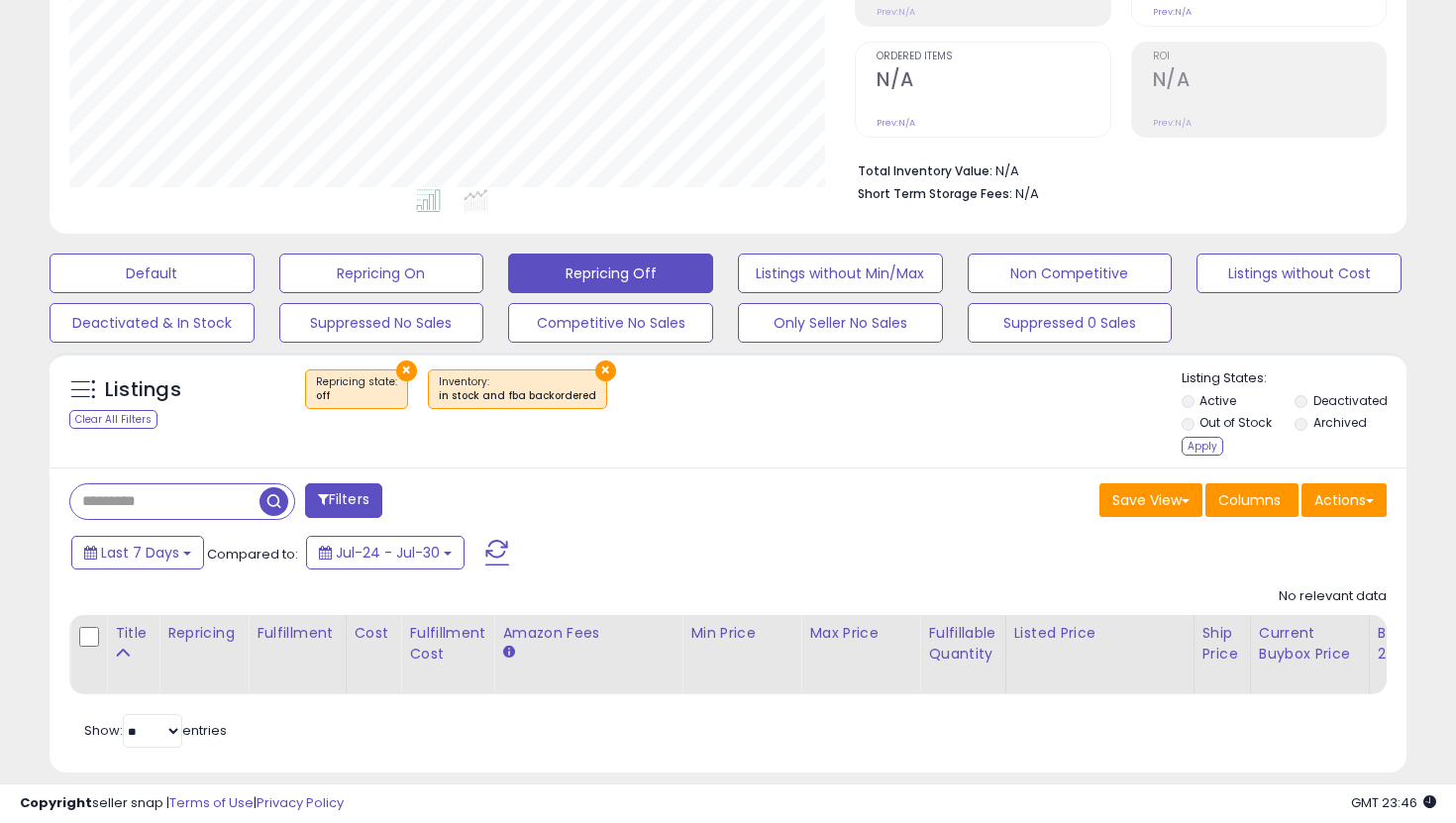 click on "Out of Stock" at bounding box center [1236, 425] 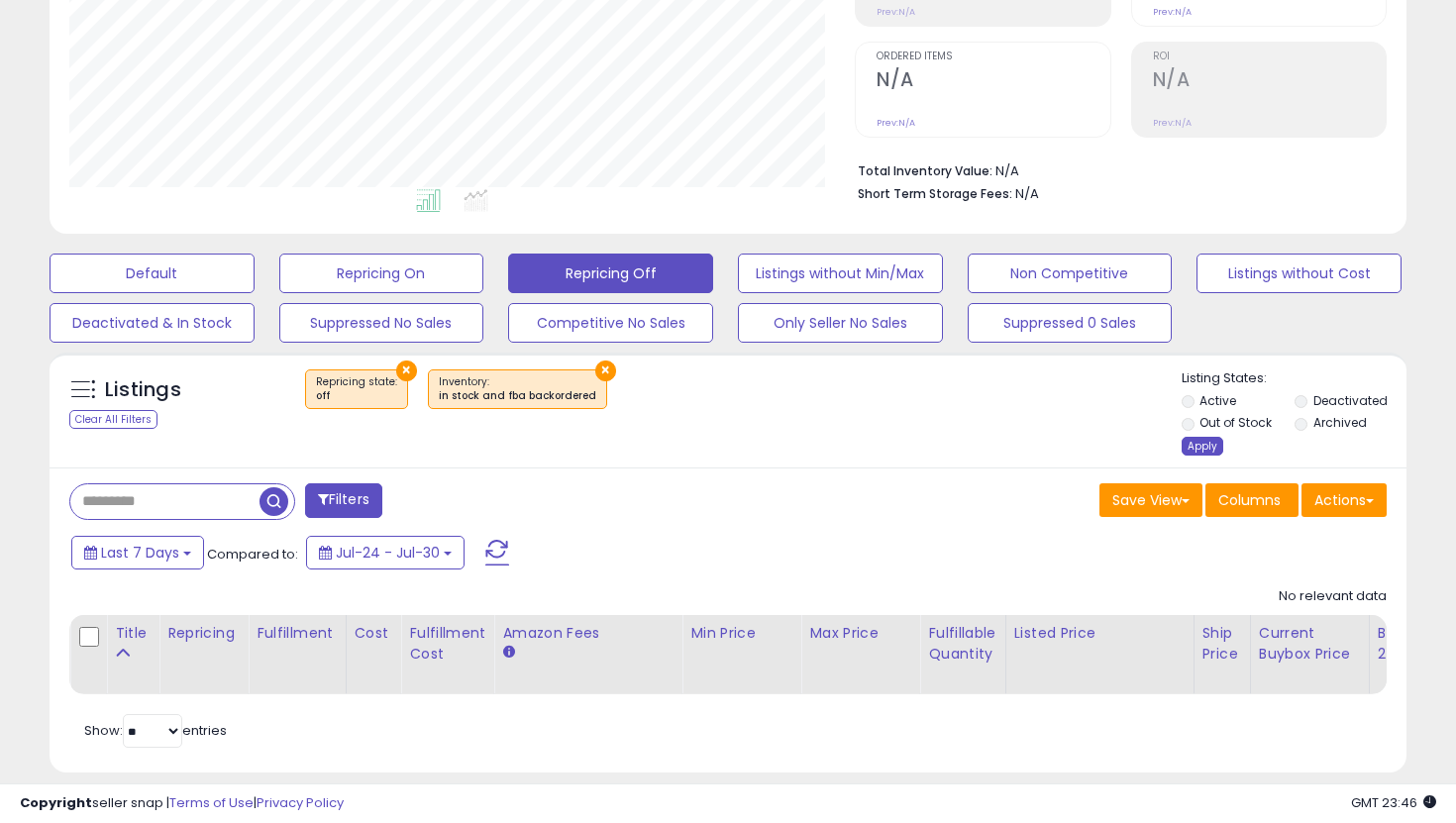 click on "Apply" at bounding box center [1202, 446] 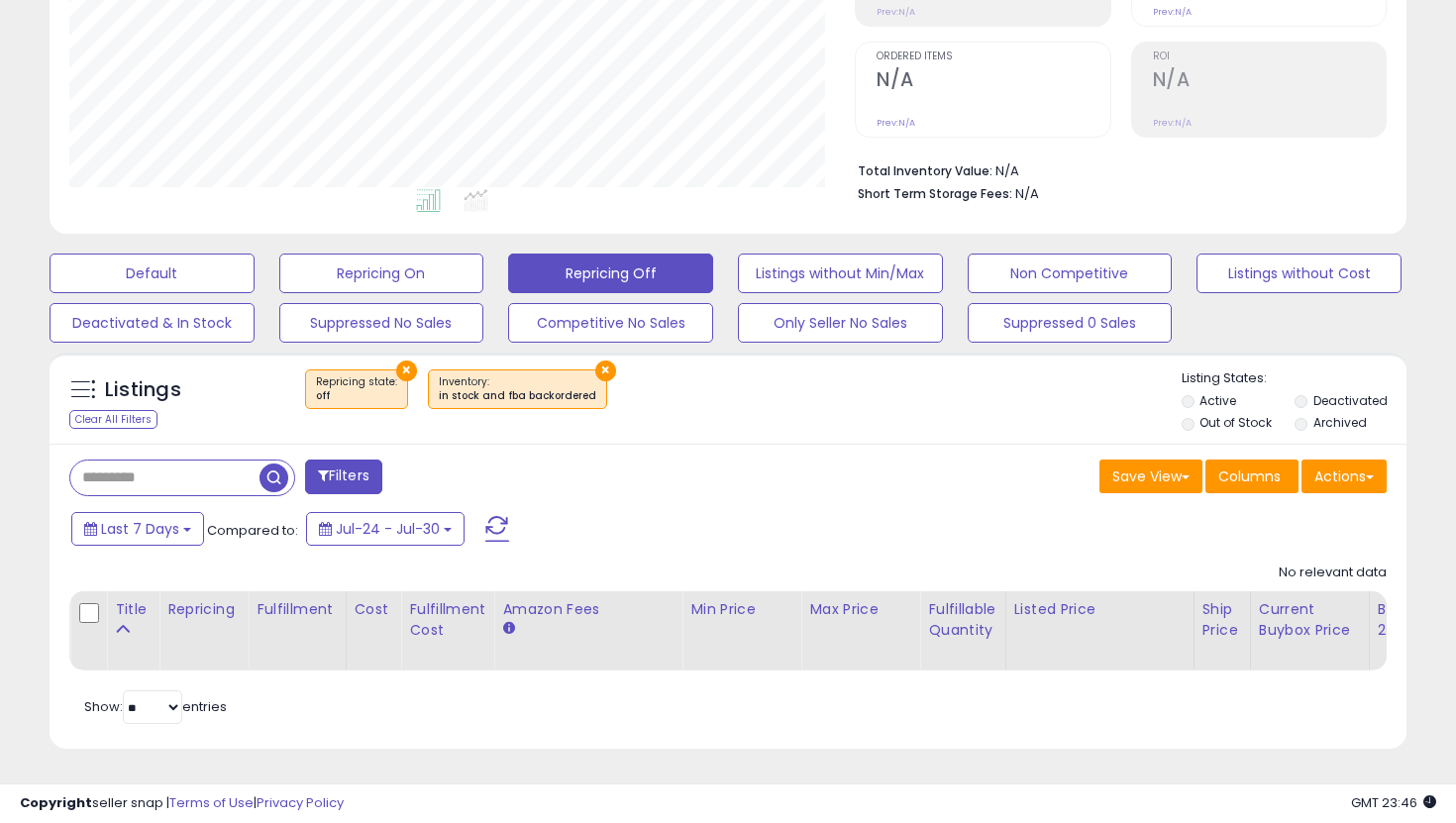 scroll, scrollTop: 989967, scrollLeft: 989690, axis: both 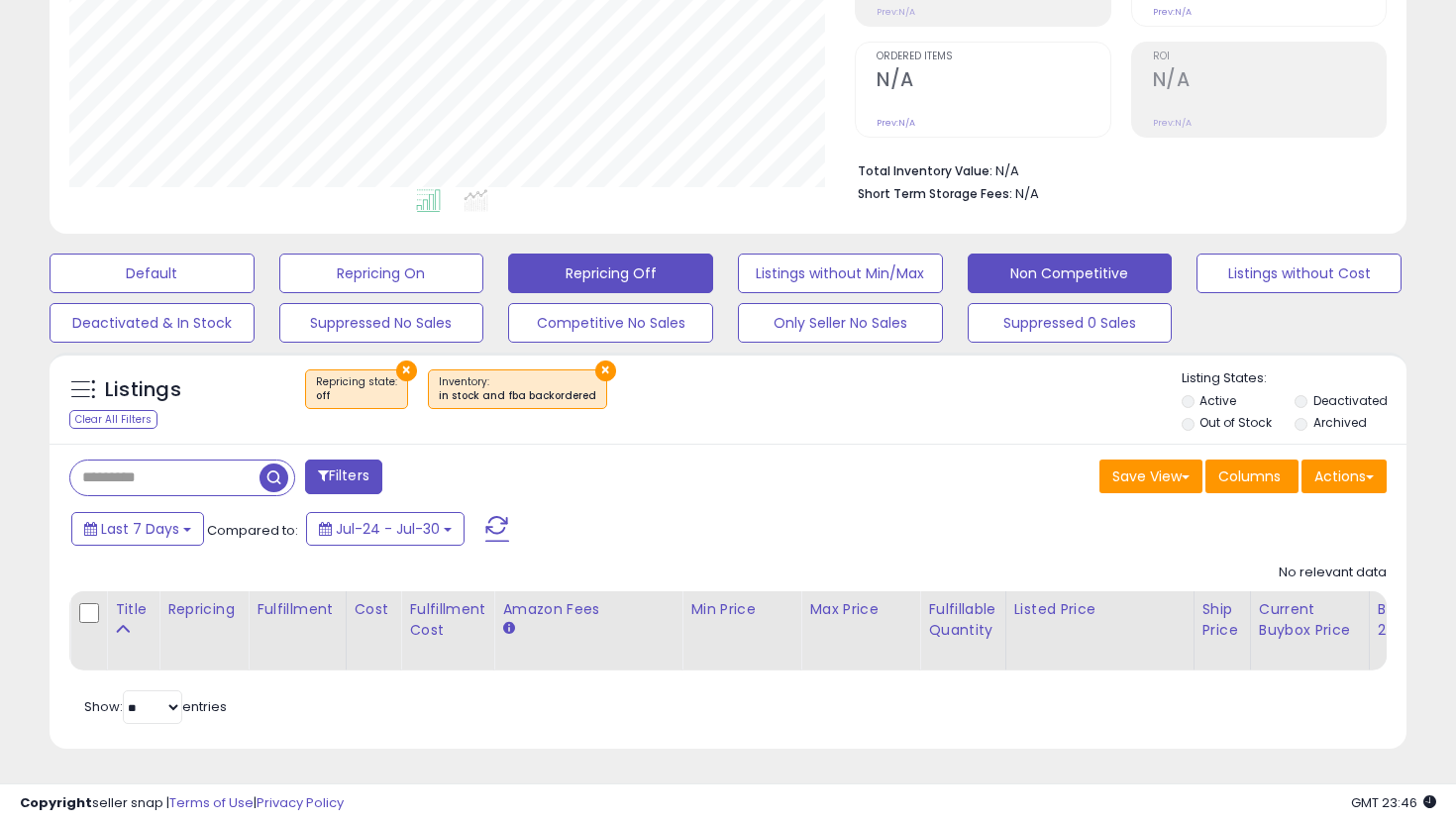 click on "Non Competitive" at bounding box center [152, 273] 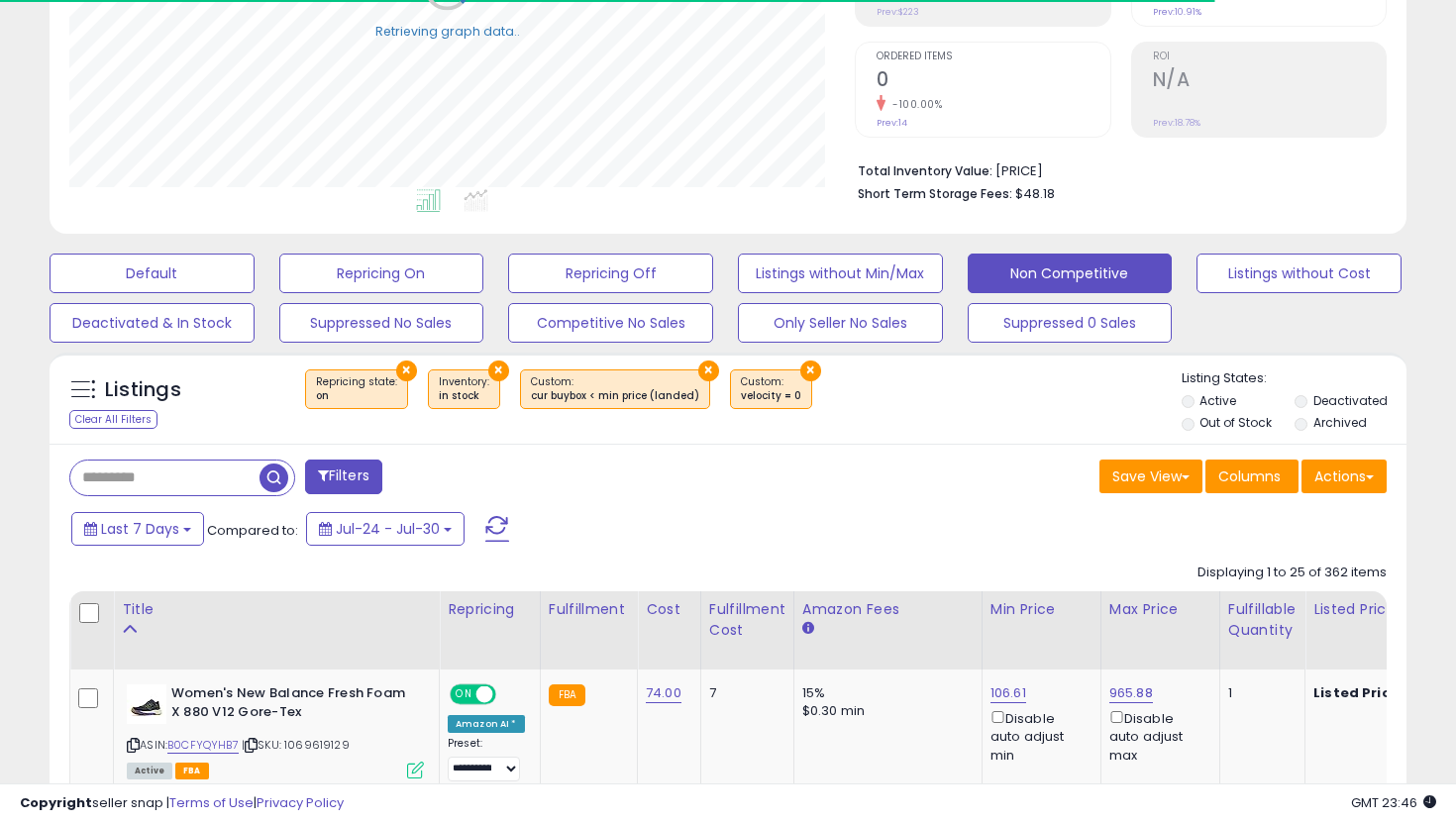 click on "Out of Stock" at bounding box center [1235, 422] 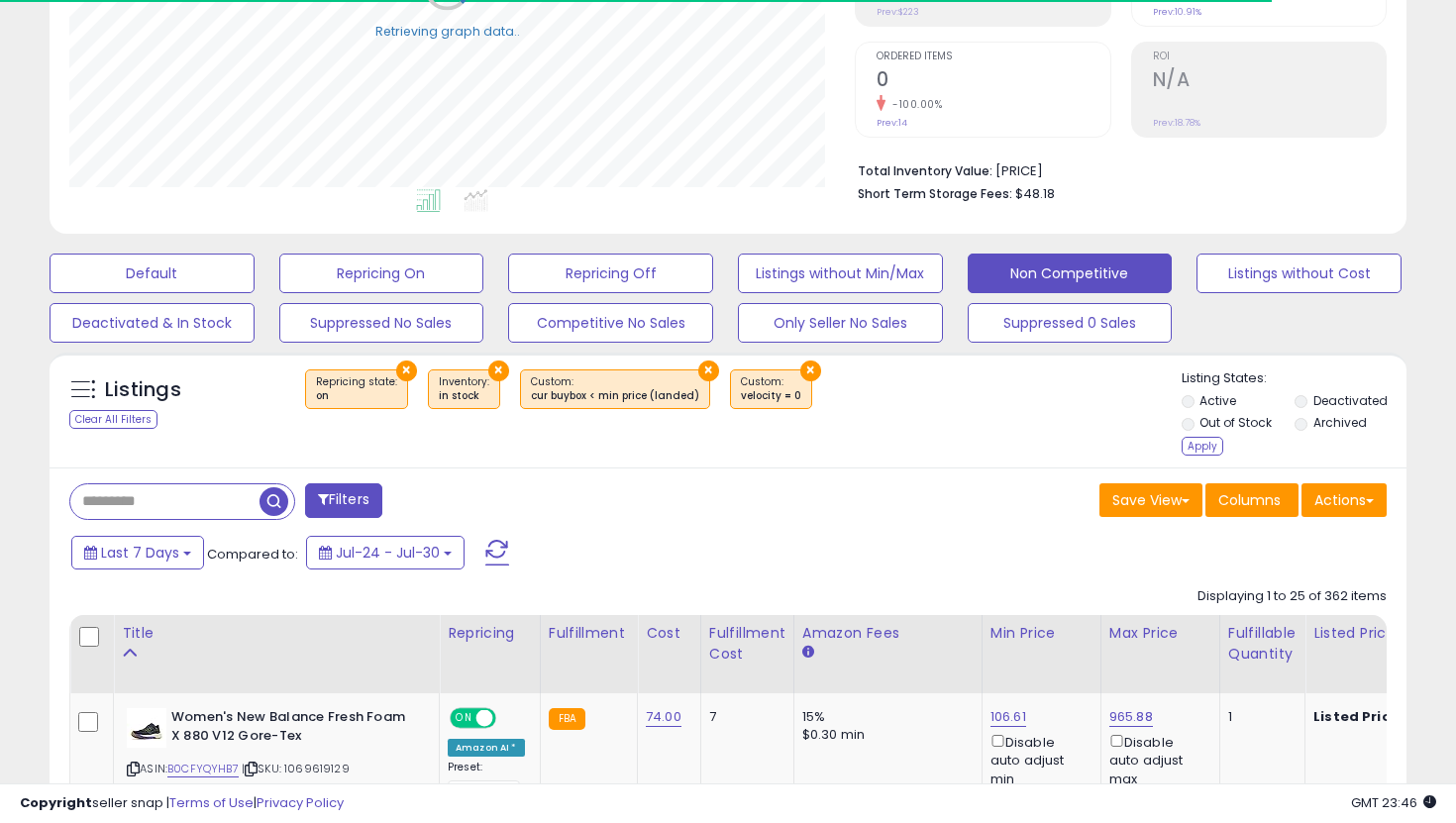 click on "Deactivated" at bounding box center [1350, 400] 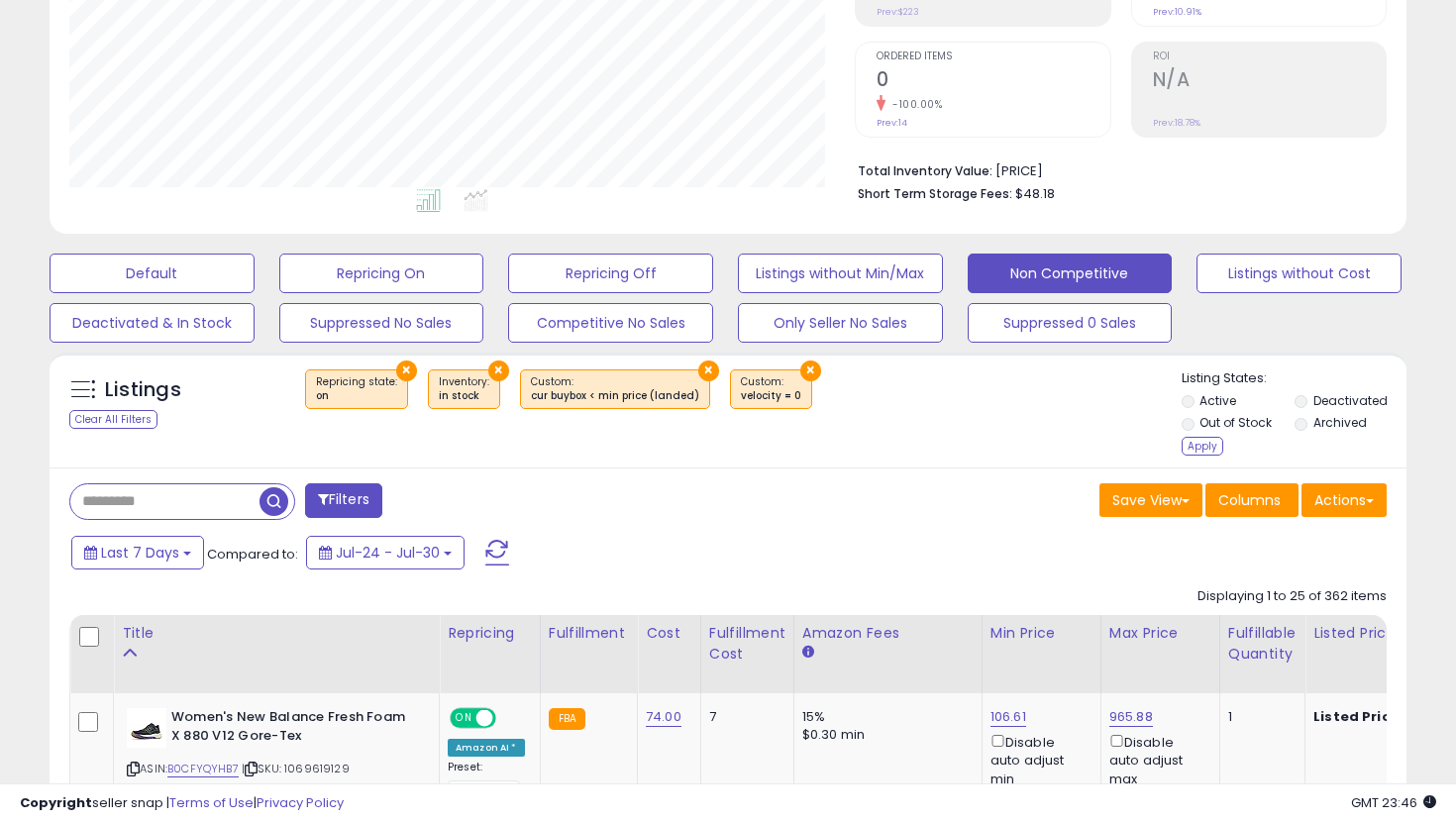 scroll, scrollTop: 989967, scrollLeft: 989690, axis: both 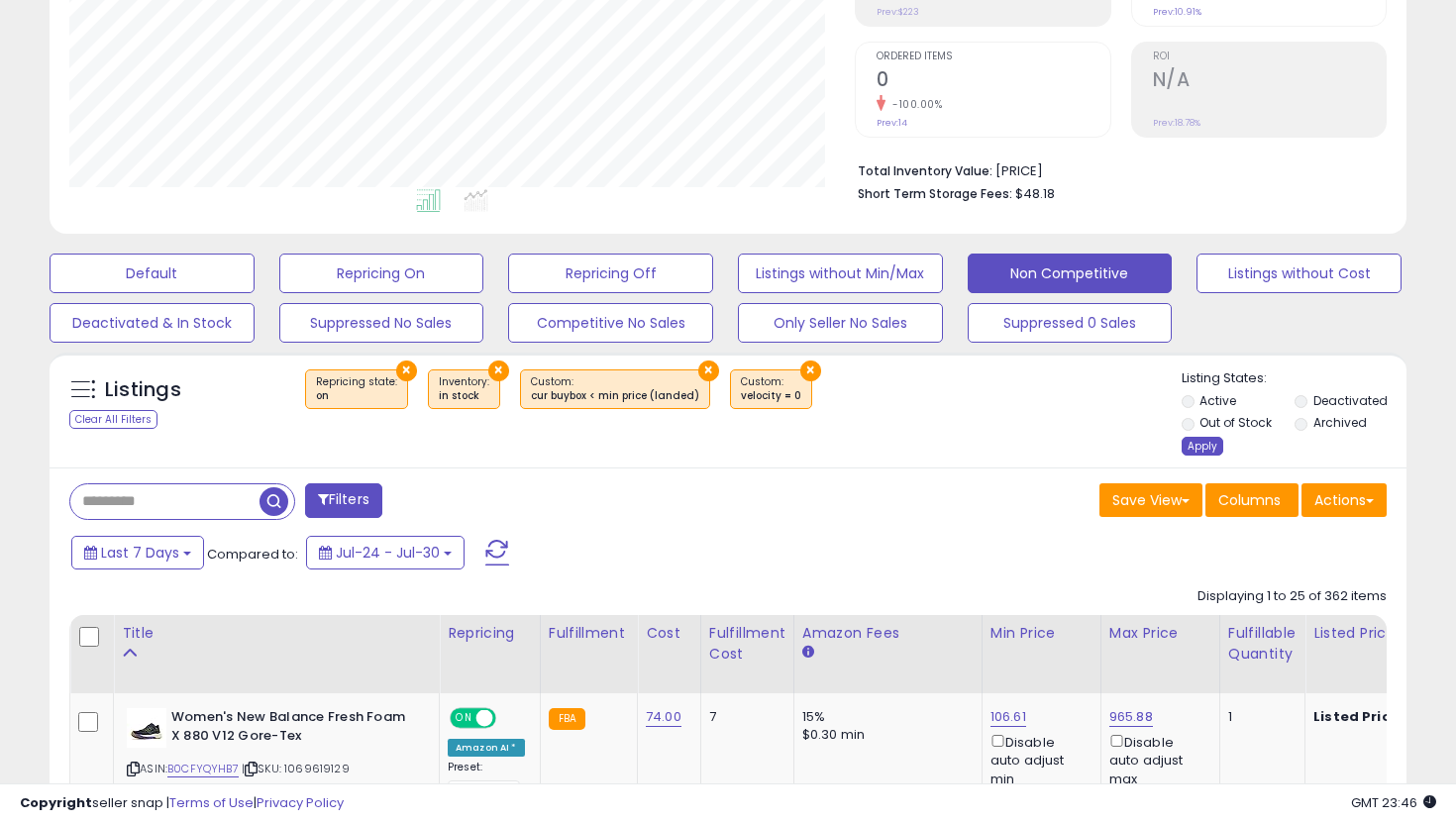 click on "Apply" at bounding box center [1202, 446] 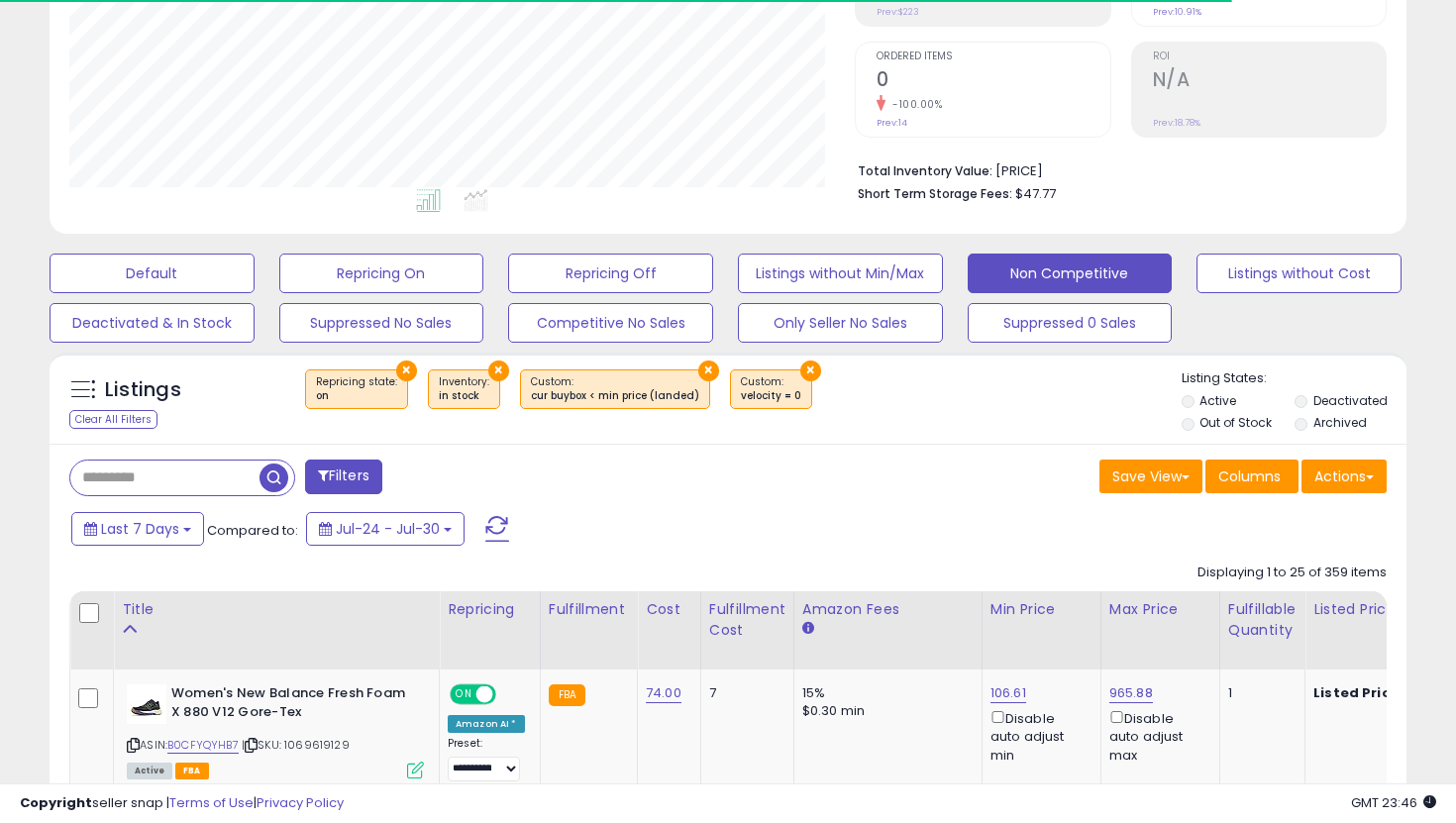 scroll, scrollTop: 989967, scrollLeft: 989690, axis: both 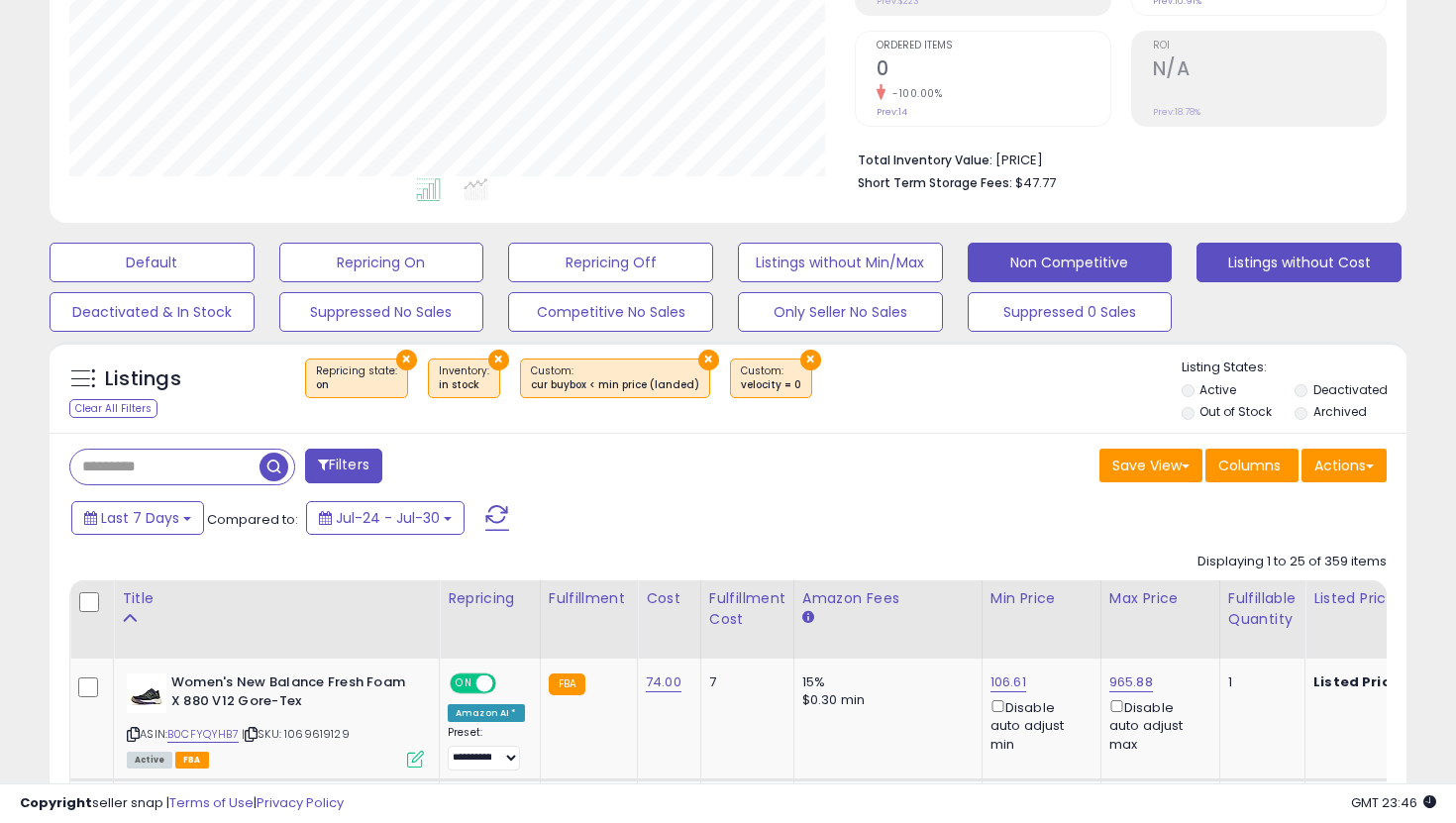 click on "Listings without Cost" at bounding box center [152, 262] 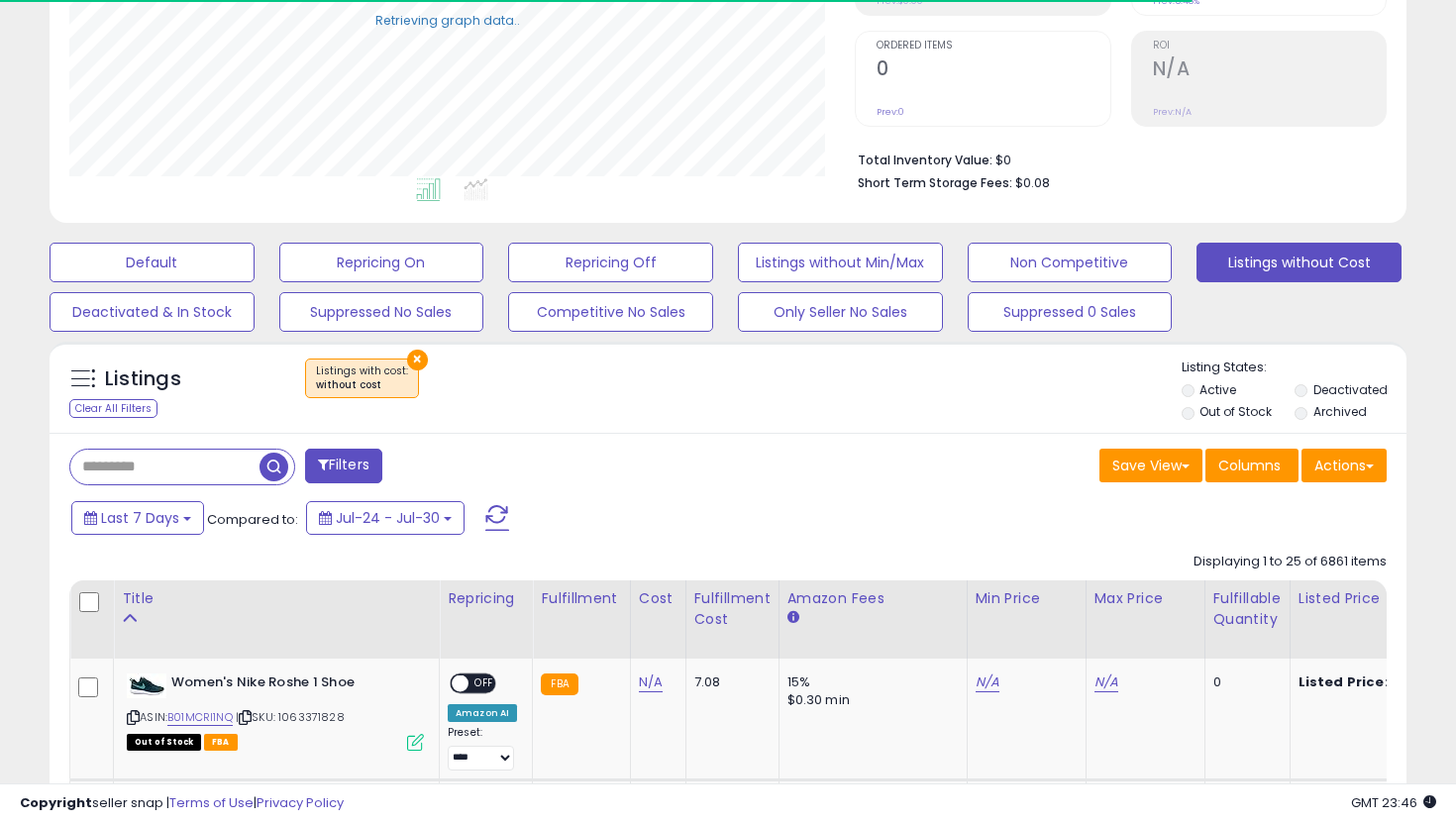 click on "Out of Stock" at bounding box center [1235, 411] 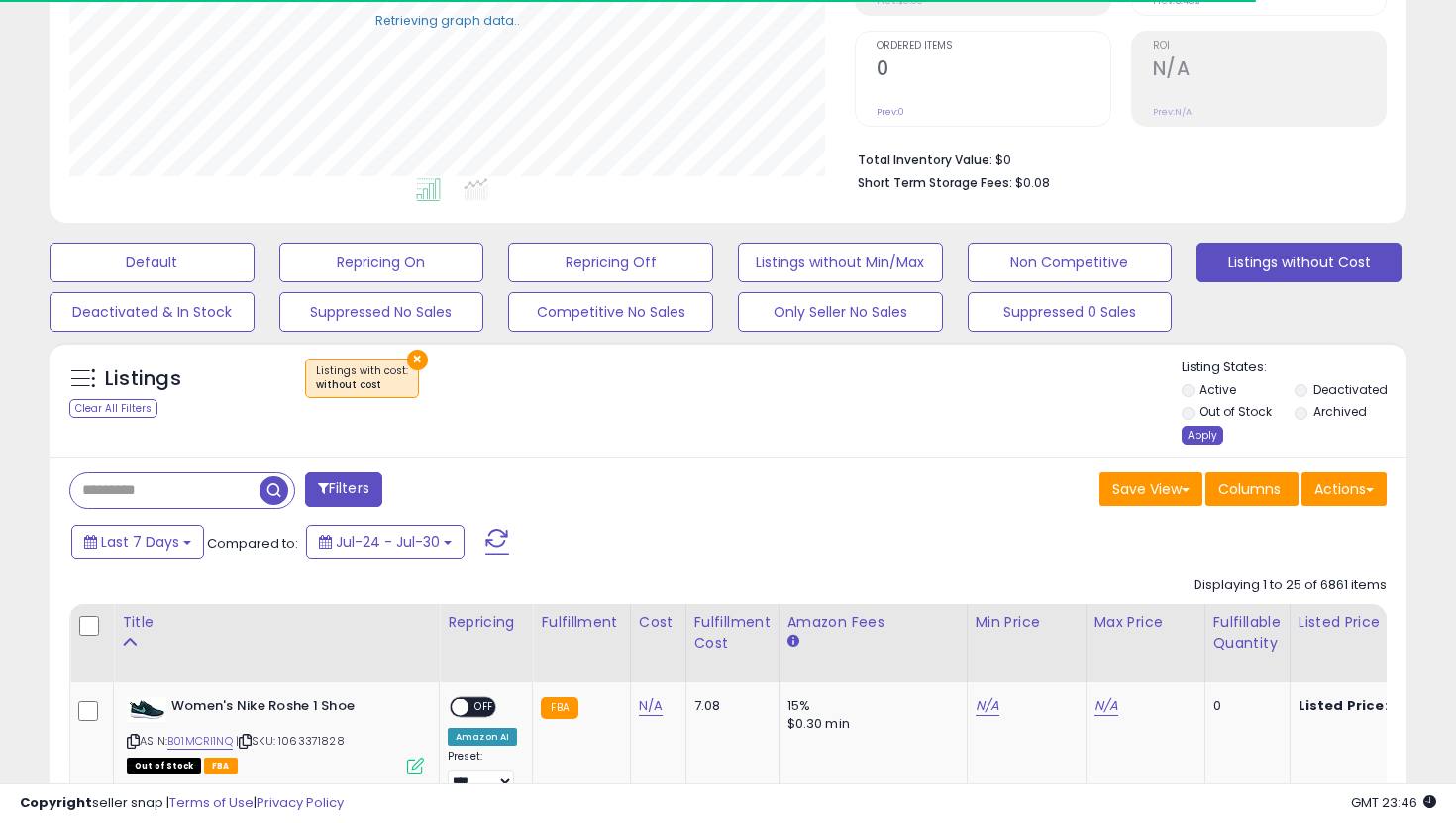 click on "Apply" at bounding box center (1202, 435) 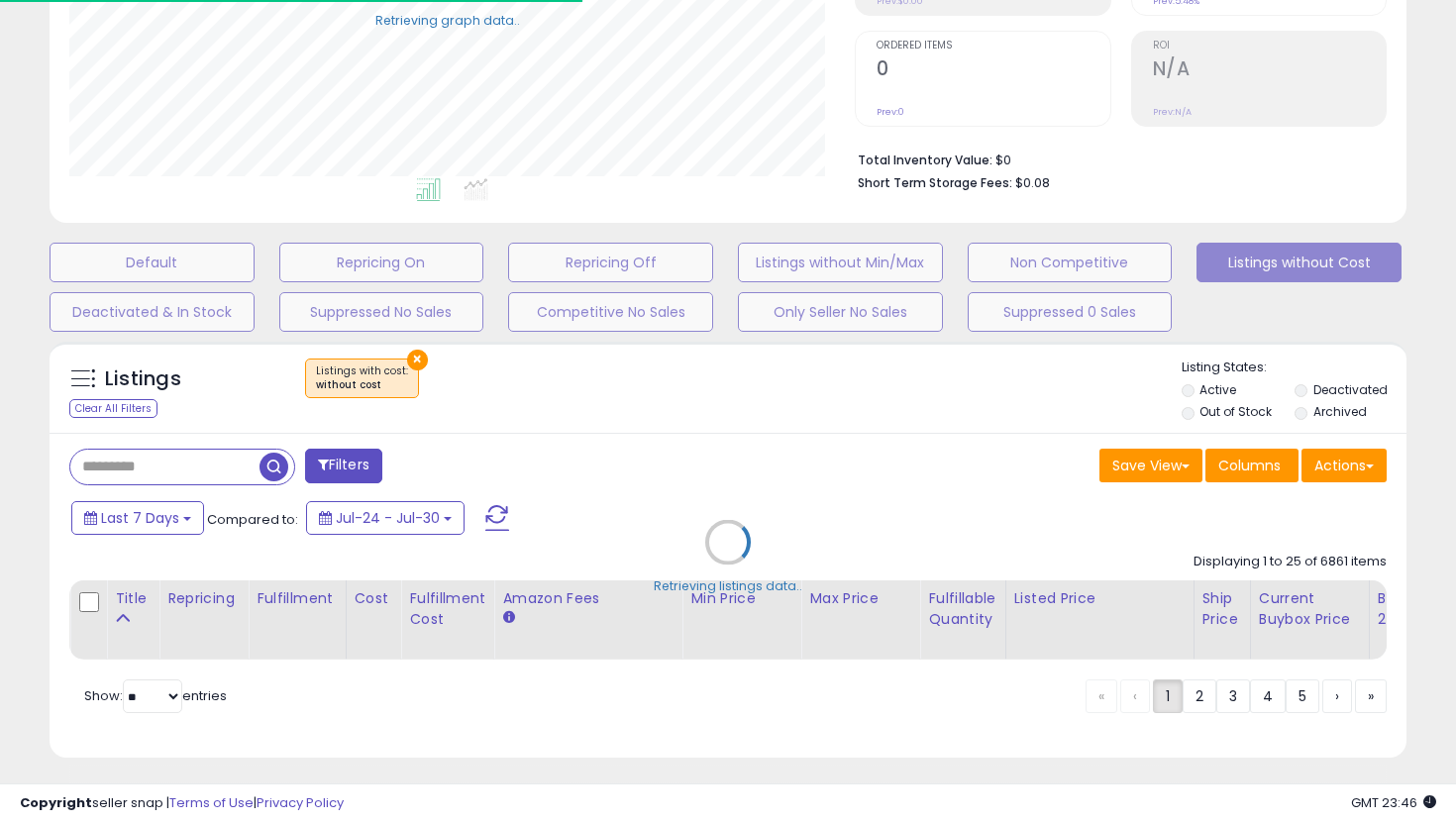 scroll, scrollTop: 370, scrollLeft: 0, axis: vertical 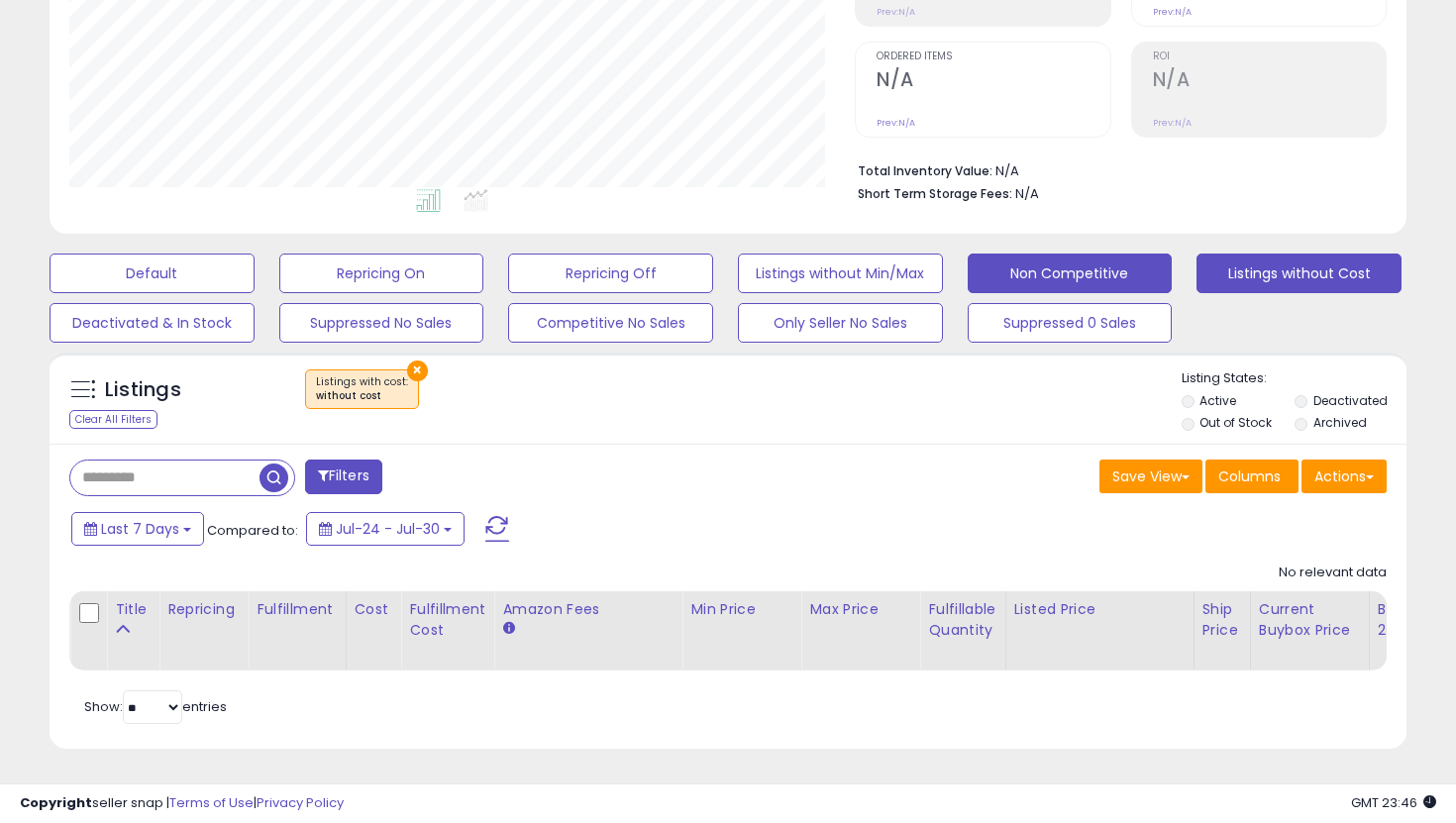 click on "Non Competitive" at bounding box center [152, 273] 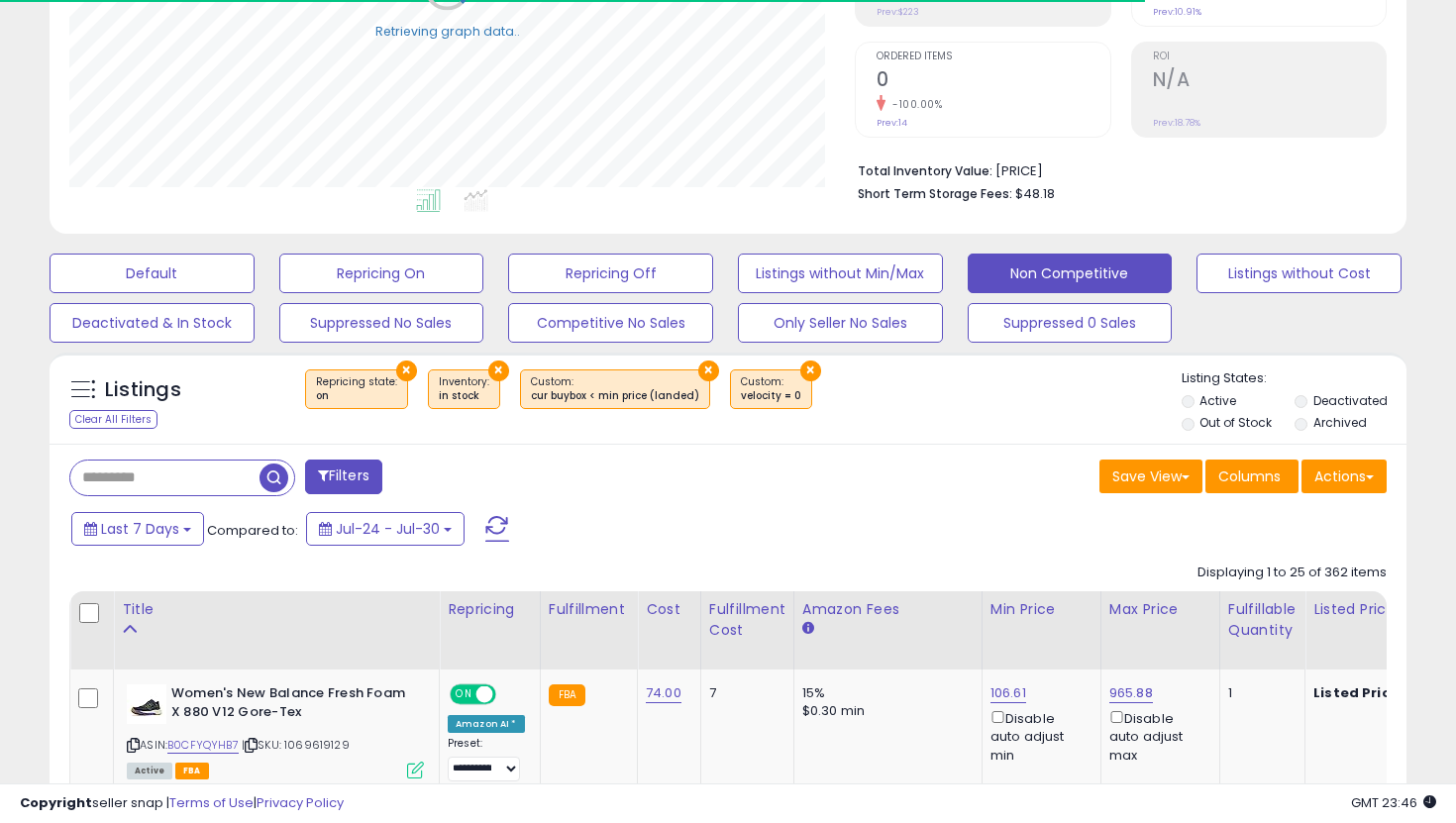 click on "Out of Stock" at bounding box center (1235, 422) 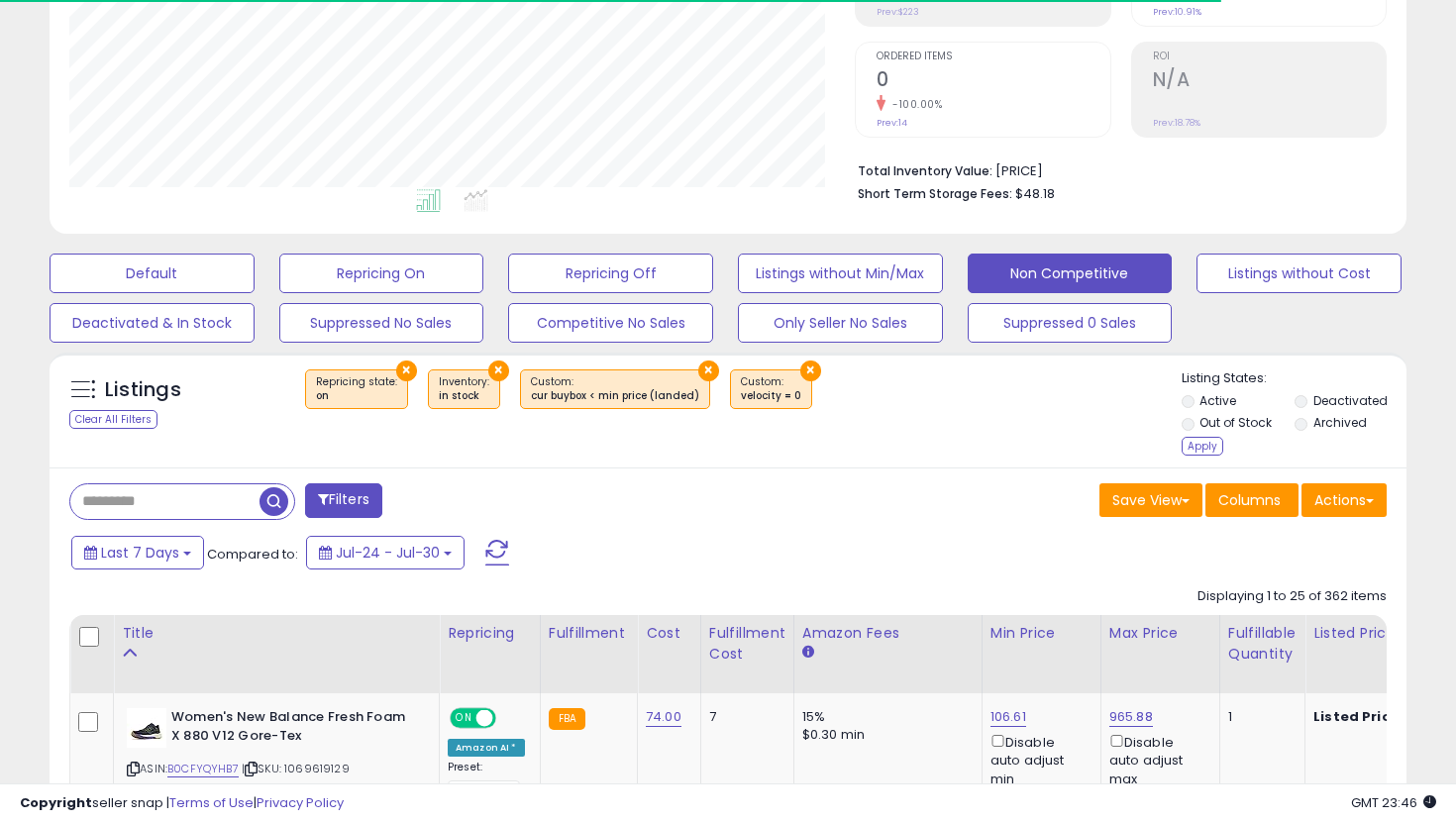 scroll, scrollTop: 989967, scrollLeft: 989690, axis: both 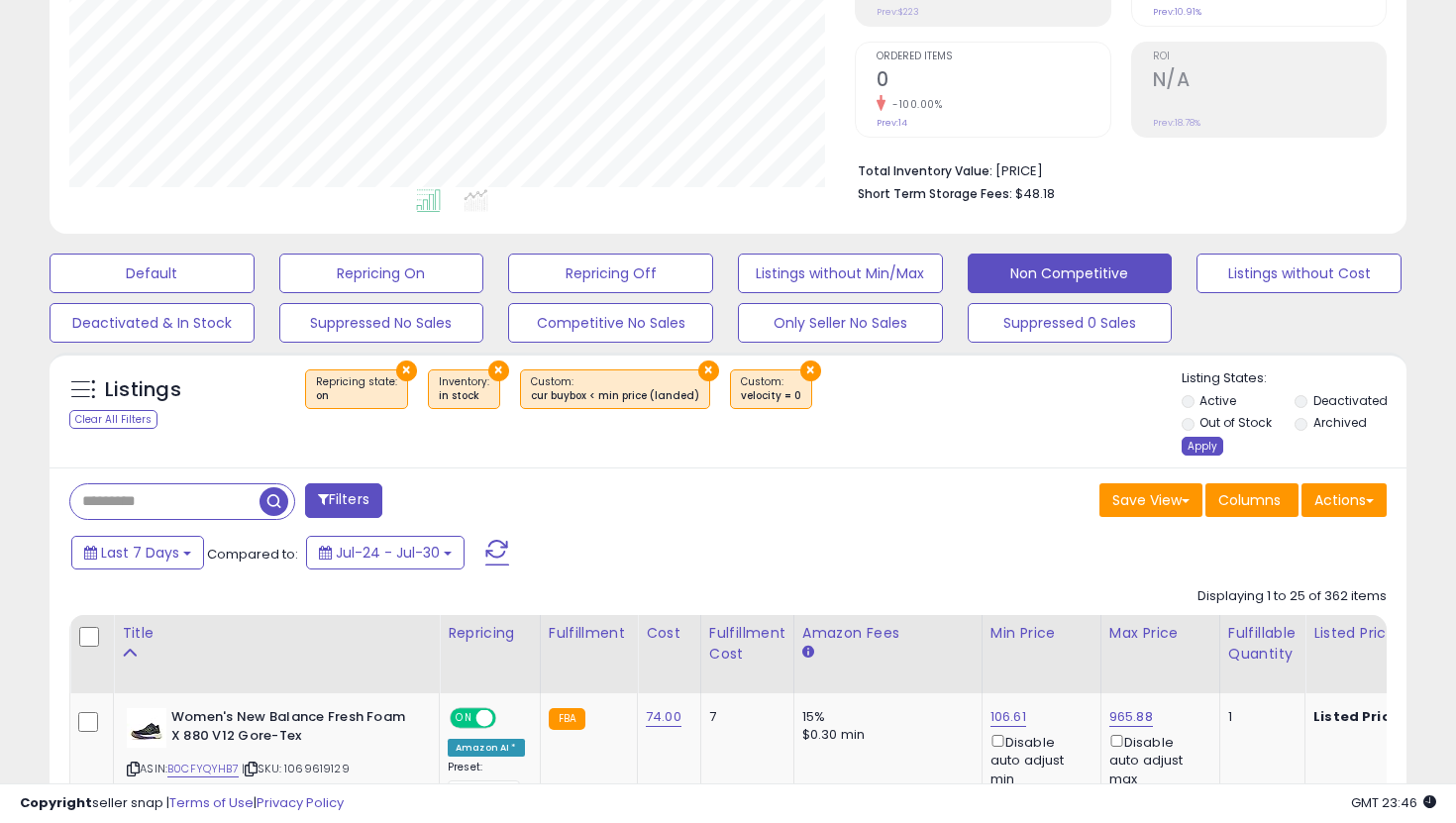 click on "Apply" at bounding box center (1202, 446) 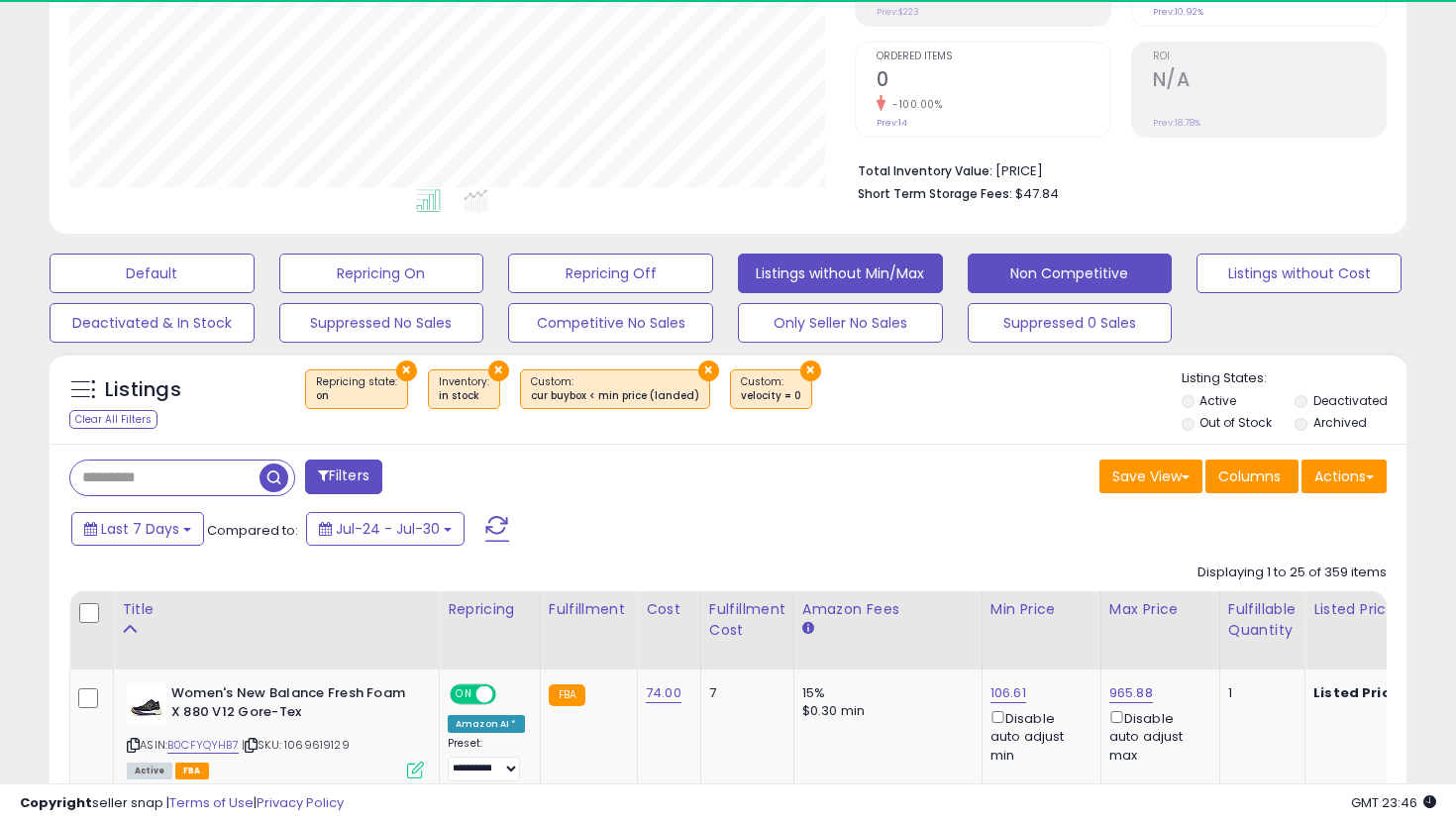 click on "Listings without Min/Max" at bounding box center (152, 273) 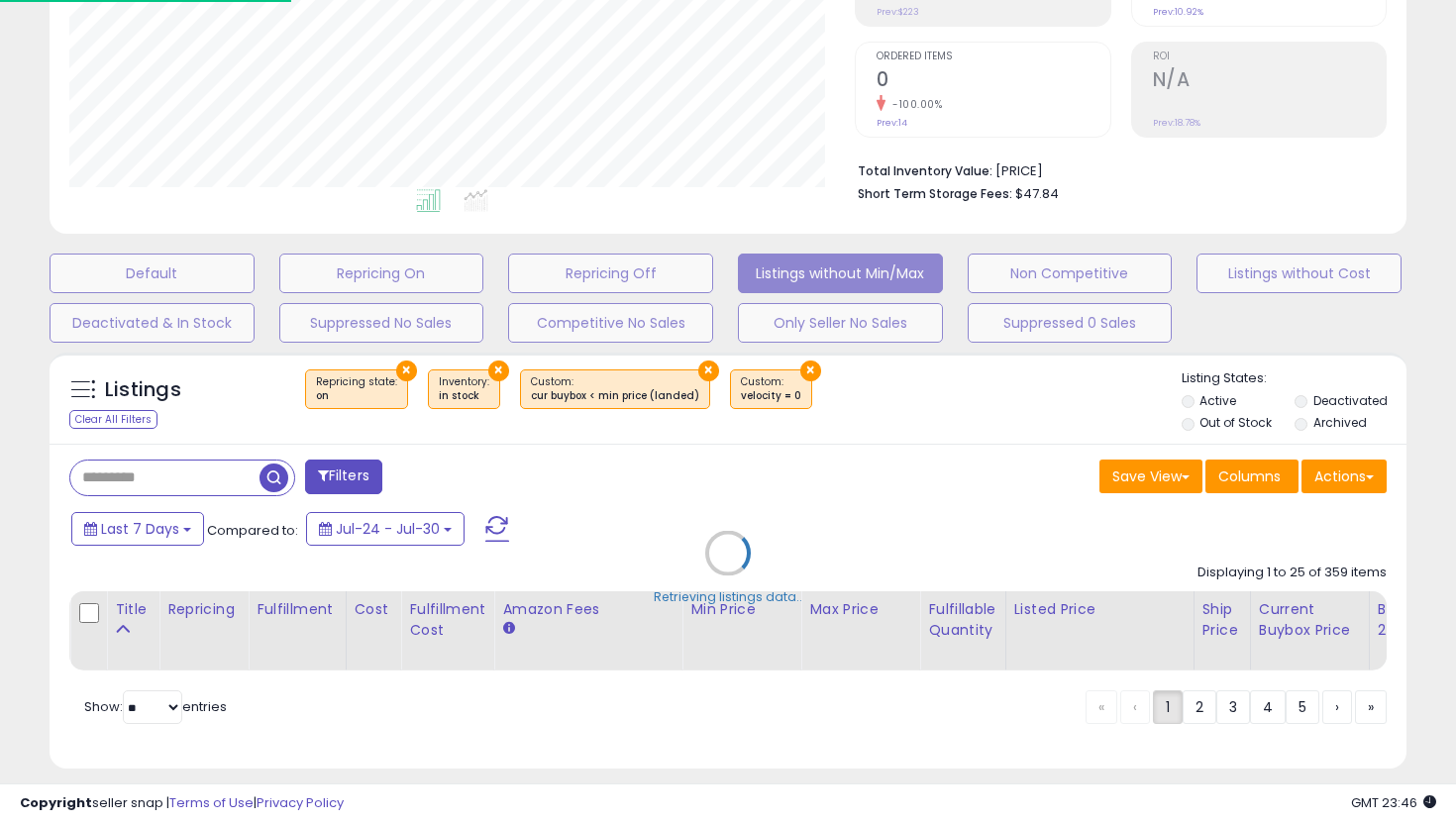 scroll, scrollTop: 989967, scrollLeft: 989690, axis: both 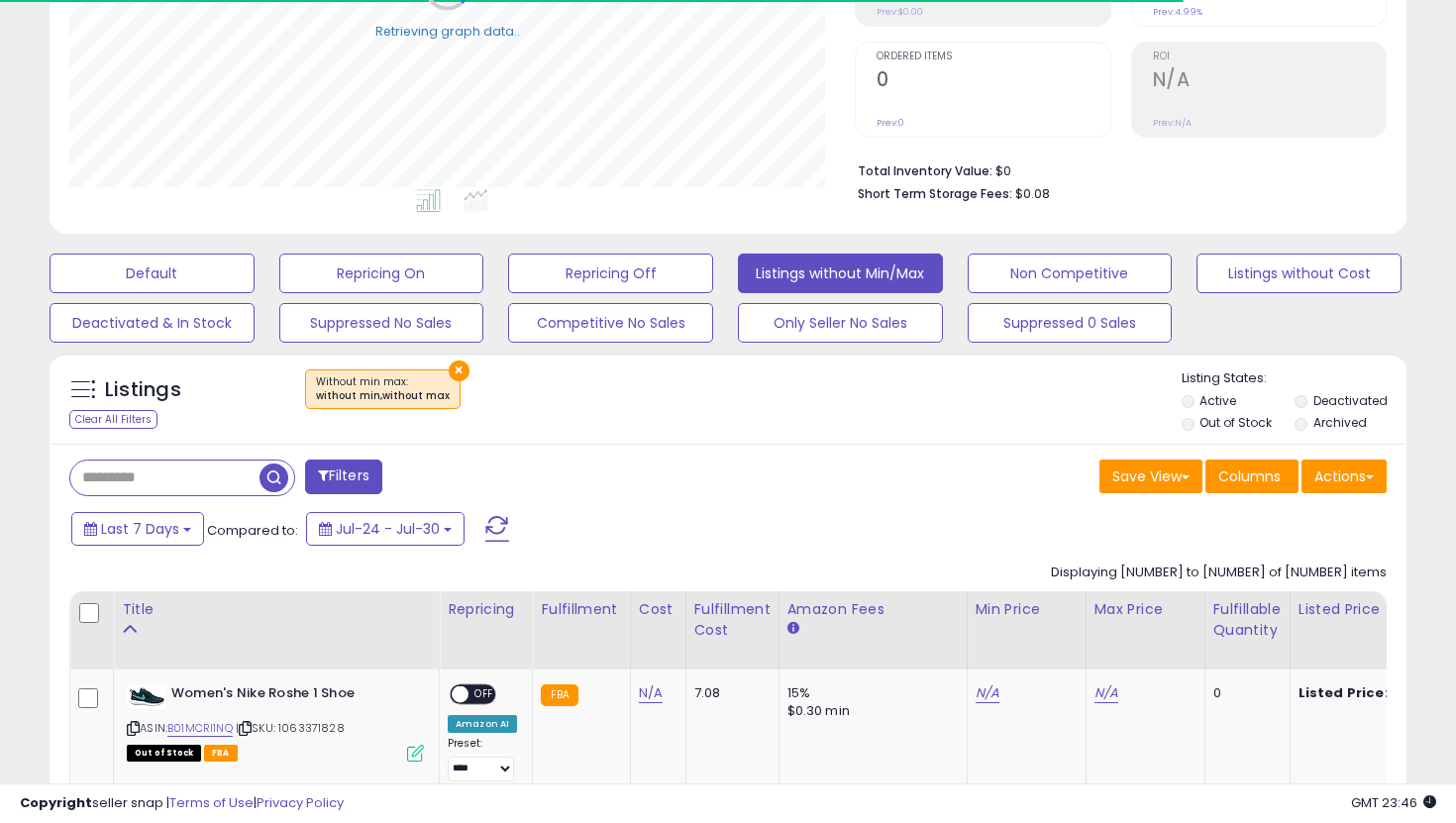 click on "Out of Stock" at bounding box center (1235, 422) 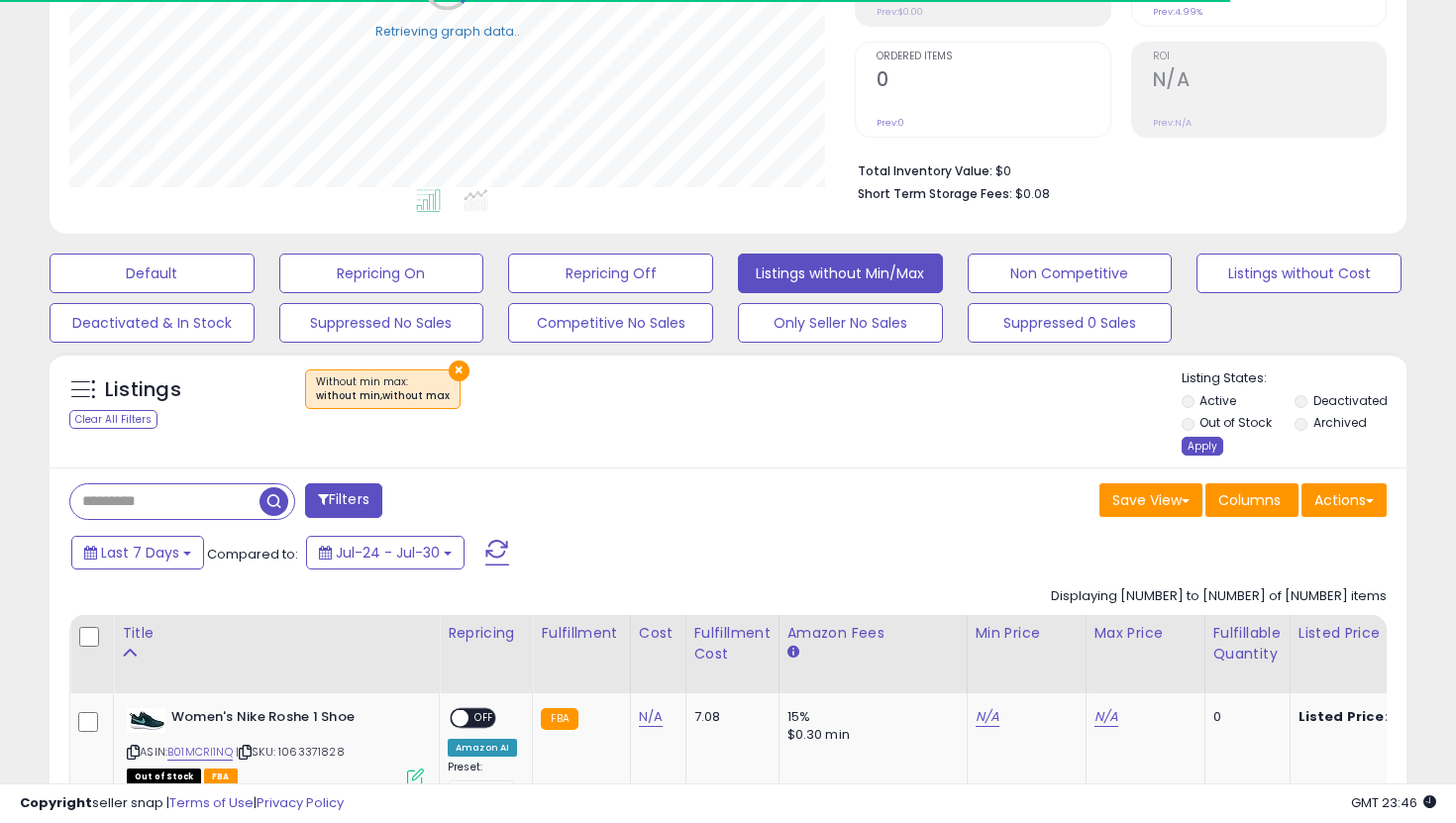 click on "Apply" at bounding box center [1202, 446] 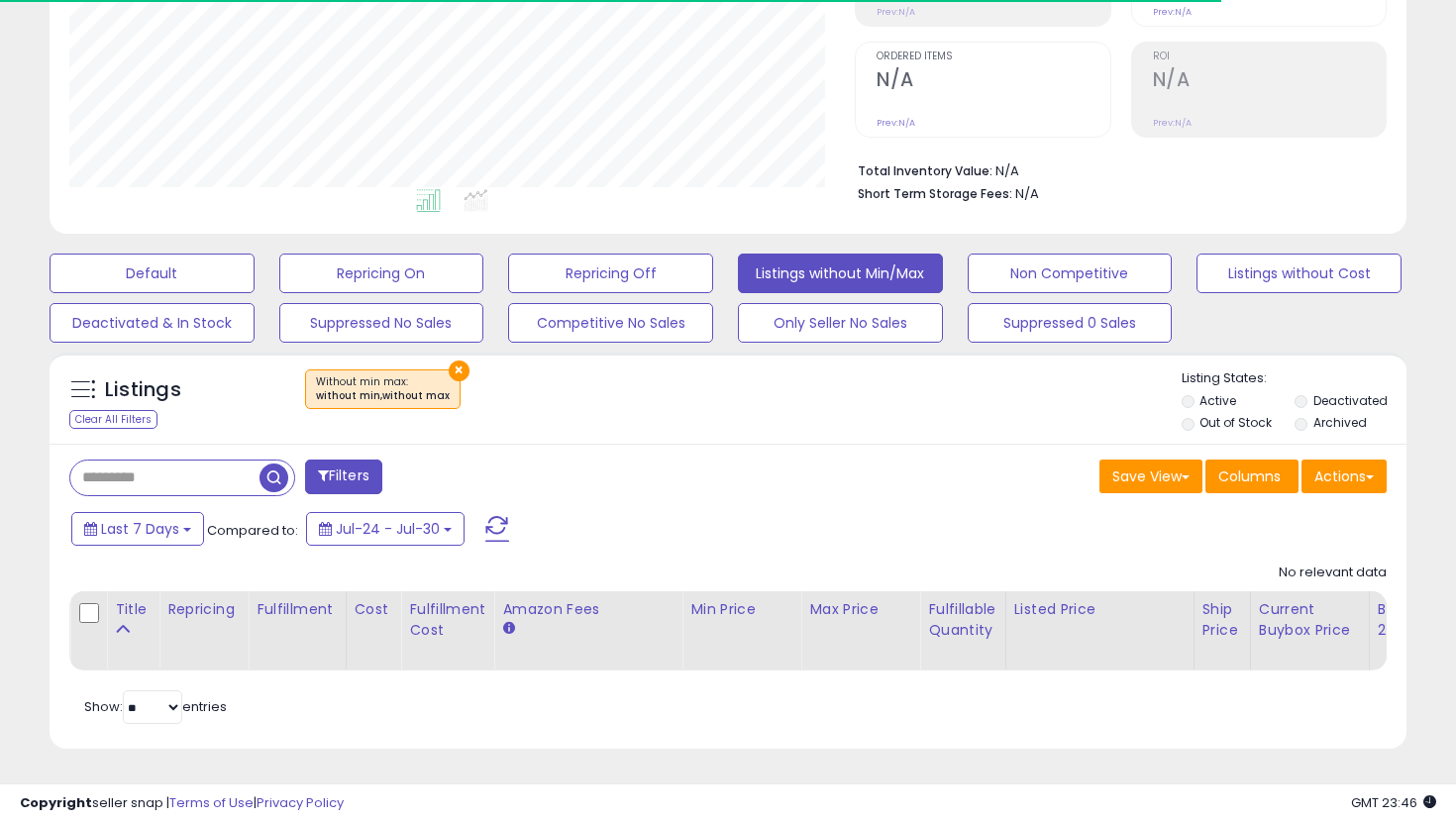 scroll, scrollTop: 0, scrollLeft: 0, axis: both 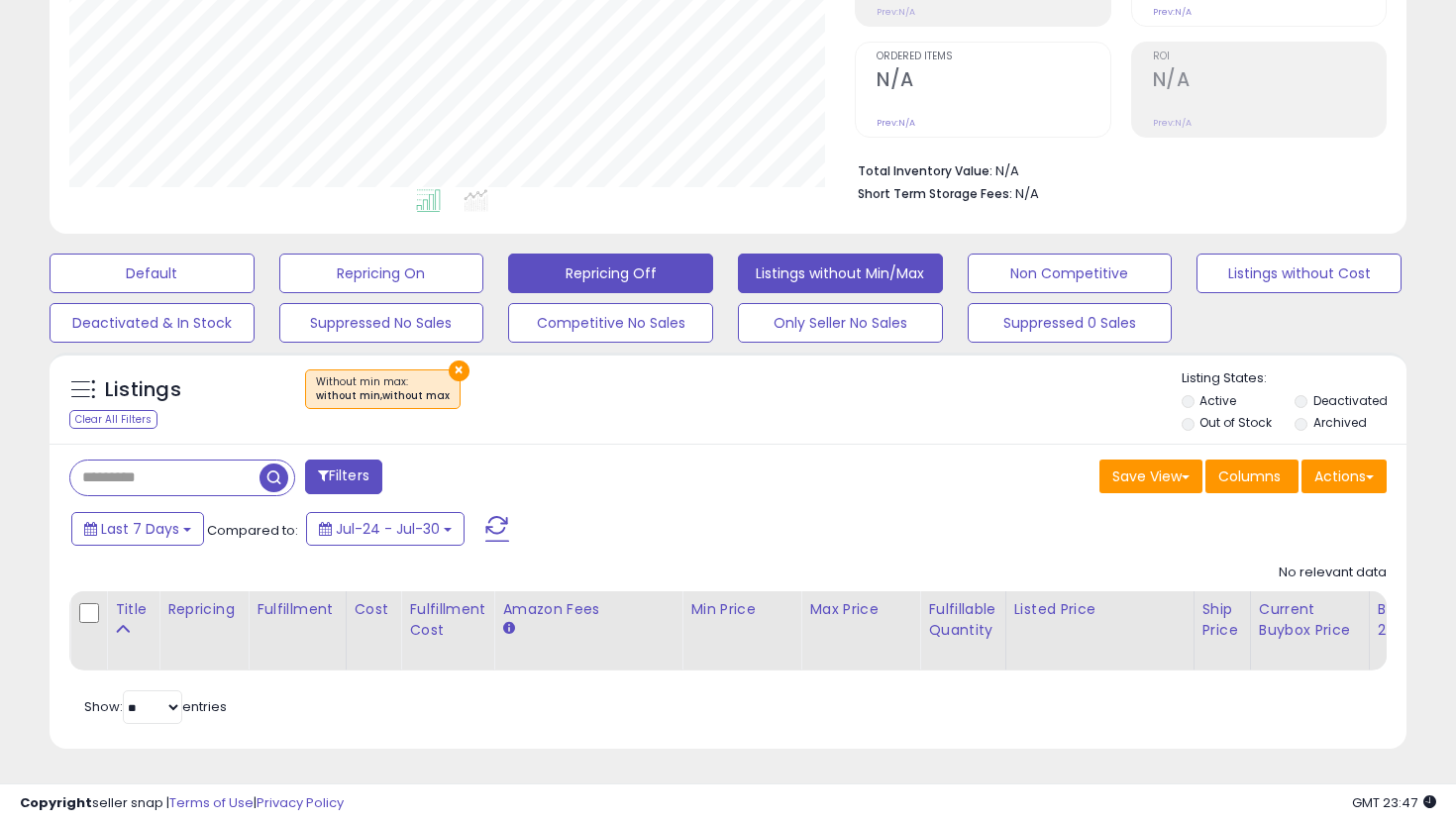 click on "Repricing Off" at bounding box center (152, 273) 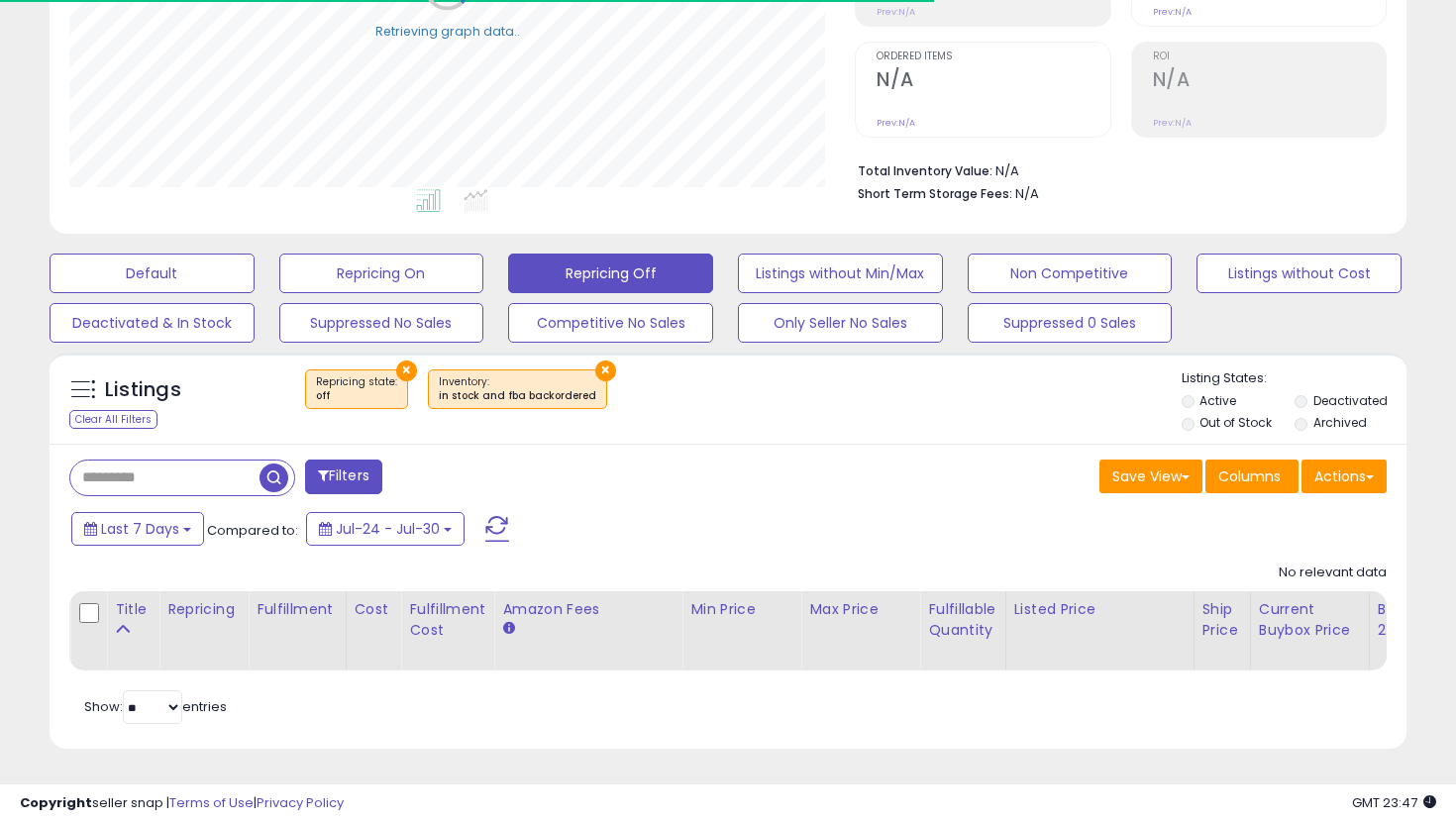 click on "Out of Stock" at bounding box center (1236, 425) 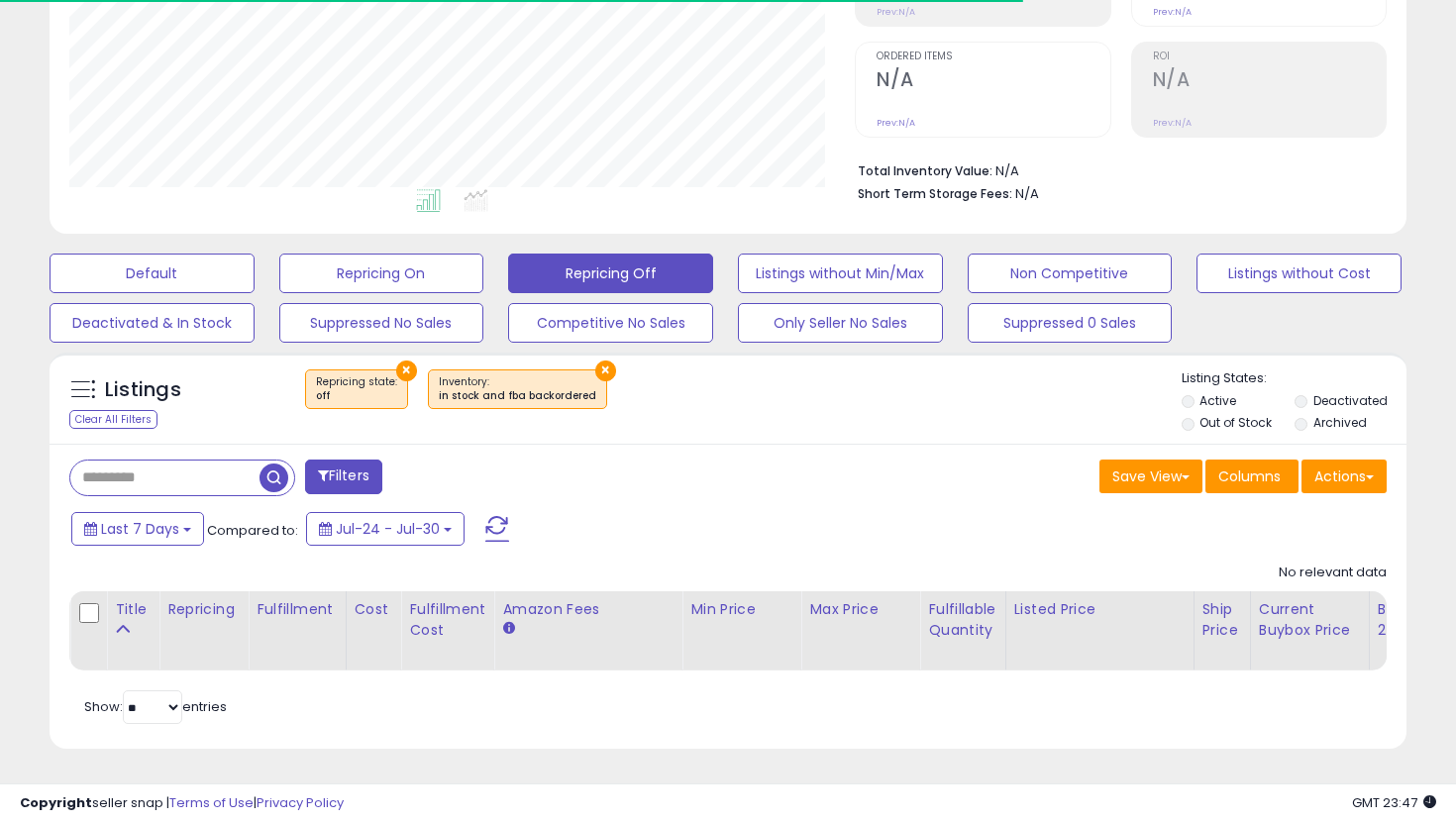 scroll, scrollTop: 989967, scrollLeft: 989690, axis: both 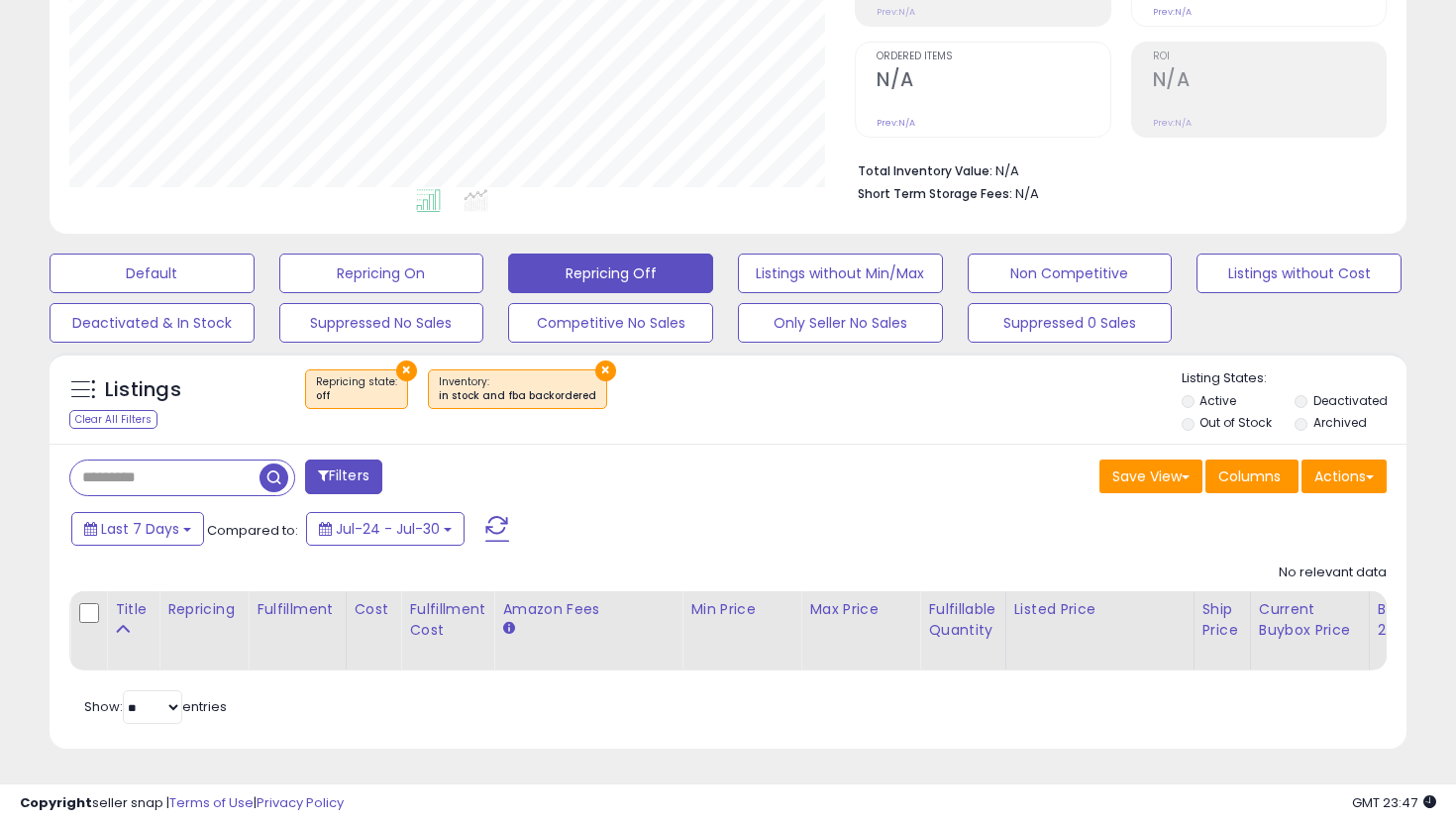 click on "Out of Stock" at bounding box center (1235, 422) 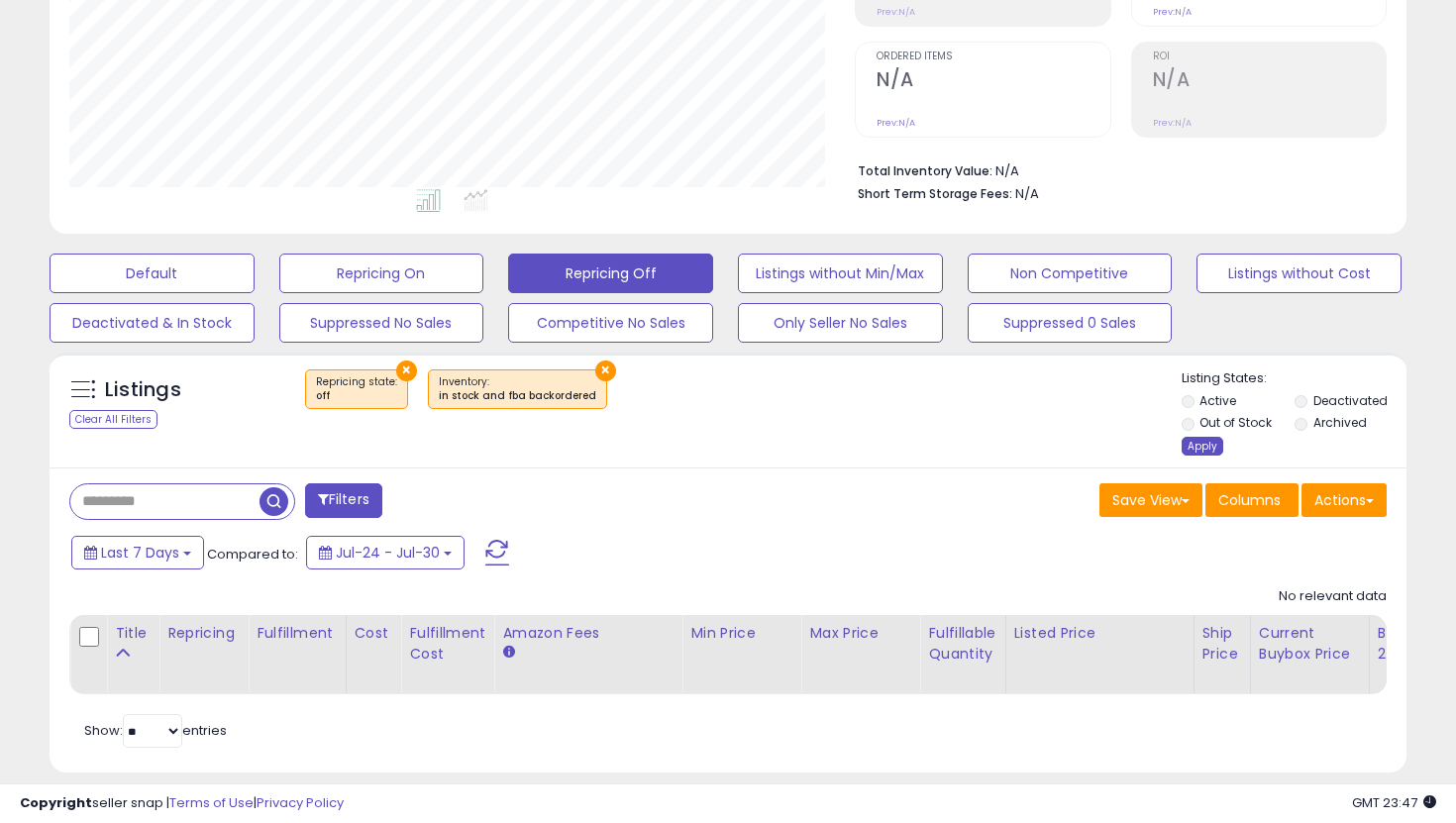 click on "Apply" at bounding box center (1202, 446) 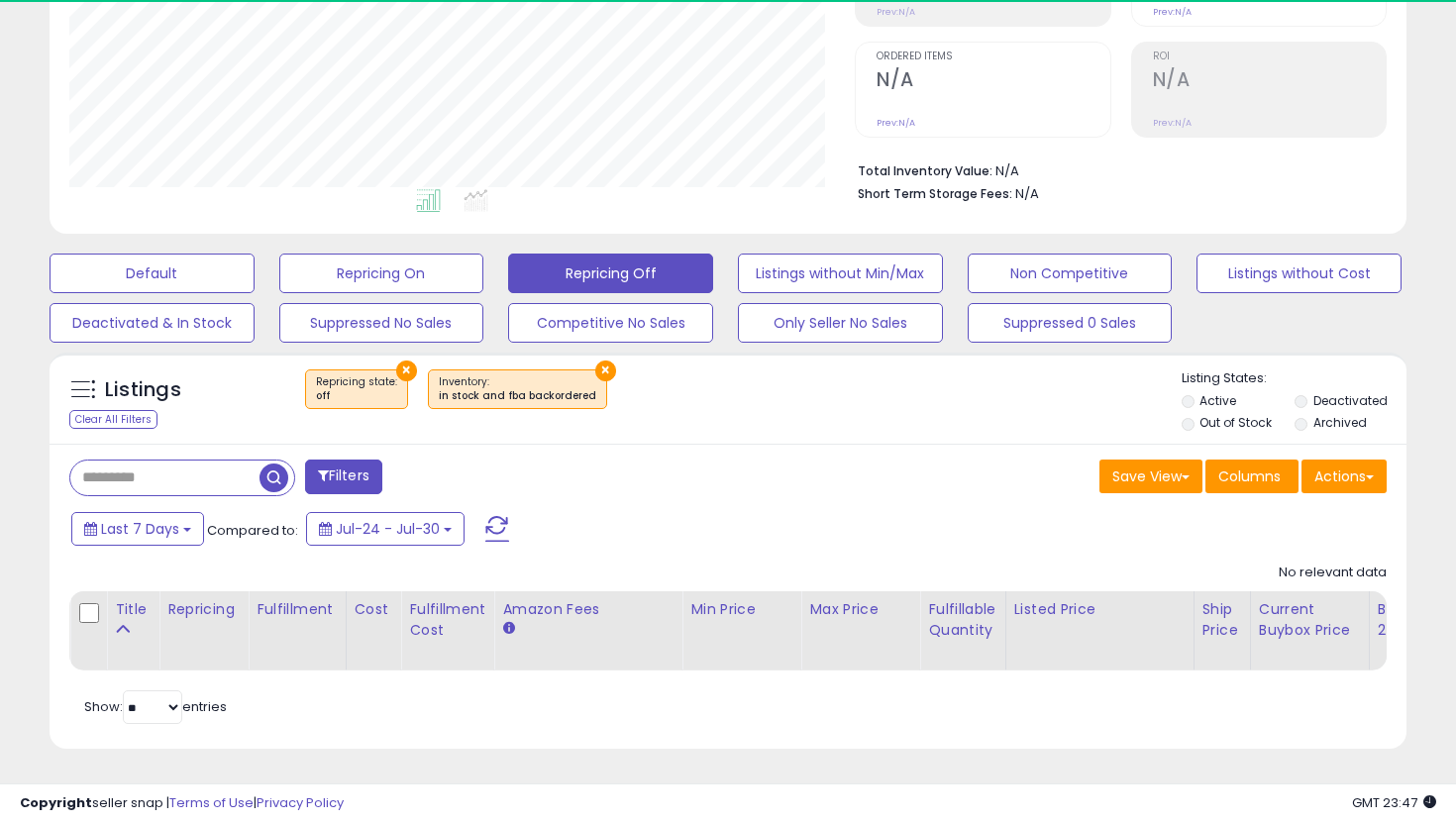 scroll, scrollTop: 989967, scrollLeft: 989690, axis: both 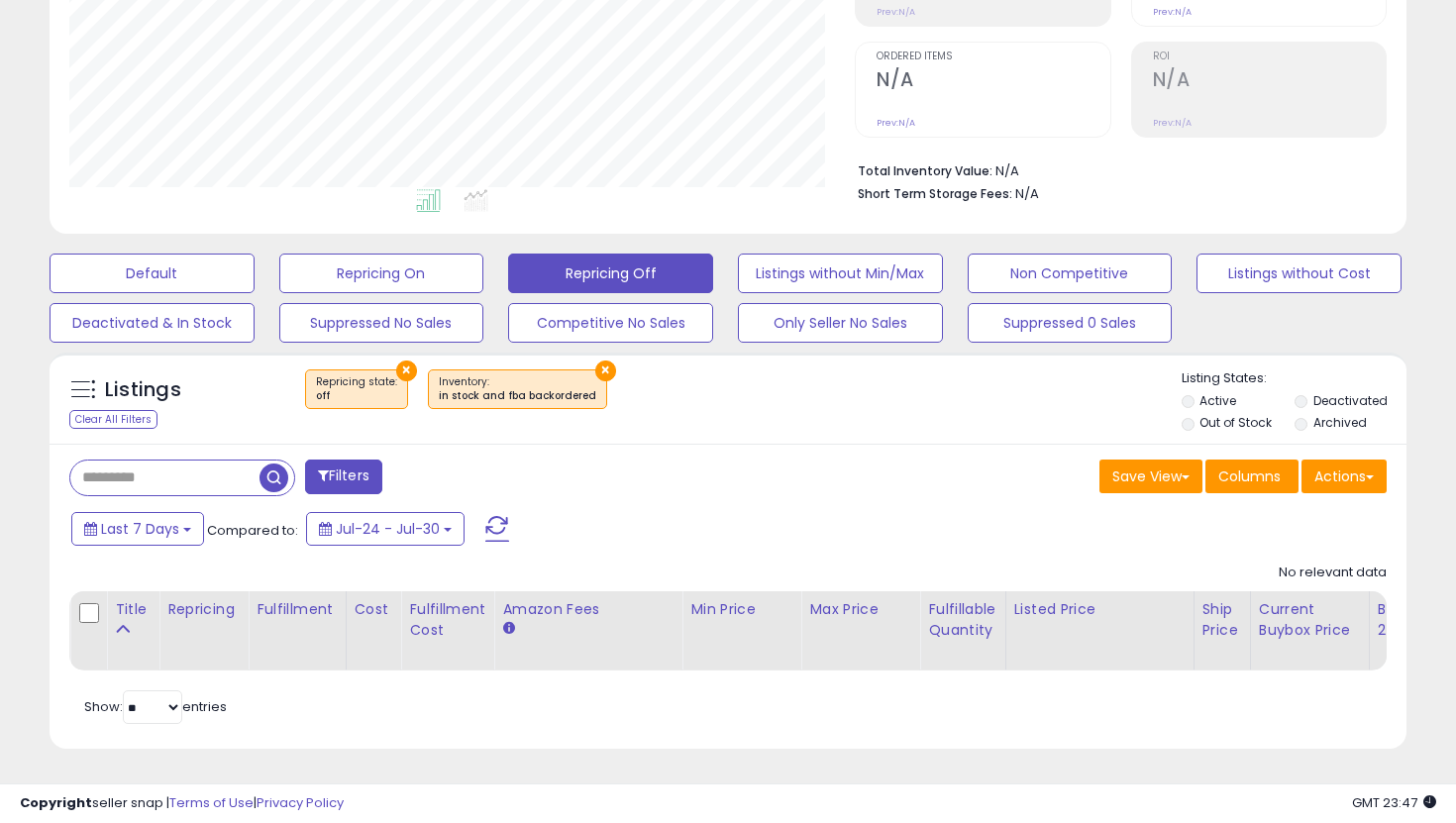 click on "Default
Repricing On
Repricing Off
Listings without Min/Max
Non Competitive
Listings without Cost
Deactivated & In Stock
Suppressed No Sales
Competitive No Sales
Only Seller No Sales
Suppressed 0 Sales" at bounding box center (728, 293) 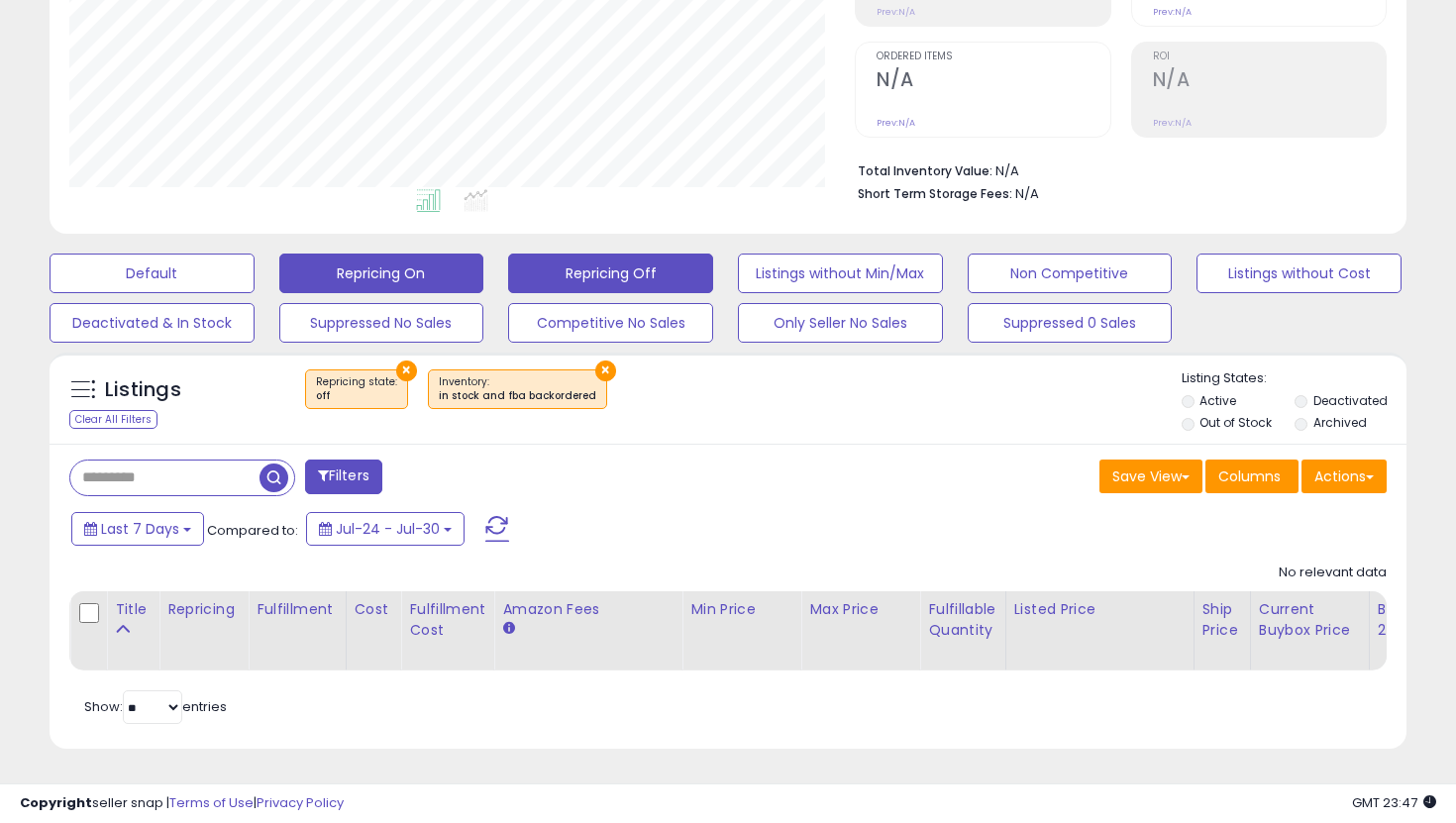 click on "Repricing On" at bounding box center (152, 273) 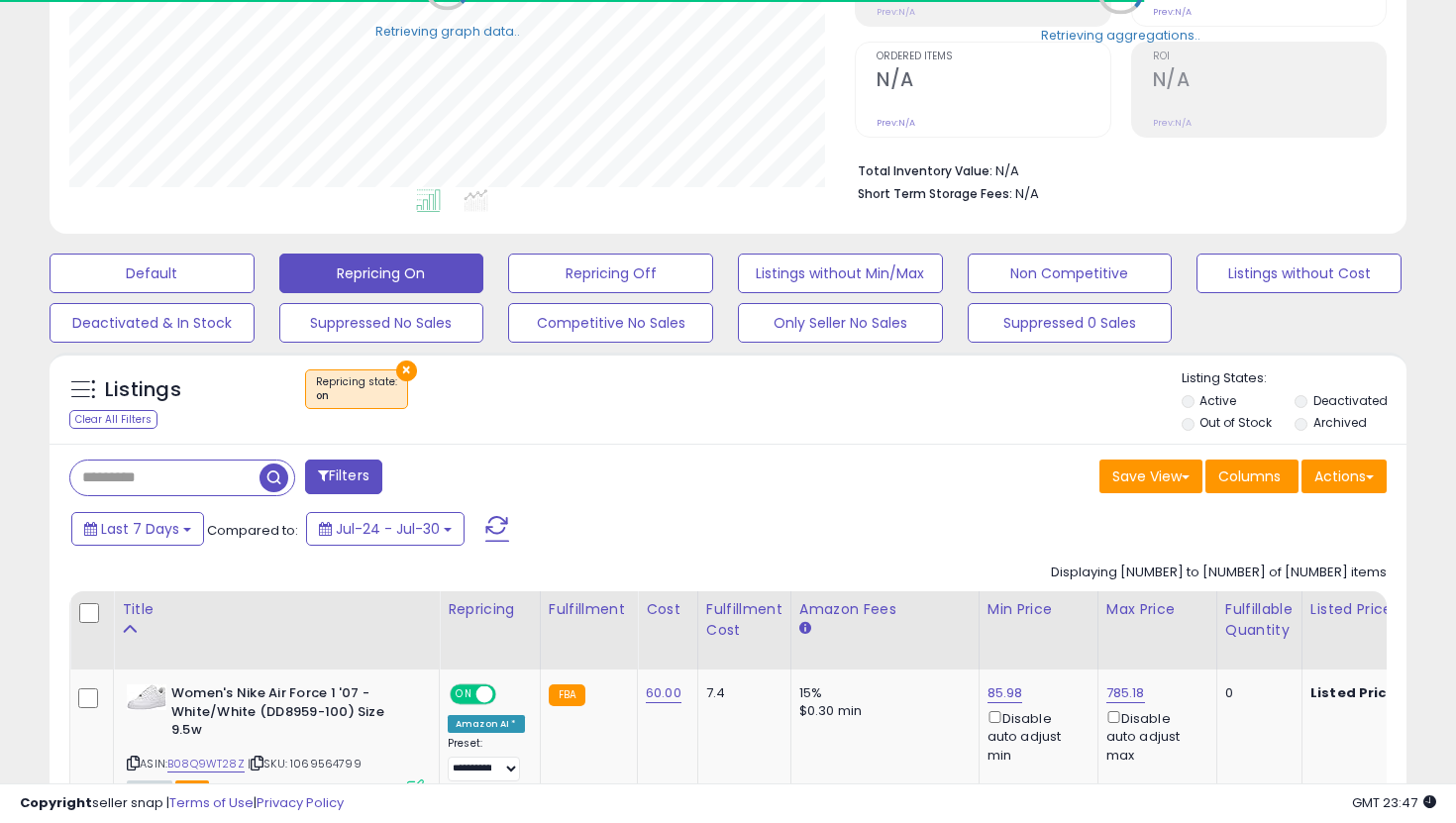click on "Listings
Clear All Filters
×
Repricing state :
on" at bounding box center [728, 403] 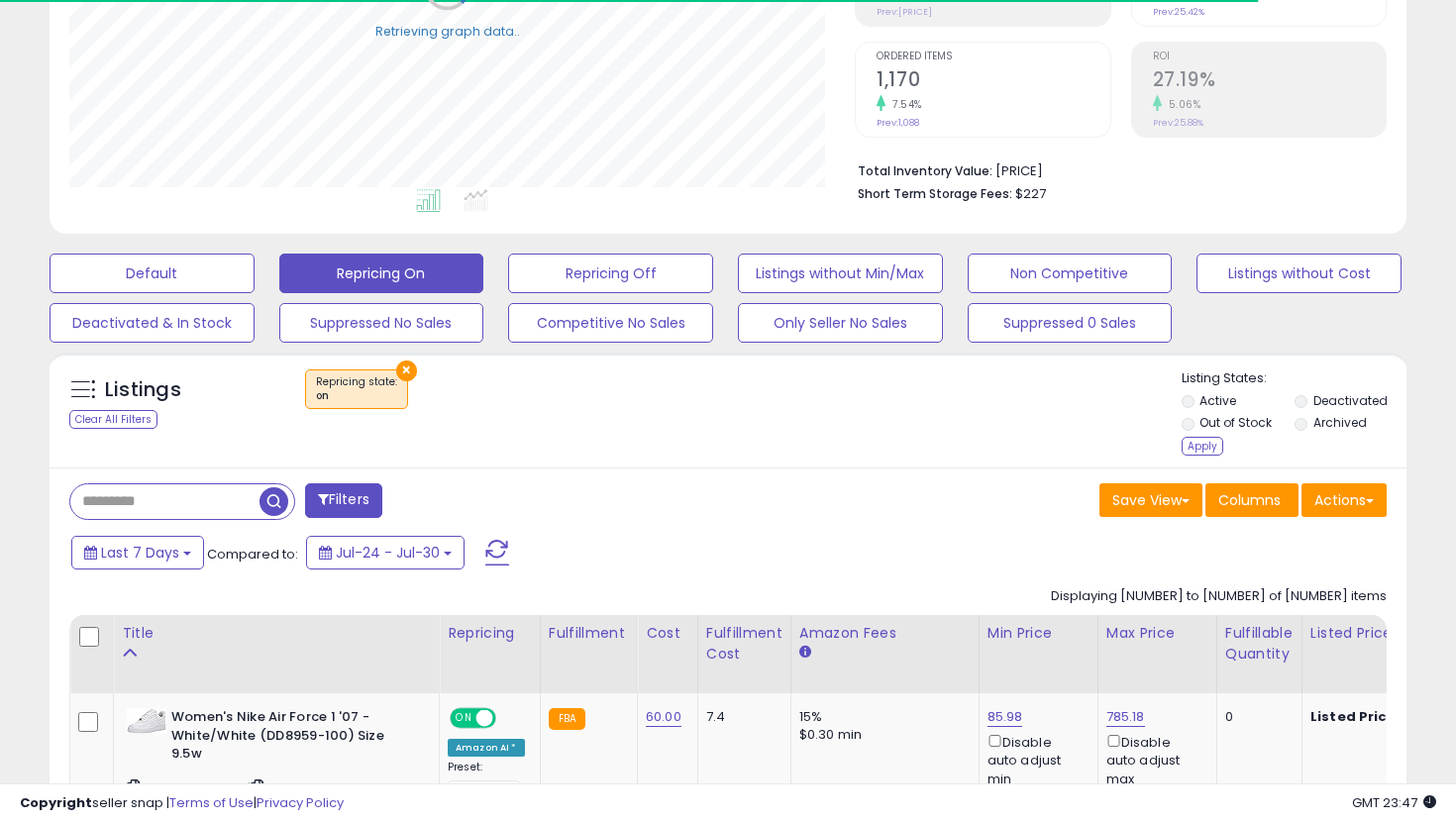 click on "Out of Stock" at bounding box center (1236, 425) 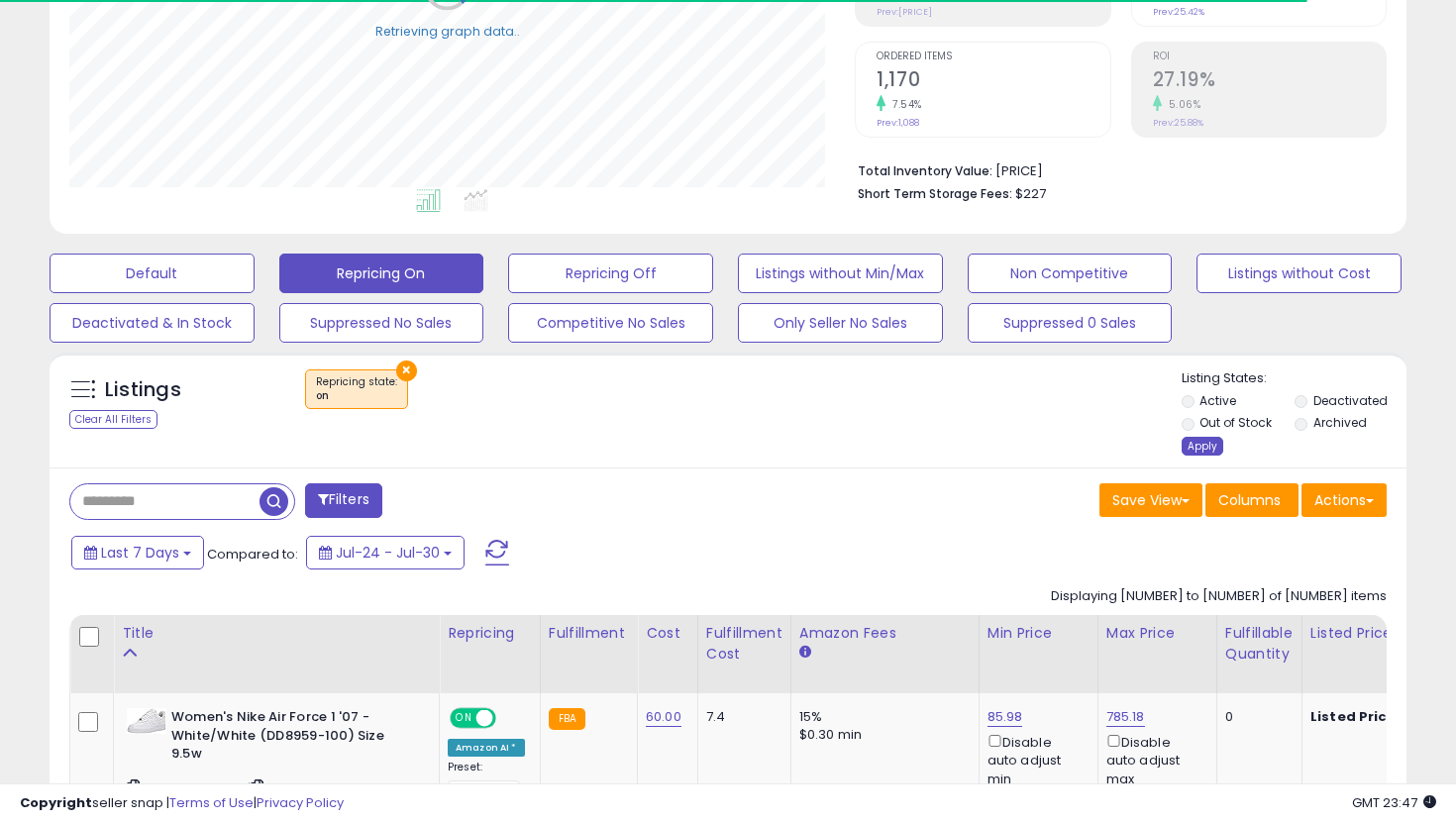 click on "Apply" at bounding box center (1202, 446) 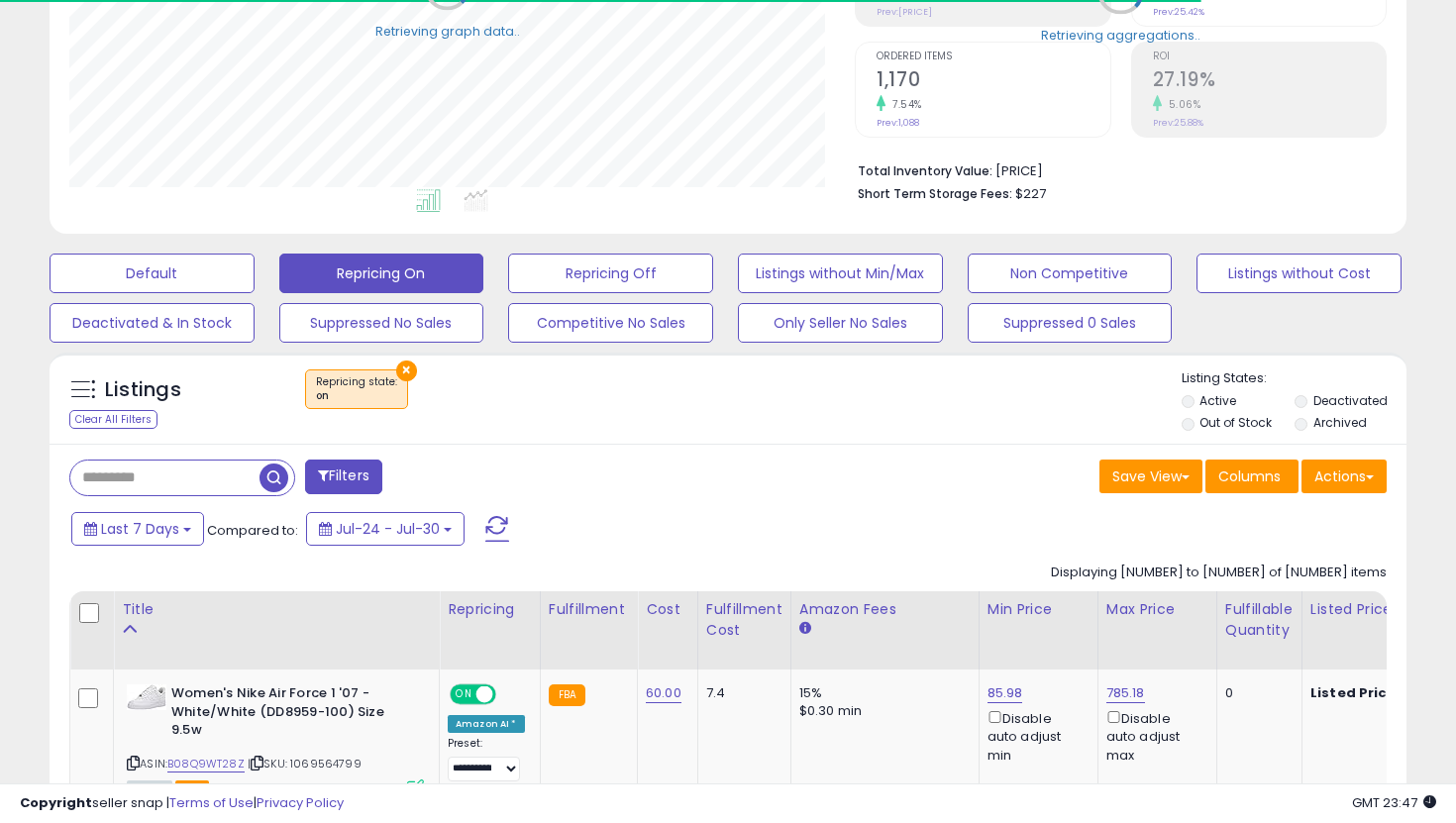 scroll, scrollTop: 989967, scrollLeft: 989690, axis: both 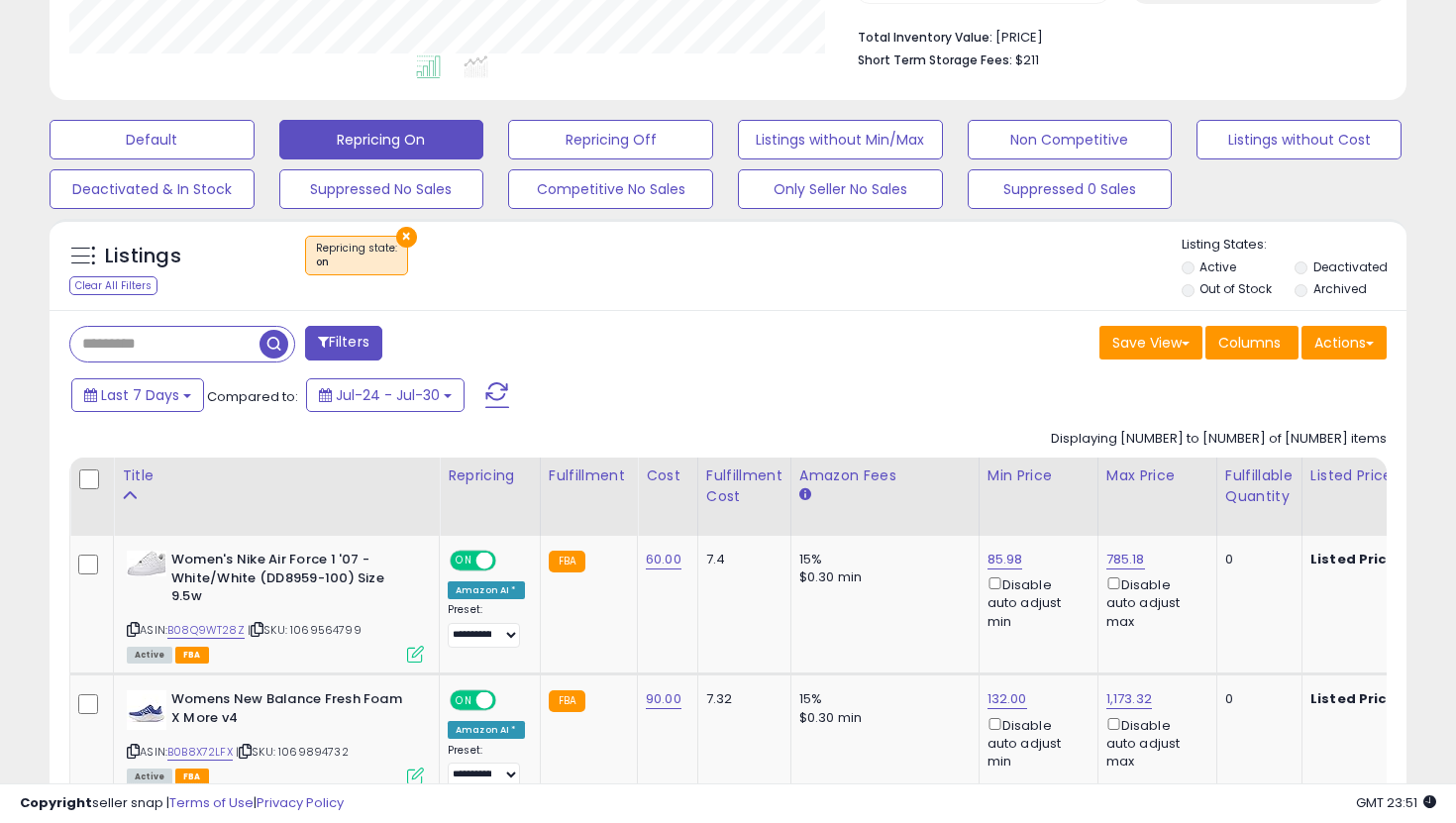 click at bounding box center (164, 344) 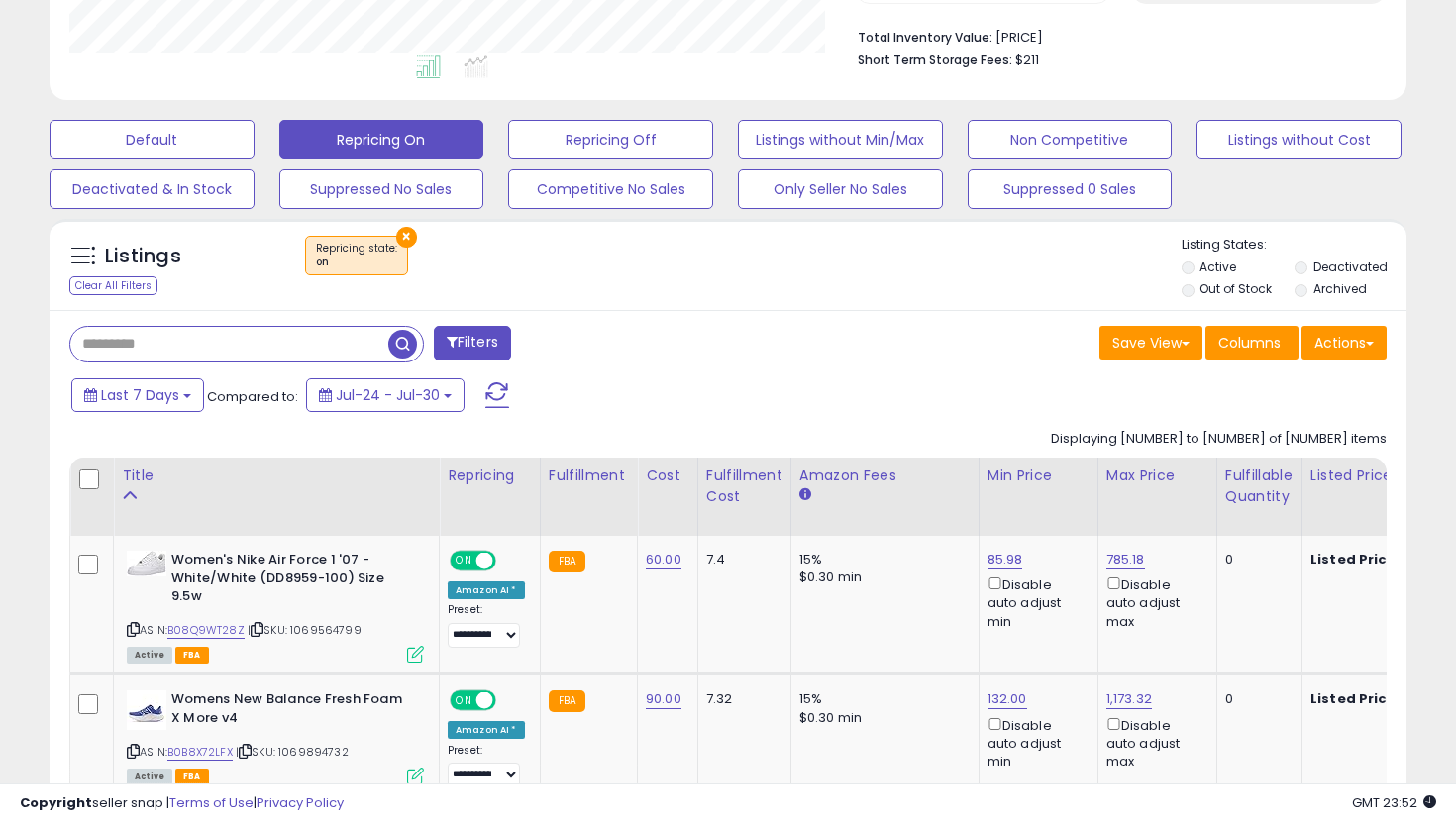 paste on "**********" 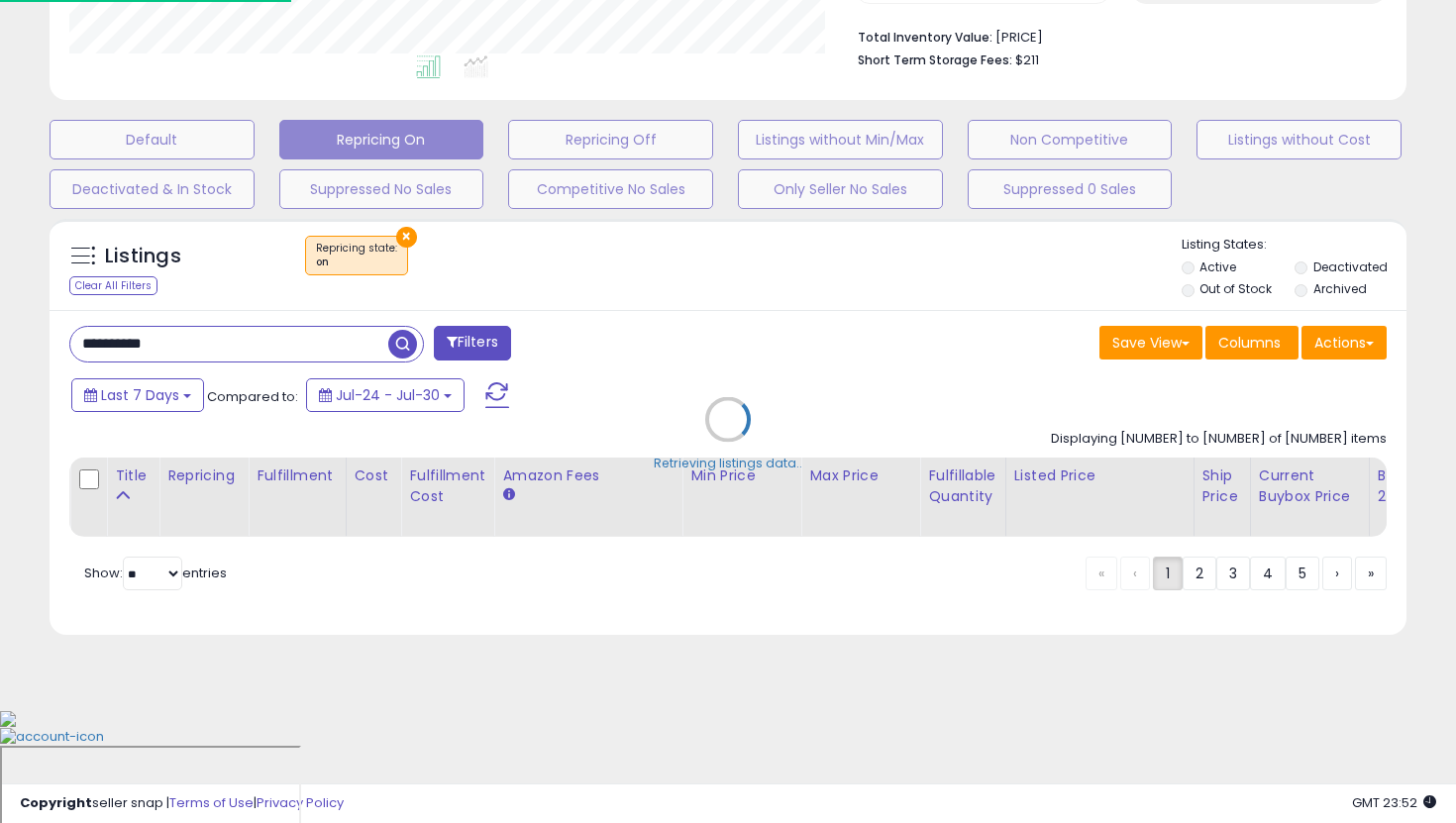scroll, scrollTop: 492, scrollLeft: 0, axis: vertical 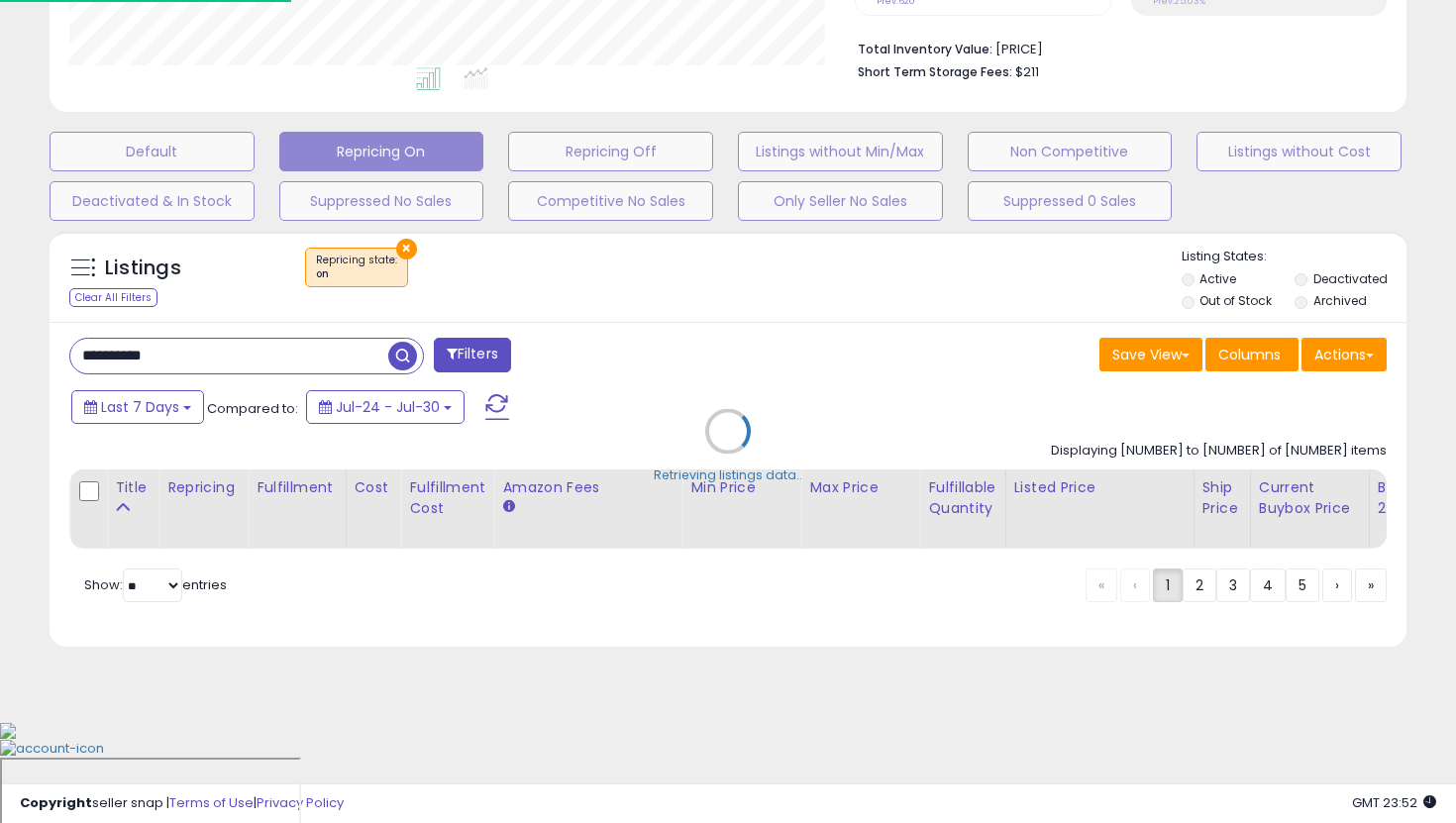 type on "**********" 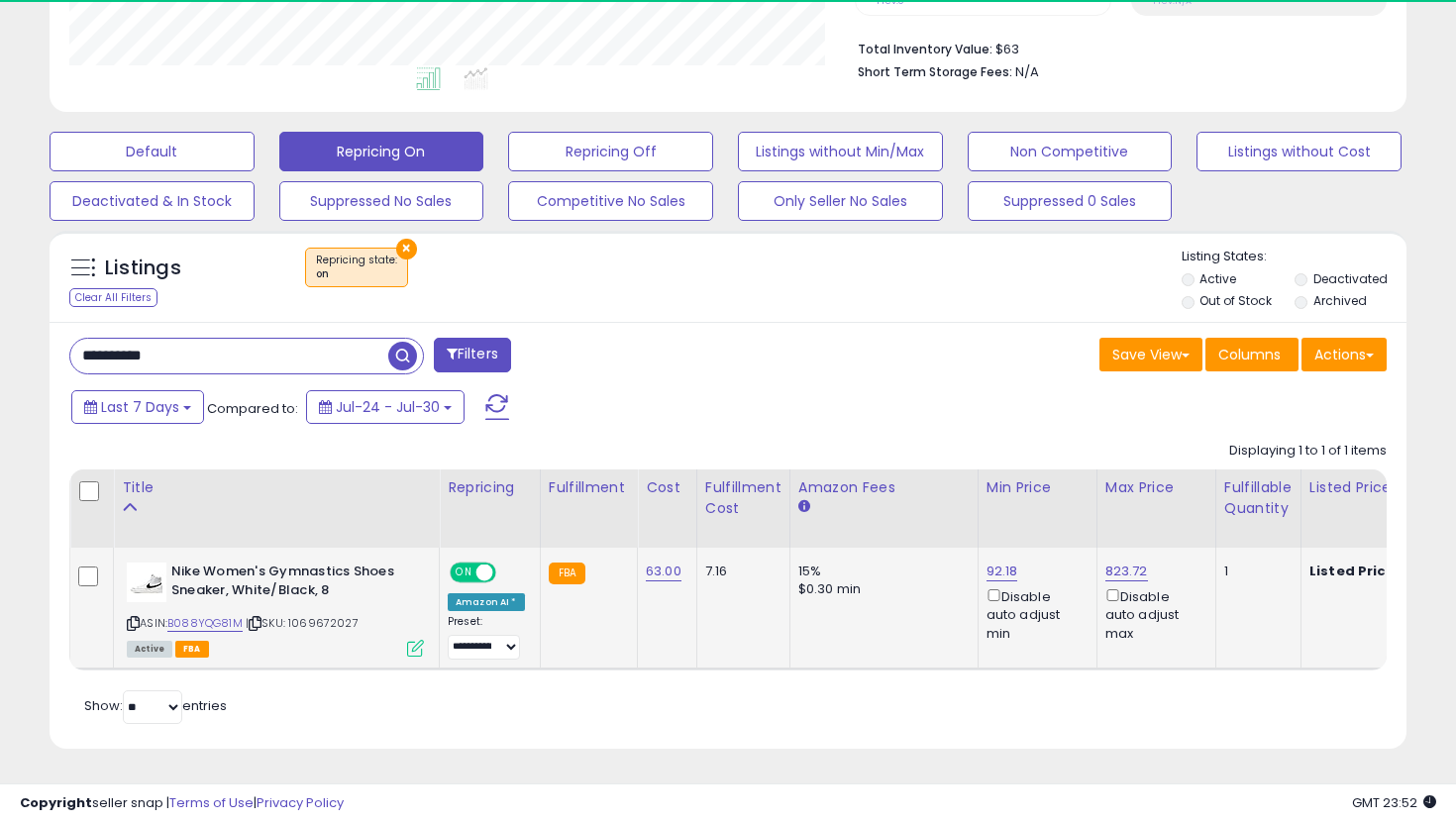 scroll, scrollTop: 989967, scrollLeft: 989690, axis: both 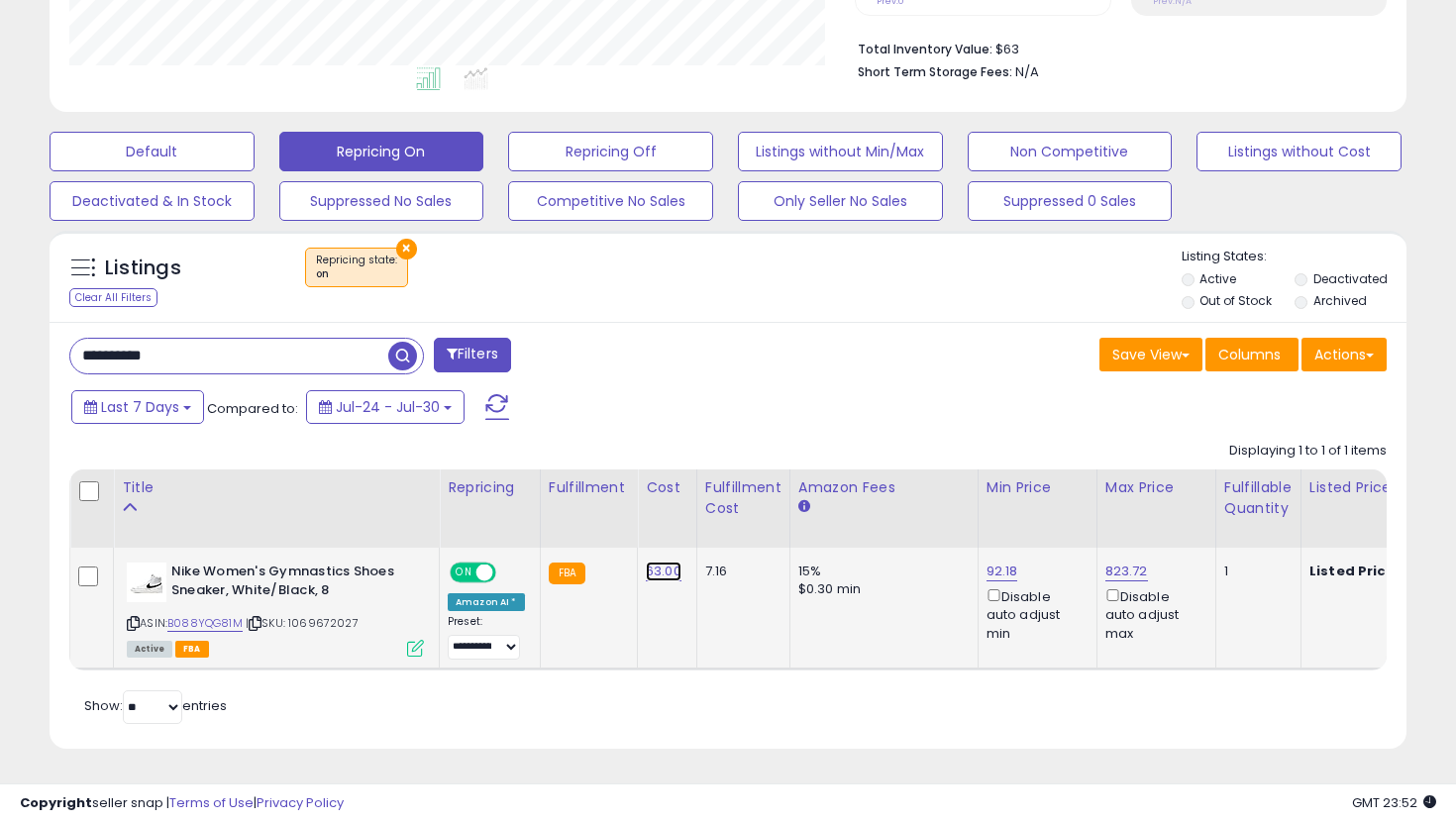 click on "63.00" at bounding box center (664, 571) 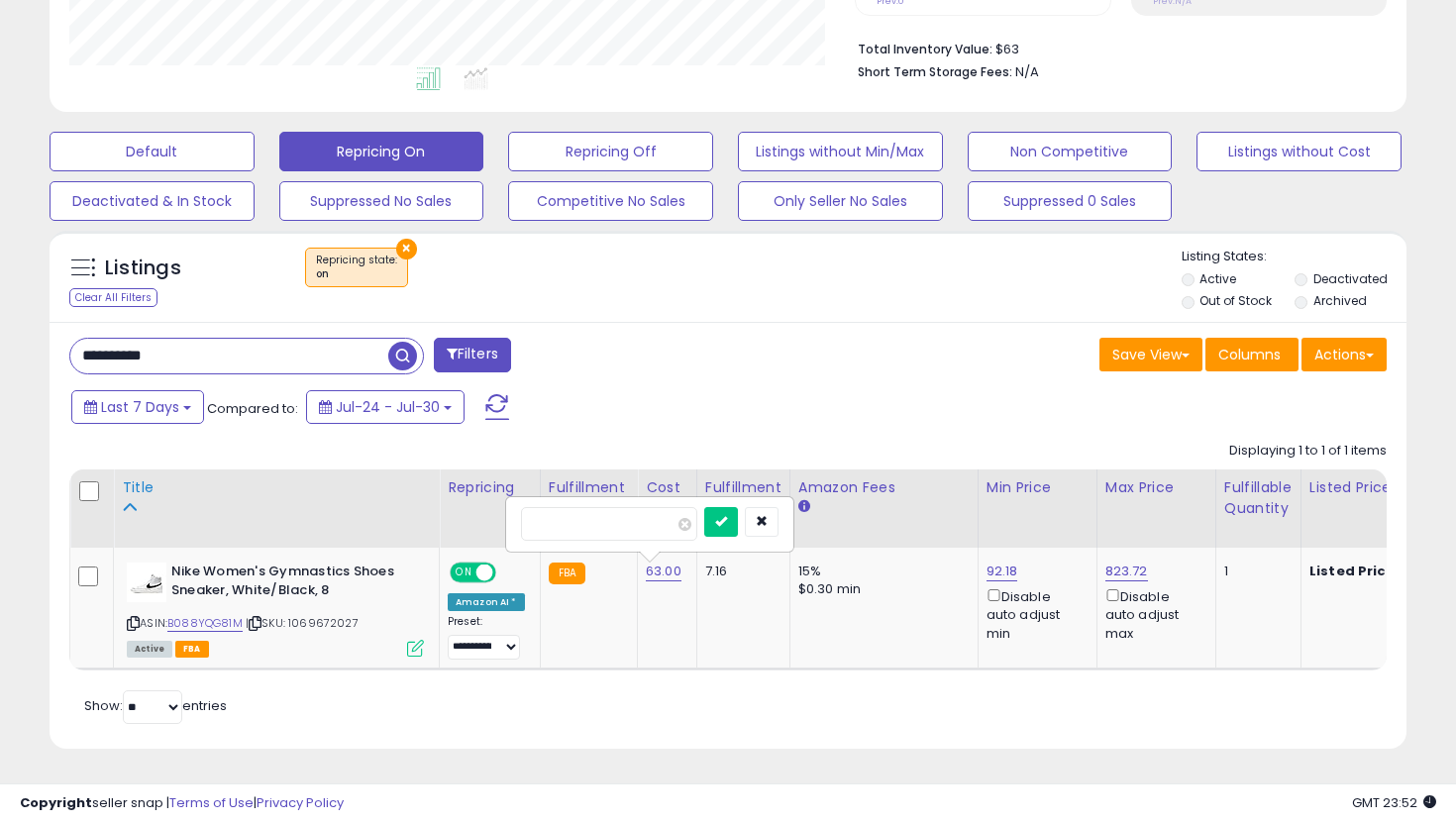 drag, startPoint x: 614, startPoint y: 527, endPoint x: 432, endPoint y: 507, distance: 183.0956 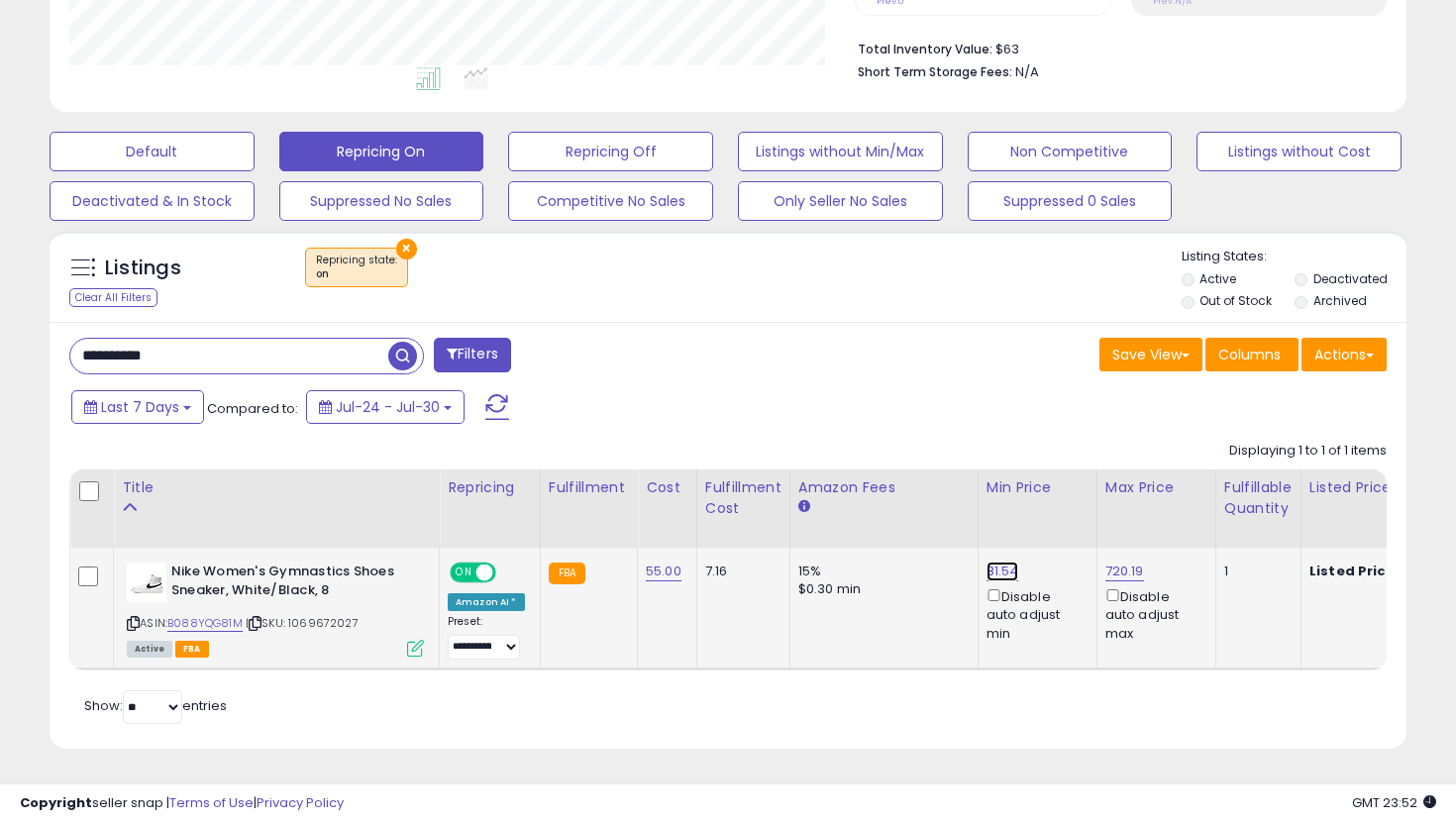 click on "81.54" at bounding box center [1002, 571] 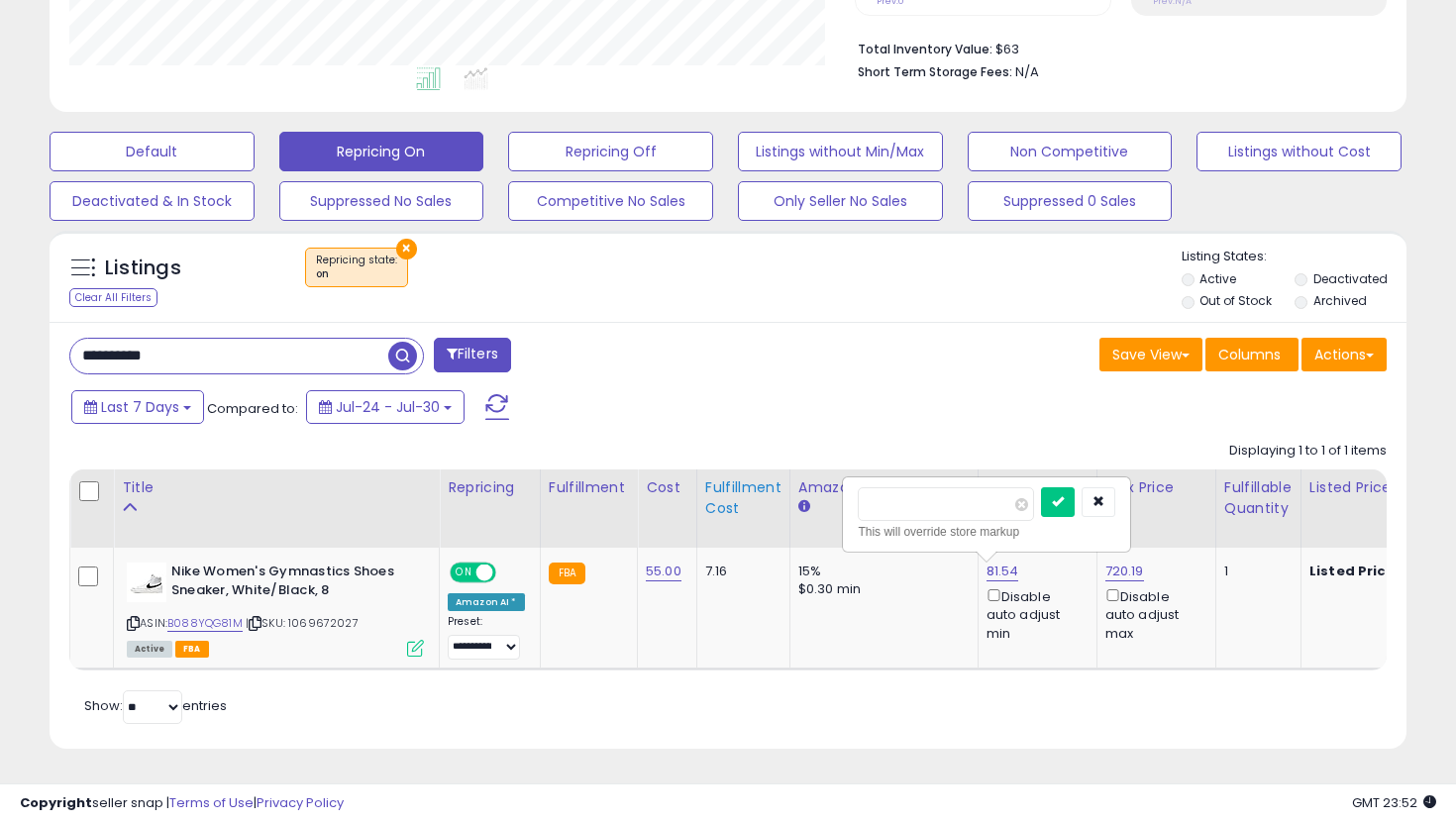 drag, startPoint x: 941, startPoint y: 497, endPoint x: 728, endPoint y: 497, distance: 213 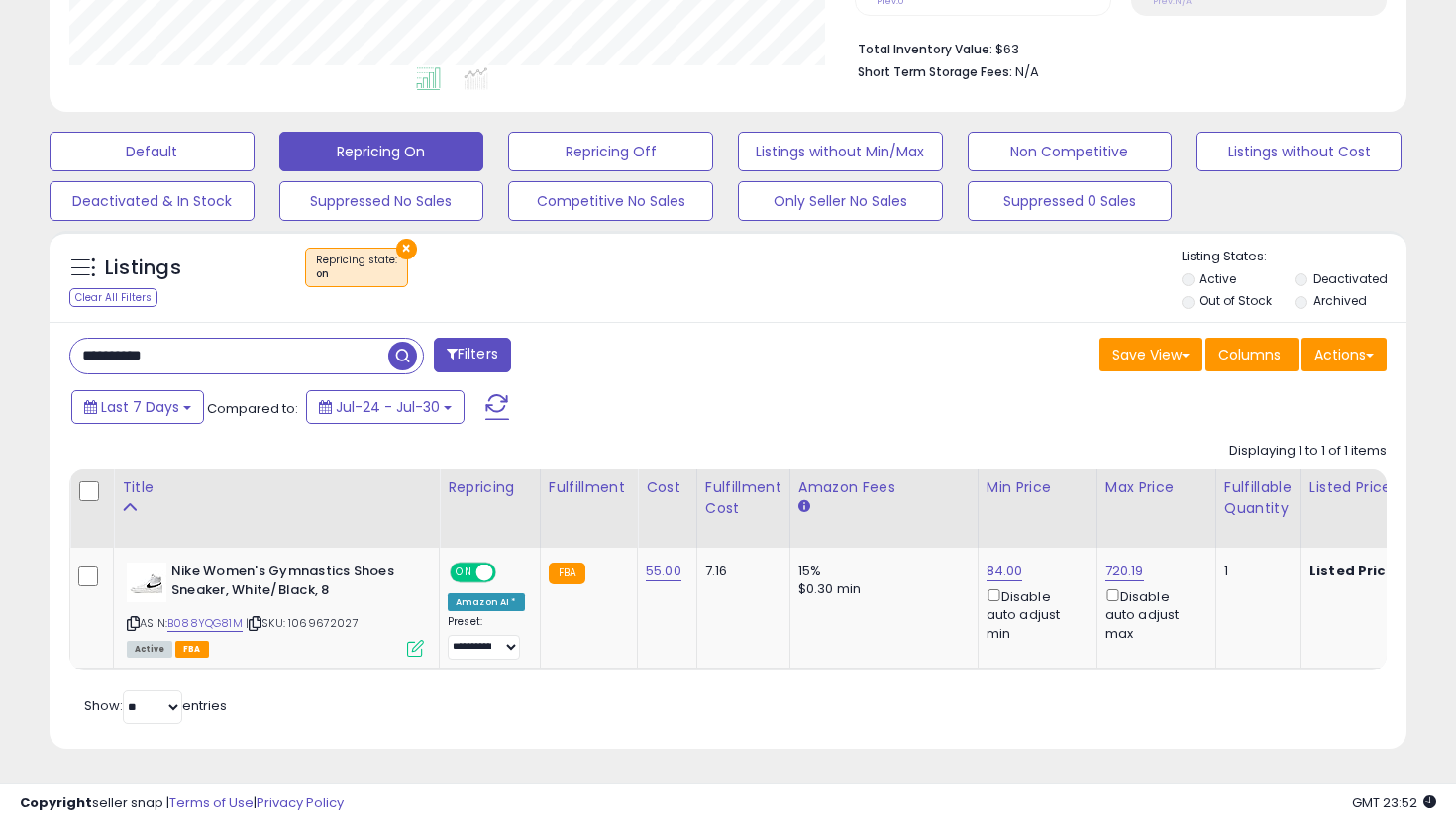 click on "**********" at bounding box center (229, 356) 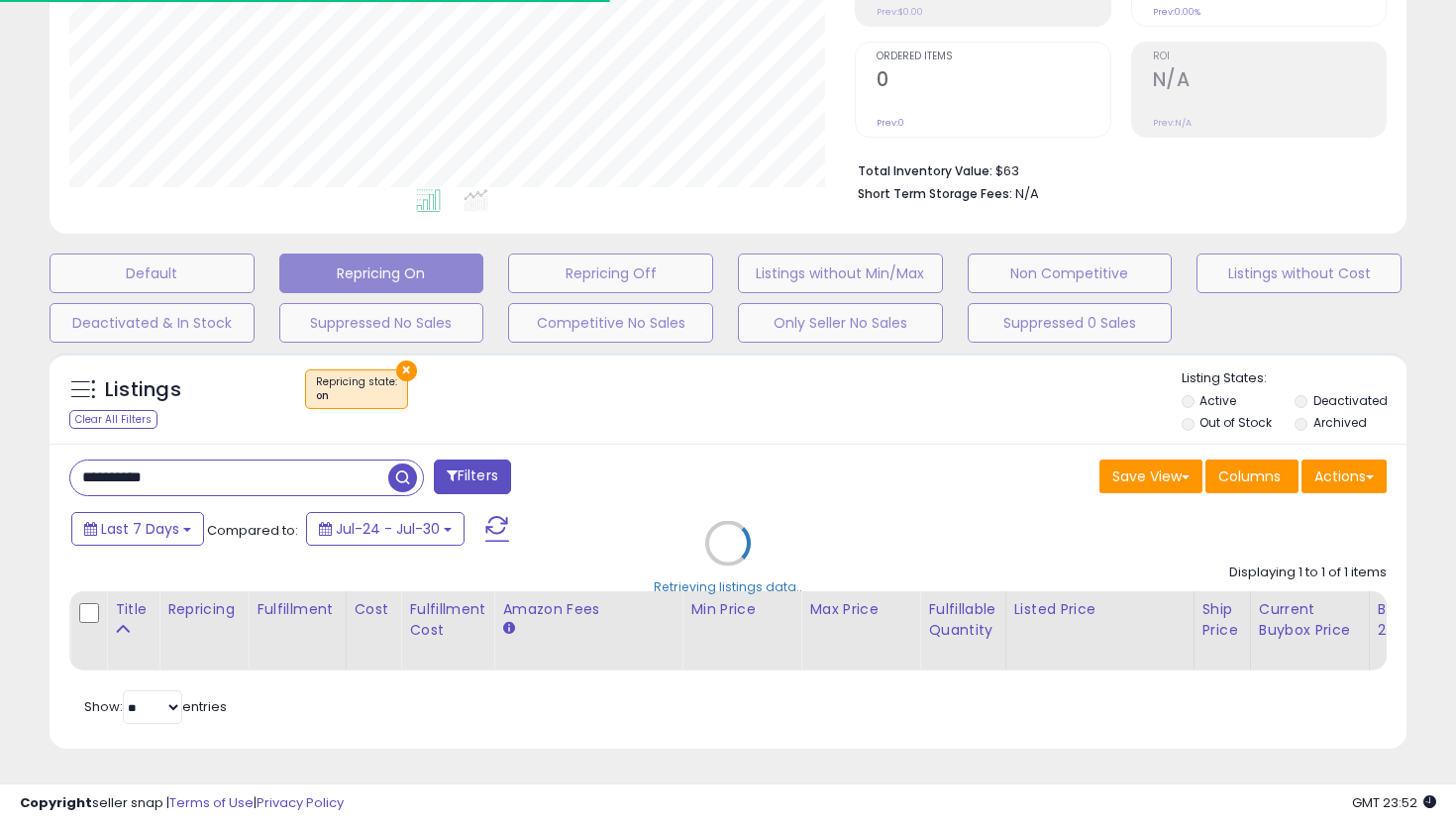 scroll, scrollTop: 492, scrollLeft: 0, axis: vertical 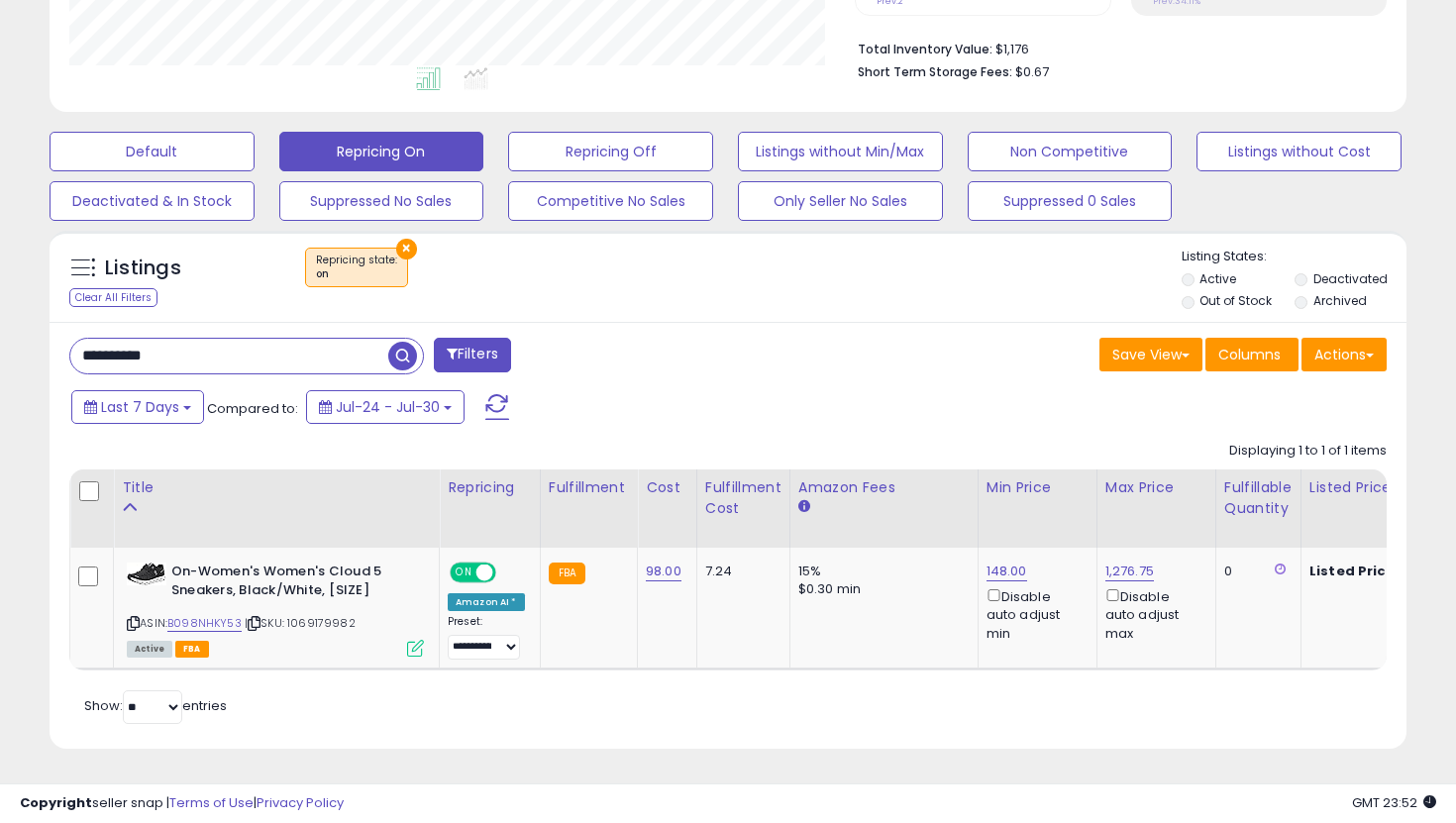 click on "**********" at bounding box center [229, 356] 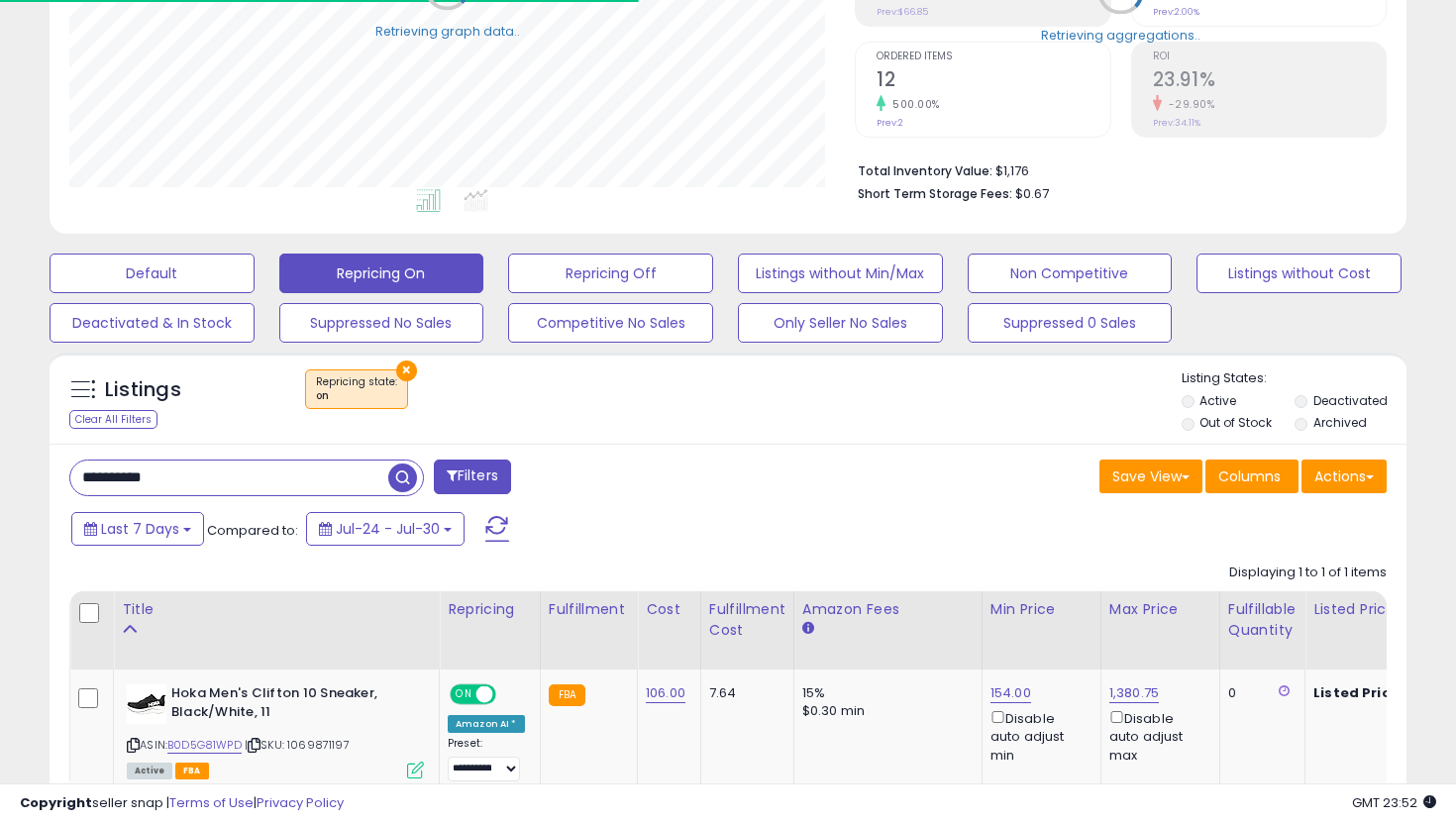 scroll, scrollTop: 492, scrollLeft: 0, axis: vertical 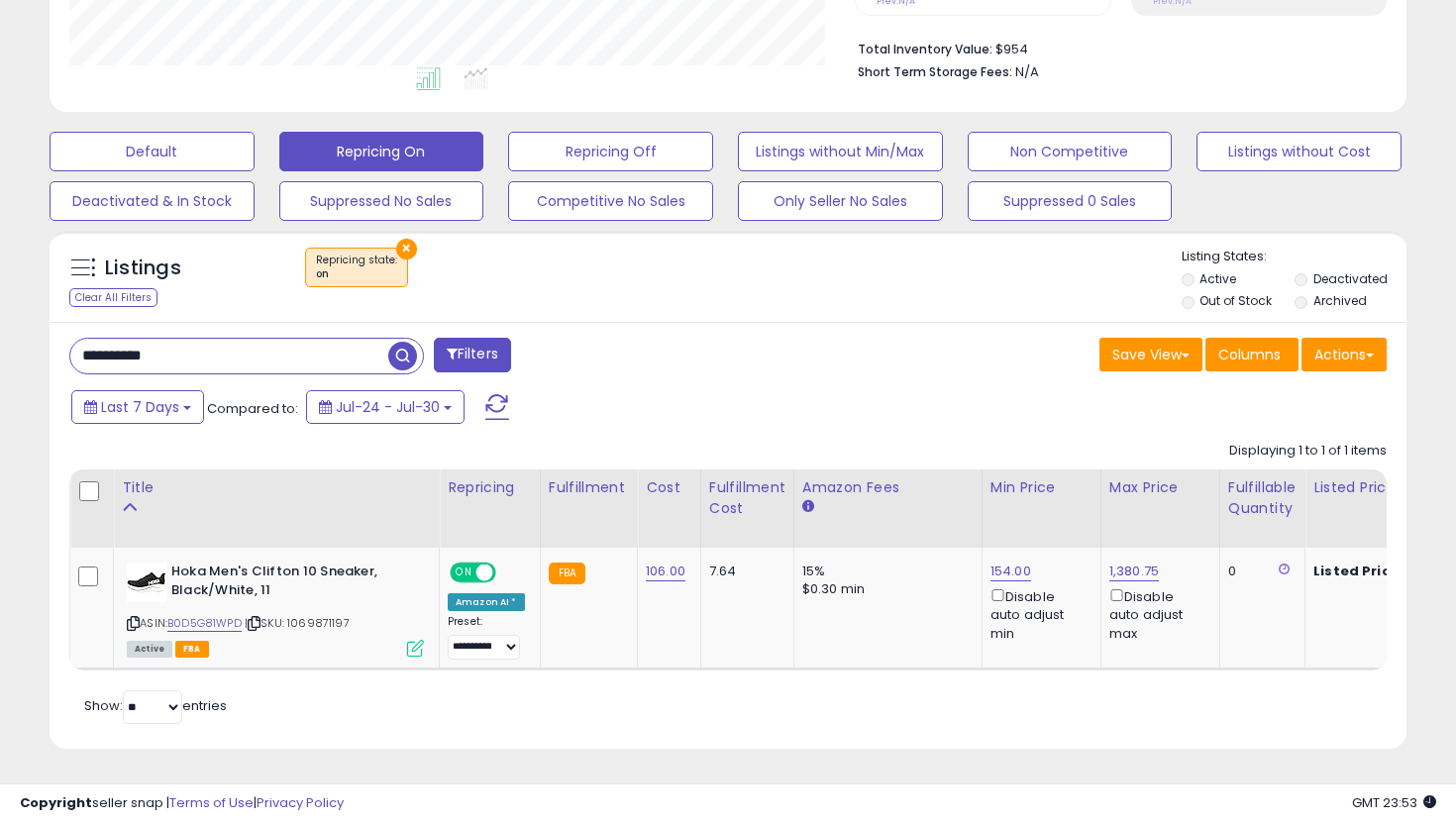 click on "**********" at bounding box center (229, 356) 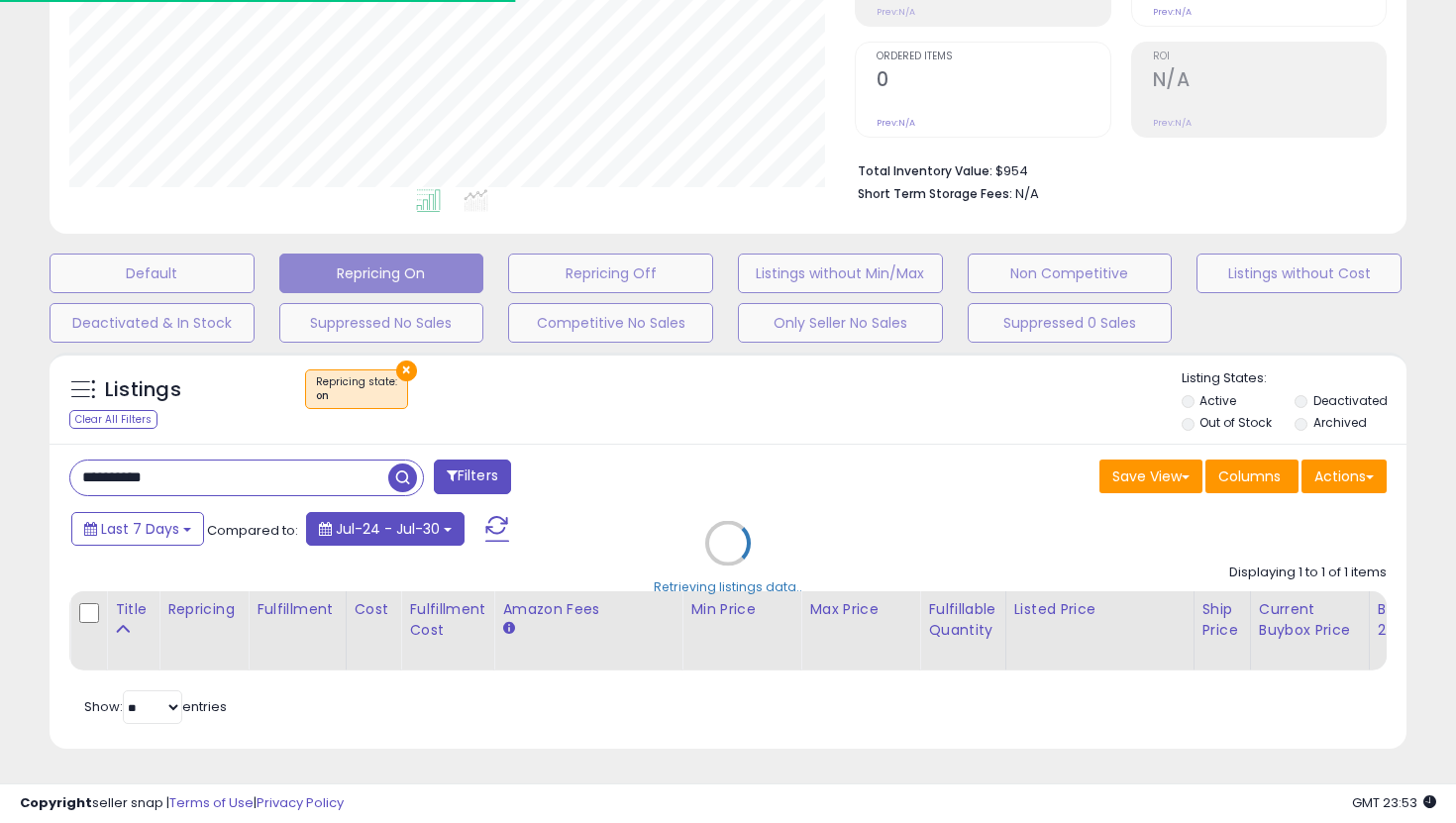 scroll, scrollTop: 492, scrollLeft: 0, axis: vertical 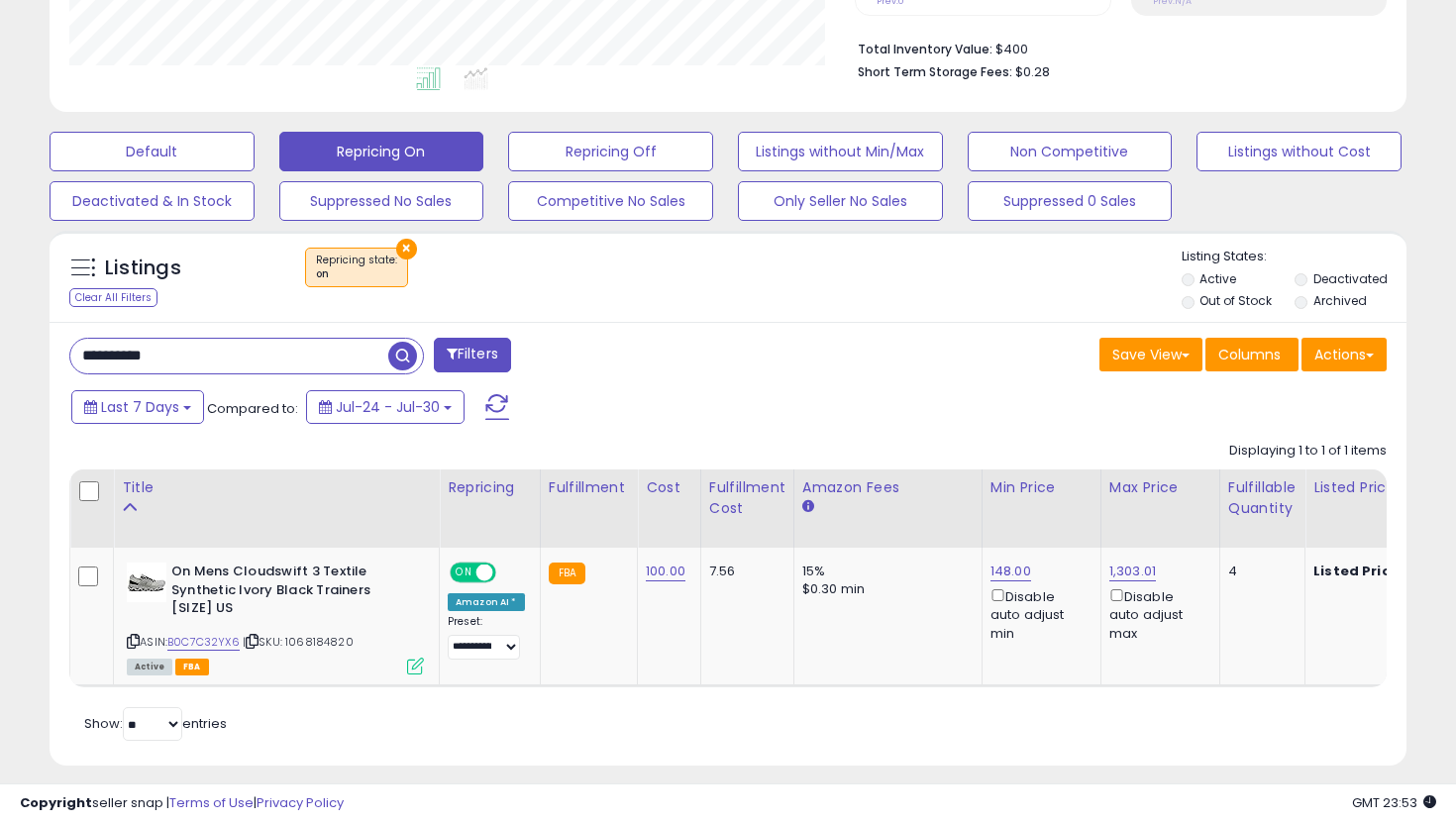 click on "**********" at bounding box center (229, 356) 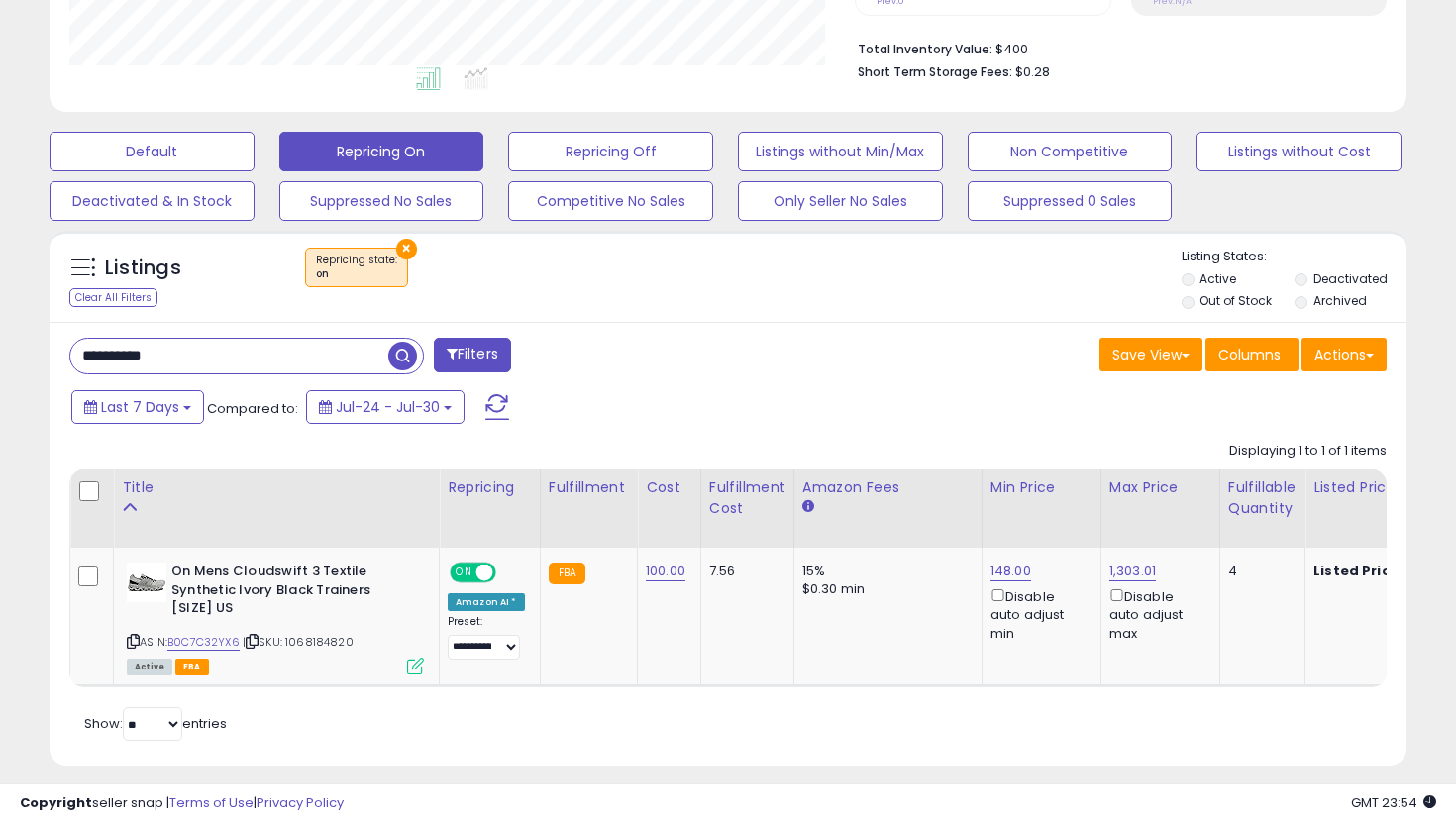 paste 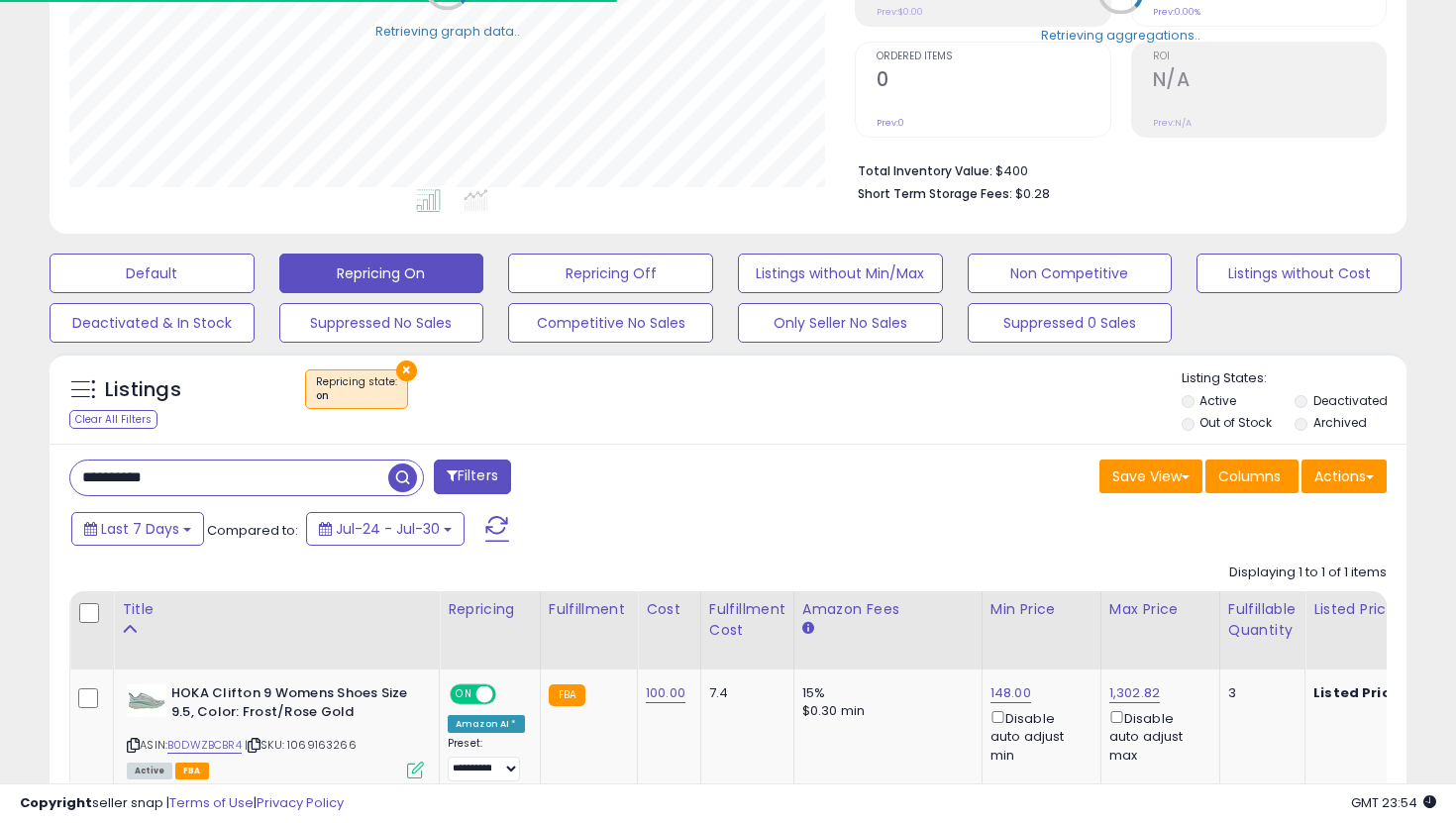 scroll, scrollTop: 492, scrollLeft: 0, axis: vertical 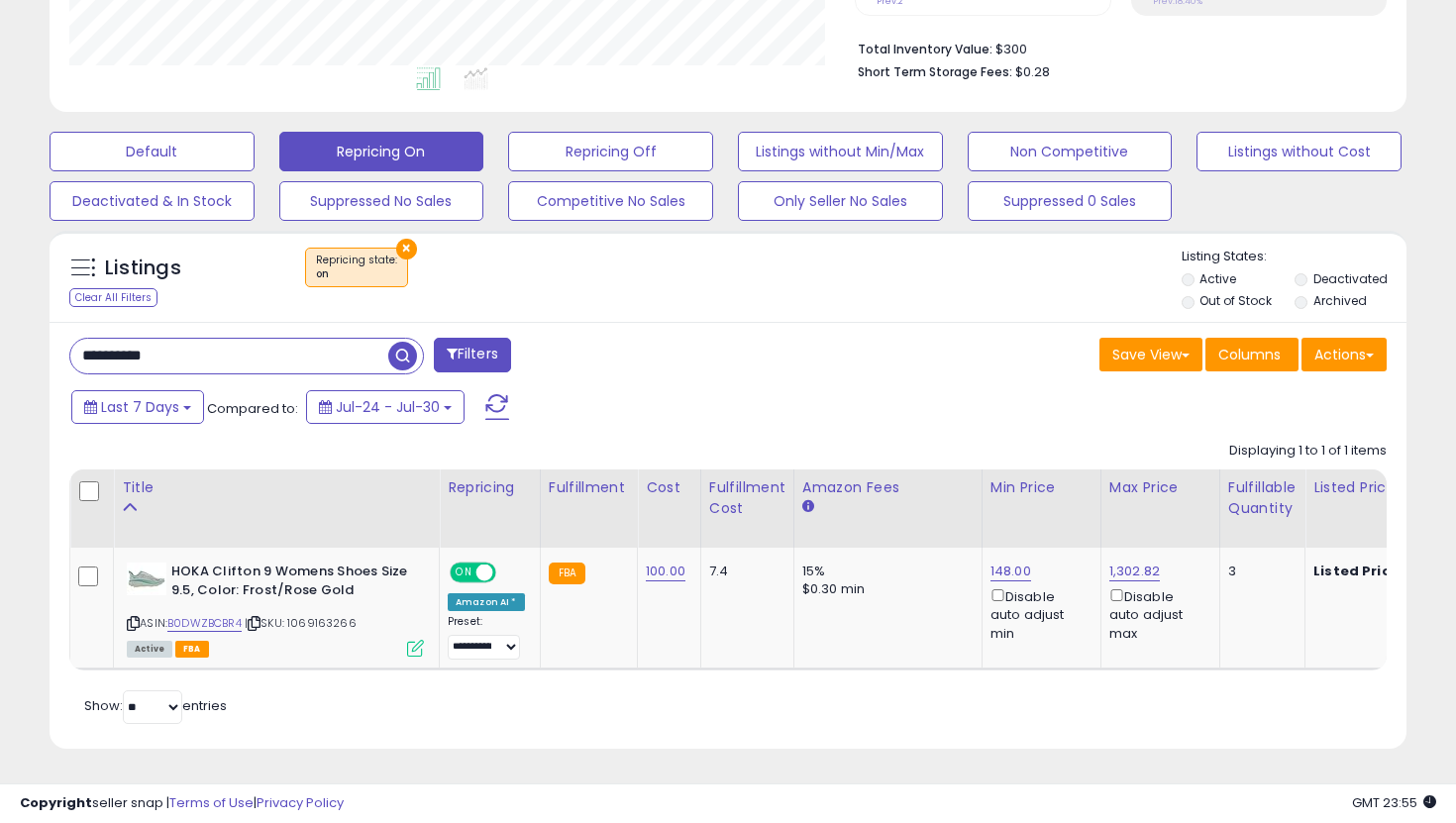 click on "**********" at bounding box center (728, 535) 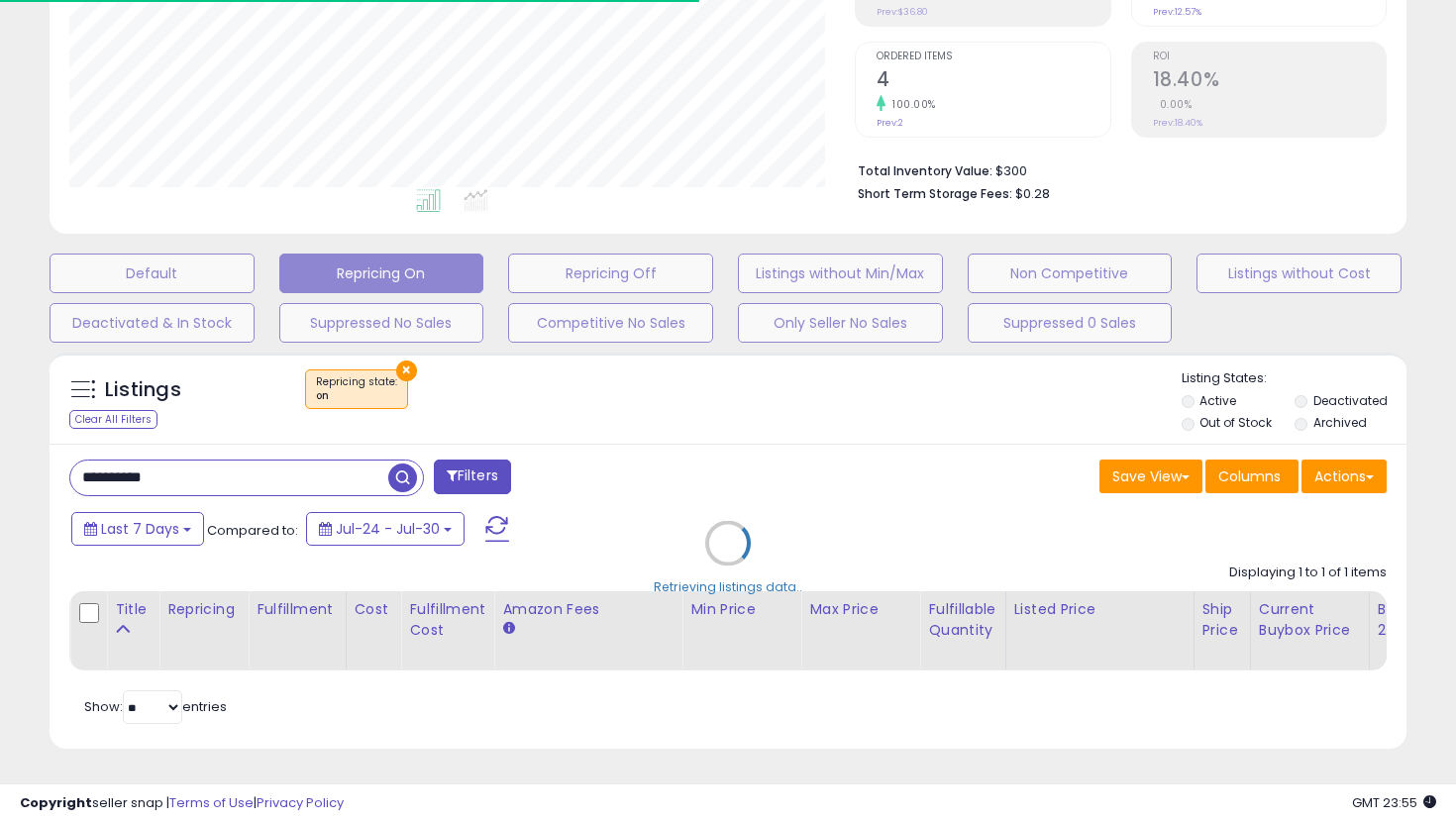 scroll, scrollTop: 492, scrollLeft: 0, axis: vertical 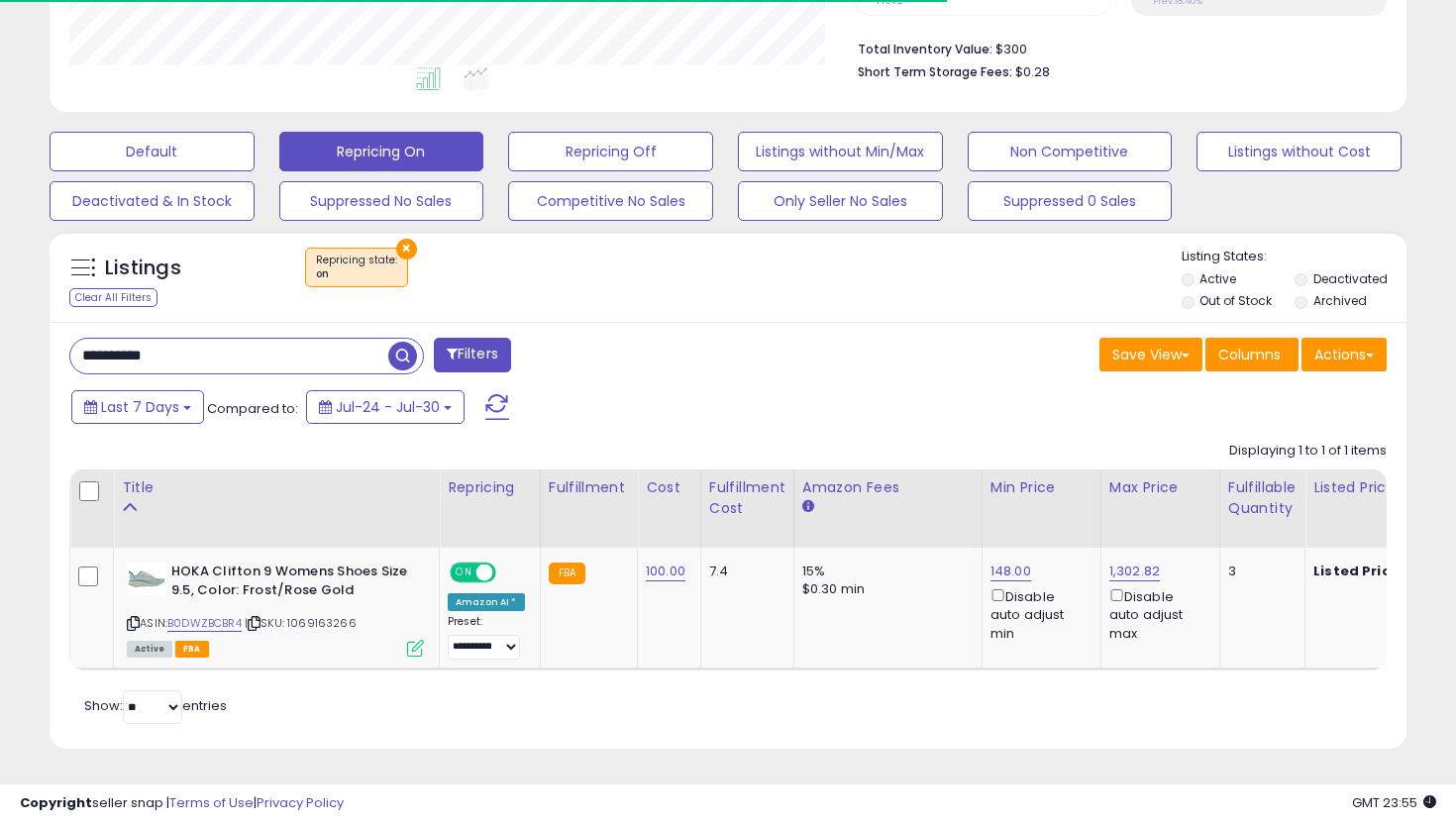 click on "**********" at bounding box center (229, 356) 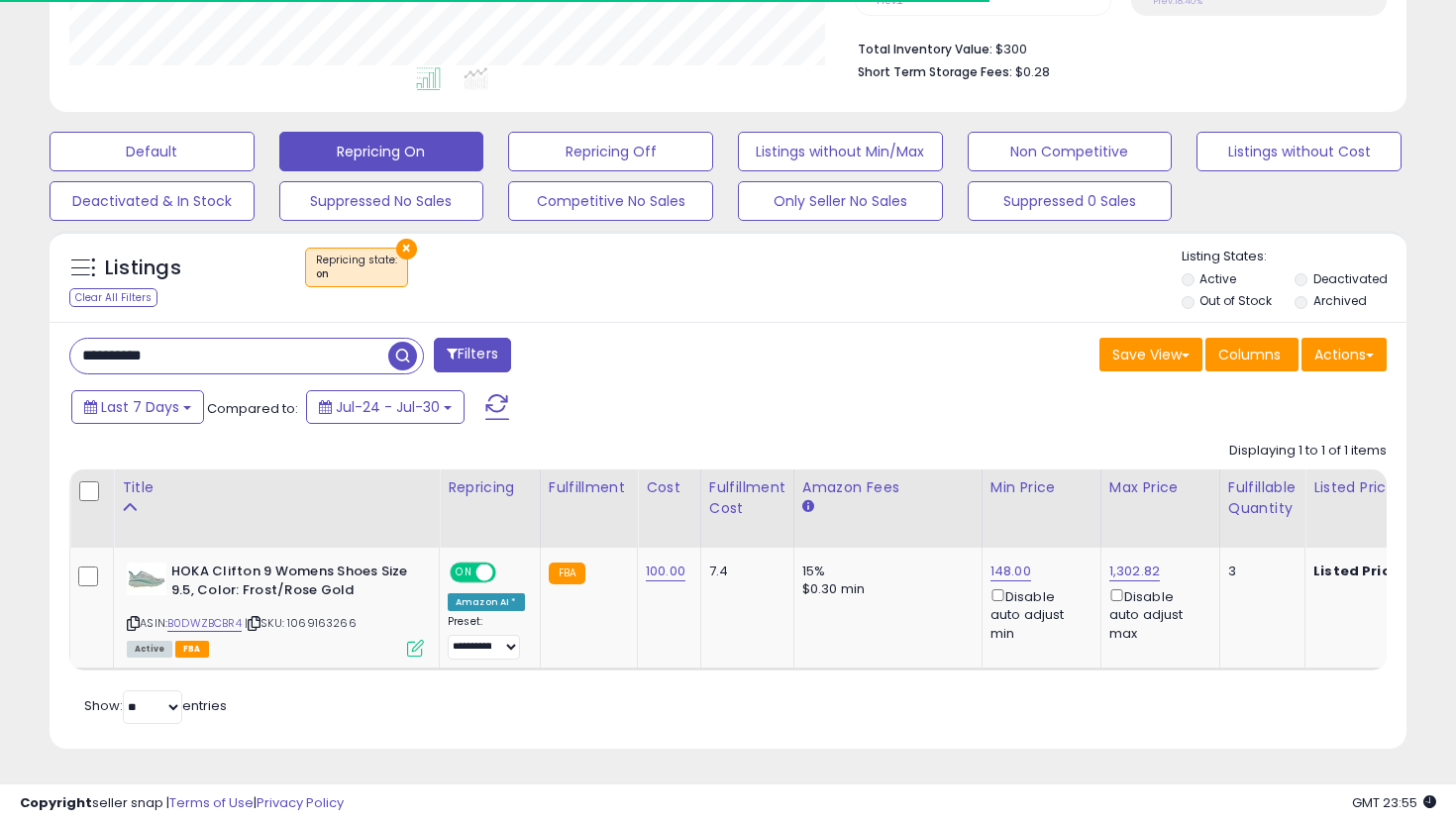 click on "**********" at bounding box center (229, 356) 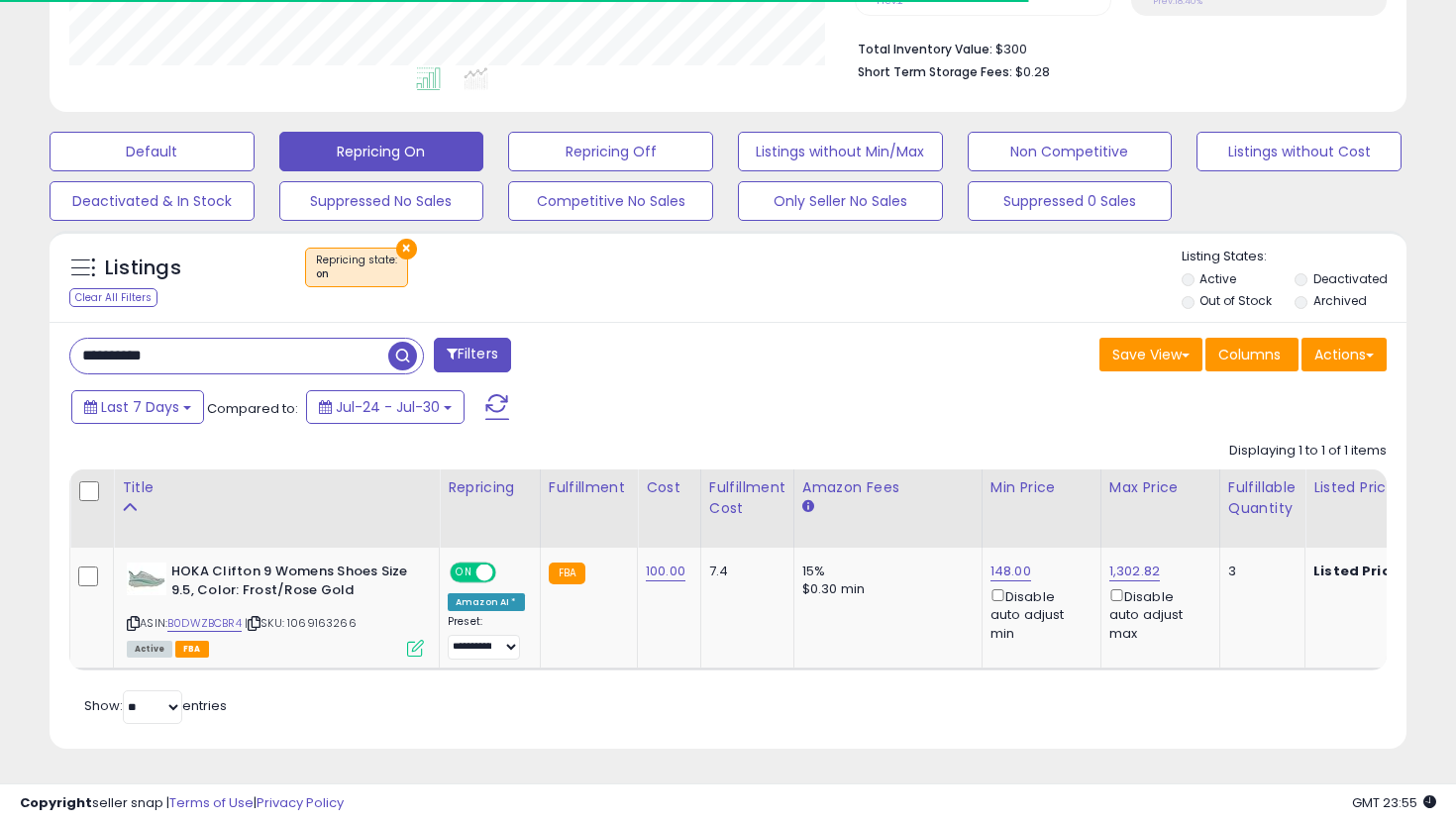 click on "**********" at bounding box center [229, 356] 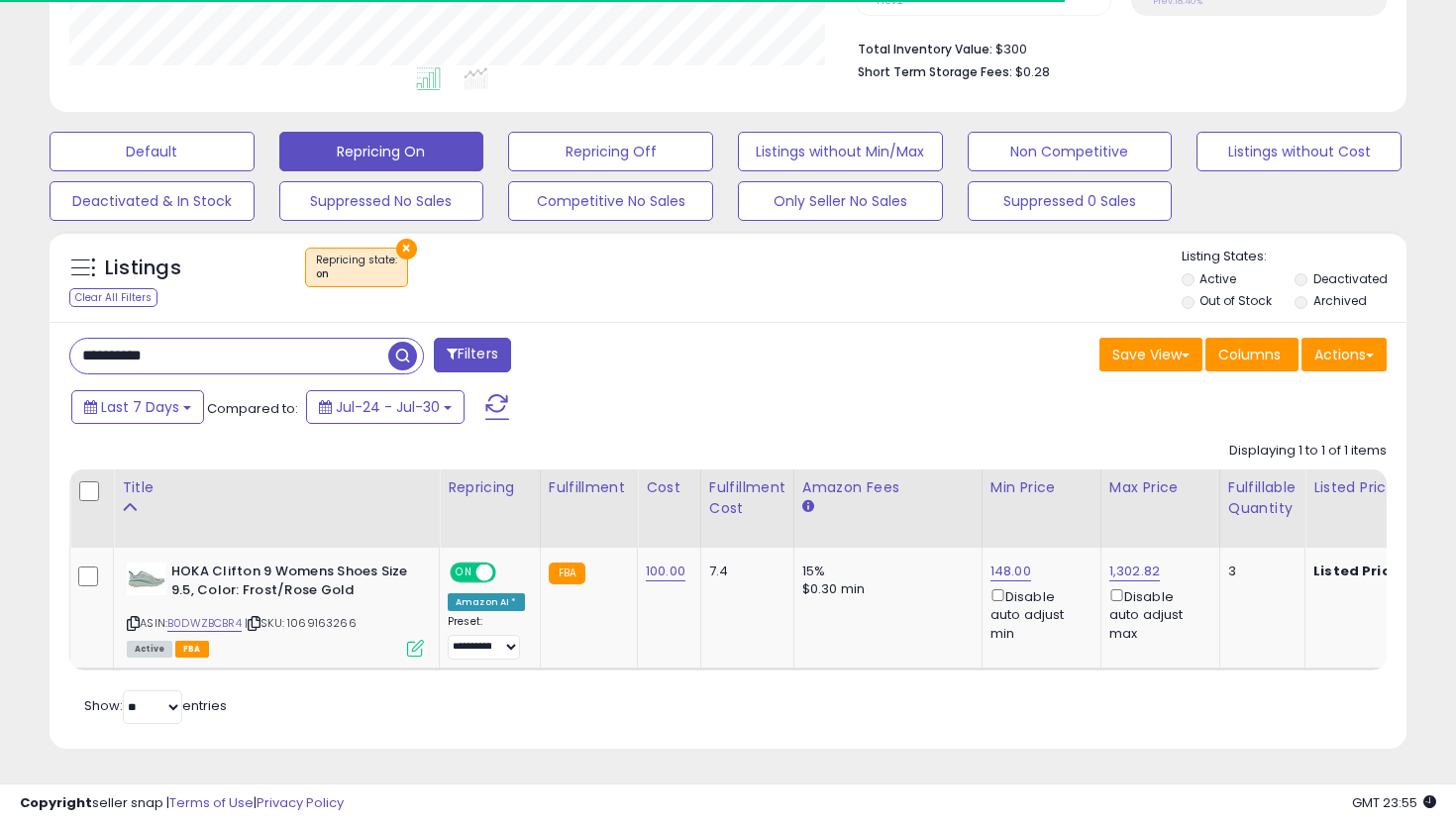 scroll, scrollTop: 989967, scrollLeft: 989690, axis: both 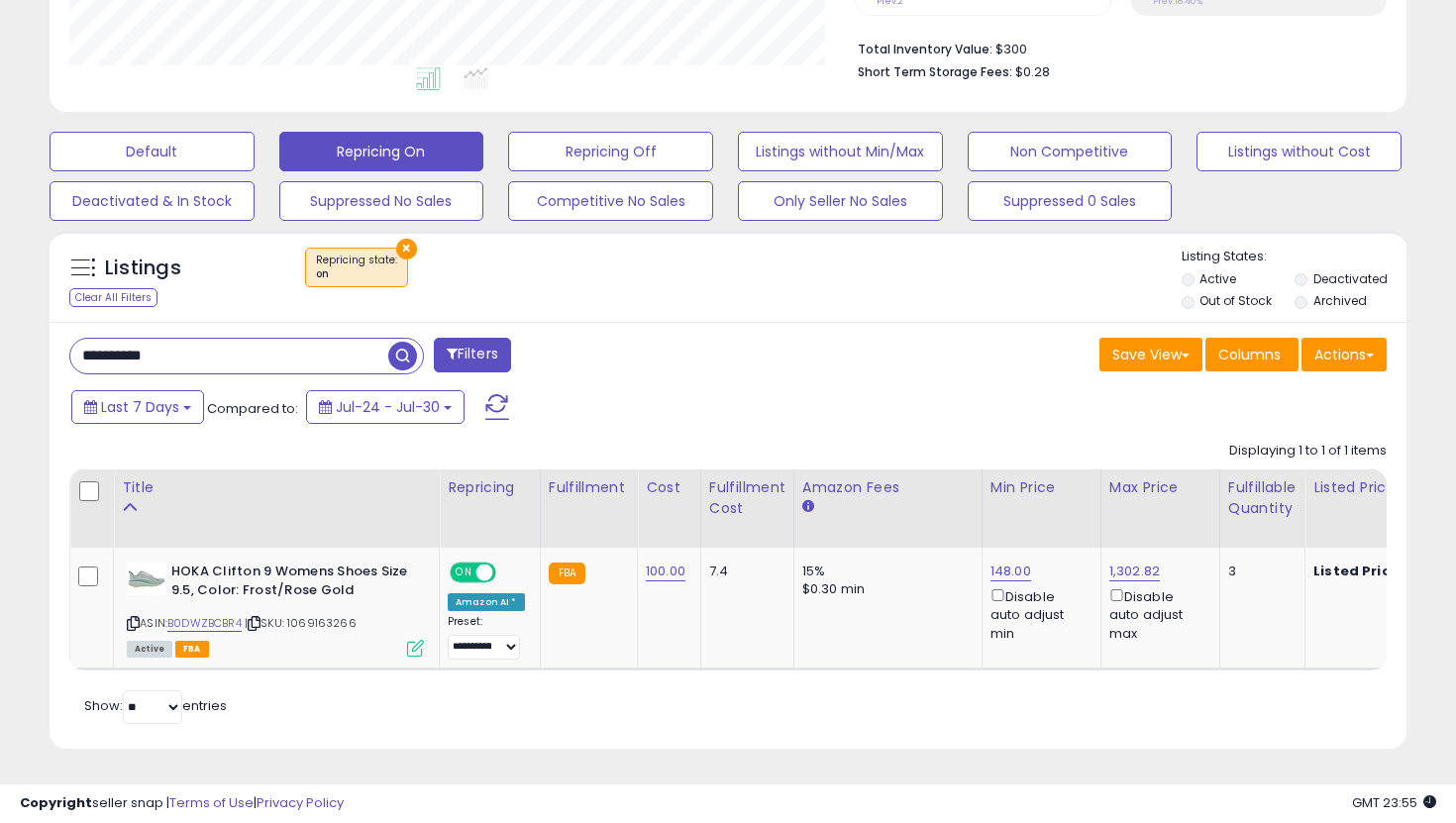 type on "**********" 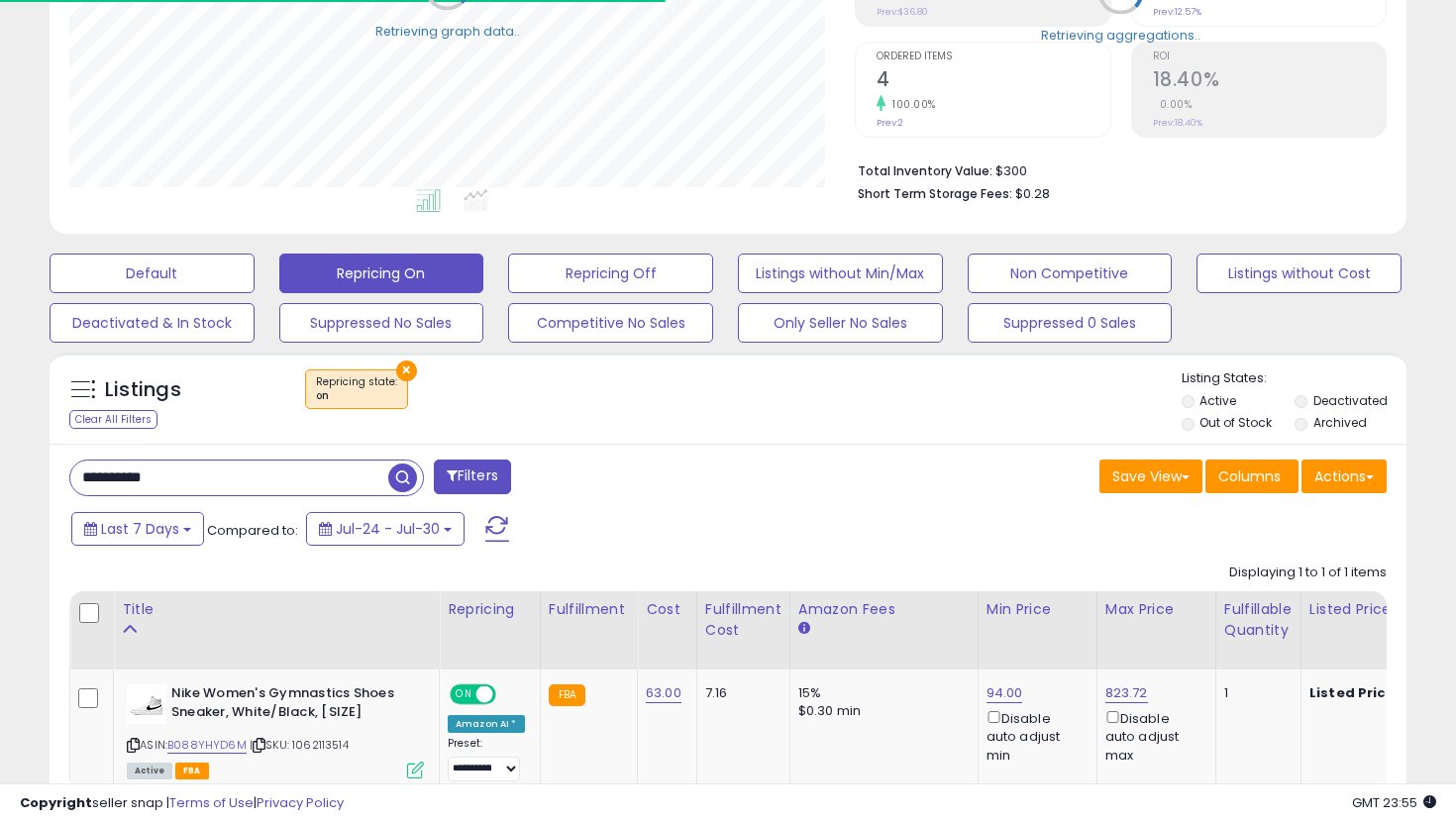 scroll, scrollTop: 492, scrollLeft: 0, axis: vertical 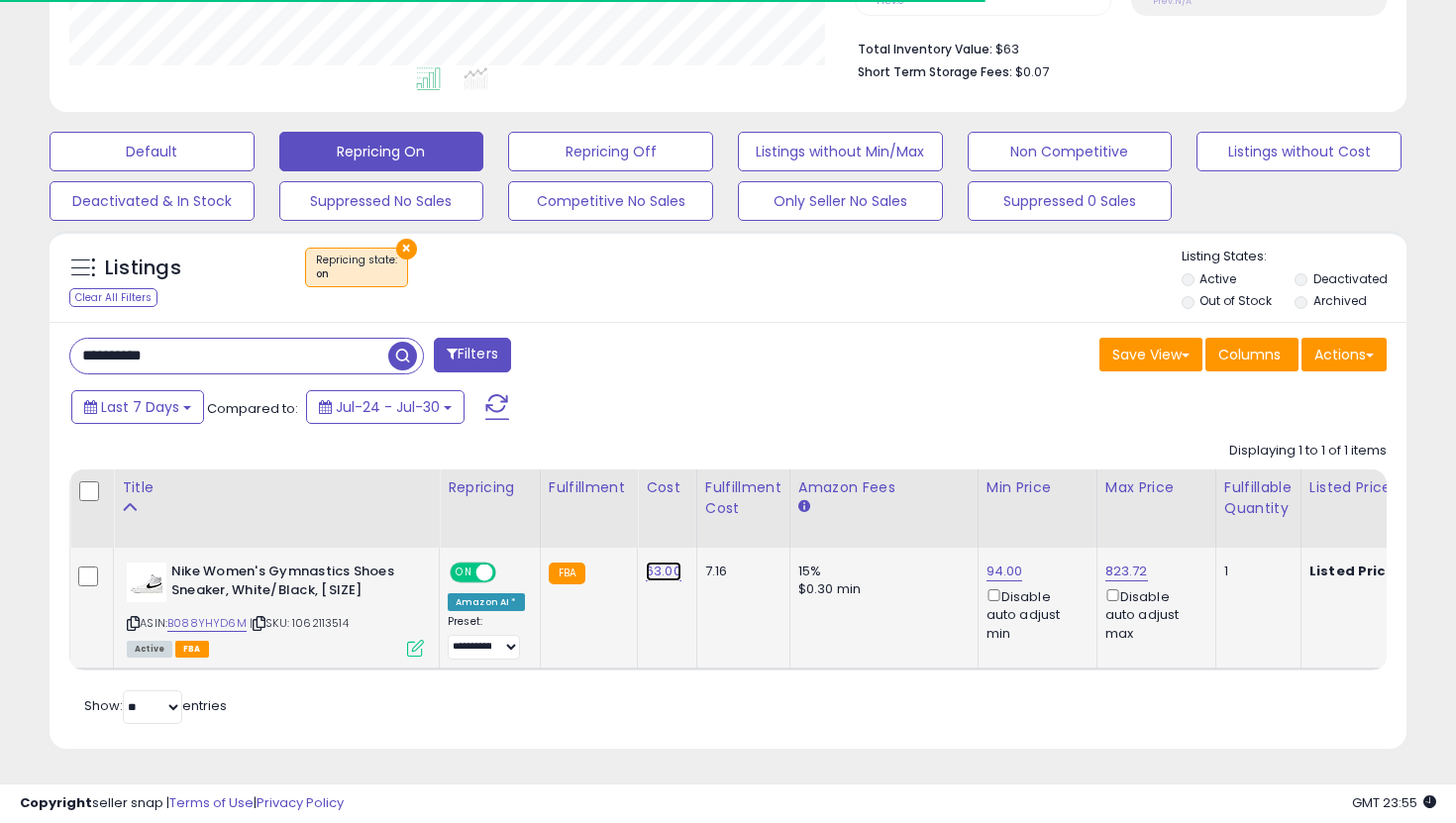 click on "63.00" at bounding box center [664, 571] 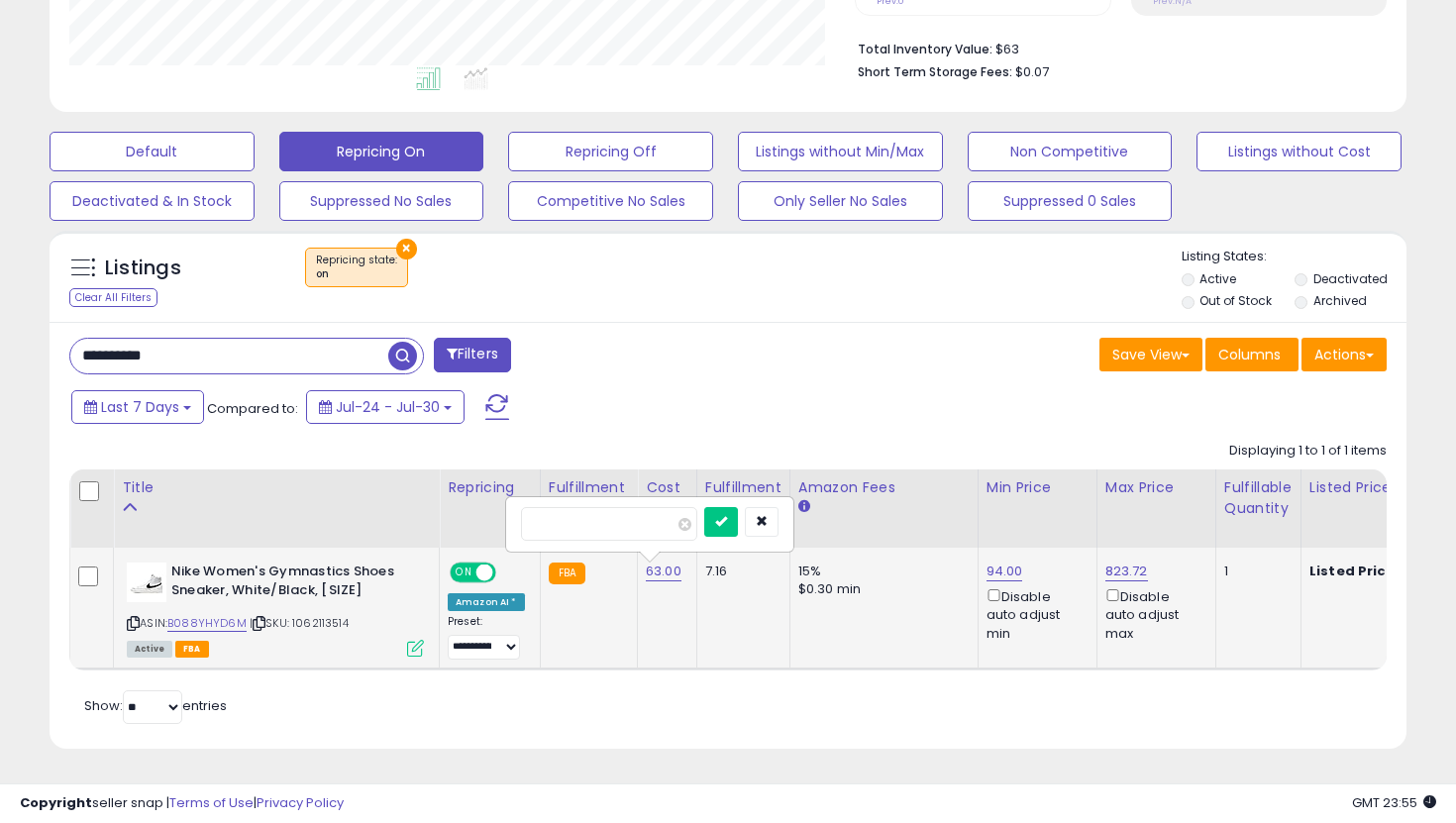 drag, startPoint x: 622, startPoint y: 521, endPoint x: 520, endPoint y: 520, distance: 102.0049 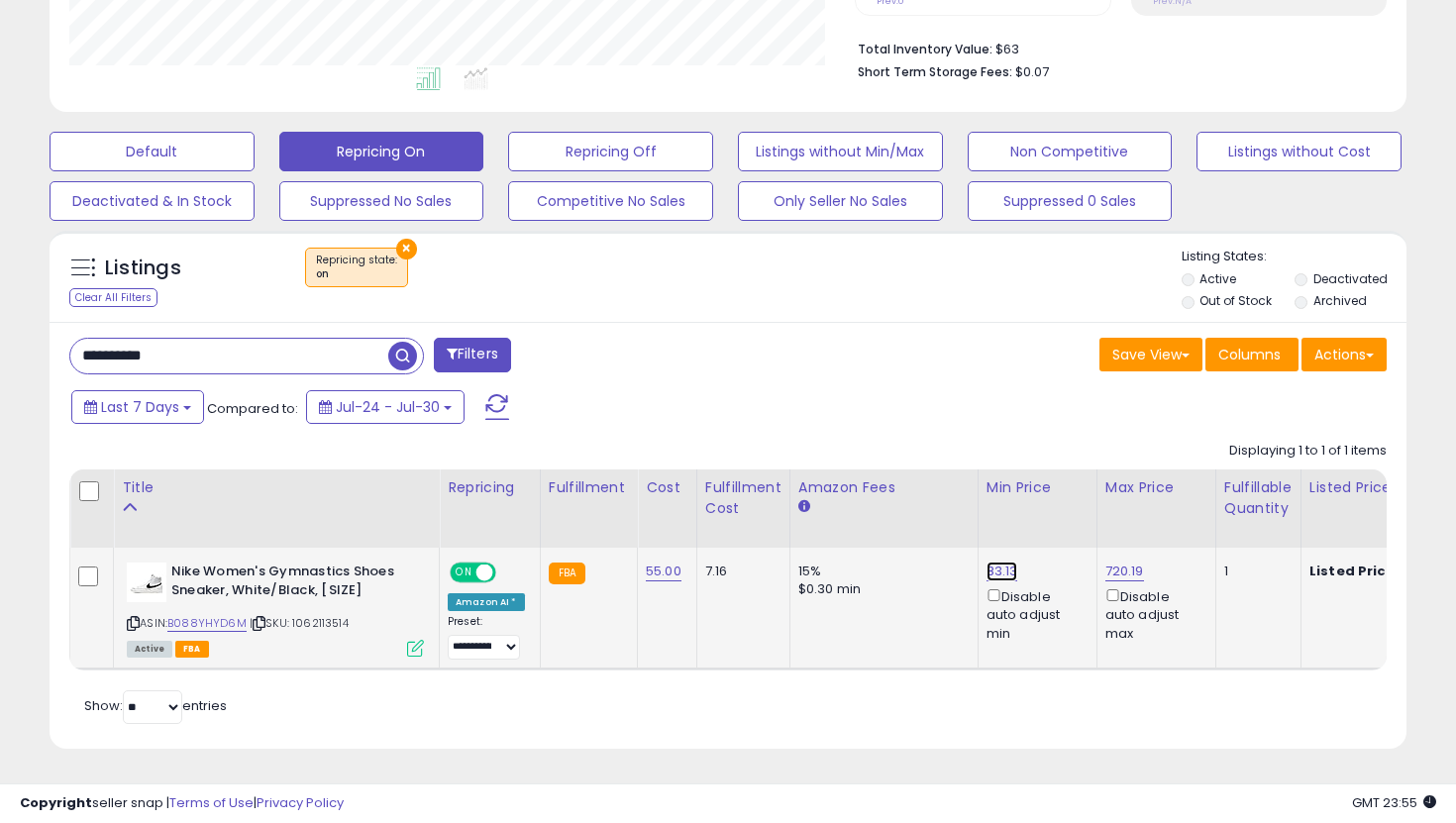 click on "83.13" at bounding box center (1002, 571) 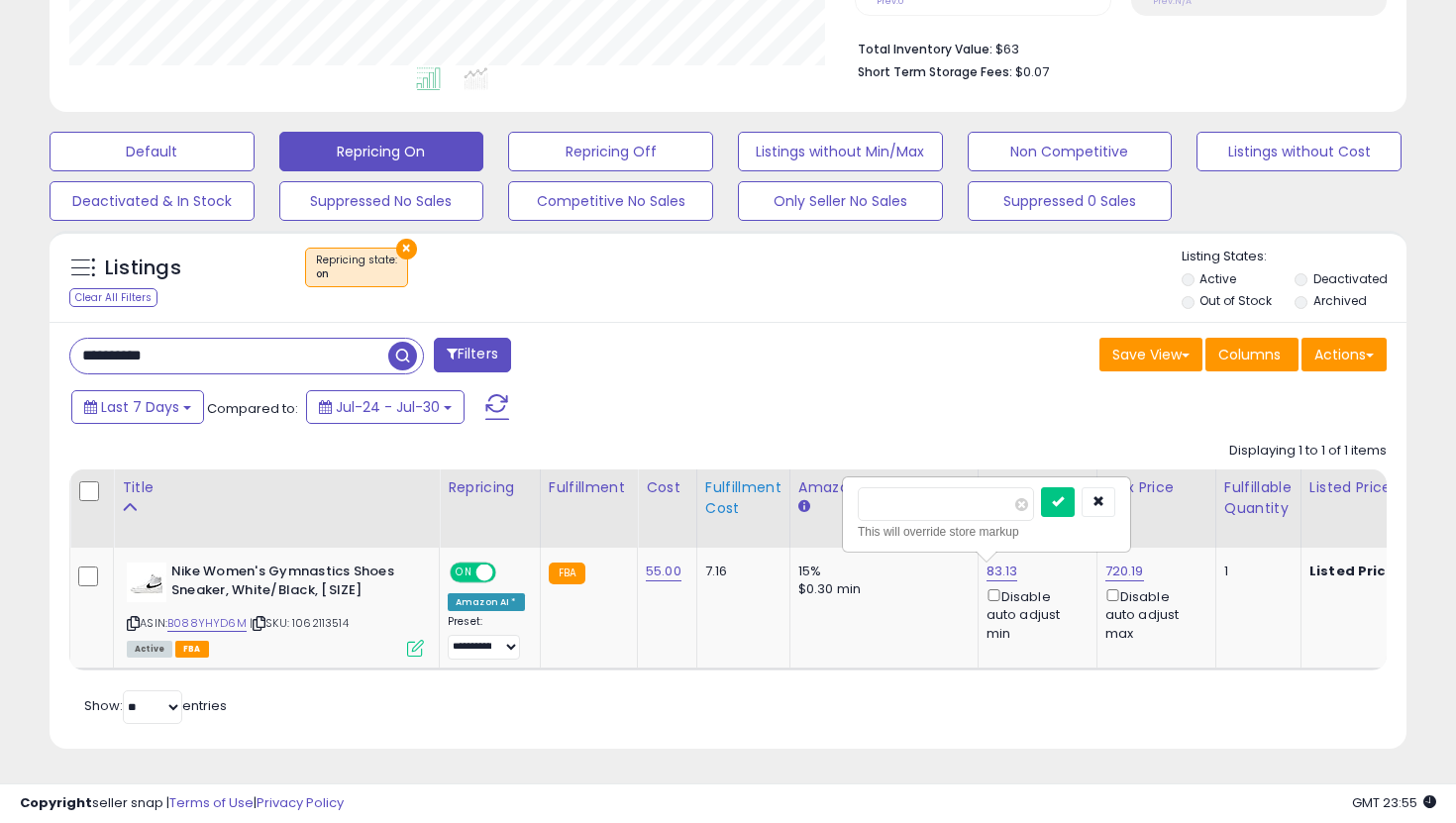drag, startPoint x: 935, startPoint y: 507, endPoint x: 780, endPoint y: 476, distance: 158.0696 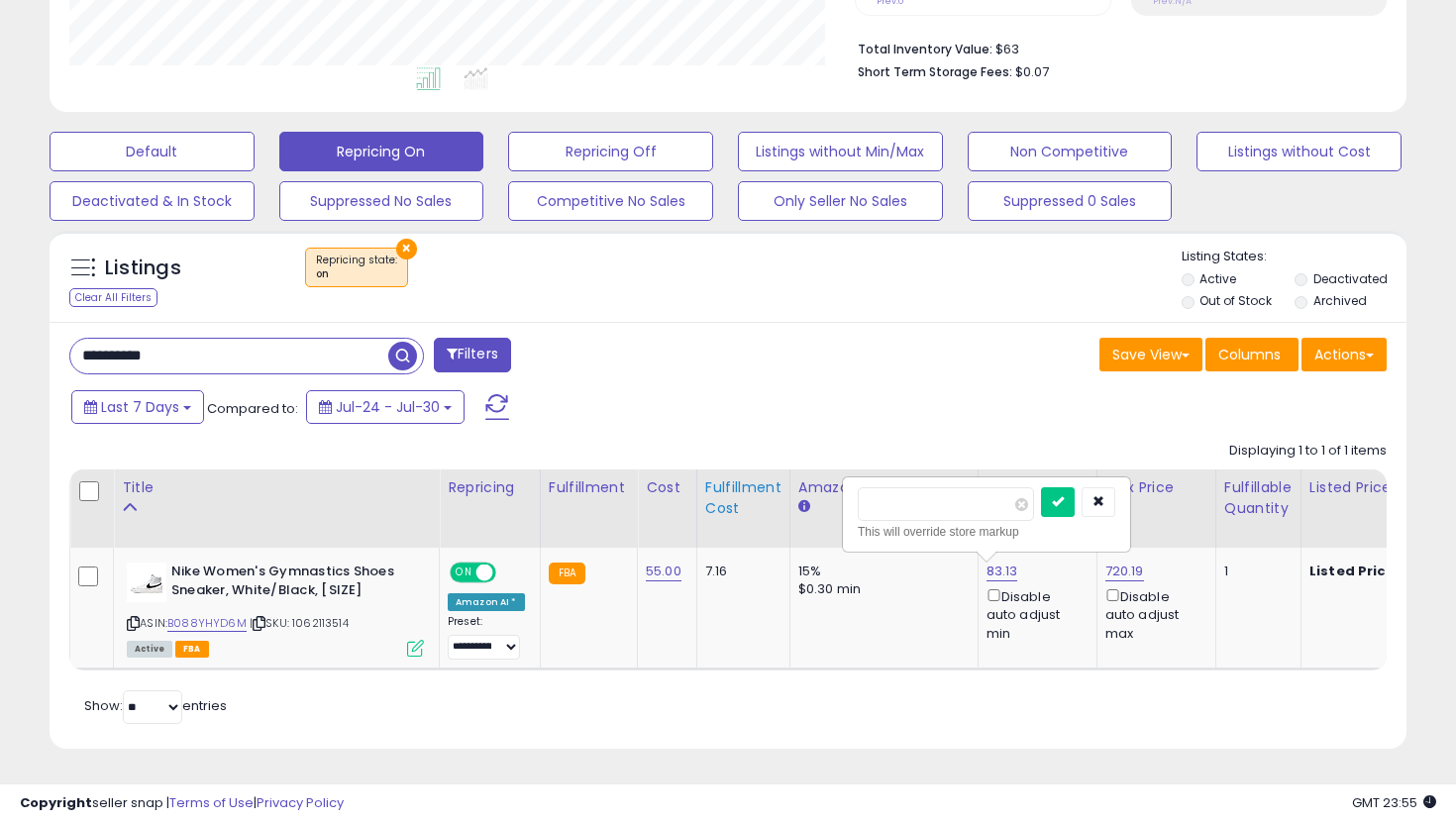 type on "**" 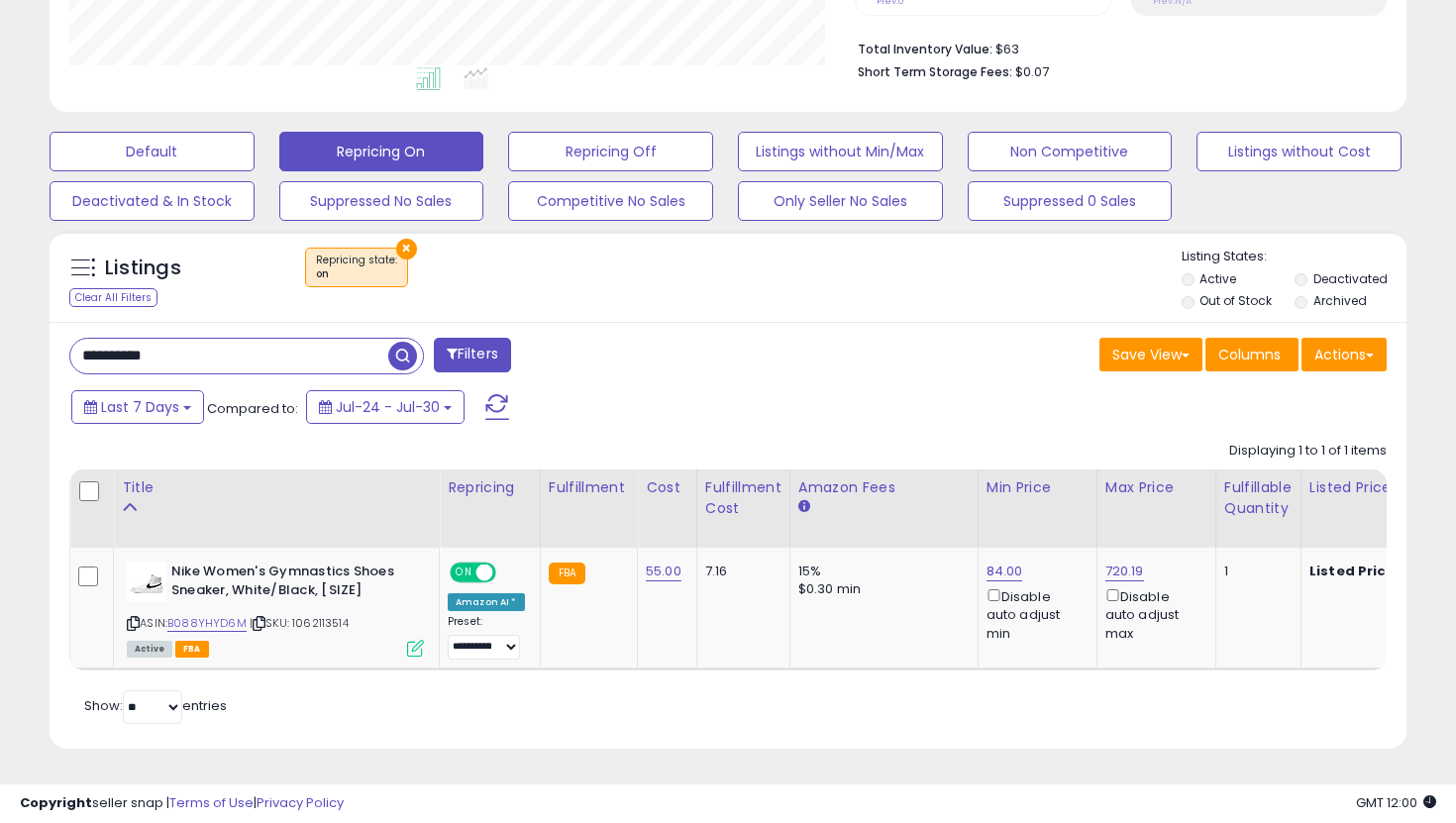 click on "**********" at bounding box center [229, 356] 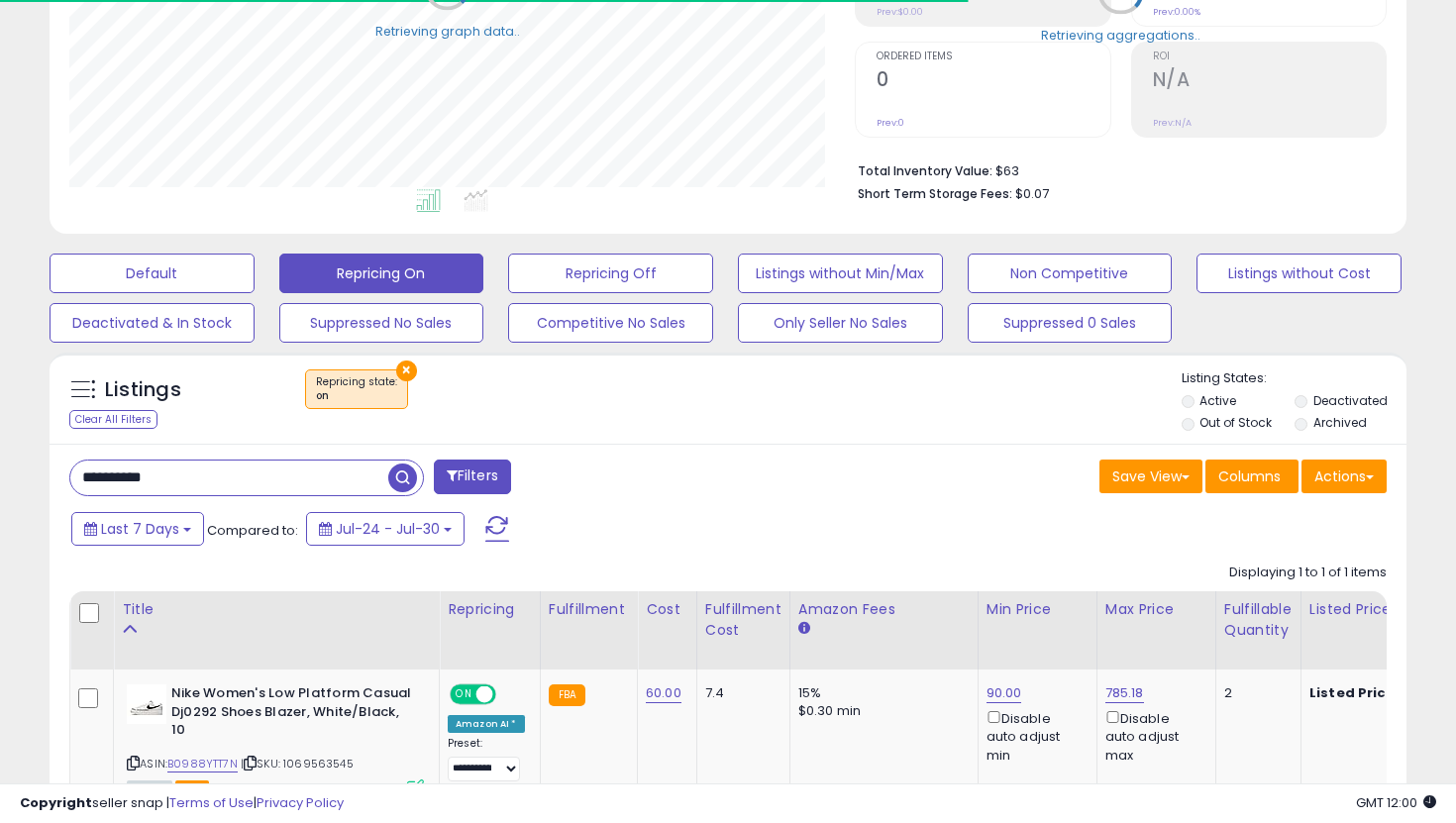 scroll, scrollTop: 492, scrollLeft: 0, axis: vertical 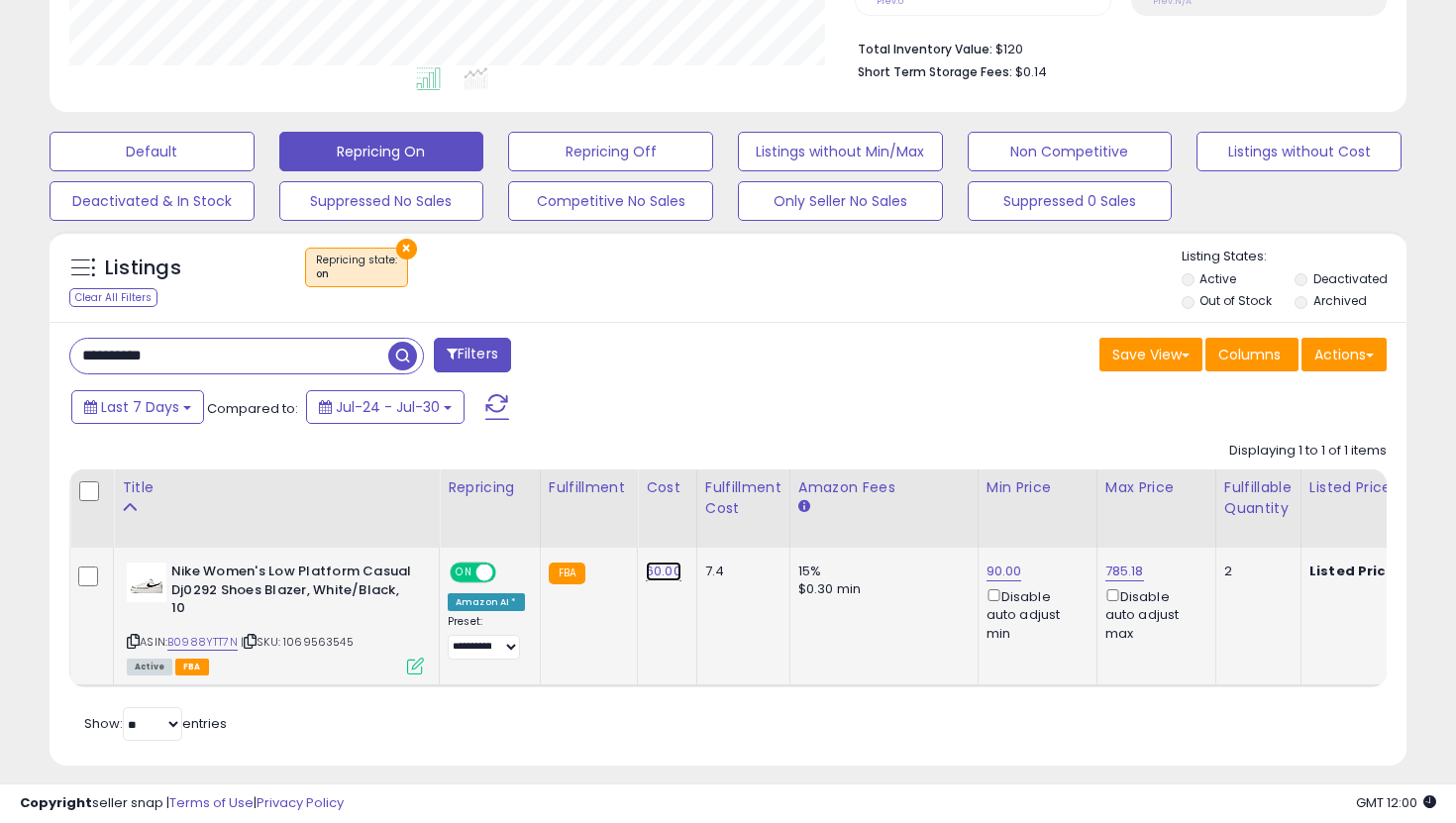click on "60.00" at bounding box center (664, 571) 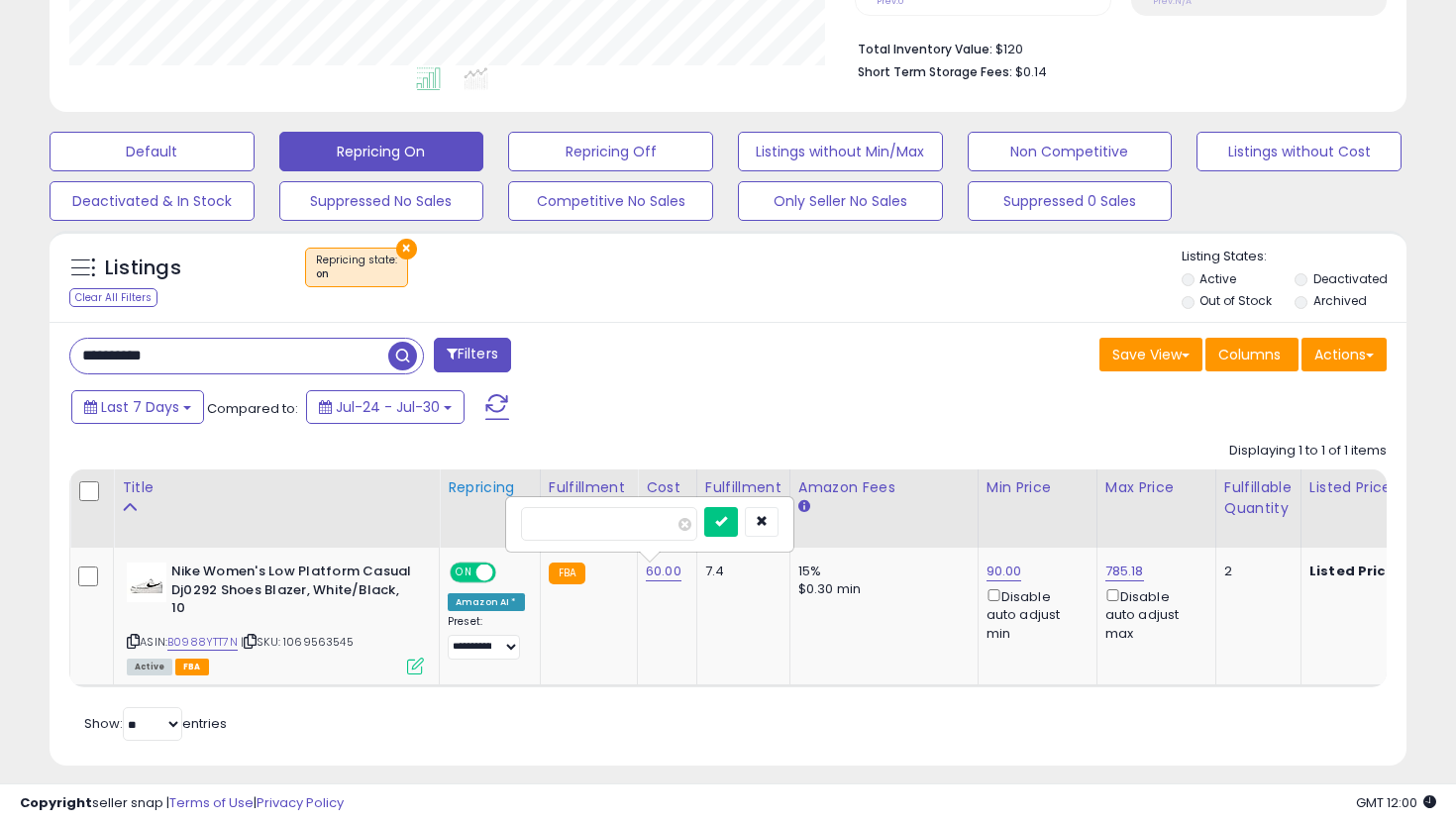 drag, startPoint x: 603, startPoint y: 520, endPoint x: 450, endPoint y: 518, distance: 153.01307 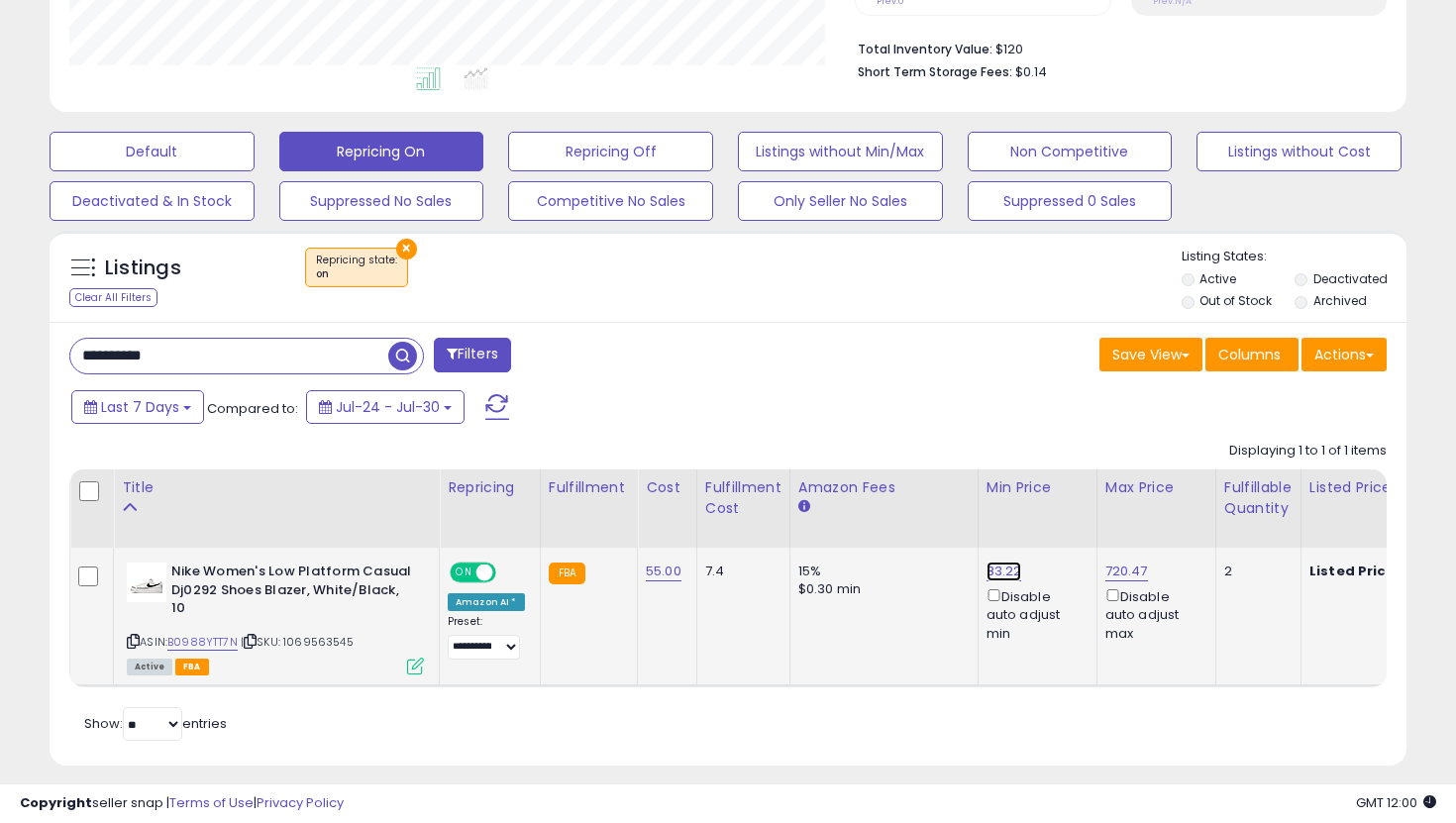 click on "83.22" at bounding box center [1004, 571] 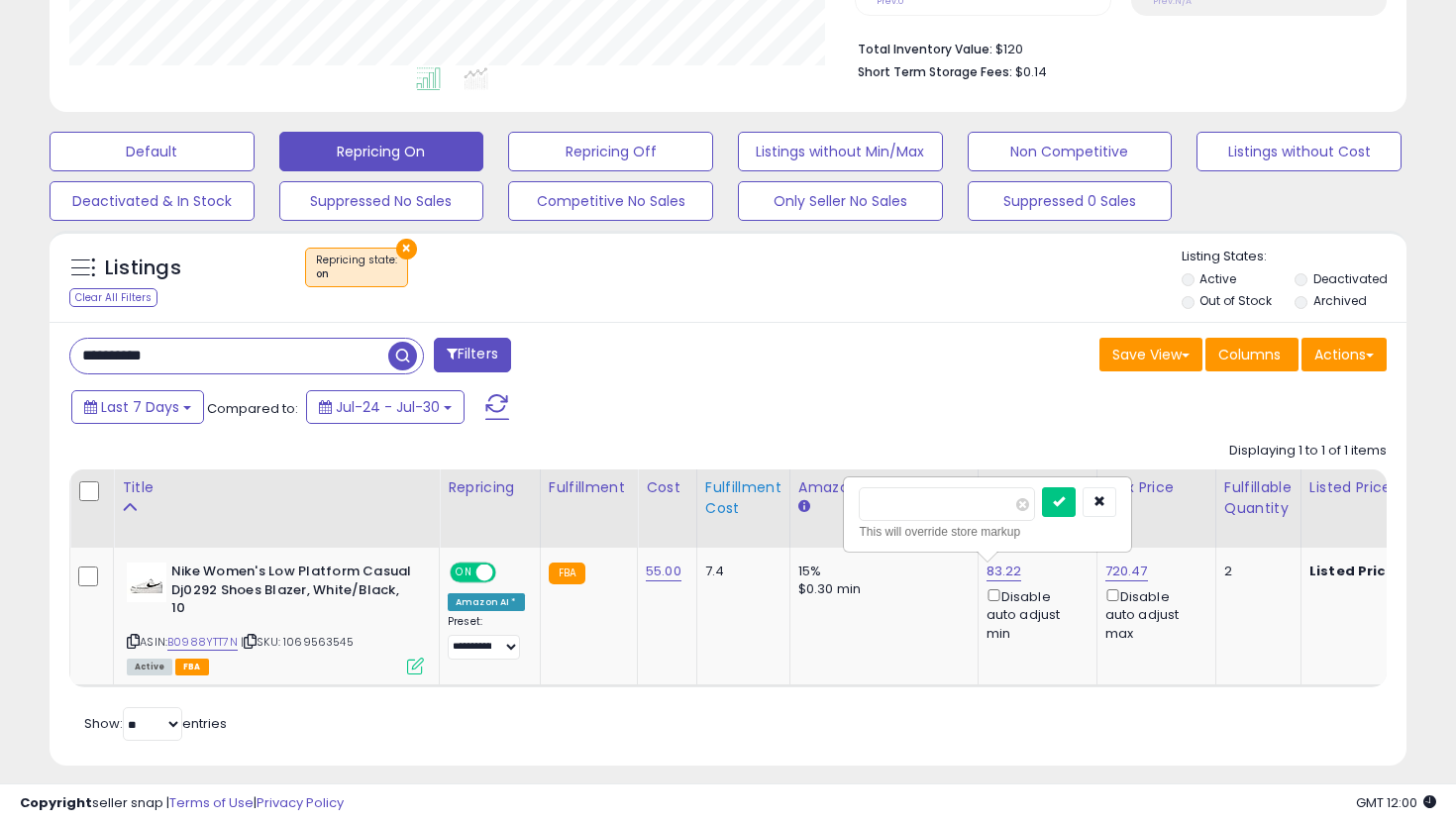 drag, startPoint x: 957, startPoint y: 506, endPoint x: 767, endPoint y: 468, distance: 193.76274 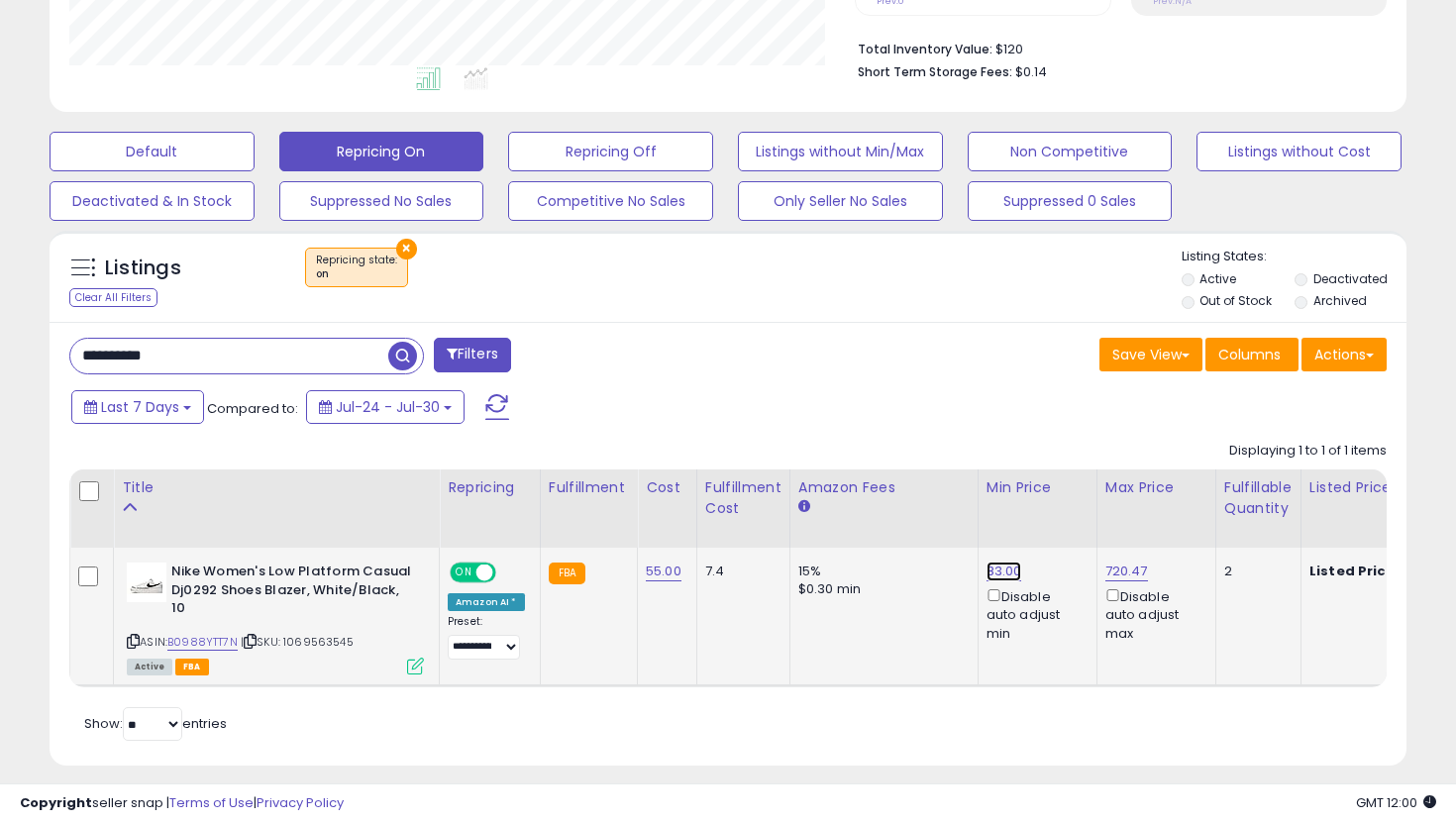 click on "83.00" at bounding box center (1004, 571) 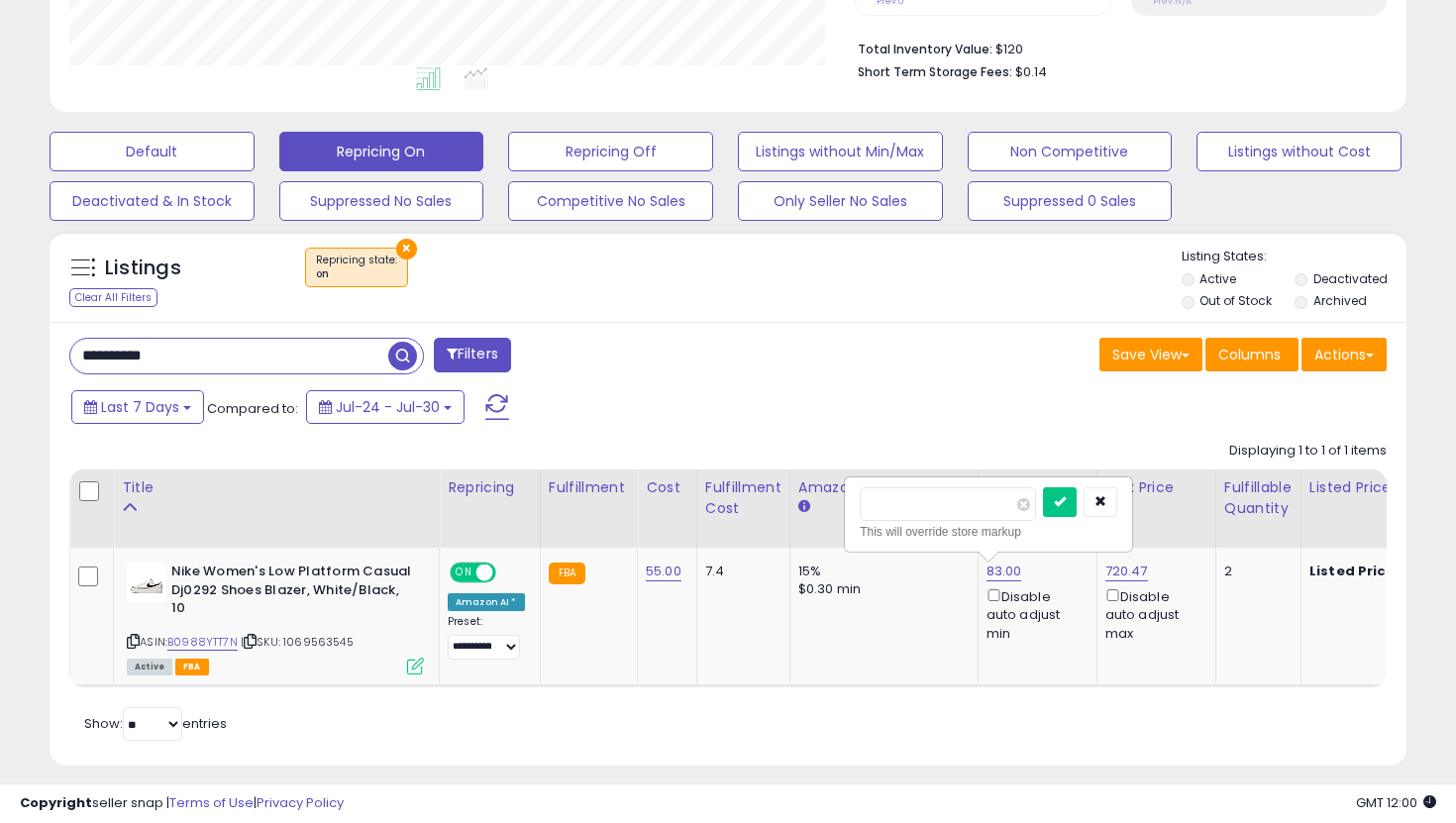drag, startPoint x: 916, startPoint y: 506, endPoint x: 638, endPoint y: 457, distance: 282.28532 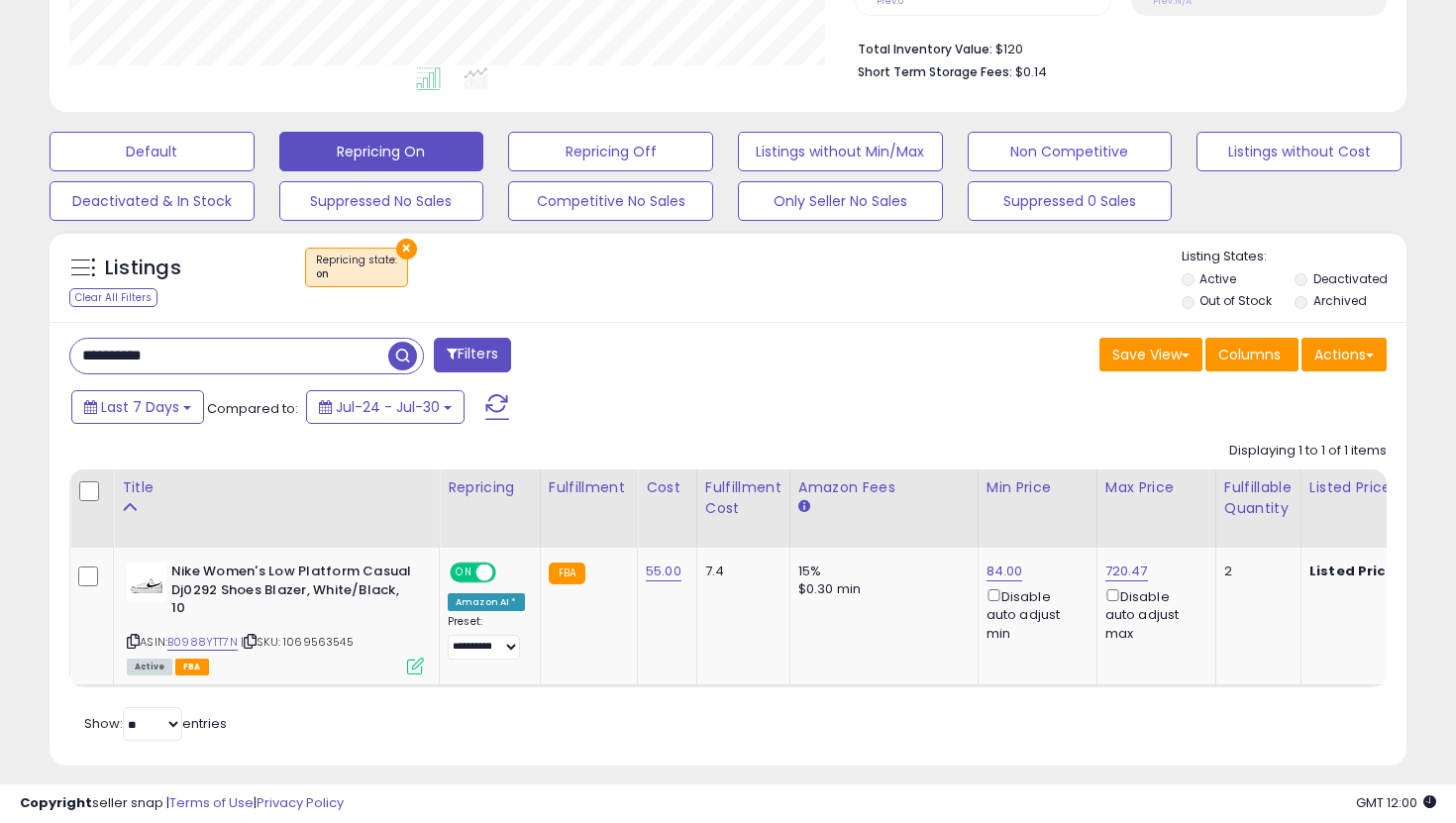 click on "**********" at bounding box center (229, 356) 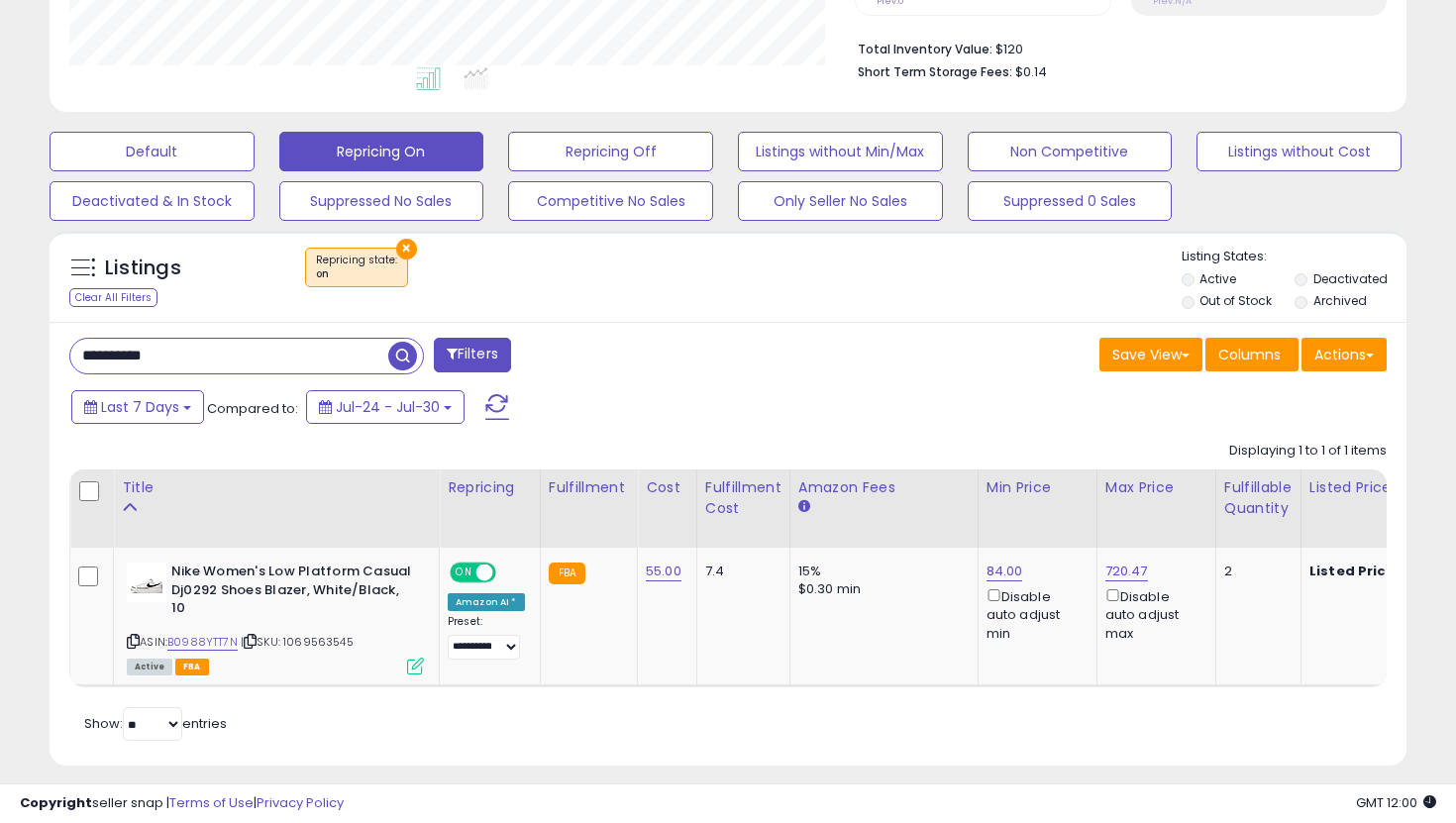 paste 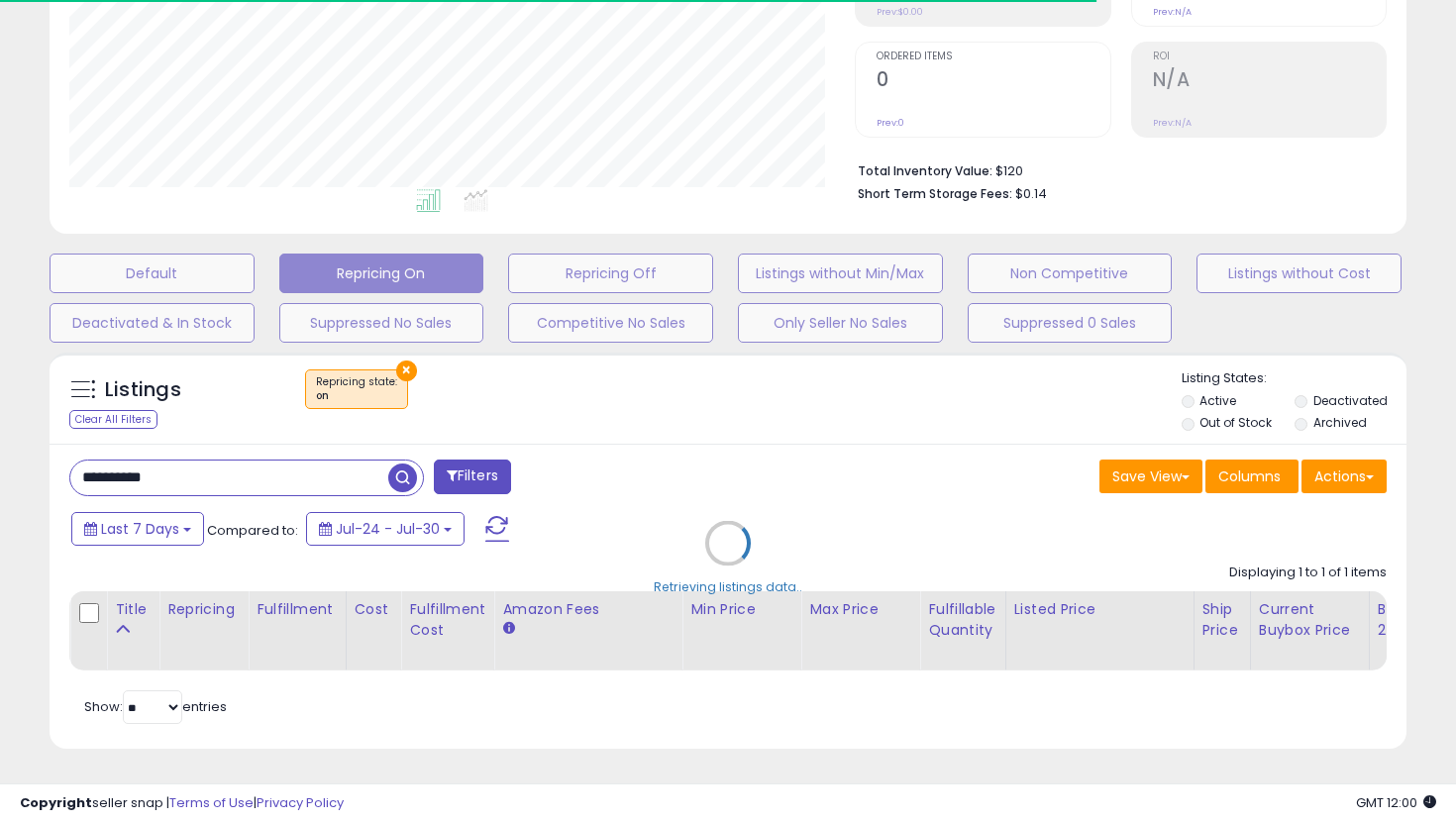 scroll, scrollTop: 492, scrollLeft: 0, axis: vertical 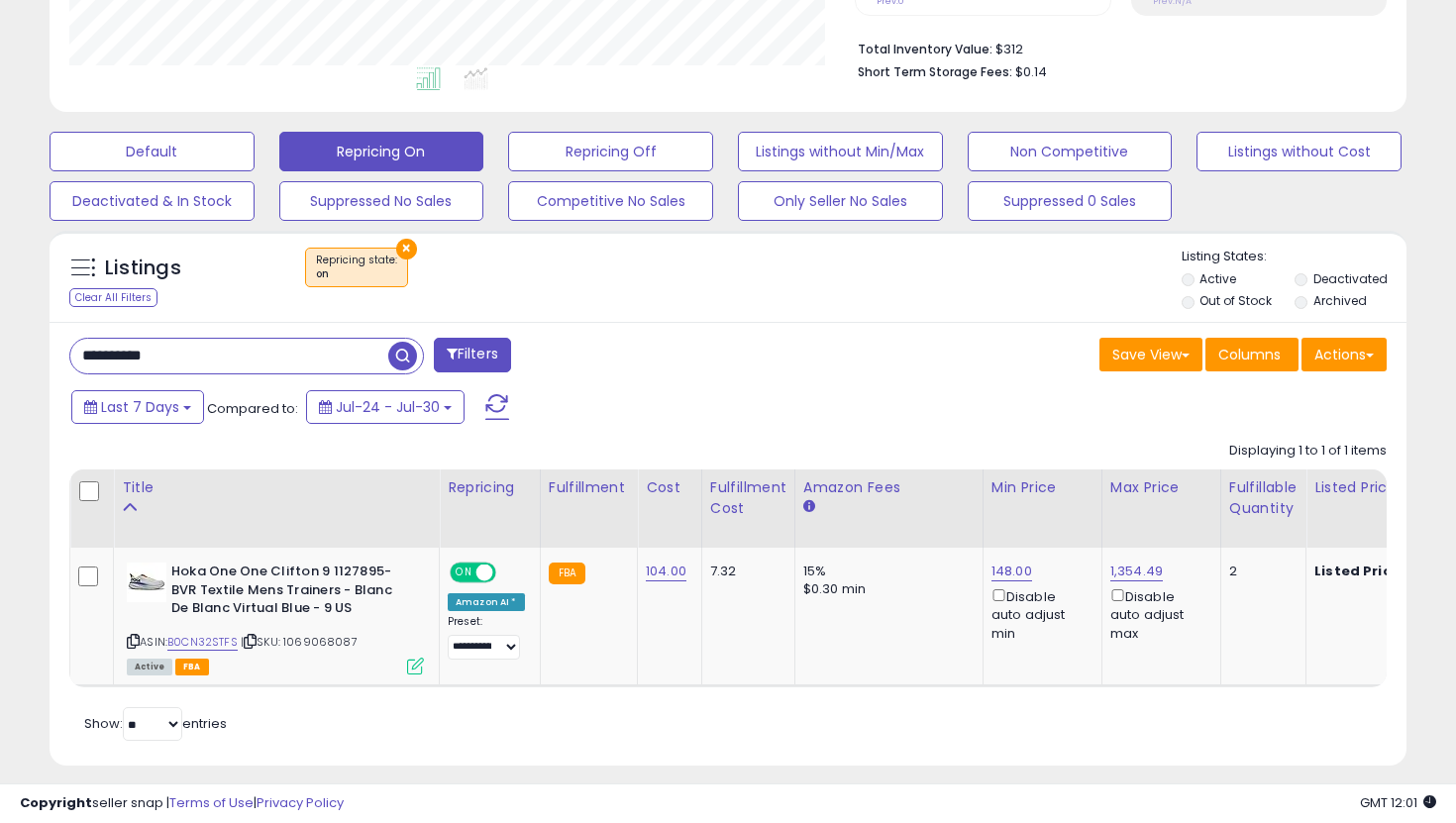 click on "**********" at bounding box center (229, 356) 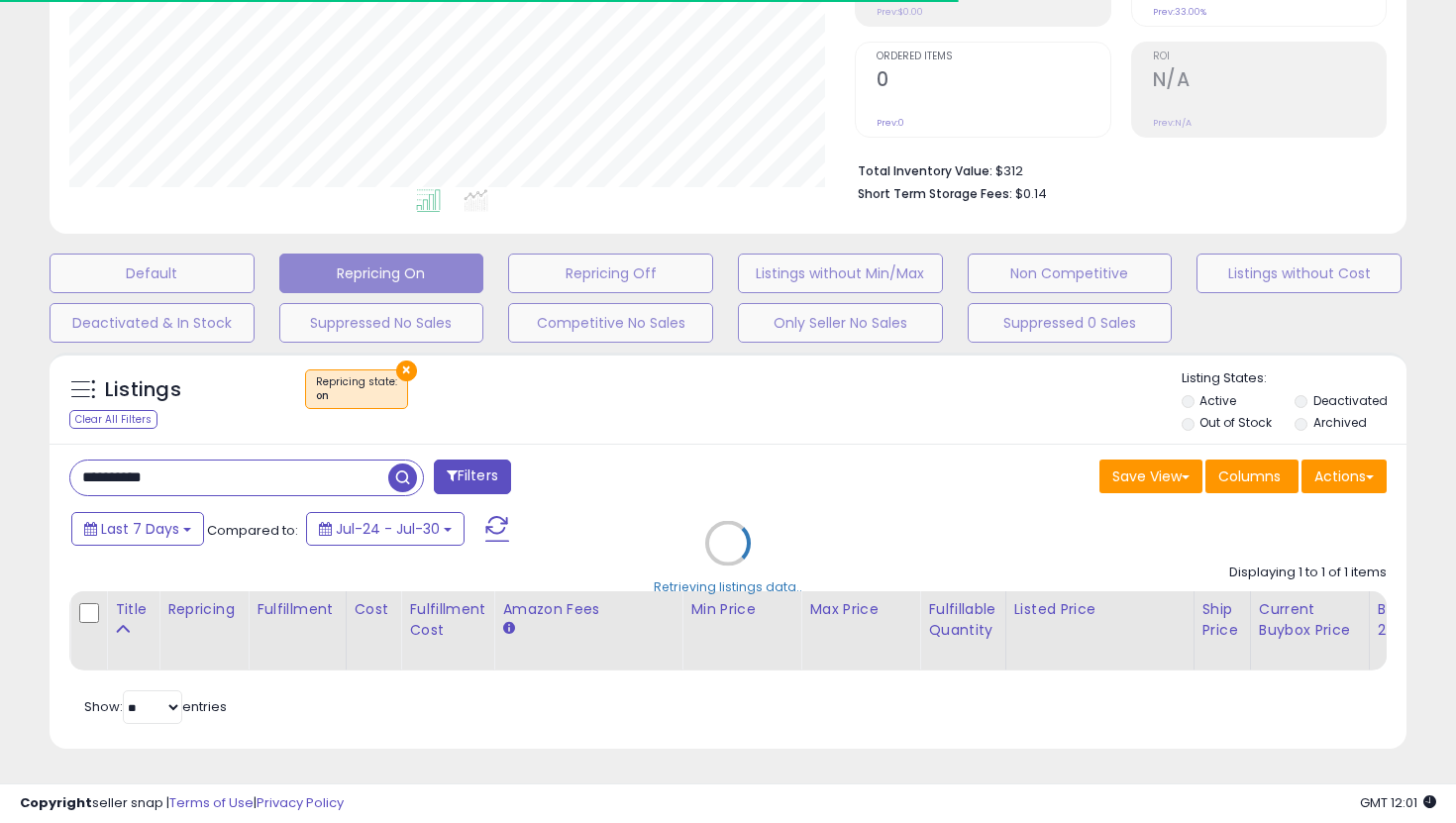 scroll, scrollTop: 492, scrollLeft: 0, axis: vertical 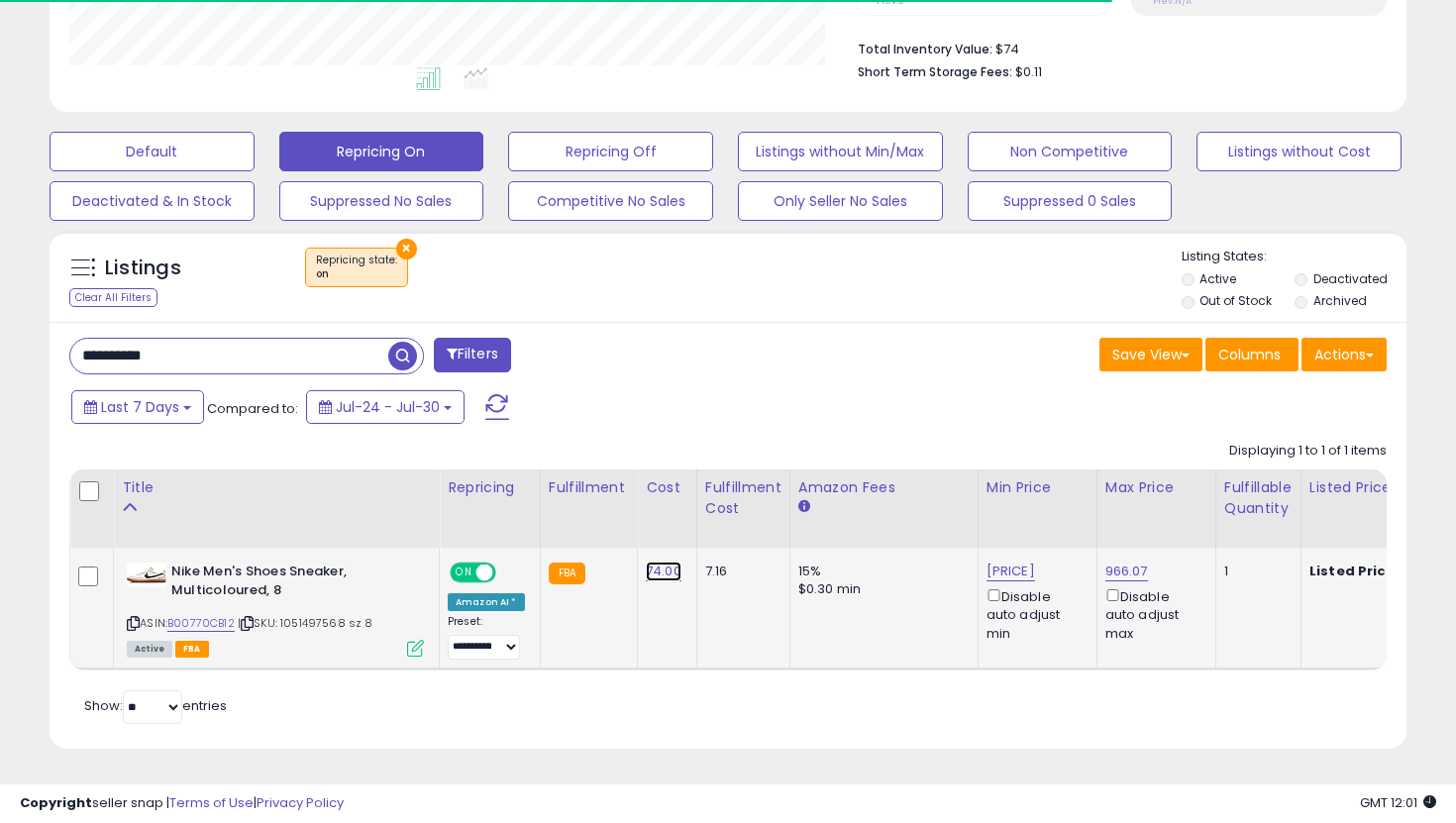 click on "74.00" at bounding box center [664, 571] 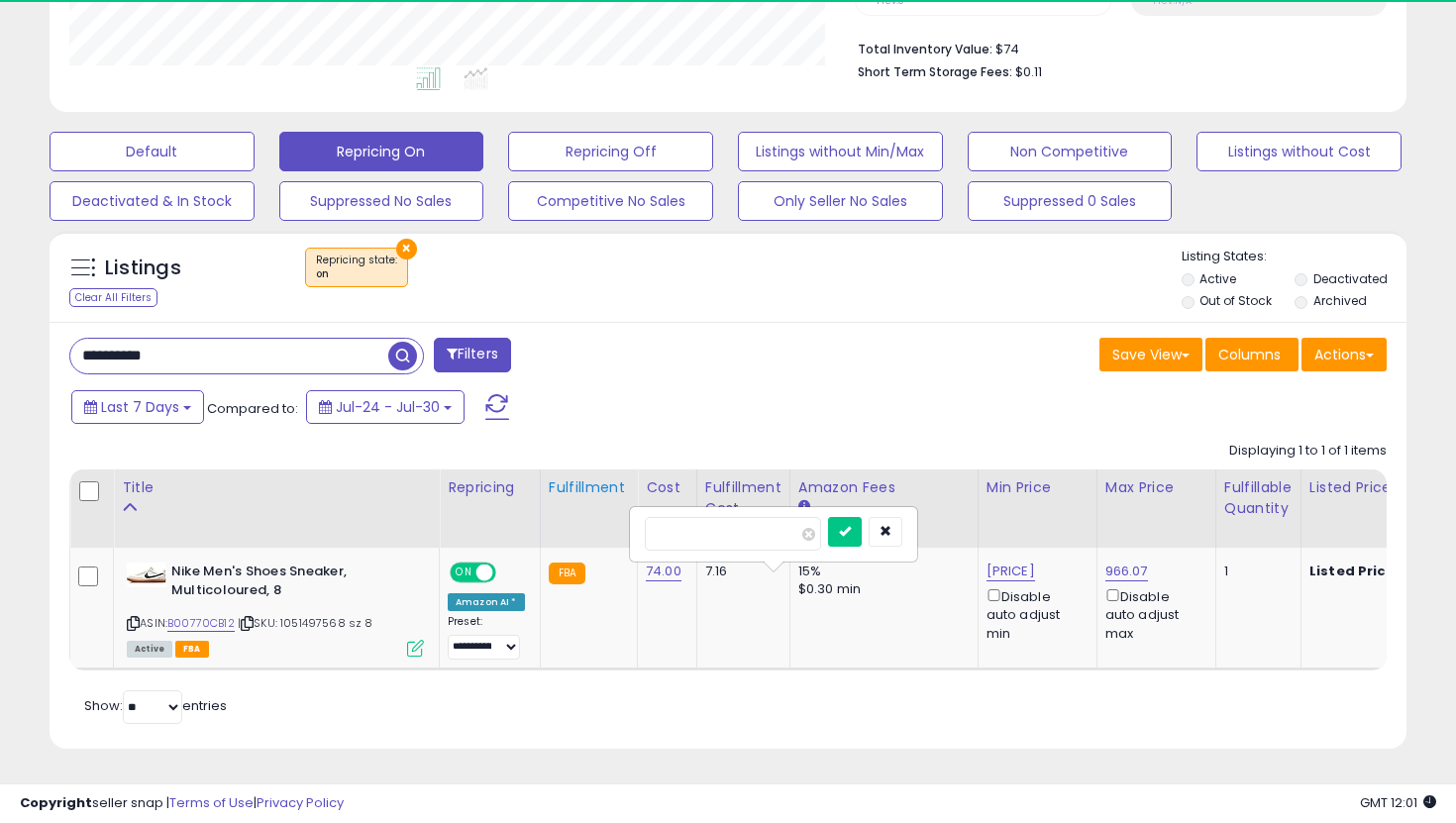 scroll, scrollTop: 989967, scrollLeft: 989690, axis: both 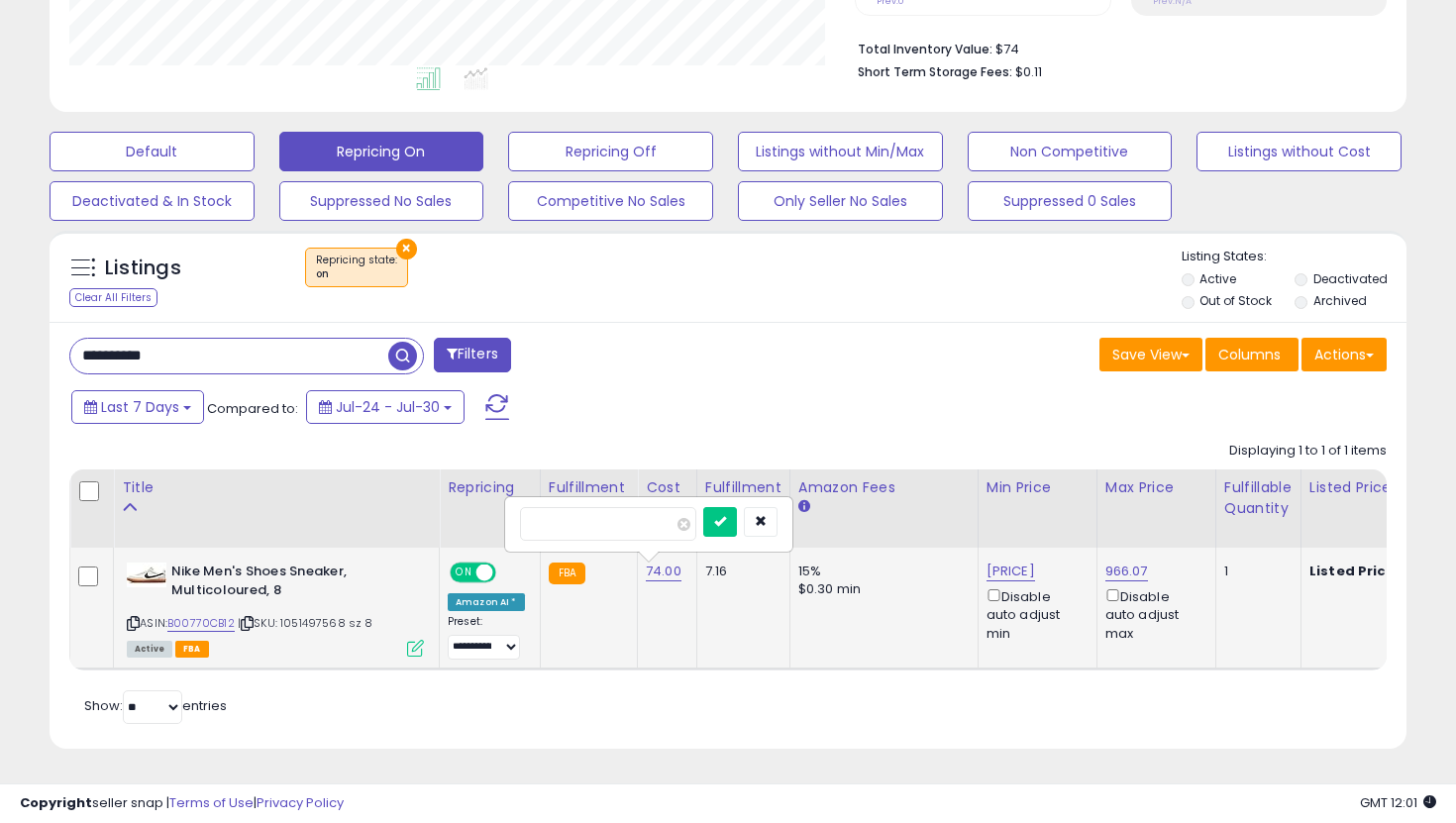 drag, startPoint x: 594, startPoint y: 509, endPoint x: 608, endPoint y: 529, distance: 24.41311 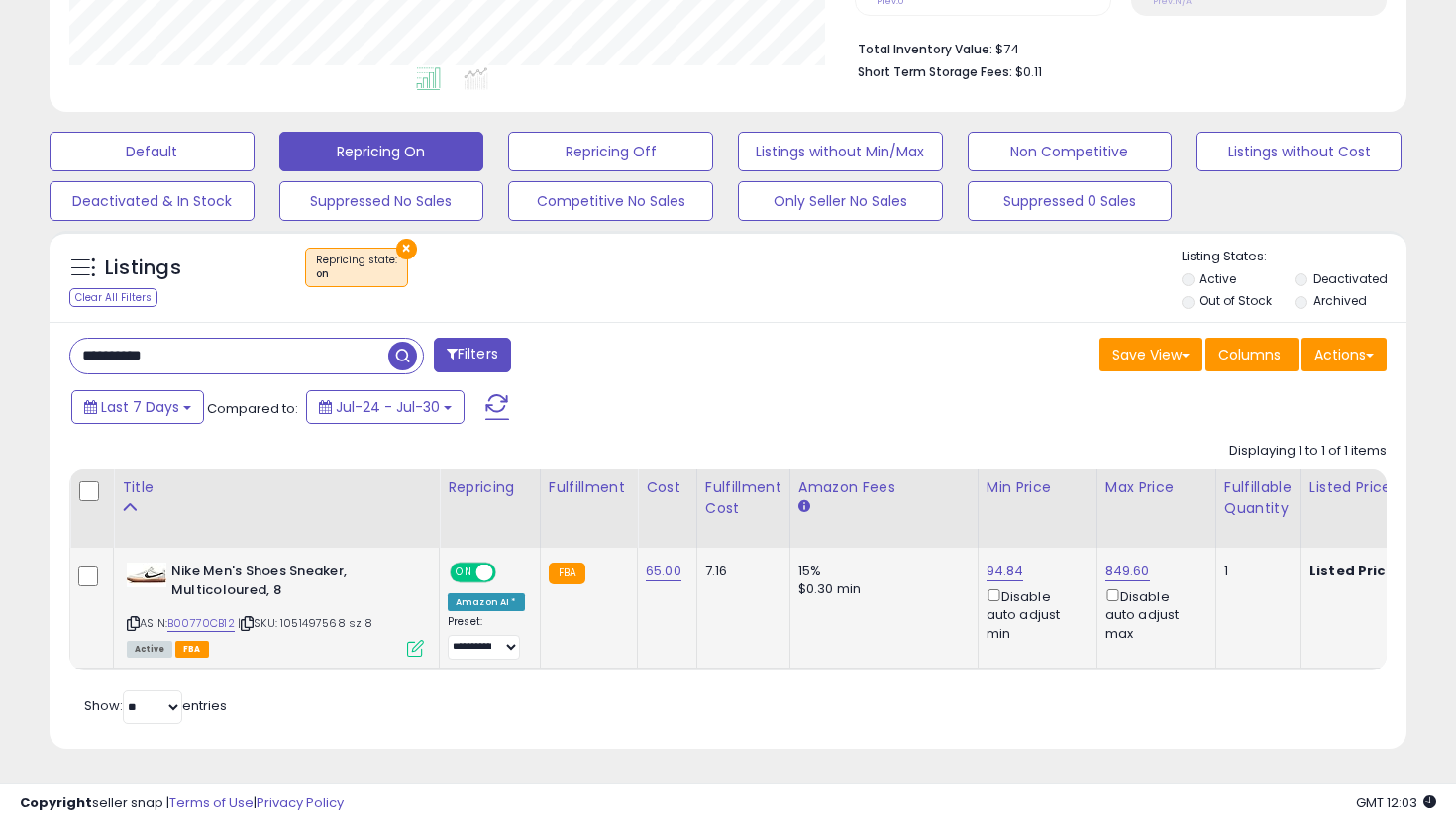 click on "**********" at bounding box center [229, 356] 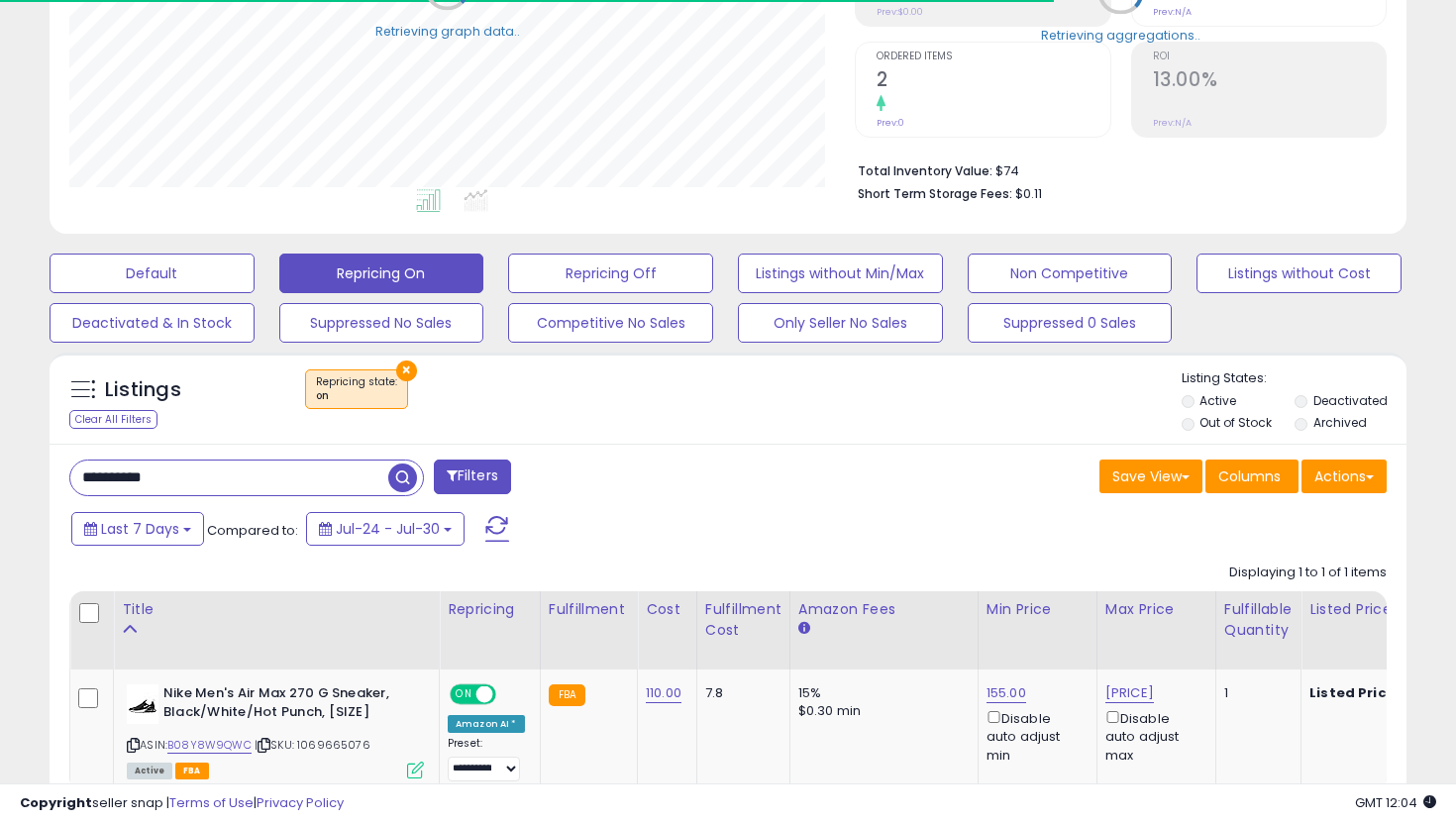 scroll, scrollTop: 492, scrollLeft: 0, axis: vertical 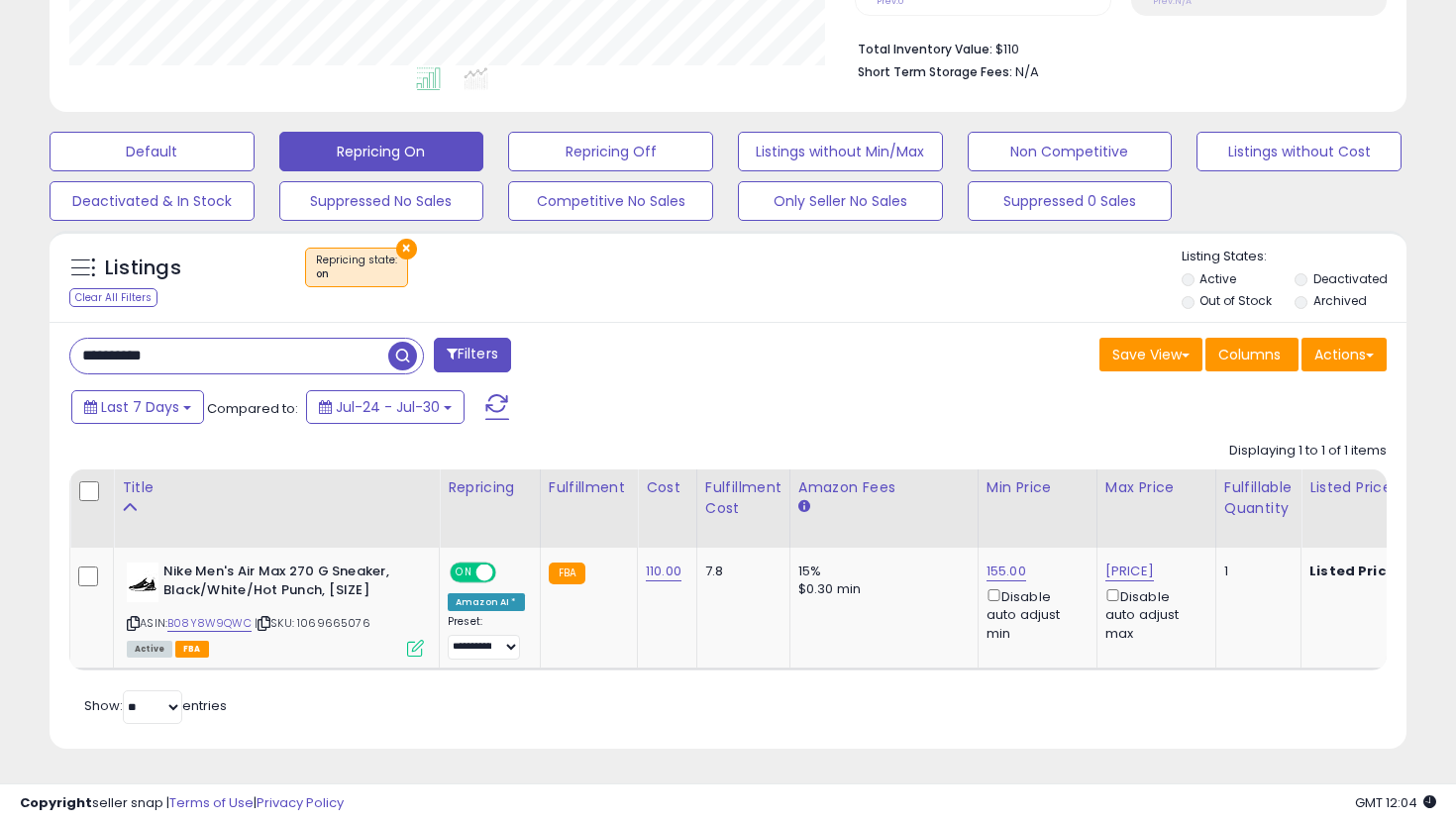 click on "**********" at bounding box center (229, 356) 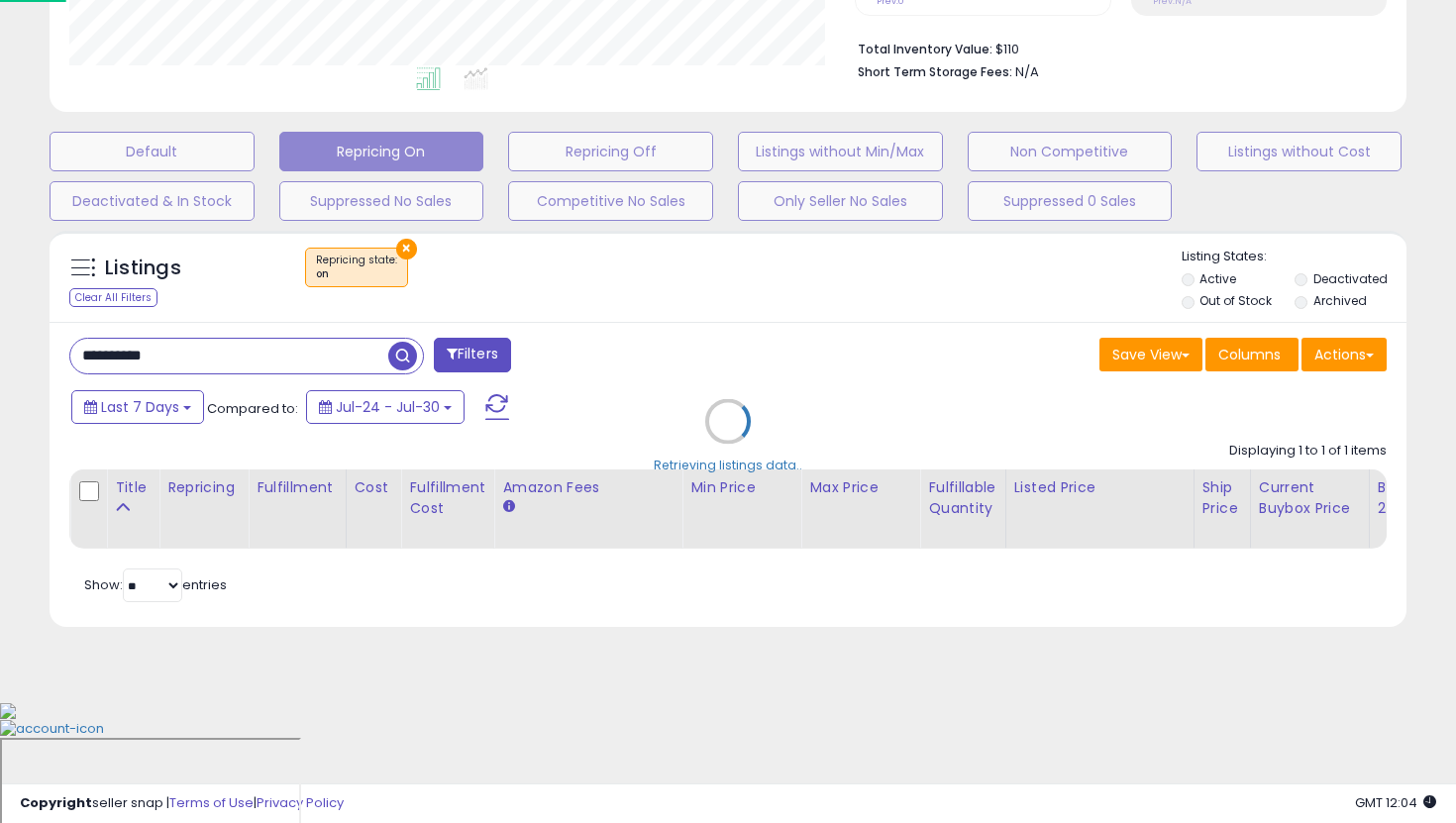 scroll, scrollTop: 370, scrollLeft: 0, axis: vertical 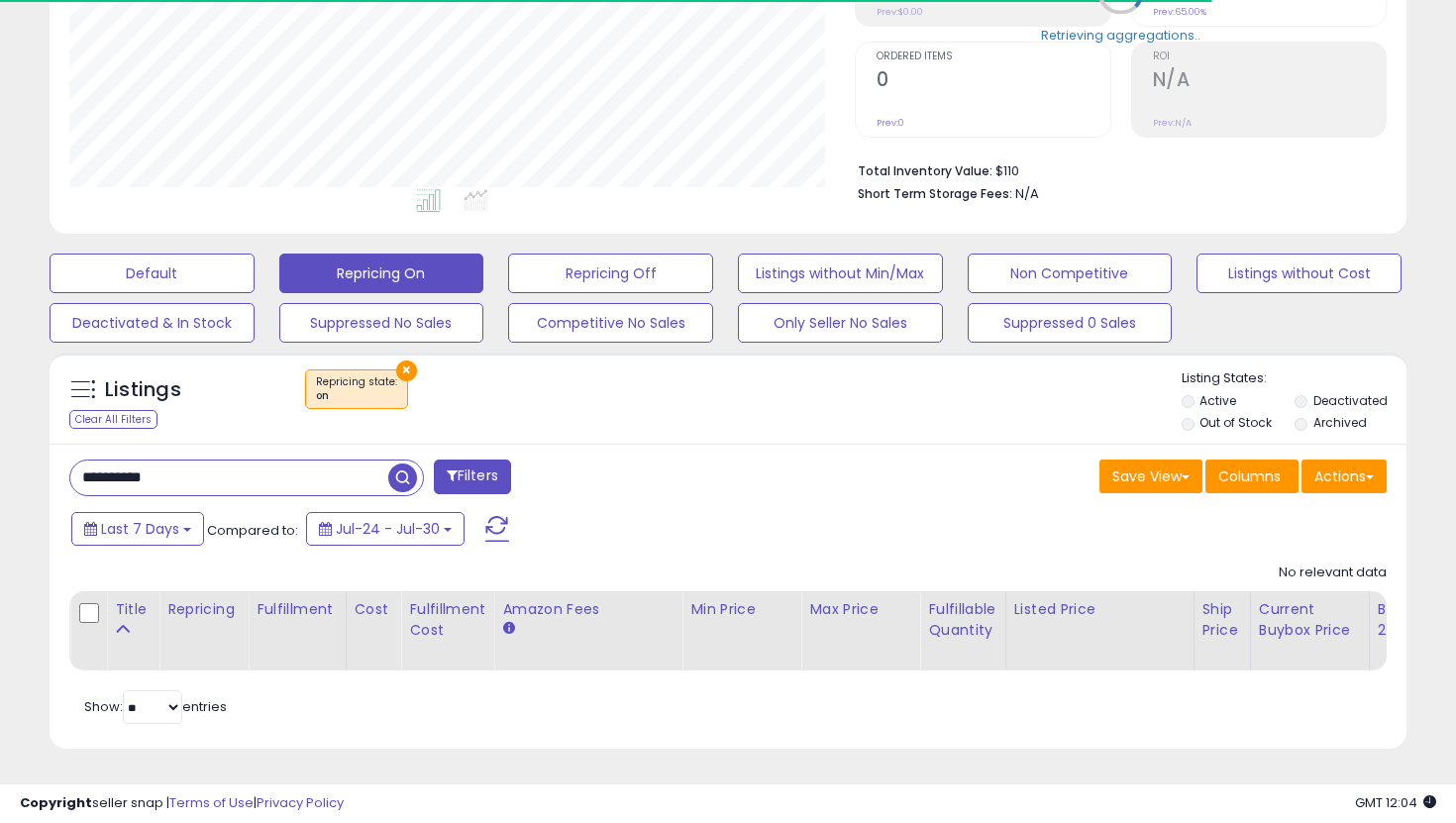 click at bounding box center [402, 477] 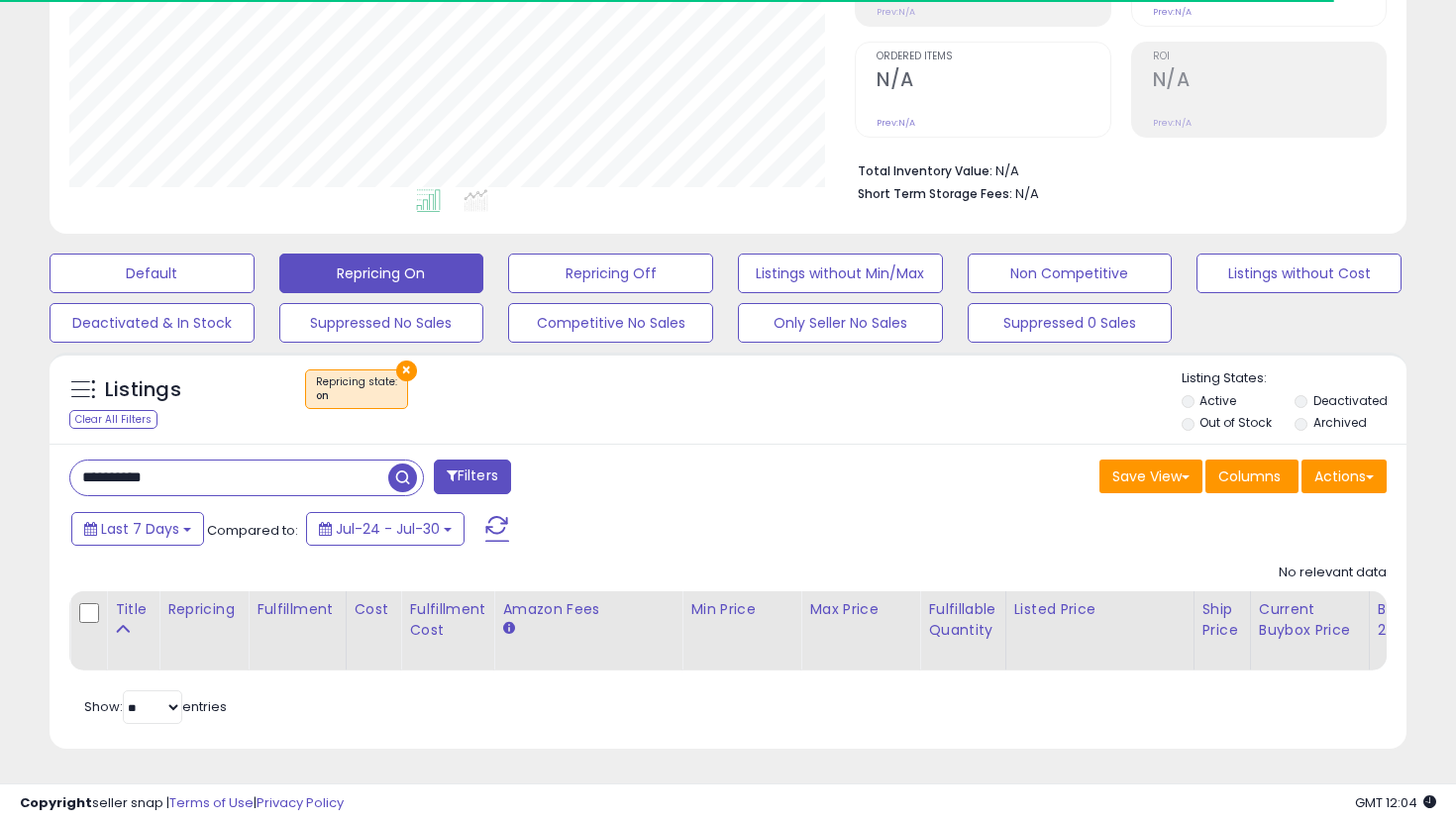 scroll, scrollTop: 989967, scrollLeft: 989690, axis: both 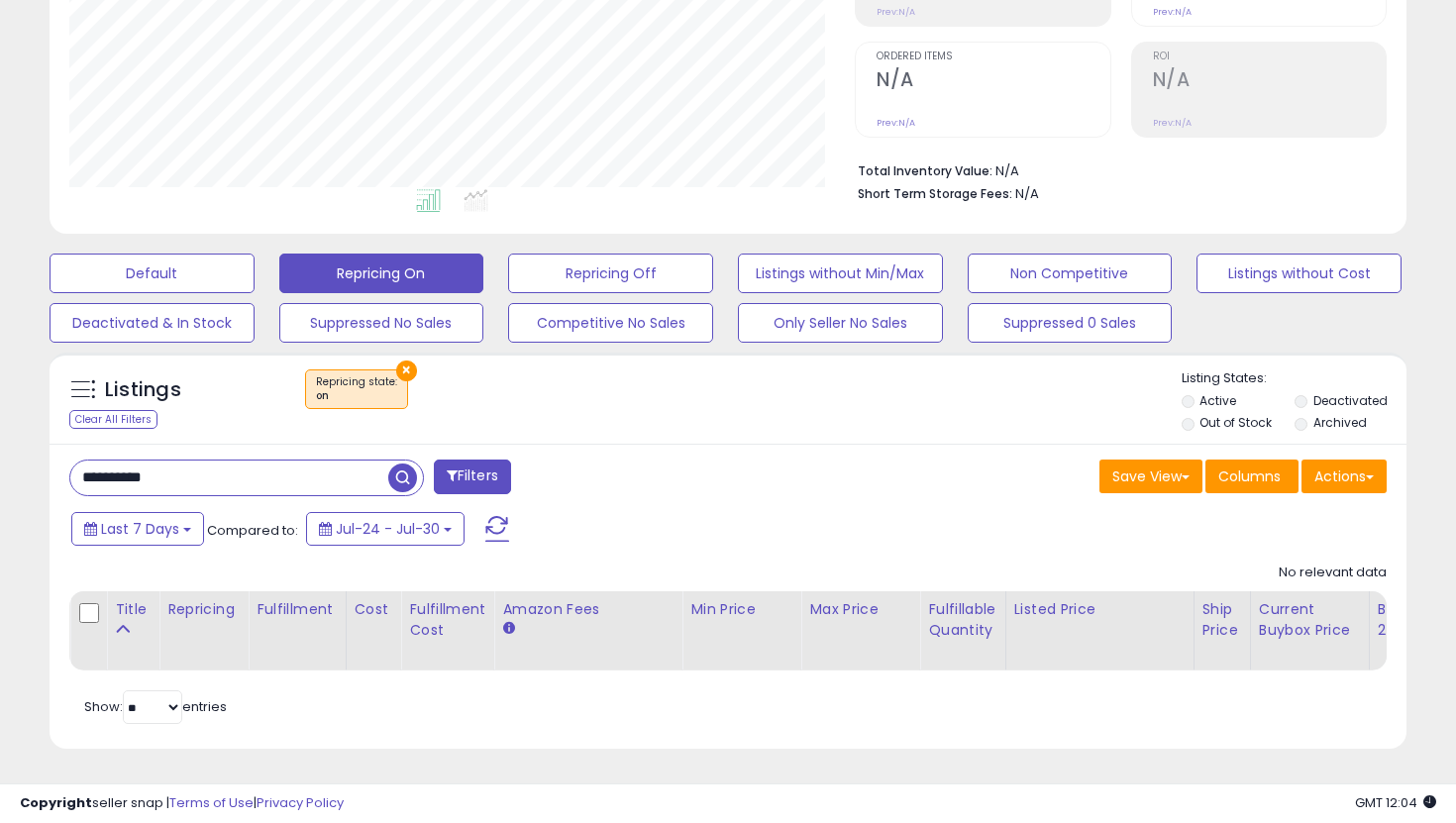 click on "**********" at bounding box center [229, 477] 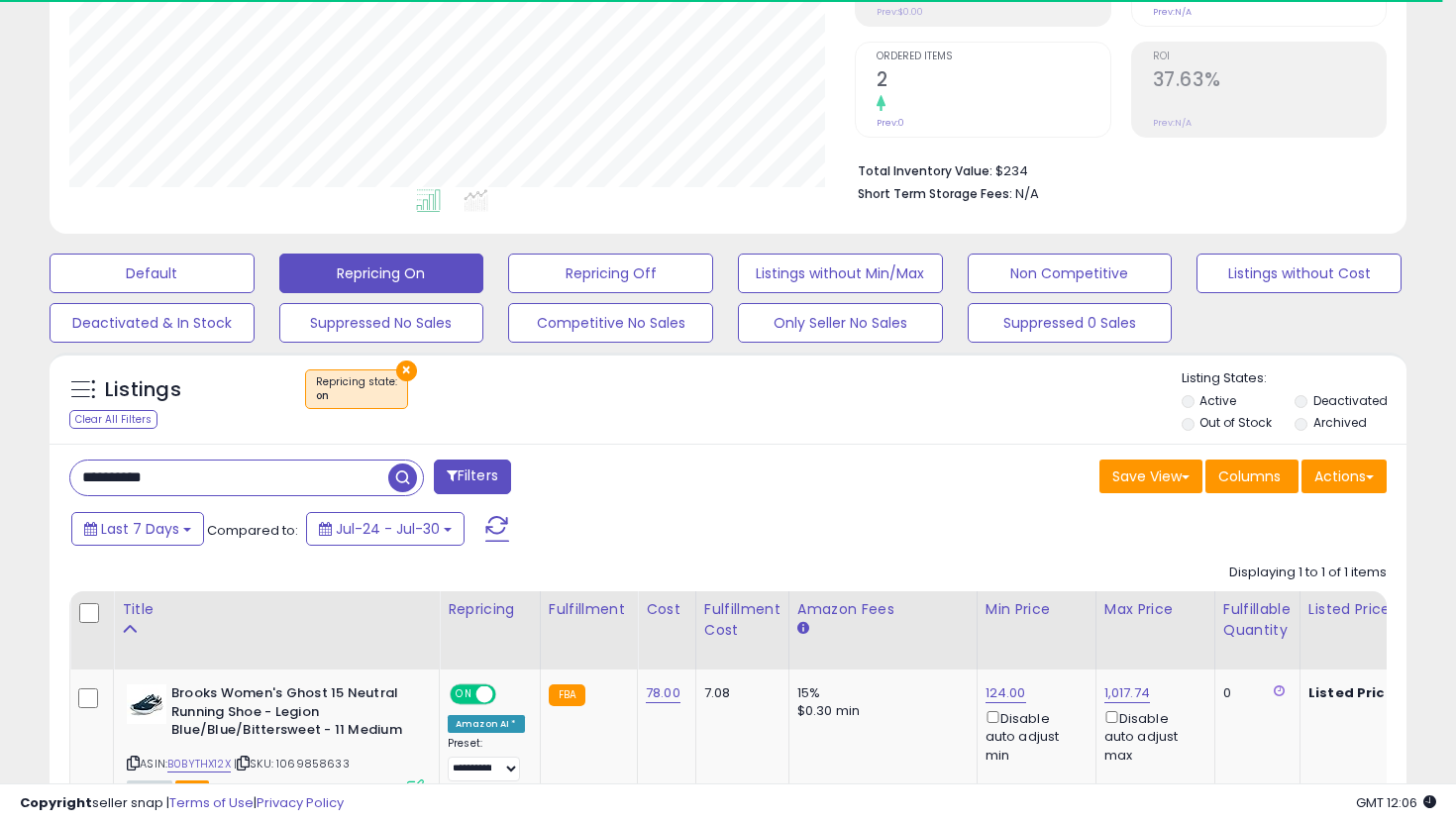 scroll, scrollTop: 989967, scrollLeft: 989690, axis: both 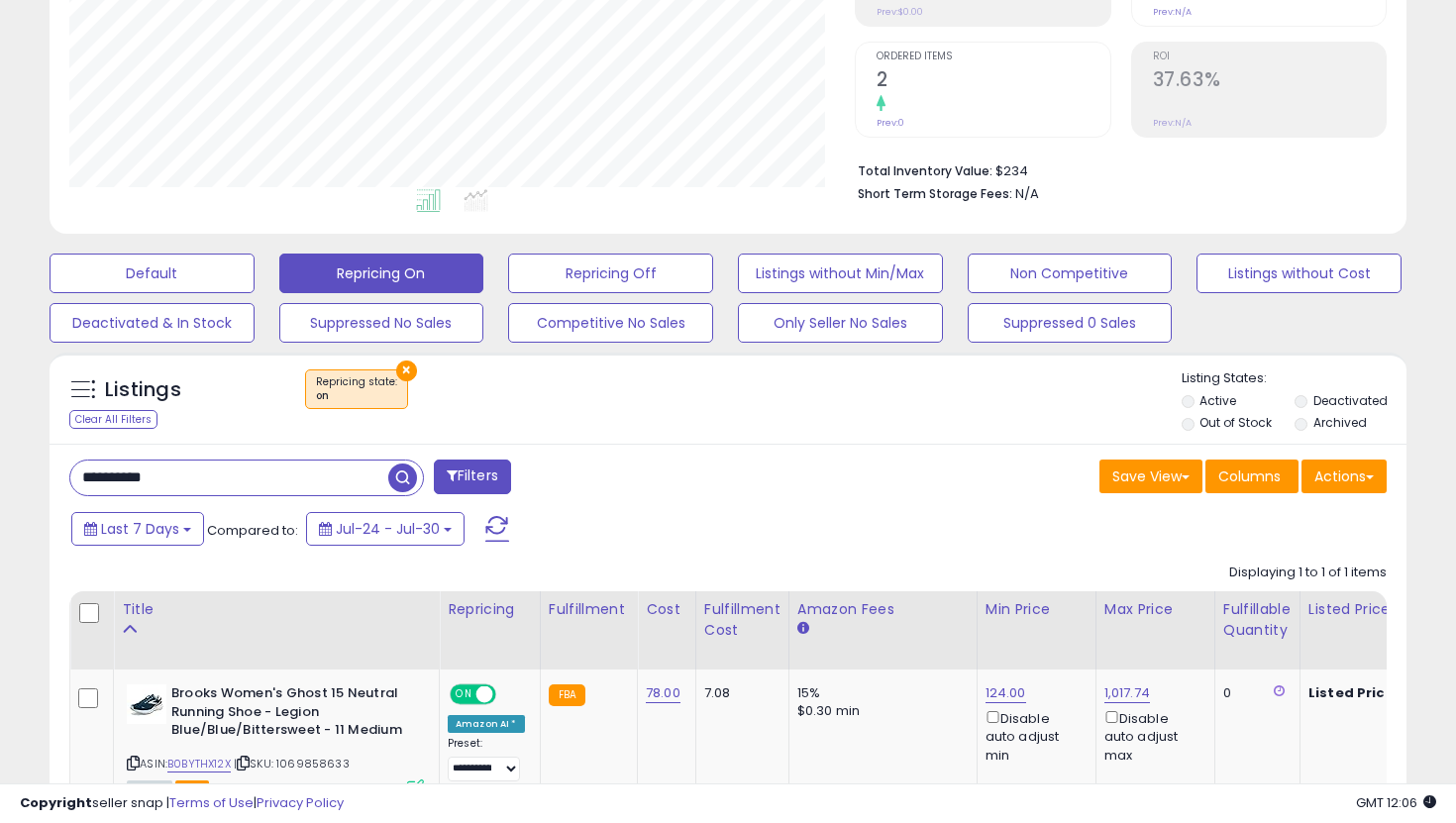 click on "**********" at bounding box center (229, 477) 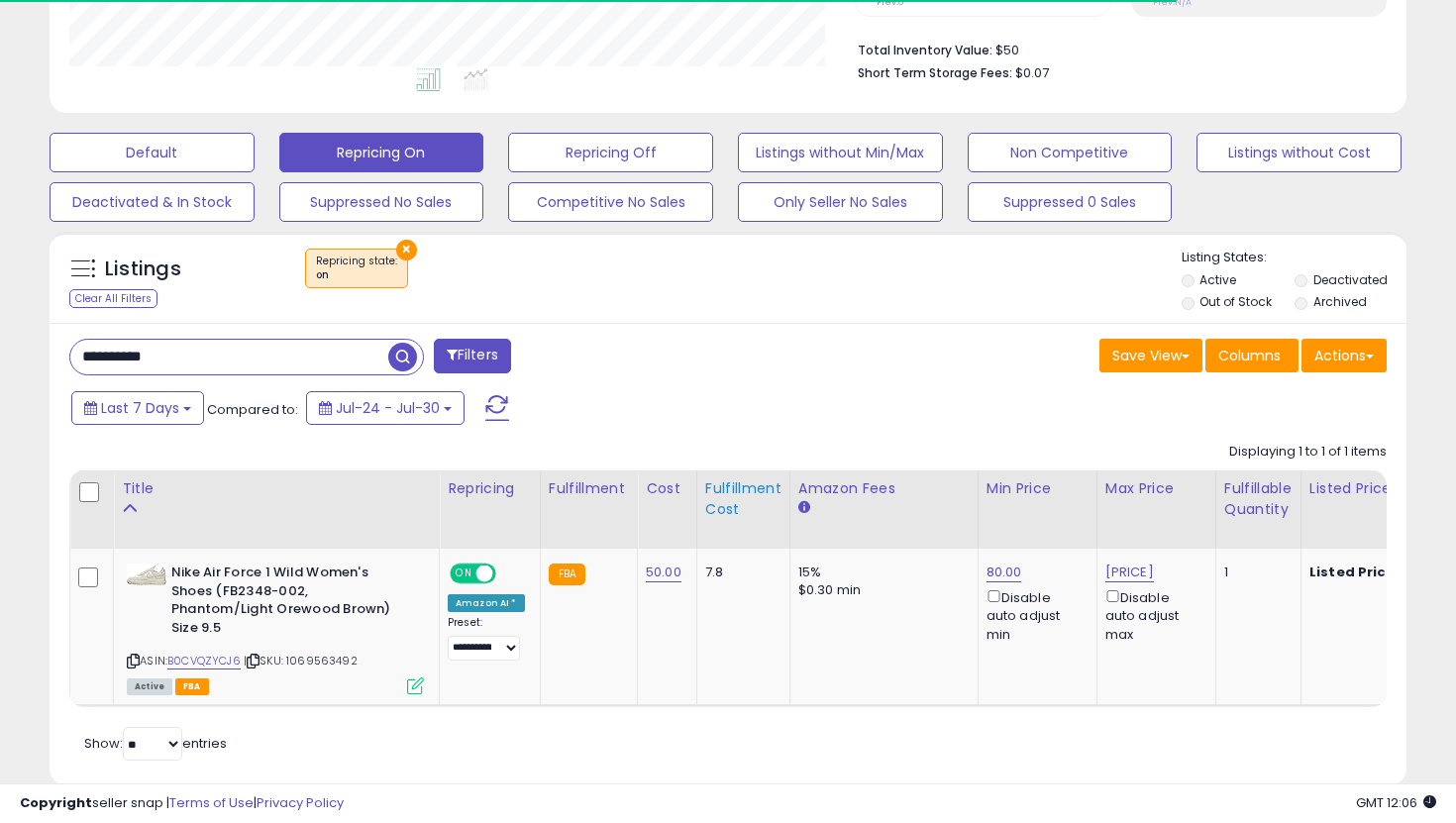 scroll, scrollTop: 499, scrollLeft: 0, axis: vertical 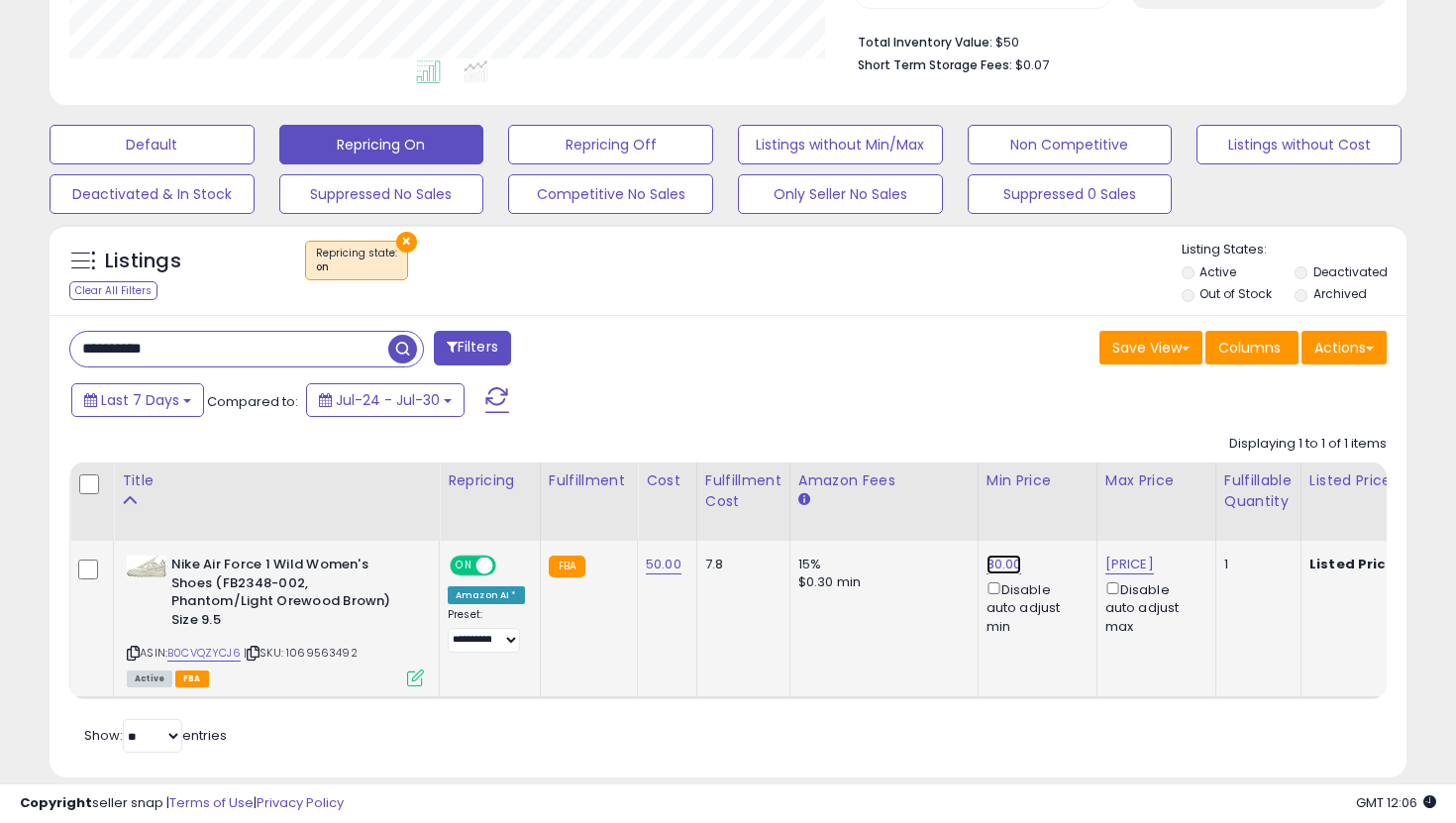 click on "80.00" at bounding box center (1004, 565) 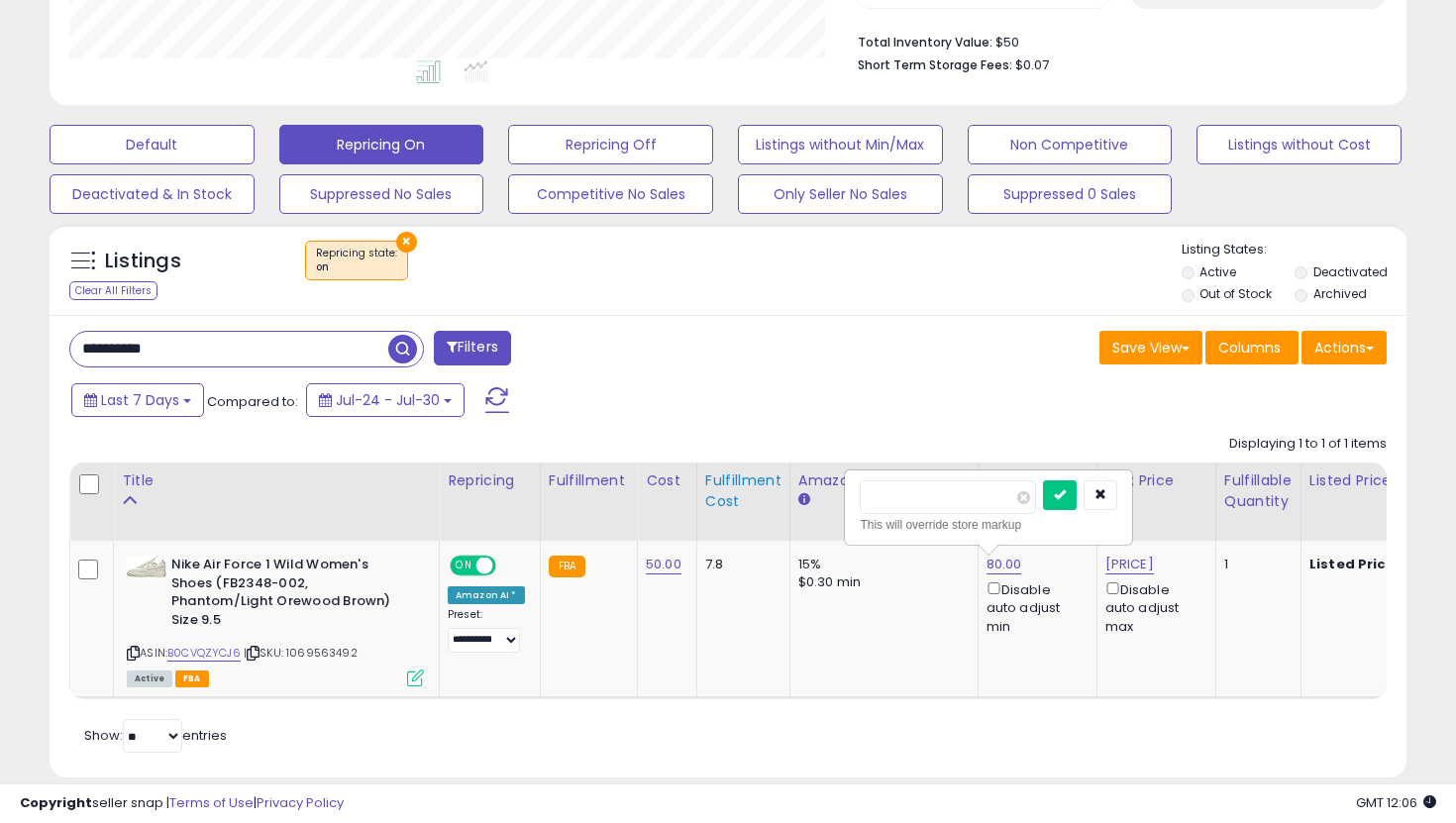 drag, startPoint x: 931, startPoint y: 500, endPoint x: 748, endPoint y: 478, distance: 184.31766 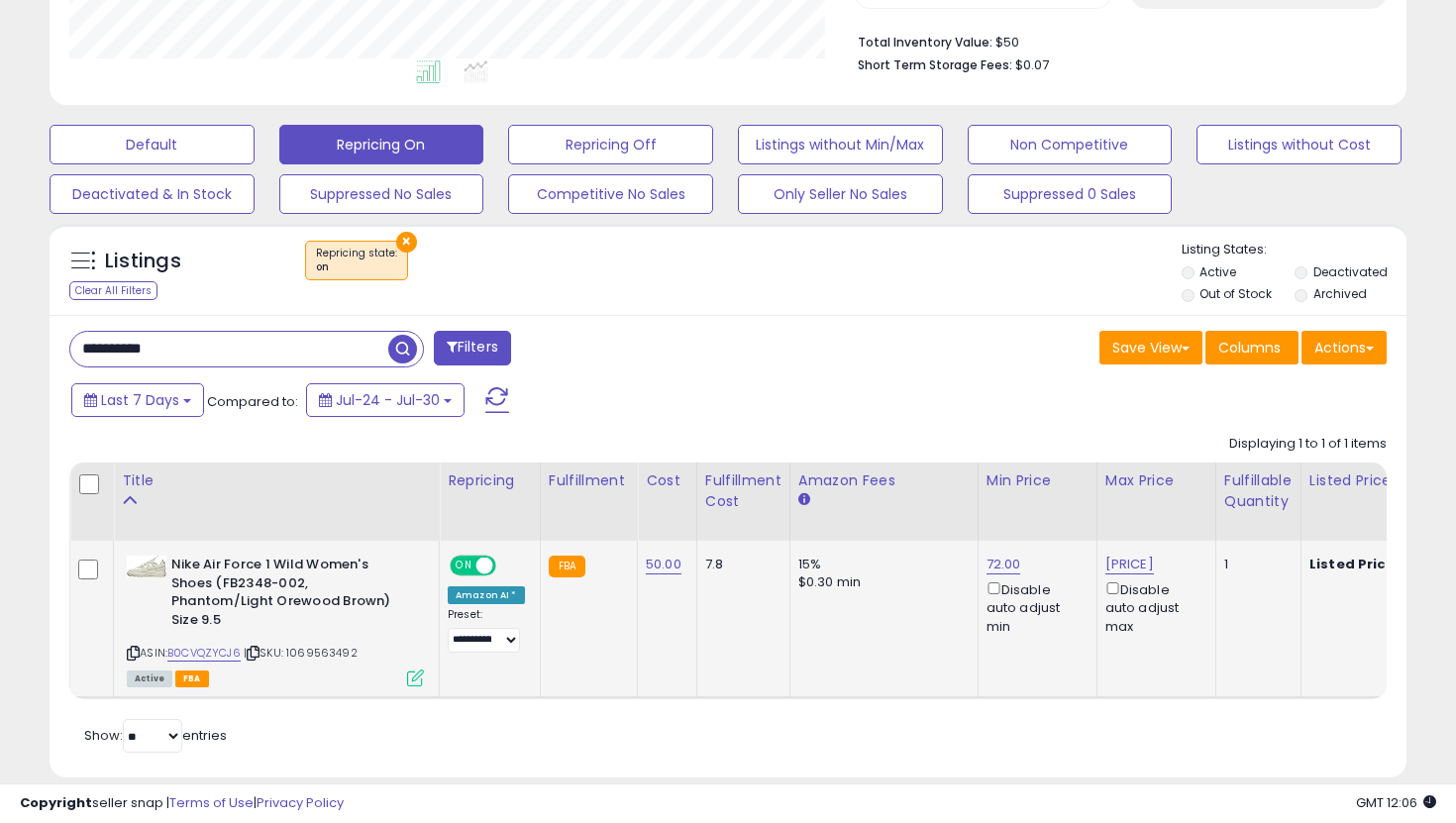 click on "50.00" 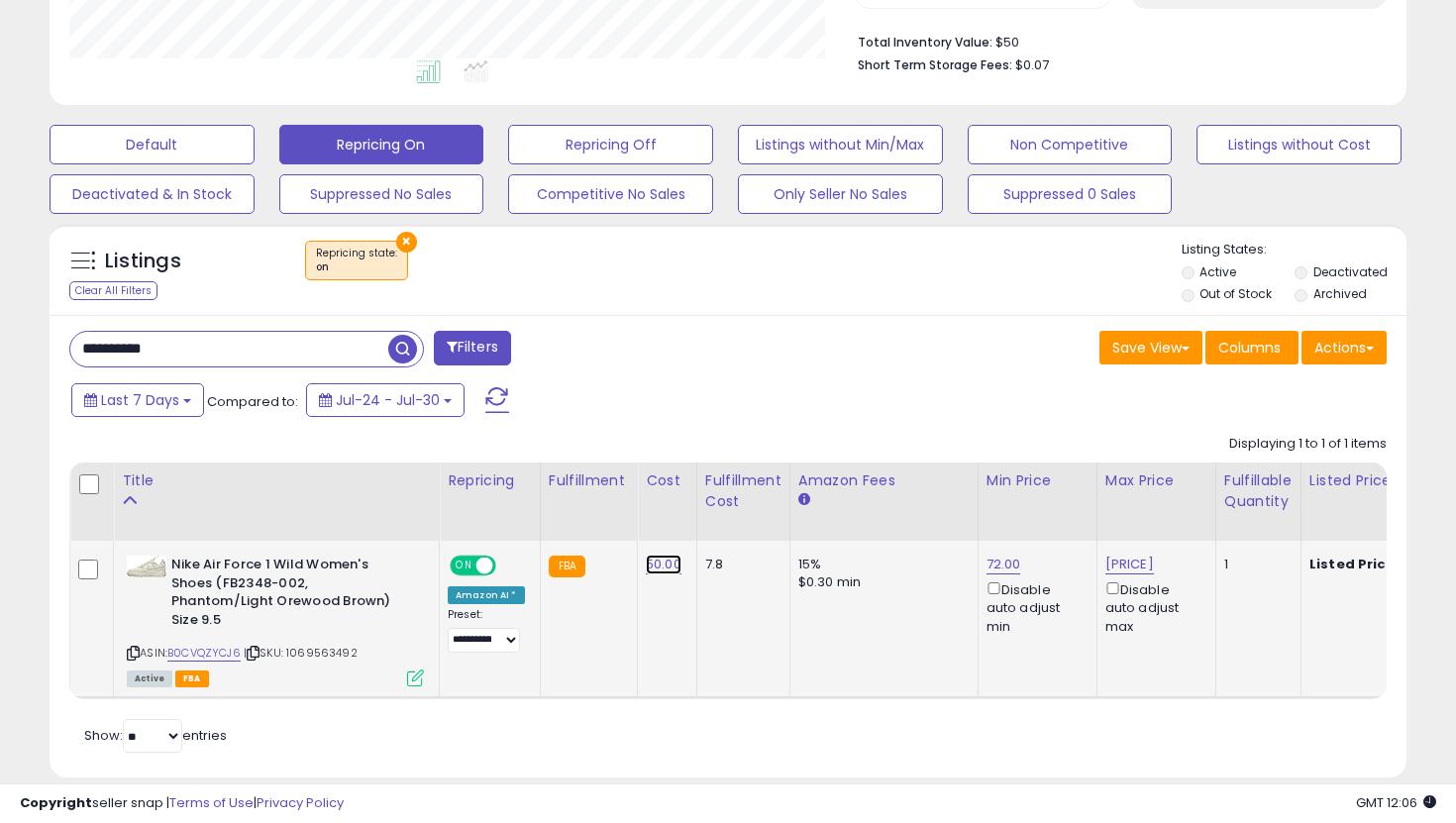 click on "50.00" at bounding box center (664, 565) 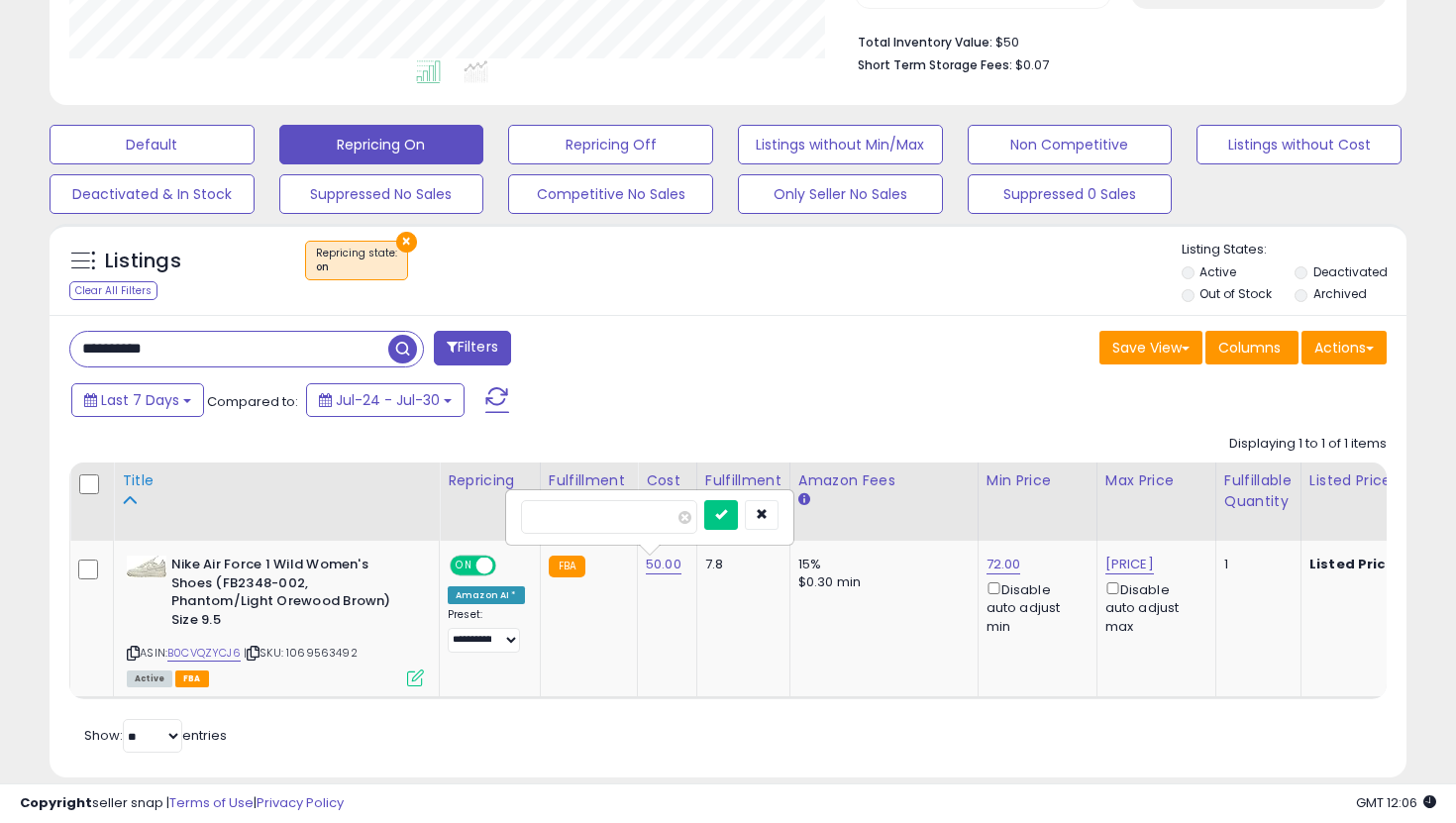 drag, startPoint x: 612, startPoint y: 523, endPoint x: 404, endPoint y: 494, distance: 210.0119 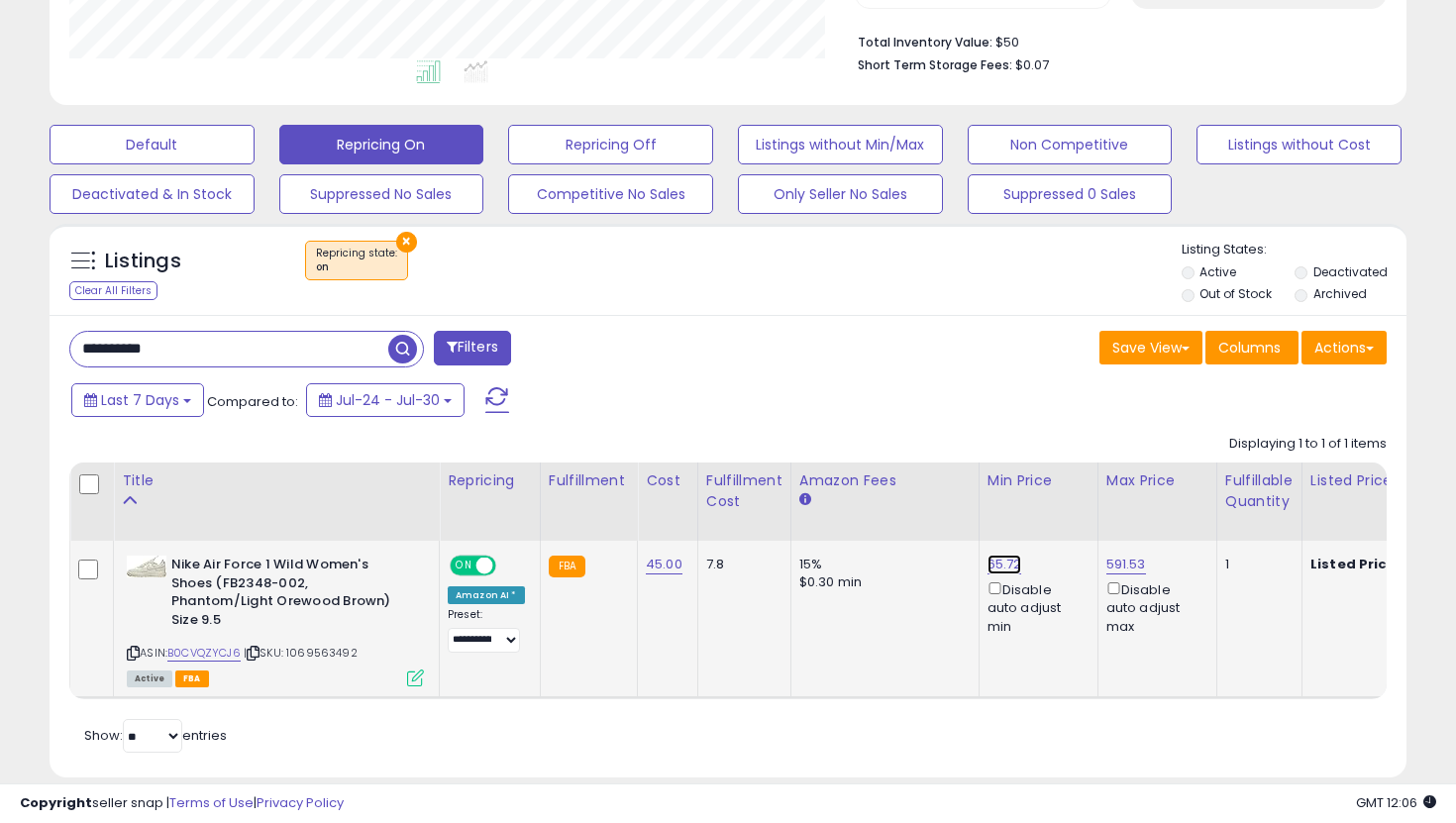 click on "65.72" at bounding box center (1004, 565) 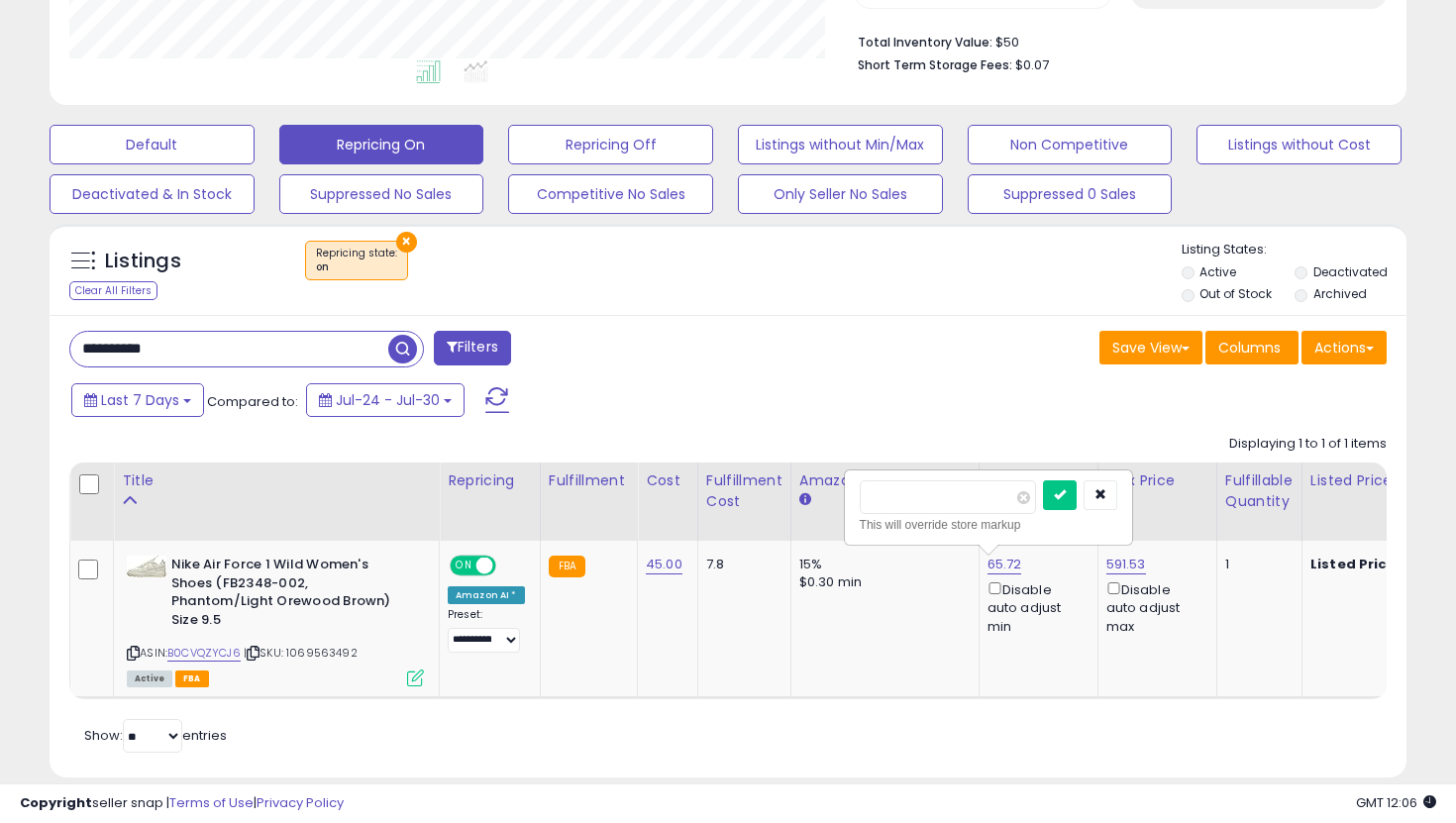drag, startPoint x: 951, startPoint y: 509, endPoint x: 702, endPoint y: 431, distance: 260.93103 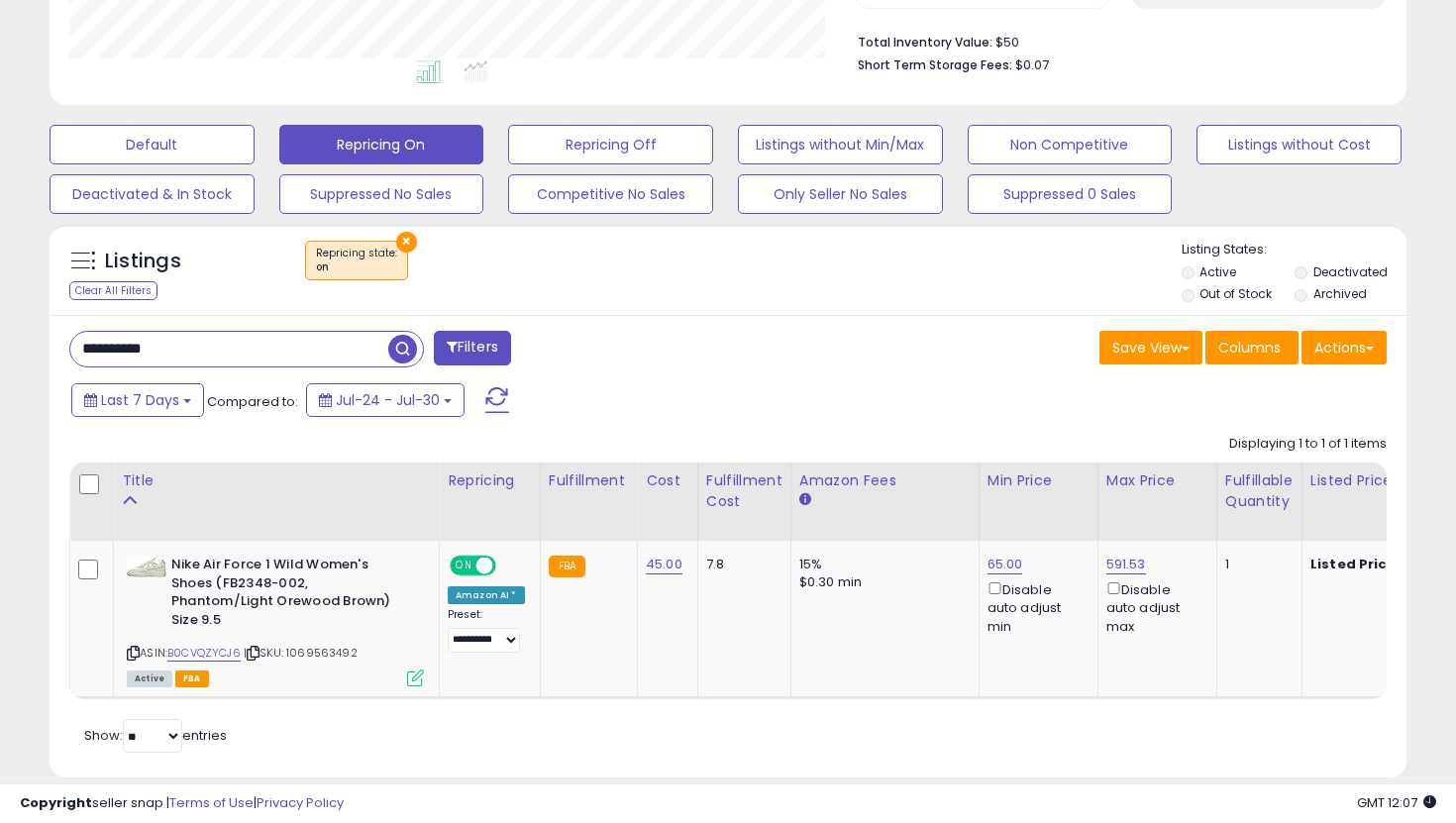 click on "**********" at bounding box center [229, 349] 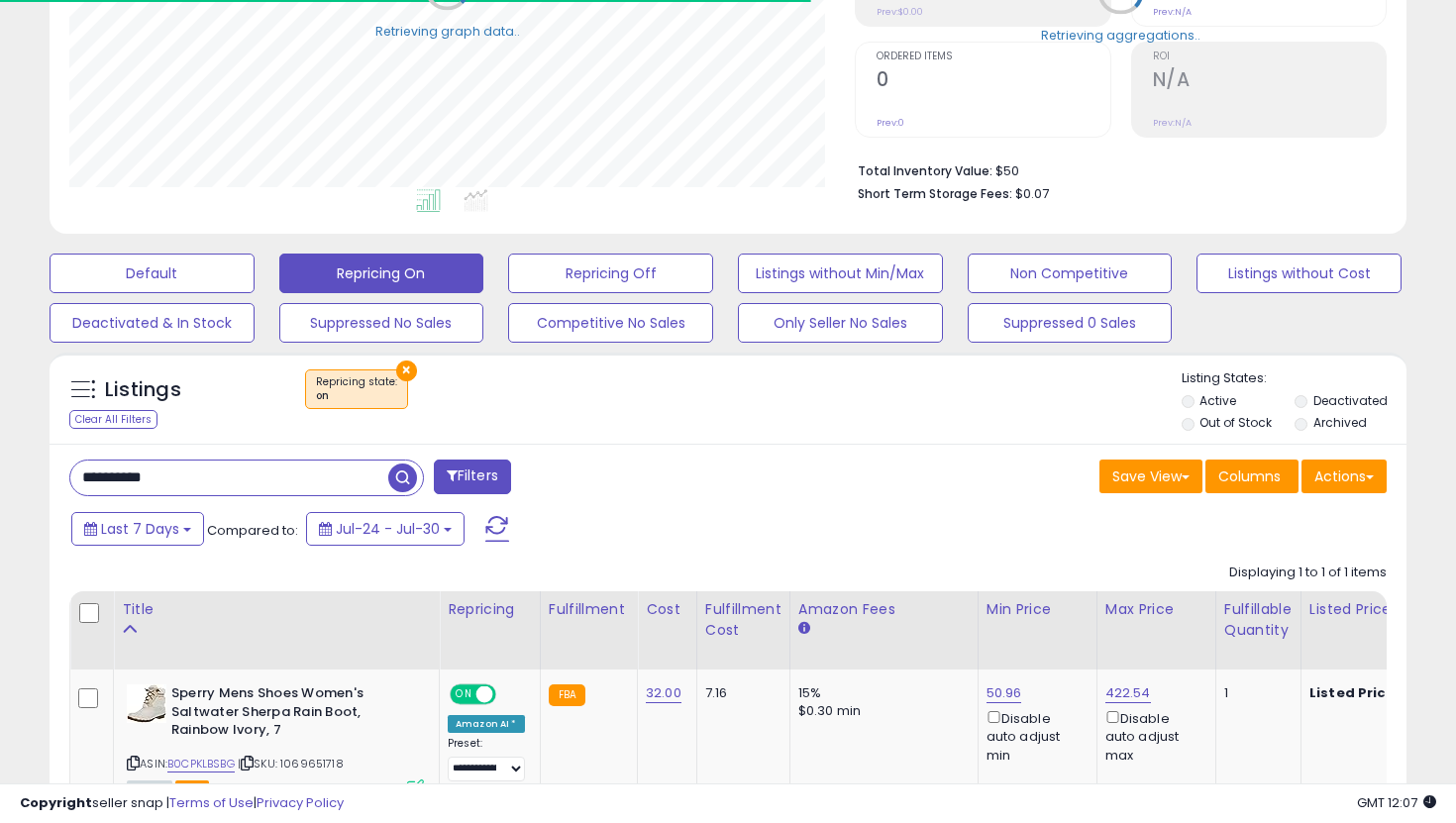 scroll, scrollTop: 499, scrollLeft: 0, axis: vertical 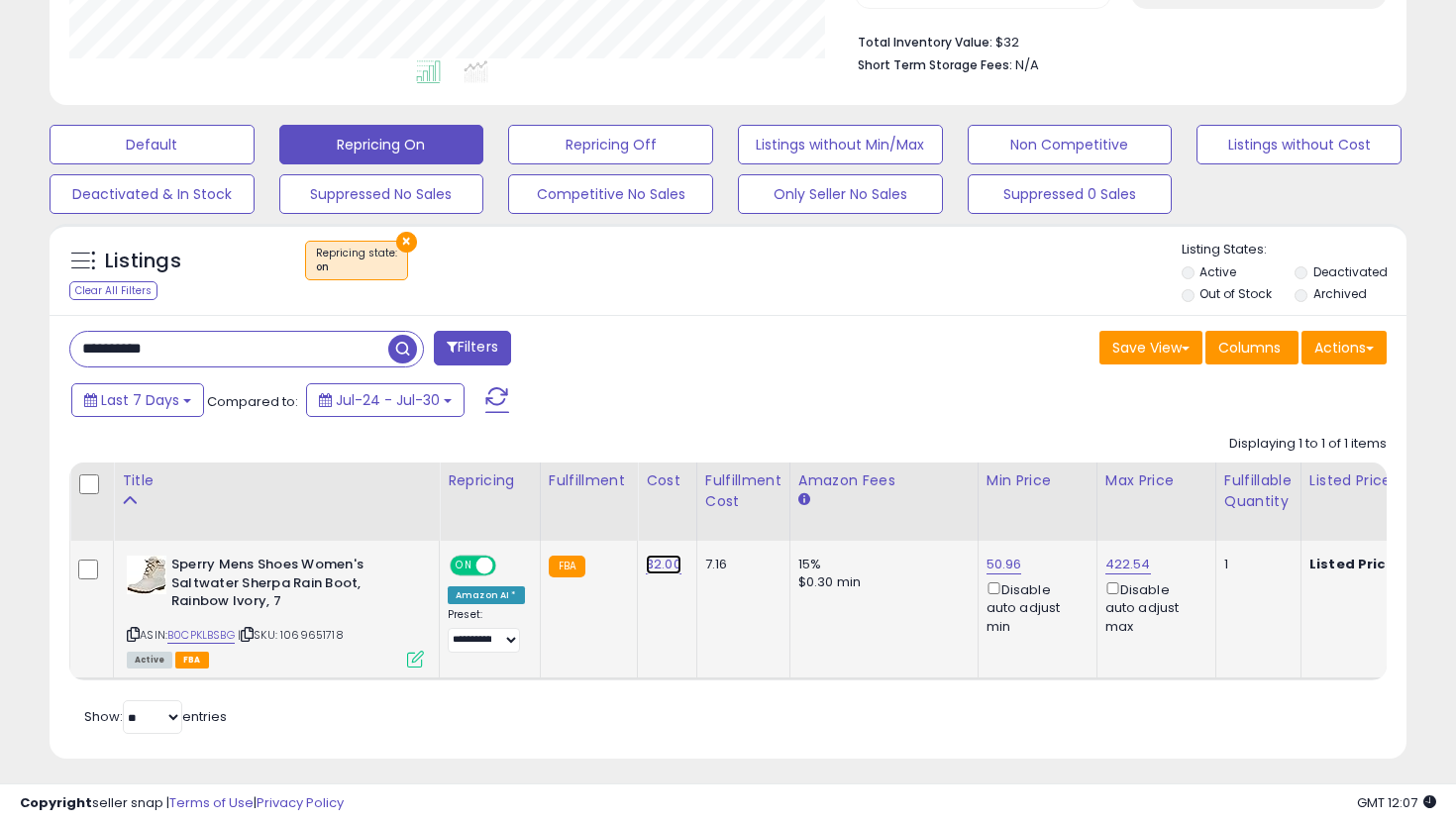 click on "32.00" at bounding box center (664, 565) 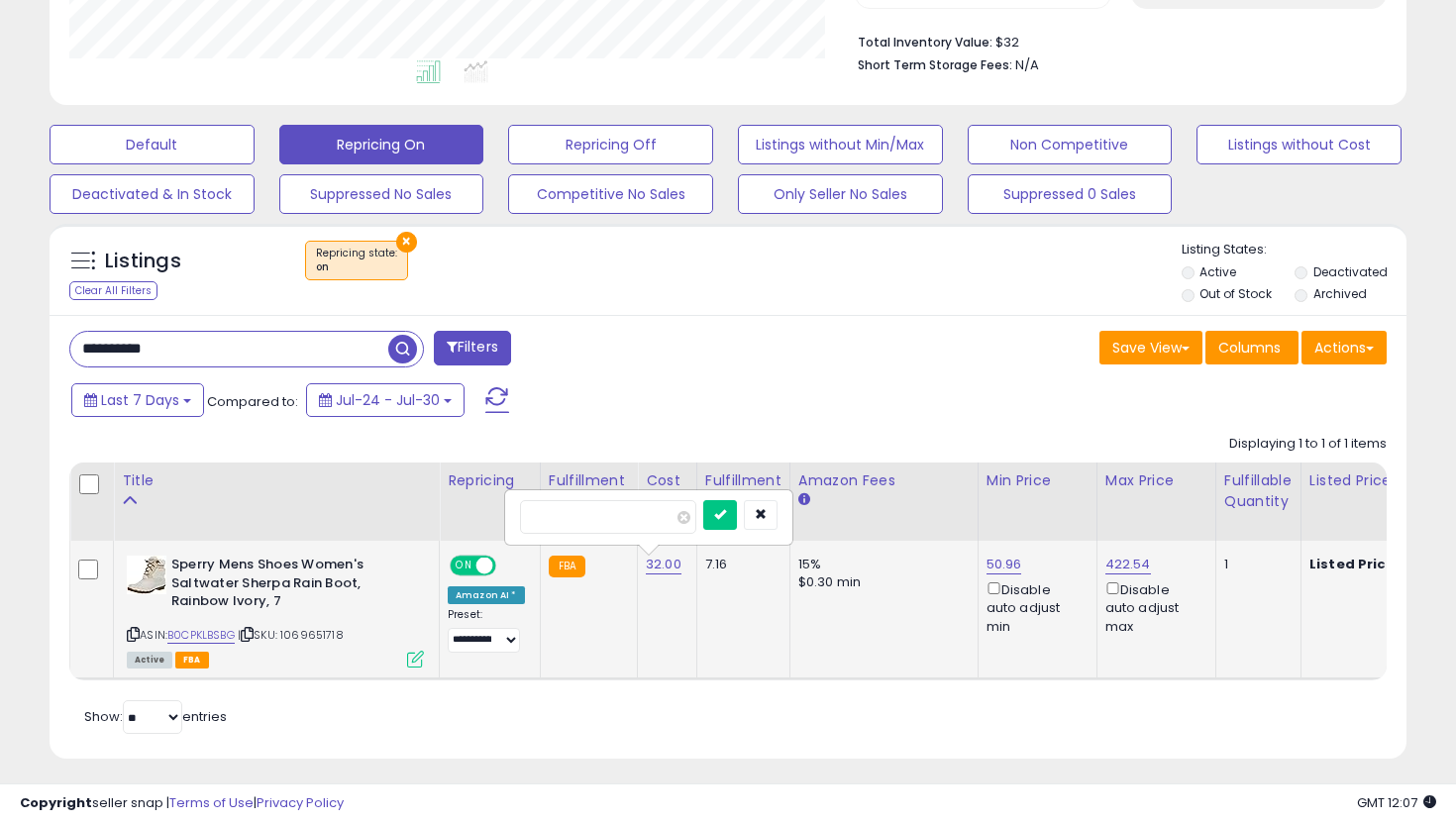 type on "*" 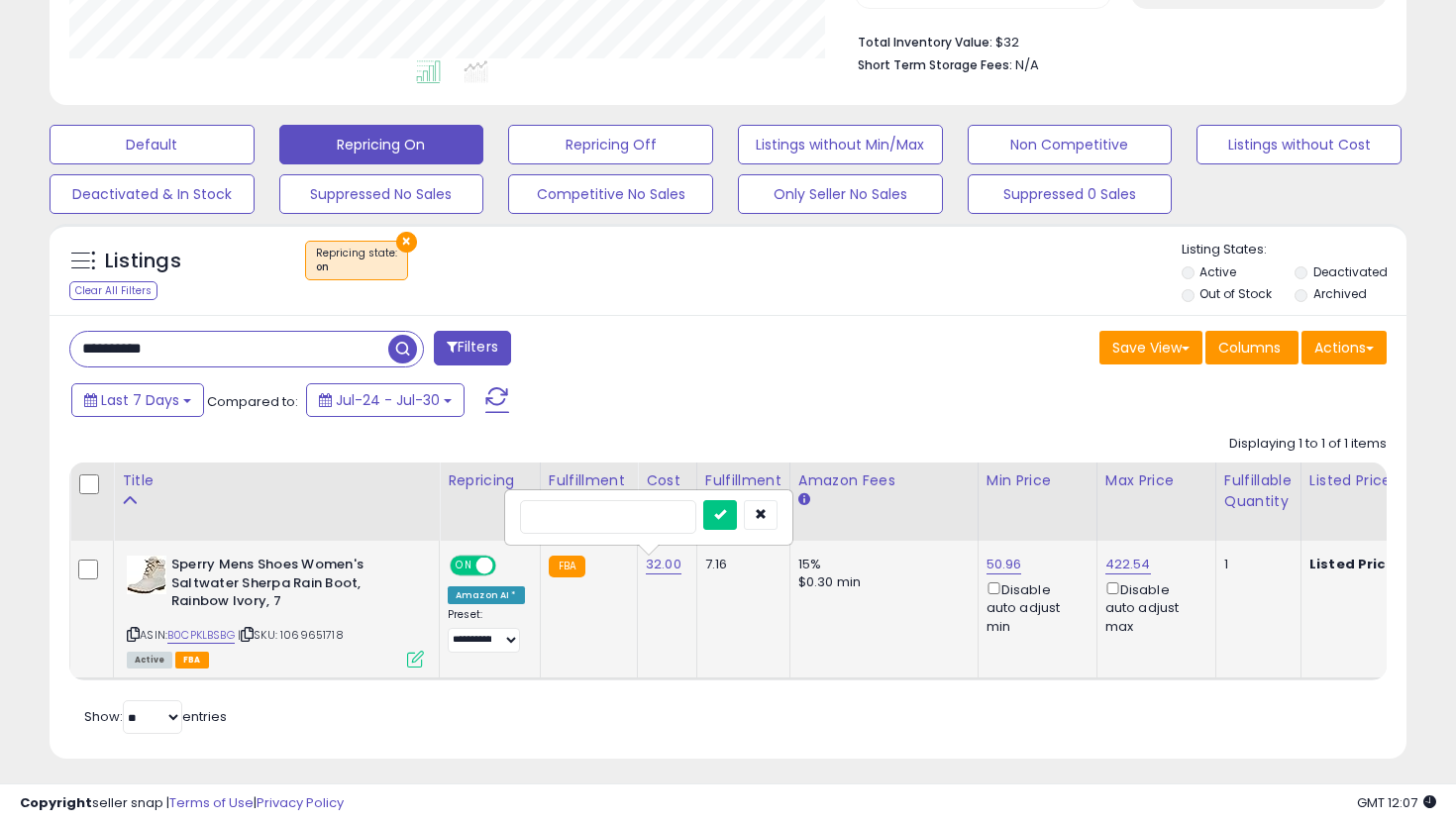 type on "**" 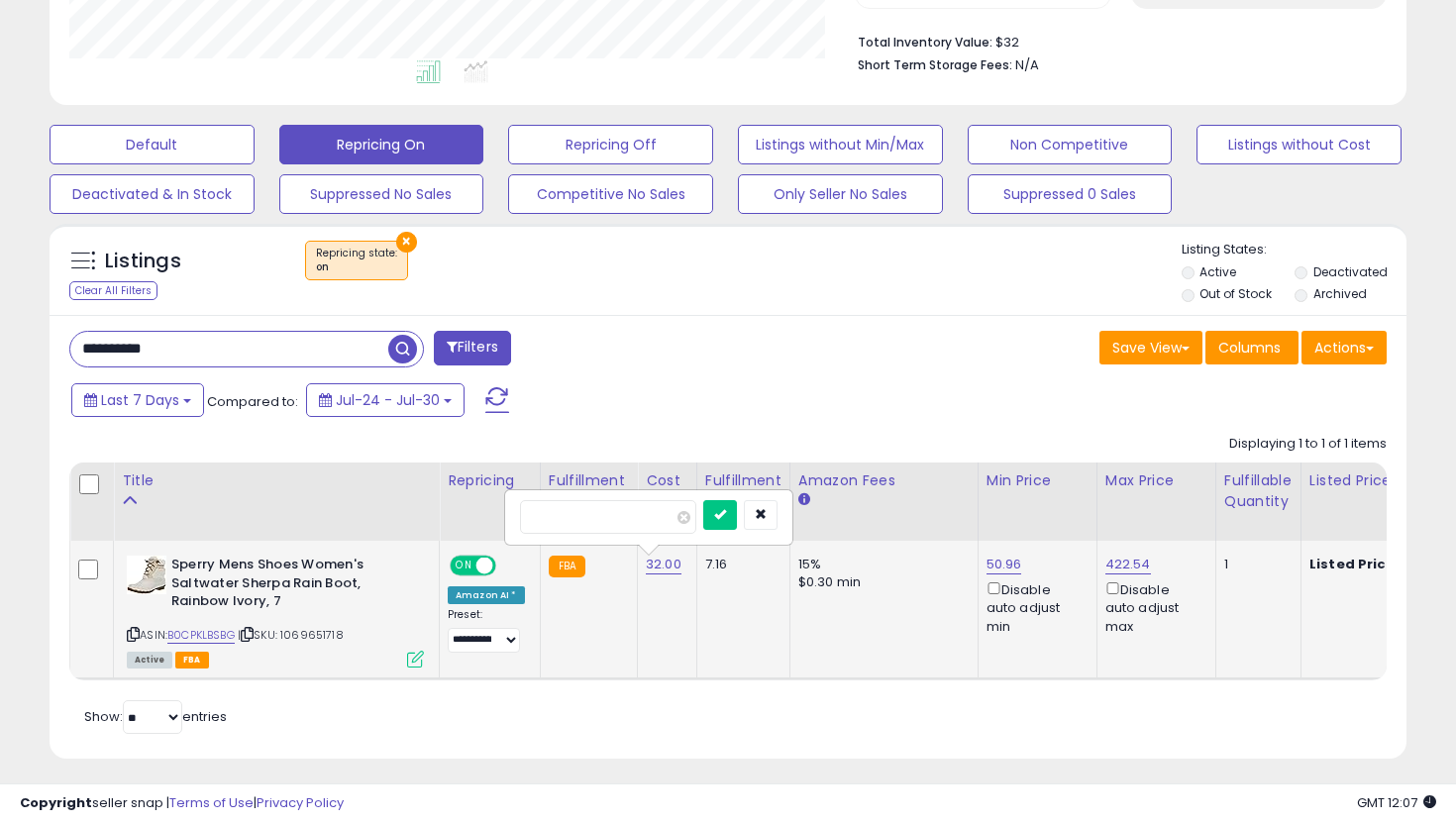 click at bounding box center [720, 515] 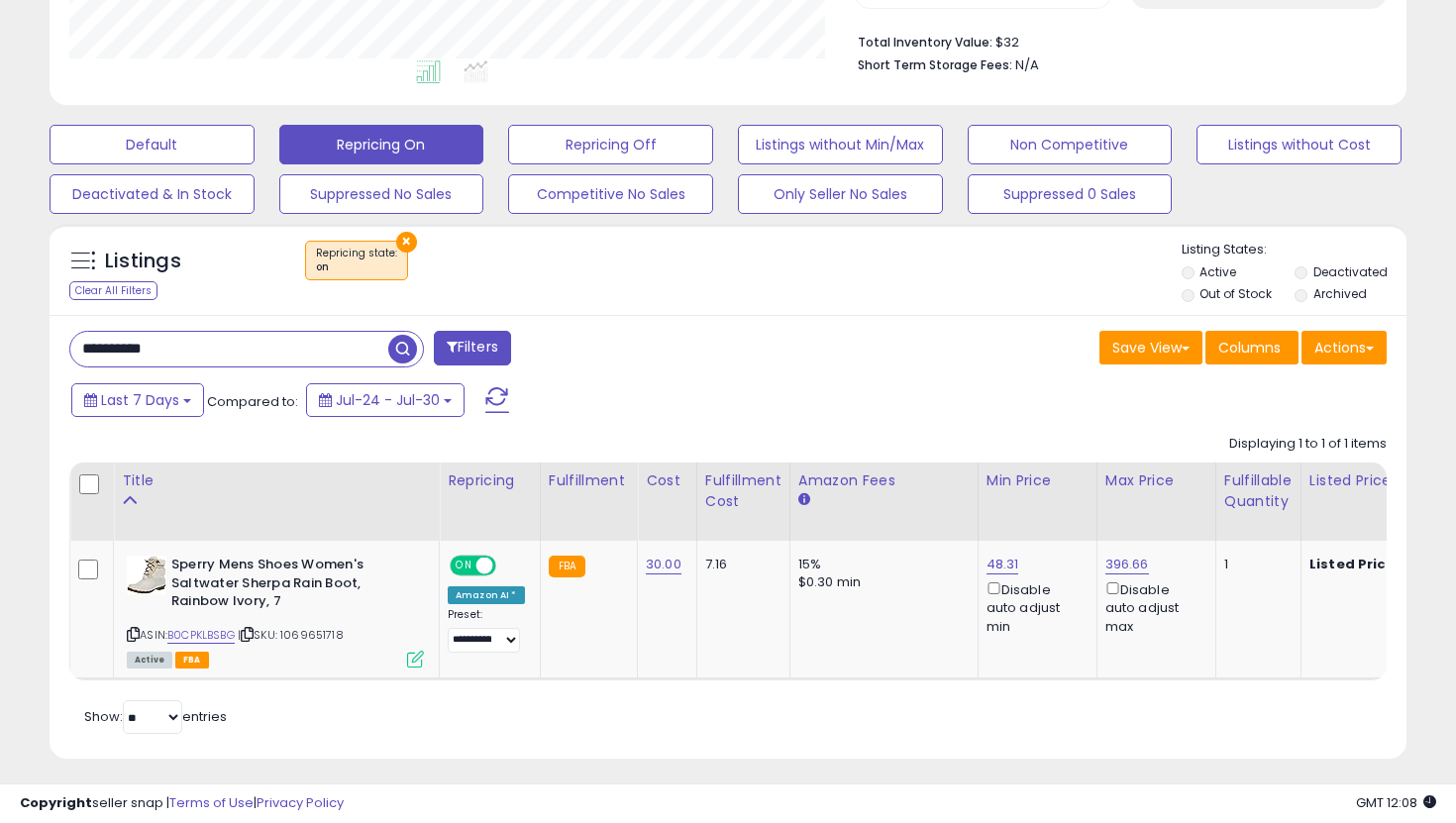 click on "**********" at bounding box center (229, 349) 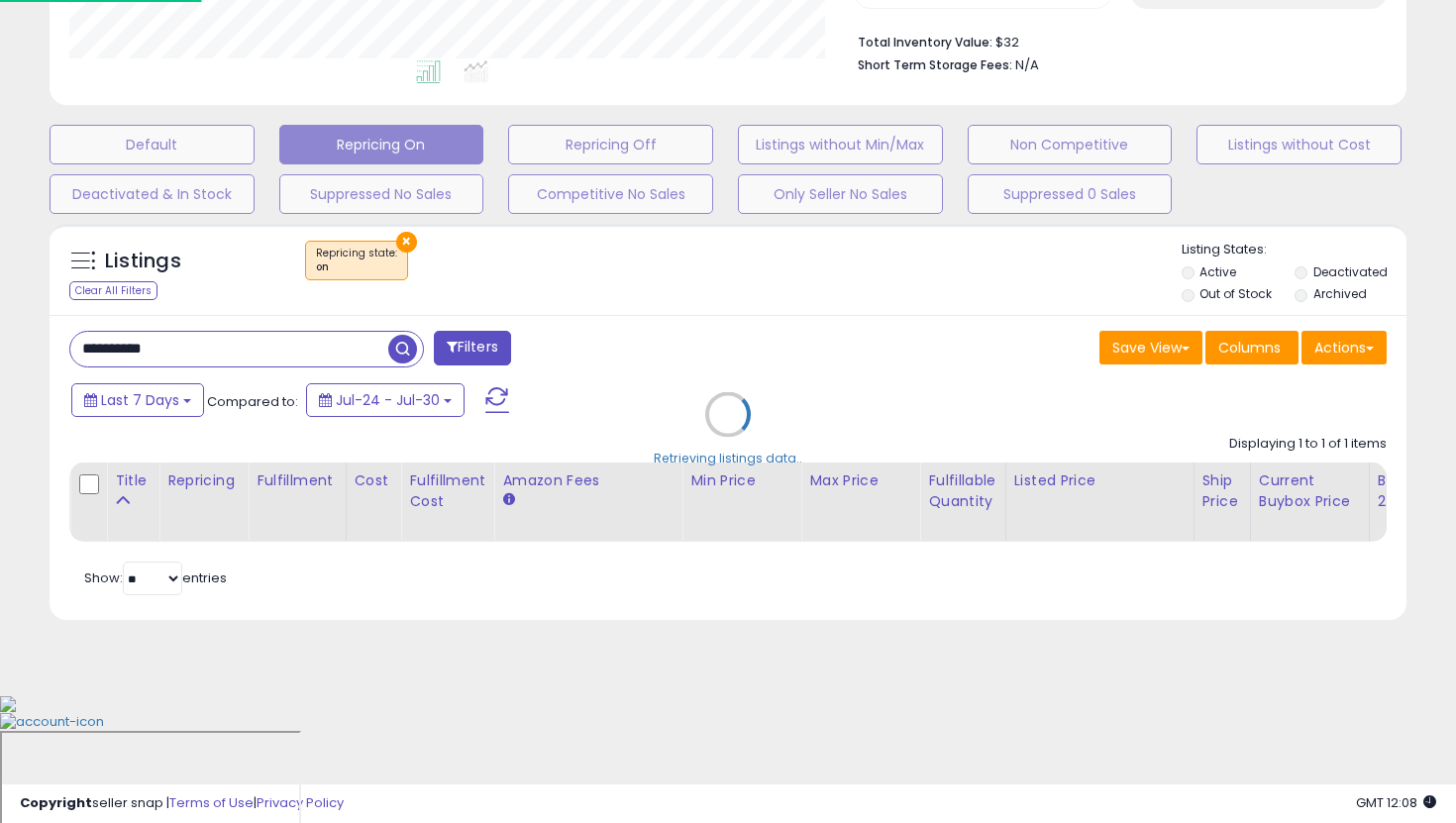 scroll, scrollTop: 370, scrollLeft: 0, axis: vertical 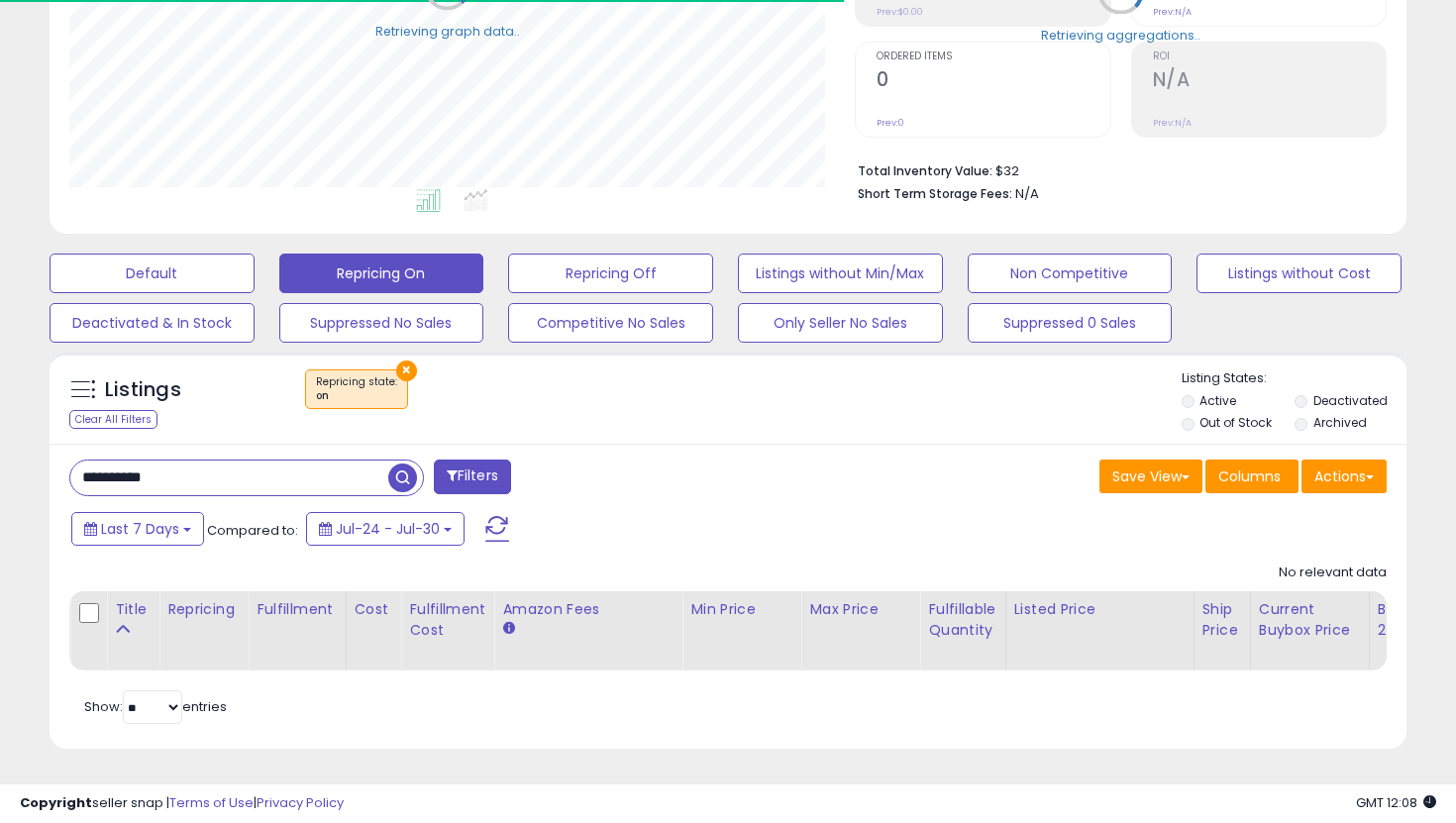 click at bounding box center (402, 477) 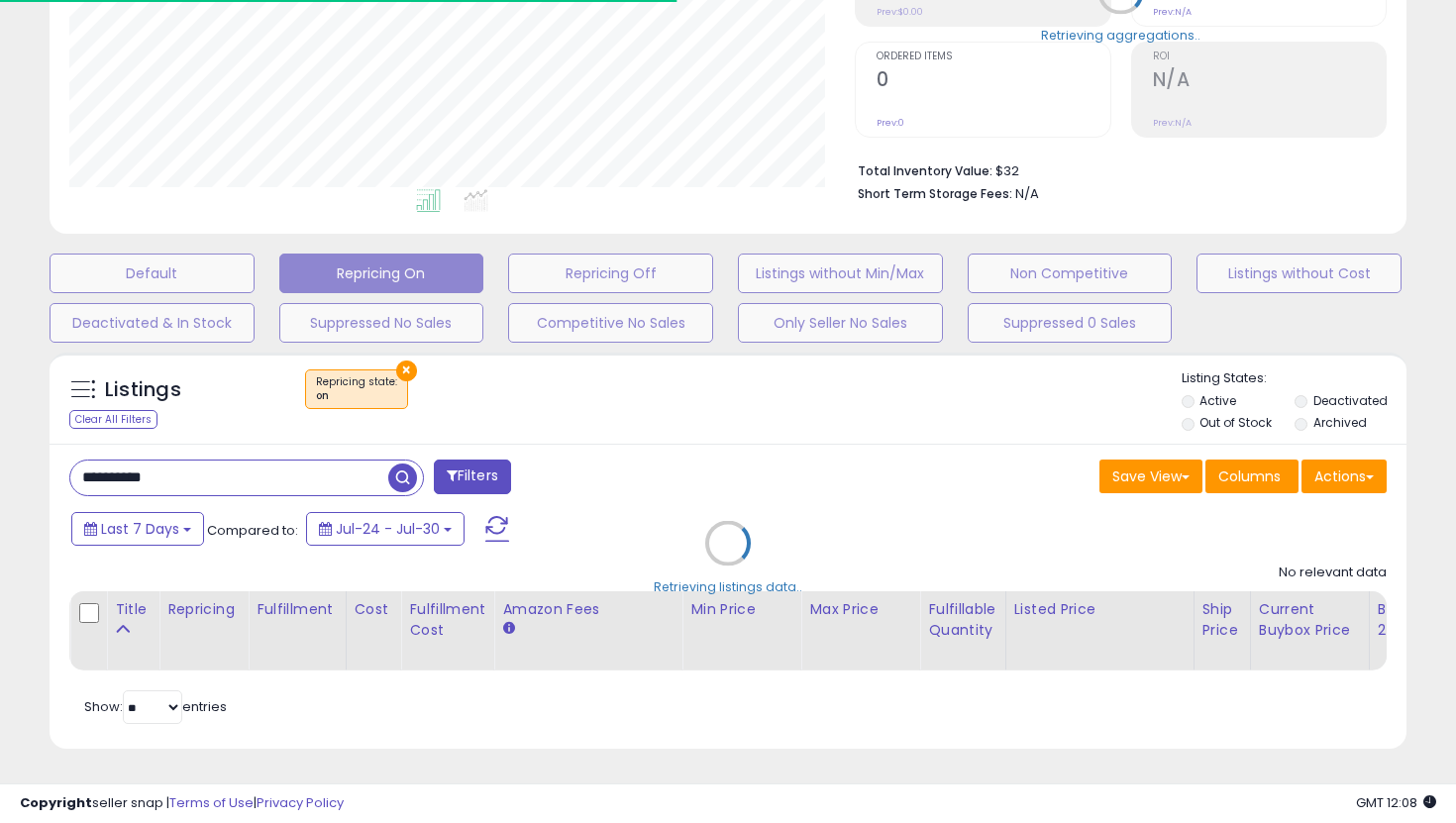 scroll, scrollTop: 989967, scrollLeft: 989690, axis: both 